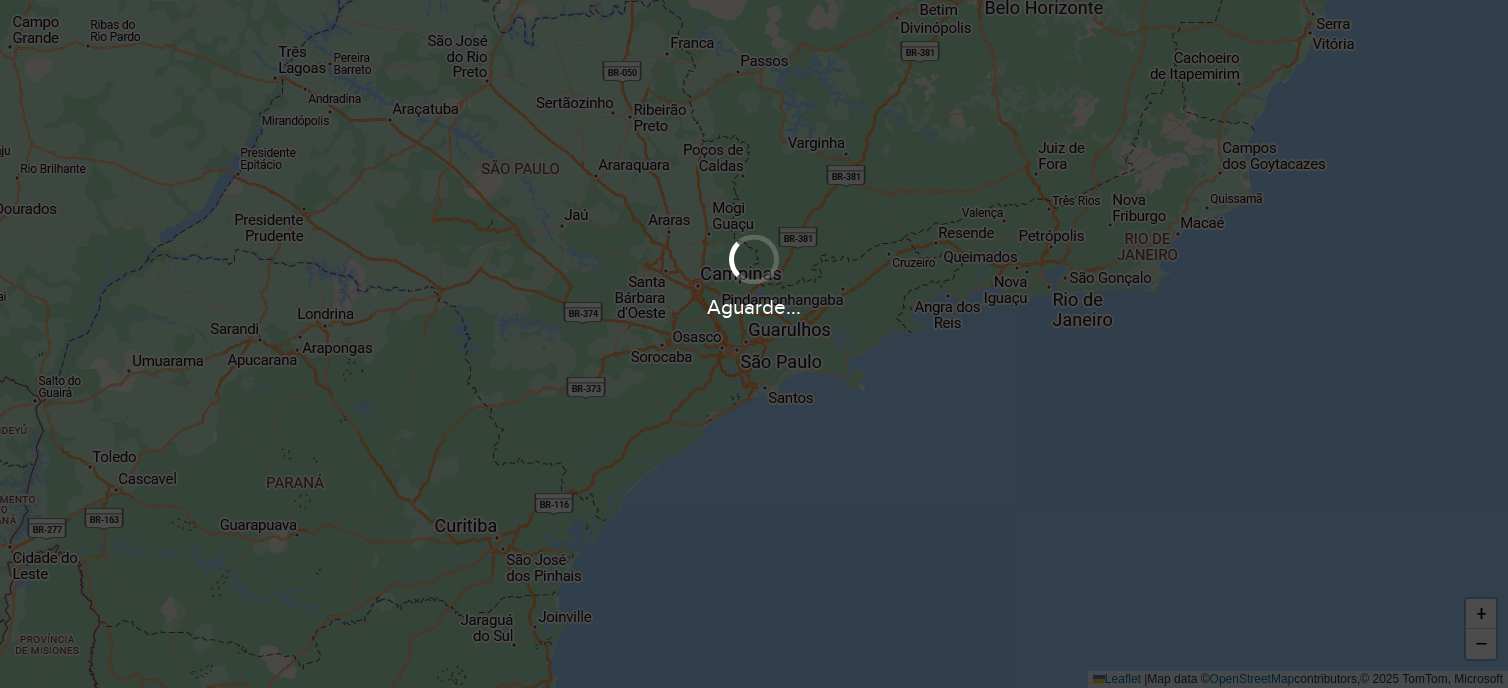 scroll, scrollTop: 0, scrollLeft: 0, axis: both 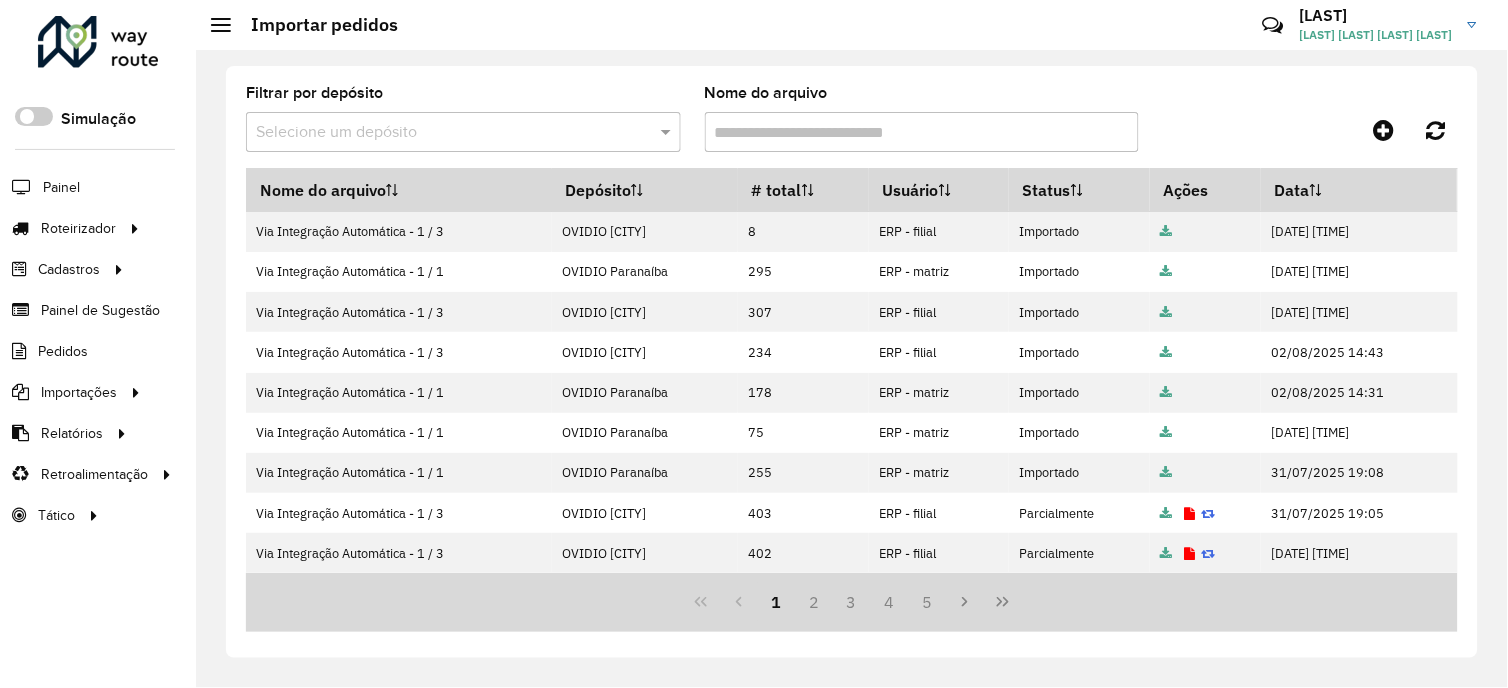 click on "Nome do arquivo" at bounding box center (922, 132) 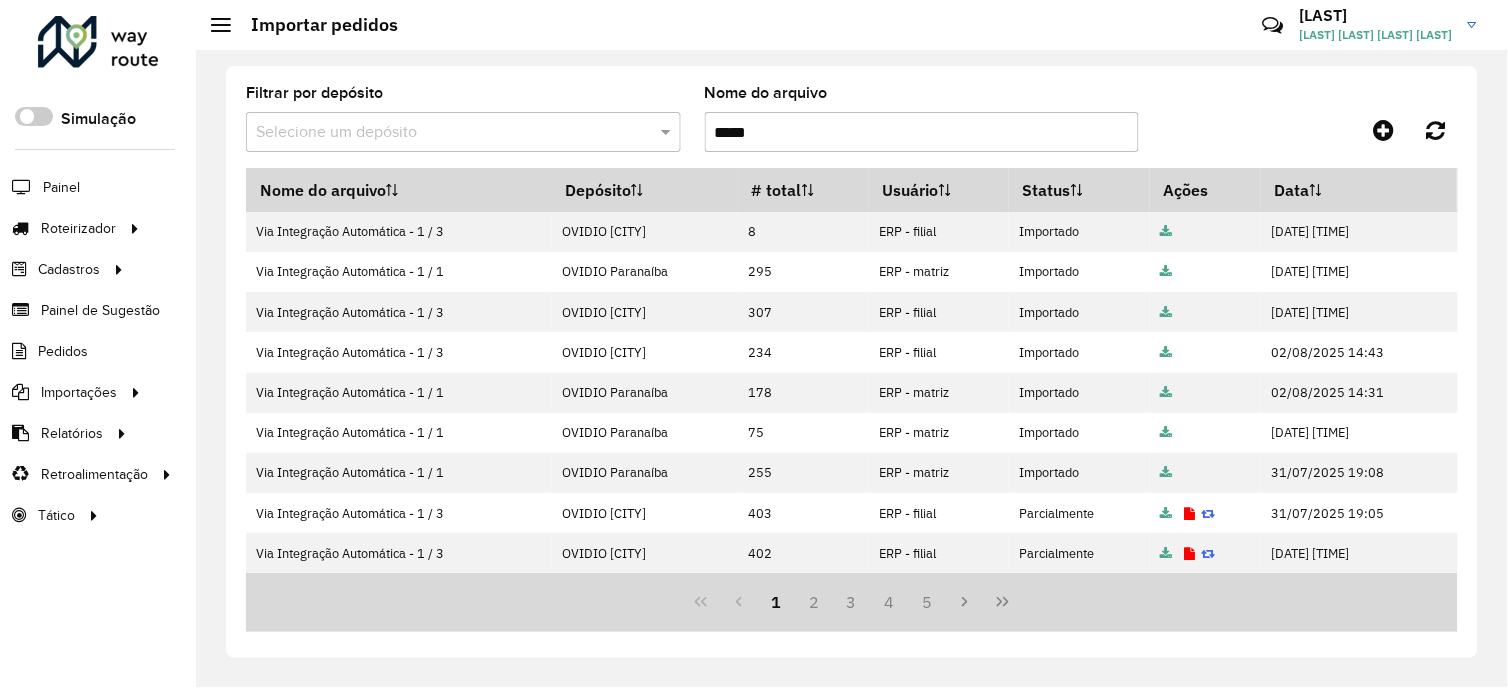 type on "*****" 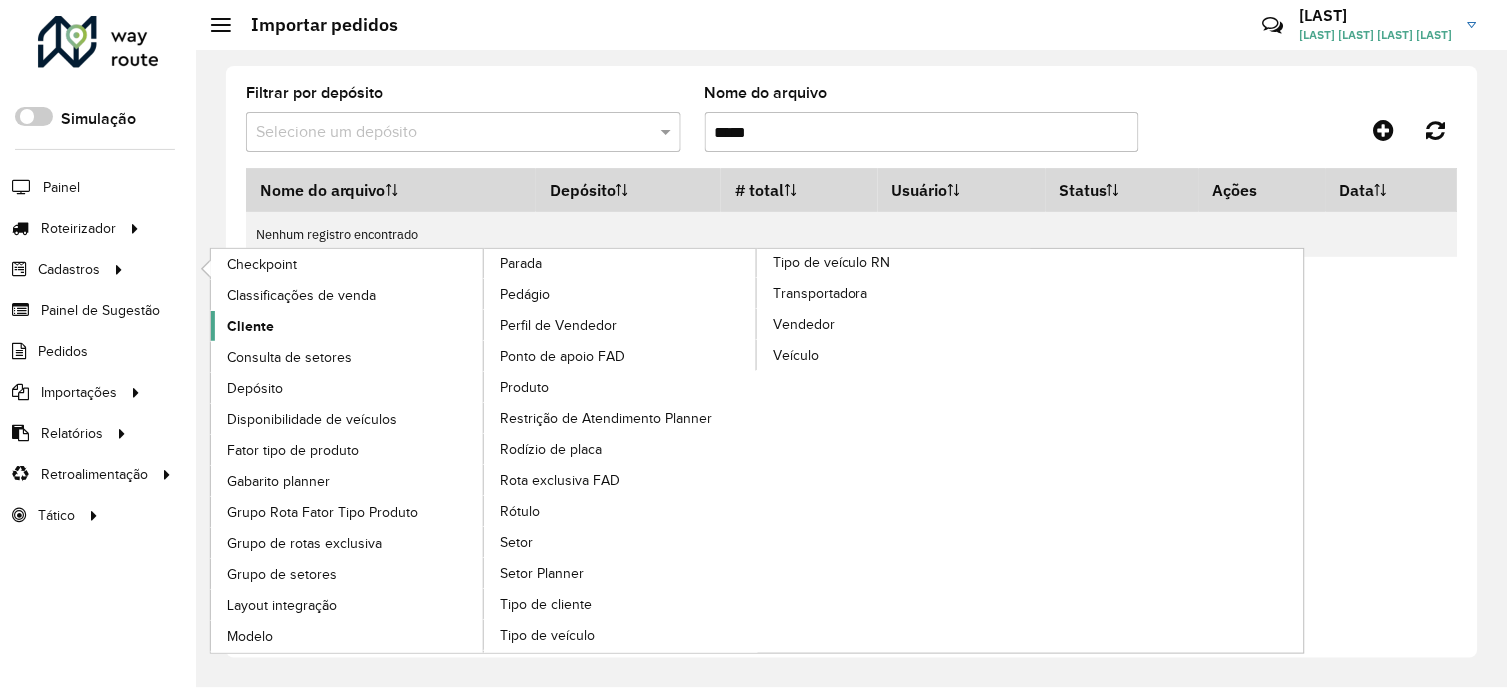 click on "Cliente" 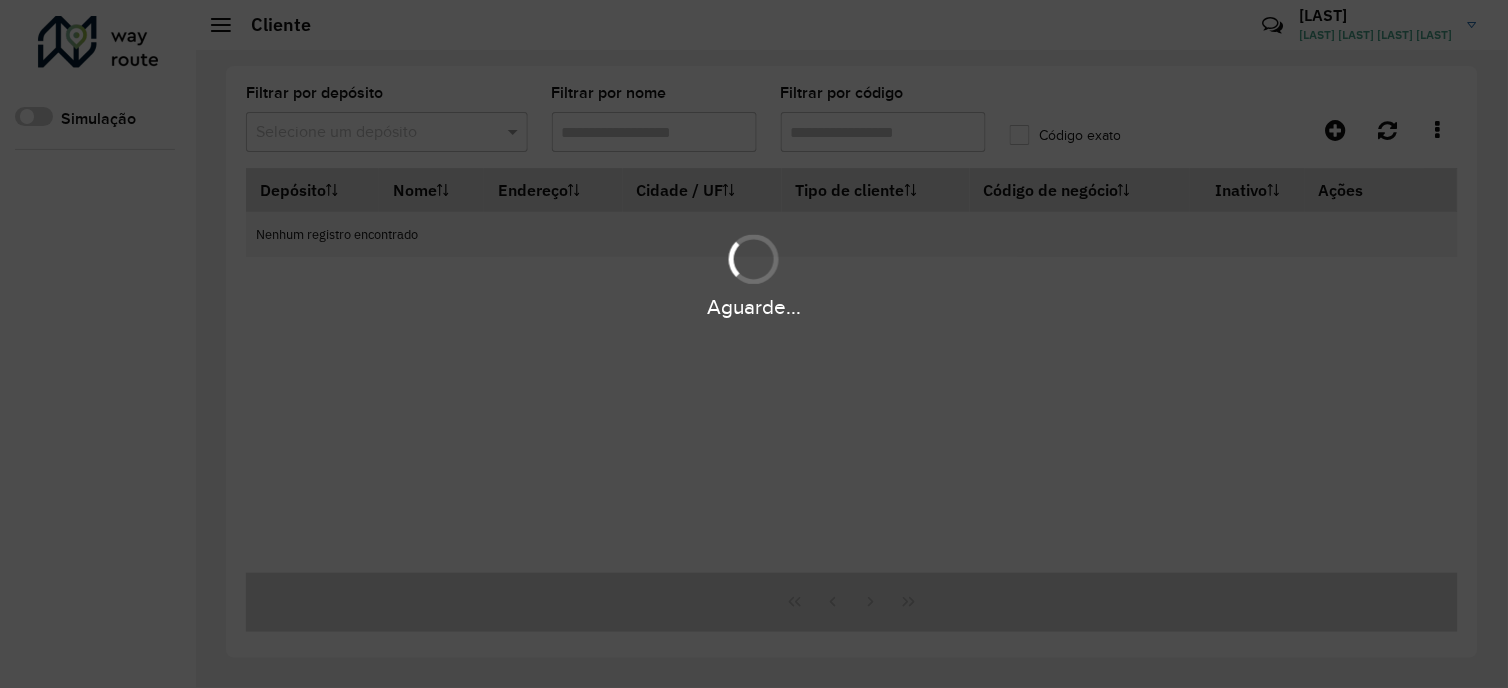 type on "*****" 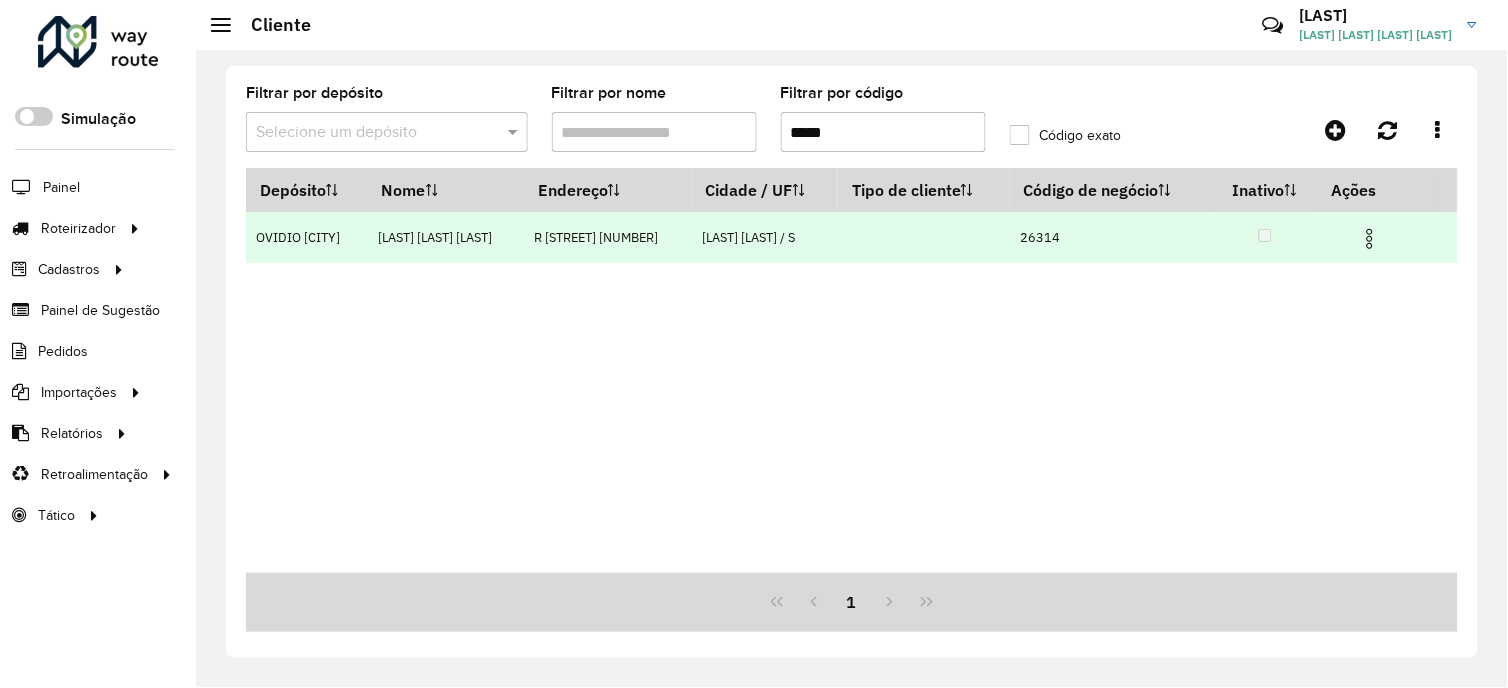 click at bounding box center (1370, 239) 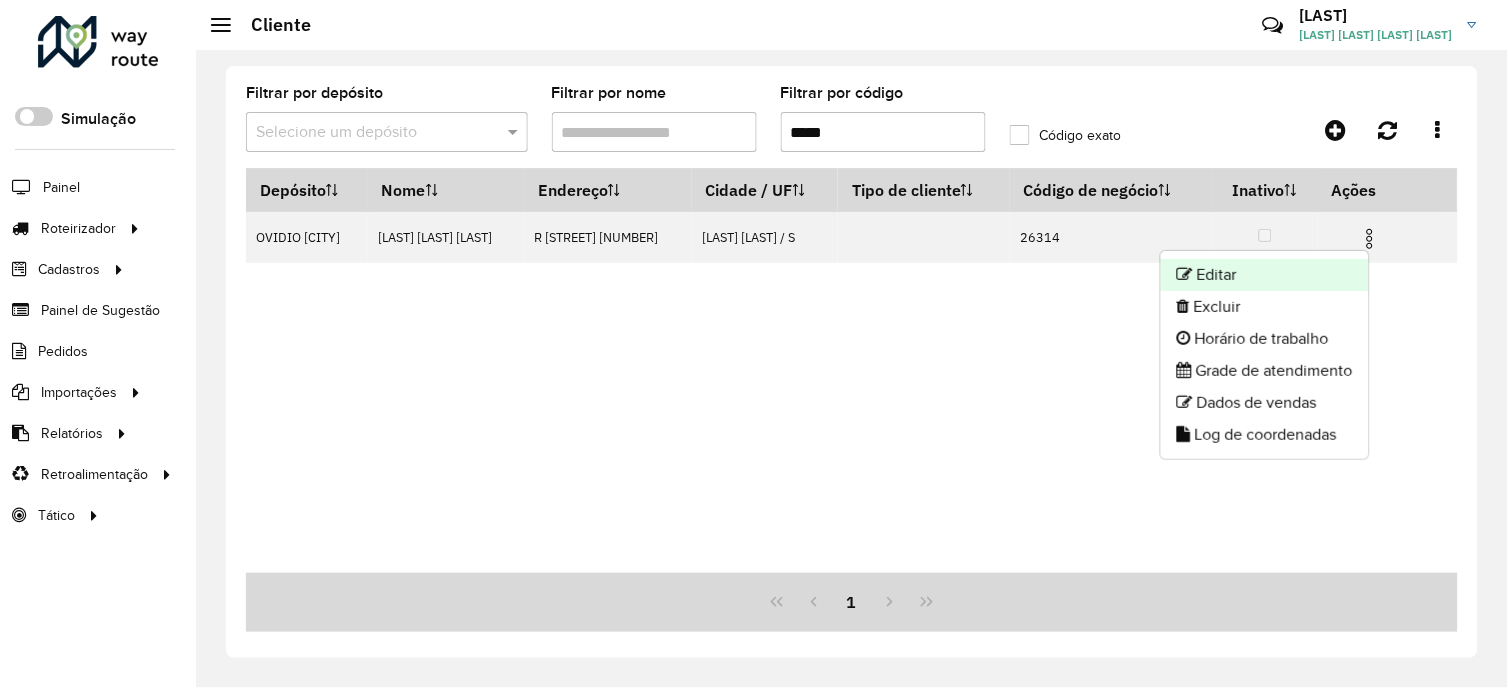 click on "Editar" 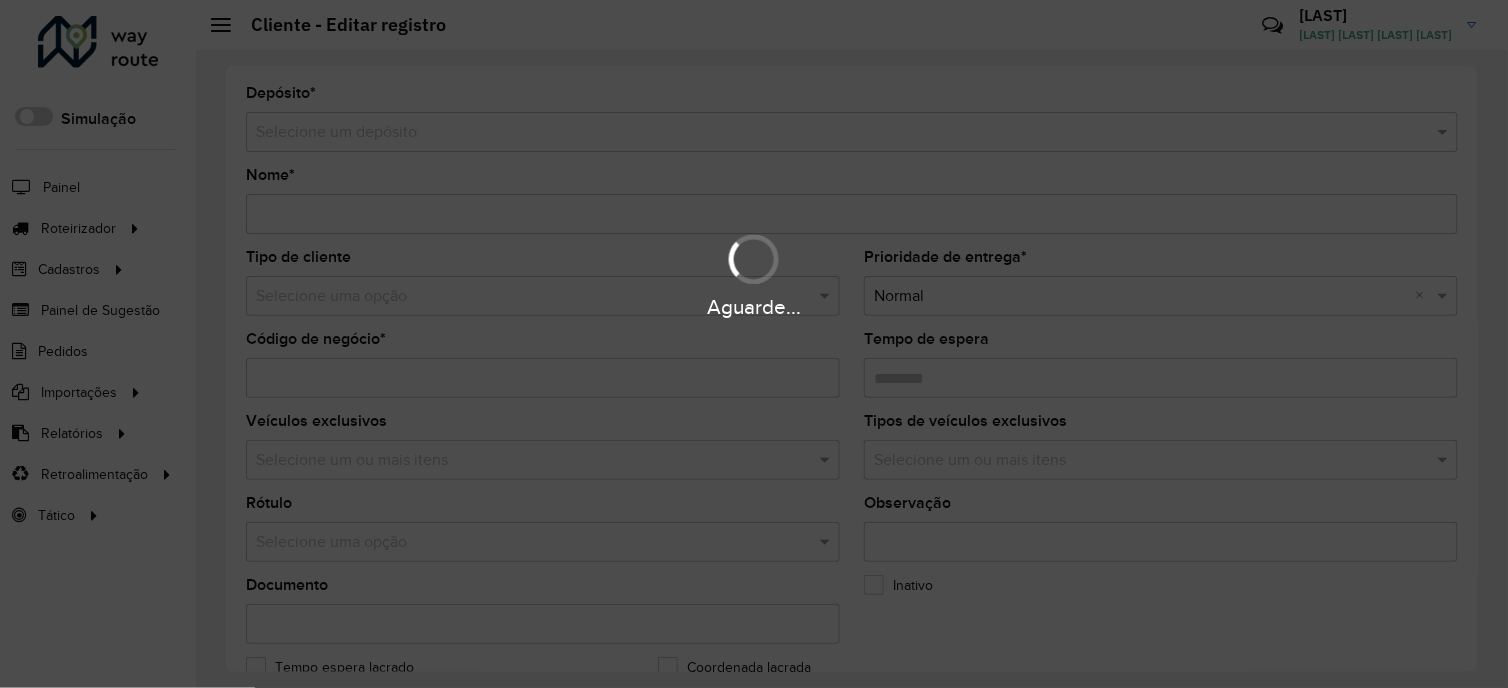type on "**********" 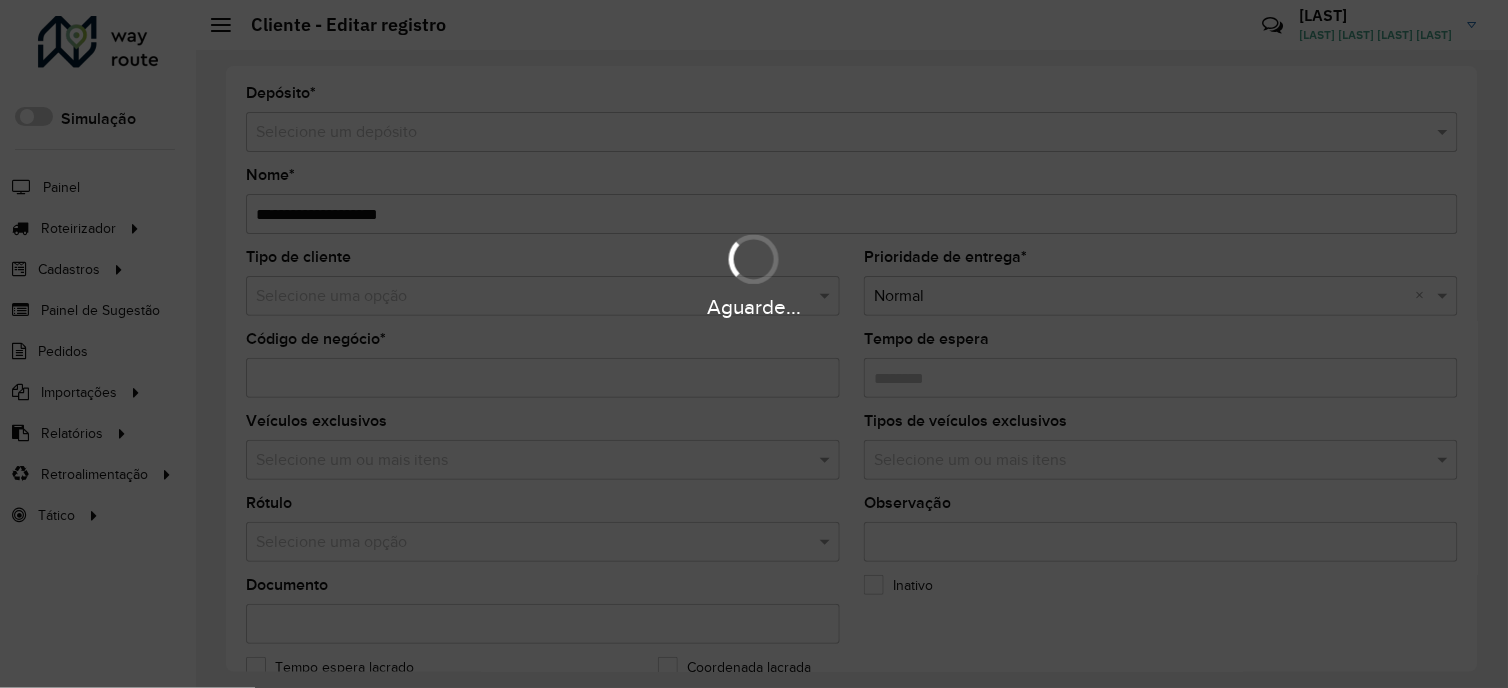 type on "*****" 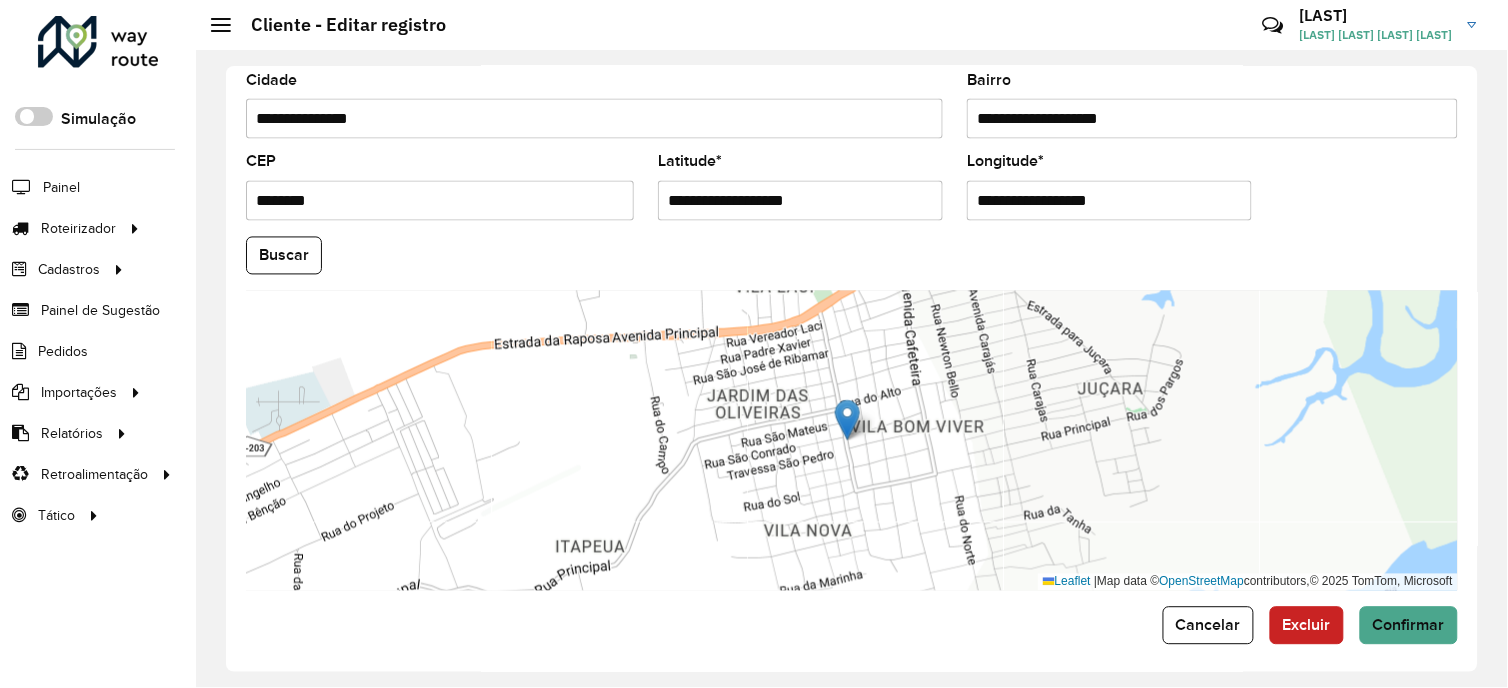 scroll, scrollTop: 803, scrollLeft: 0, axis: vertical 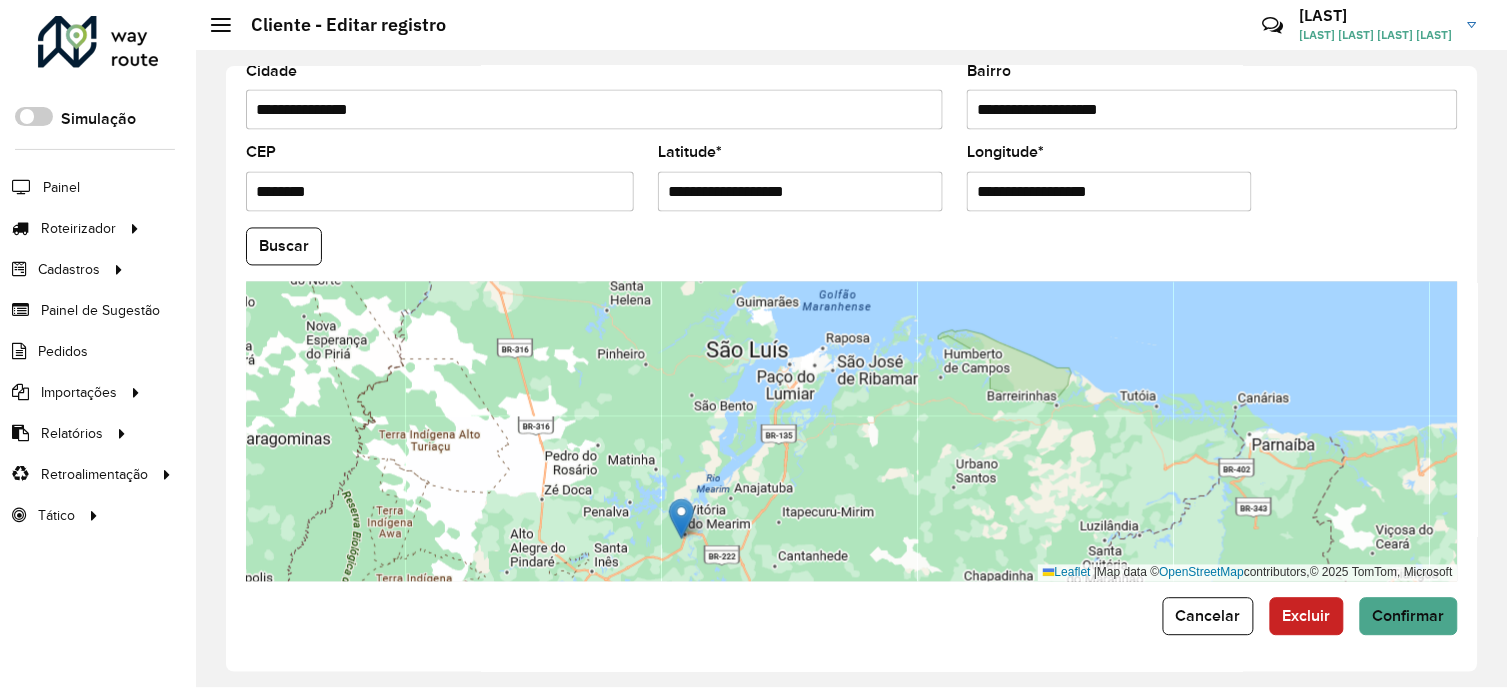 drag, startPoint x: 831, startPoint y: 335, endPoint x: 680, endPoint y: 533, distance: 249.00803 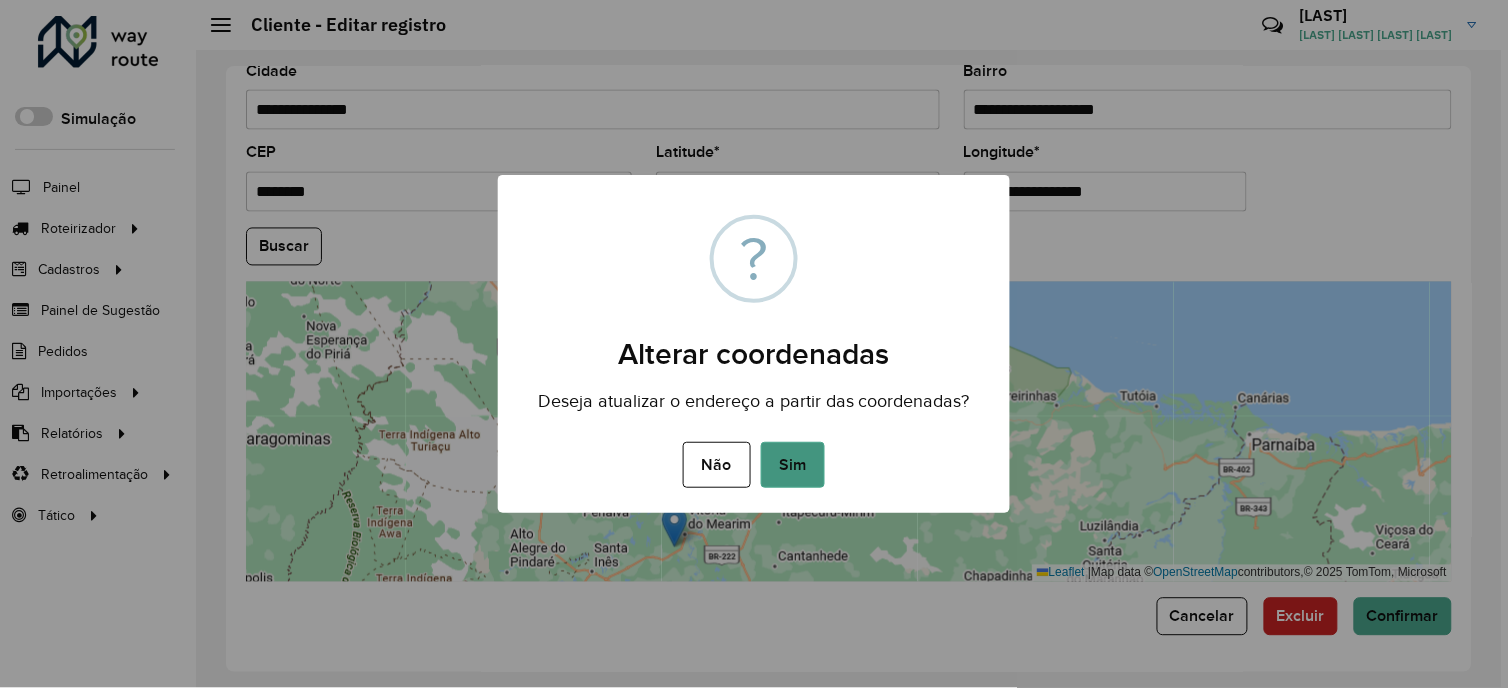click on "Sim" at bounding box center (793, 465) 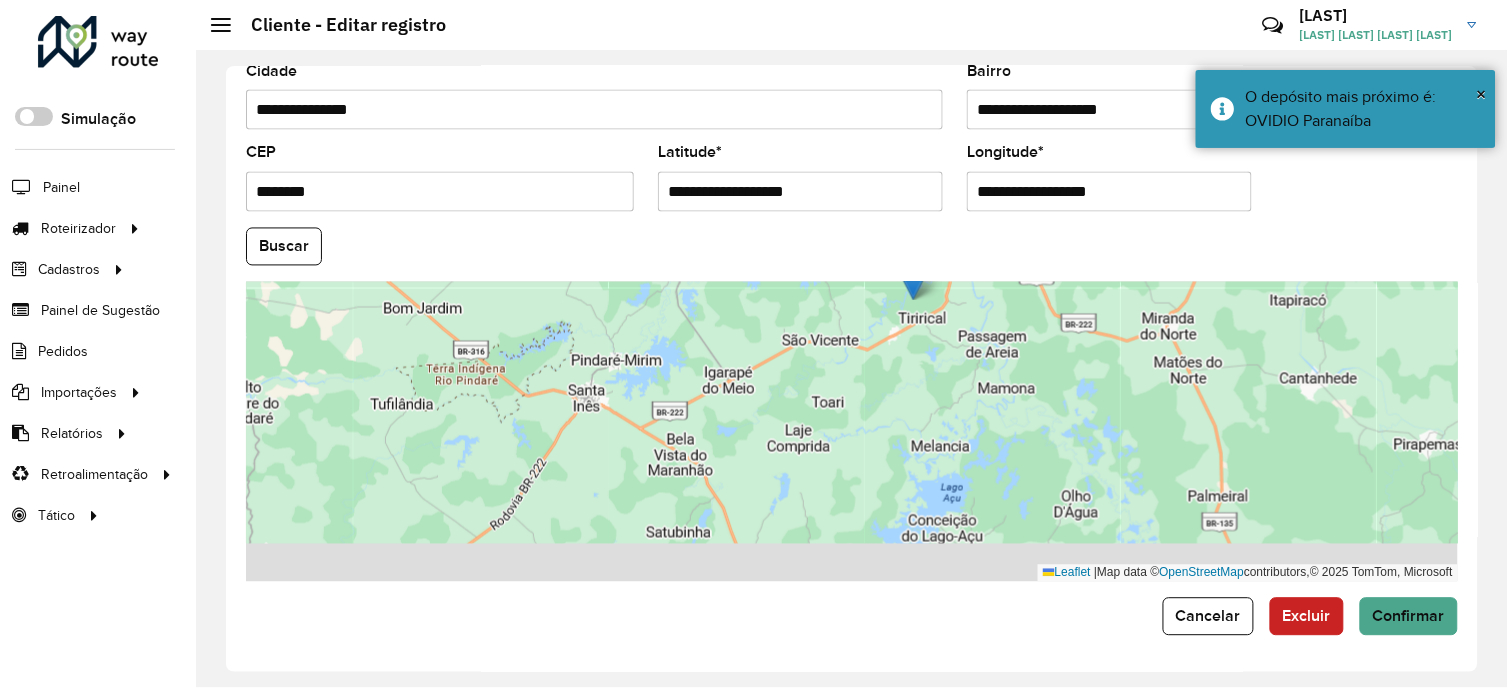 drag, startPoint x: 830, startPoint y: 451, endPoint x: 911, endPoint y: 320, distance: 154.01949 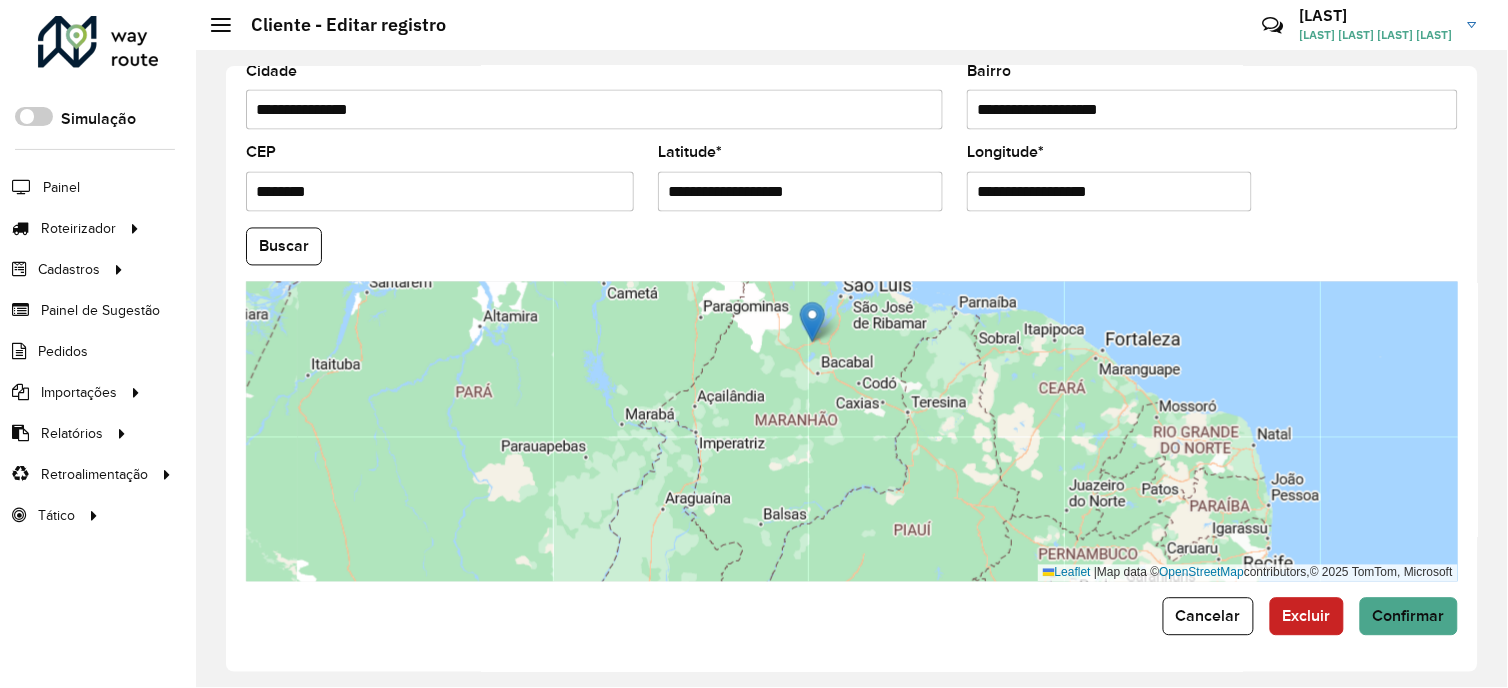 drag, startPoint x: 823, startPoint y: 454, endPoint x: 818, endPoint y: 402, distance: 52.23983 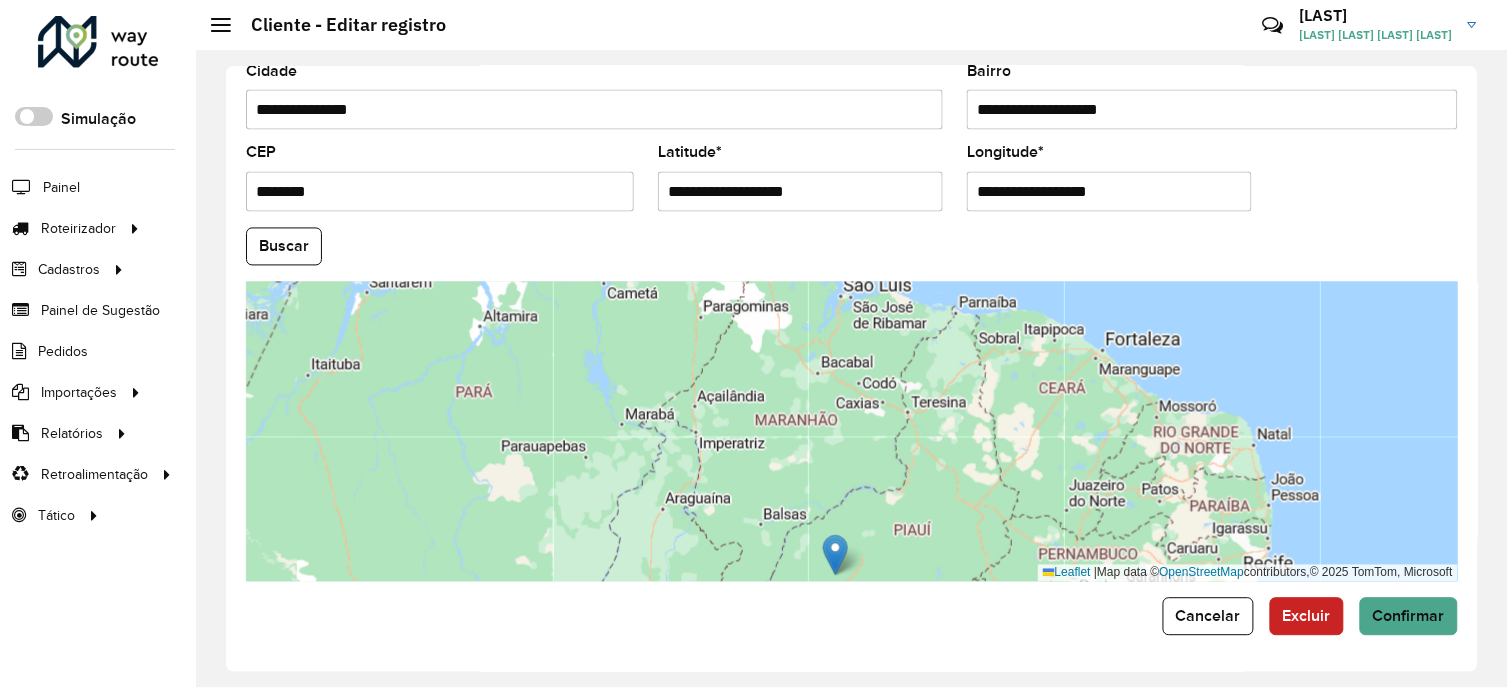drag, startPoint x: 808, startPoint y: 328, endPoint x: 833, endPoint y: 557, distance: 230.36058 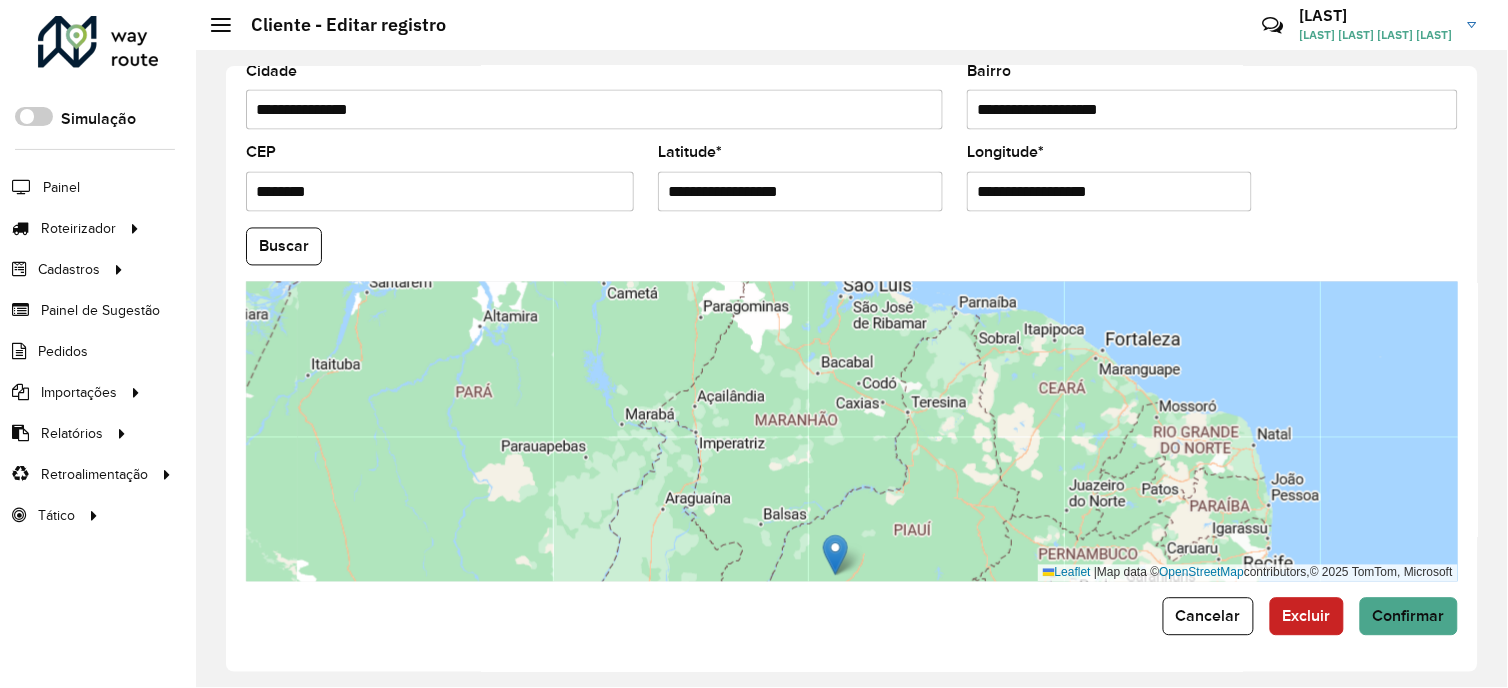 type on "**********" 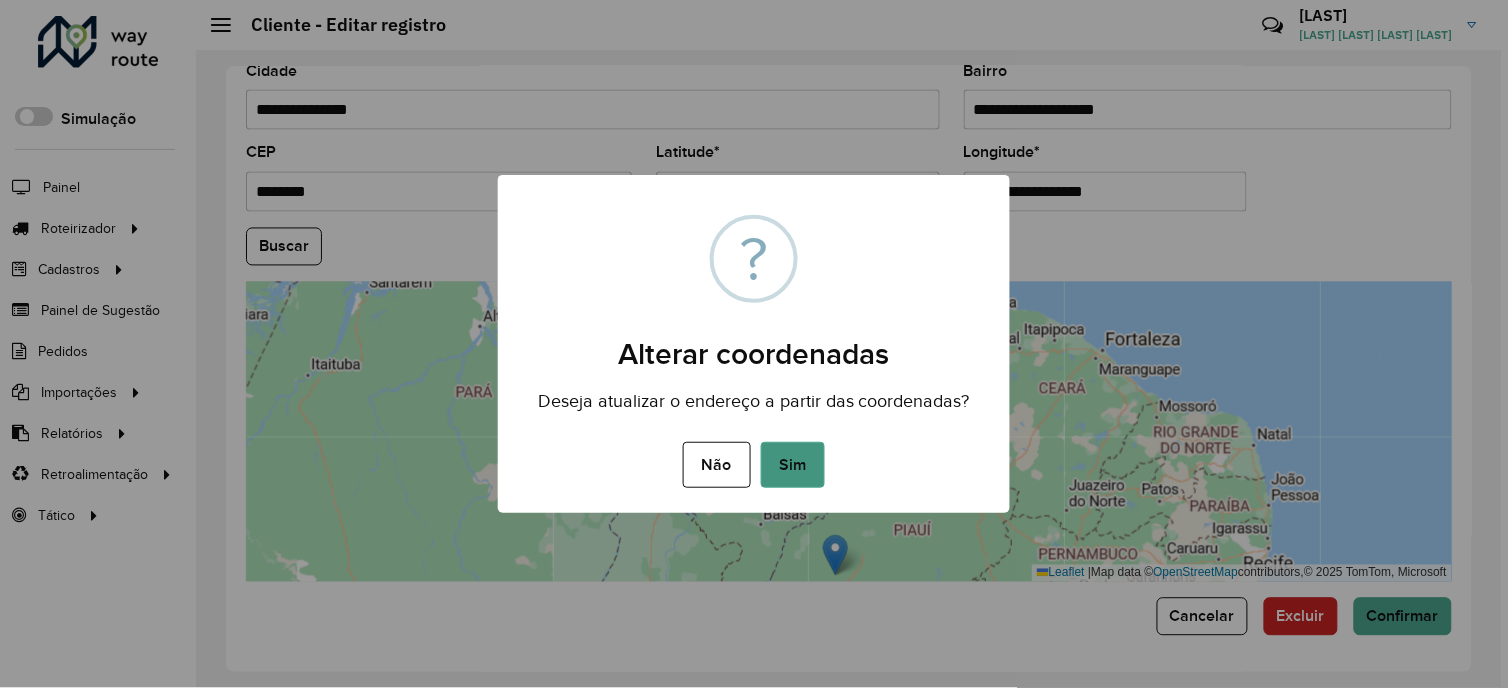 click on "Sim" at bounding box center (793, 465) 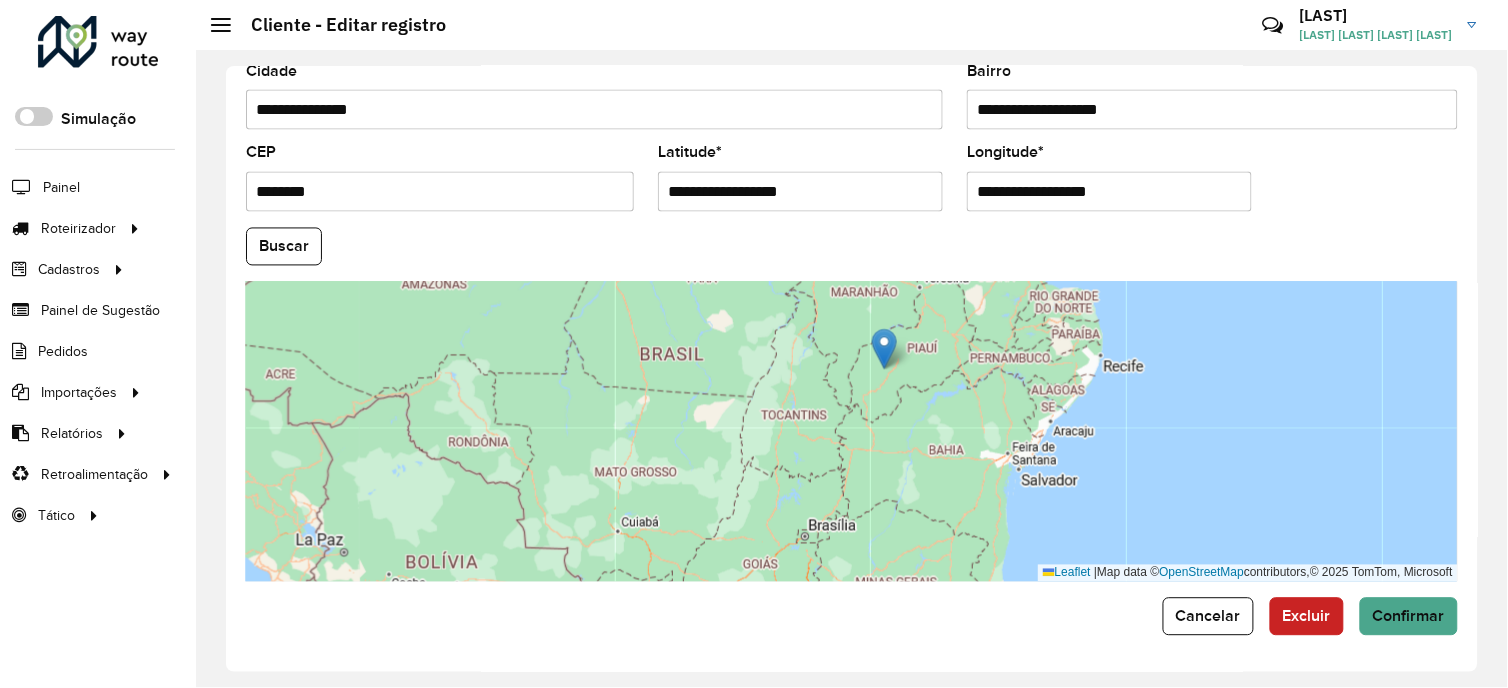 drag, startPoint x: 963, startPoint y: 498, endPoint x: 946, endPoint y: 394, distance: 105.380264 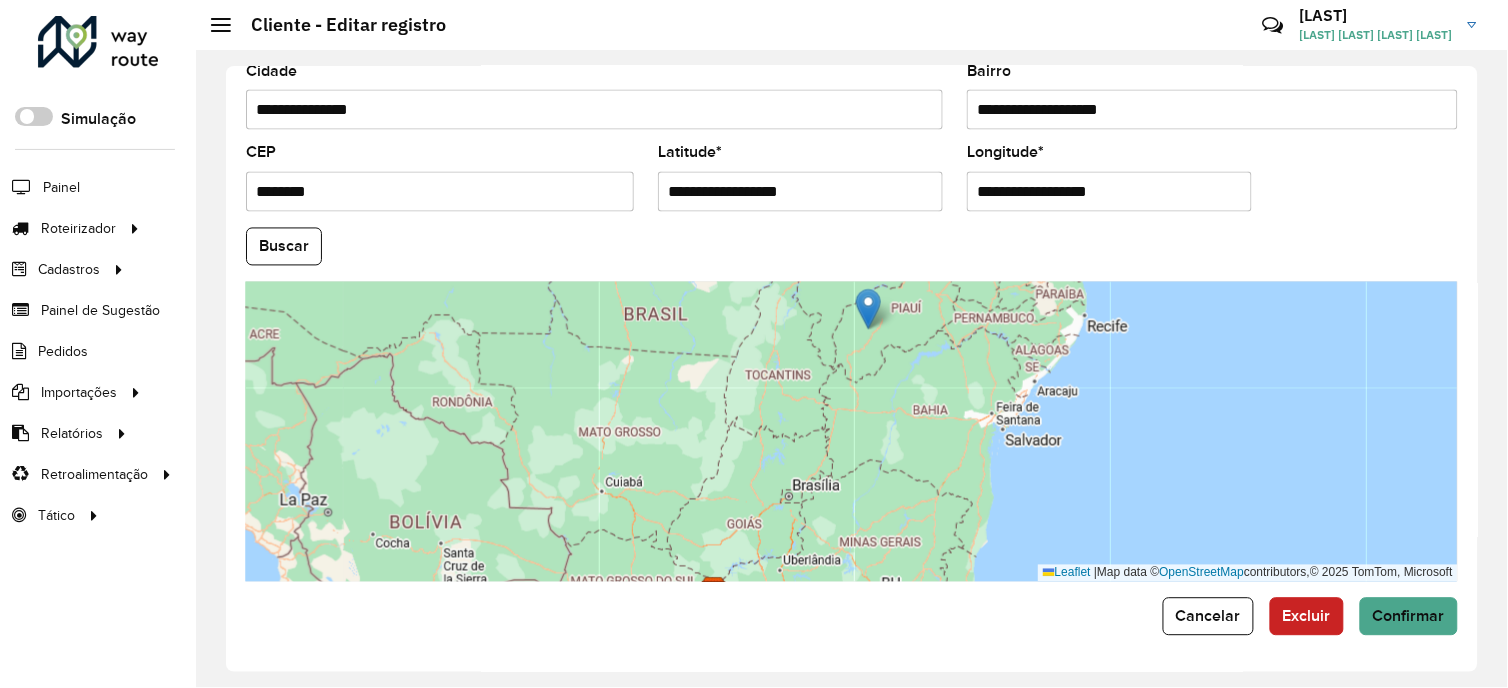 drag, startPoint x: 856, startPoint y: 493, endPoint x: 840, endPoint y: 453, distance: 43.081318 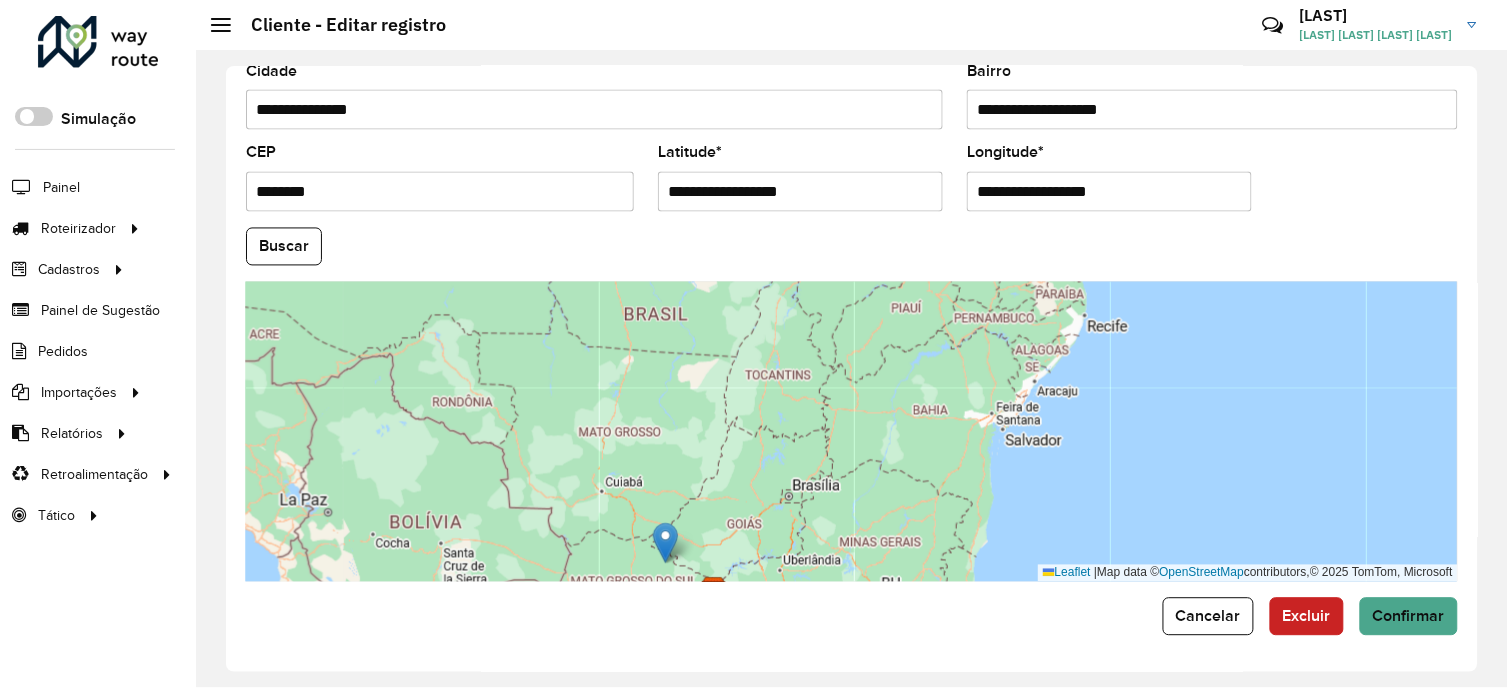 drag, startPoint x: 873, startPoint y: 311, endPoint x: 670, endPoint y: 545, distance: 309.7822 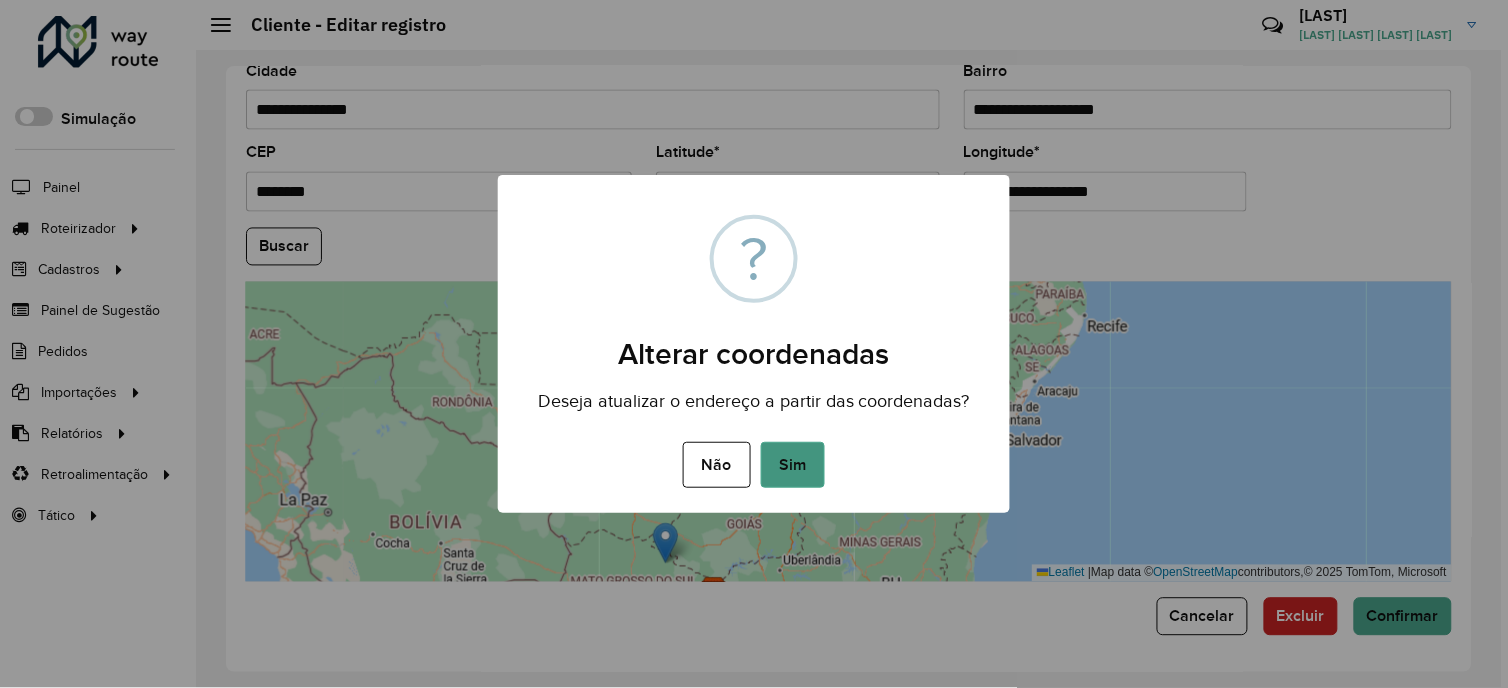 click on "Sim" at bounding box center [793, 465] 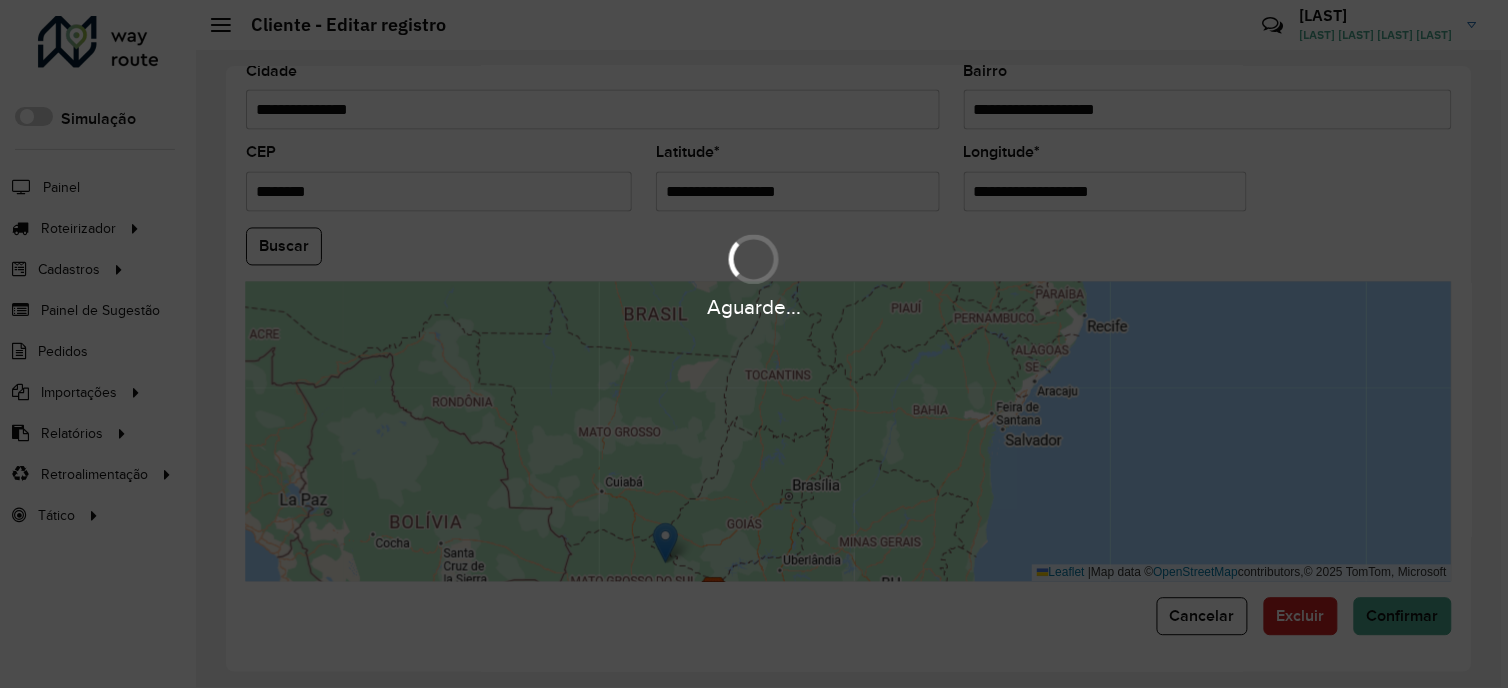click on "Aguarde..." at bounding box center [754, 344] 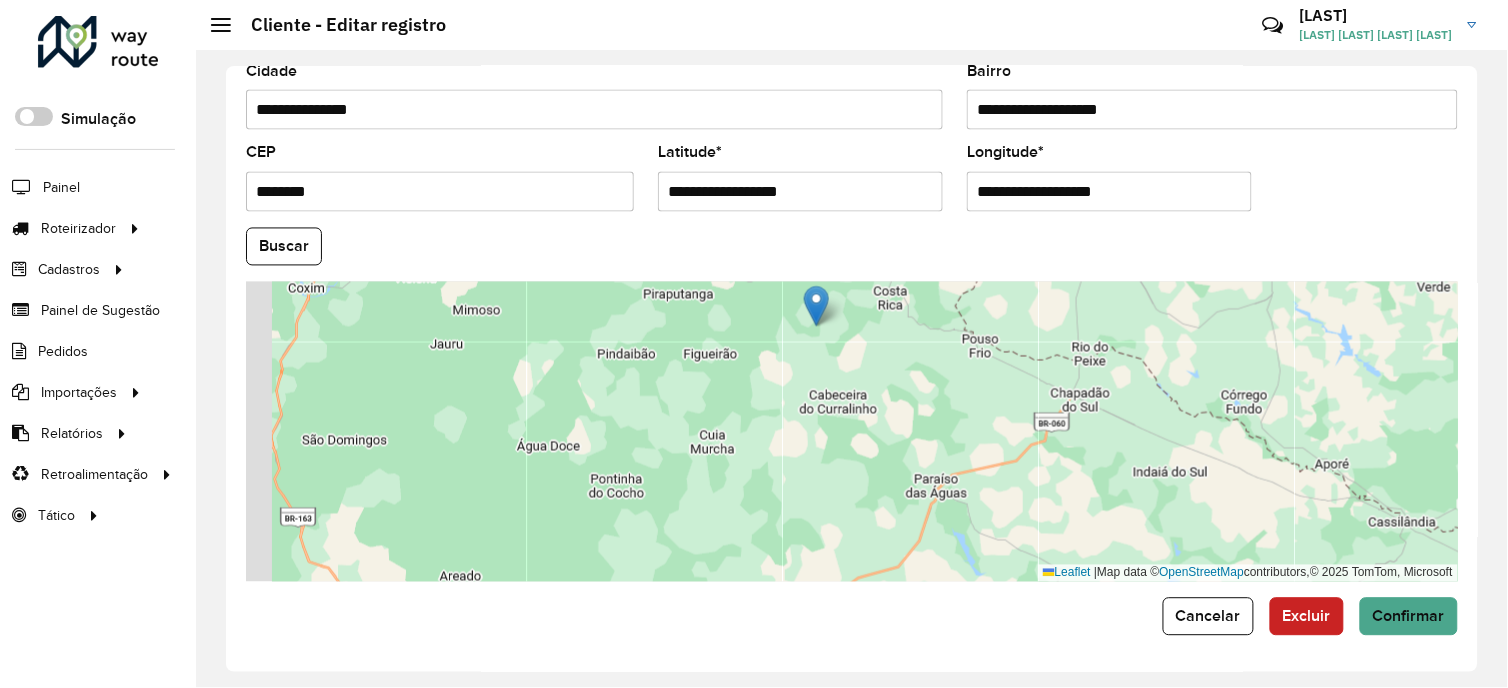 drag, startPoint x: 910, startPoint y: 543, endPoint x: 962, endPoint y: 403, distance: 149.34523 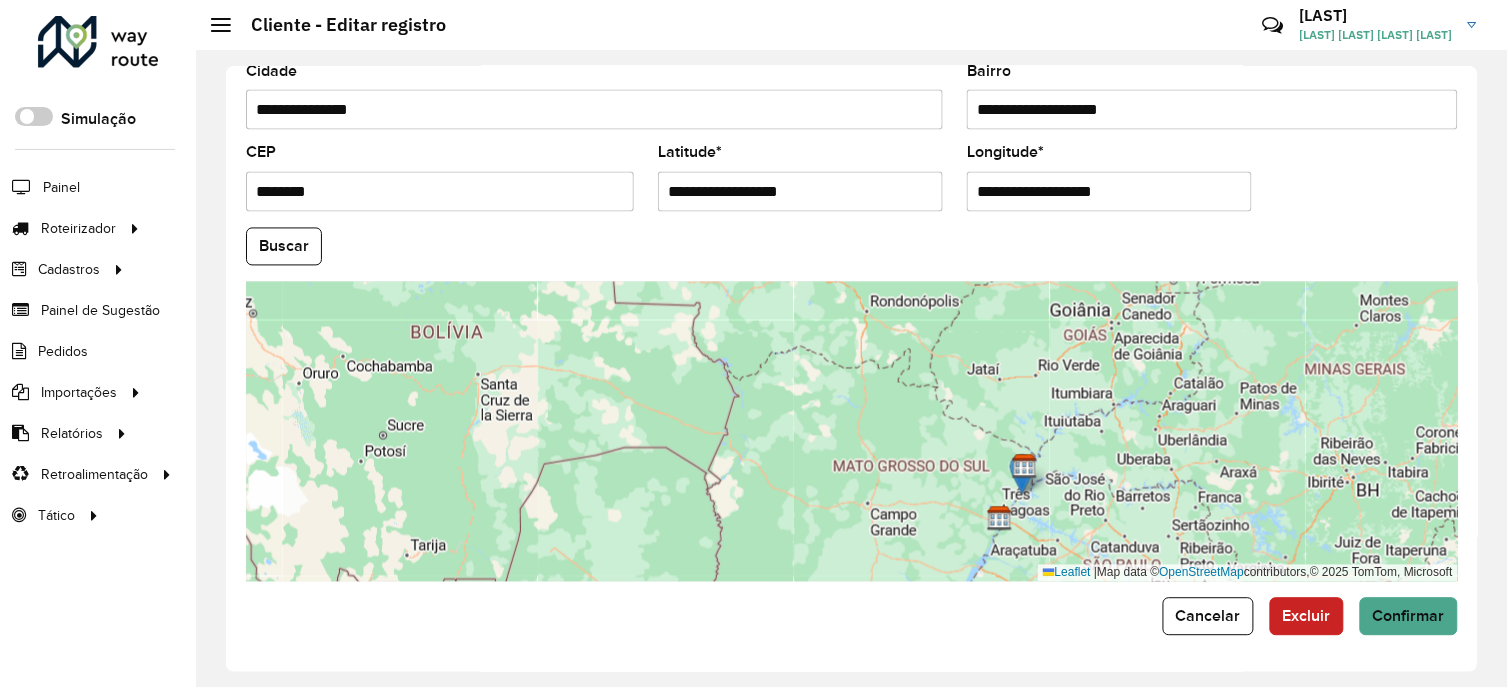 drag, startPoint x: 930, startPoint y: 402, endPoint x: 1027, endPoint y: 483, distance: 126.37247 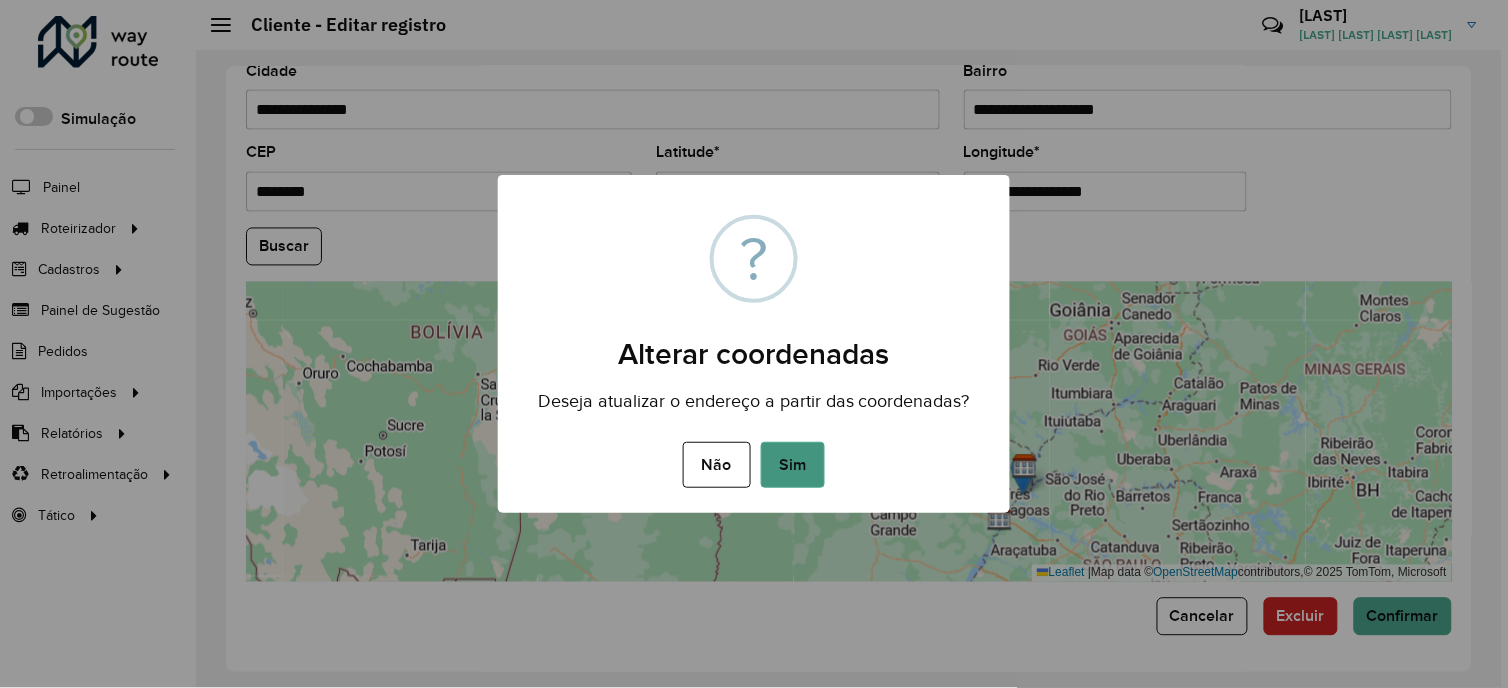 click on "Sim" at bounding box center (793, 465) 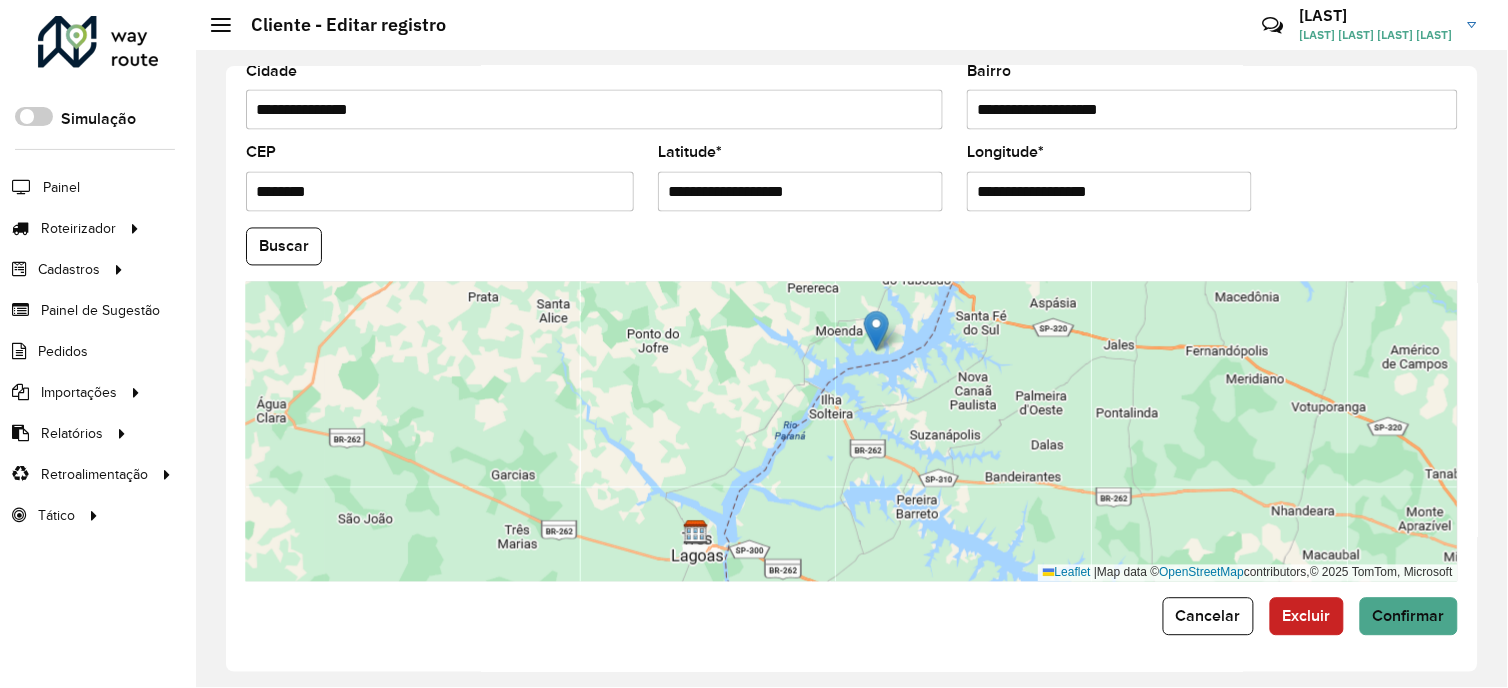 drag, startPoint x: 991, startPoint y: 506, endPoint x: 944, endPoint y: 338, distance: 174.45056 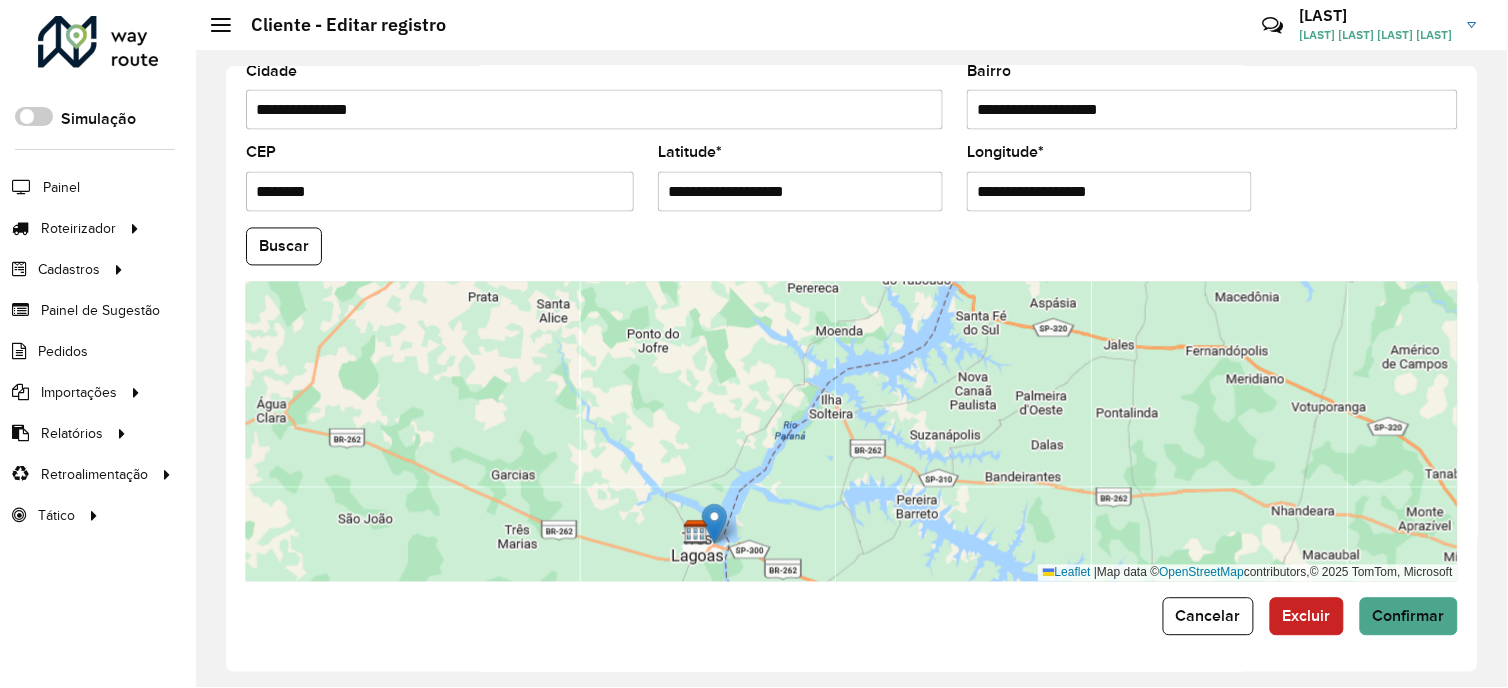 drag, startPoint x: 873, startPoint y: 338, endPoint x: 711, endPoint y: 531, distance: 251.97818 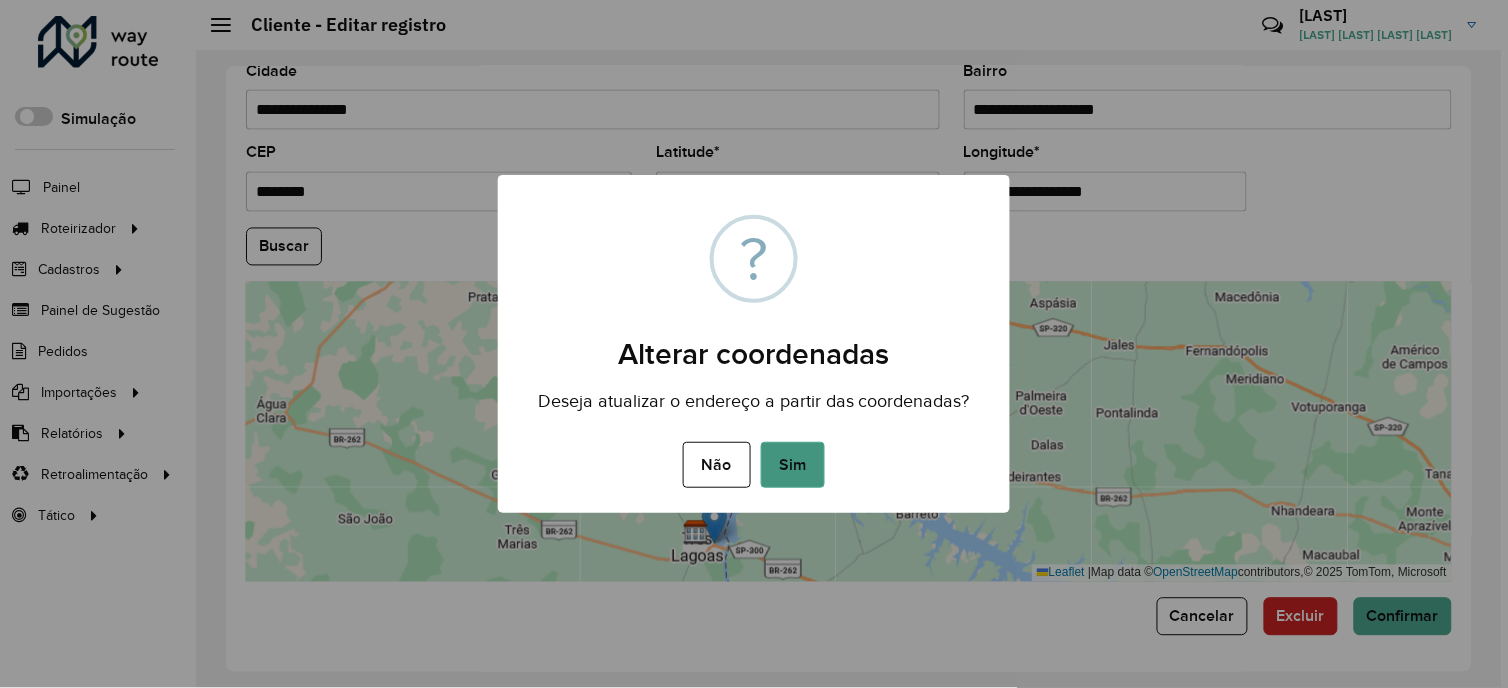 click on "Sim" at bounding box center [793, 465] 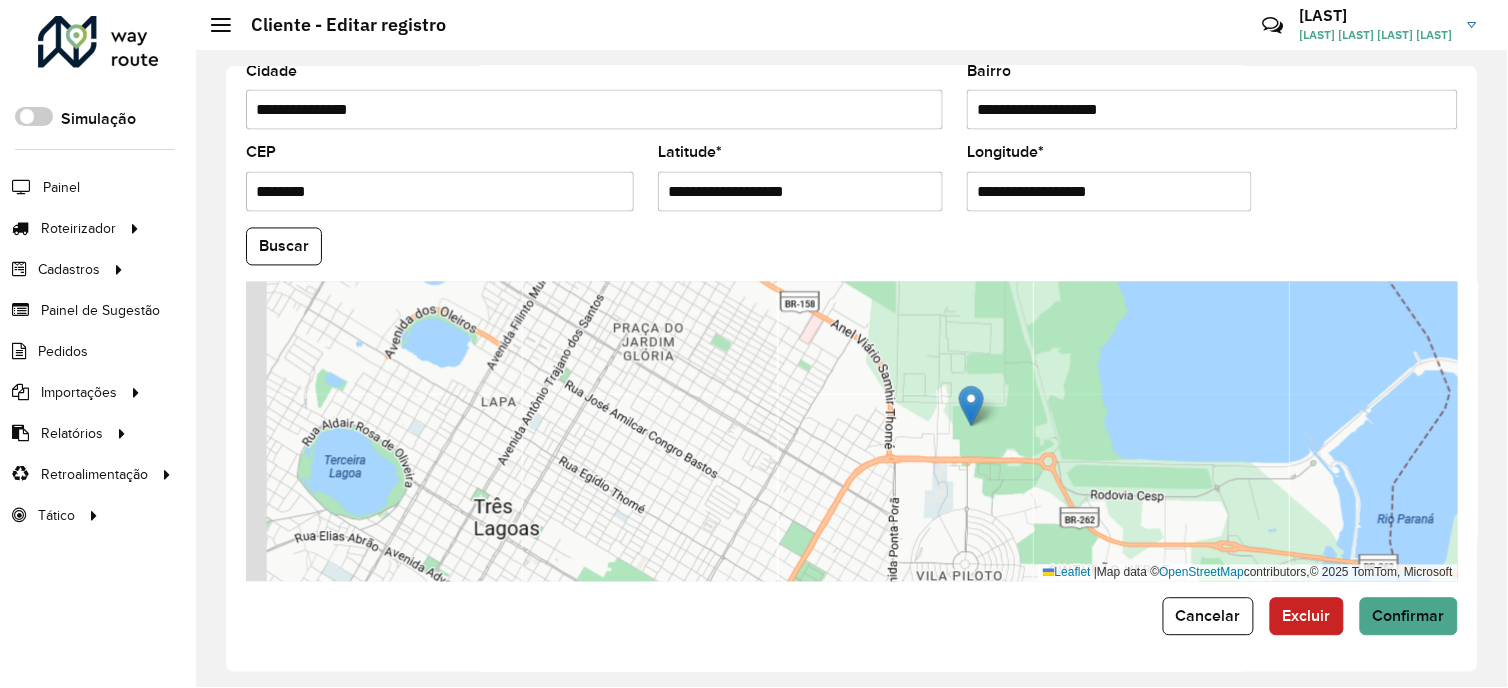 drag, startPoint x: 953, startPoint y: 490, endPoint x: 1072, endPoint y: 450, distance: 125.54282 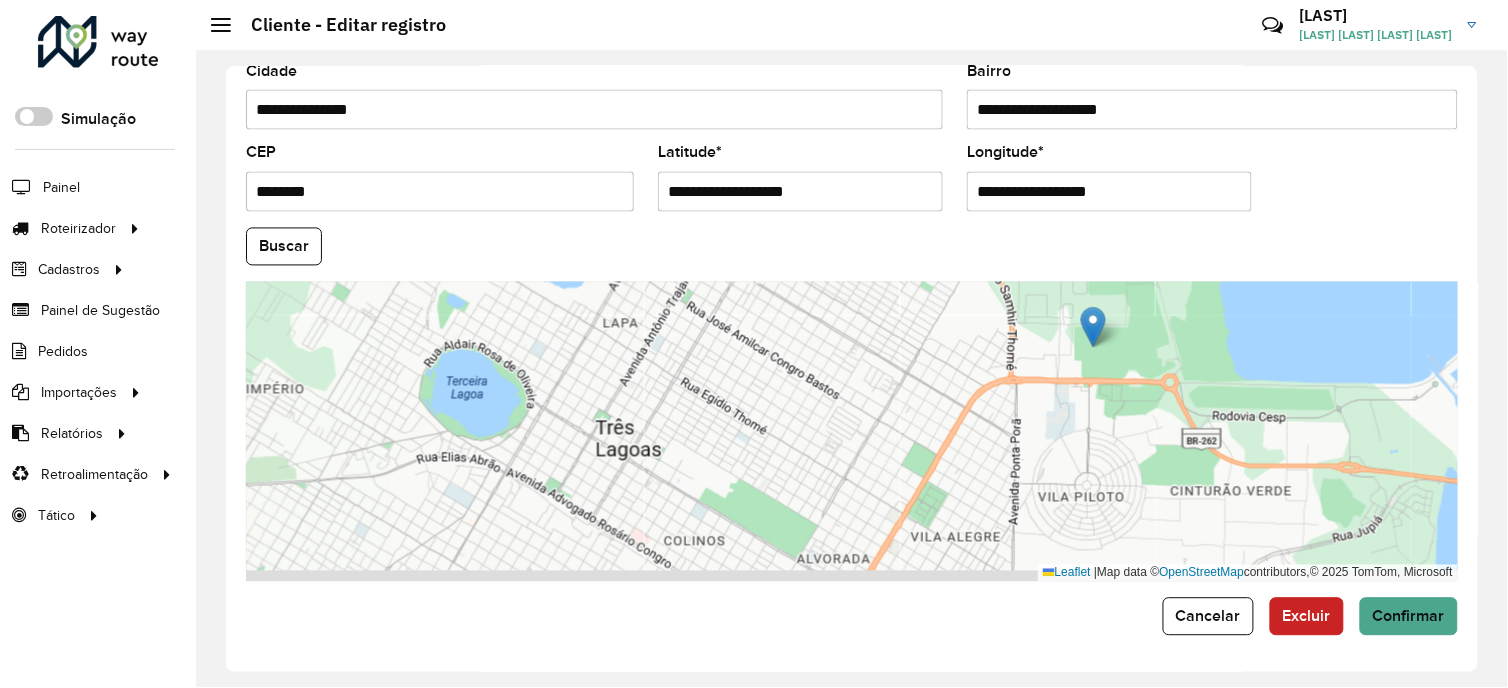 drag, startPoint x: 831, startPoint y: 425, endPoint x: 915, endPoint y: 368, distance: 101.51354 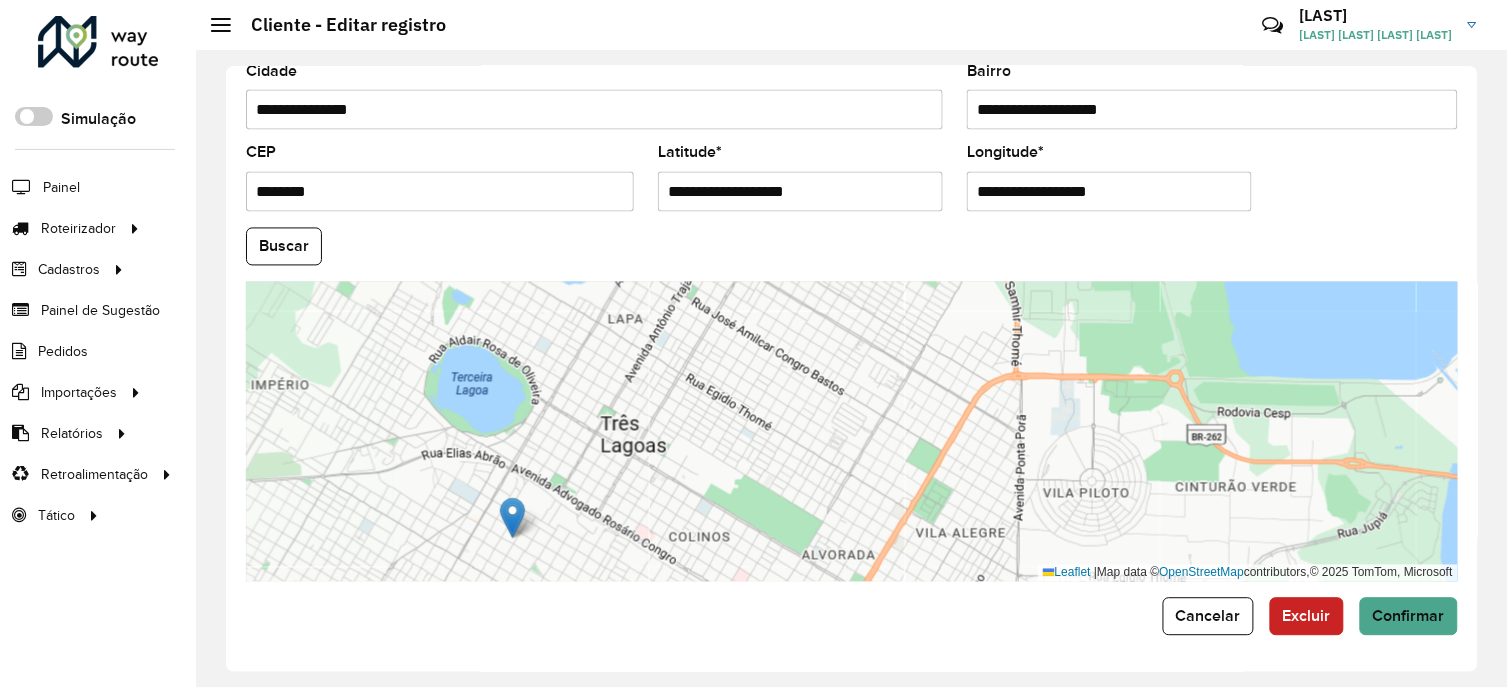 drag, startPoint x: 1101, startPoint y: 322, endPoint x: 490, endPoint y: 507, distance: 638.3933 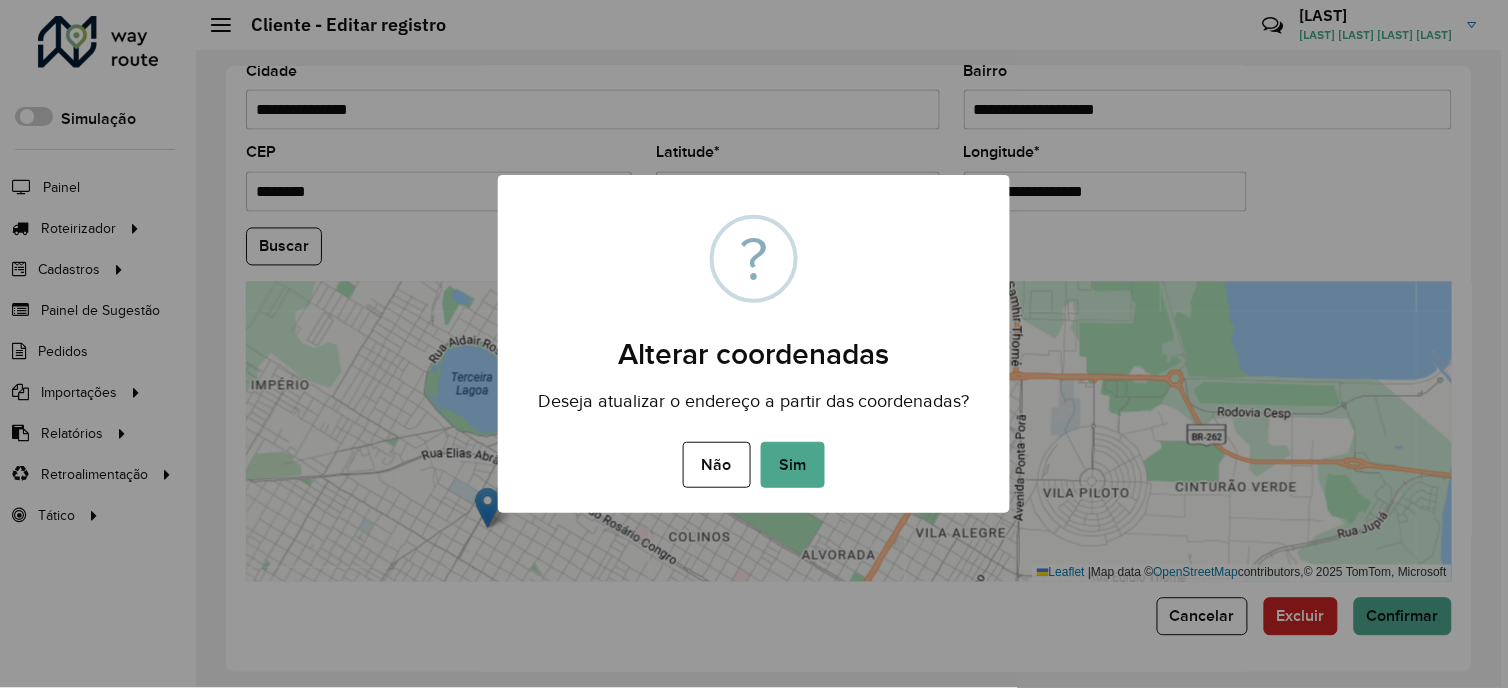 click on "Sim" at bounding box center (793, 465) 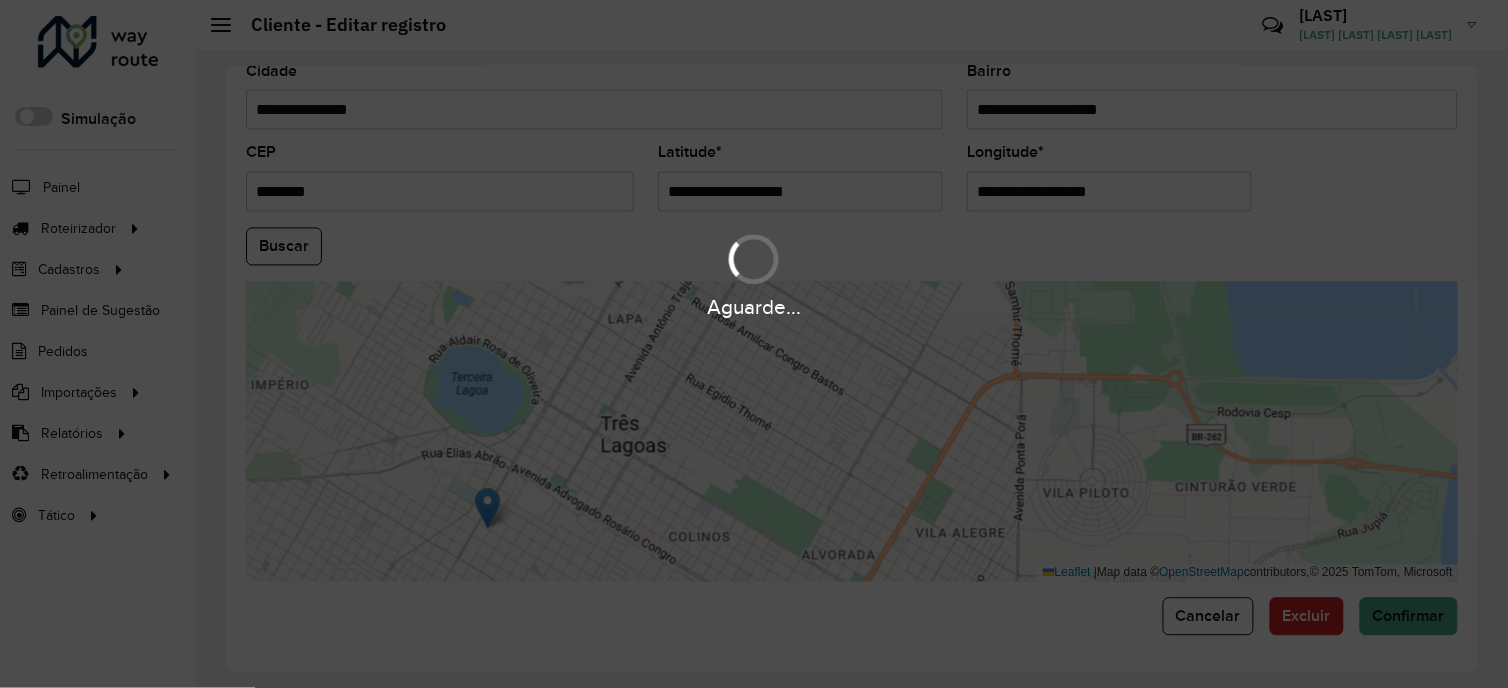 type on "**********" 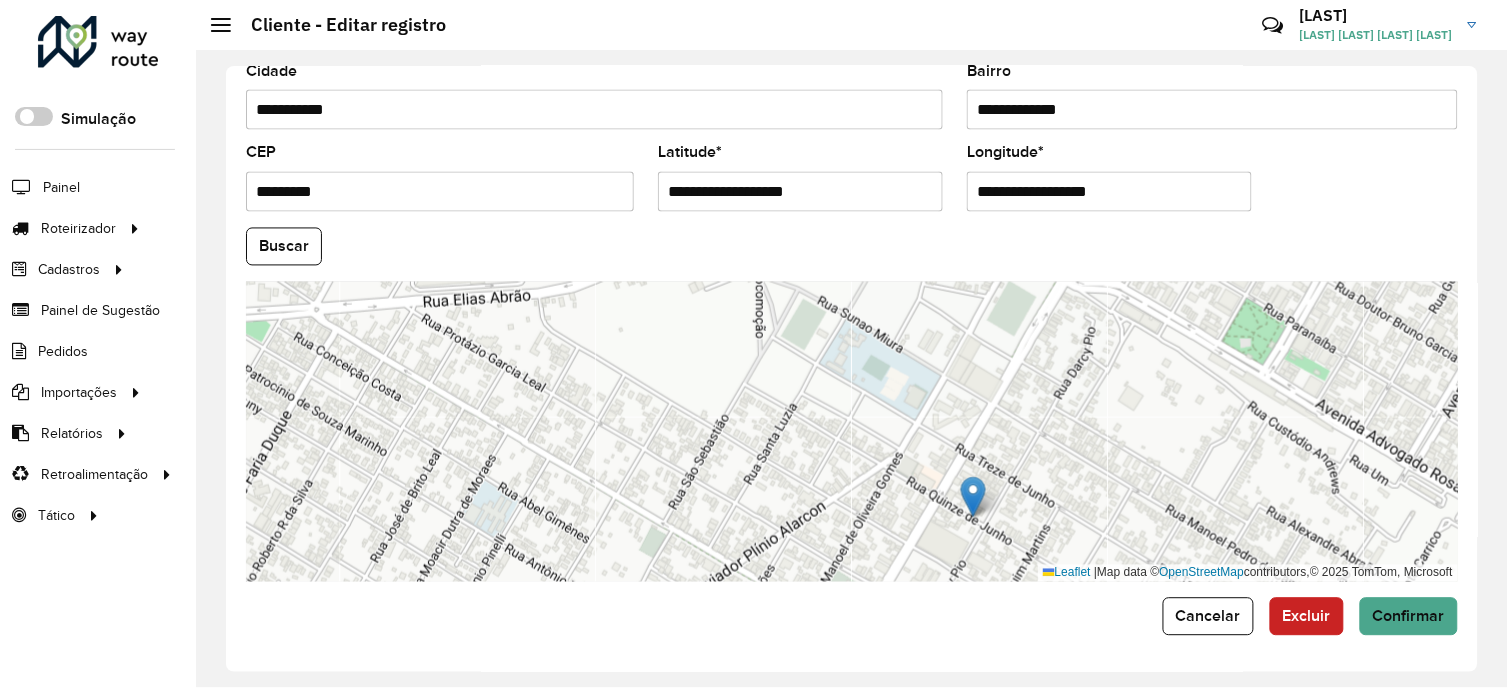 drag, startPoint x: 731, startPoint y: 405, endPoint x: 741, endPoint y: 463, distance: 58.855755 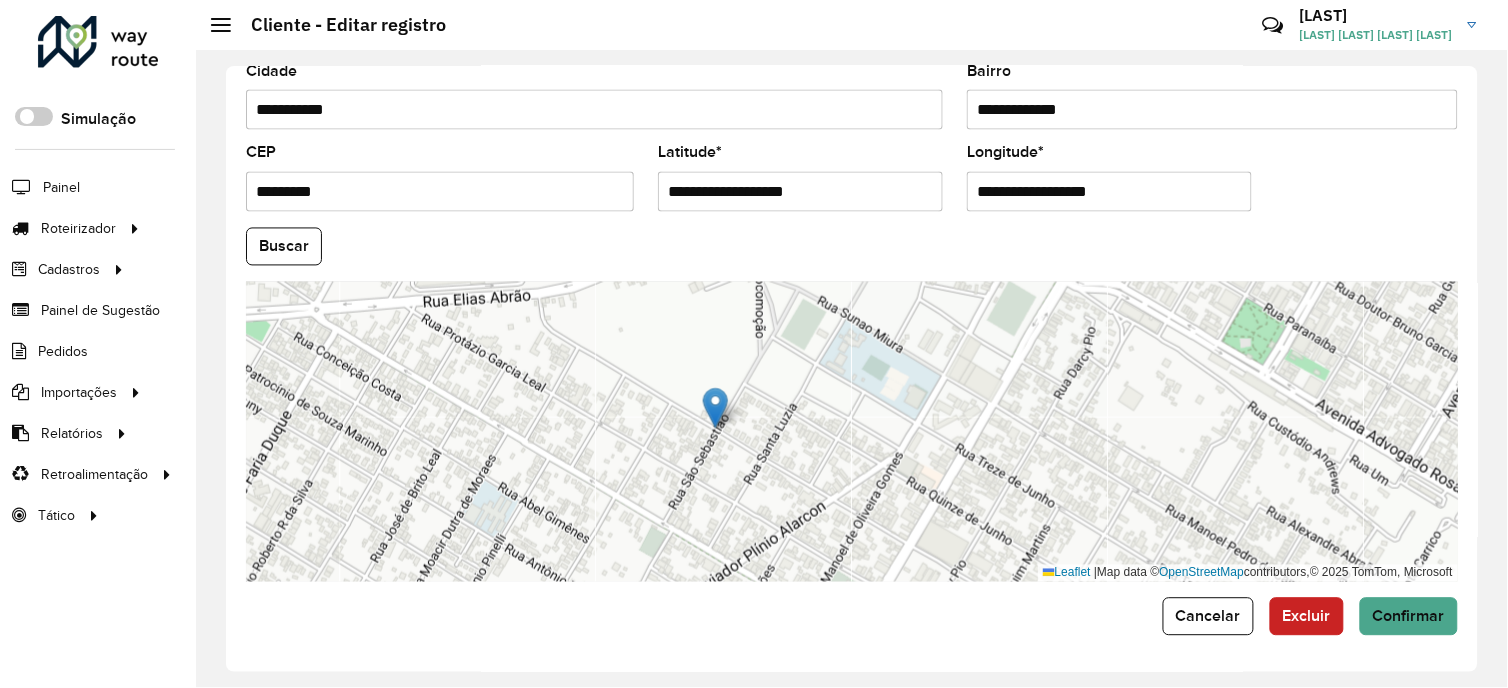 drag, startPoint x: 971, startPoint y: 504, endPoint x: 713, endPoint y: 415, distance: 272.9194 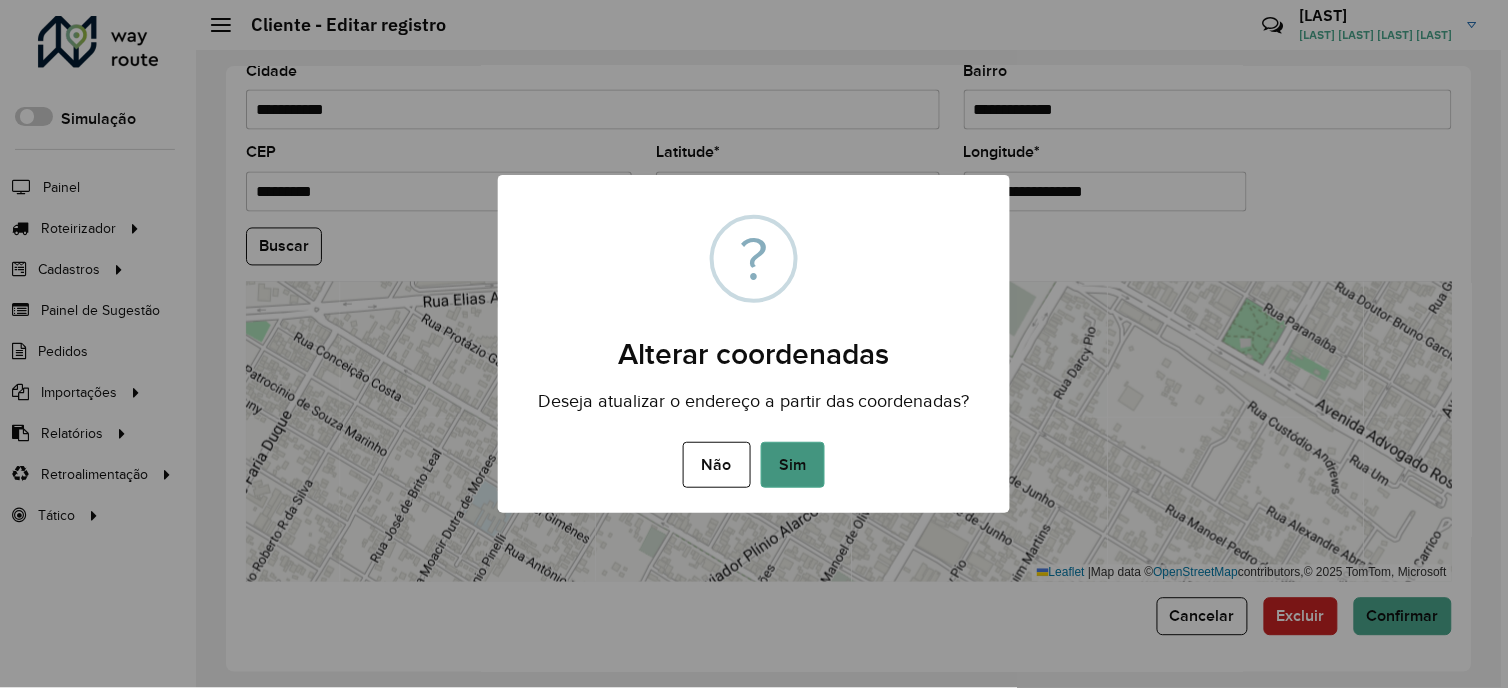 click on "Sim" at bounding box center (793, 465) 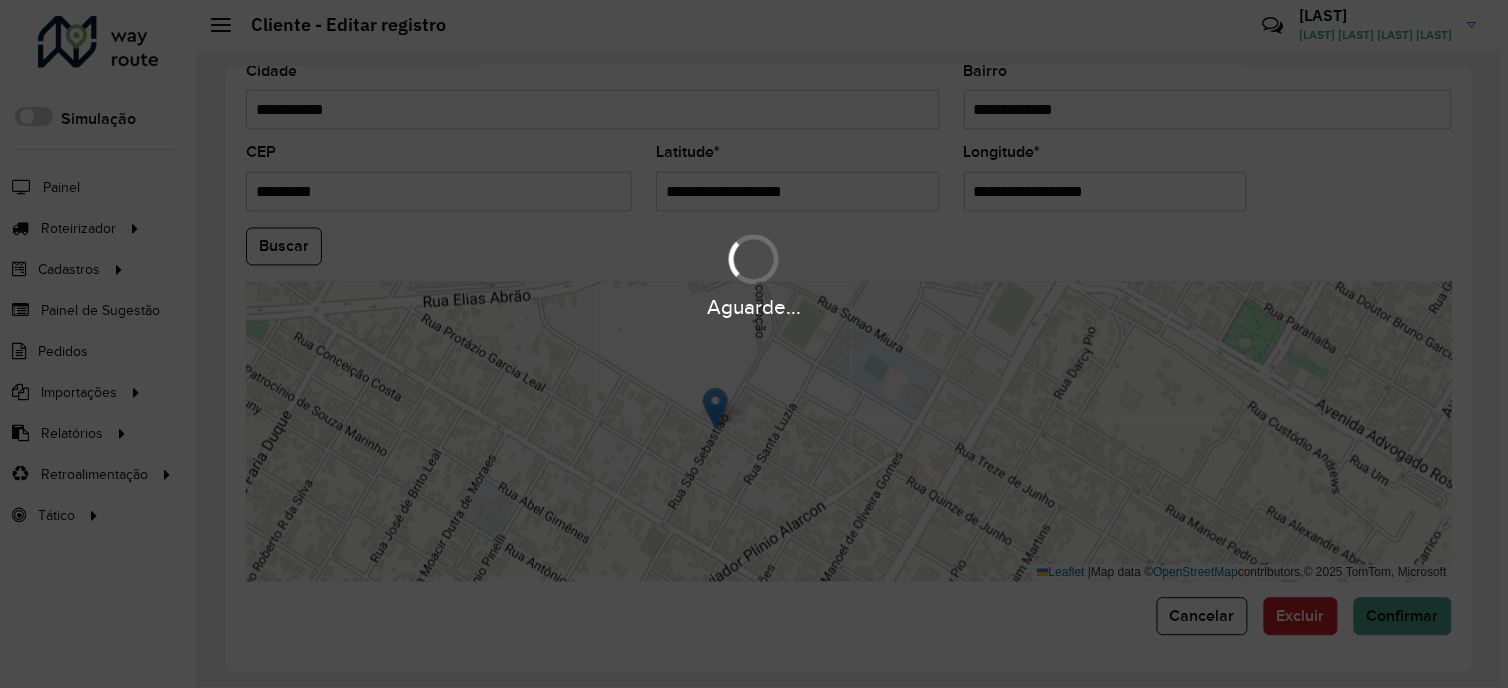 click on "Aguarde..." at bounding box center (754, 344) 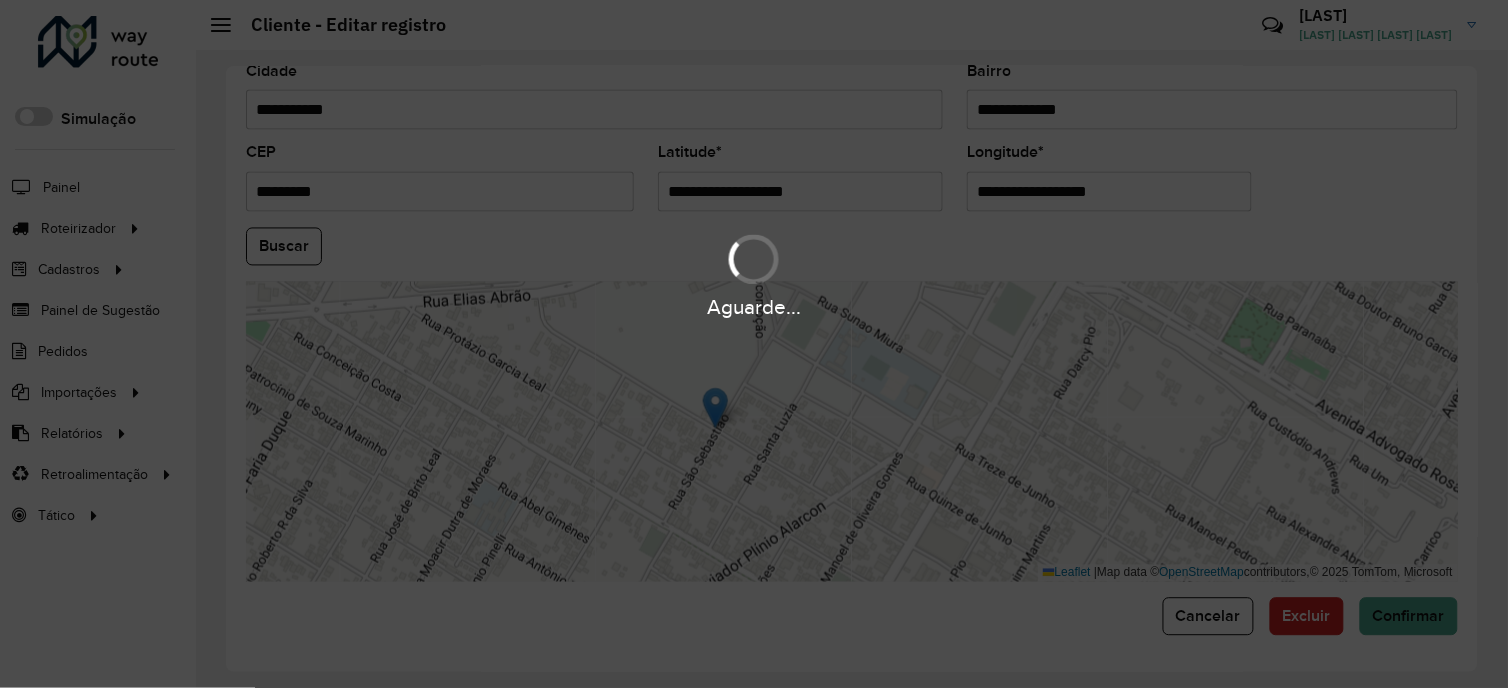 type on "**********" 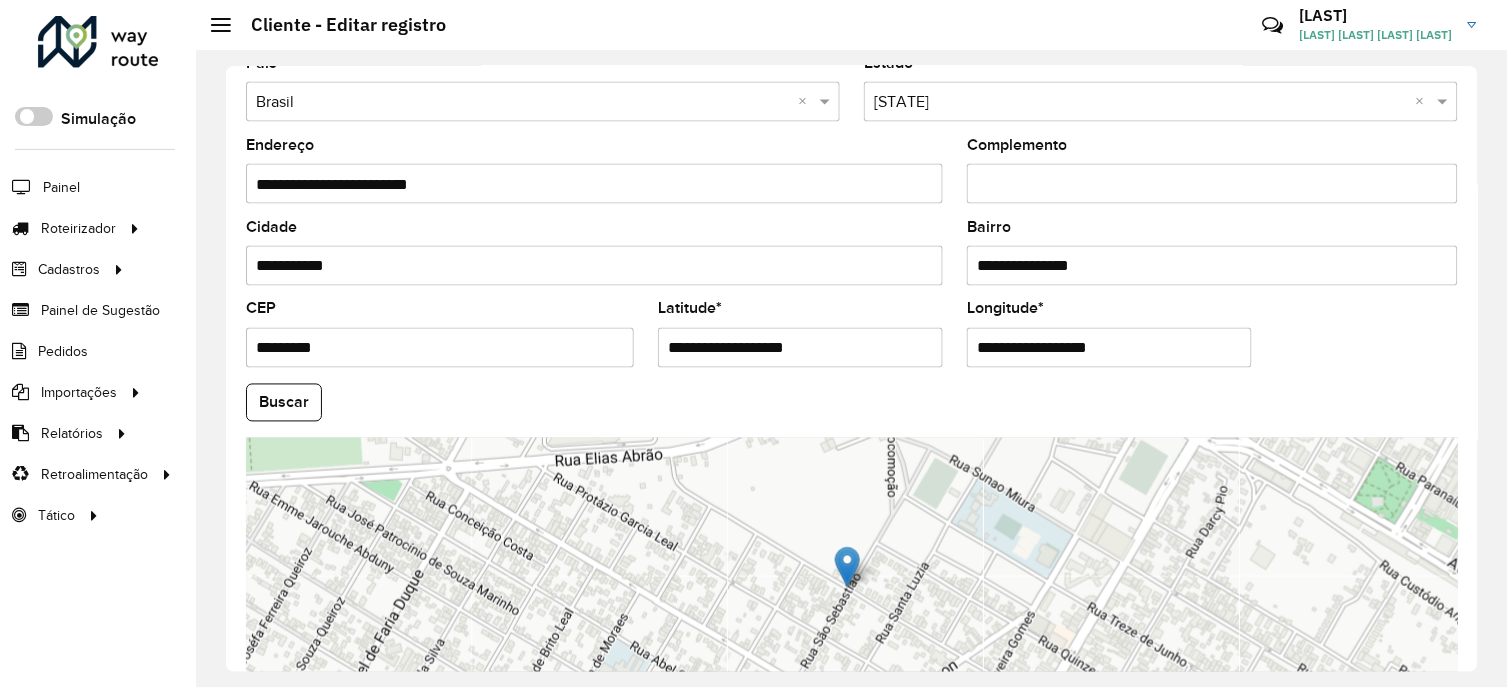 scroll, scrollTop: 803, scrollLeft: 0, axis: vertical 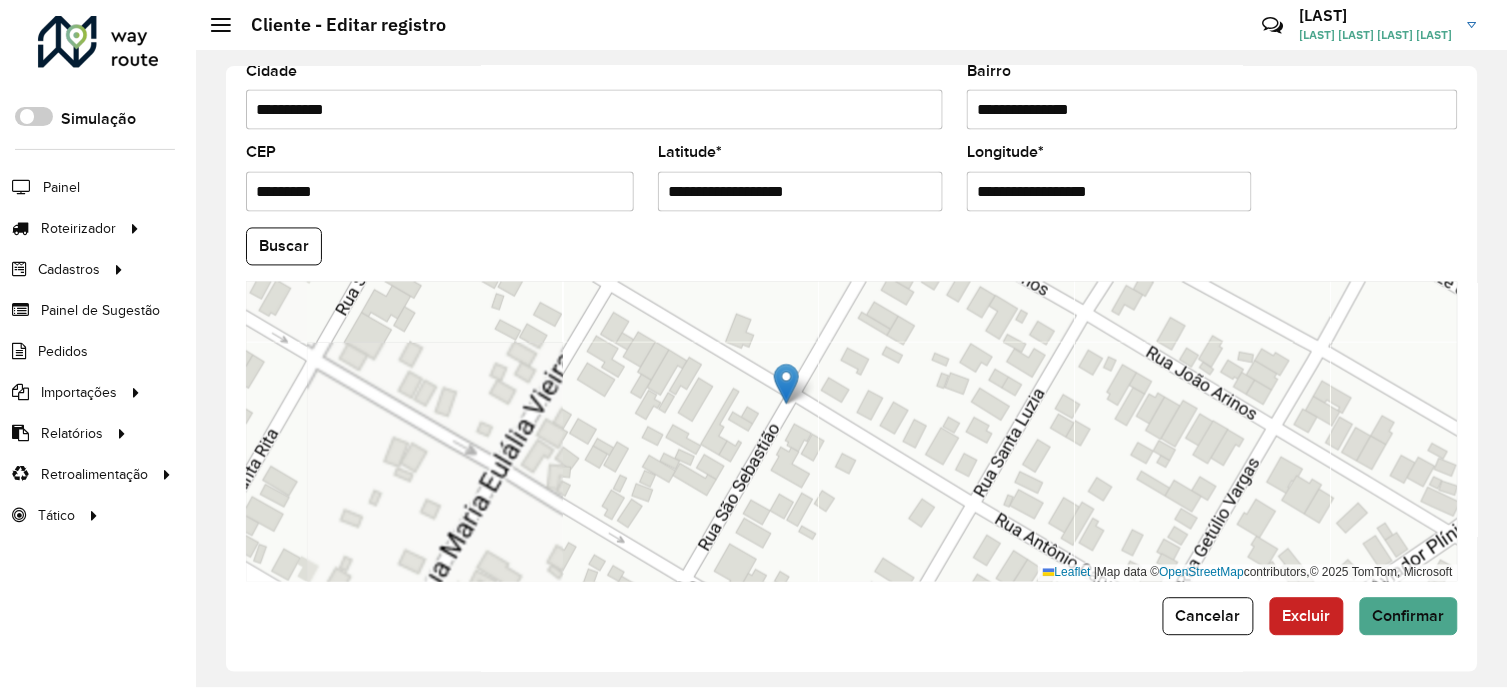 drag, startPoint x: 787, startPoint y: 382, endPoint x: 790, endPoint y: 400, distance: 18.248287 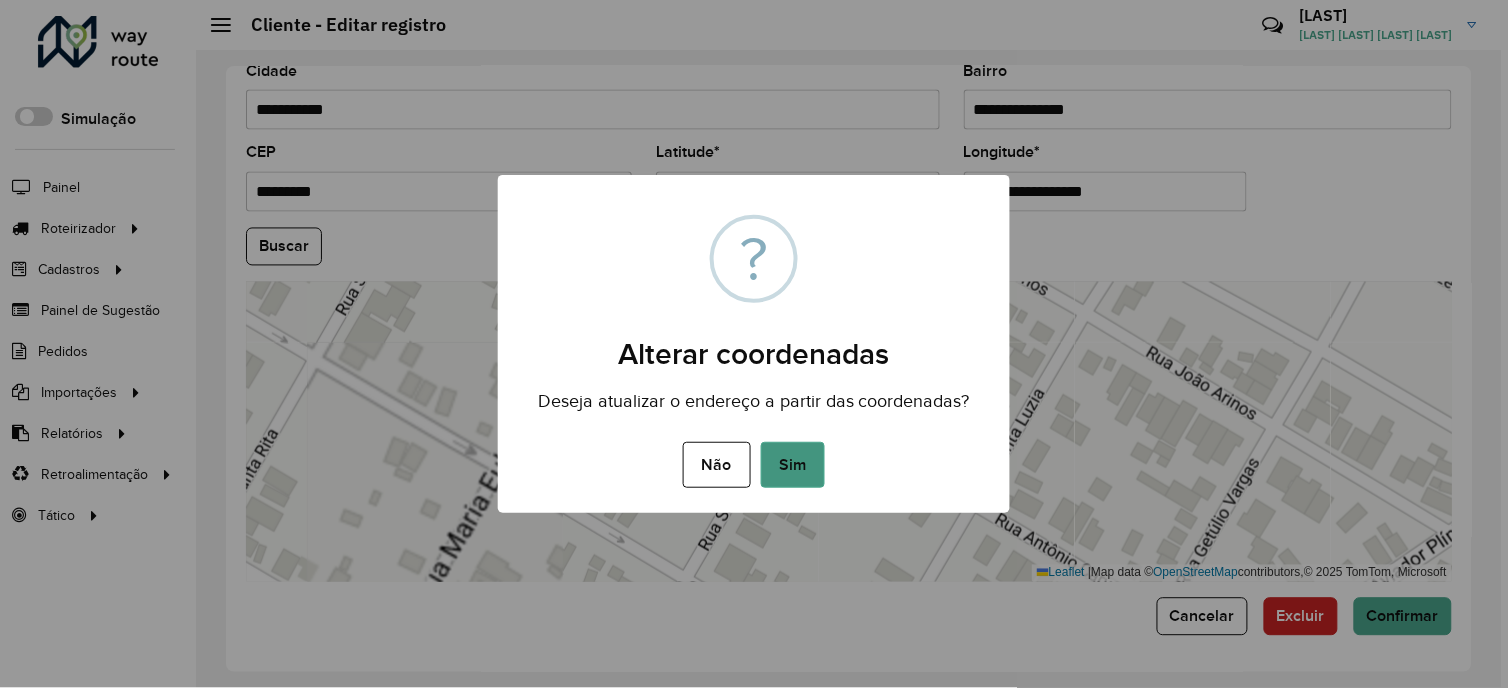 click on "Sim" at bounding box center [793, 465] 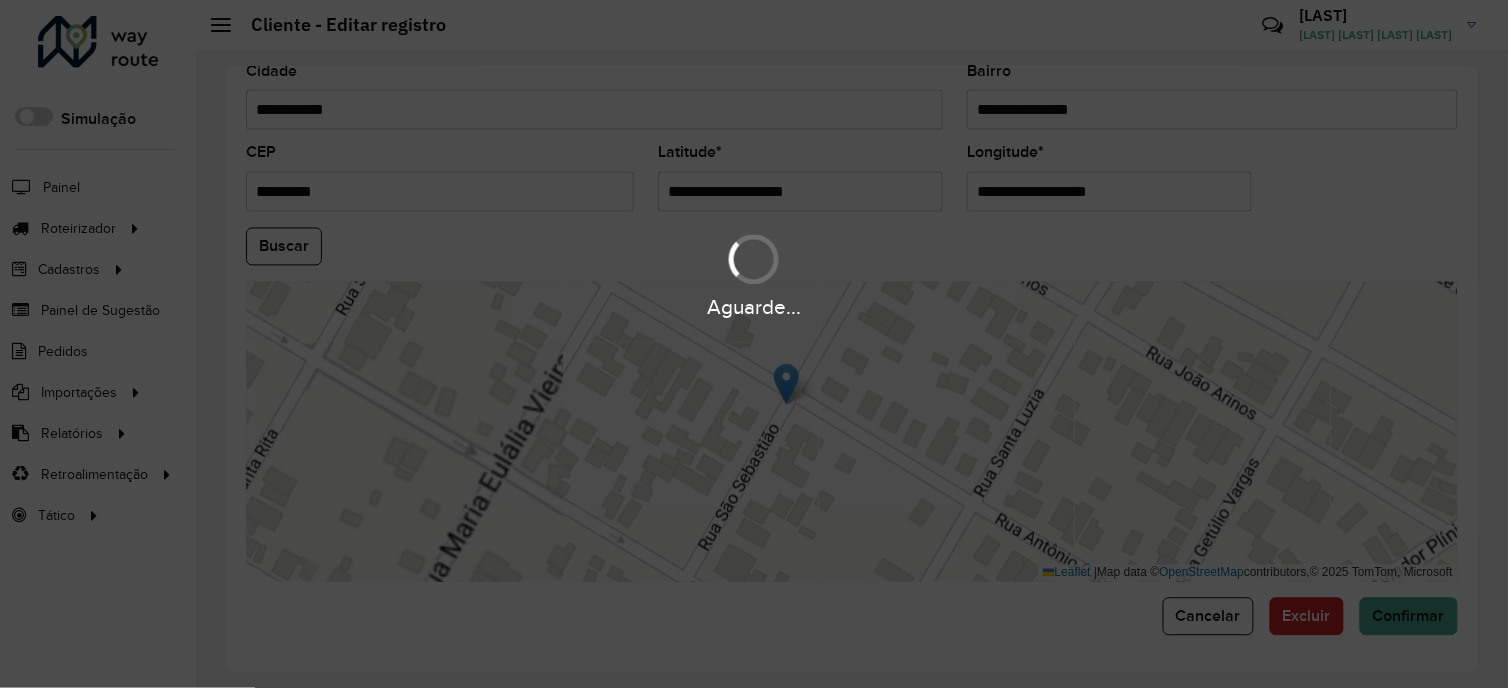 type on "**********" 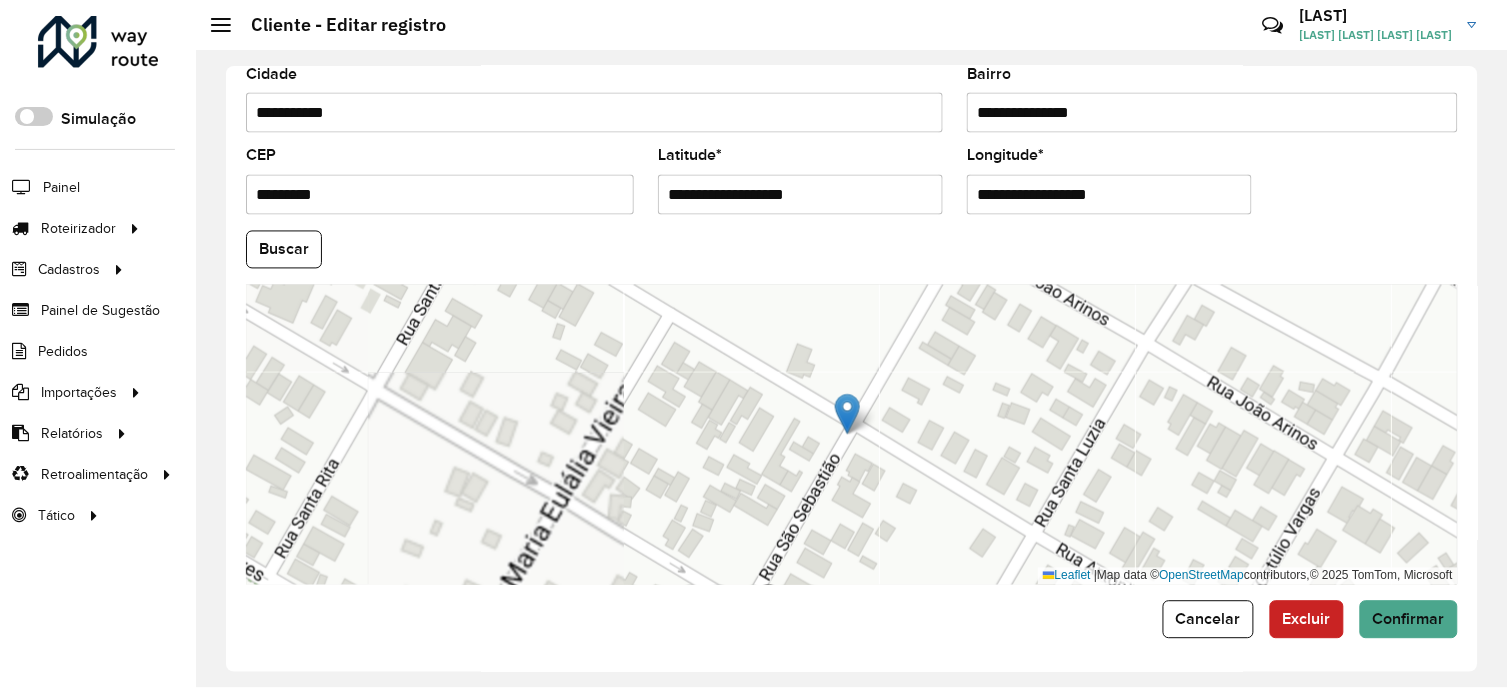 scroll, scrollTop: 803, scrollLeft: 0, axis: vertical 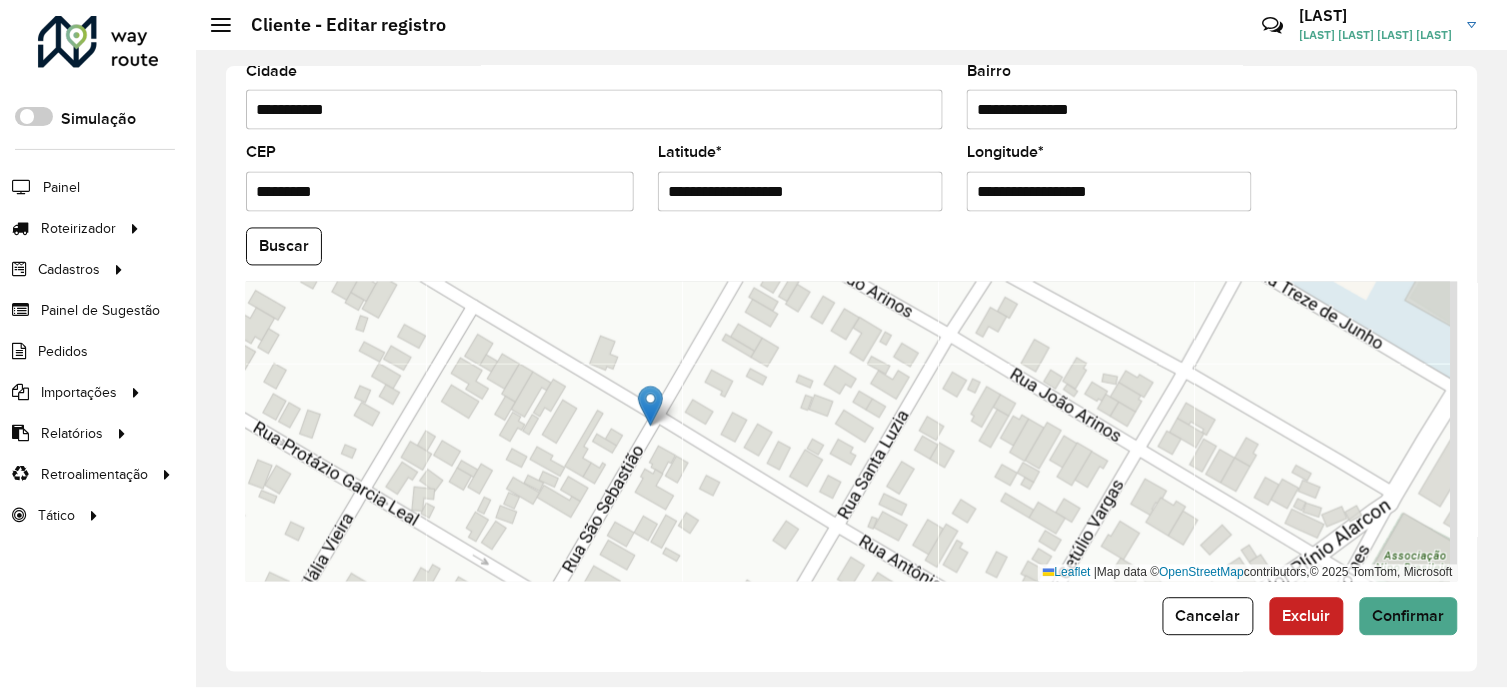drag, startPoint x: 753, startPoint y: 477, endPoint x: 677, endPoint y: 492, distance: 77.46612 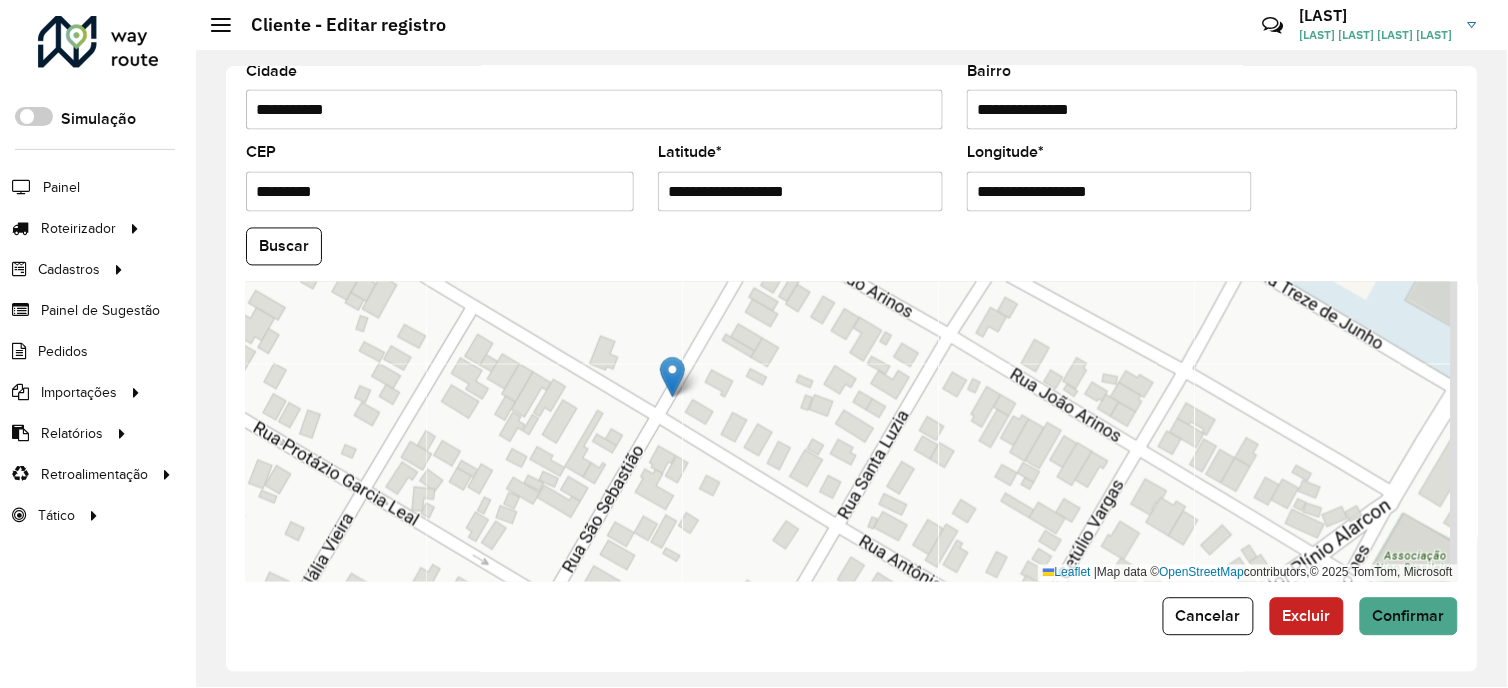 drag, startPoint x: 658, startPoint y: 413, endPoint x: 680, endPoint y: 384, distance: 36.40055 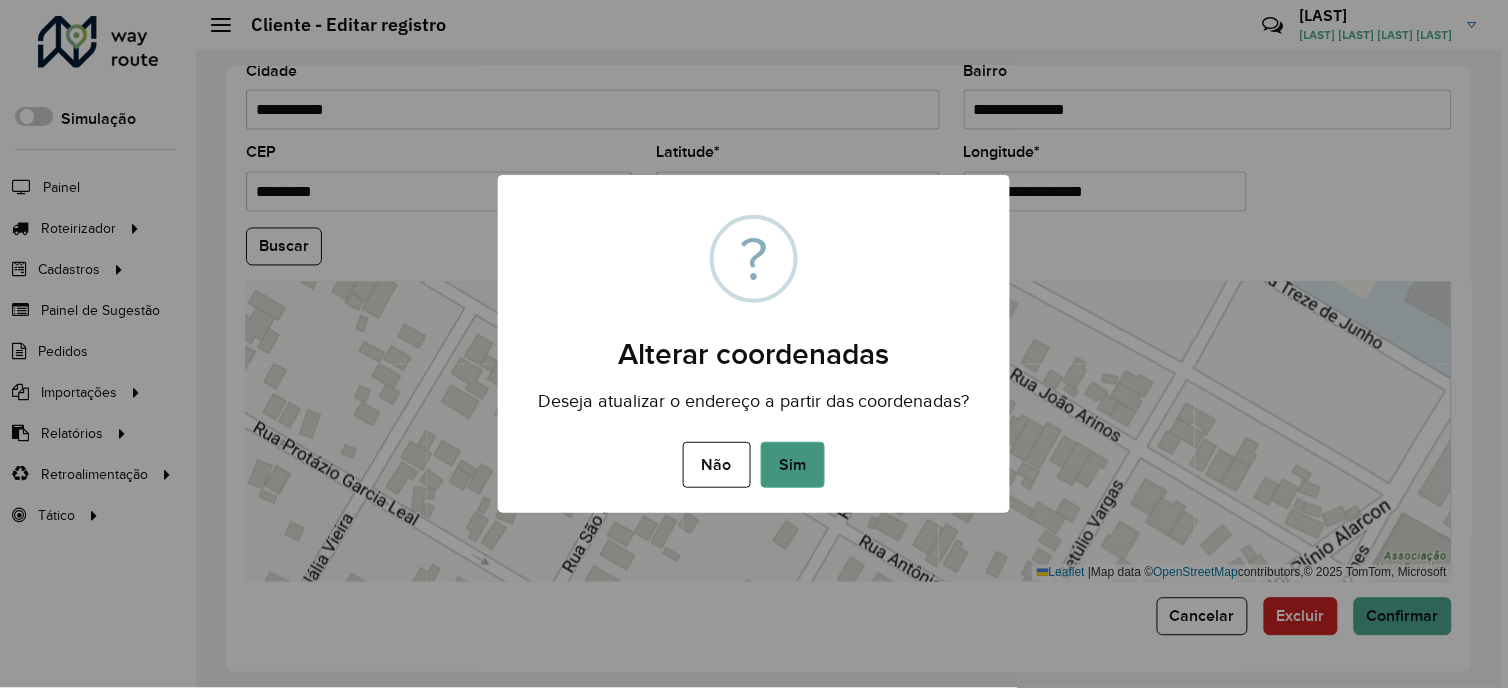 click on "Sim" at bounding box center [793, 465] 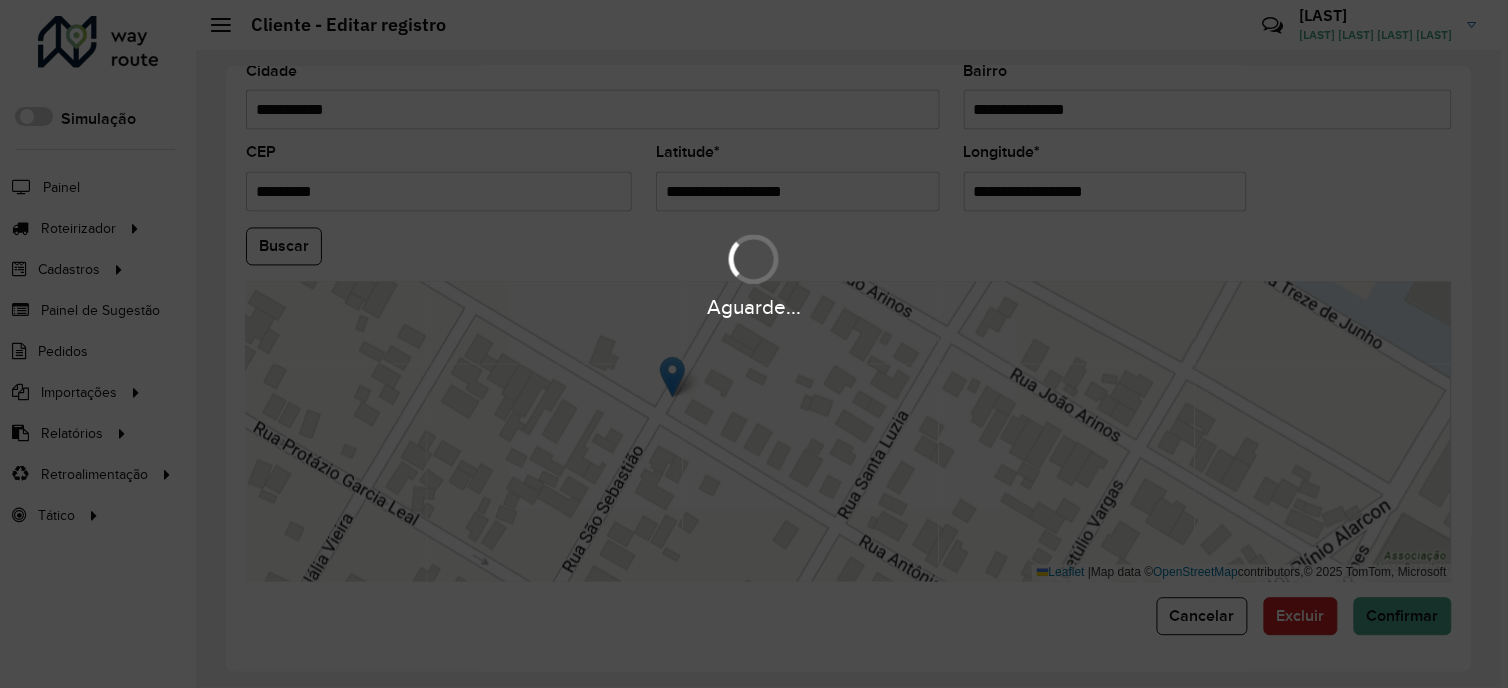 click on "Aguarde..." at bounding box center (754, 344) 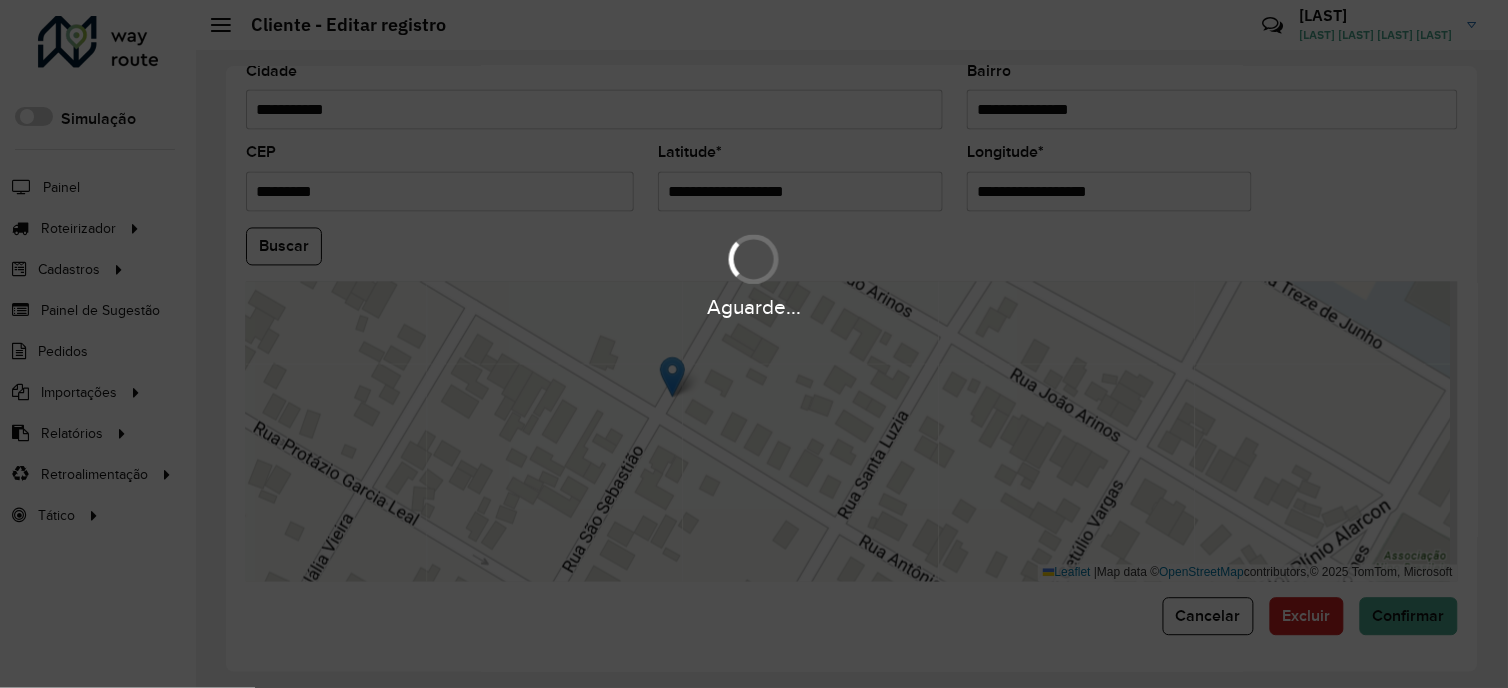 type on "**********" 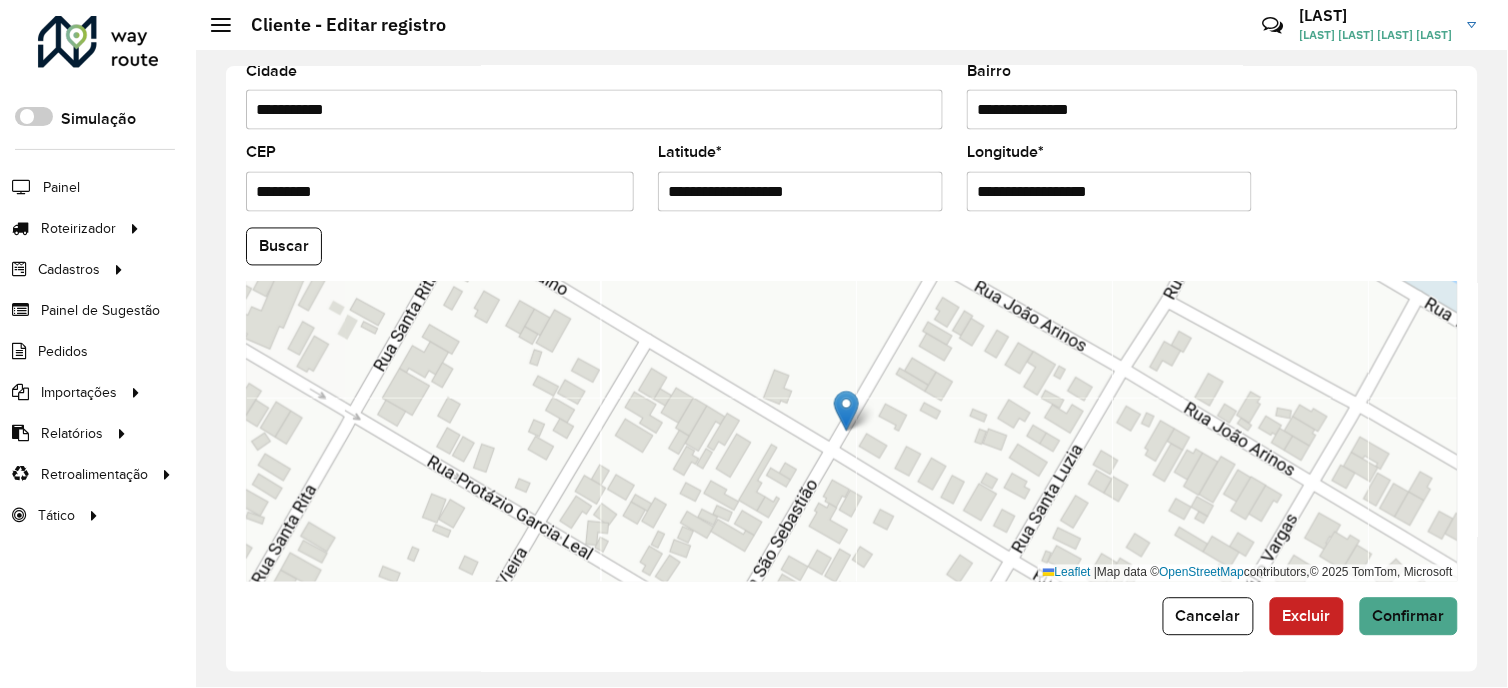 scroll, scrollTop: 581, scrollLeft: 0, axis: vertical 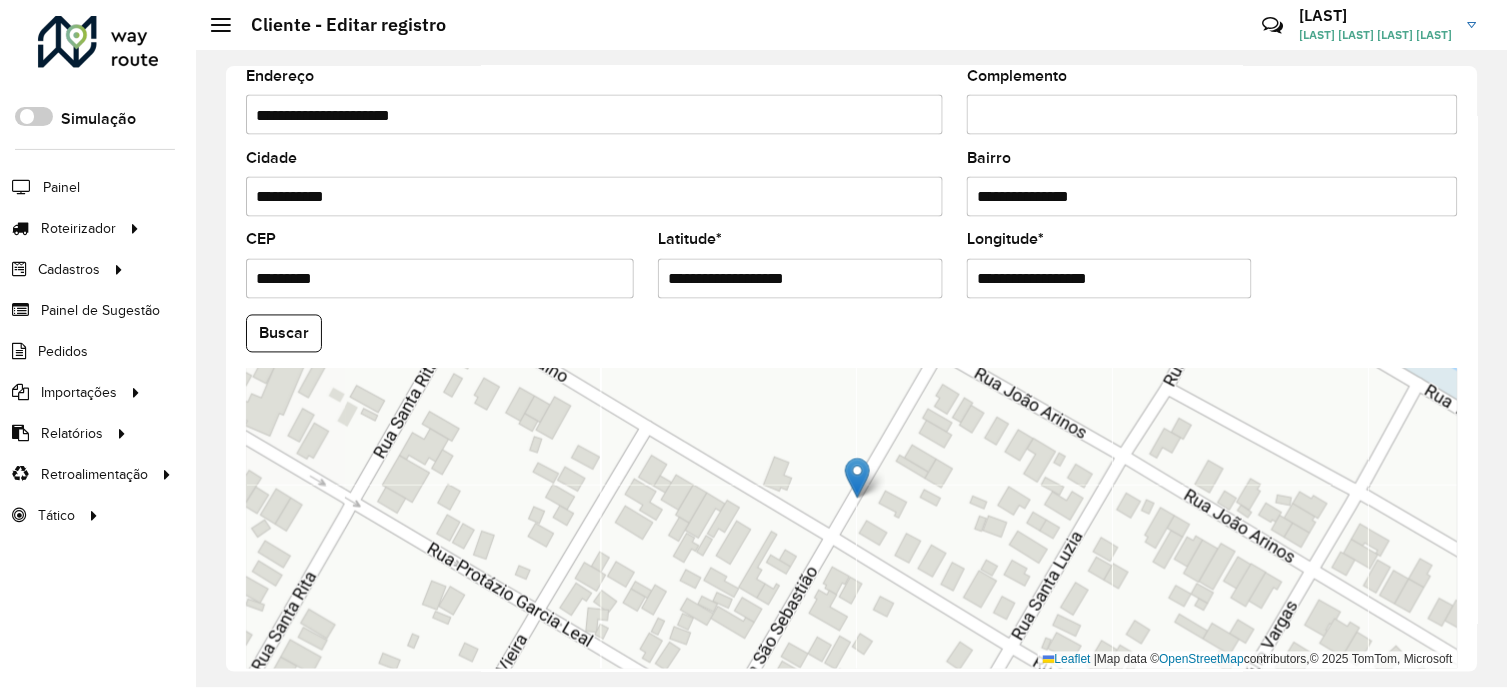 drag, startPoint x: 842, startPoint y: 631, endPoint x: 853, endPoint y: 611, distance: 22.825424 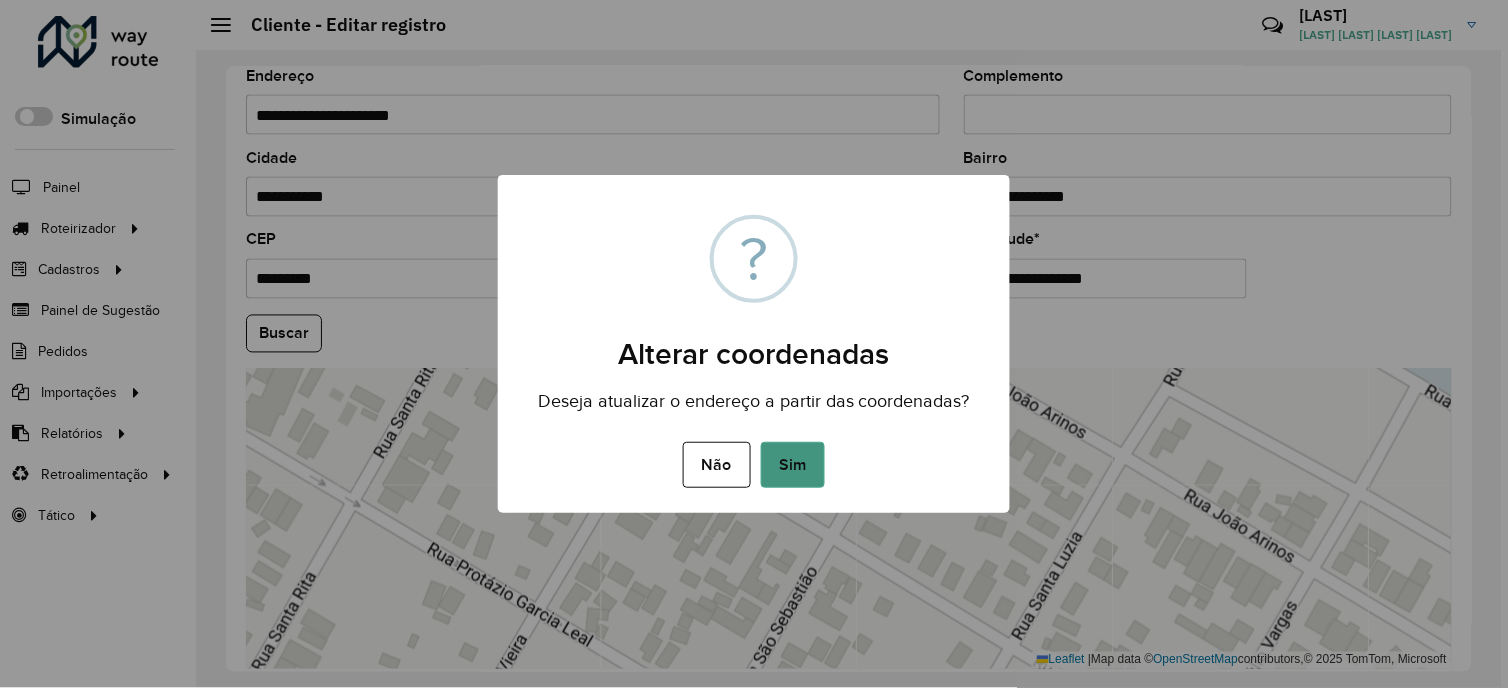 click on "Sim" at bounding box center (793, 465) 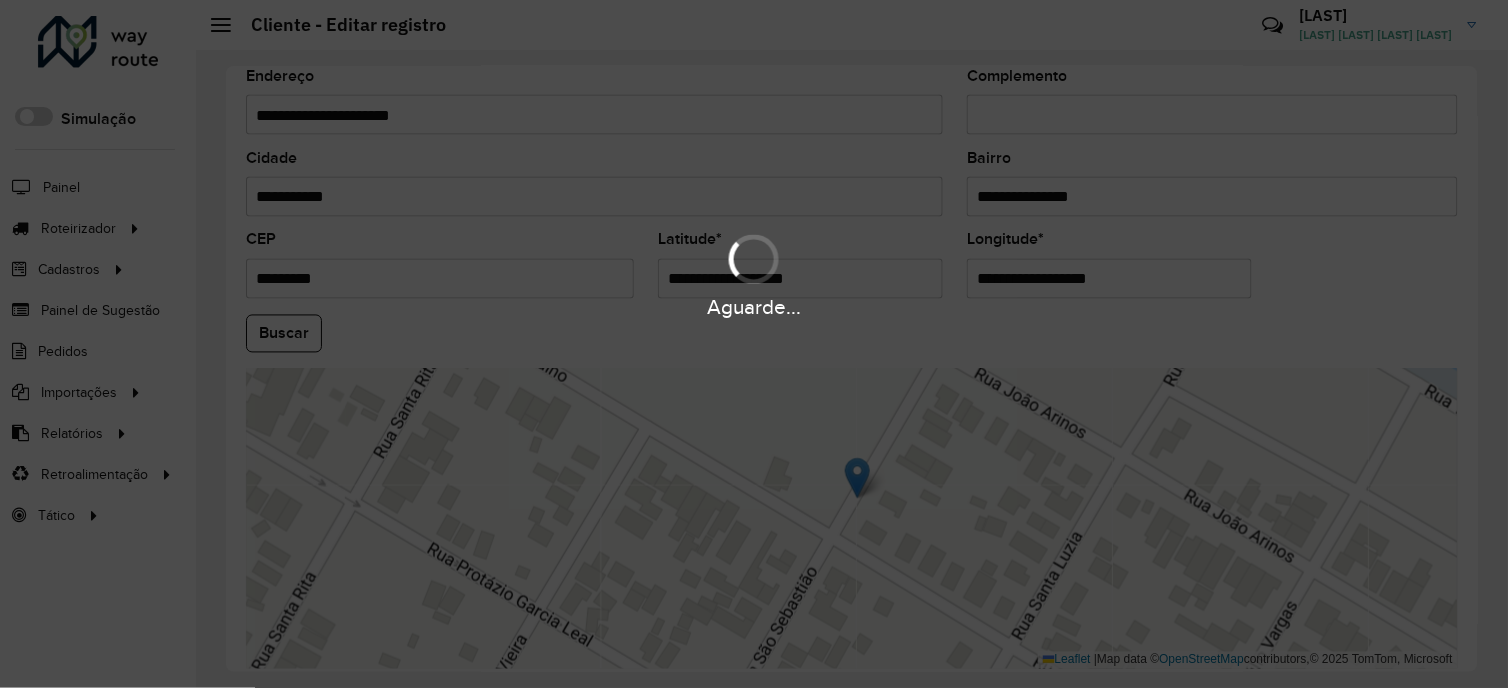 type on "**********" 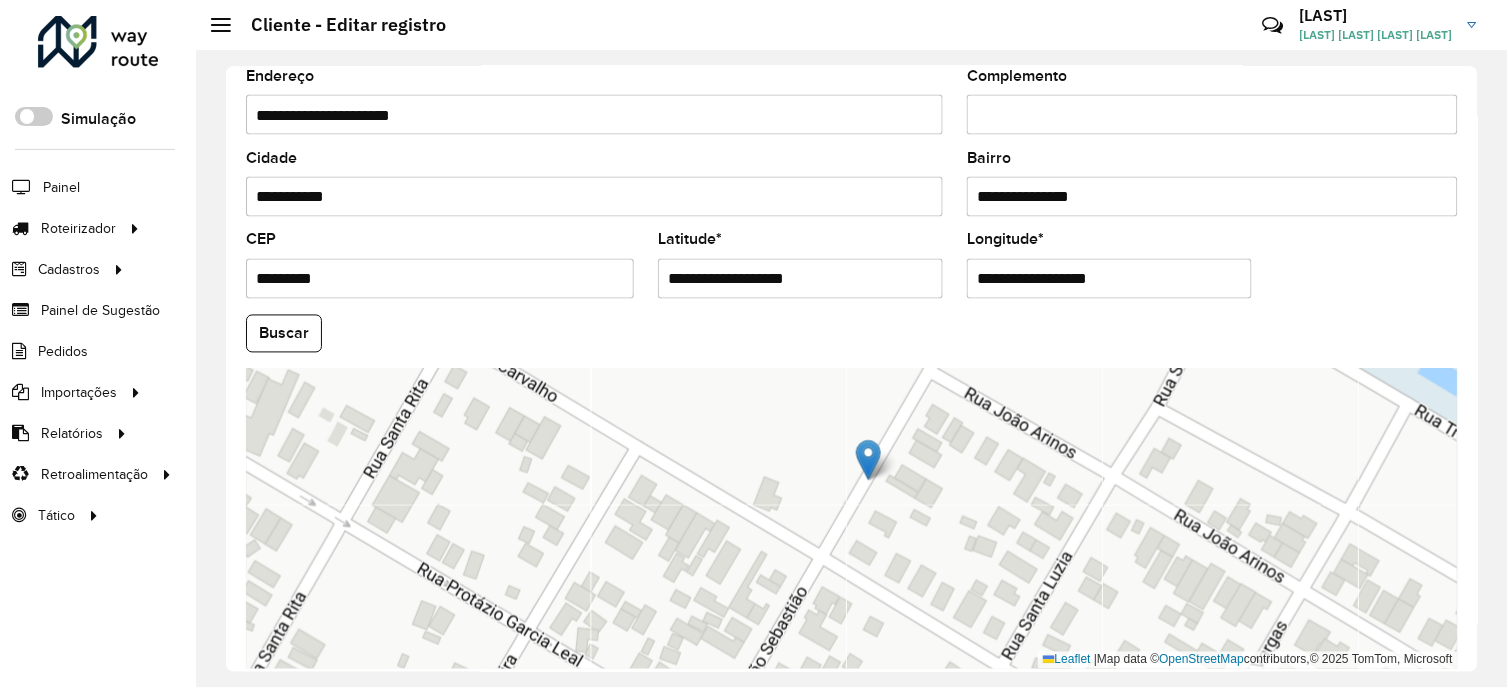 drag, startPoint x: 854, startPoint y: 501, endPoint x: 875, endPoint y: 463, distance: 43.416588 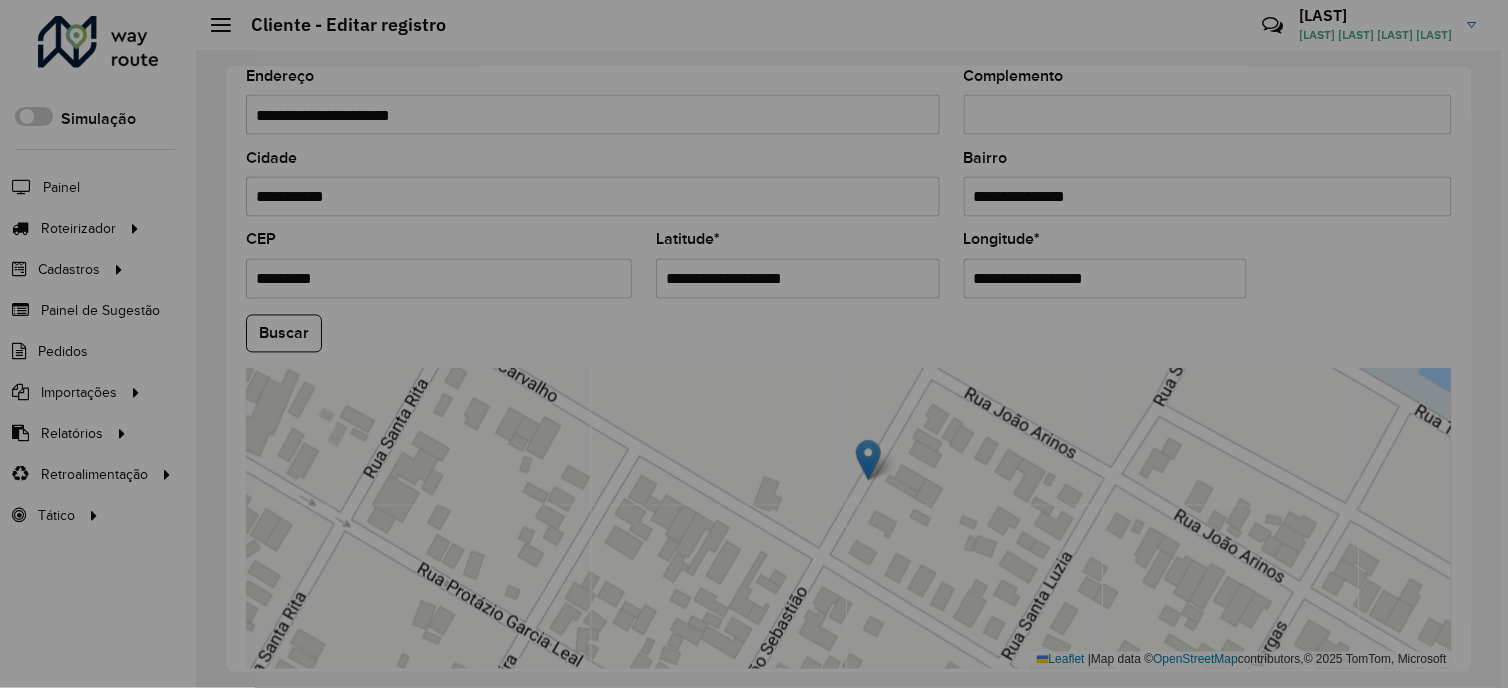 type on "**********" 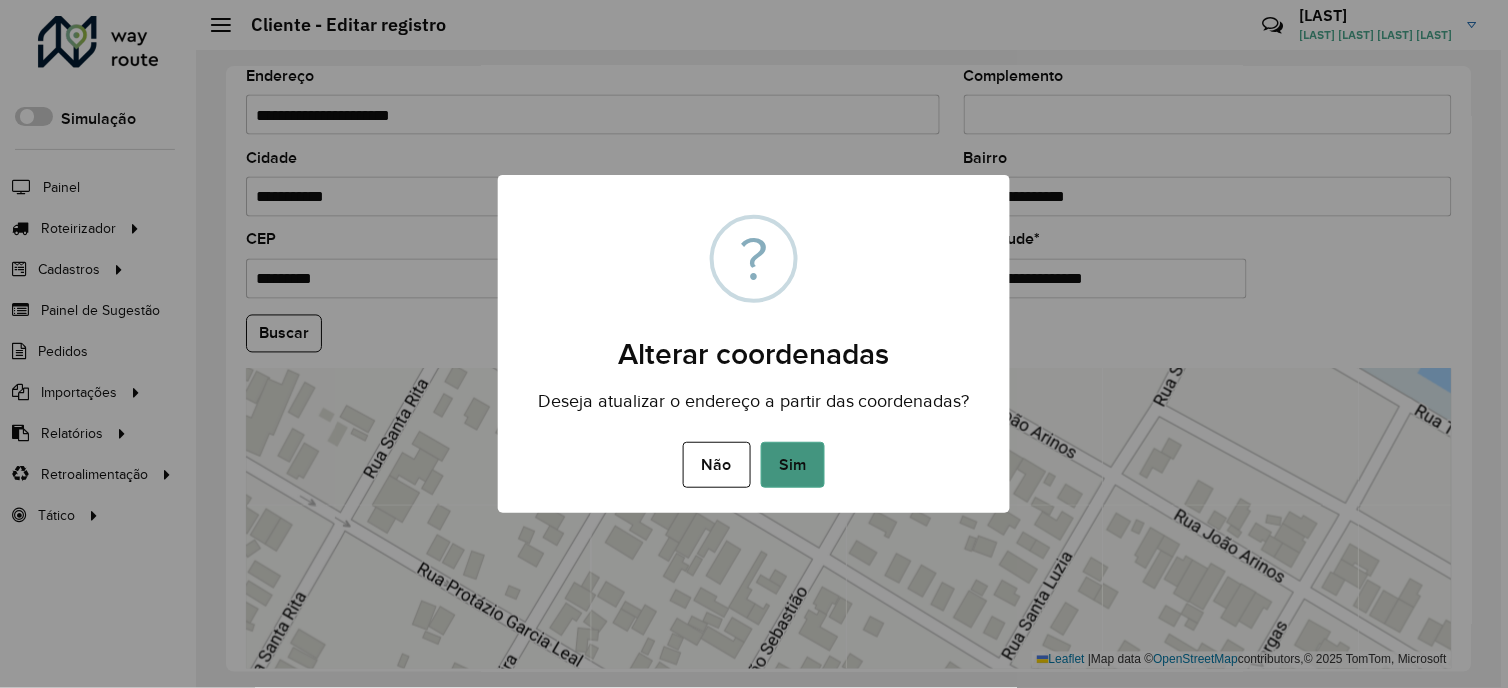 click on "Sim" at bounding box center [793, 465] 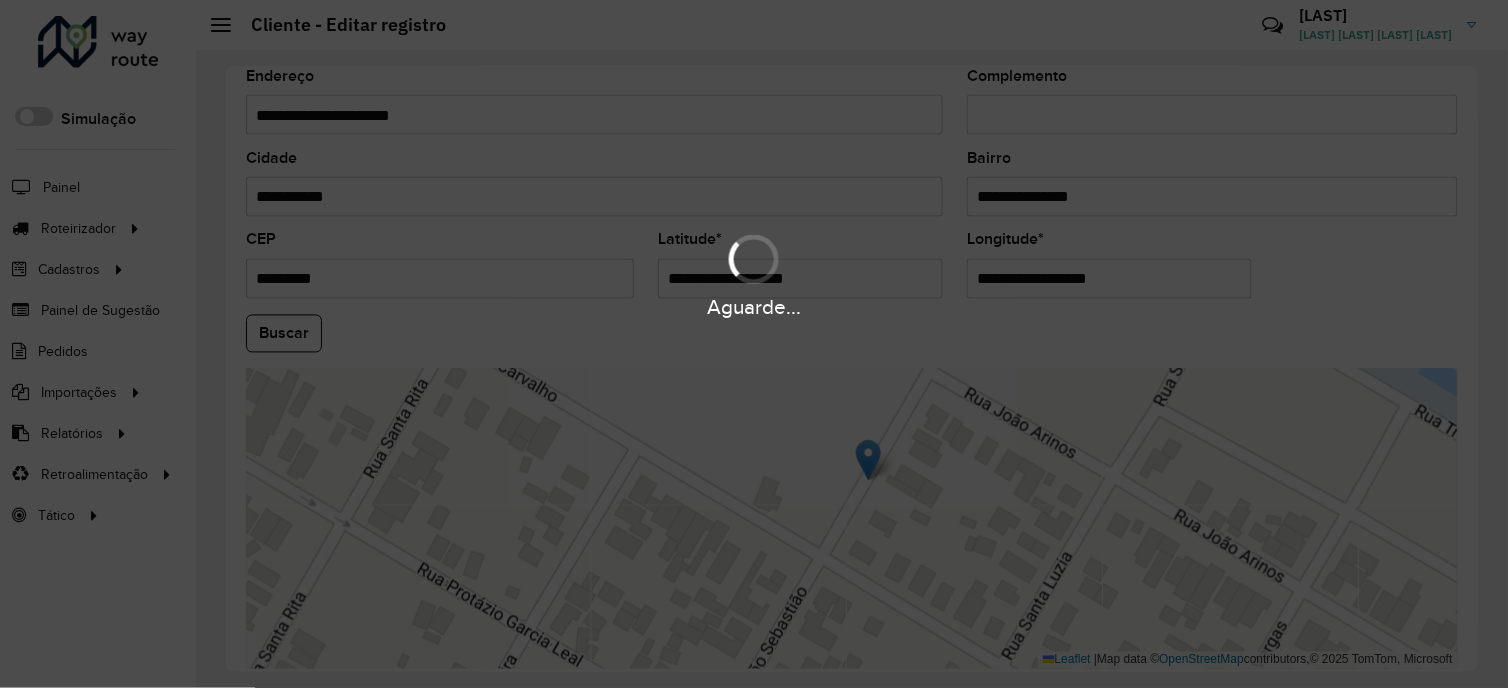 type on "**********" 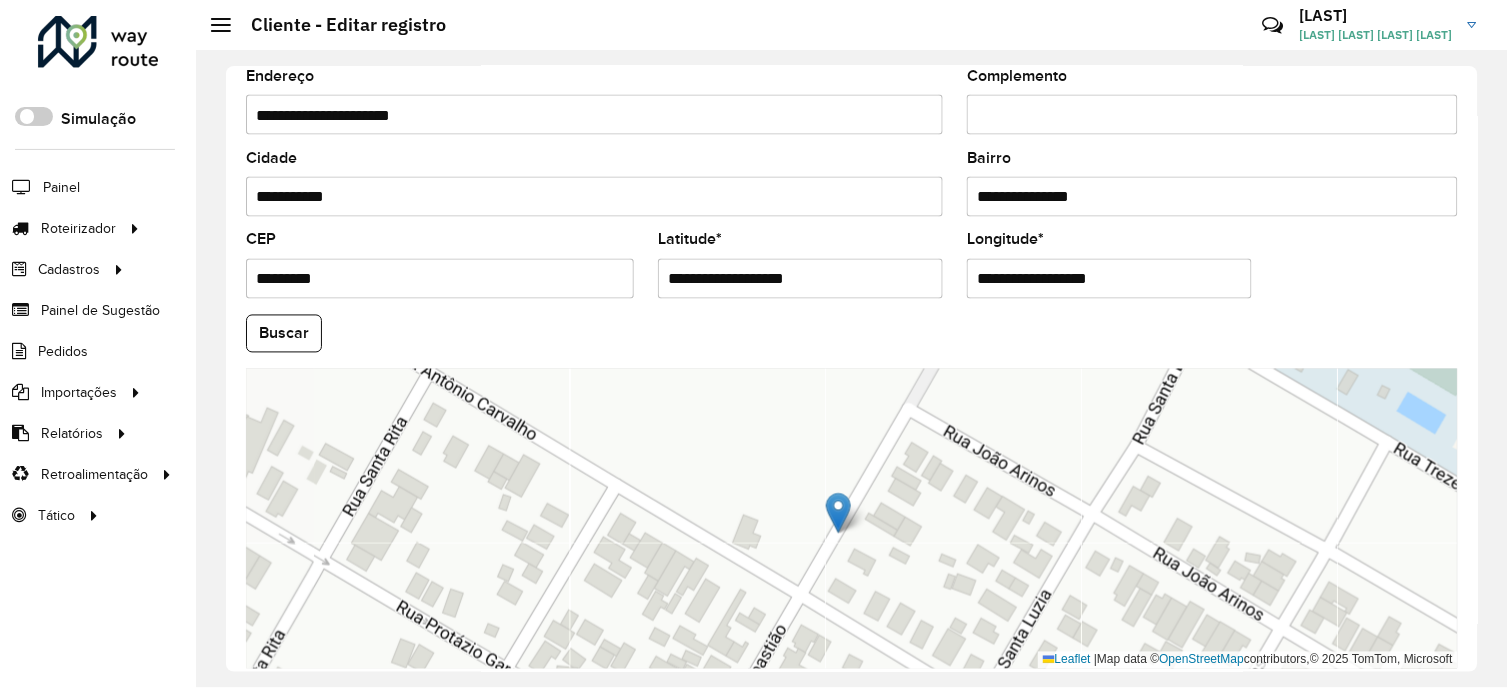 drag, startPoint x: 846, startPoint y: 510, endPoint x: 837, endPoint y: 525, distance: 17.492855 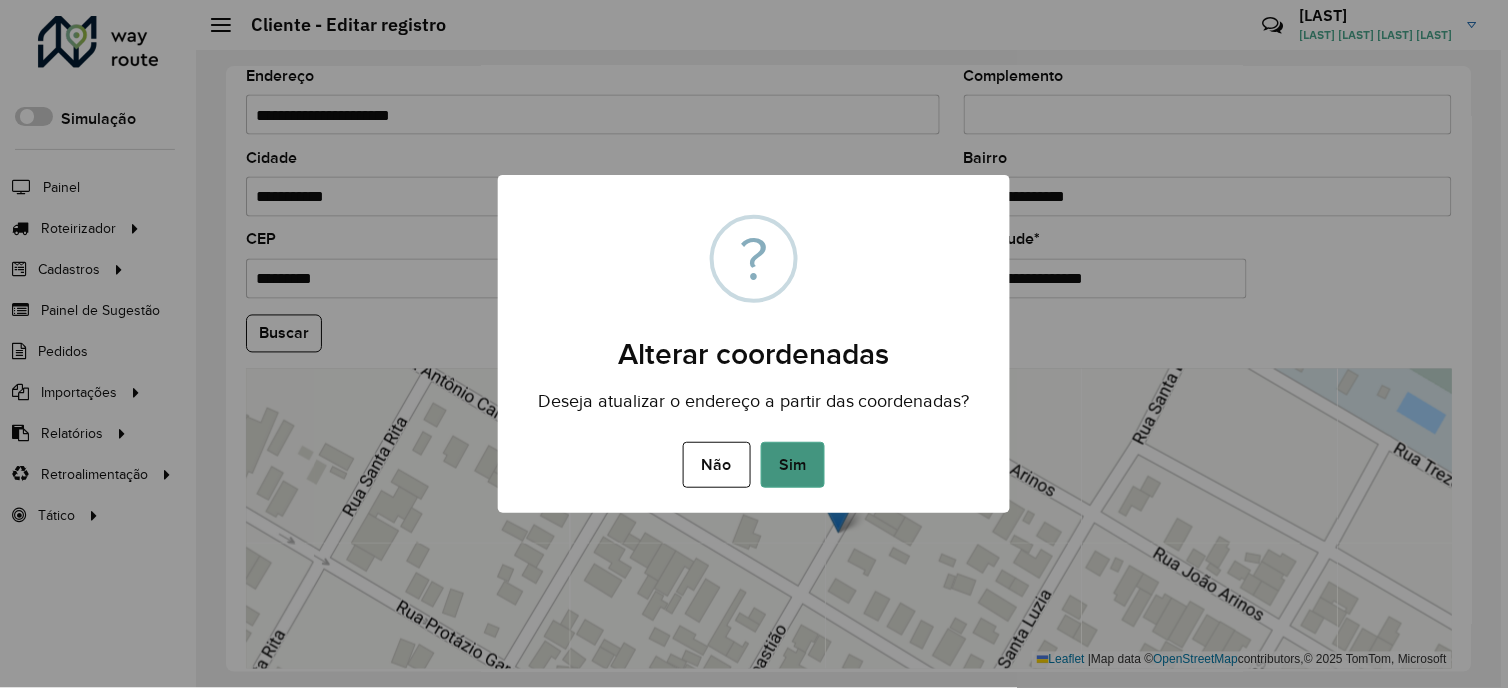click on "Sim" at bounding box center (793, 465) 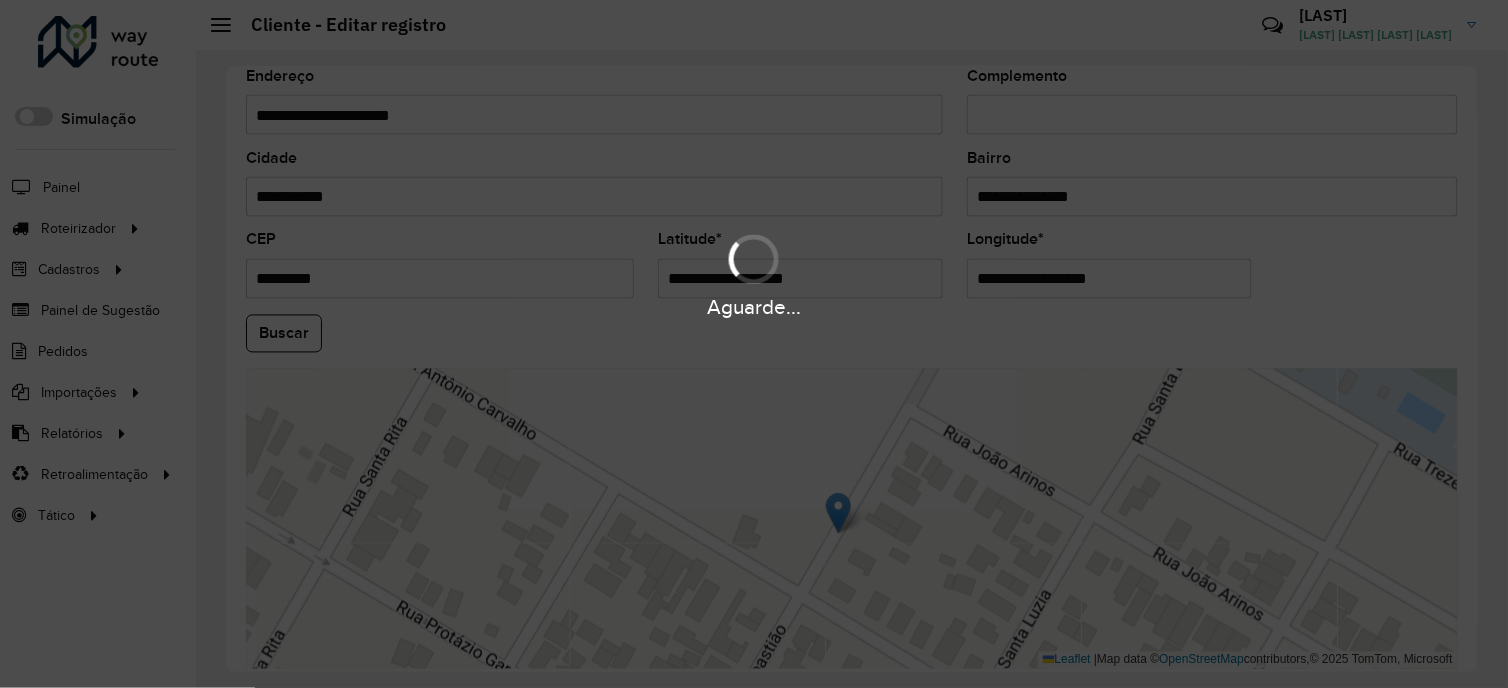 type on "**********" 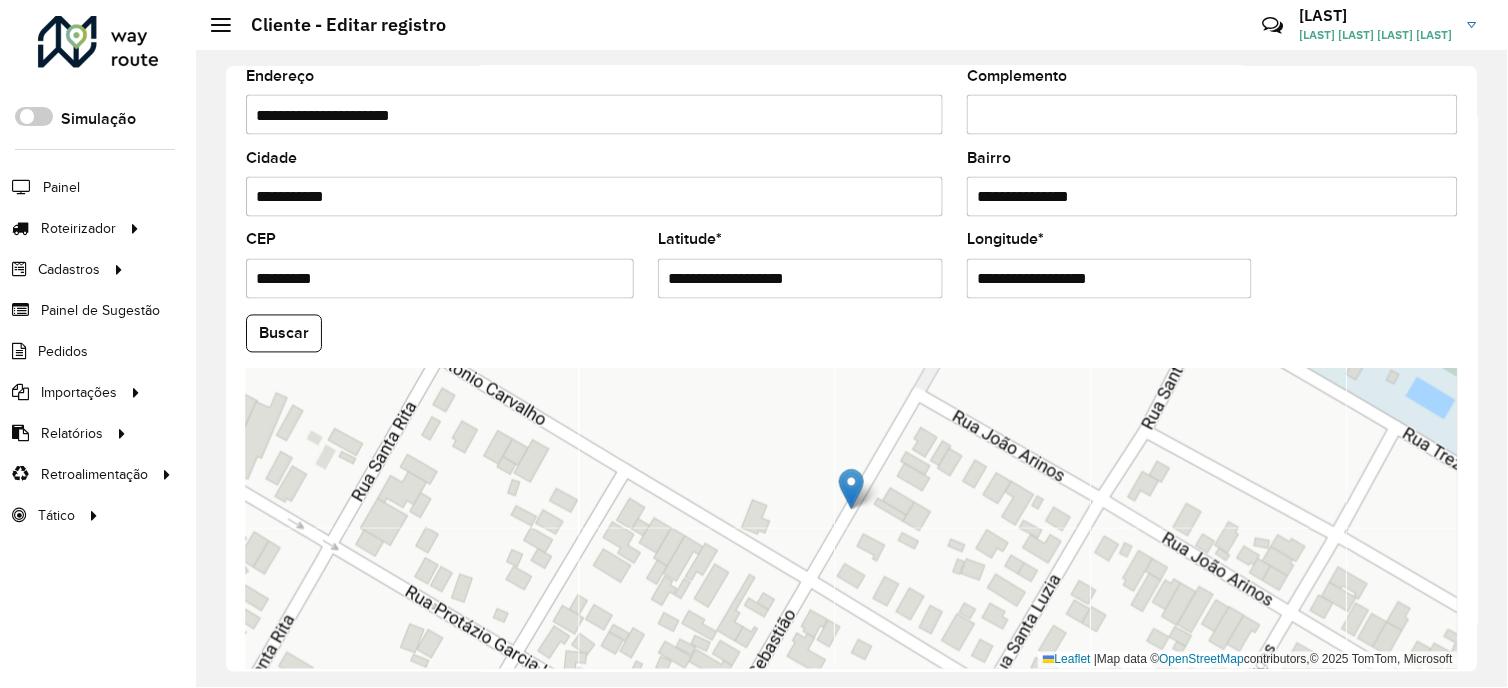 click at bounding box center [851, 489] 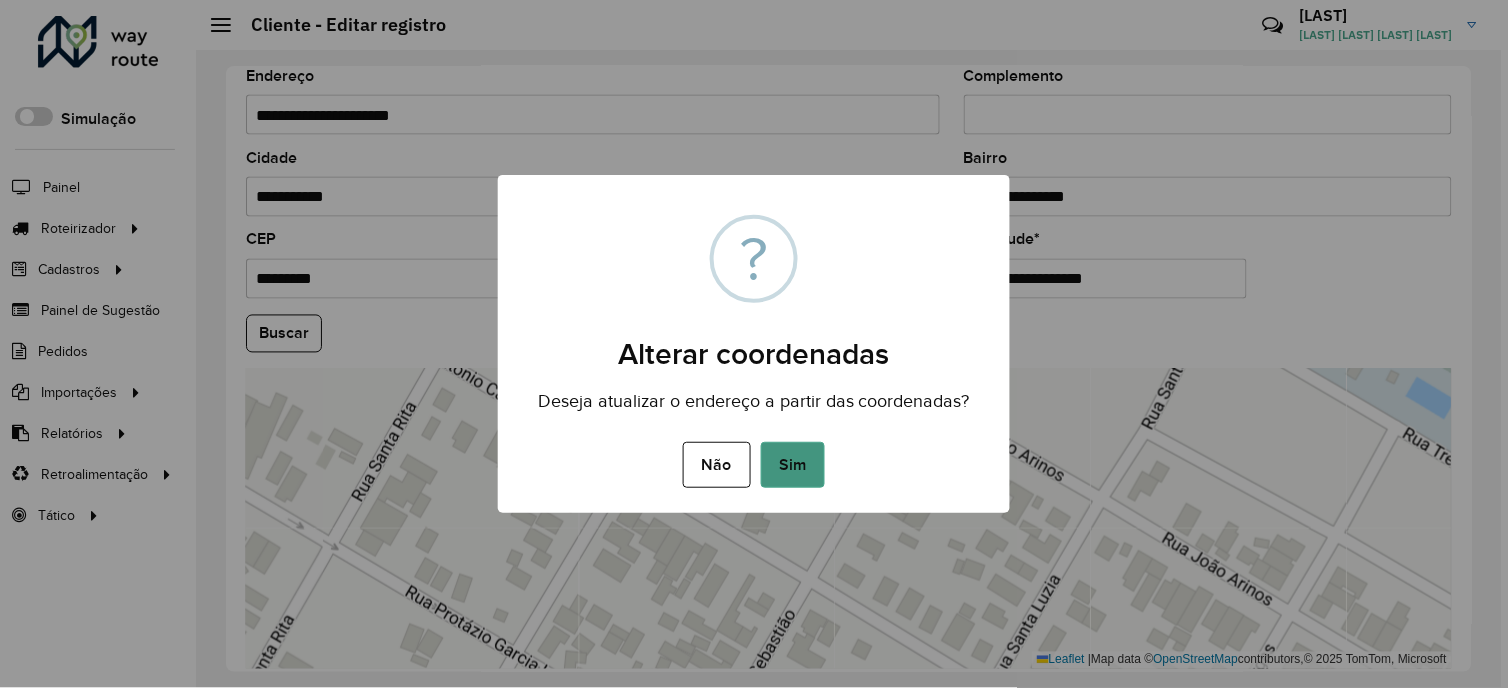 click on "Sim" at bounding box center (793, 465) 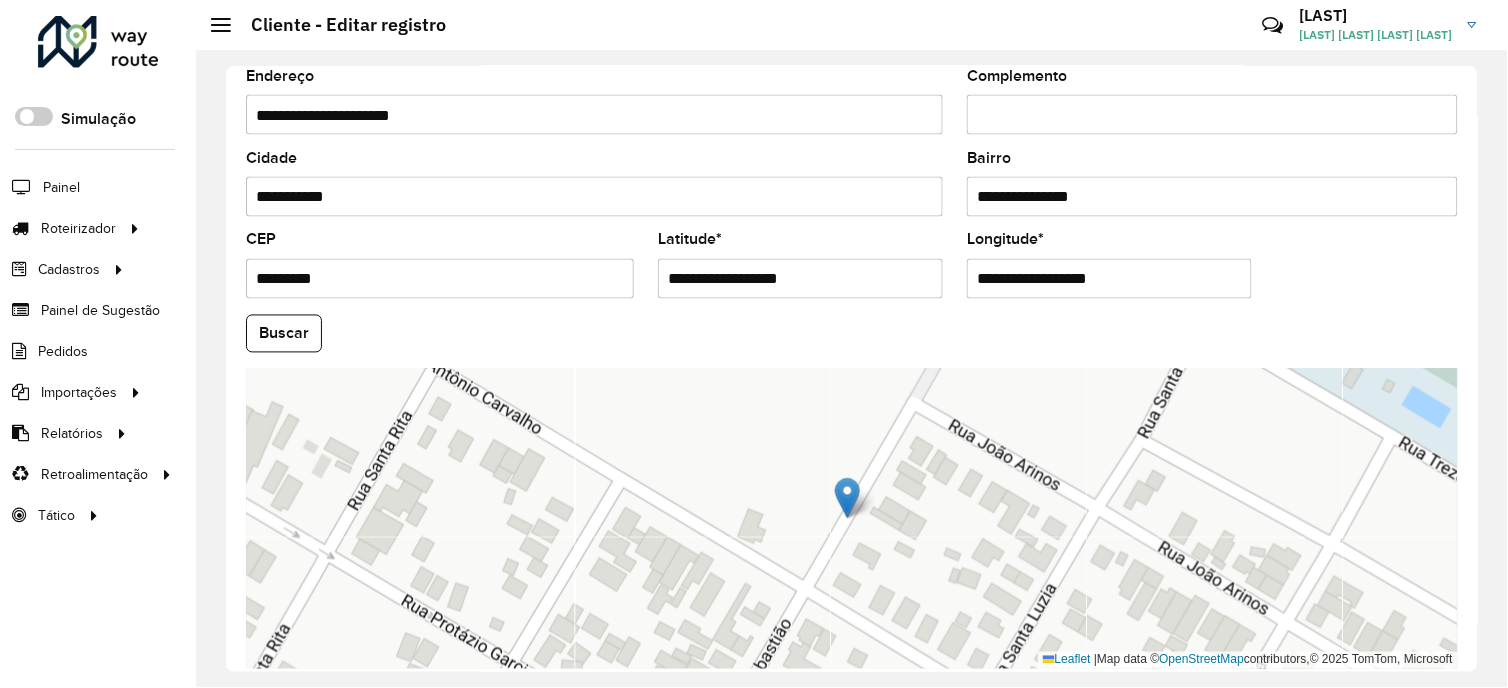 click on "**********" at bounding box center (594, 115) 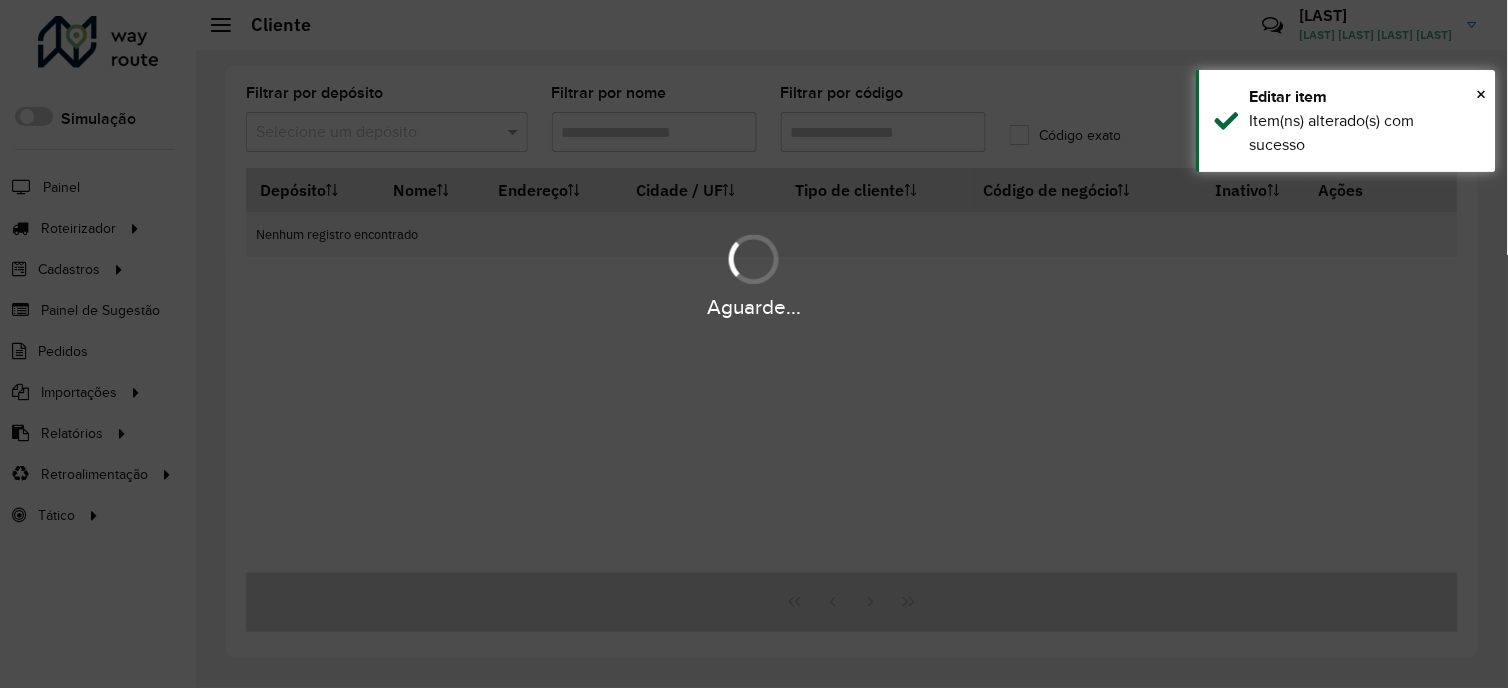type on "*****" 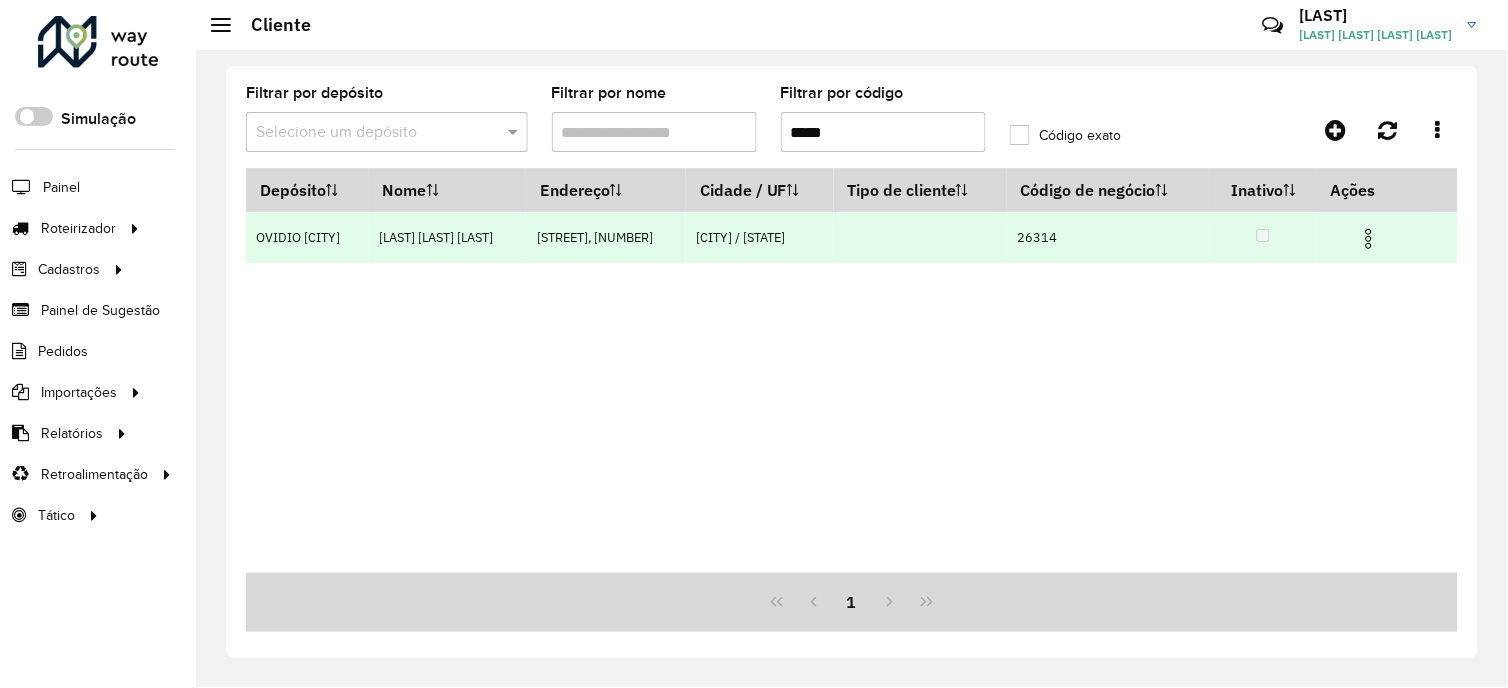 click at bounding box center (1369, 236) 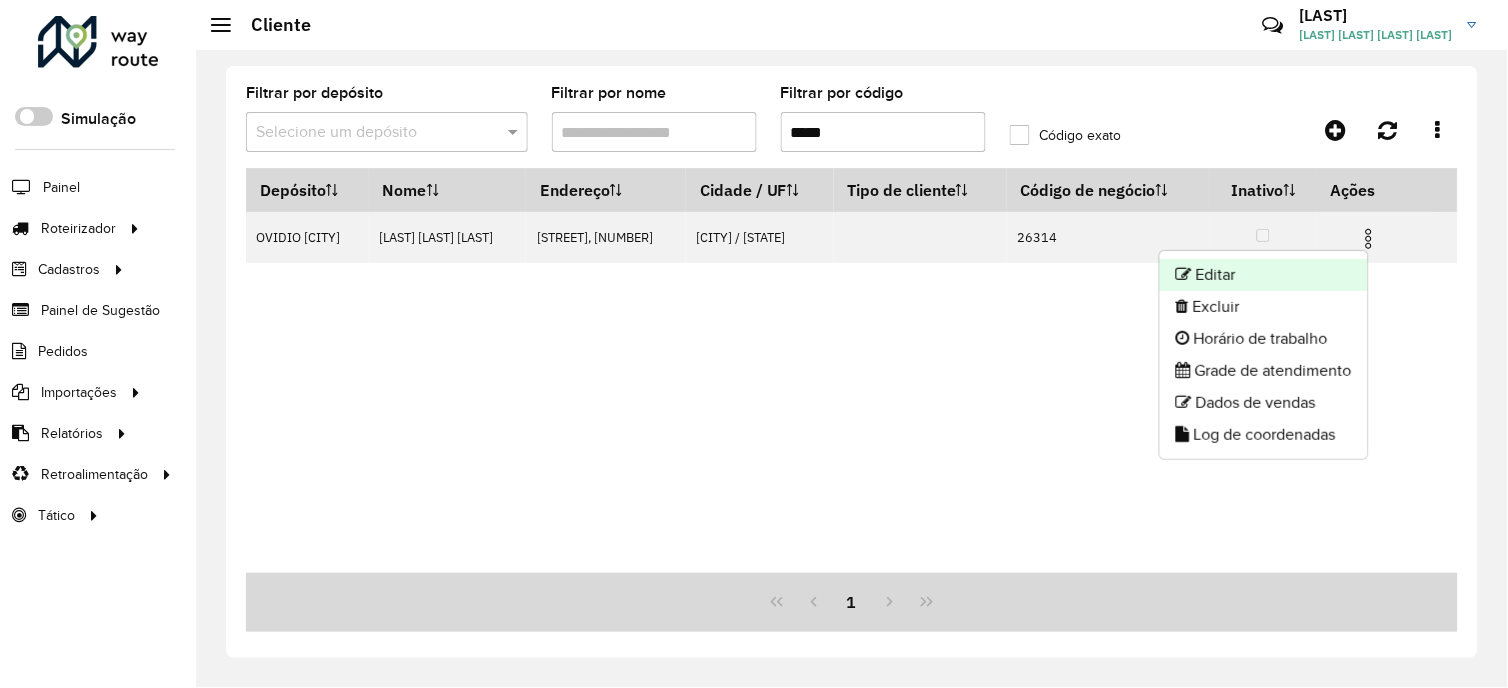 click on "Editar" 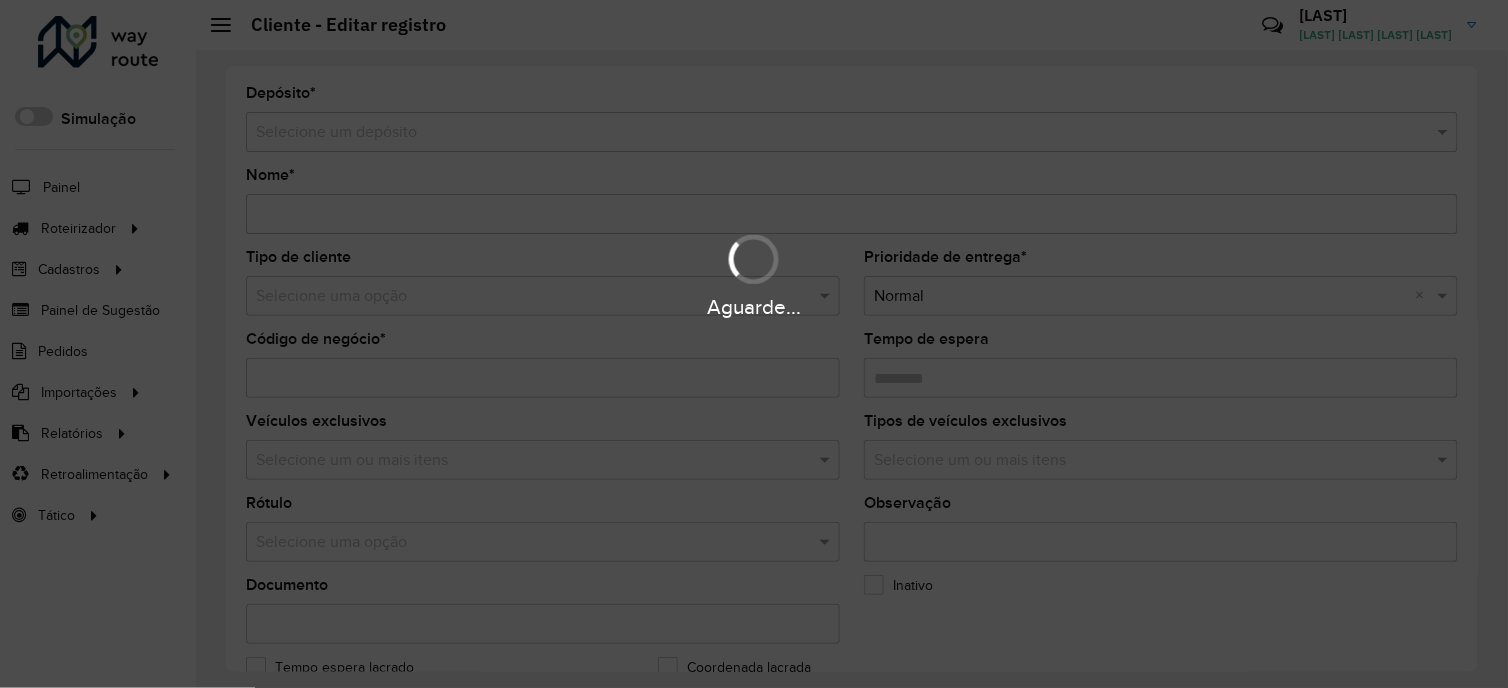 type on "**********" 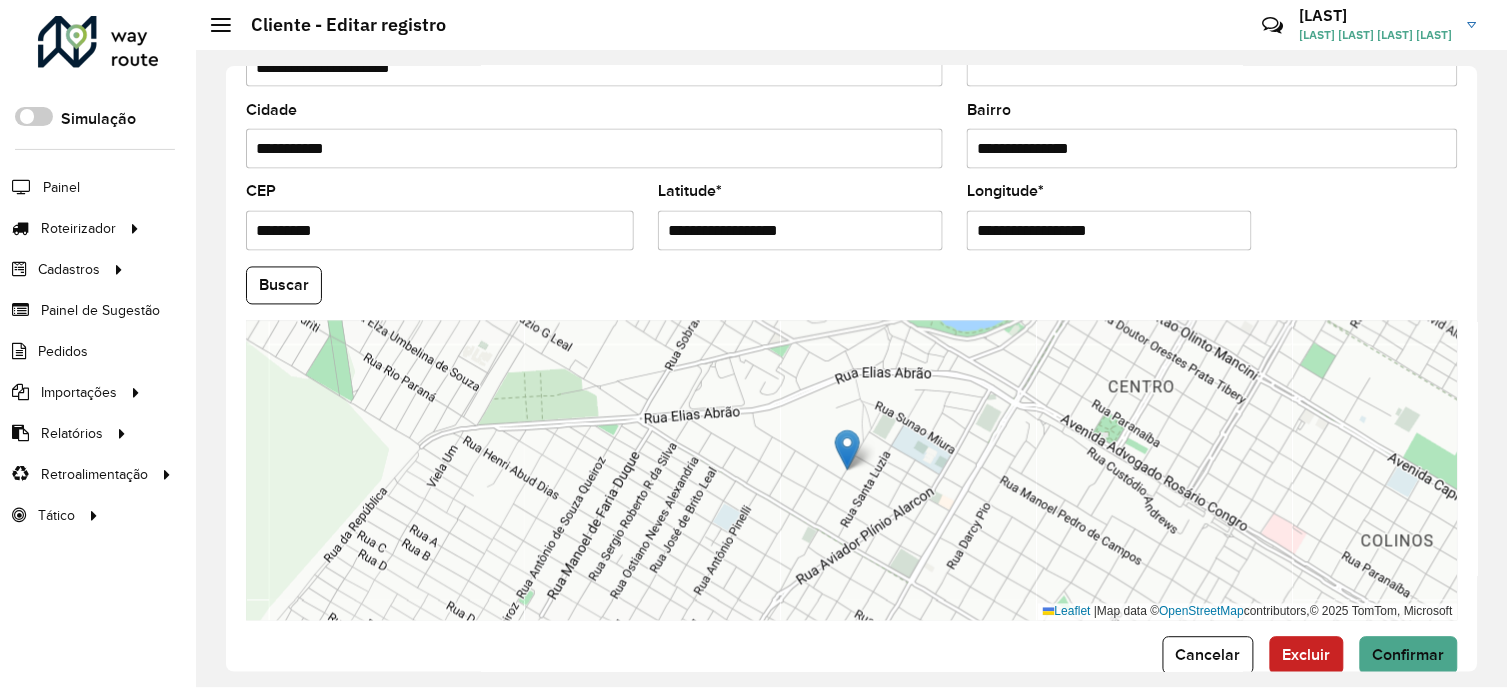 scroll, scrollTop: 777, scrollLeft: 0, axis: vertical 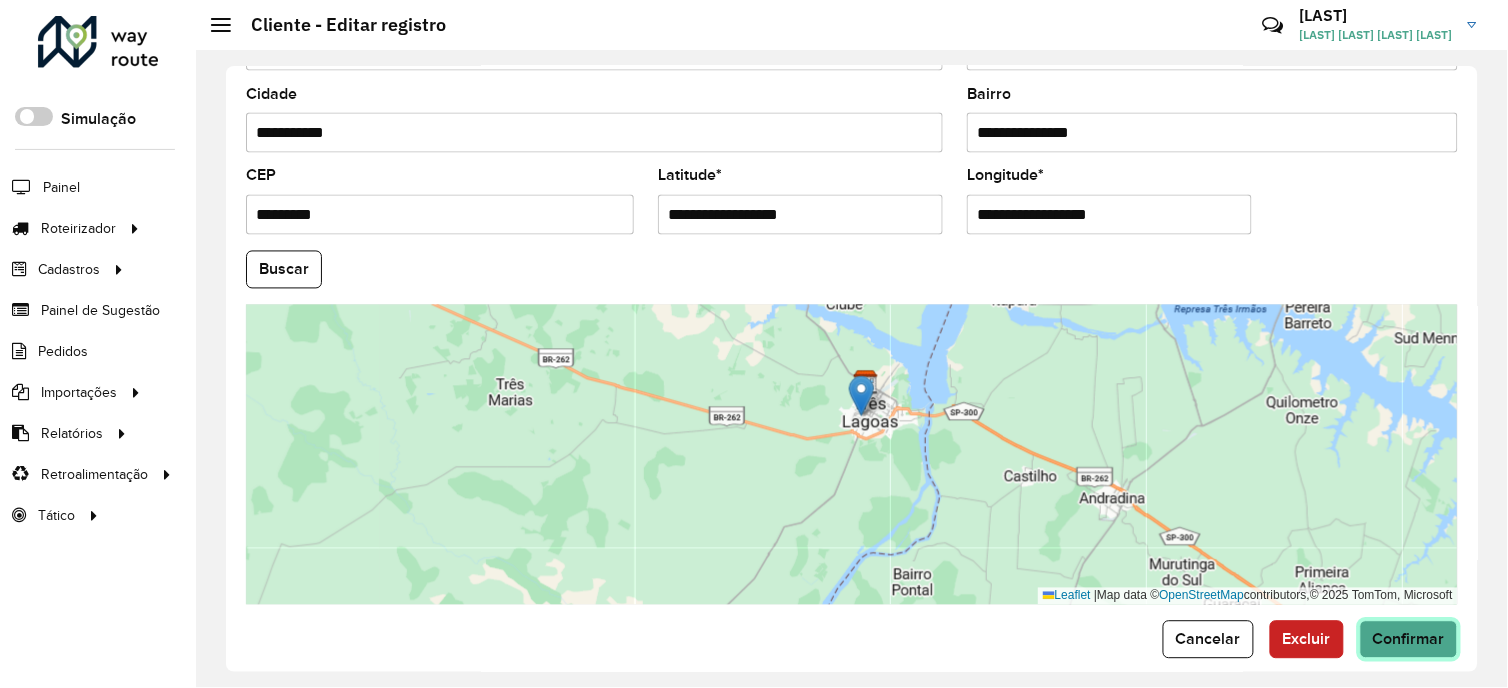 click on "Confirmar" 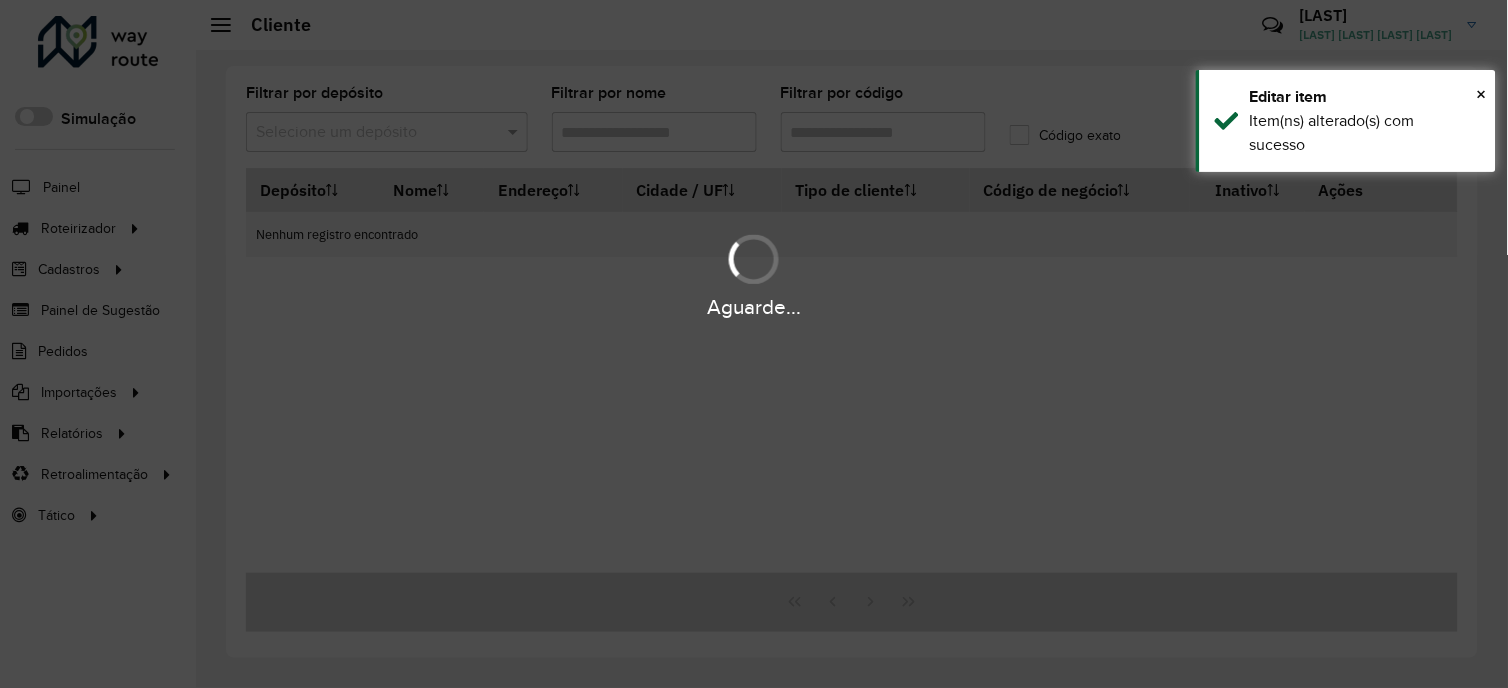 type on "*****" 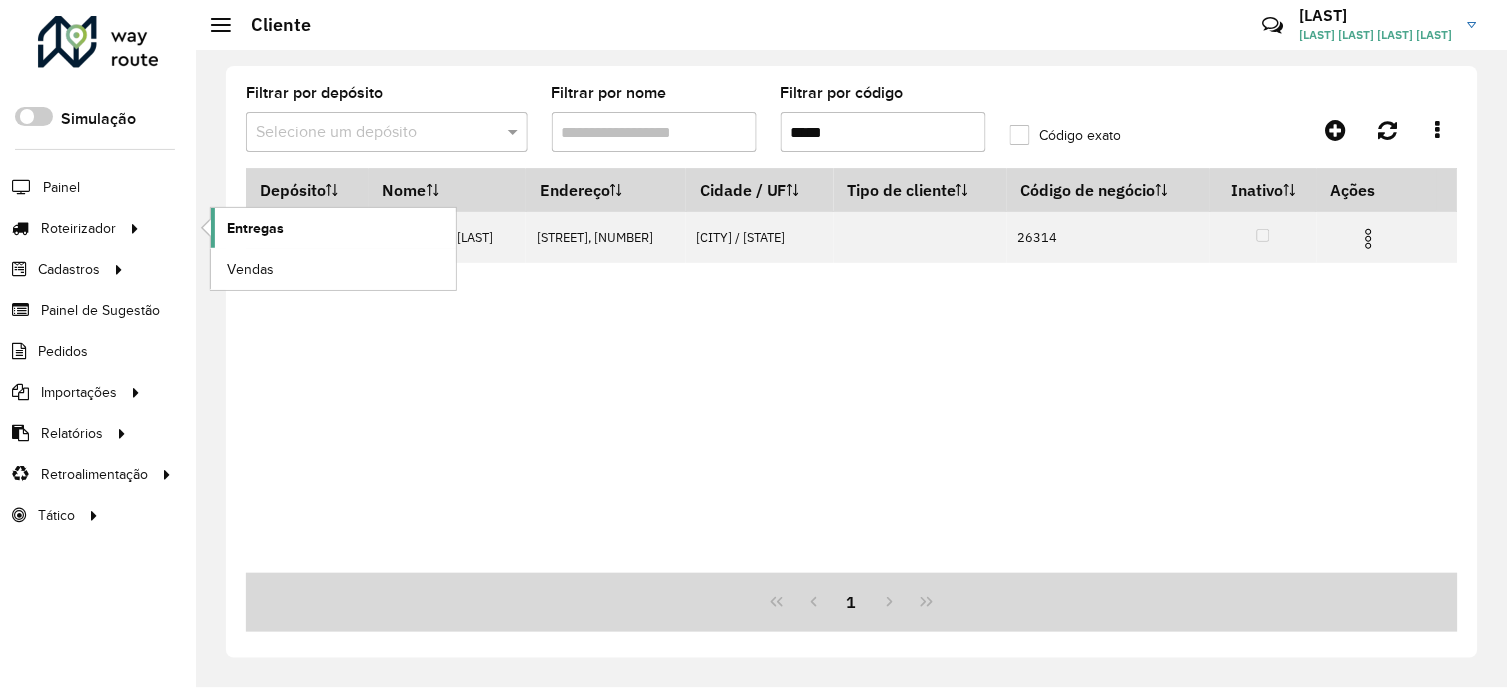 click on "Entregas" 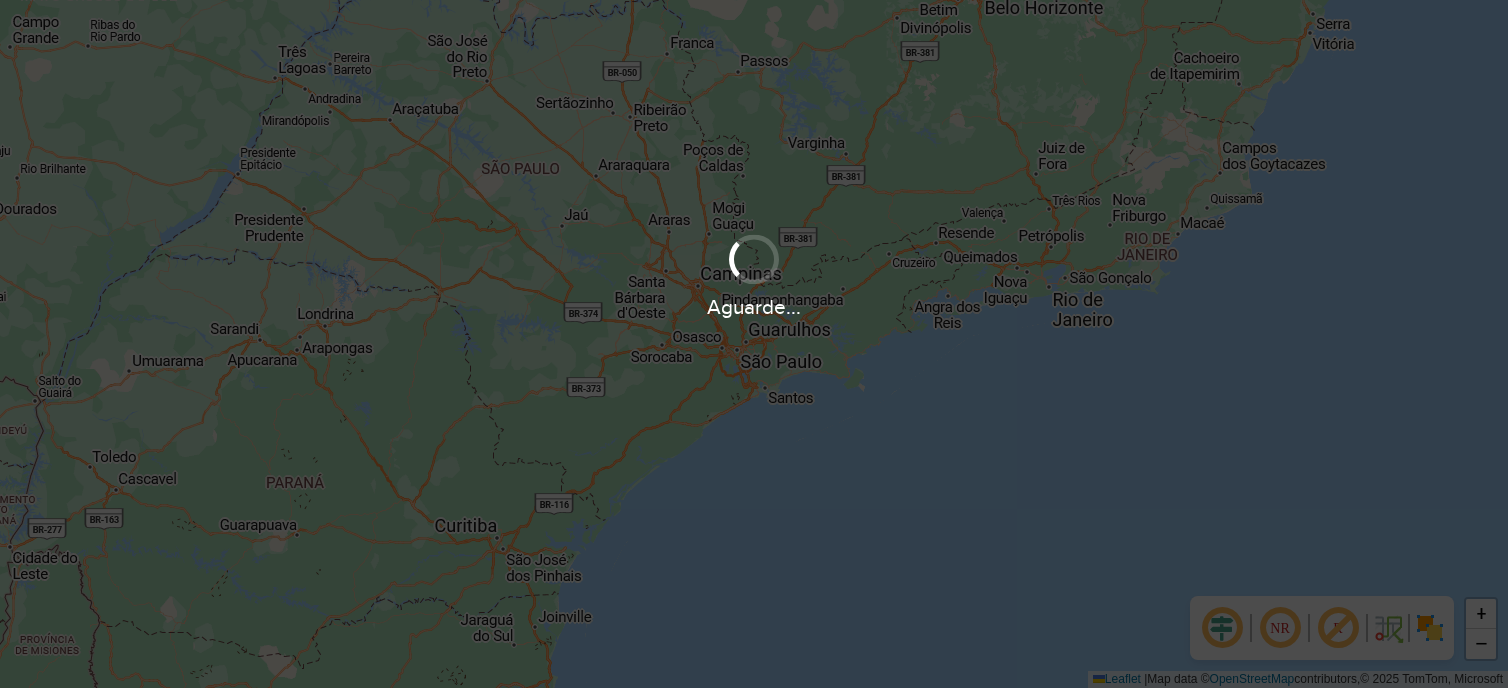 scroll, scrollTop: 0, scrollLeft: 0, axis: both 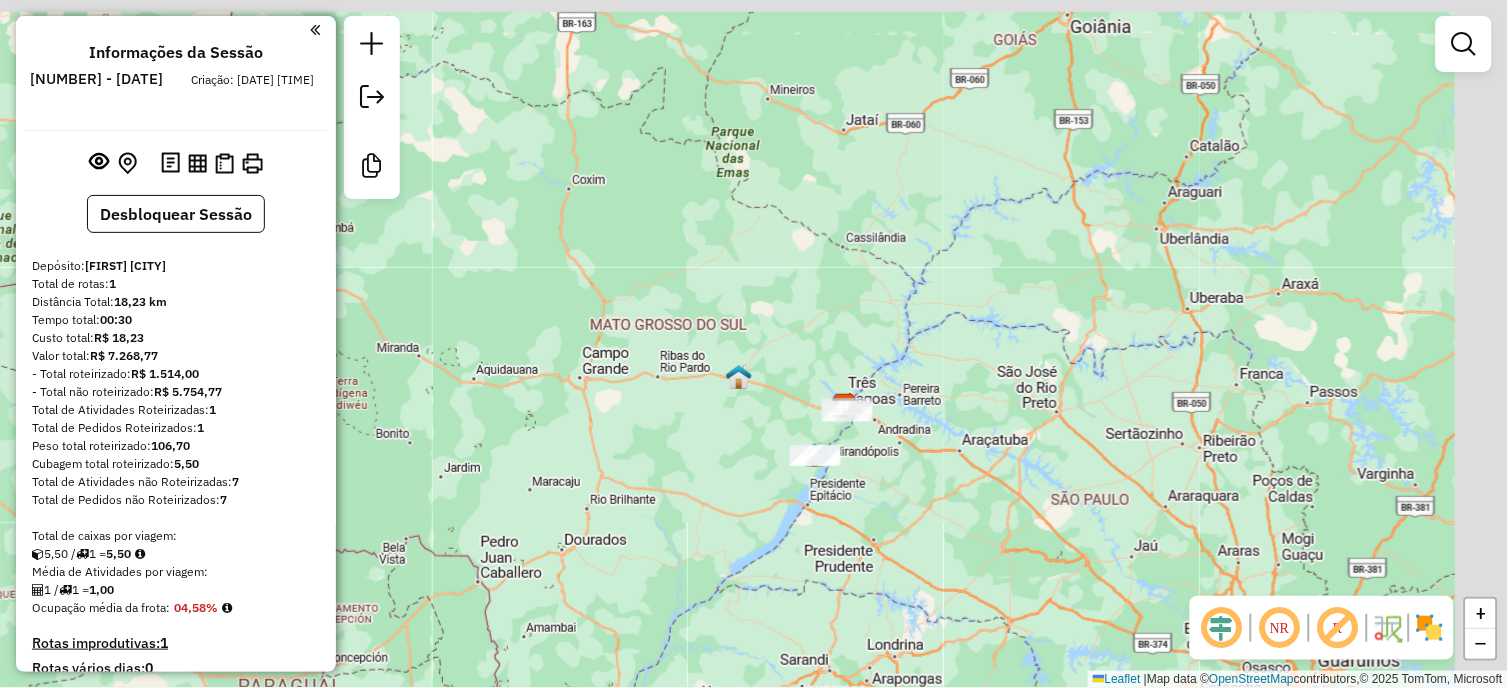 drag, startPoint x: 1196, startPoint y: 387, endPoint x: 962, endPoint y: 464, distance: 246.34326 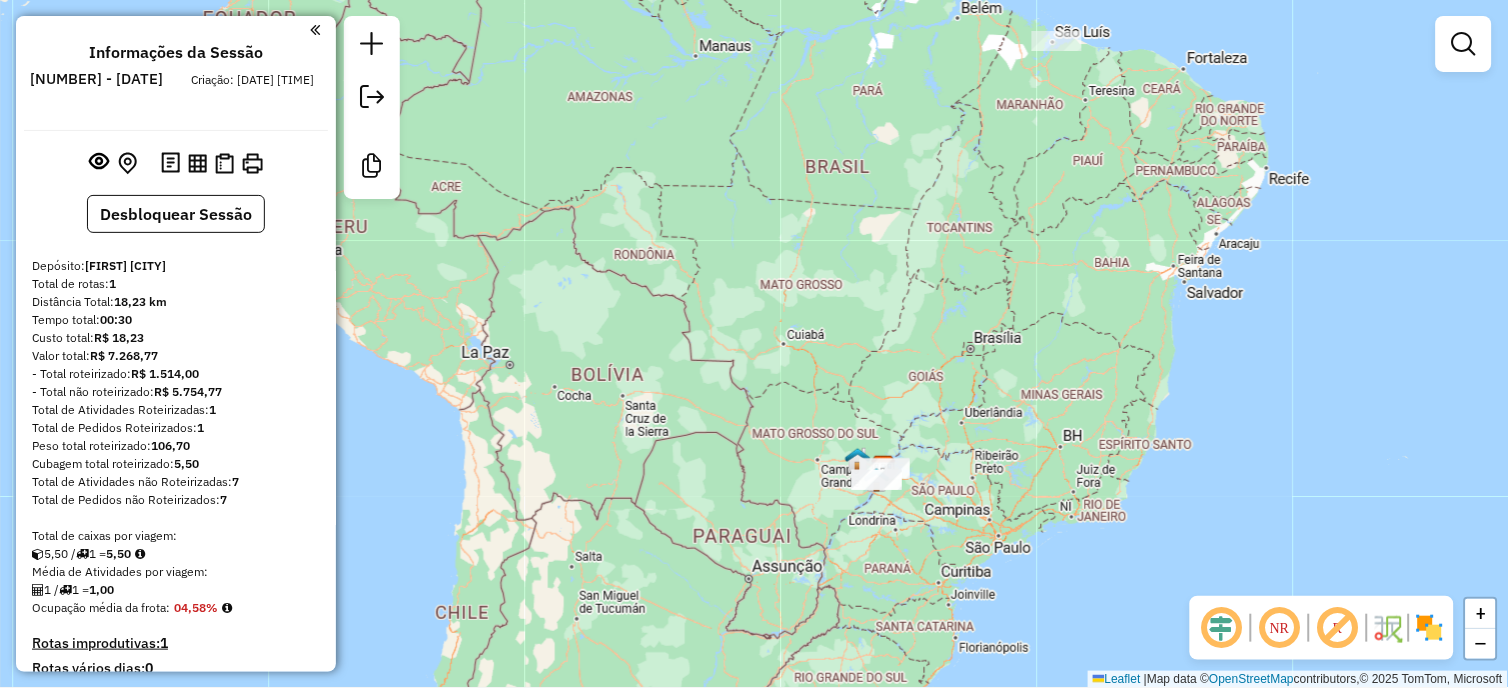 drag, startPoint x: 1145, startPoint y: 318, endPoint x: 957, endPoint y: 476, distance: 245.57687 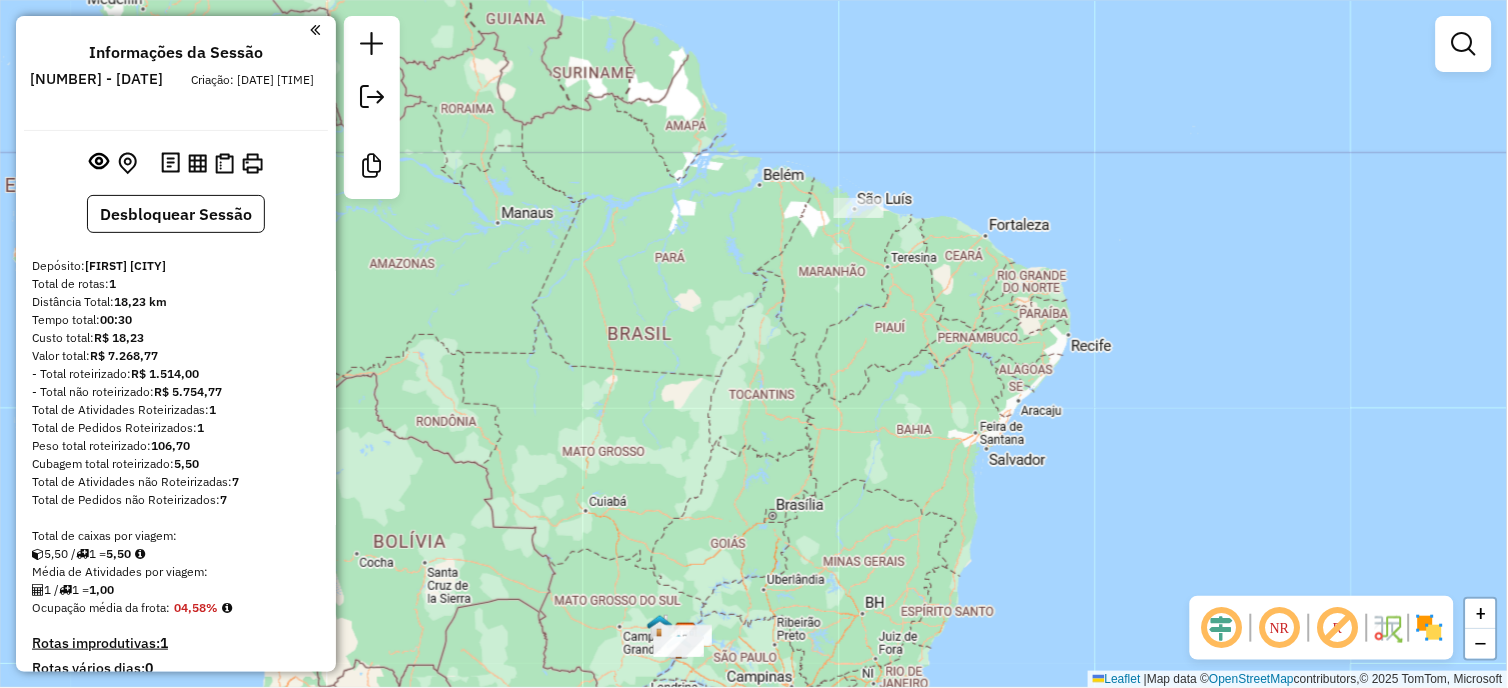click on "Janela de atendimento Grade de atendimento Capacidade Transportadoras Veículos Cliente Pedidos  Rotas Selecione os dias de semana para filtrar as janelas de atendimento  Seg   Ter   Qua   Qui   Sex   Sáb   Dom  Informe o período da janela de atendimento: De: Até:  Filtrar exatamente a janela do cliente  Considerar janela de atendimento padrão  Selecione os dias de semana para filtrar as grades de atendimento  Seg   Ter   Qua   Qui   Sex   Sáb   Dom   Considerar clientes sem dia de atendimento cadastrado  Clientes fora do dia de atendimento selecionado Filtrar as atividades entre os valores definidos abaixo:  Peso mínimo:   Peso máximo:   Cubagem mínima:   Cubagem máxima:   De:   Até:  Filtrar as atividades entre o tempo de atendimento definido abaixo:  De:   Até:   Considerar capacidade total dos clientes não roteirizados Transportadora: Selecione um ou mais itens Tipo de veículo: Selecione um ou mais itens Veículo: Selecione um ou mais itens Motorista: Selecione um ou mais itens Nome: Rótulo:" 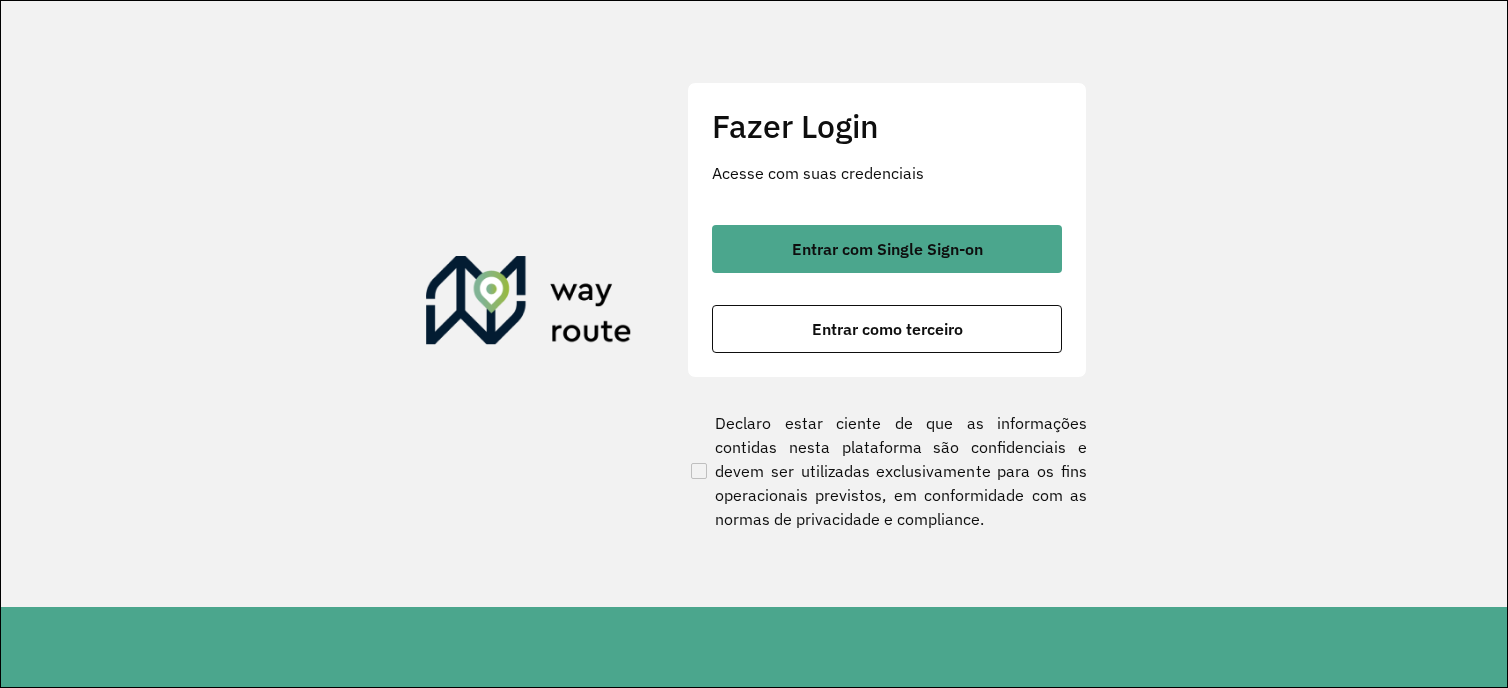 scroll, scrollTop: 0, scrollLeft: 0, axis: both 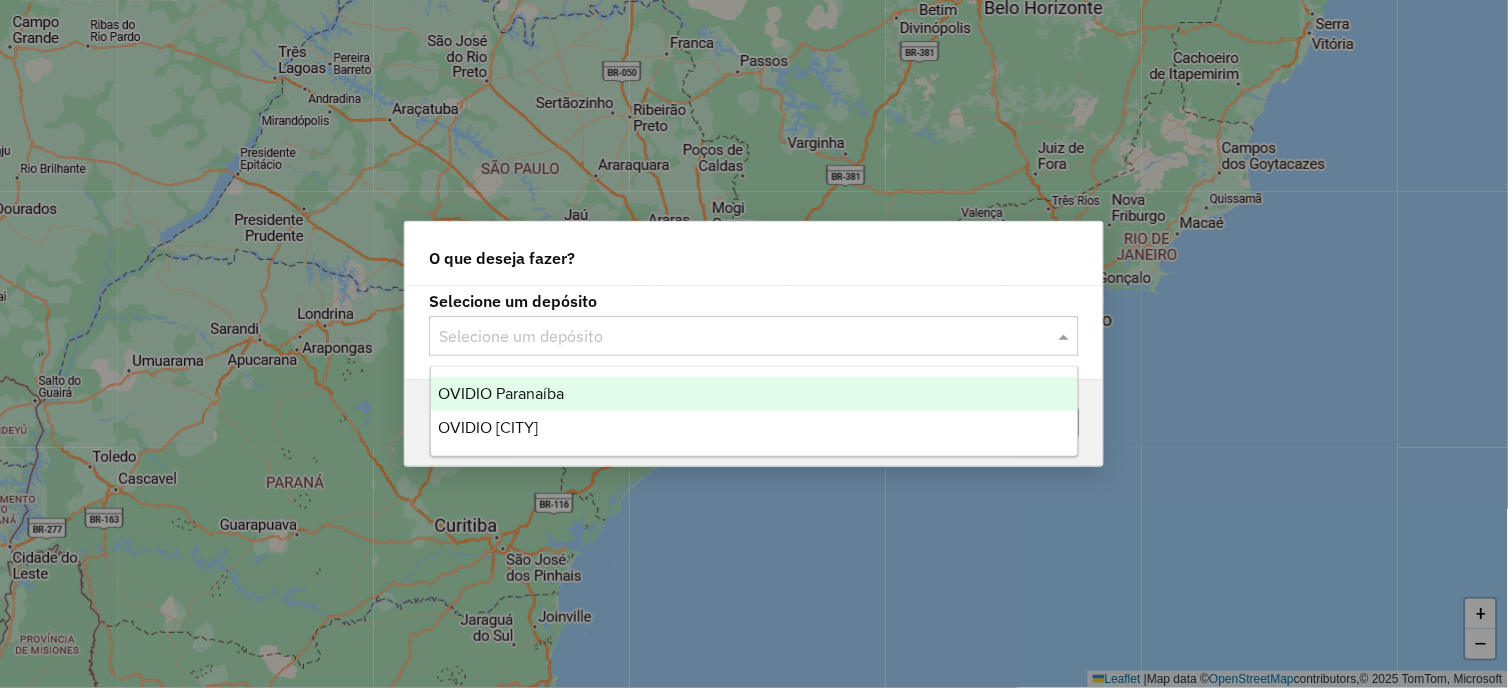 click 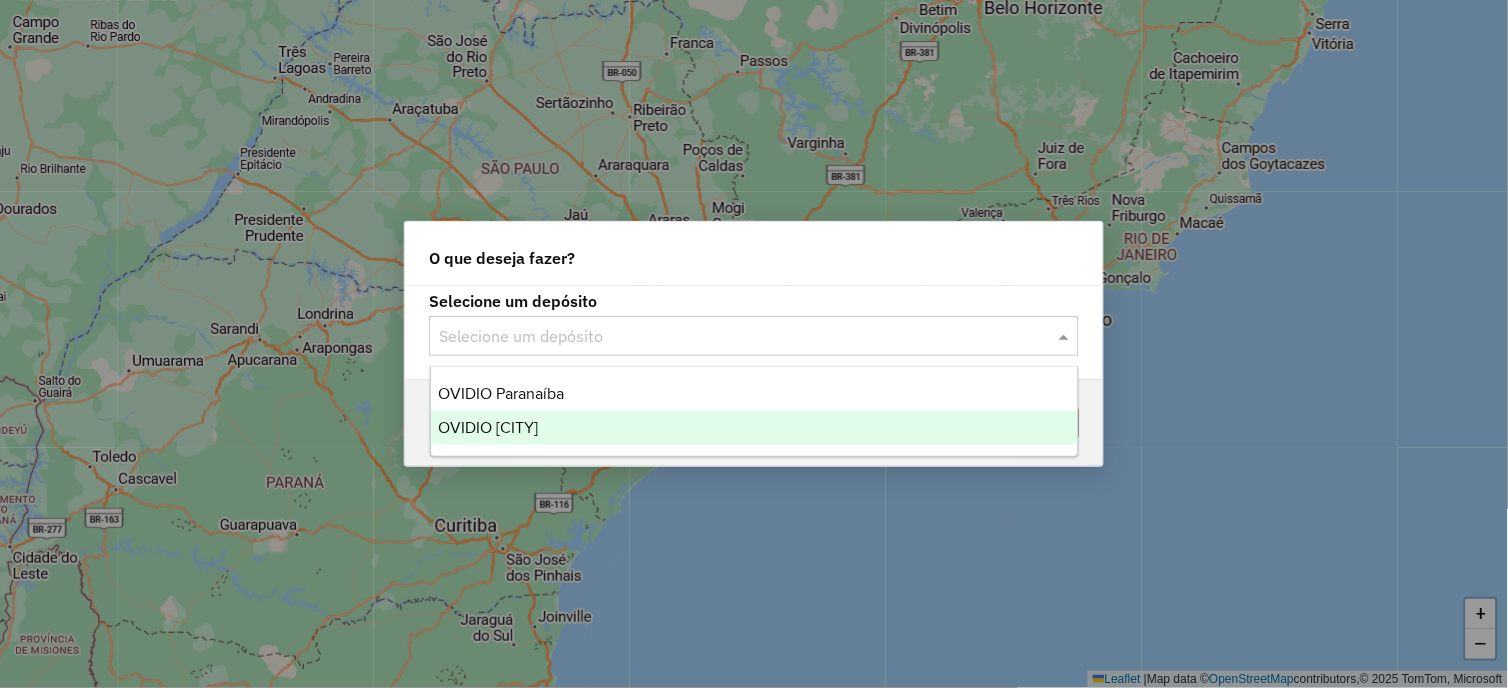 click on "OVIDIO [CITY]" at bounding box center (489, 427) 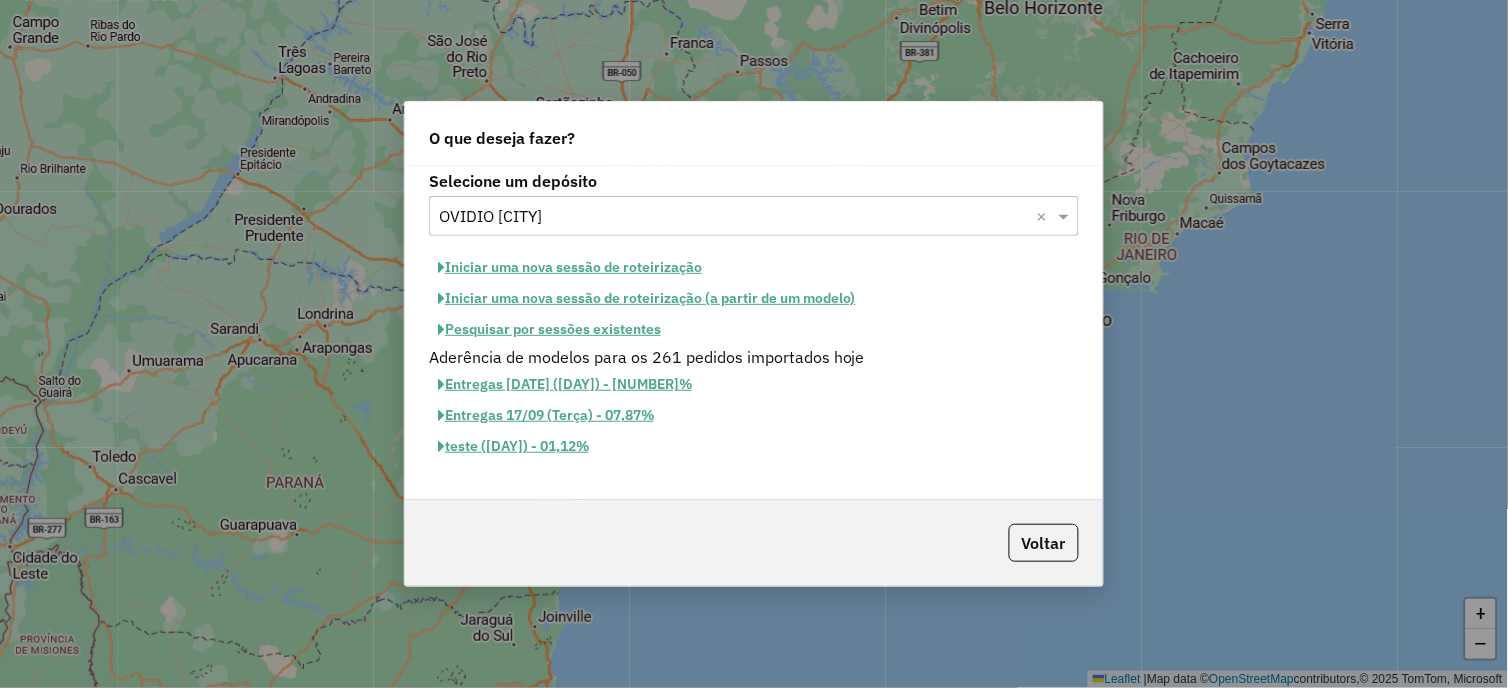 click on "Iniciar uma nova sessão de roteirização" 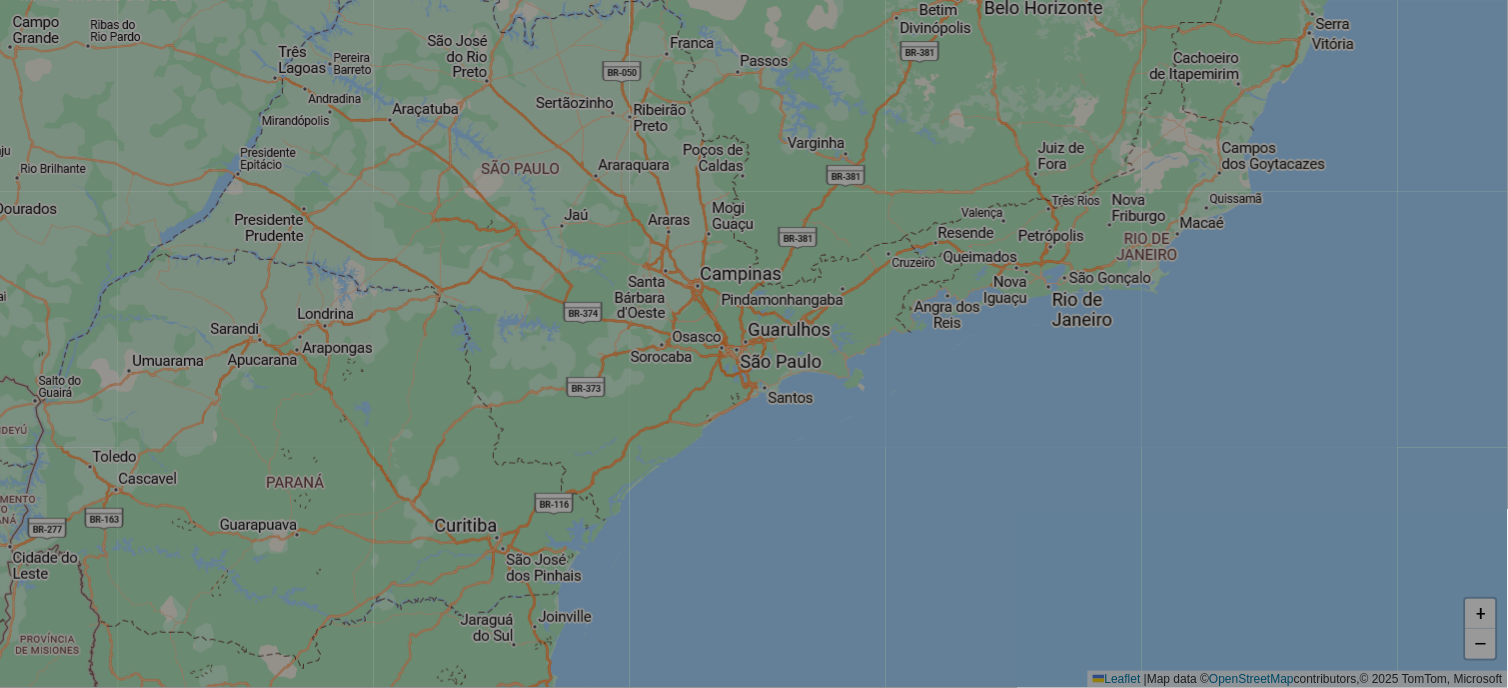 select on "*" 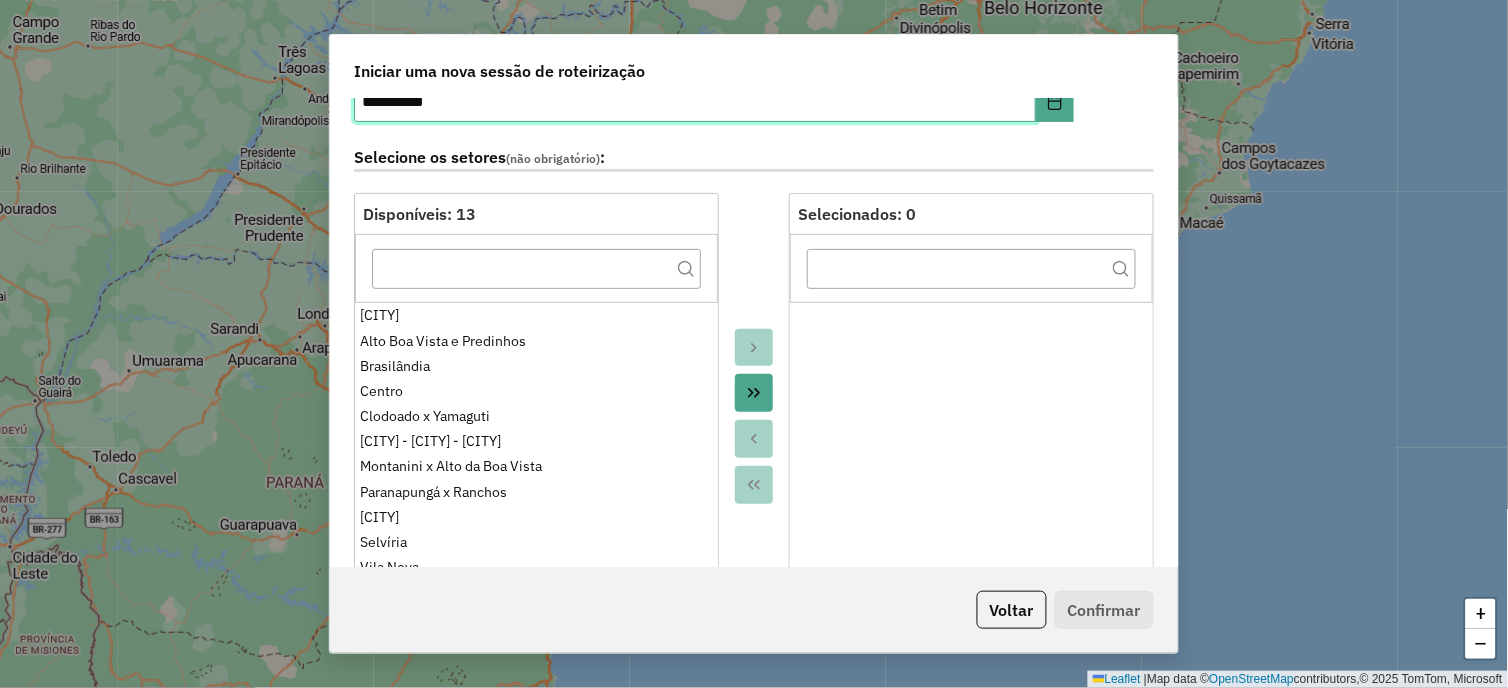 scroll, scrollTop: 444, scrollLeft: 0, axis: vertical 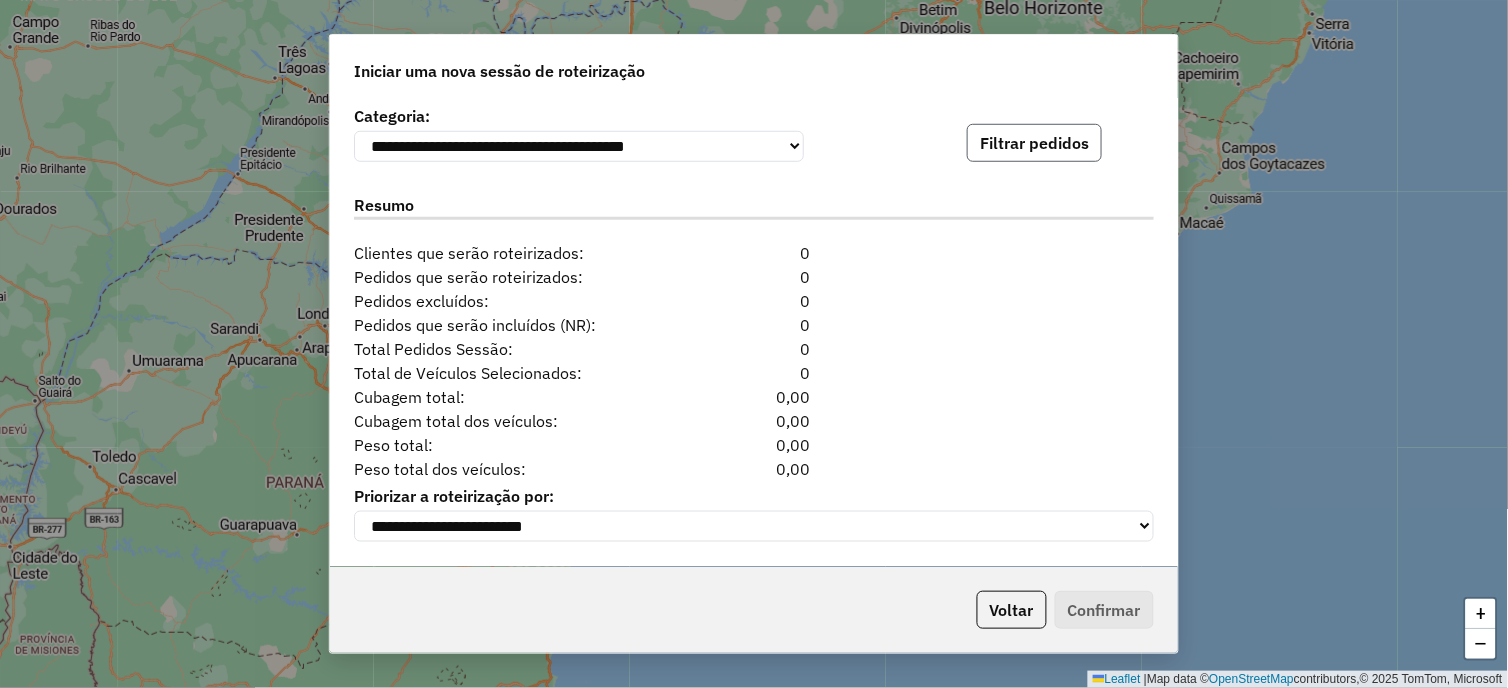 click on "Filtrar pedidos" 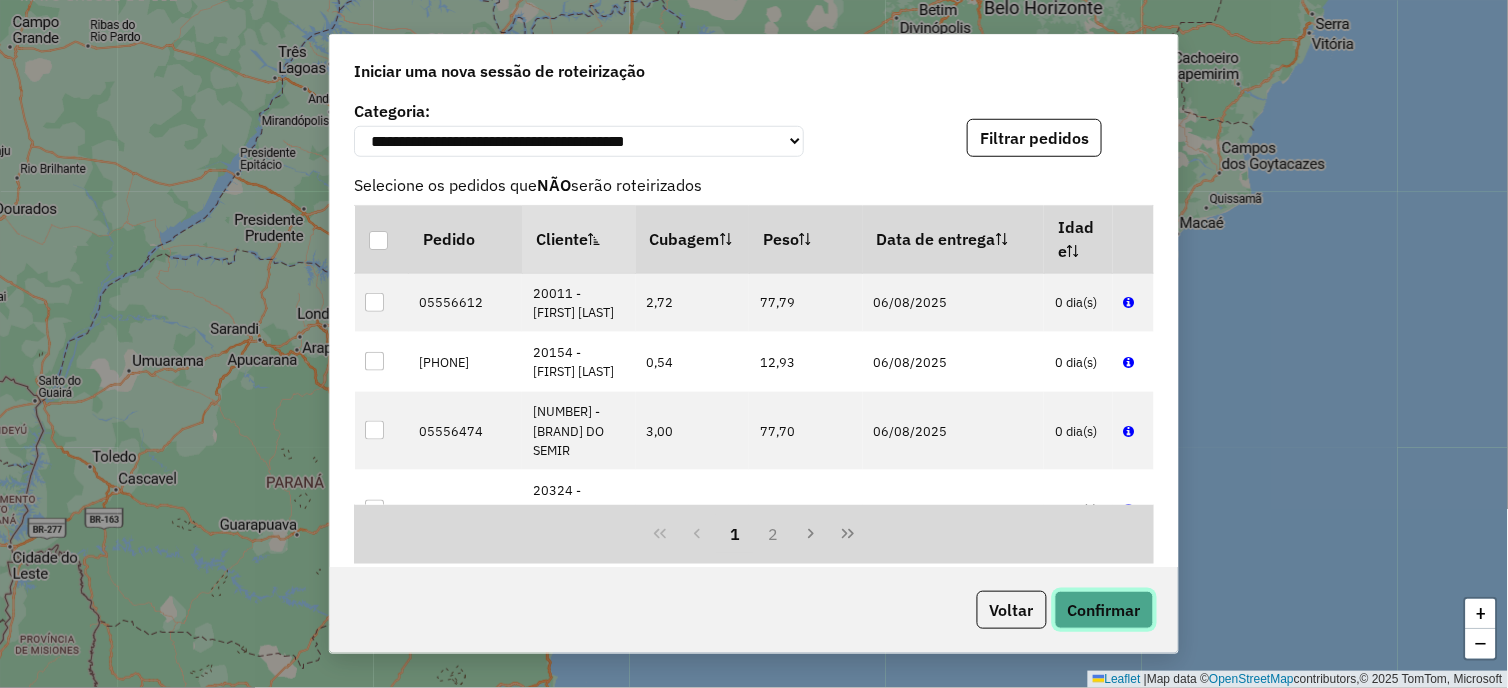 click on "Confirmar" 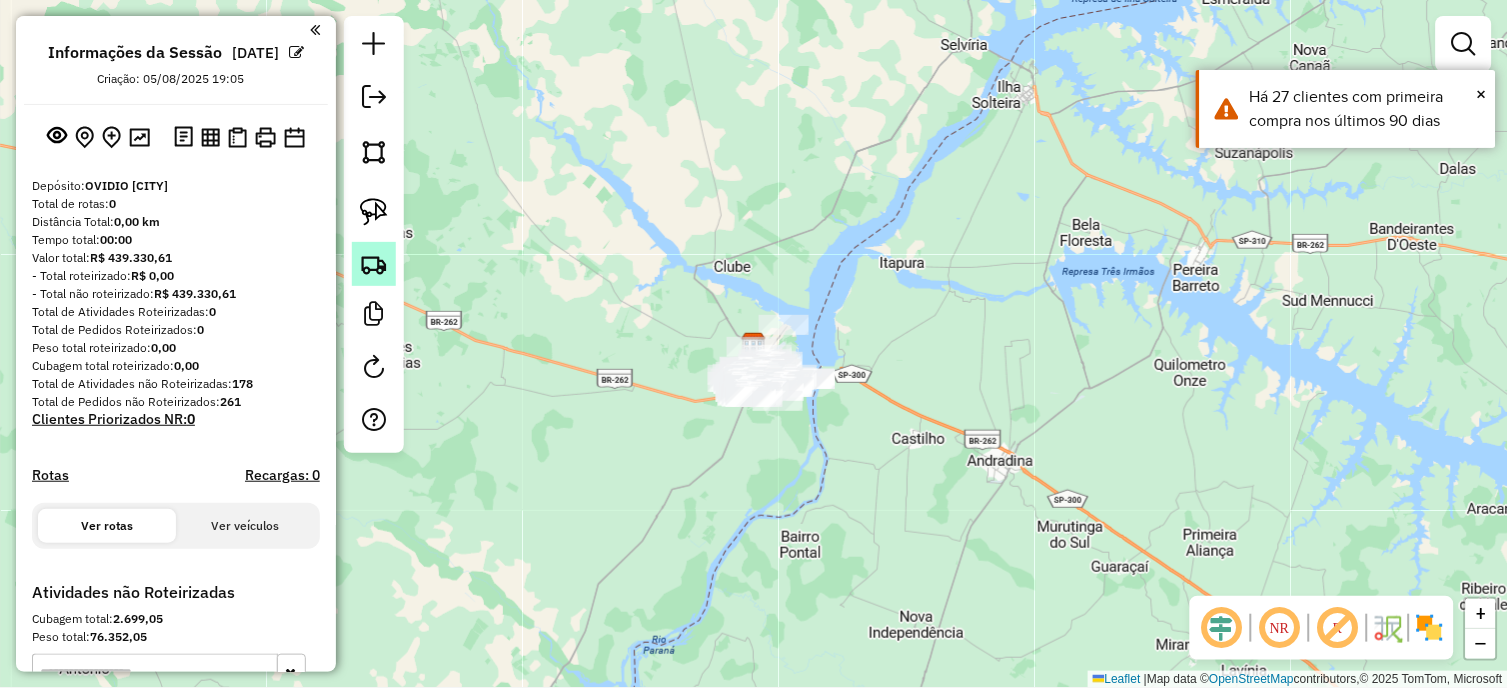 click 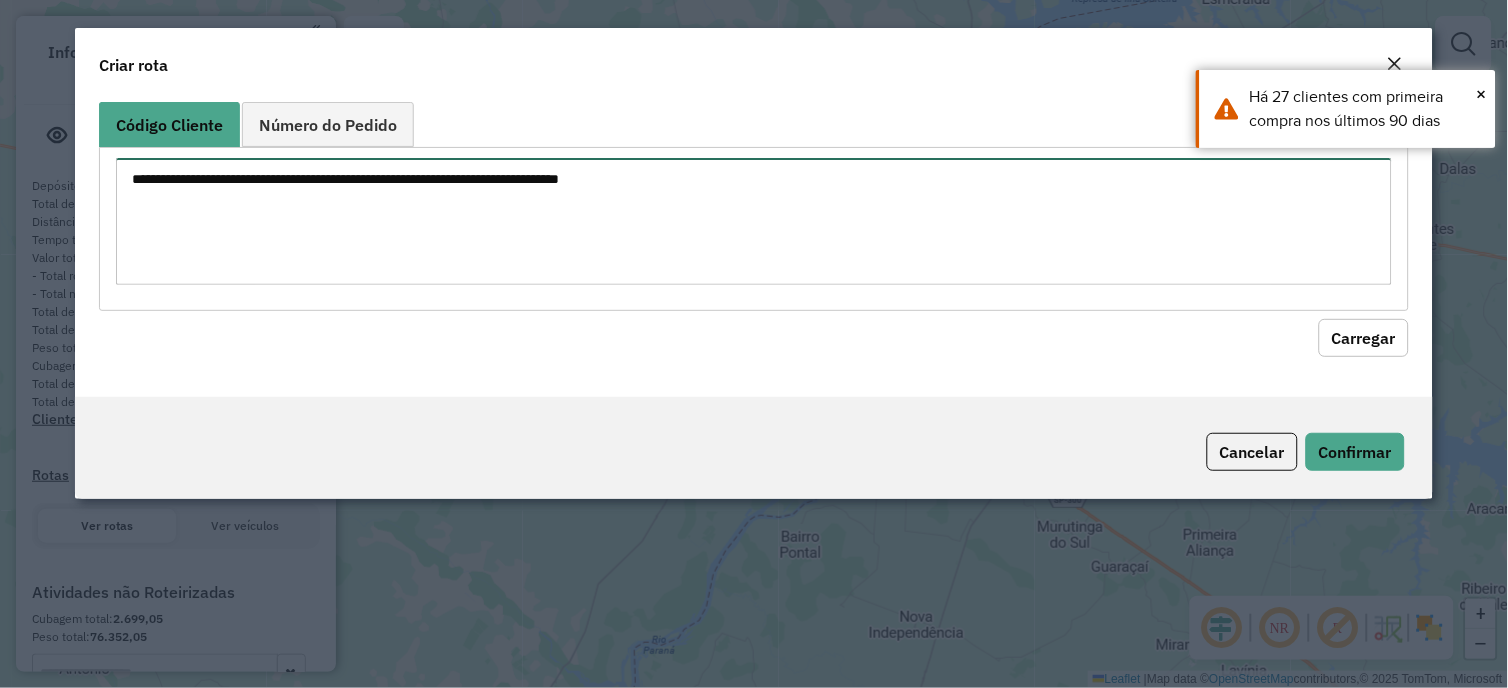 click at bounding box center [753, 221] 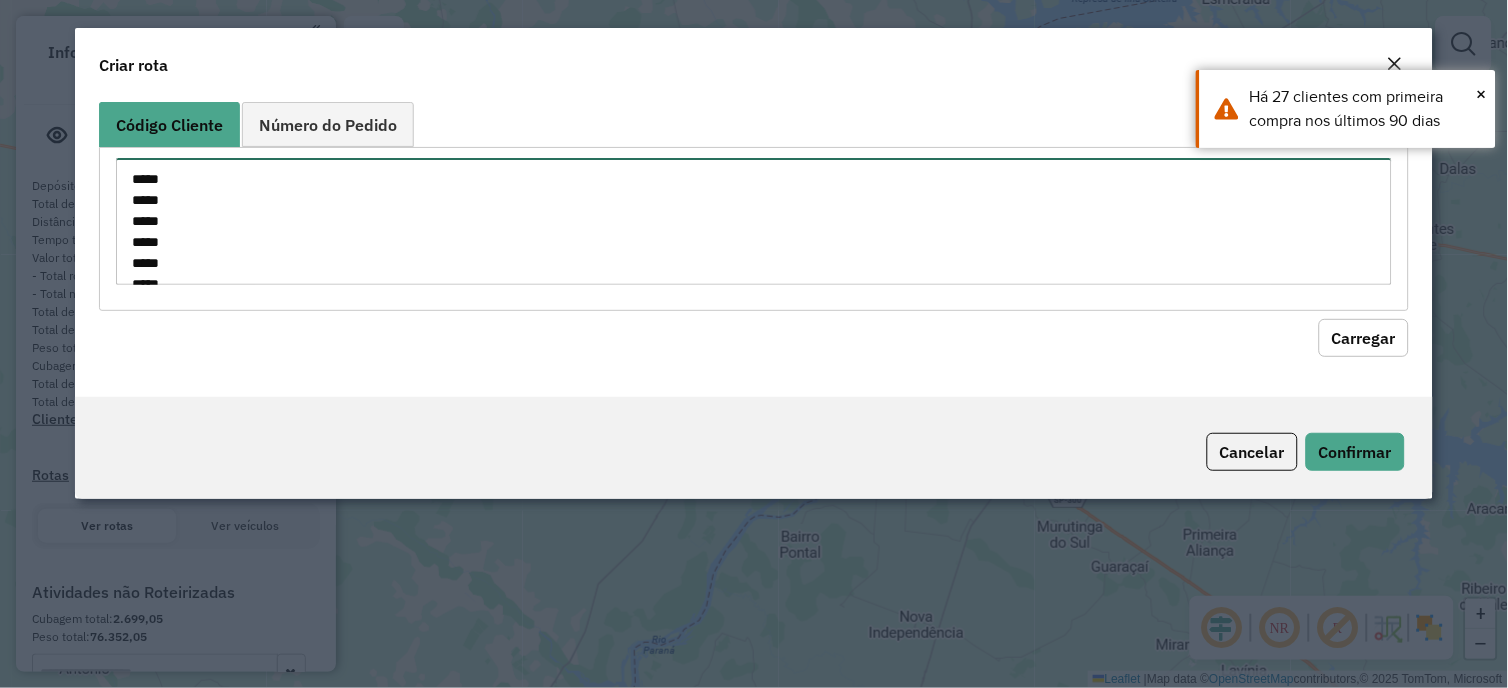 scroll, scrollTop: 93, scrollLeft: 0, axis: vertical 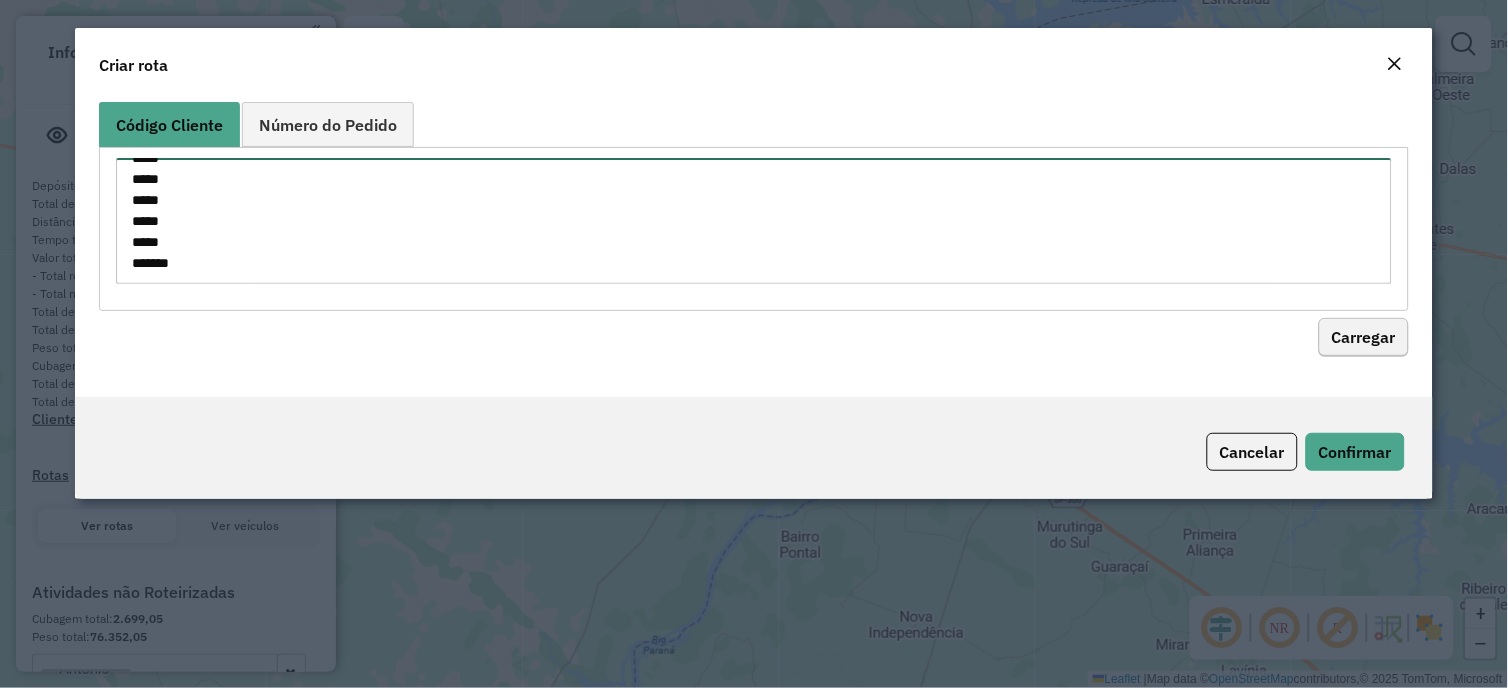 type on "*****
*****
*****
*****
*****
*****
*****
*****" 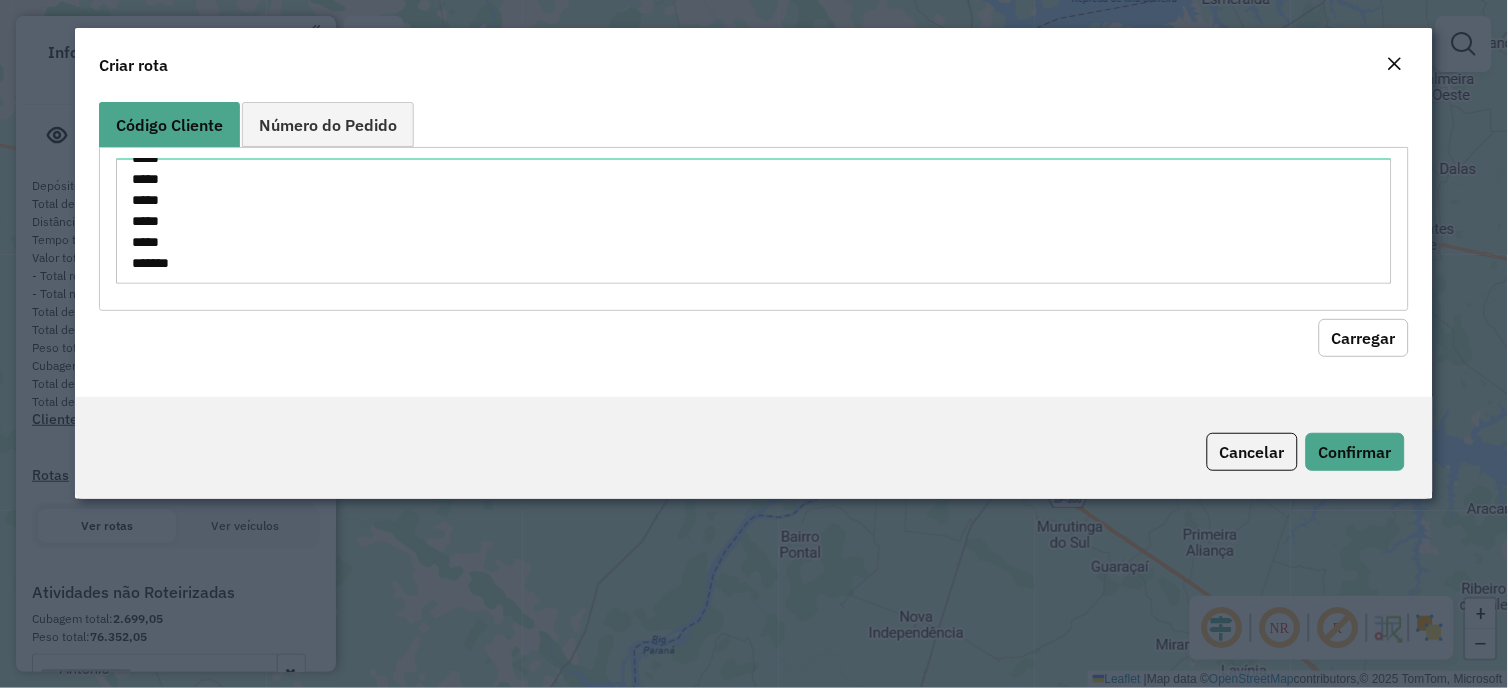 click on "Carregar" 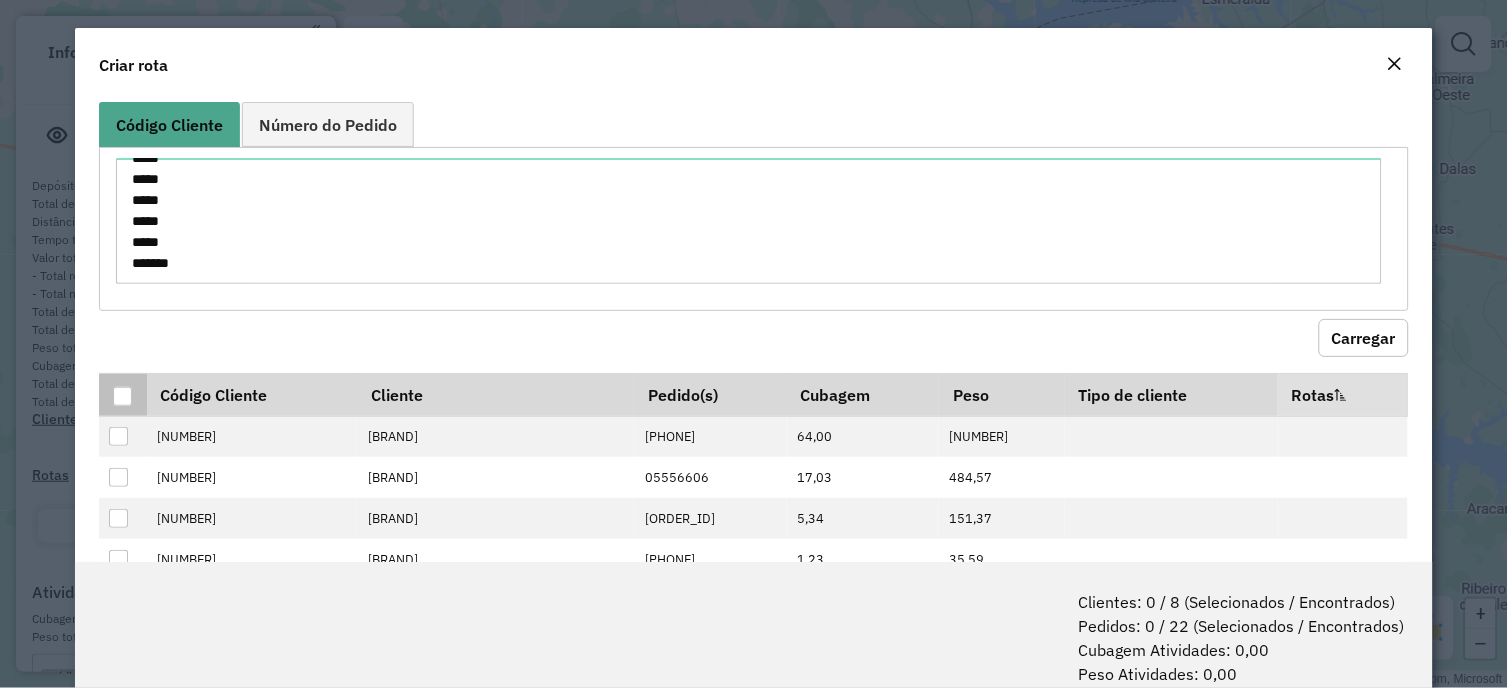 click at bounding box center [122, 396] 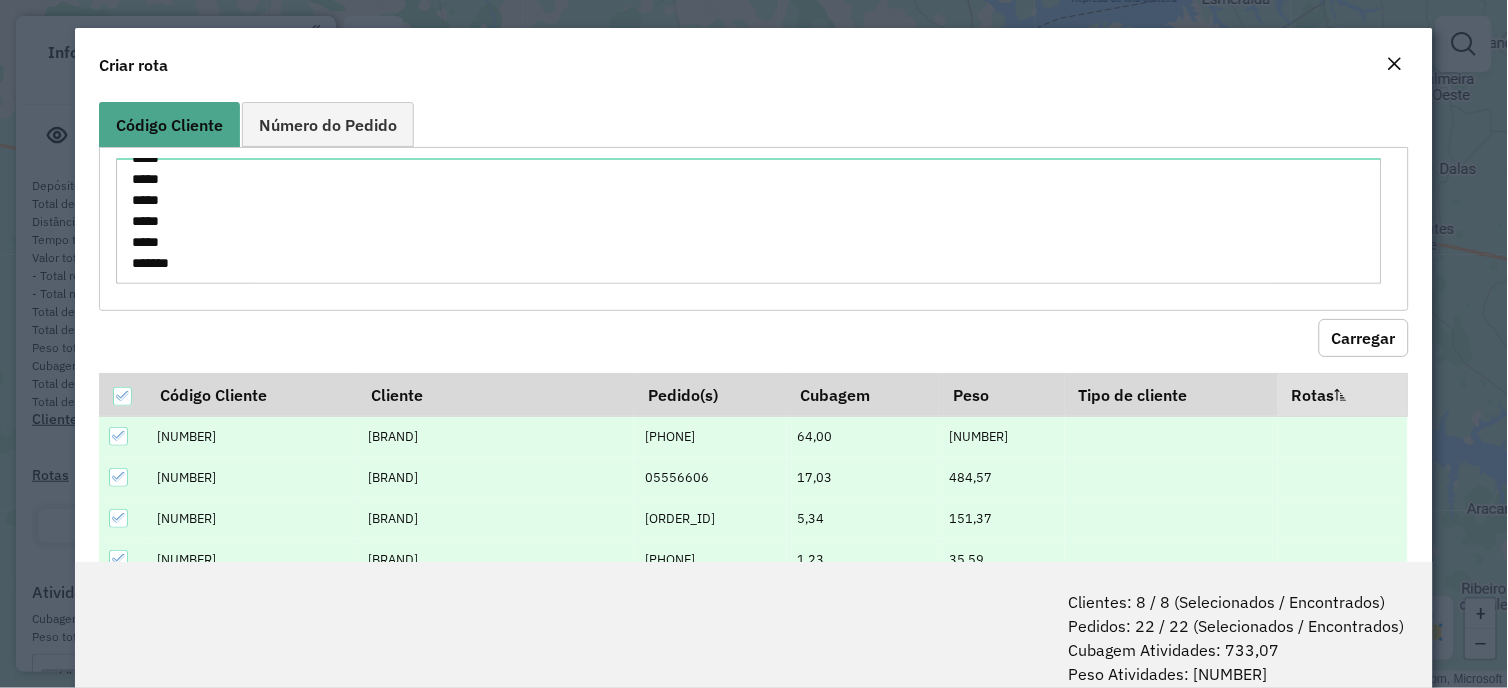 scroll, scrollTop: 361, scrollLeft: 0, axis: vertical 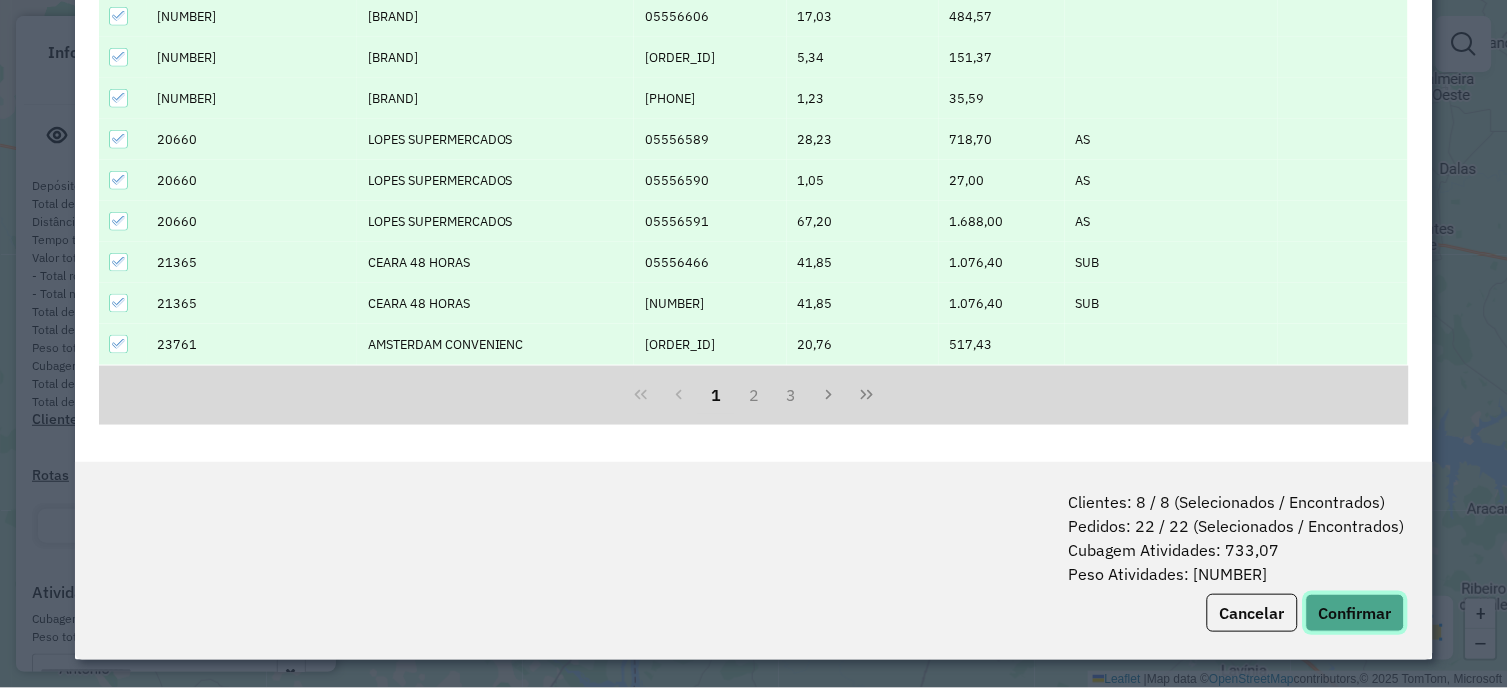 click on "Confirmar" 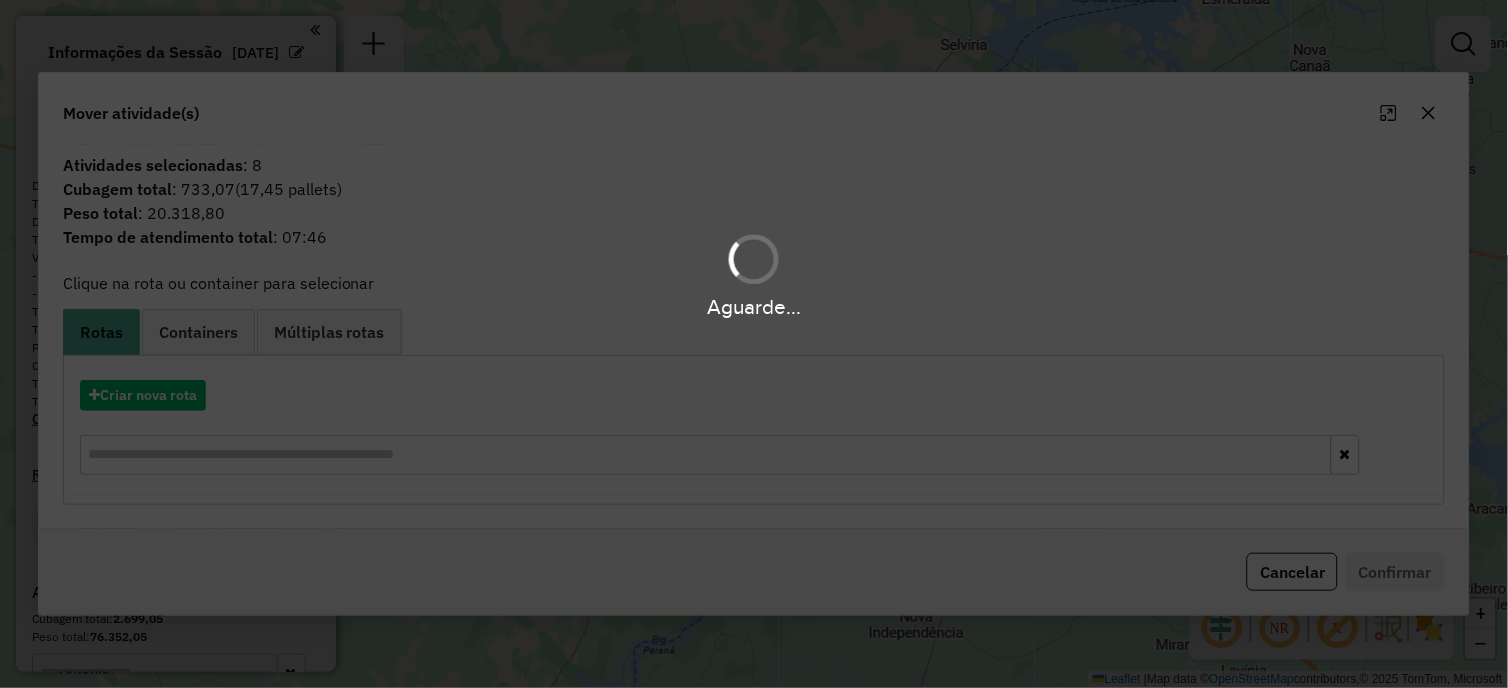 click on "Aguarde..." at bounding box center (754, 344) 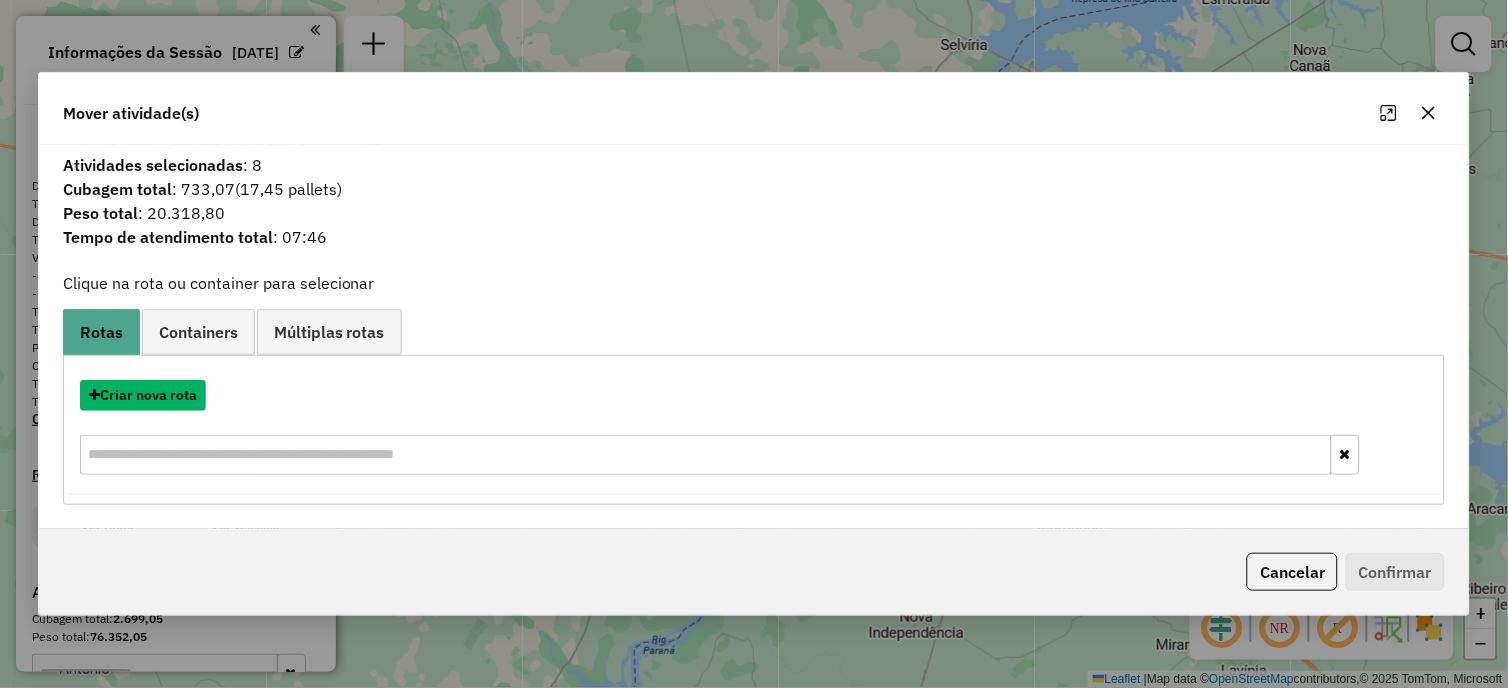 click on "Criar nova rota" at bounding box center [143, 395] 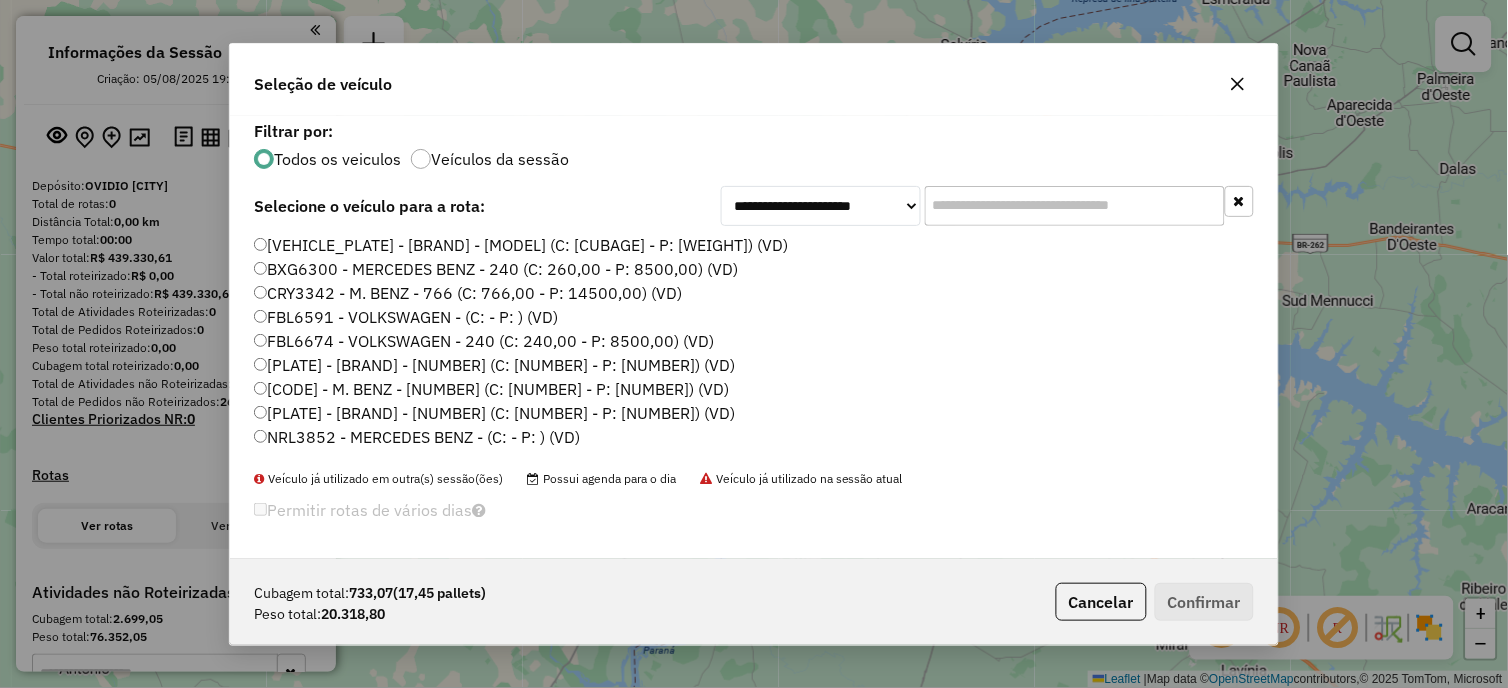scroll, scrollTop: 11, scrollLeft: 5, axis: both 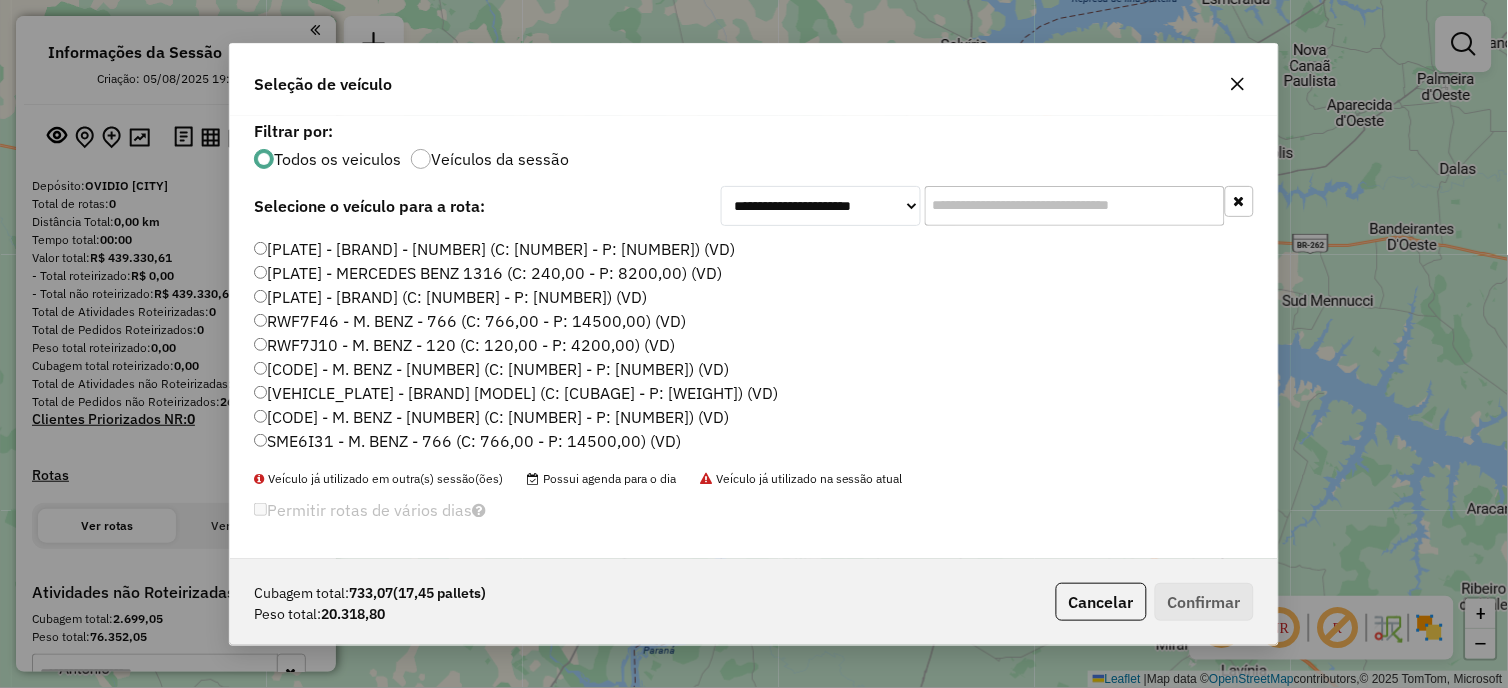 click on "RWF7J10 - M. BENZ - 120 (C: 120,00 - P: 4200,00) (VD)" 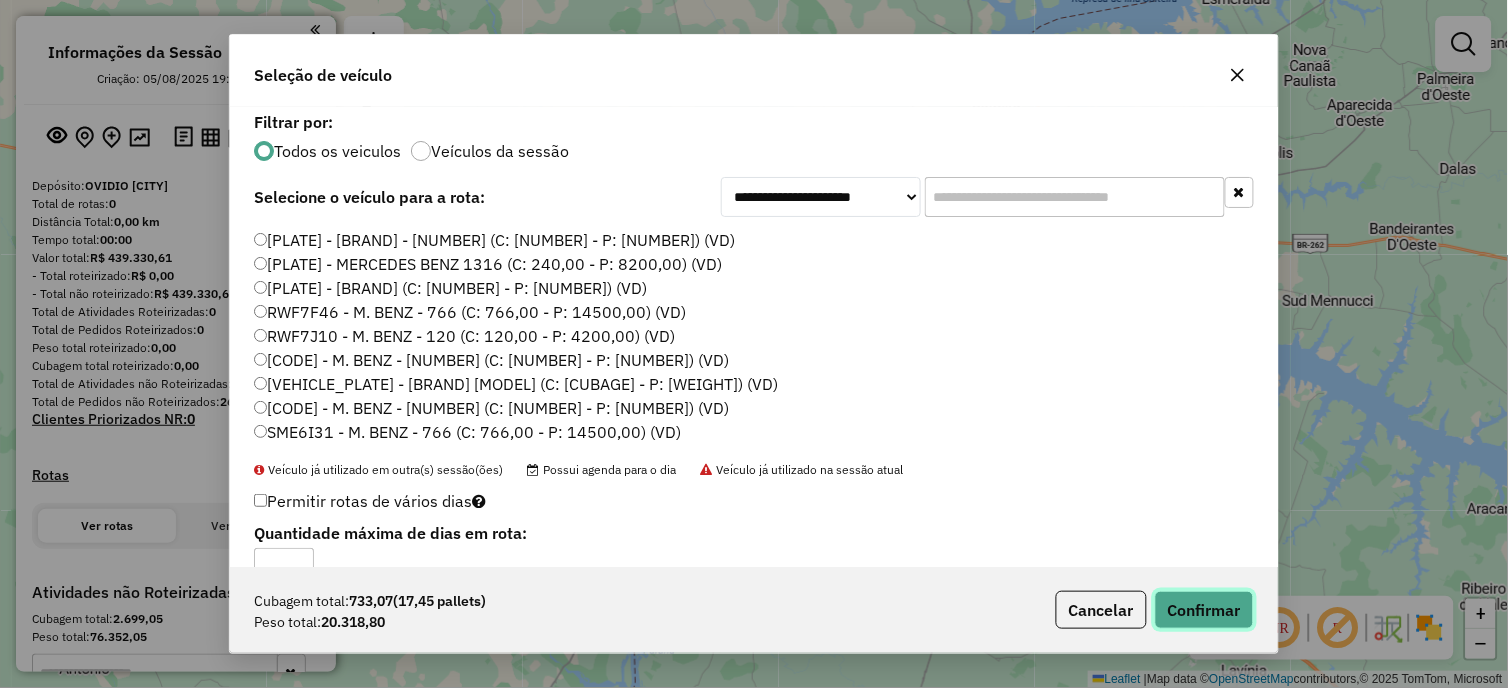 click on "Confirmar" 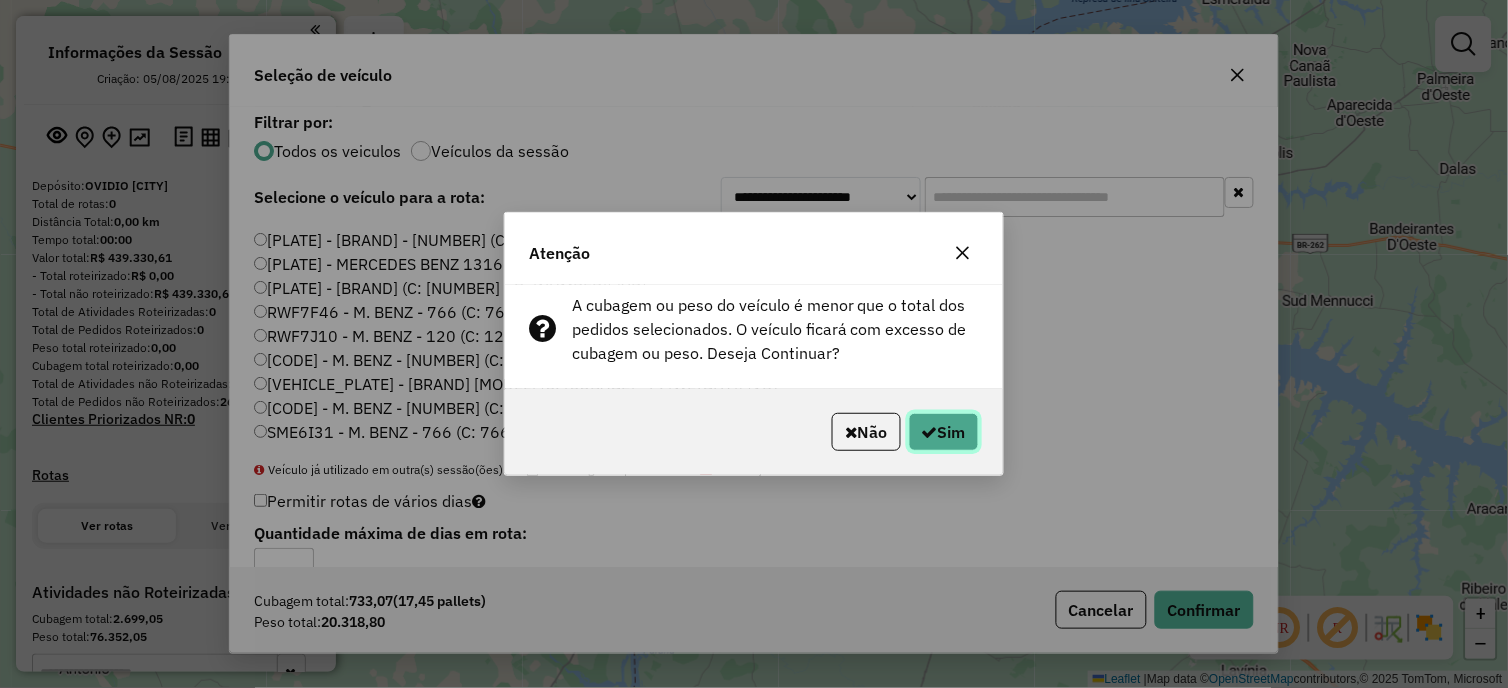 click on "Sim" 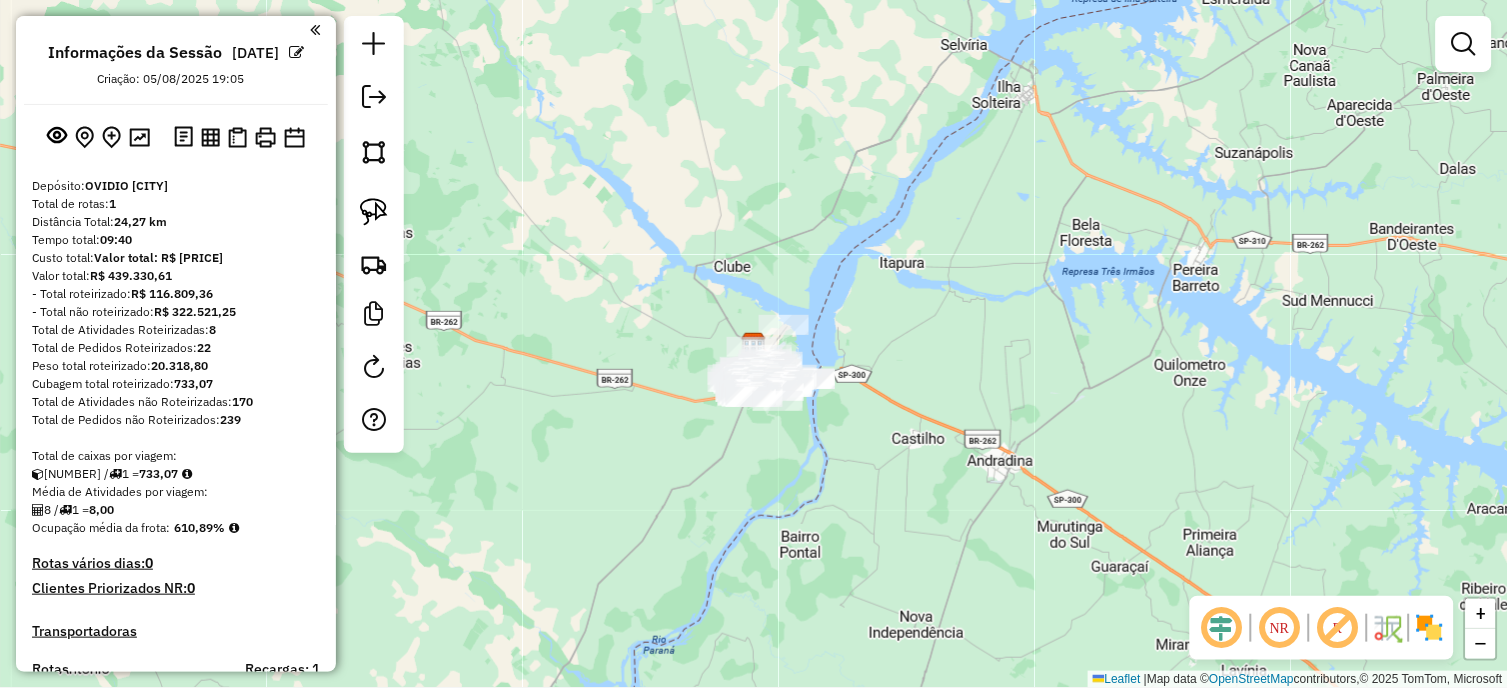 click 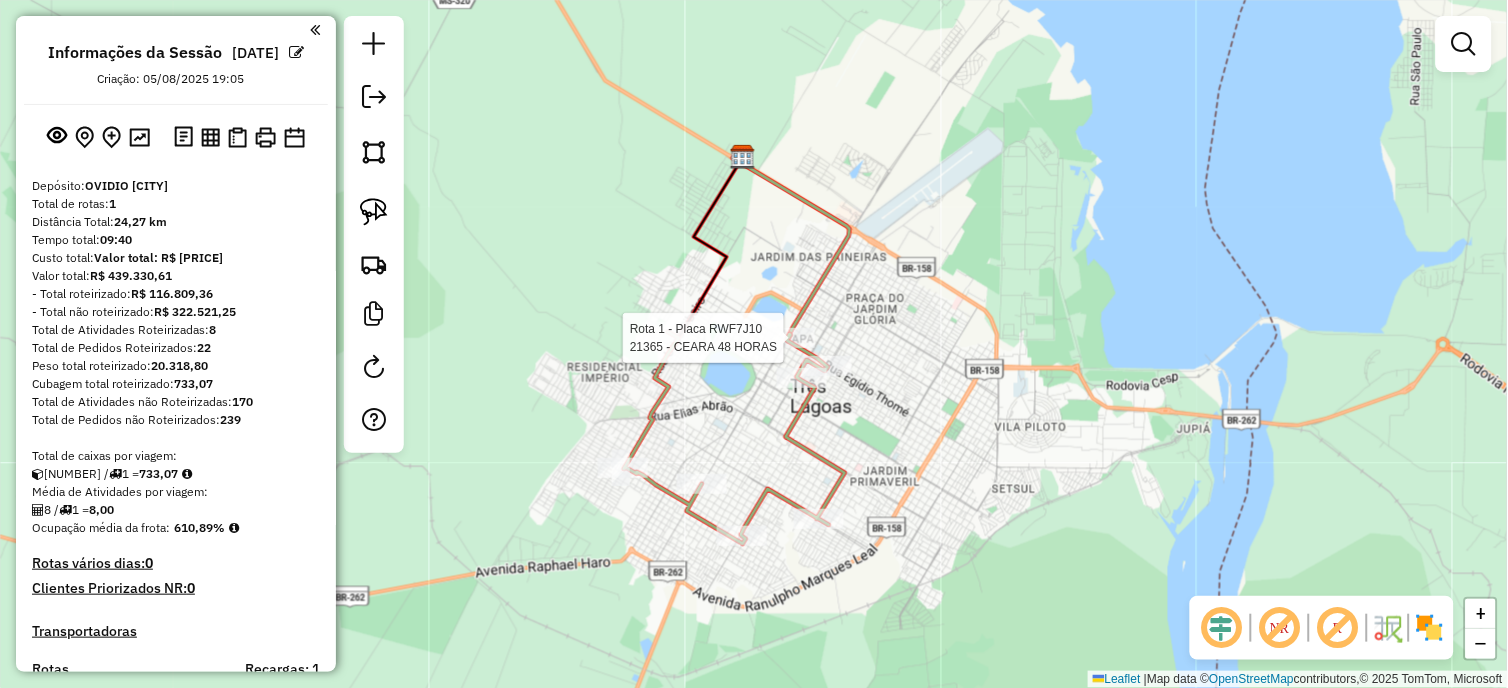 select on "**********" 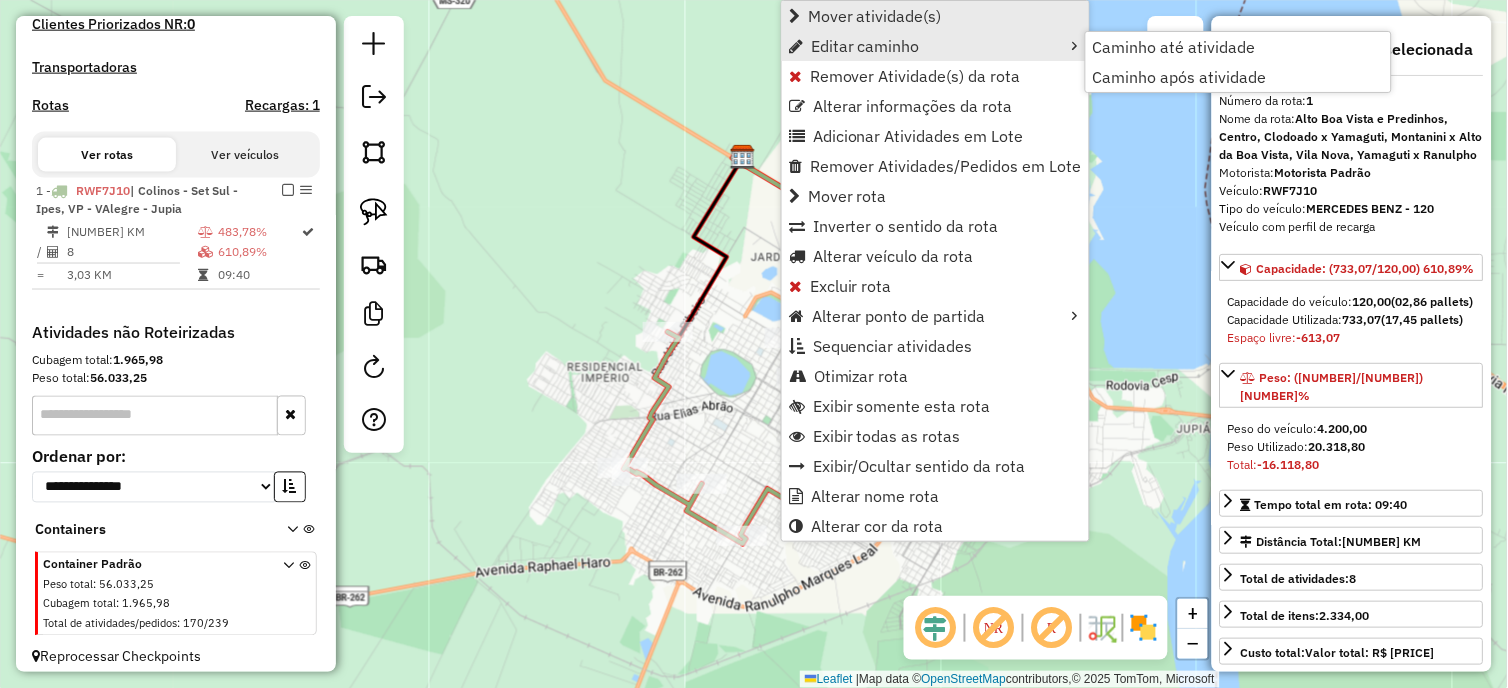 scroll, scrollTop: 654, scrollLeft: 0, axis: vertical 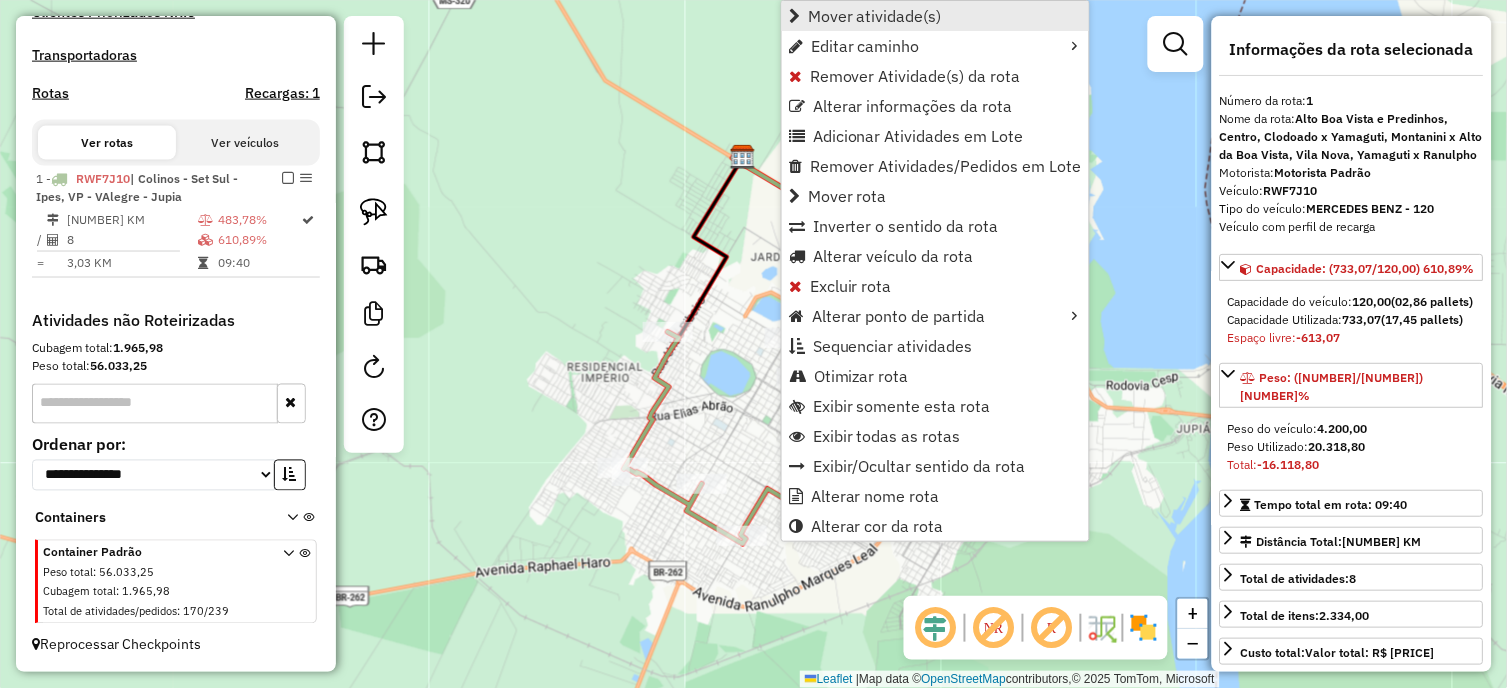 click on "Mover atividade(s)" at bounding box center [875, 16] 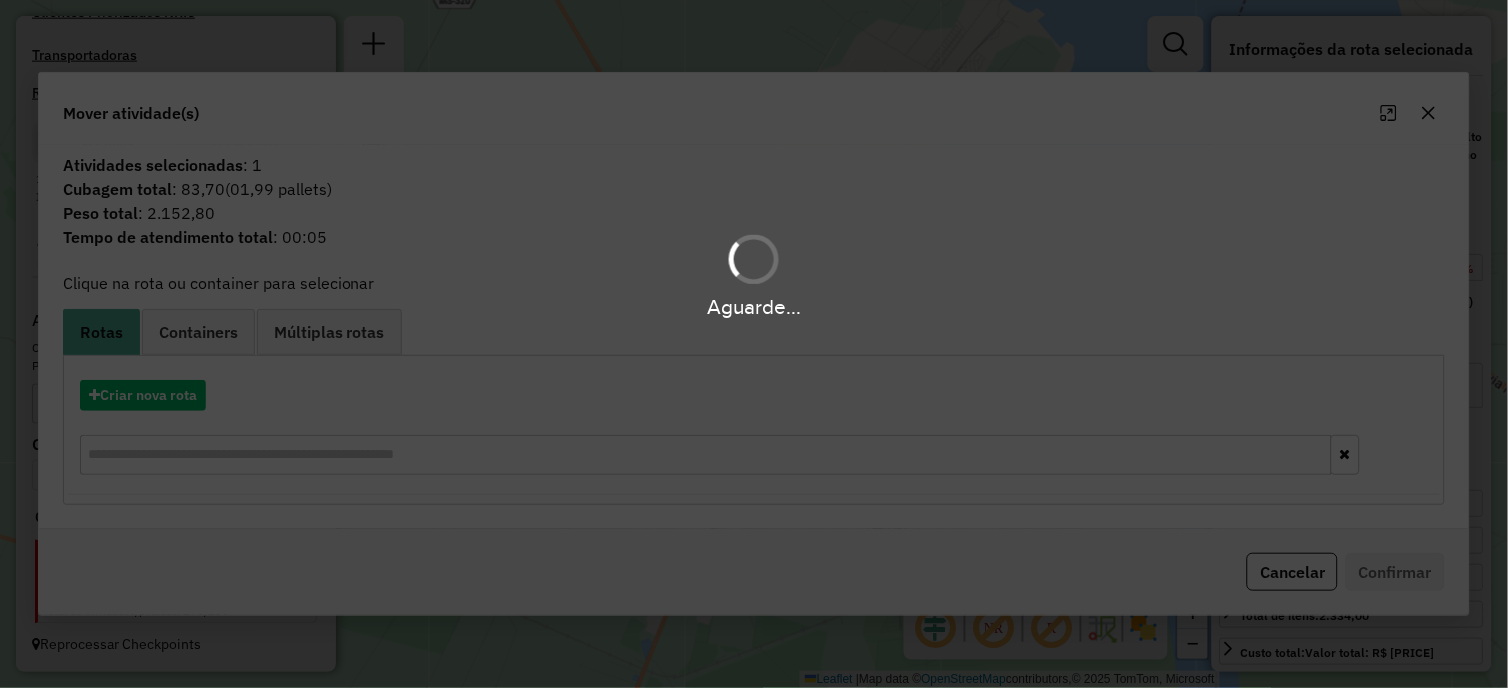 click on "Informações da Sessão [NUMBER] -  / /     Criação:  / /   Depósito:  OVIDIO Três Lagoas  Total de rotas:  [NUMBER] Distância Total:   km  Tempo total:  :  Custo total:  R$   - Total roteirizado:  R$   - Total não roteirizado:  R$   Total de Atividades Roteirizadas:  [NUMBER]  Total de Pedidos Roteirizados:  [NUMBER]  Peso total roteirizado:   Cubagem total roteirizado:   Total de Atividades não Roteirizadas:  [NUMBER]  Total de Pedidos não Roteirizados:  [NUMBER] Total de caixas por viagem:   /   =  Média de Atividades por viagem:  /   = ,  Ocupação média da frota:  %   Rotas vários dias:  [NUMBER]  Clientes Priorizados NR:  [NUMBER]  Transportadoras  Rotas  Recargas: [NUMBER]   Ver rotas   Ver veículos   [NUMBER] -       RWF7J10" at bounding box center (754, 344) 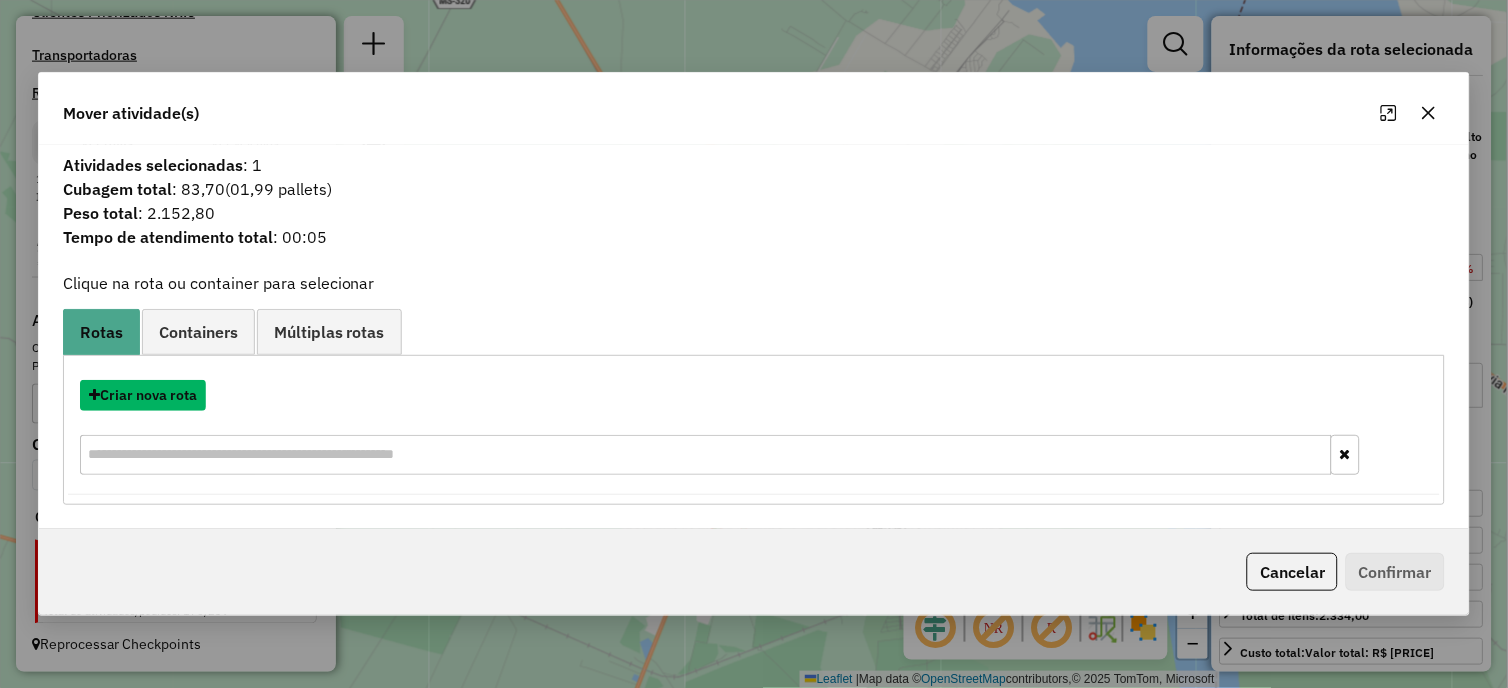 click on "Criar nova rota" at bounding box center [143, 395] 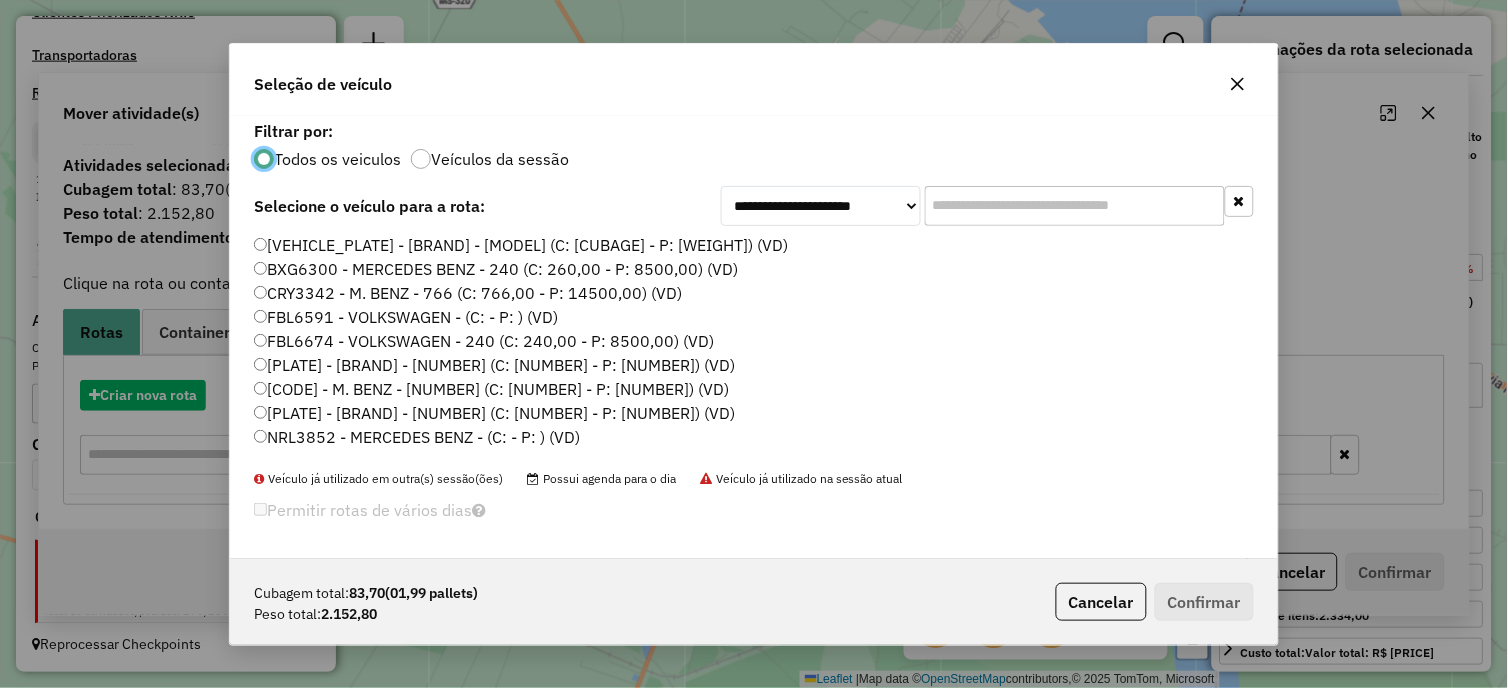 scroll, scrollTop: 11, scrollLeft: 5, axis: both 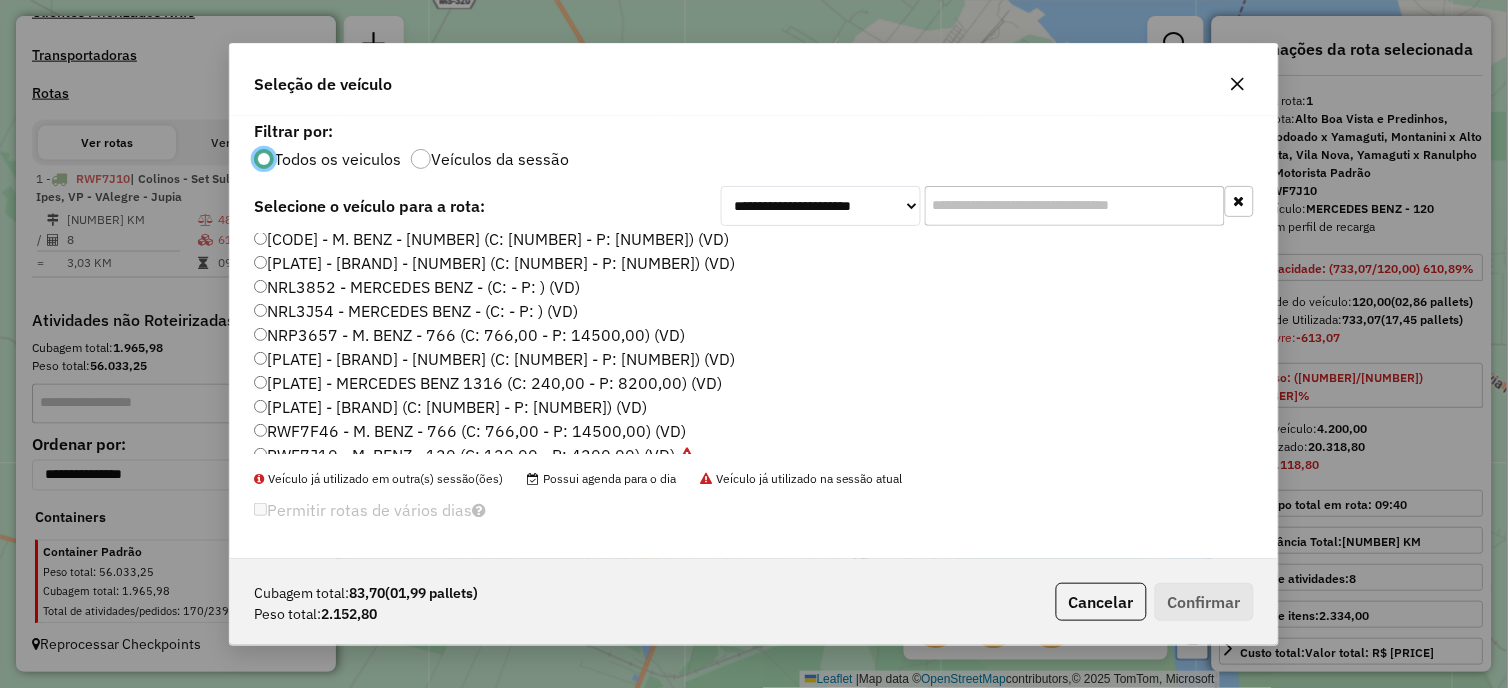 click on "[PLATE] - [BRAND] - [NUMBER] (C: [NUMBER] - P: [NUMBER]) (VD)" 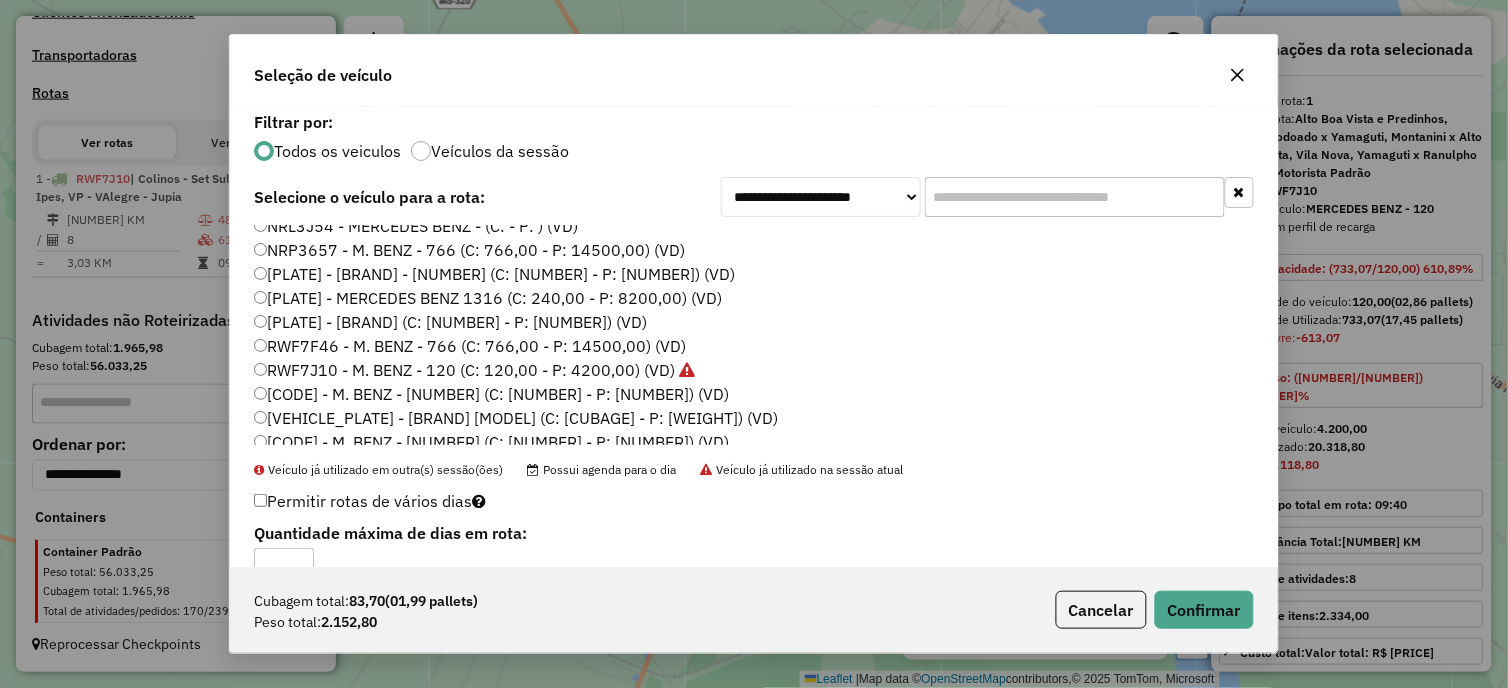 scroll, scrollTop: 260, scrollLeft: 0, axis: vertical 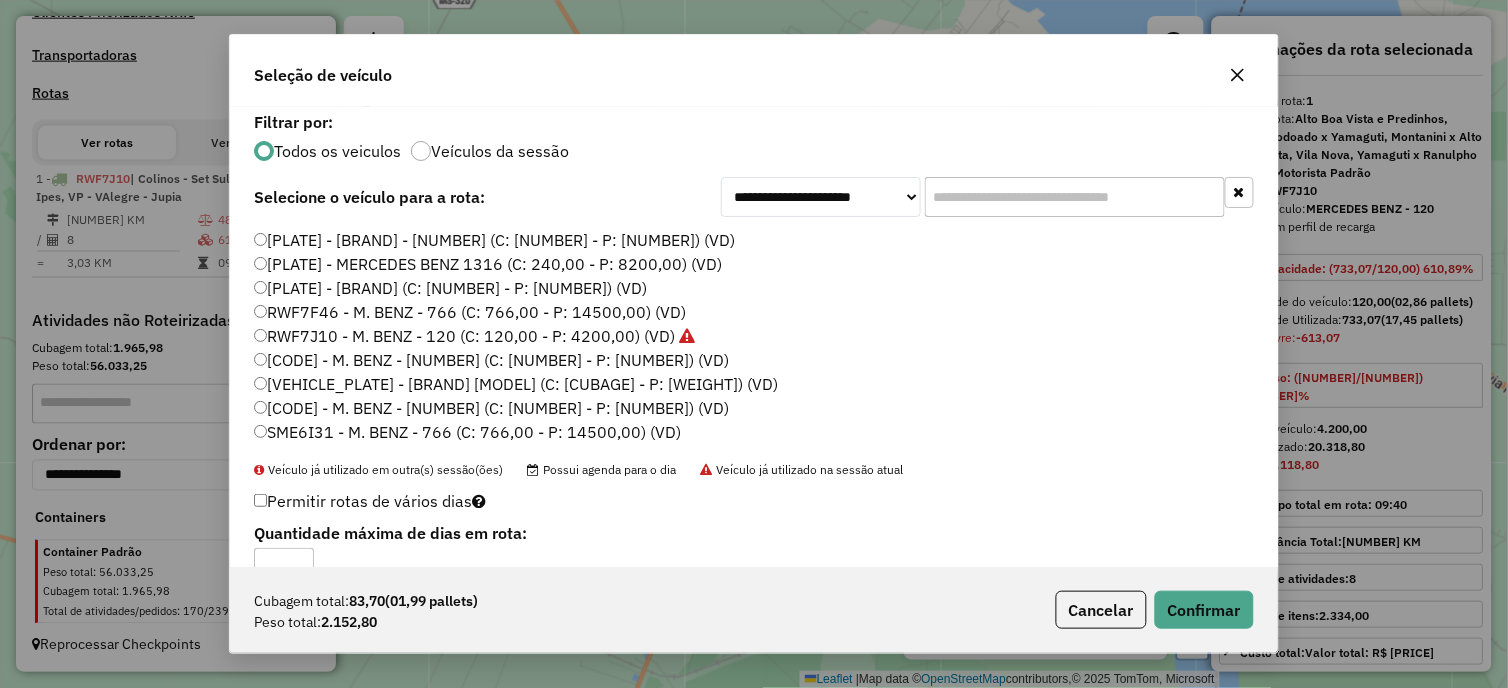 click on "RWF7J10 - M. BENZ - 120 (C: 120,00 - P: 4200,00) (VD)" 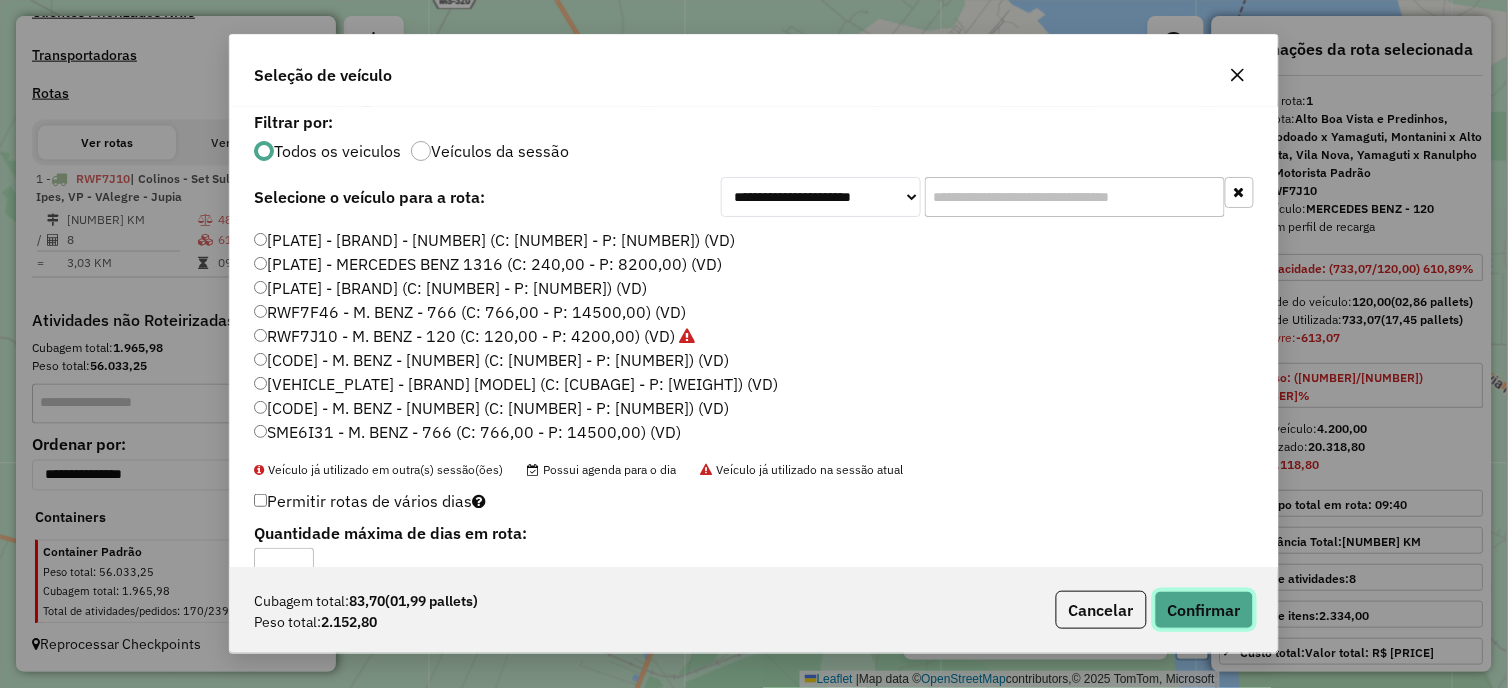 click on "Confirmar" 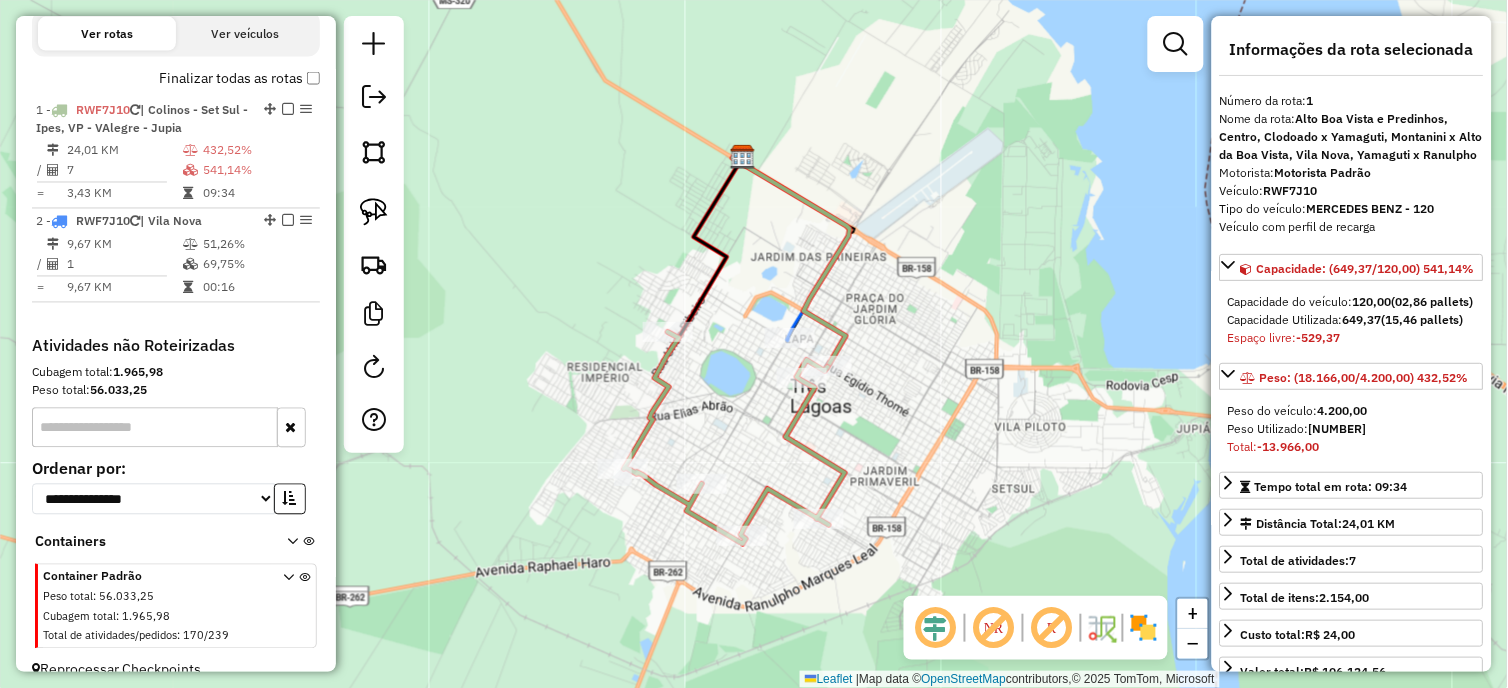scroll, scrollTop: 751, scrollLeft: 0, axis: vertical 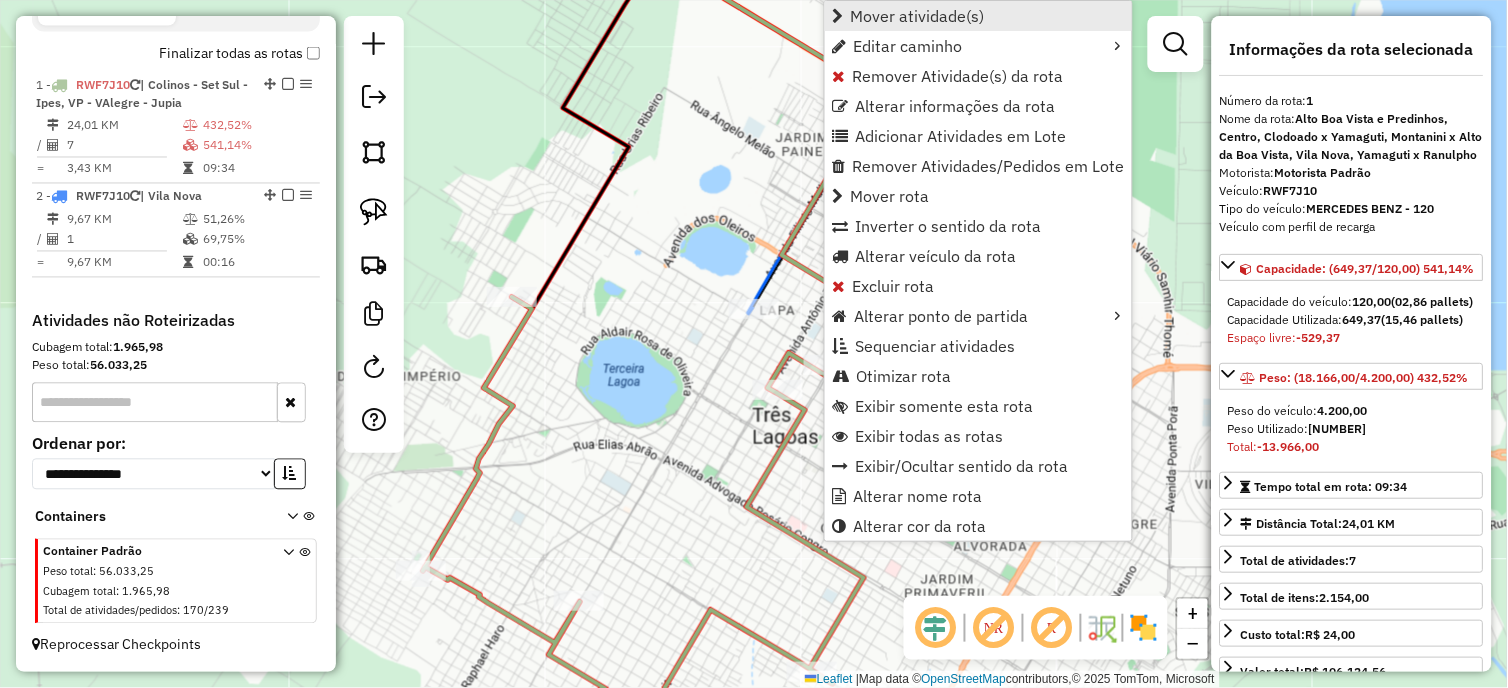 click on "Mover atividade(s)" at bounding box center [918, 16] 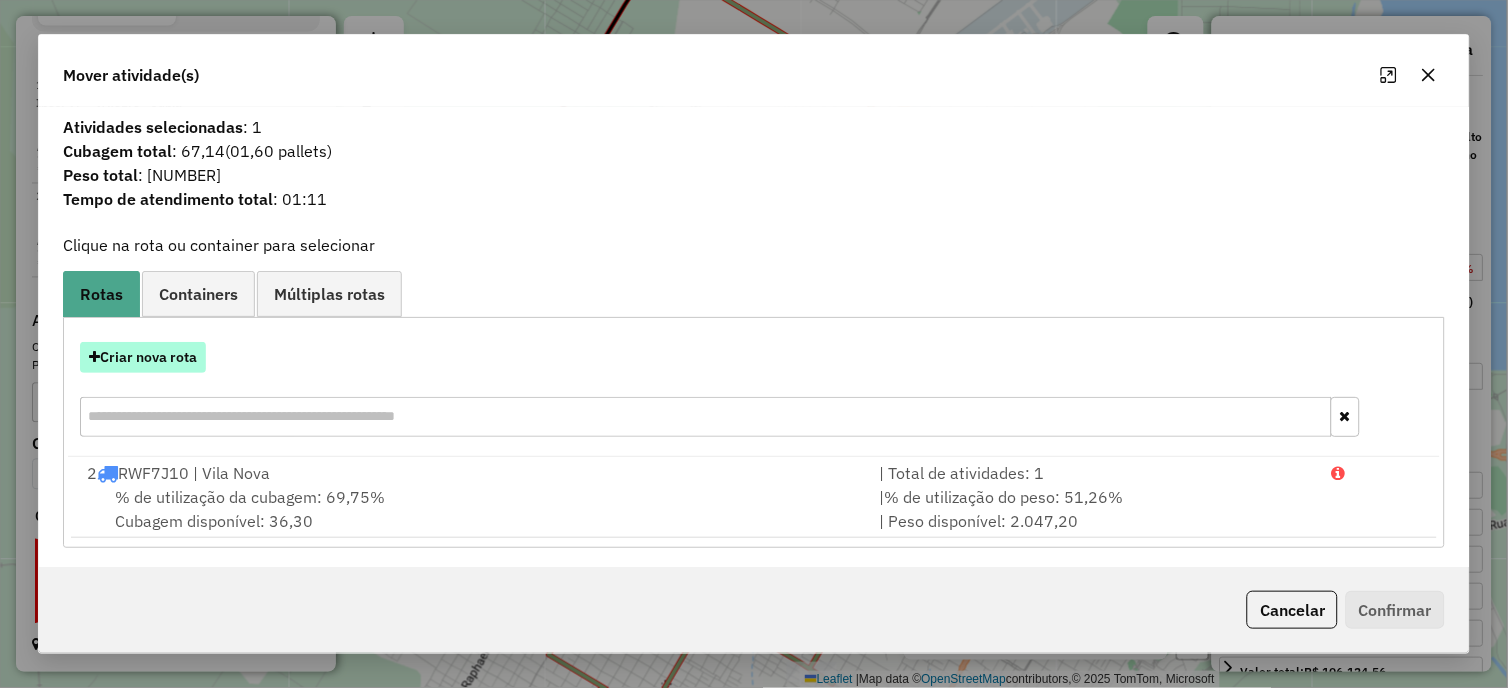 click on "Criar nova rota" at bounding box center [143, 357] 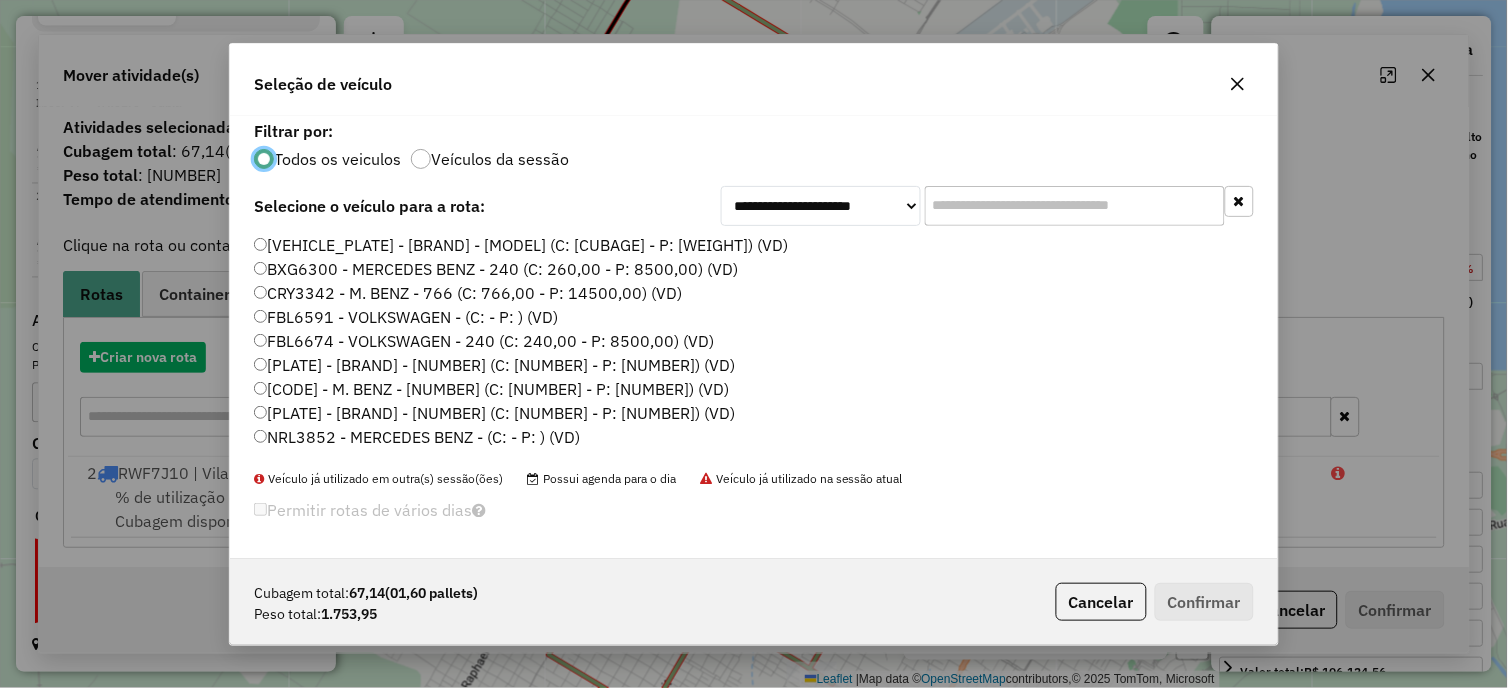 scroll, scrollTop: 11, scrollLeft: 5, axis: both 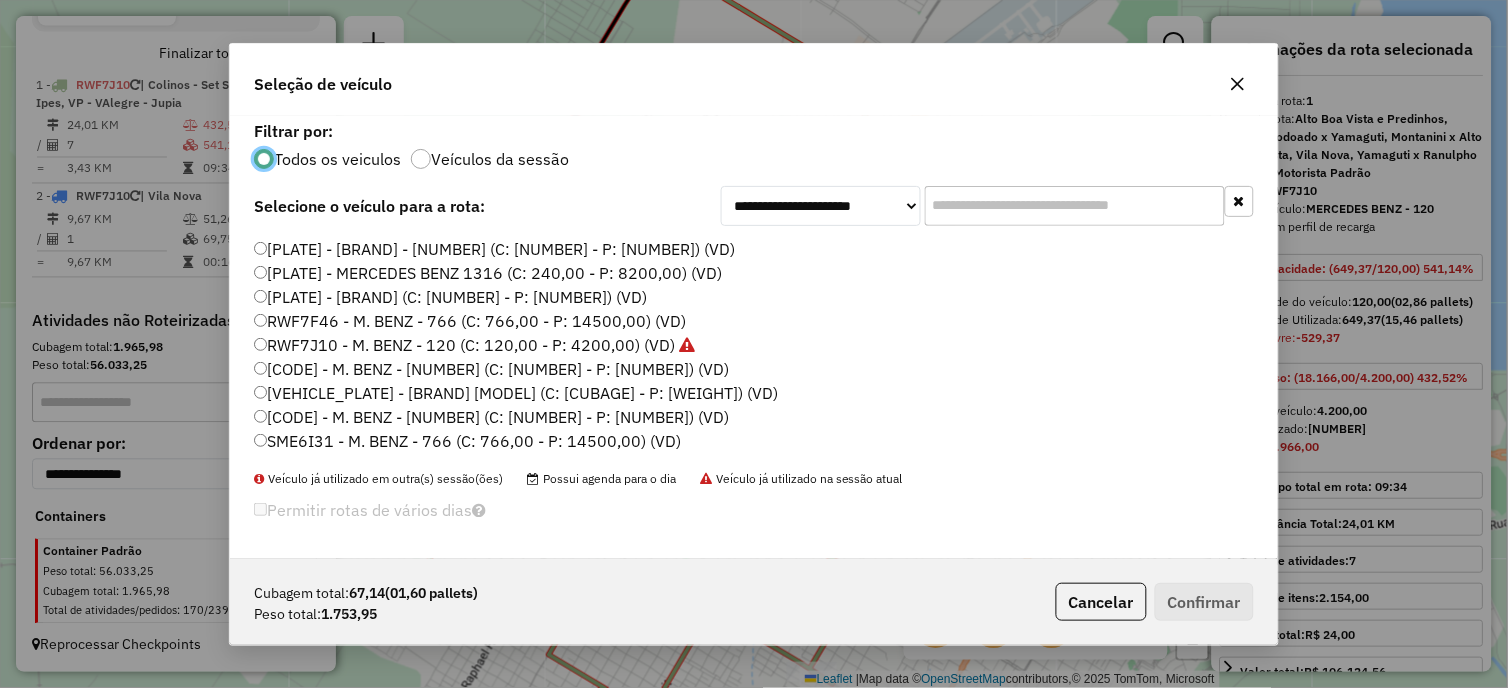 click on "RWF7J10 - M. BENZ - 120 (C: 120,00 - P: 4200,00) (VD)" 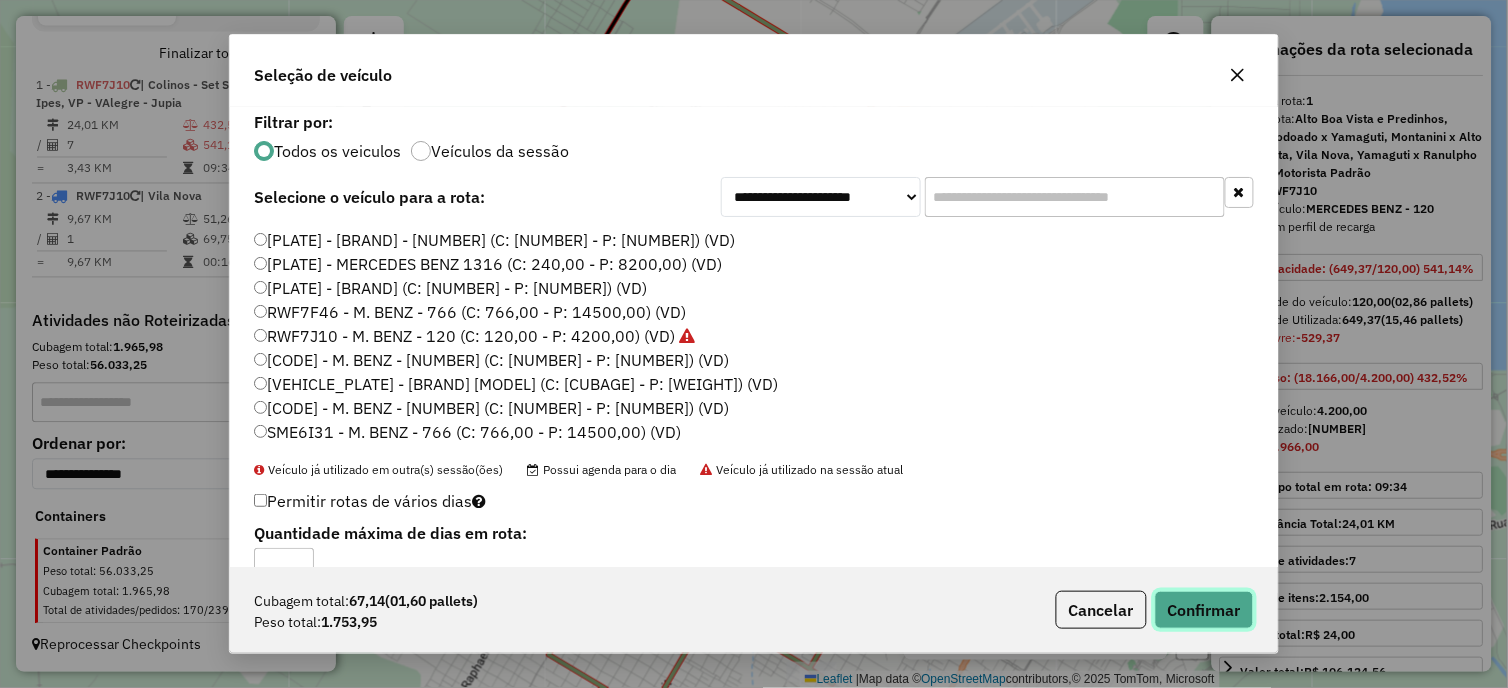click on "Confirmar" 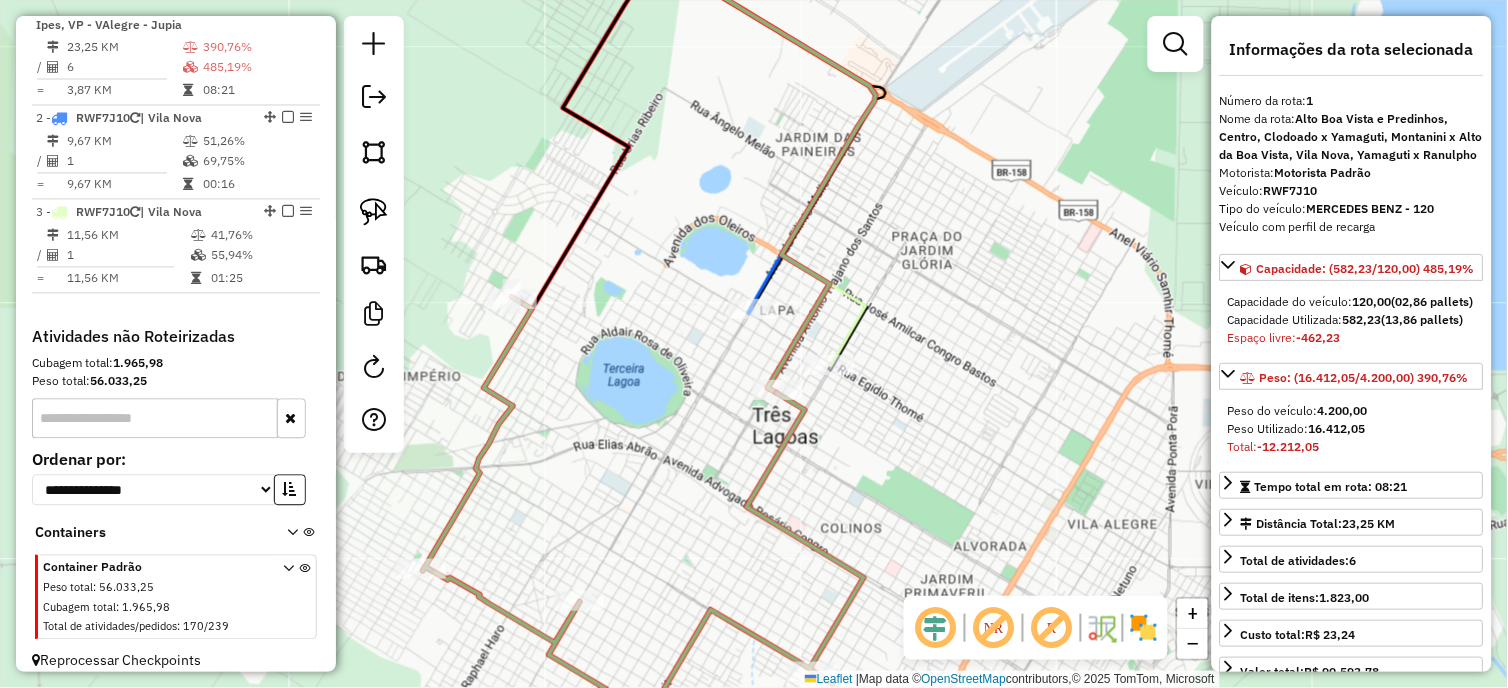 scroll, scrollTop: 815, scrollLeft: 0, axis: vertical 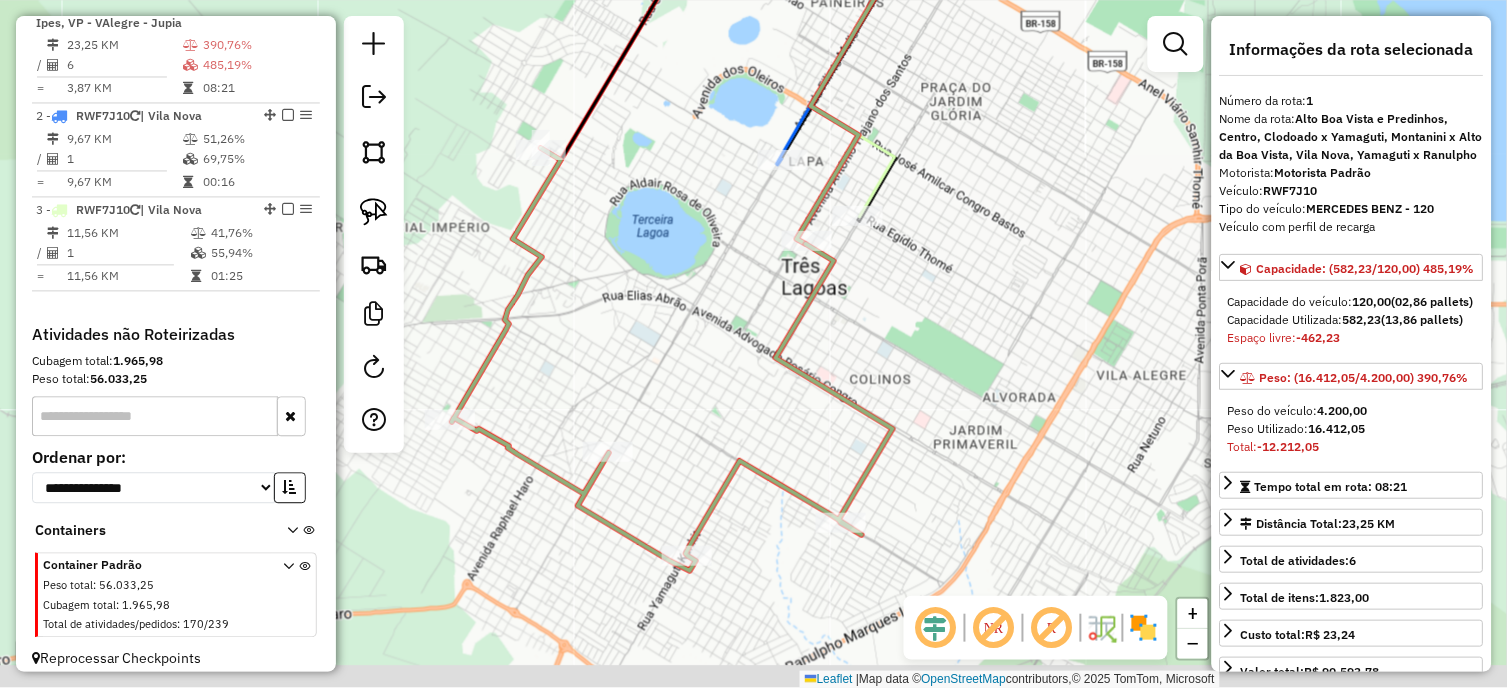 drag, startPoint x: 677, startPoint y: 526, endPoint x: 717, endPoint y: 324, distance: 205.92232 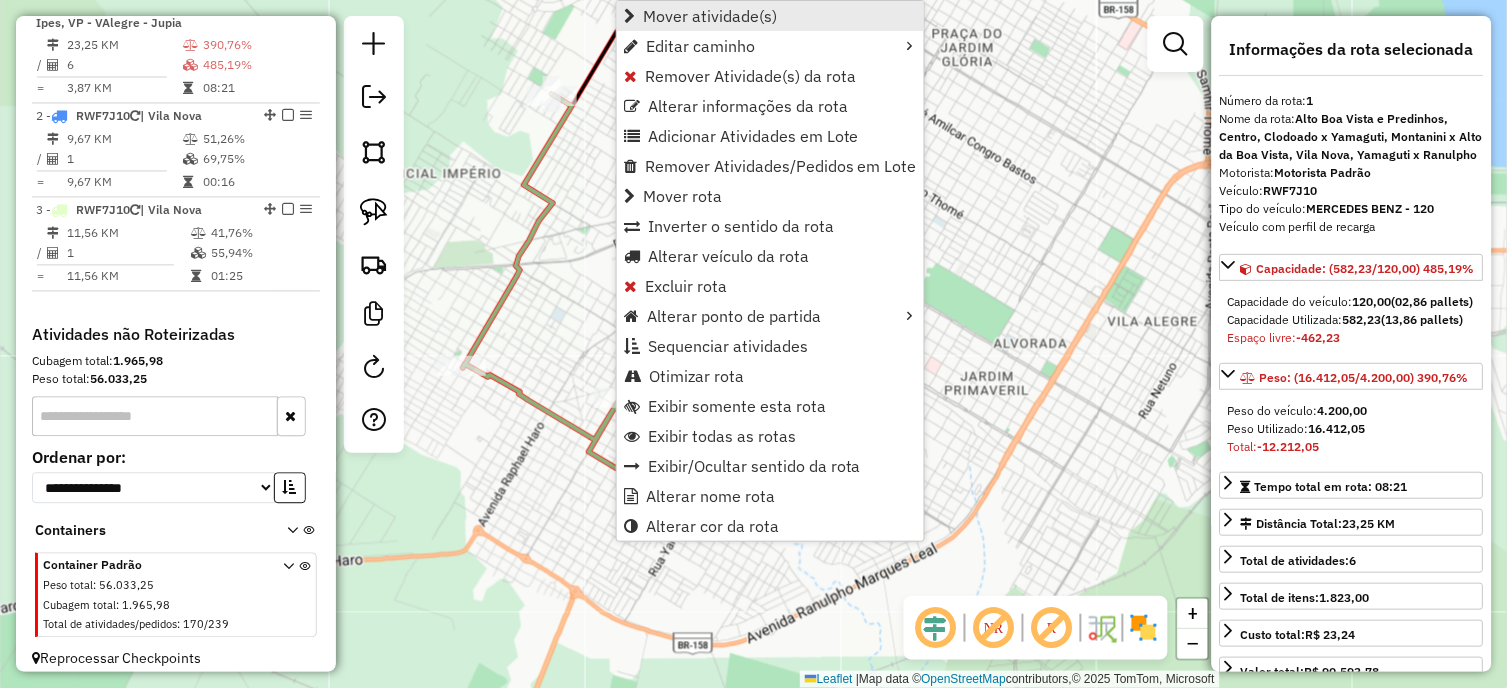 click on "Mover atividade(s)" at bounding box center (770, 16) 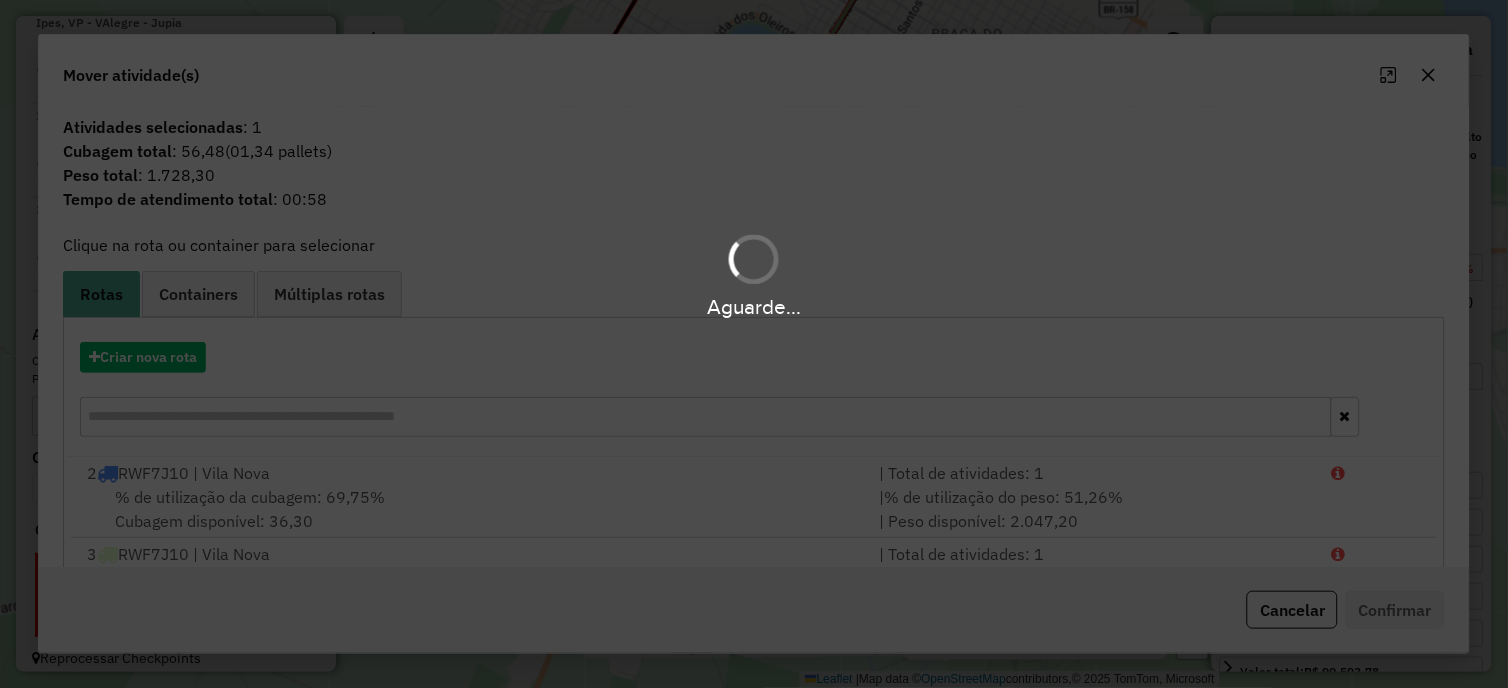 click on "Aguarde..." at bounding box center (754, 344) 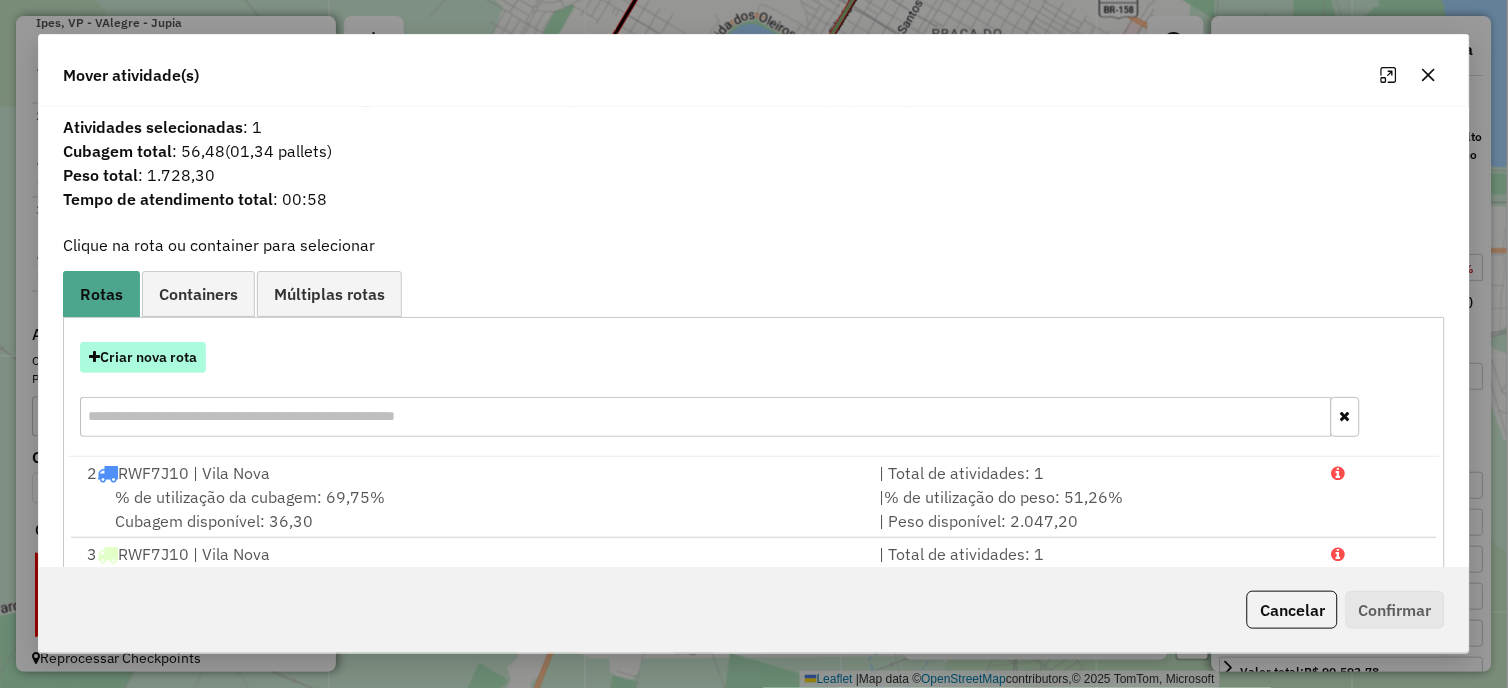 click on "Criar nova rota" at bounding box center [143, 357] 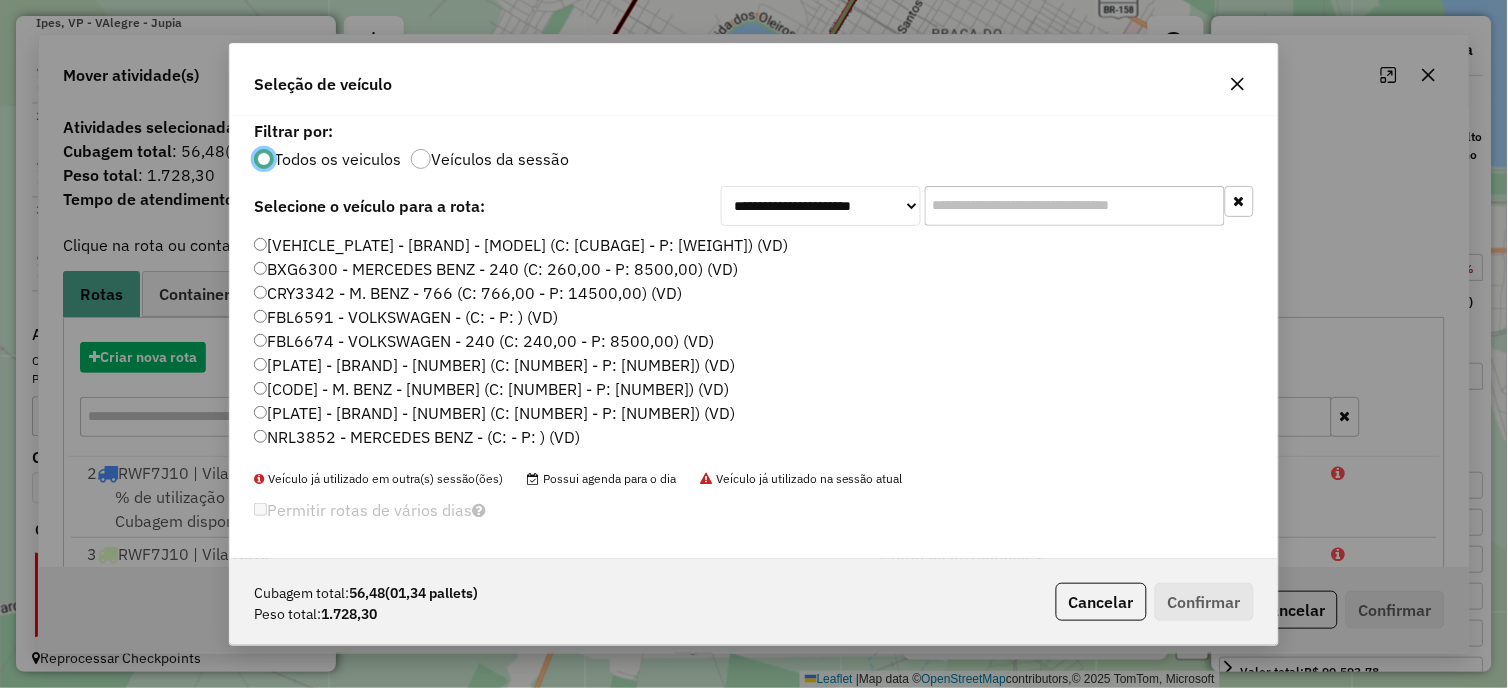 scroll, scrollTop: 11, scrollLeft: 5, axis: both 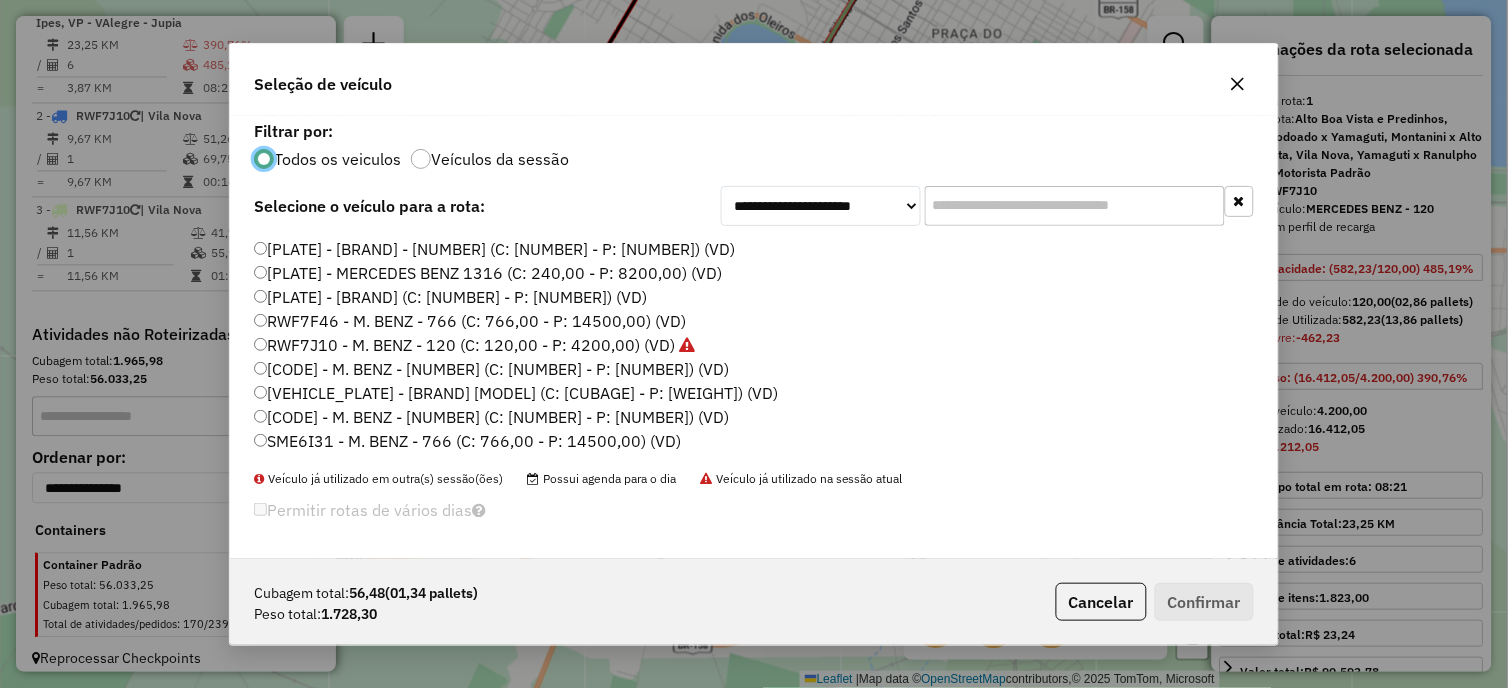 click on "RWF7J10 - M. BENZ - 120 (C: 120,00 - P: 4200,00) (VD)" 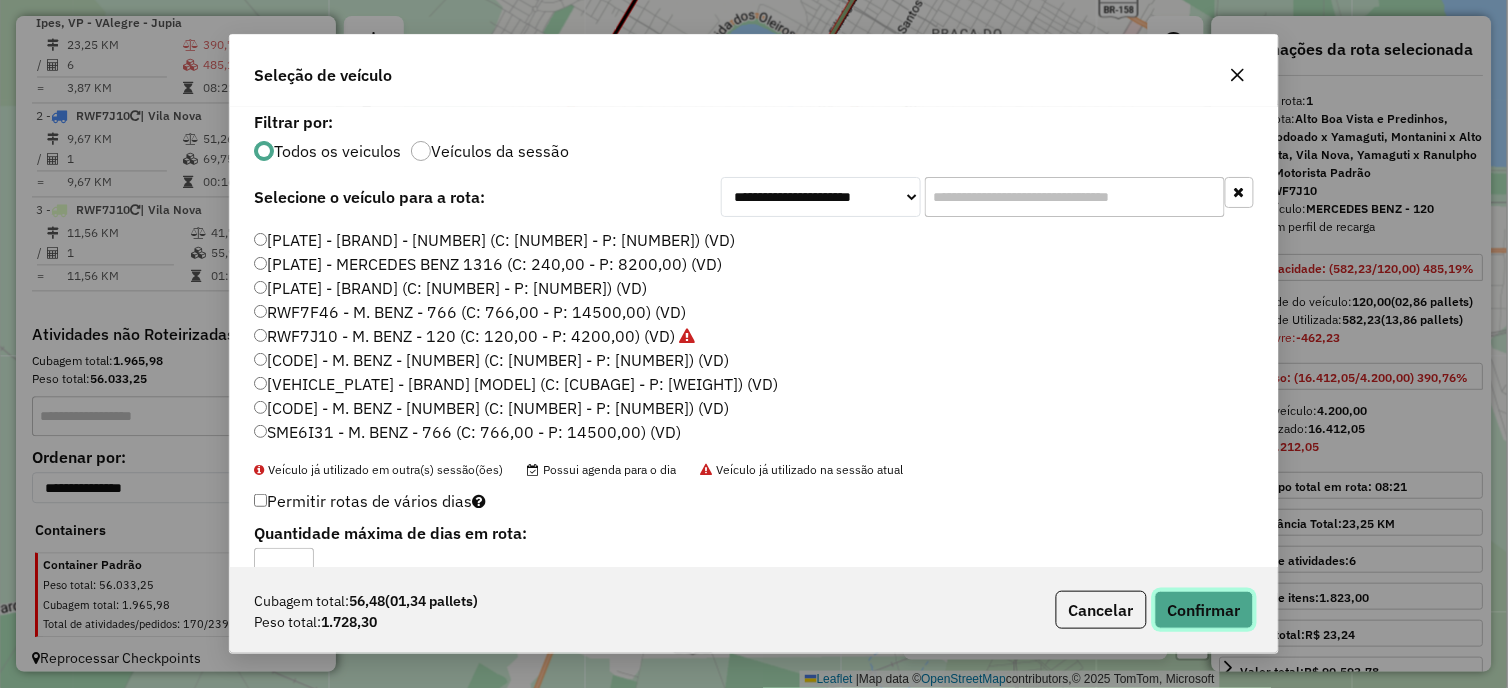 click on "Confirmar" 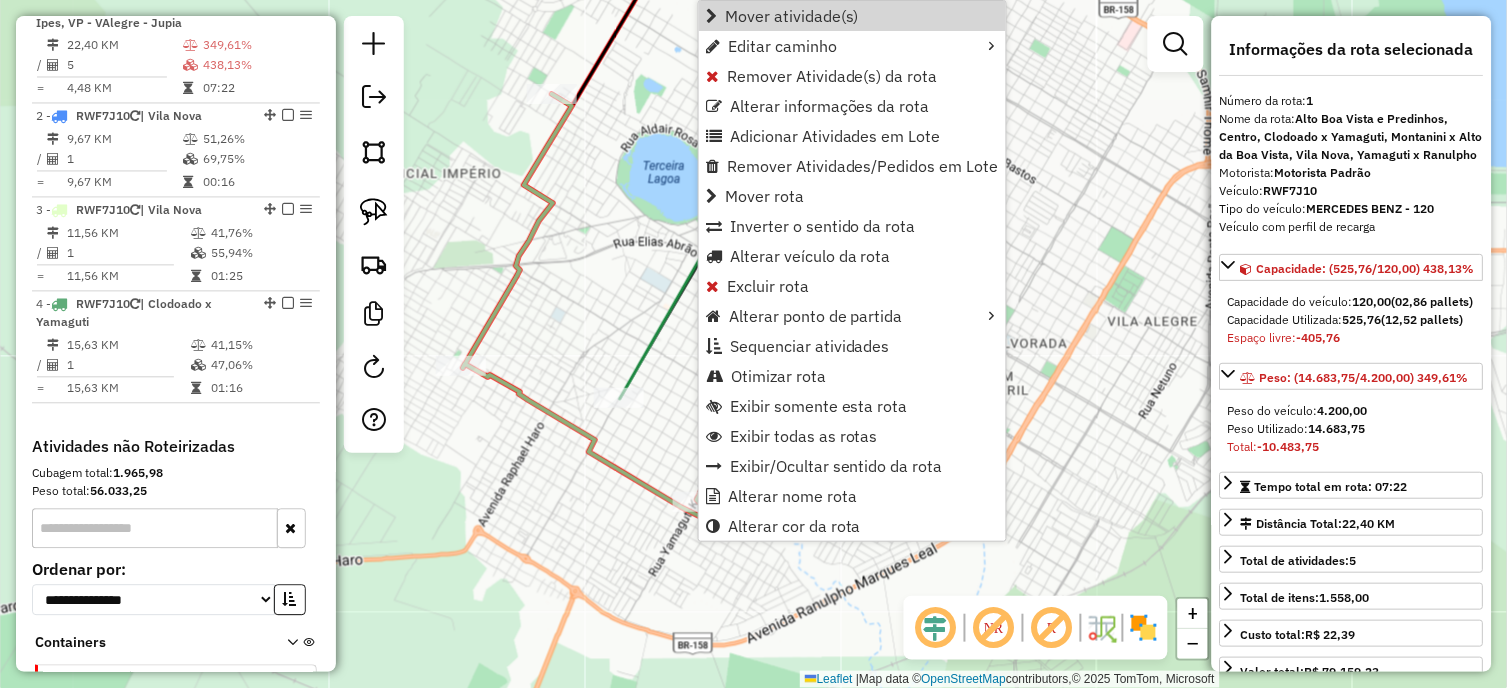 drag, startPoint x: 761, startPoint y: 7, endPoint x: 695, endPoint y: 46, distance: 76.66159 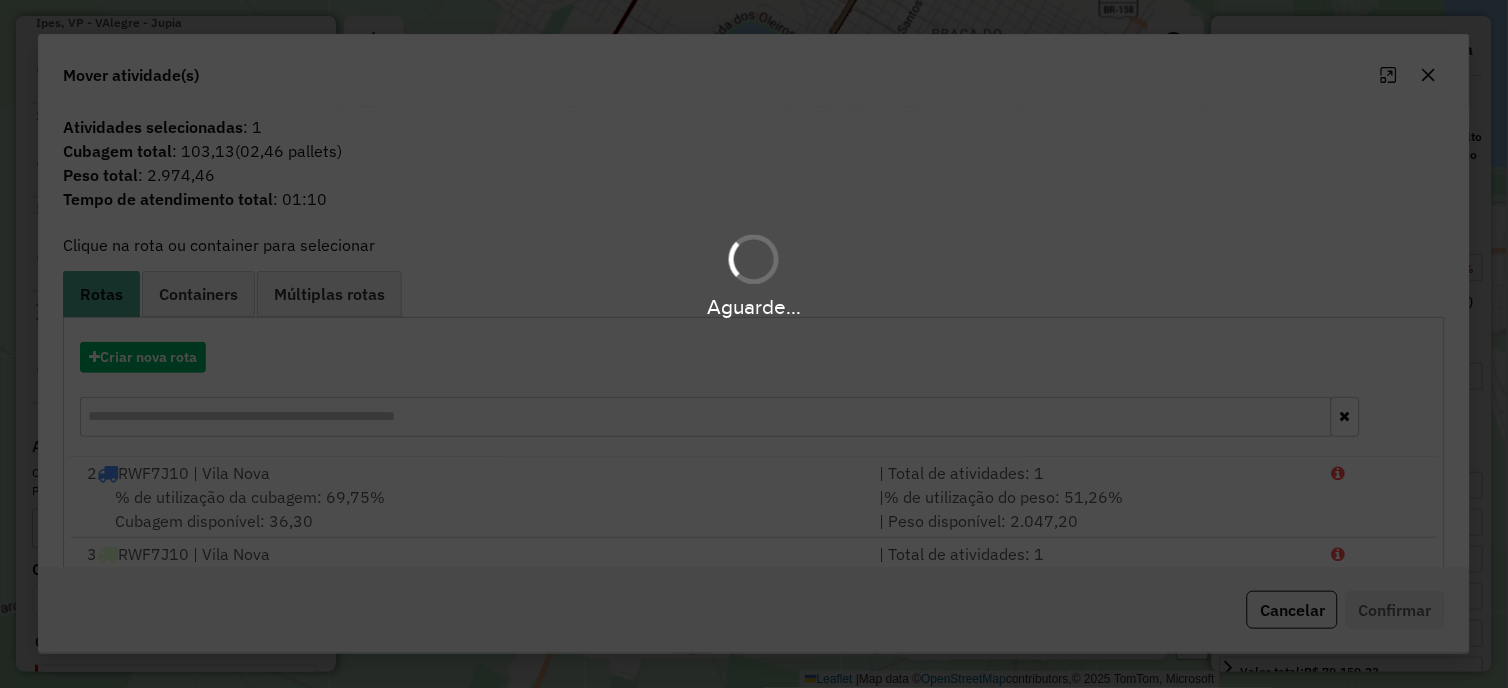 click on "Aguarde..." at bounding box center (754, 344) 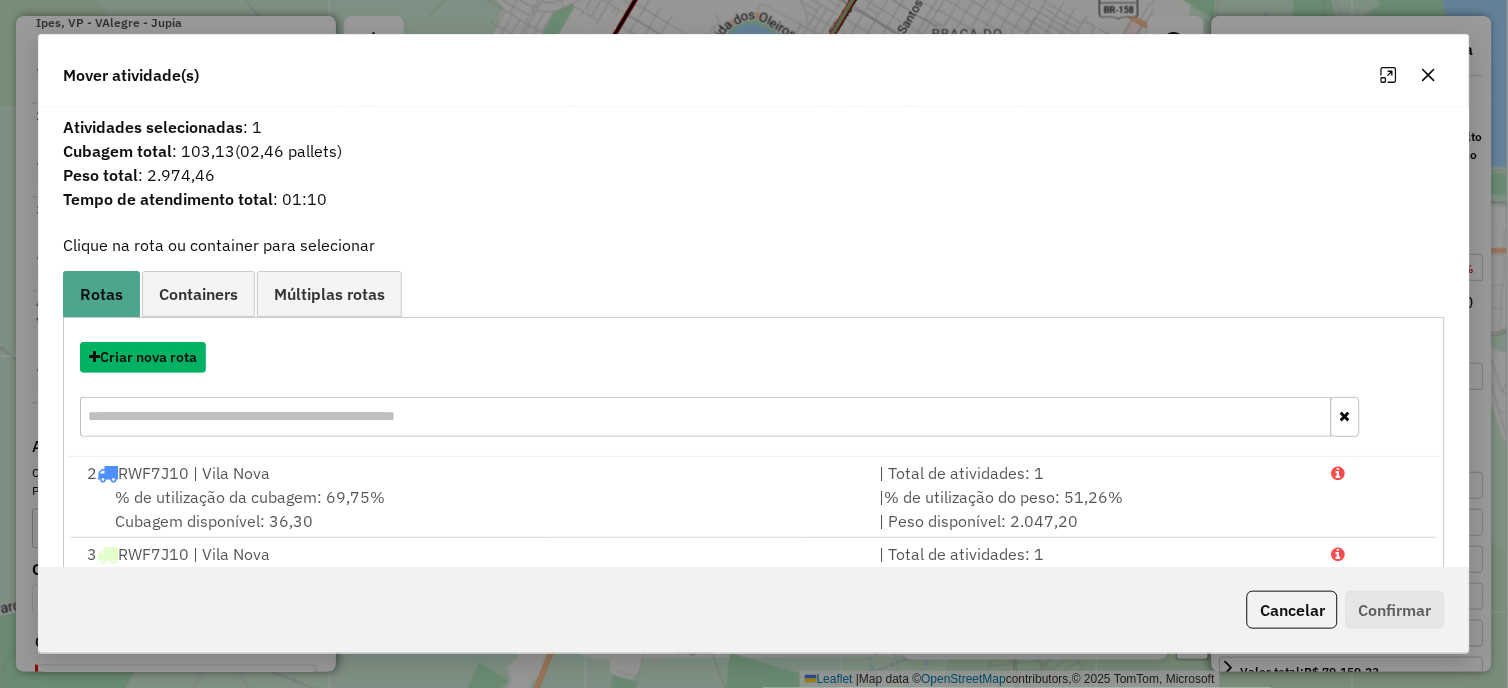 click on "Criar nova rota" at bounding box center [143, 357] 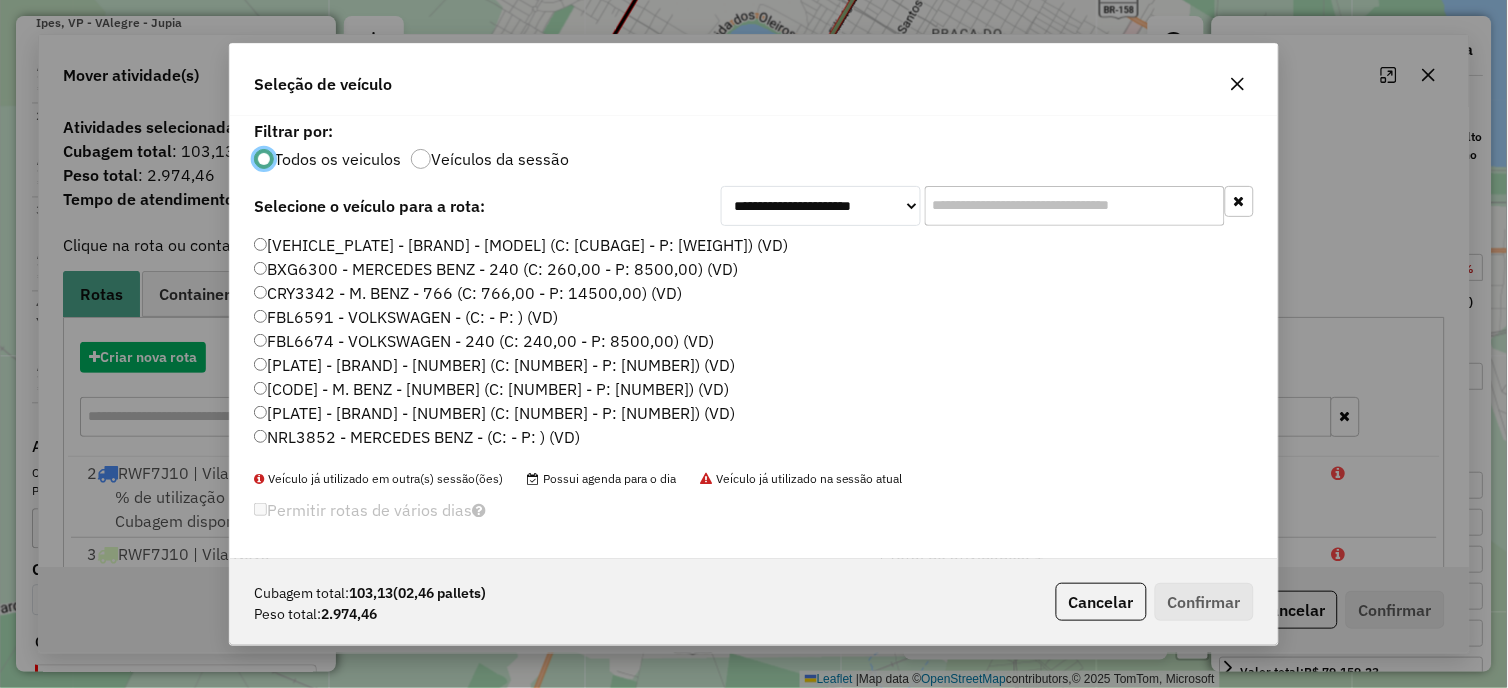 scroll, scrollTop: 11, scrollLeft: 5, axis: both 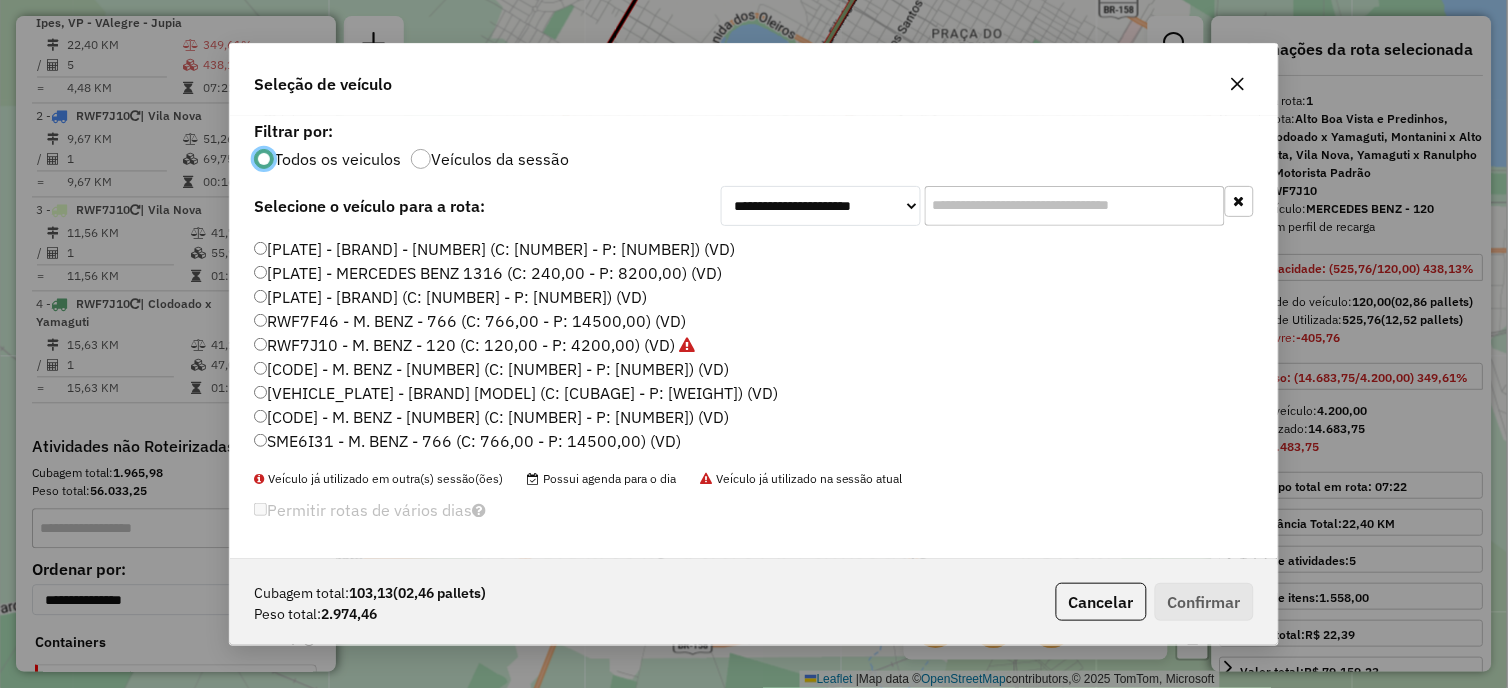 click on "RWF7J10 - M. BENZ - 120 (C: 120,00 - P: 4200,00) (VD)" 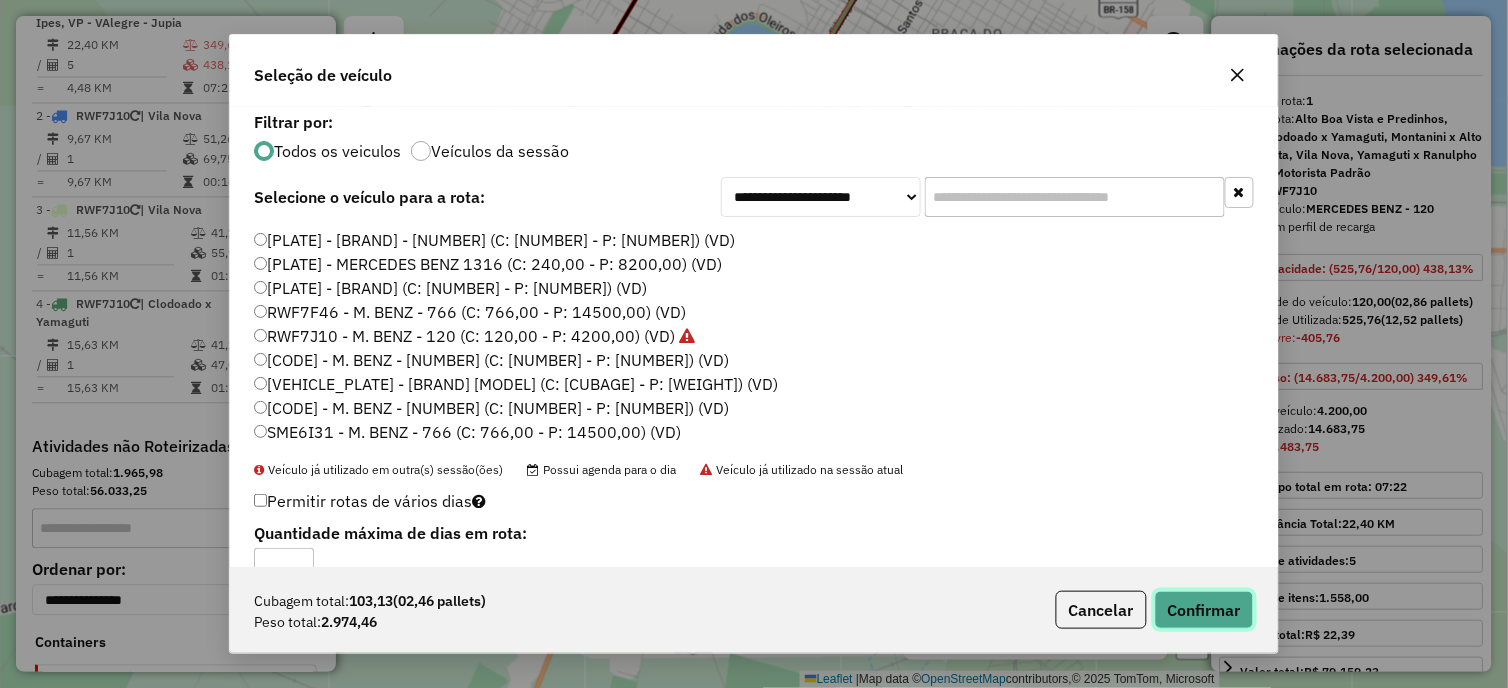 click on "Confirmar" 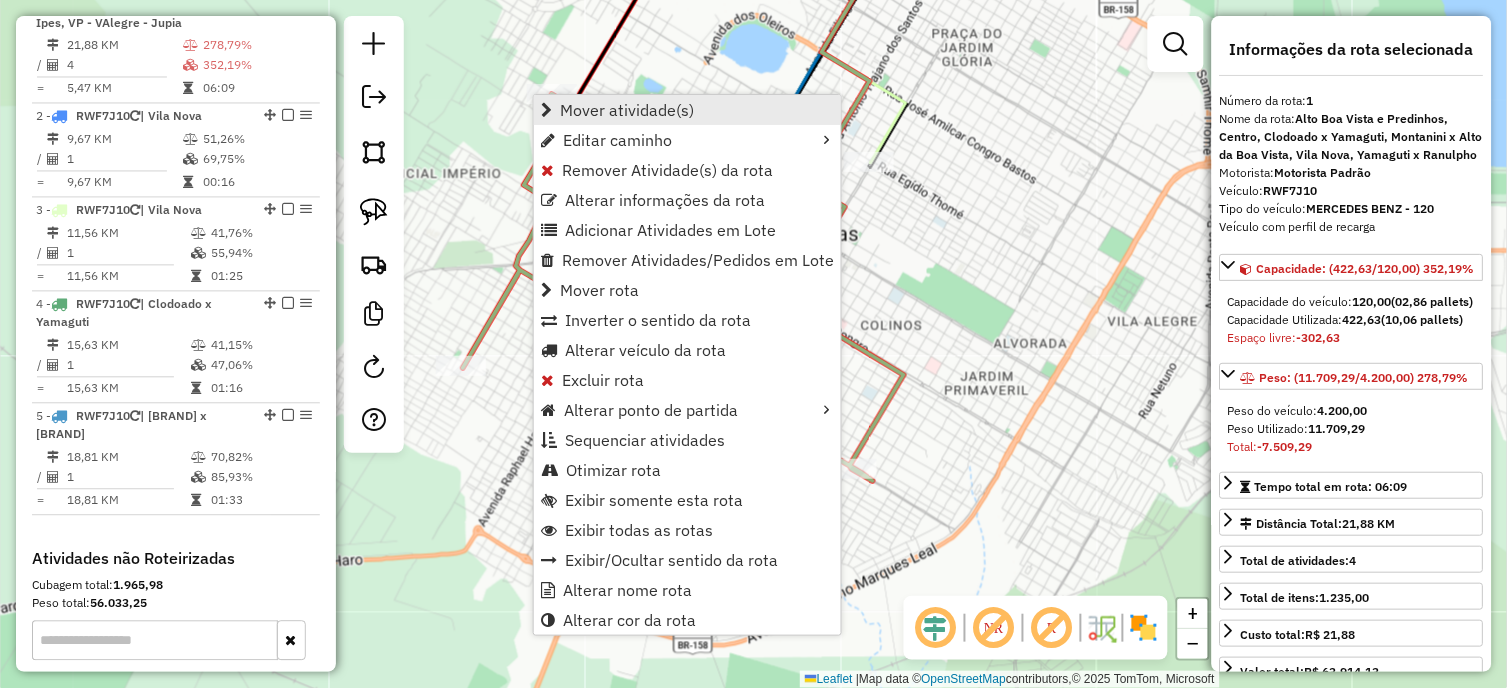 click on "Mover atividade(s)" at bounding box center (627, 110) 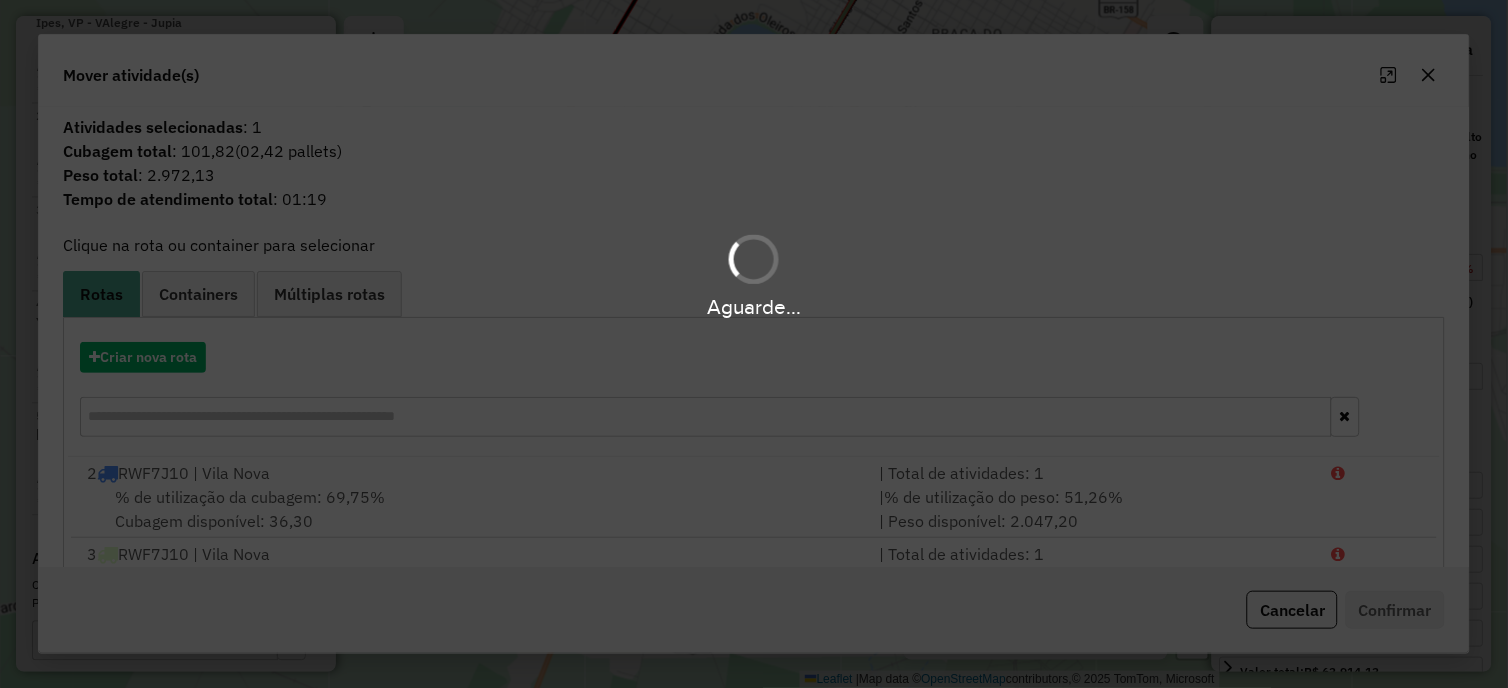 click on "Aguarde..." at bounding box center [754, 344] 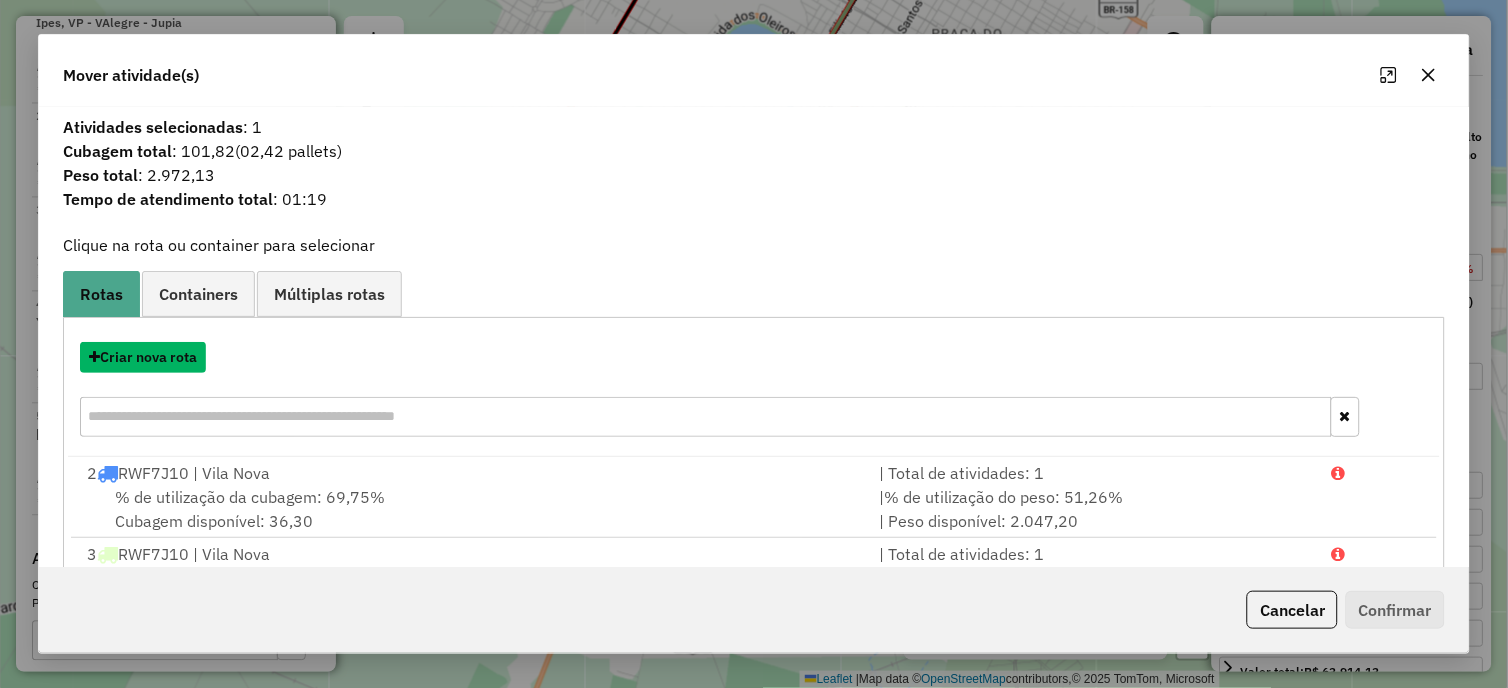 click on "Criar nova rota" at bounding box center (143, 357) 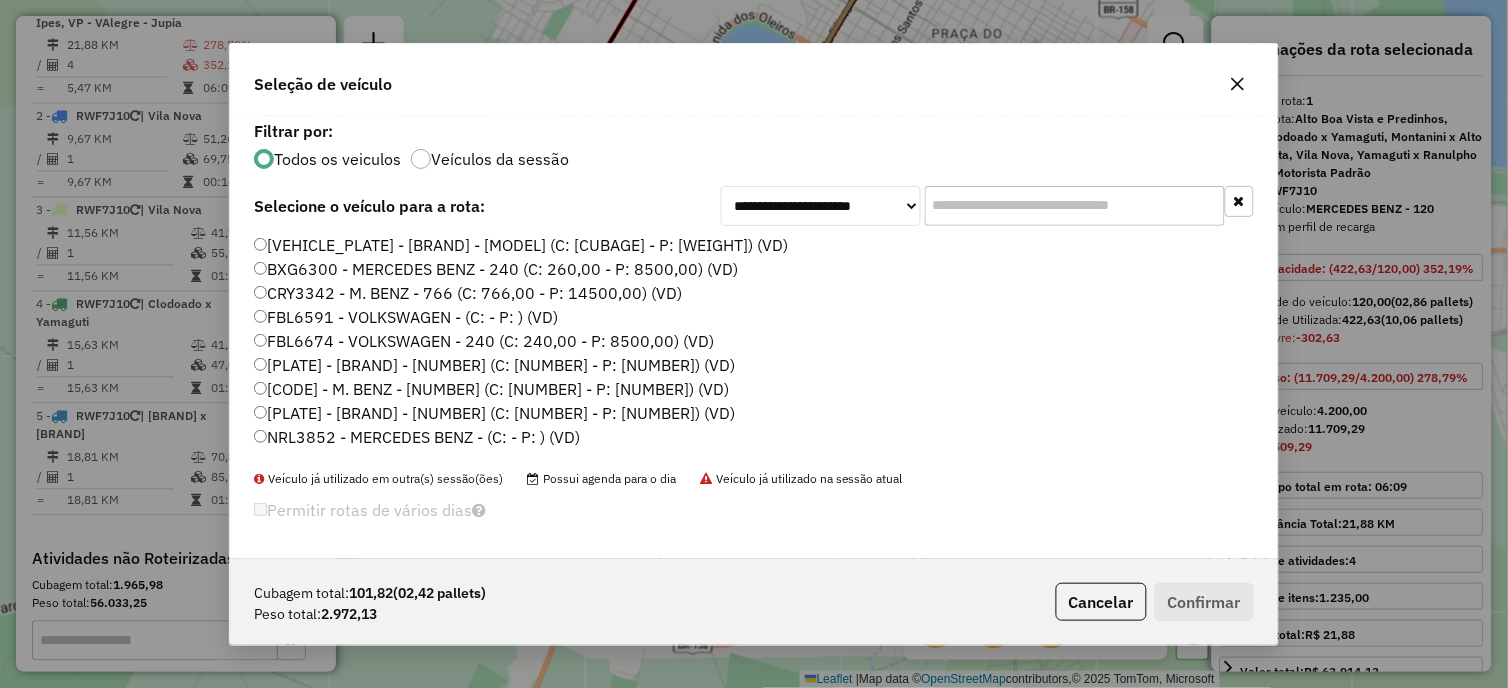 click on "**********" 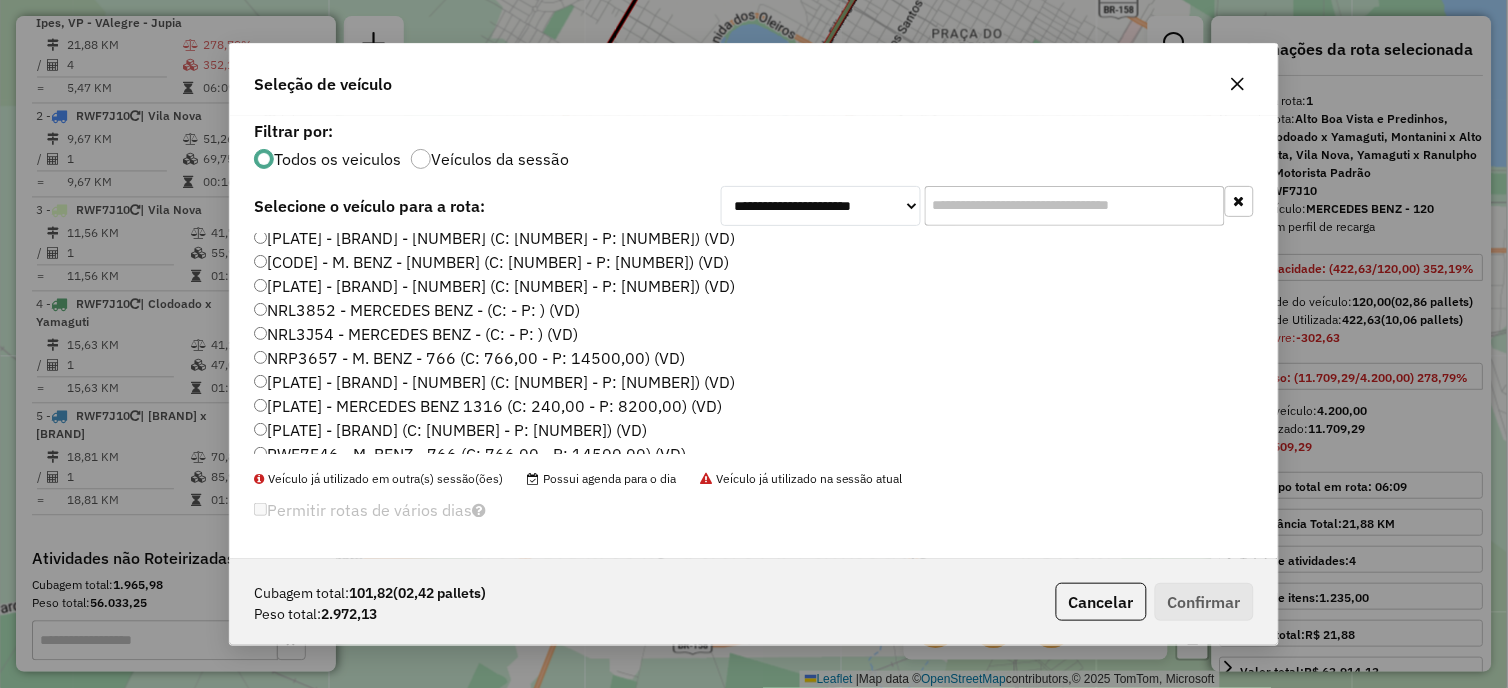 scroll, scrollTop: 260, scrollLeft: 0, axis: vertical 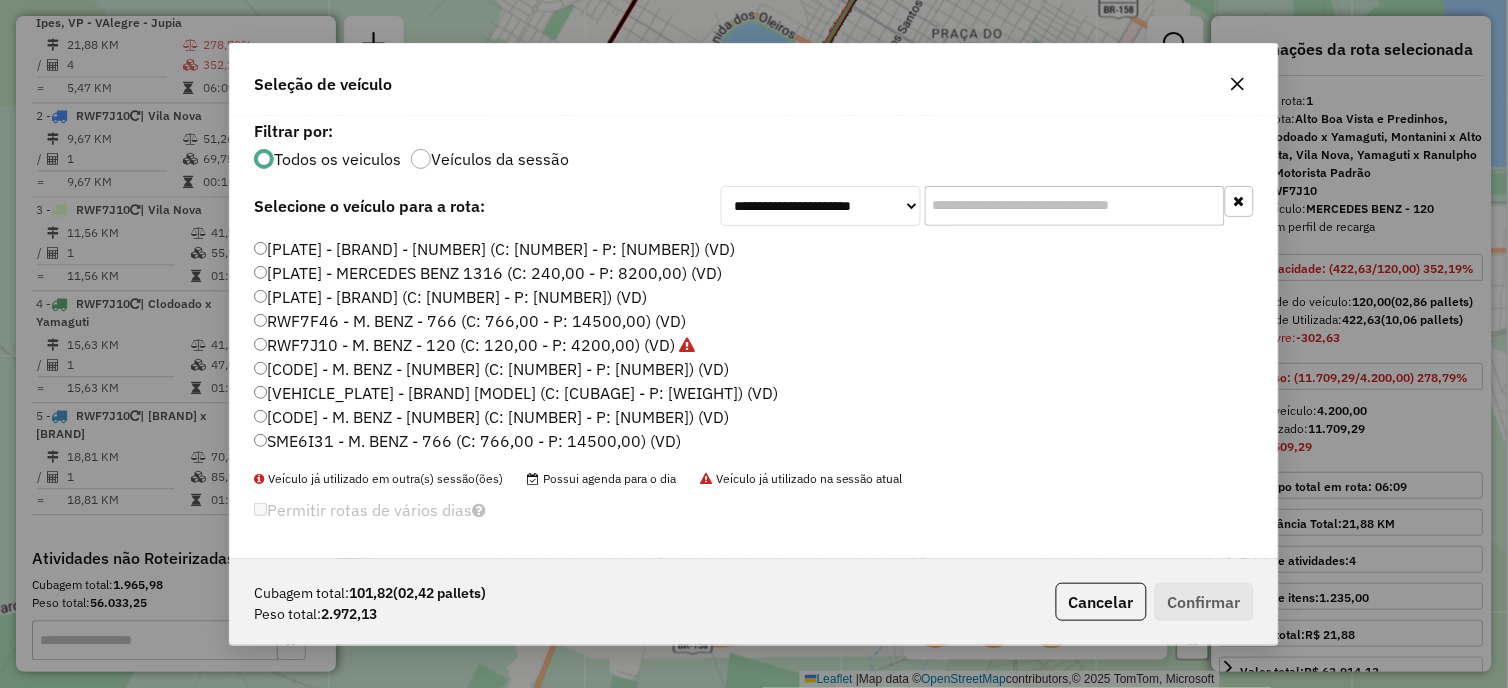click on "[CODE] - M. BENZ - [NUMBER] (C: [NUMBER] - P: [NUMBER]) (VD)" 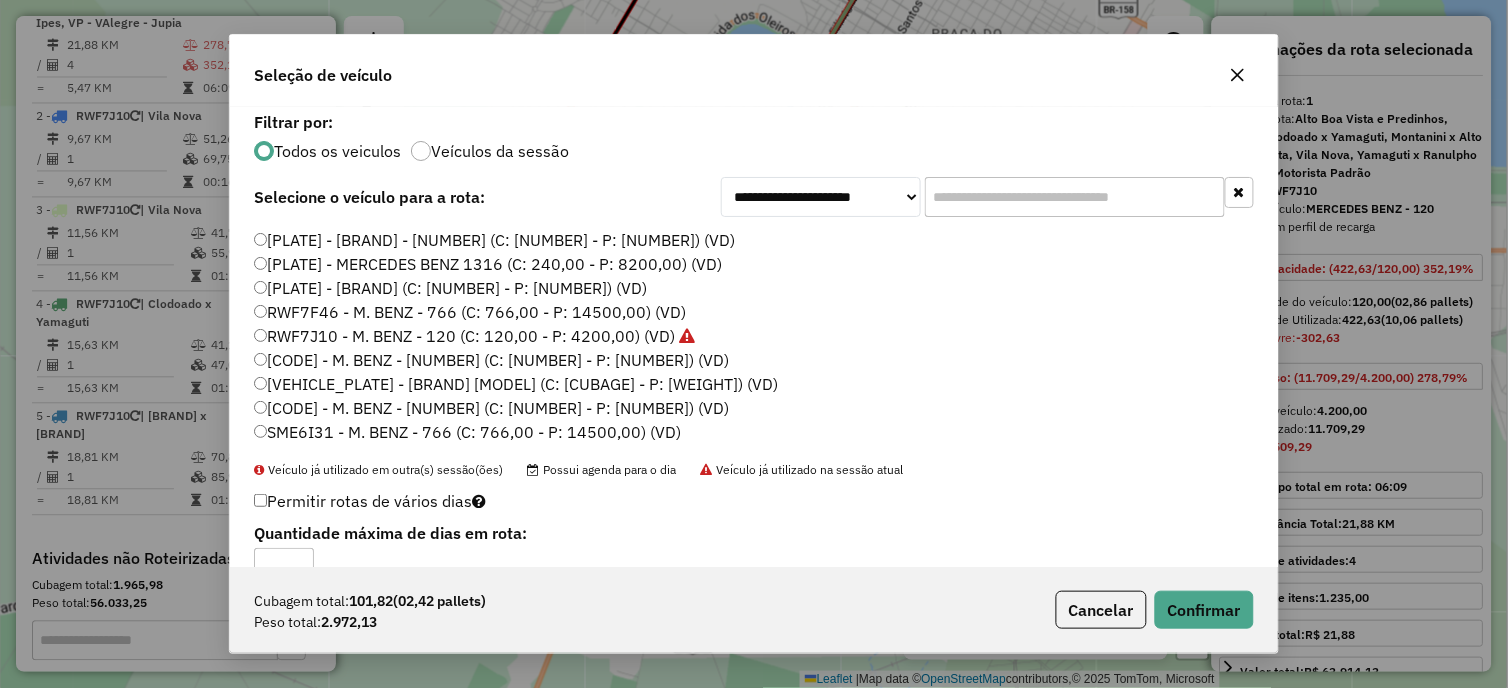 click on "RWF7J10 - M. BENZ - 120 (C: 120,00 - P: 4200,00) (VD)" 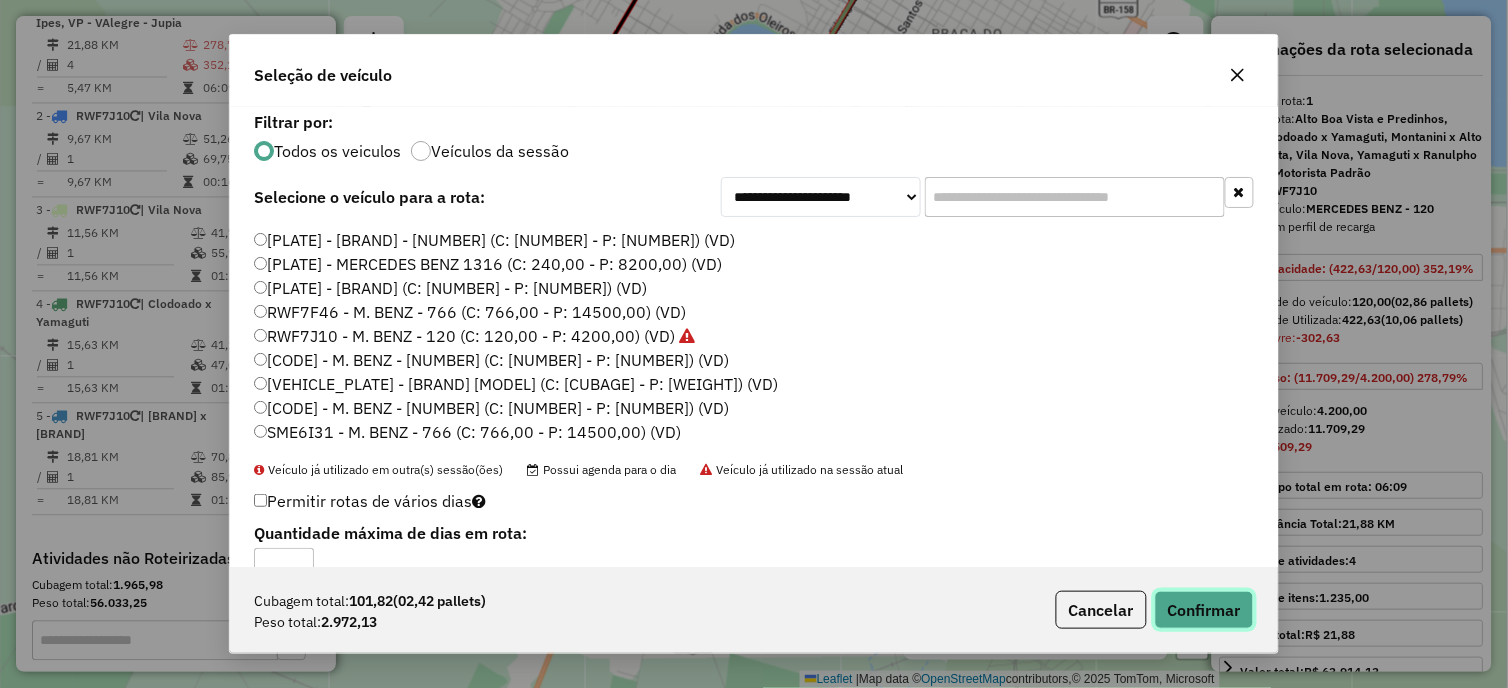 click on "Confirmar" 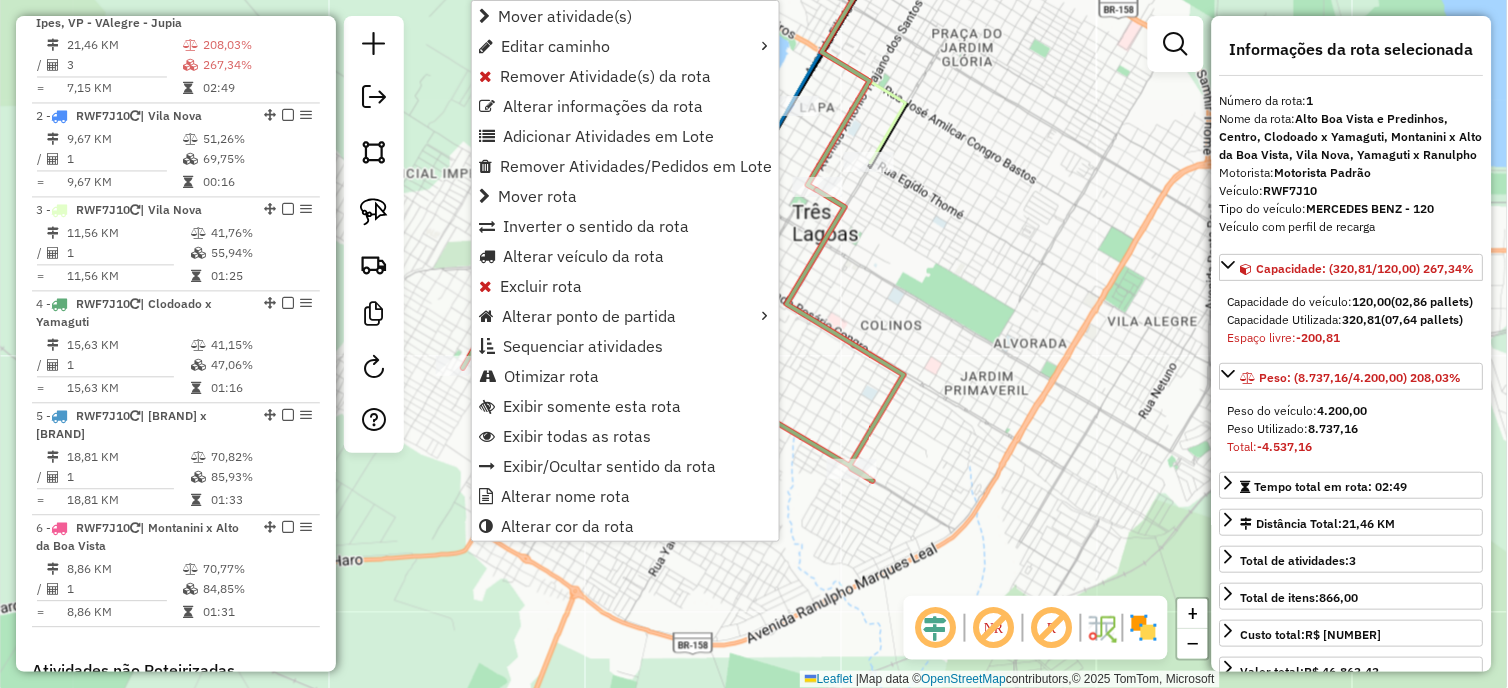 drag, startPoint x: 583, startPoint y: 10, endPoint x: 471, endPoint y: 138, distance: 170.08234 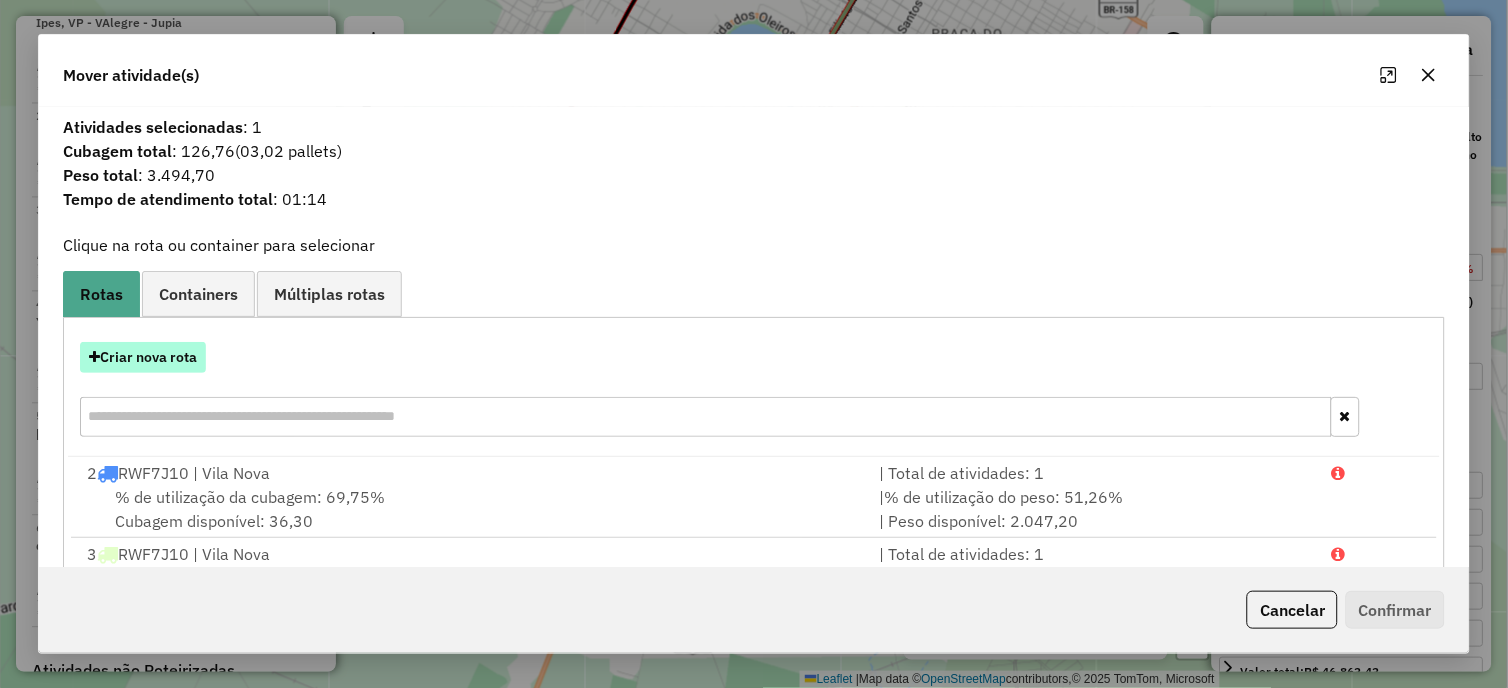 click on "Criar nova rota" at bounding box center (143, 357) 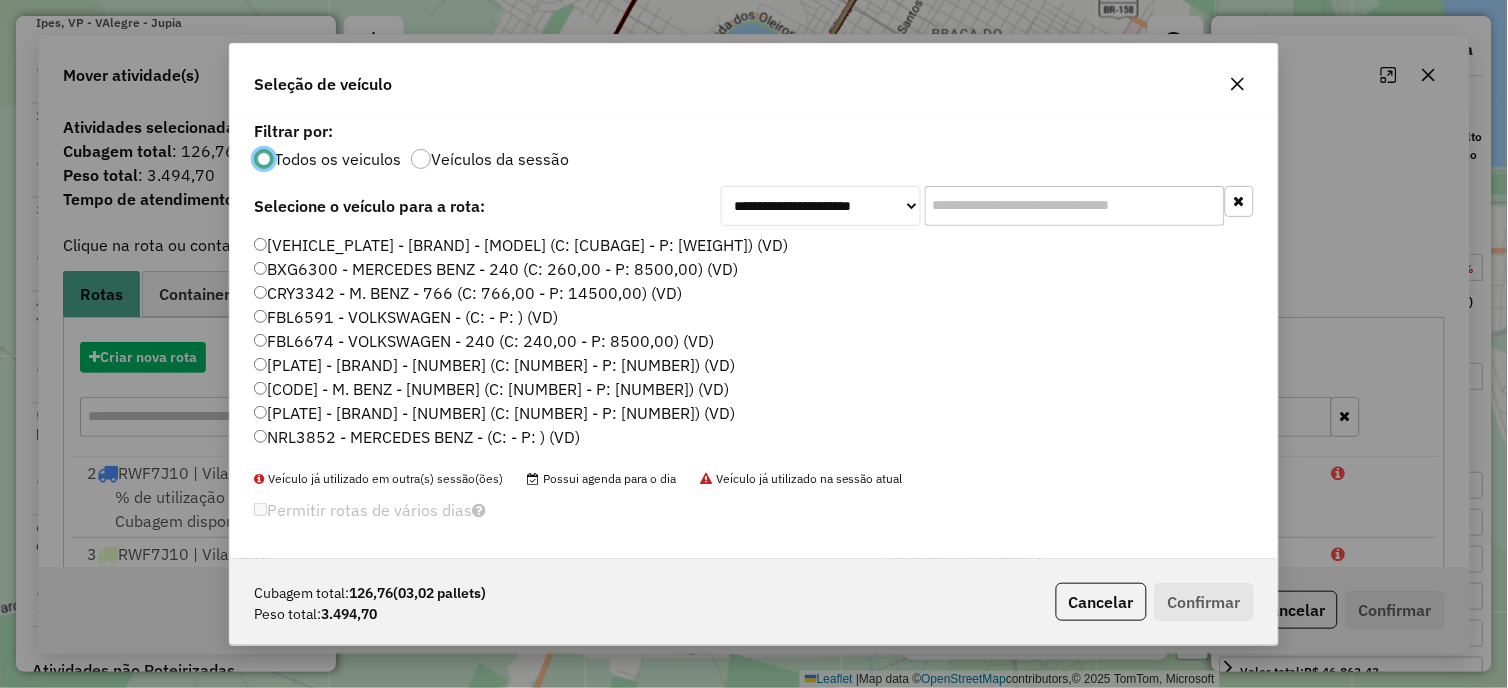scroll, scrollTop: 11, scrollLeft: 5, axis: both 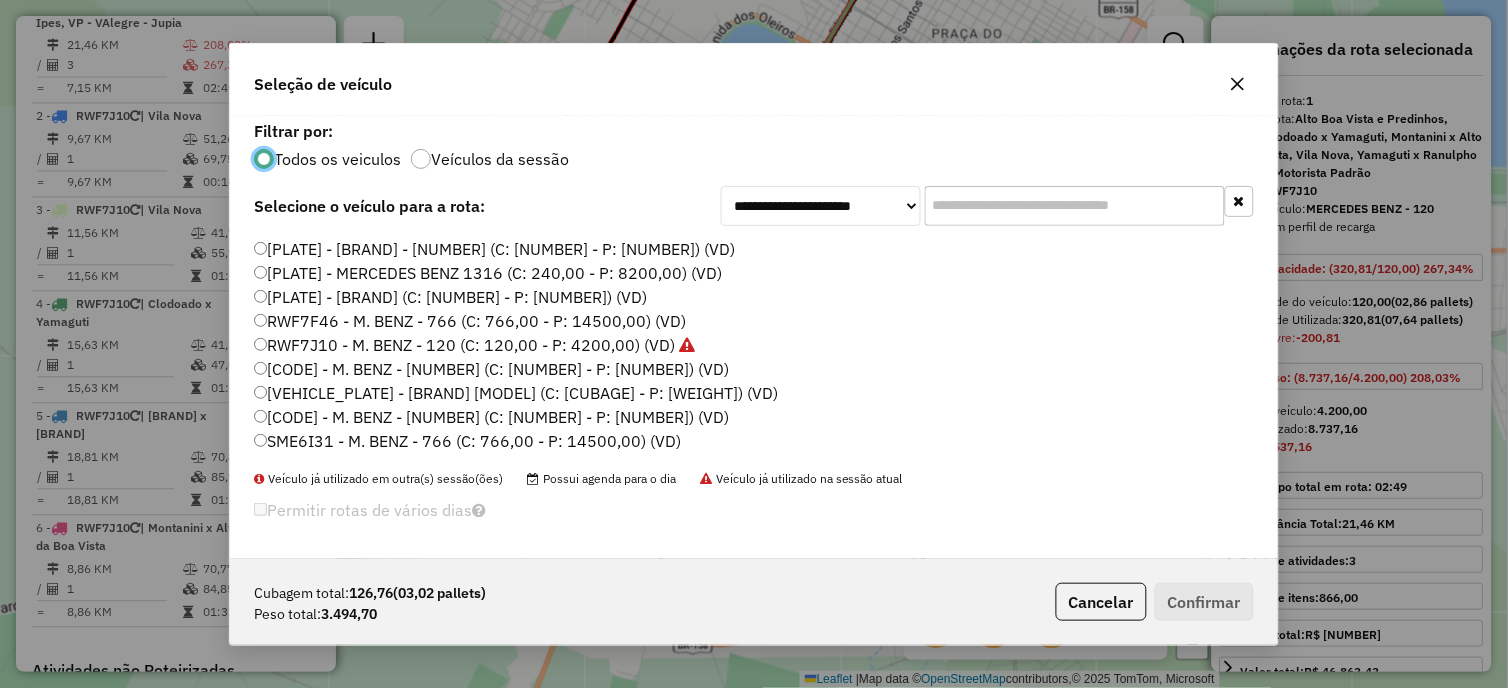 click on "RWF7J10 - M. BENZ - 120 (C: 120,00 - P: 4200,00) (VD)" 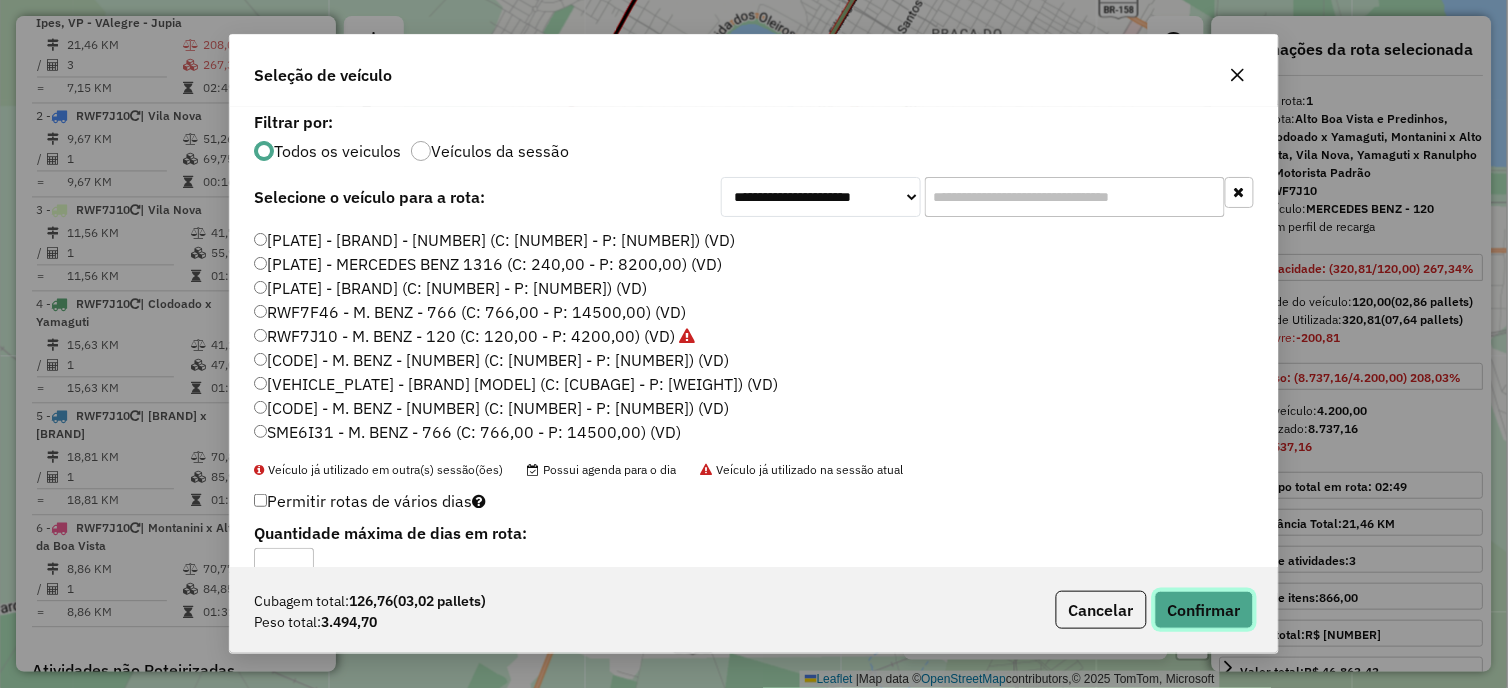 click on "Confirmar" 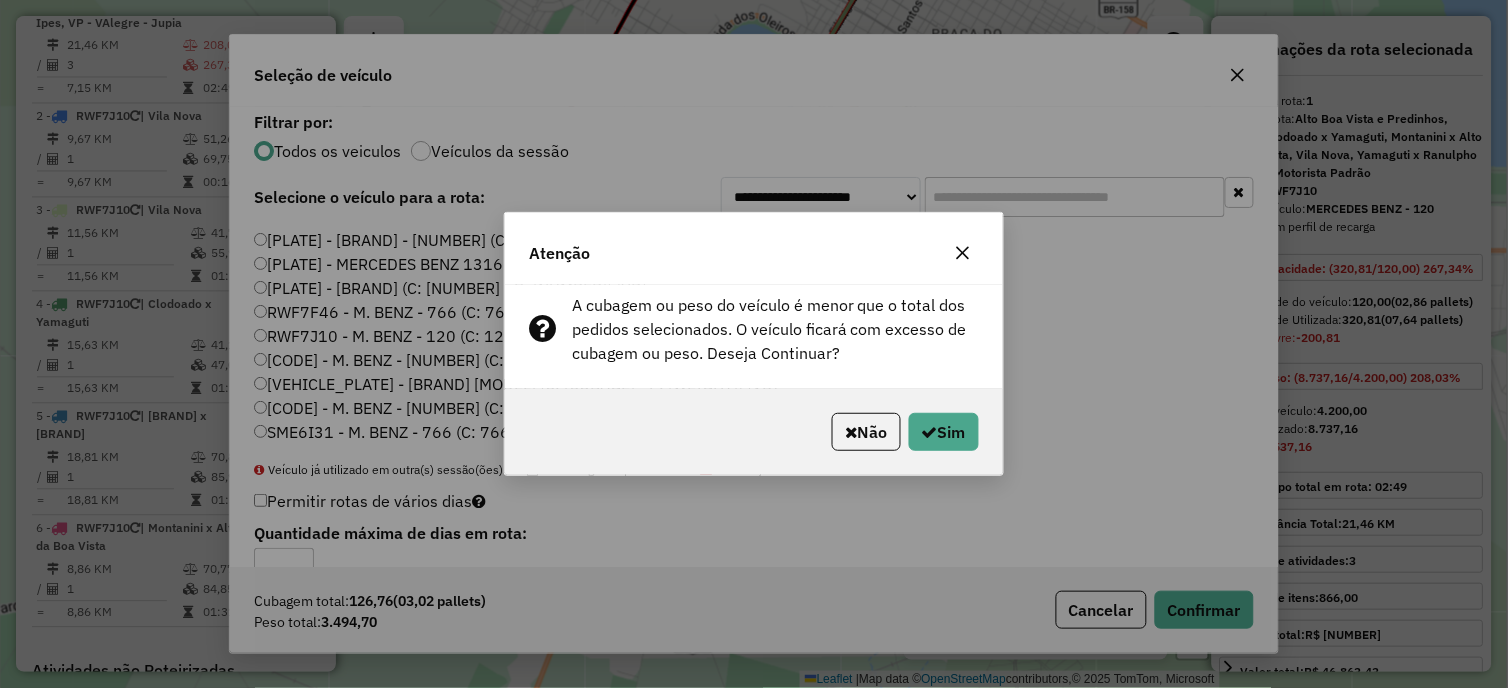 click on "Não   Sim" 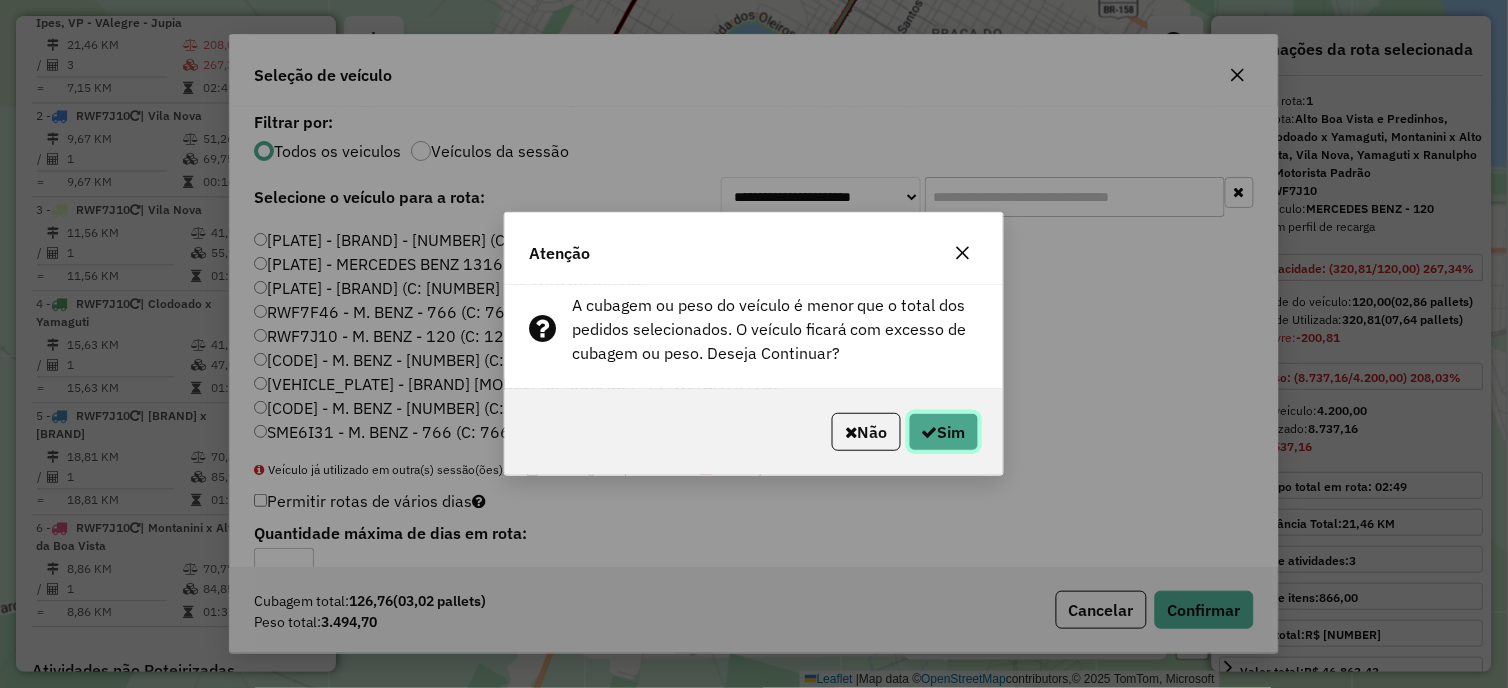 click on "Sim" 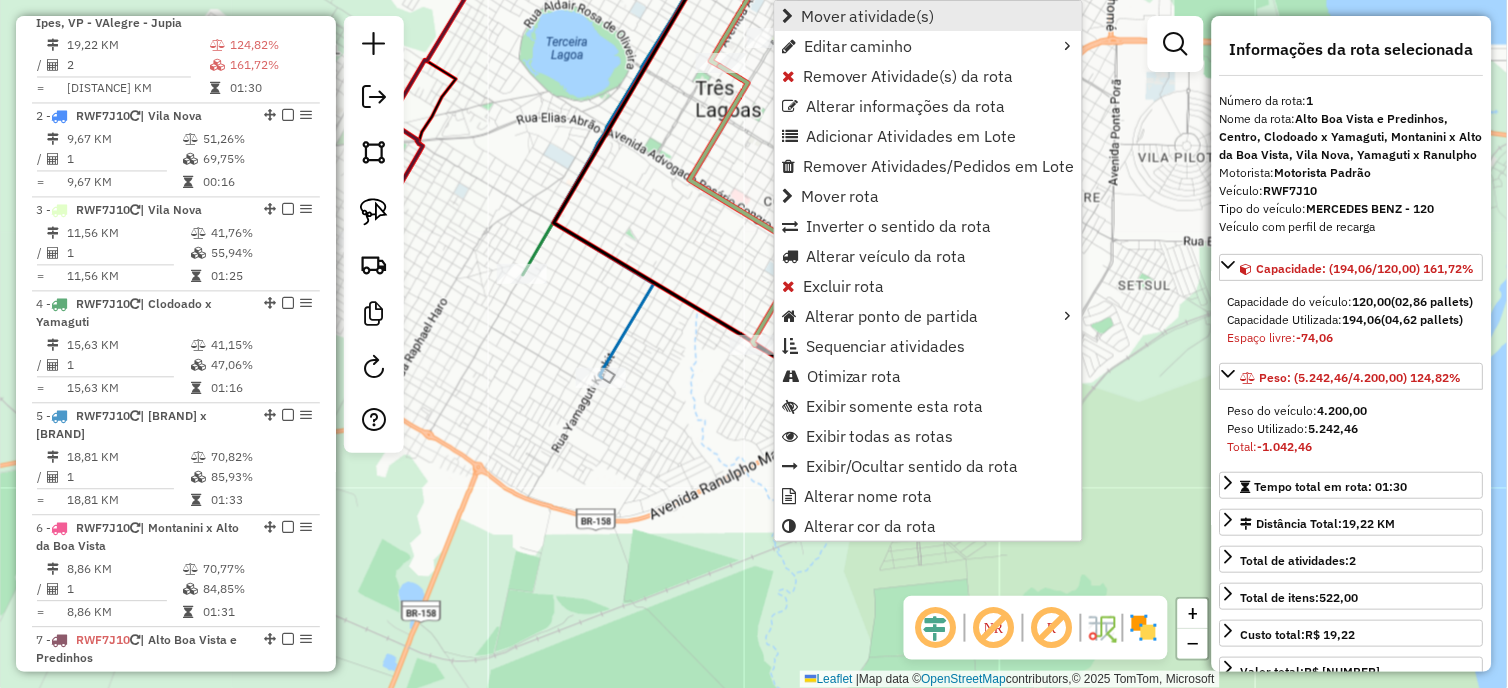 click on "Mover atividade(s)" at bounding box center [868, 16] 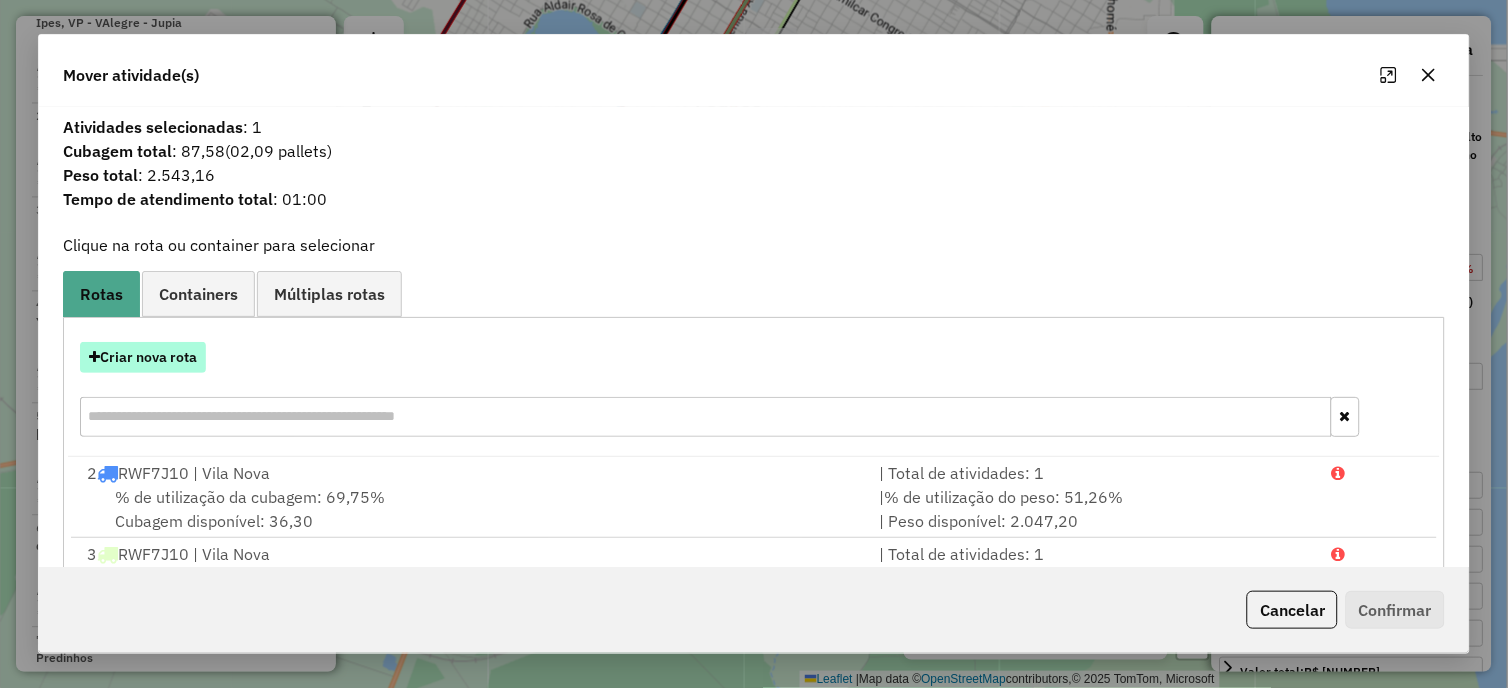 click on "Criar nova rota" at bounding box center [143, 357] 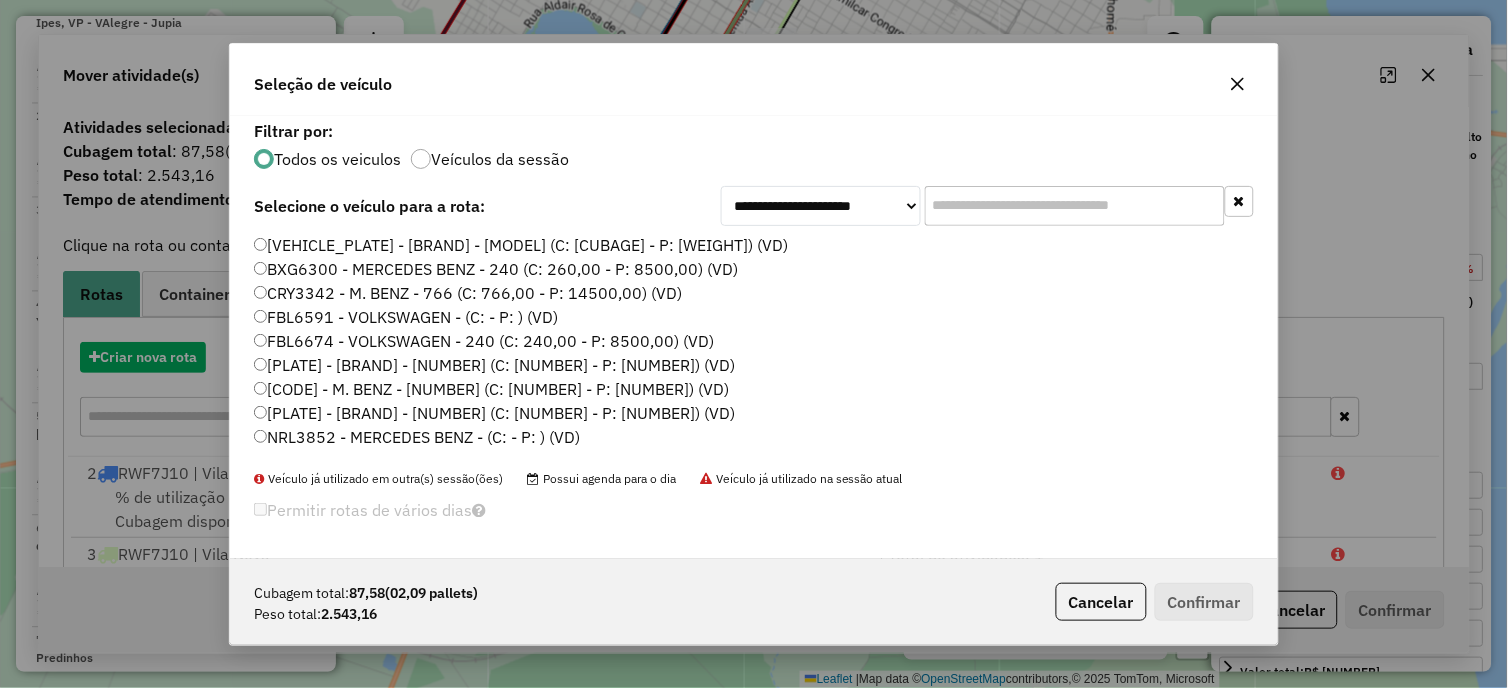 scroll, scrollTop: 11, scrollLeft: 5, axis: both 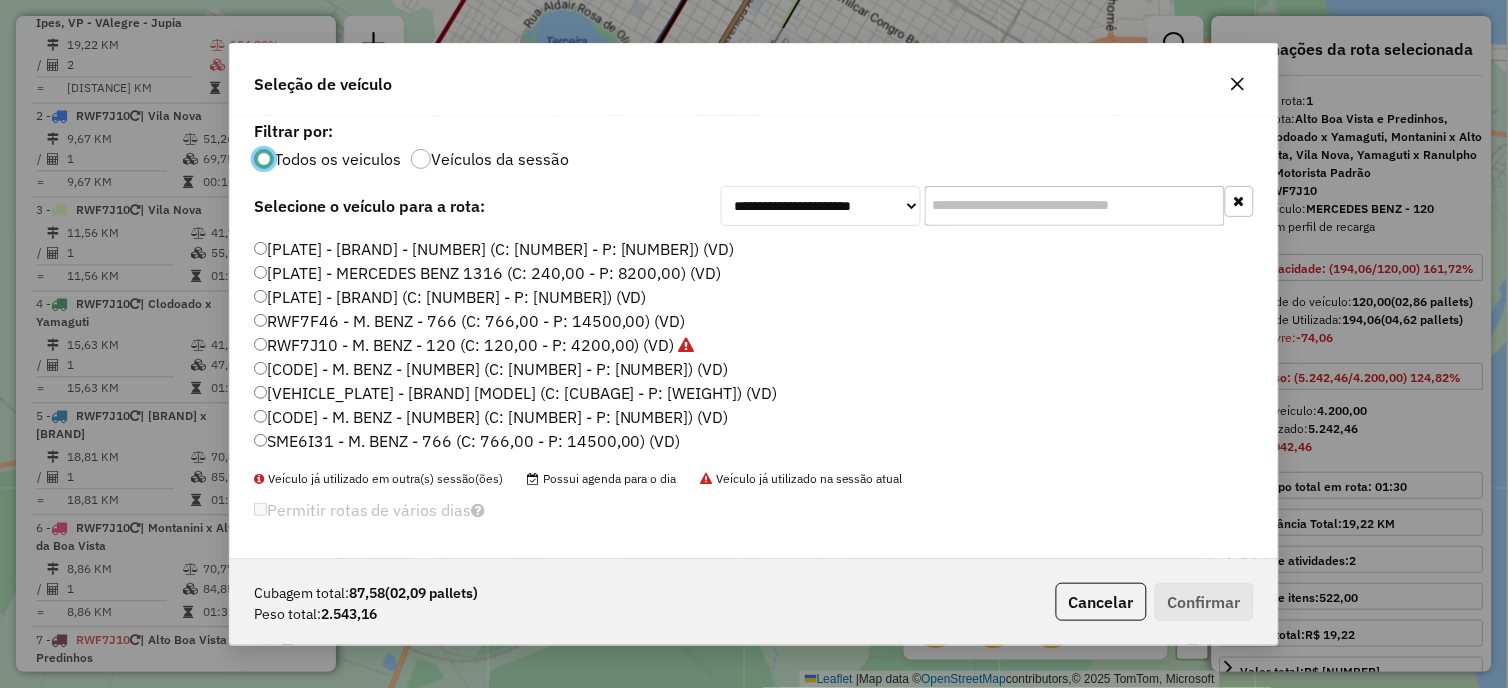 click on "RWF7J10 - M. BENZ - 120 (C: 120,00 - P: 4200,00) (VD)" 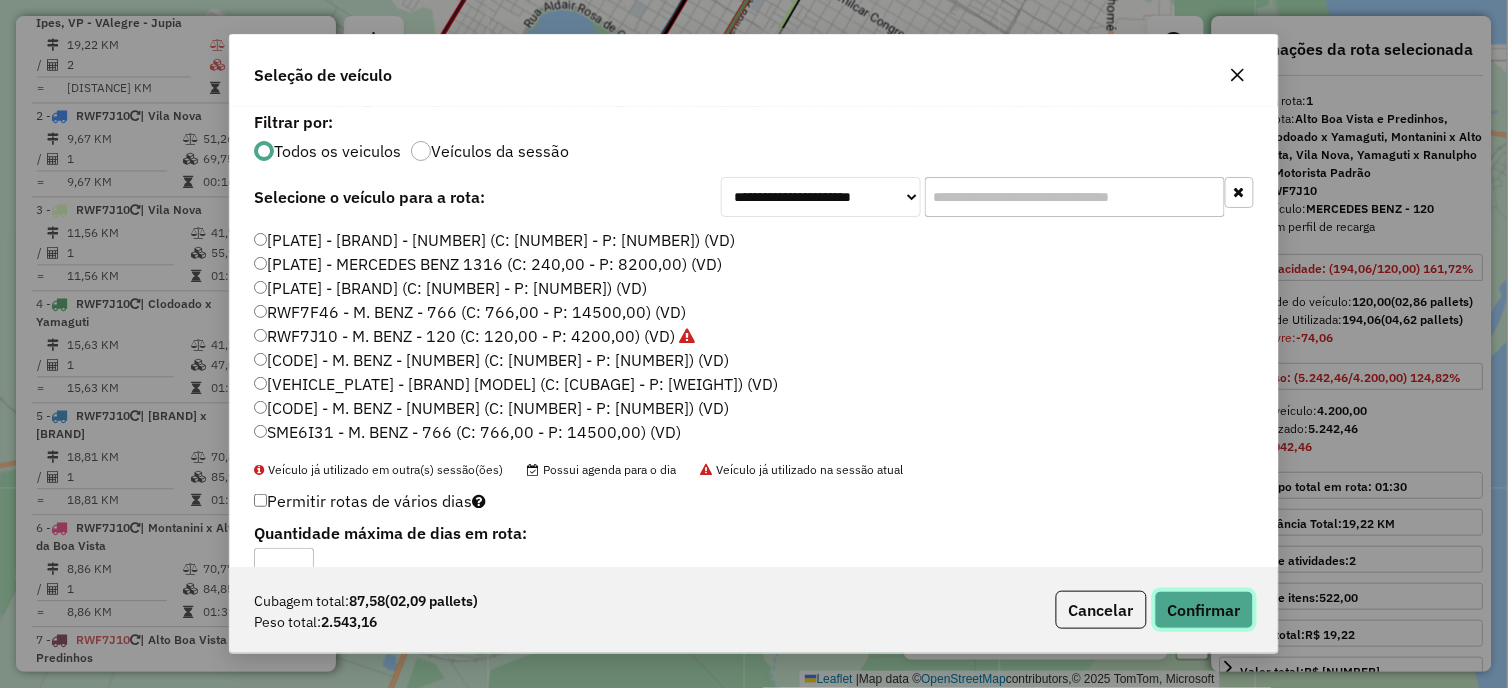 click on "Confirmar" 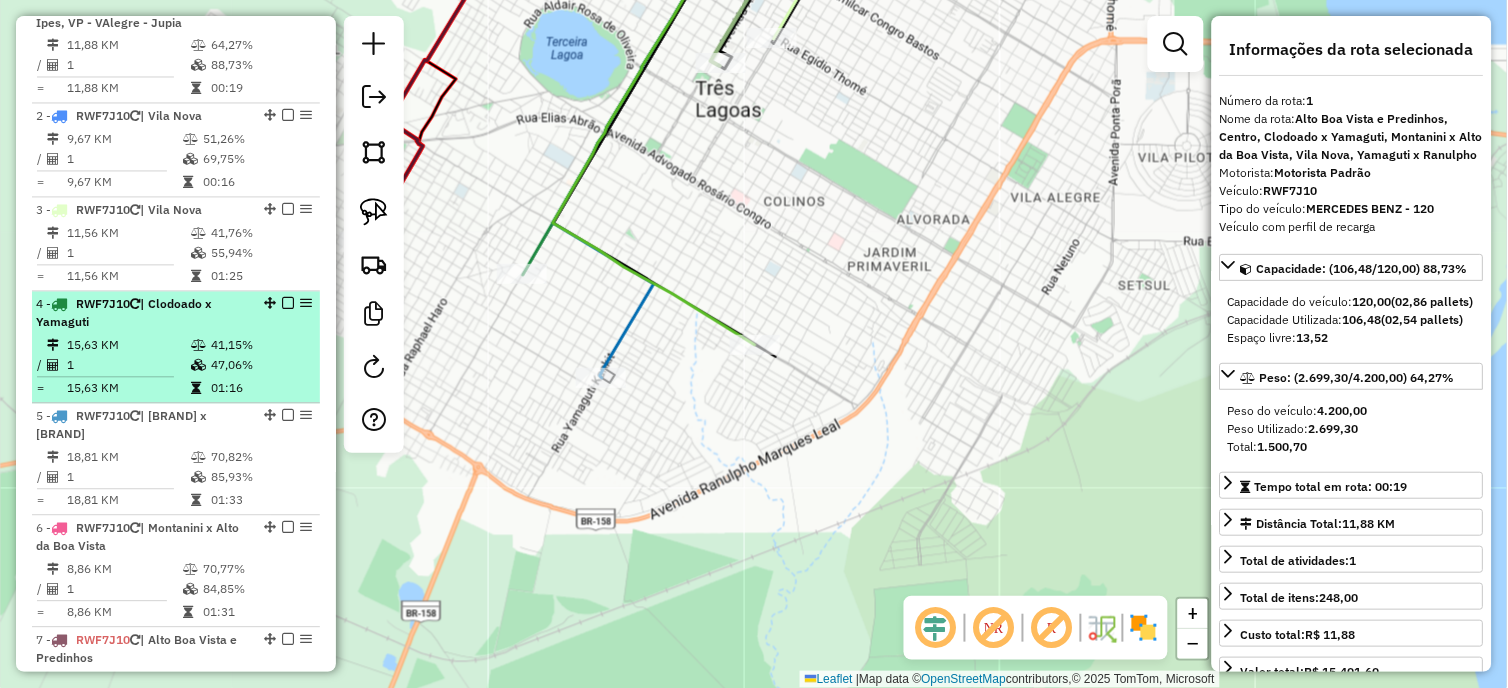 scroll, scrollTop: 593, scrollLeft: 0, axis: vertical 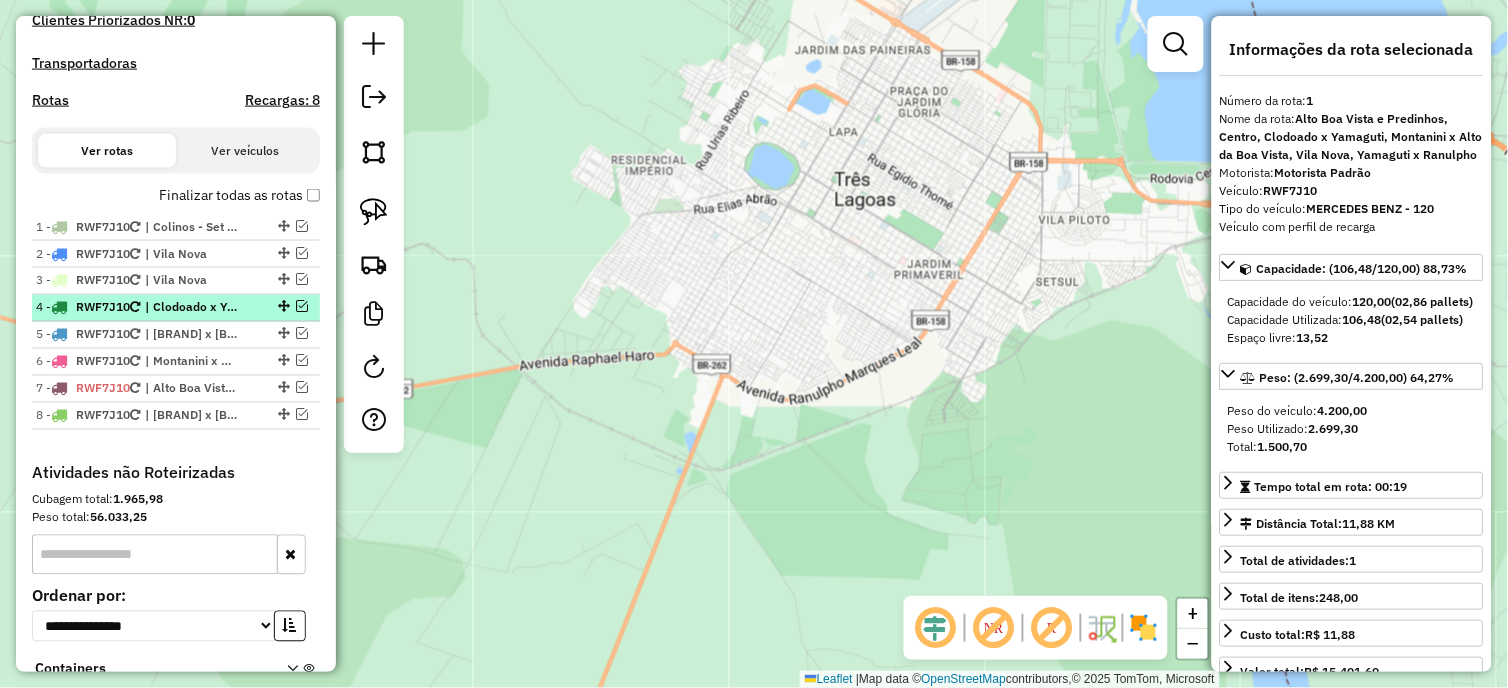 click 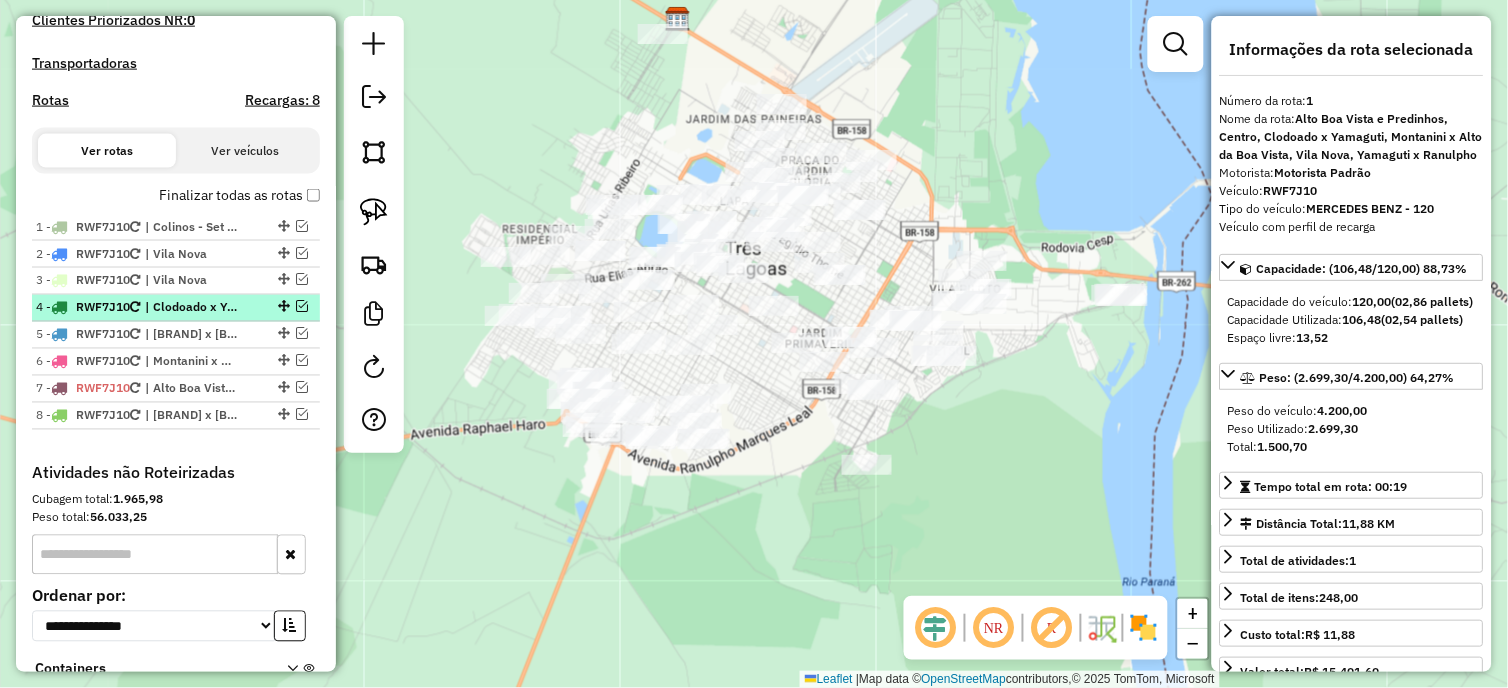 click on "Janela de atendimento Grade de atendimento Capacidade Transportadoras Veículos Cliente Pedidos  Rotas Selecione os dias de semana para filtrar as janelas de atendimento  Seg   Ter   Qua   Qui   Sex   Sáb   Dom  Informe o período da janela de atendimento: De: Até:  Filtrar exatamente a janela do cliente  Considerar janela de atendimento padrão  Selecione os dias de semana para filtrar as grades de atendimento  Seg   Ter   Qua   Qui   Sex   Sáb   Dom   Considerar clientes sem dia de atendimento cadastrado  Clientes fora do dia de atendimento selecionado Filtrar as atividades entre os valores definidos abaixo:  Peso mínimo:   Peso máximo:   Cubagem mínima:   Cubagem máxima:   De:   Até:  Filtrar as atividades entre o tempo de atendimento definido abaixo:  De:   Até:   Considerar capacidade total dos clientes não roteirizados Transportadora: Selecione um ou mais itens Tipo de veículo: Selecione um ou mais itens Veículo: Selecione um ou mais itens Motorista: Selecione um ou mais itens Nome: Rótulo:" 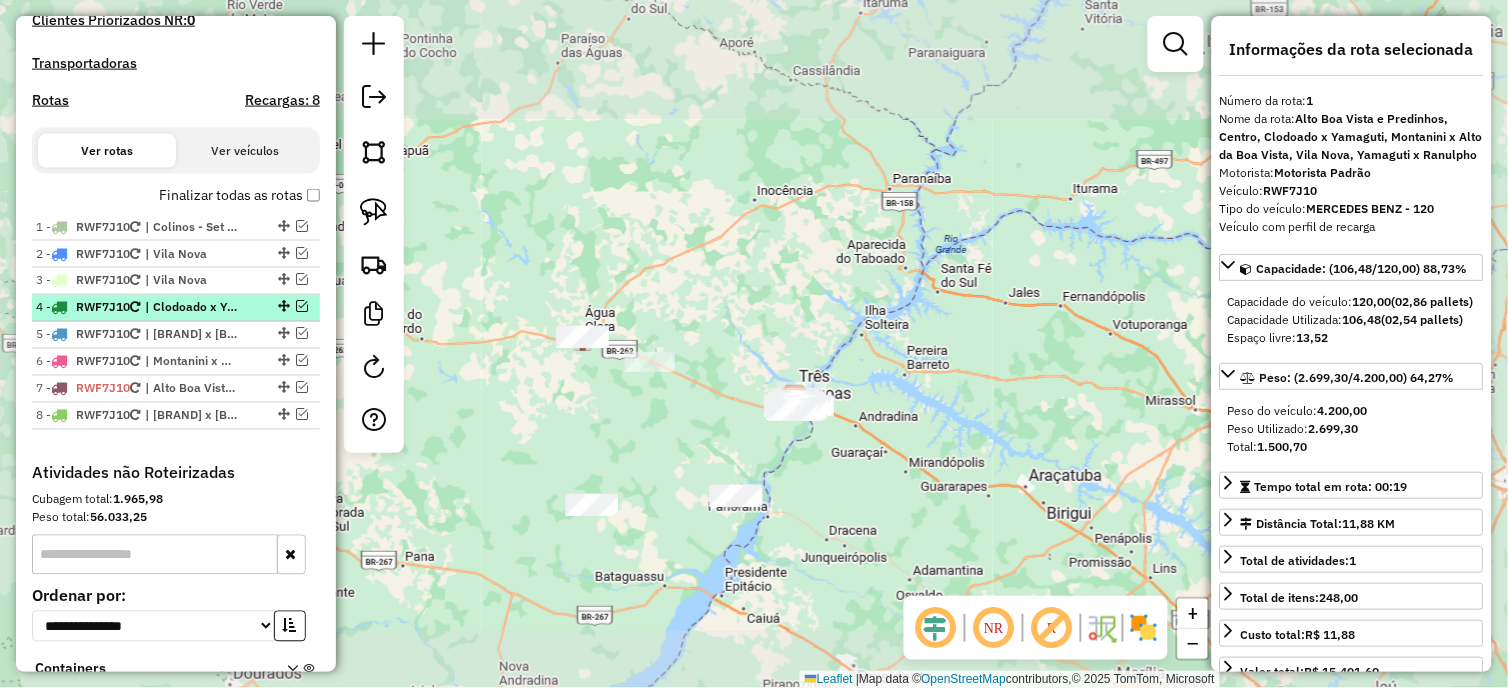 drag, startPoint x: 781, startPoint y: 575, endPoint x: 898, endPoint y: 483, distance: 148.83884 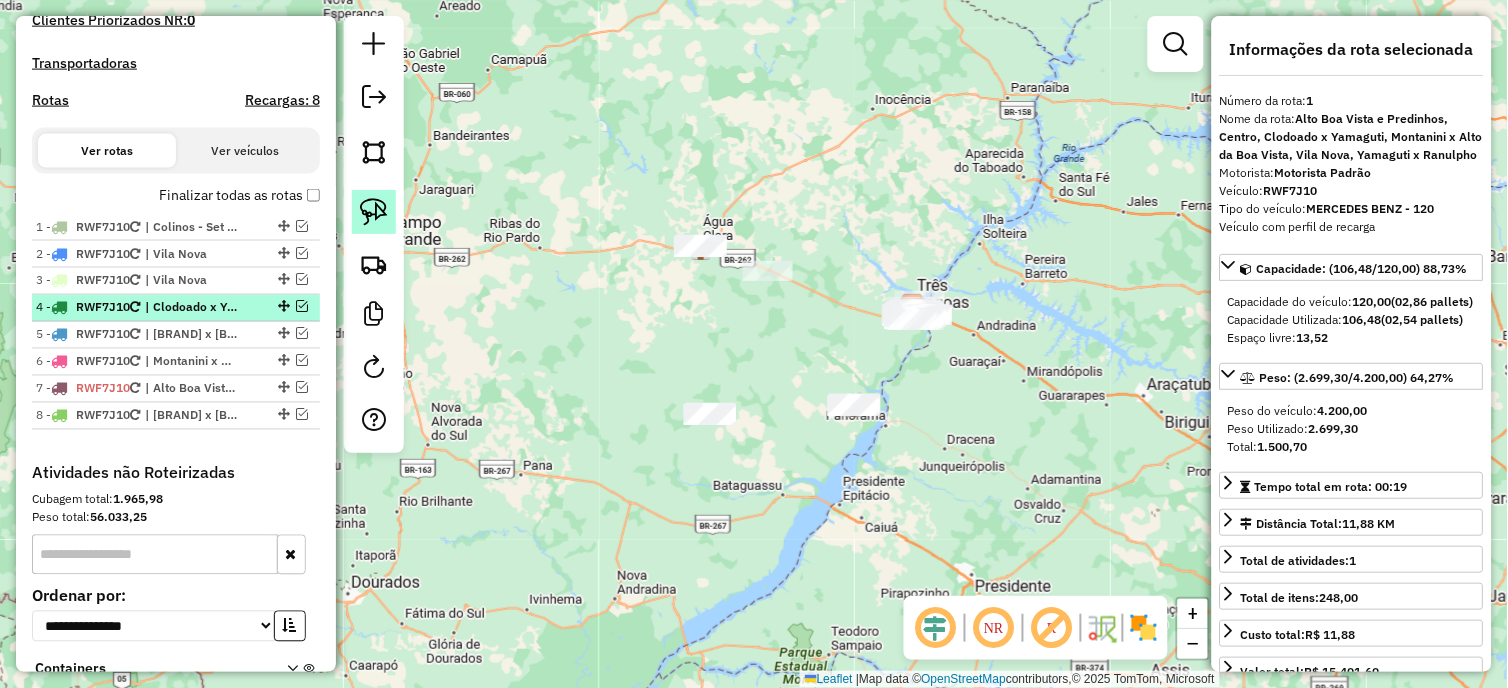 click 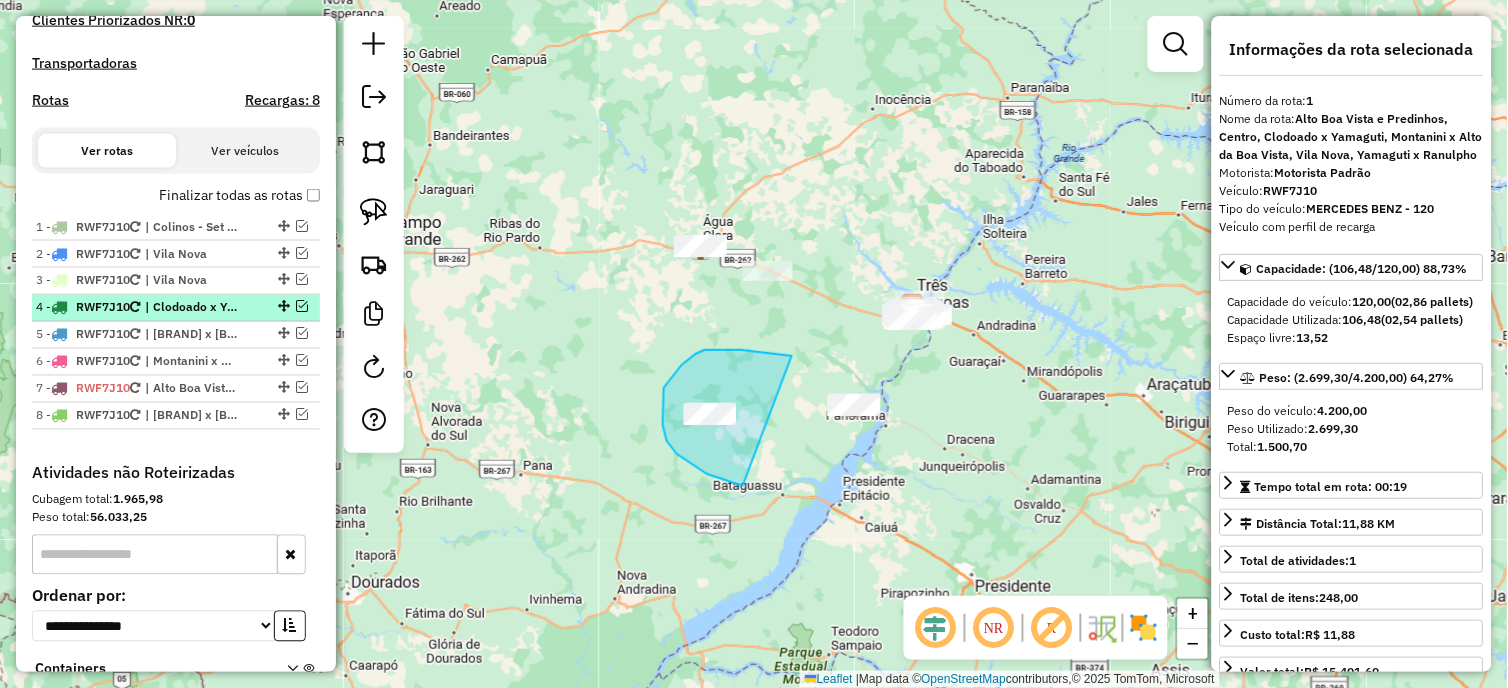 drag, startPoint x: 792, startPoint y: 356, endPoint x: 743, endPoint y: 486, distance: 138.92804 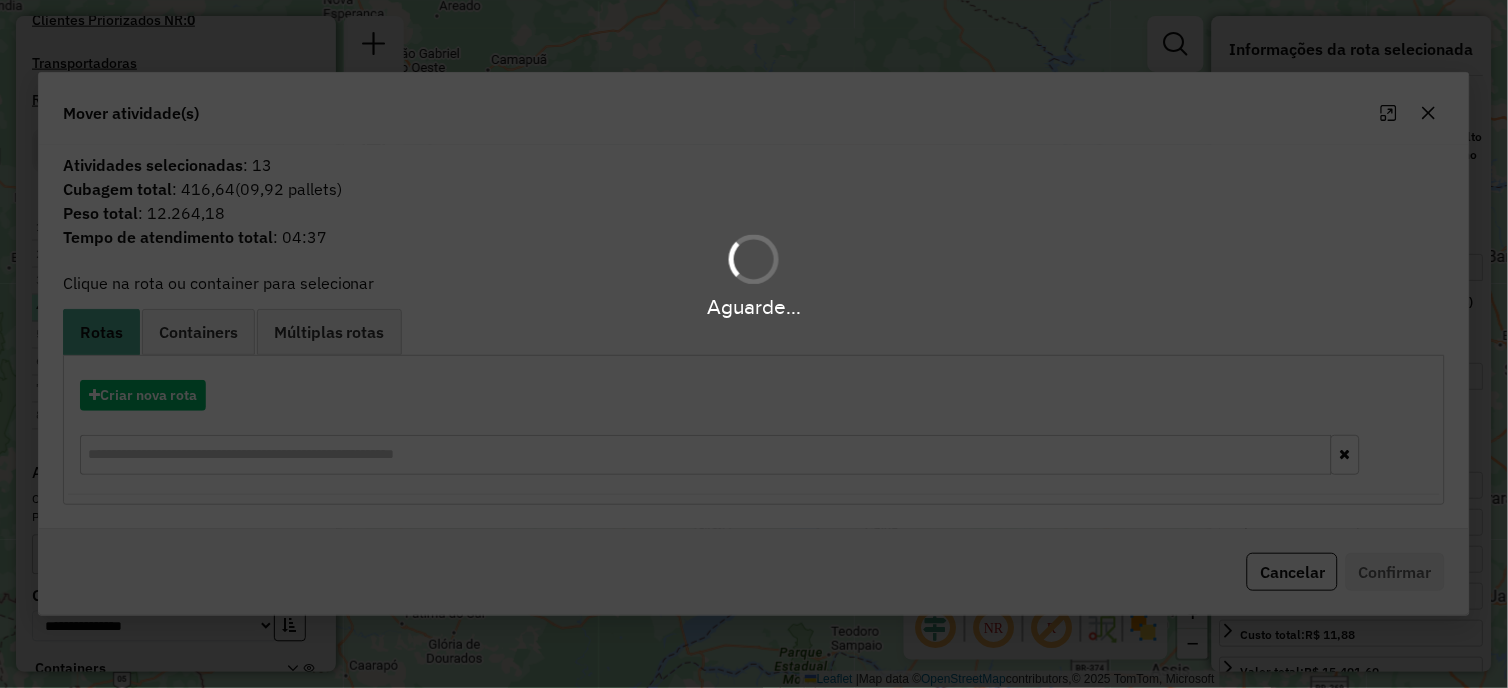 click on "Aguarde..." at bounding box center [754, 344] 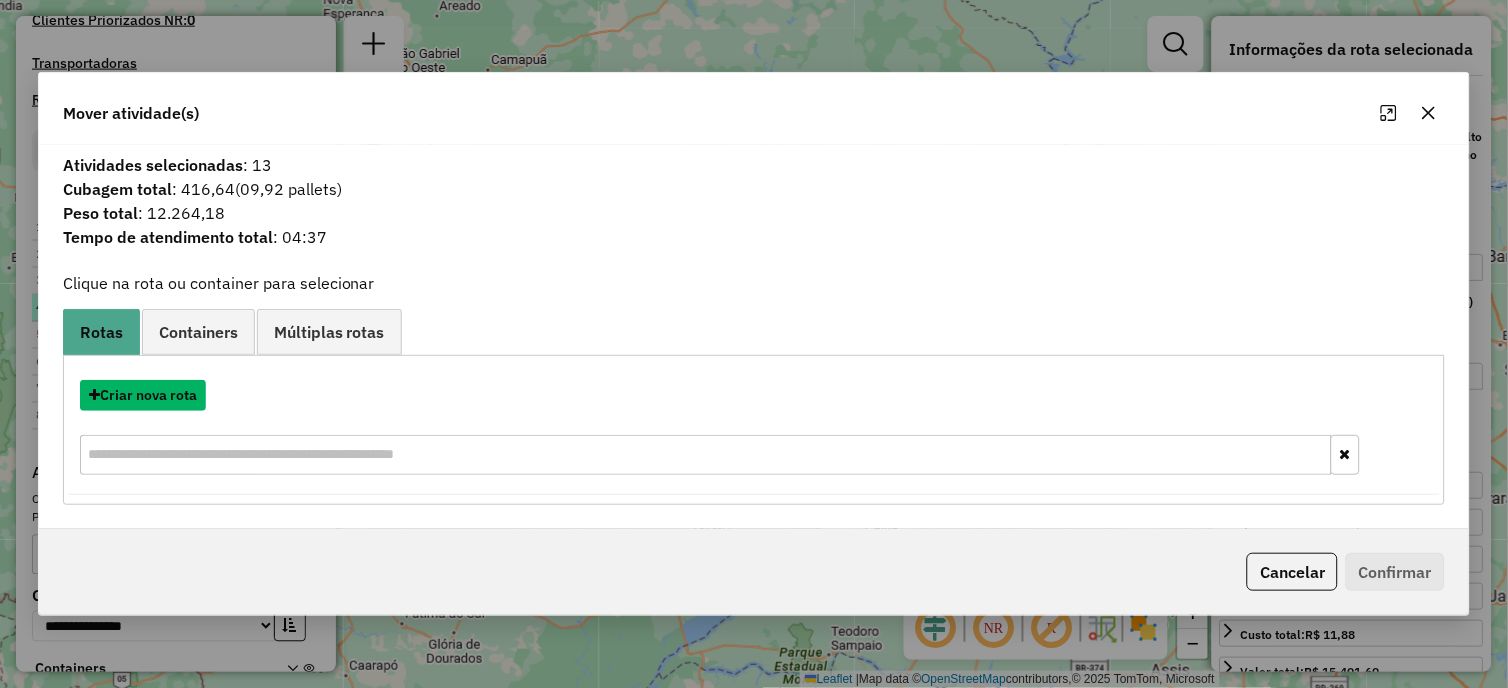 click on "Criar nova rota" at bounding box center [143, 395] 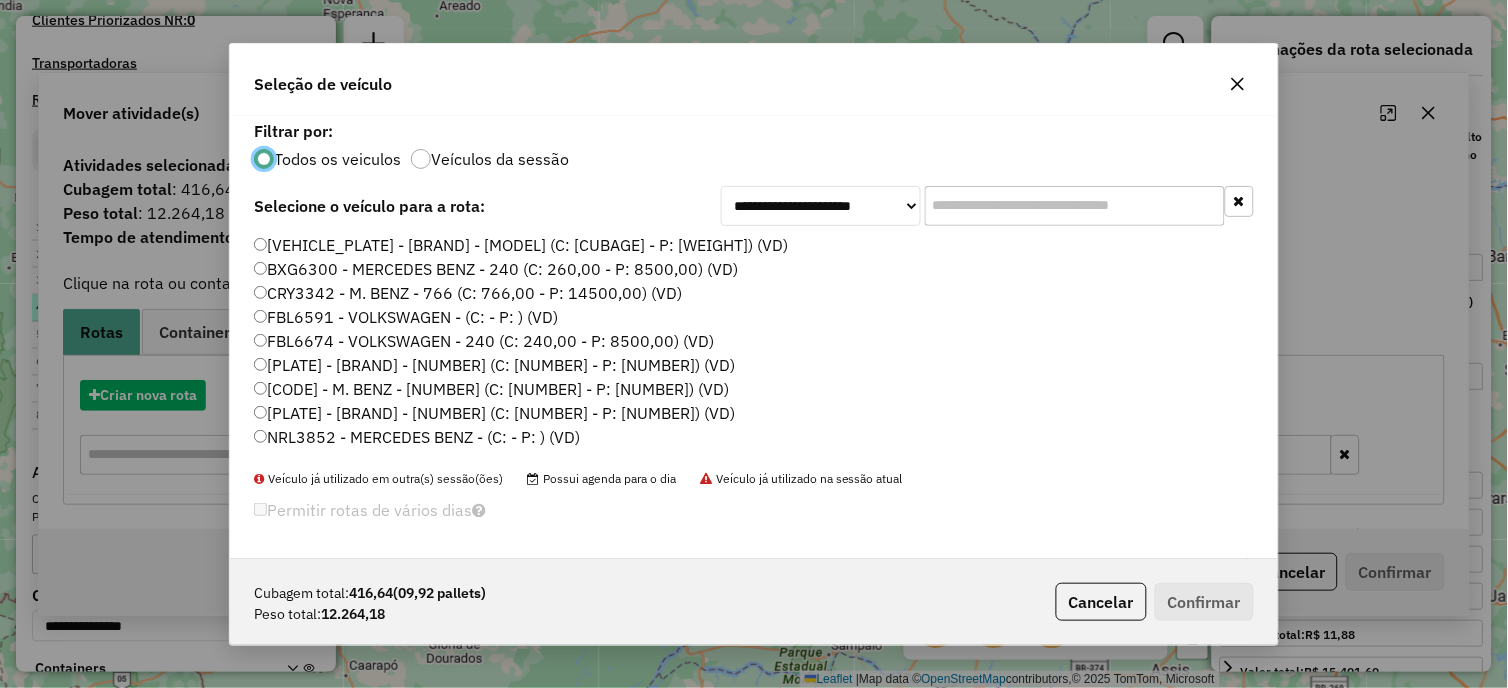 scroll, scrollTop: 11, scrollLeft: 5, axis: both 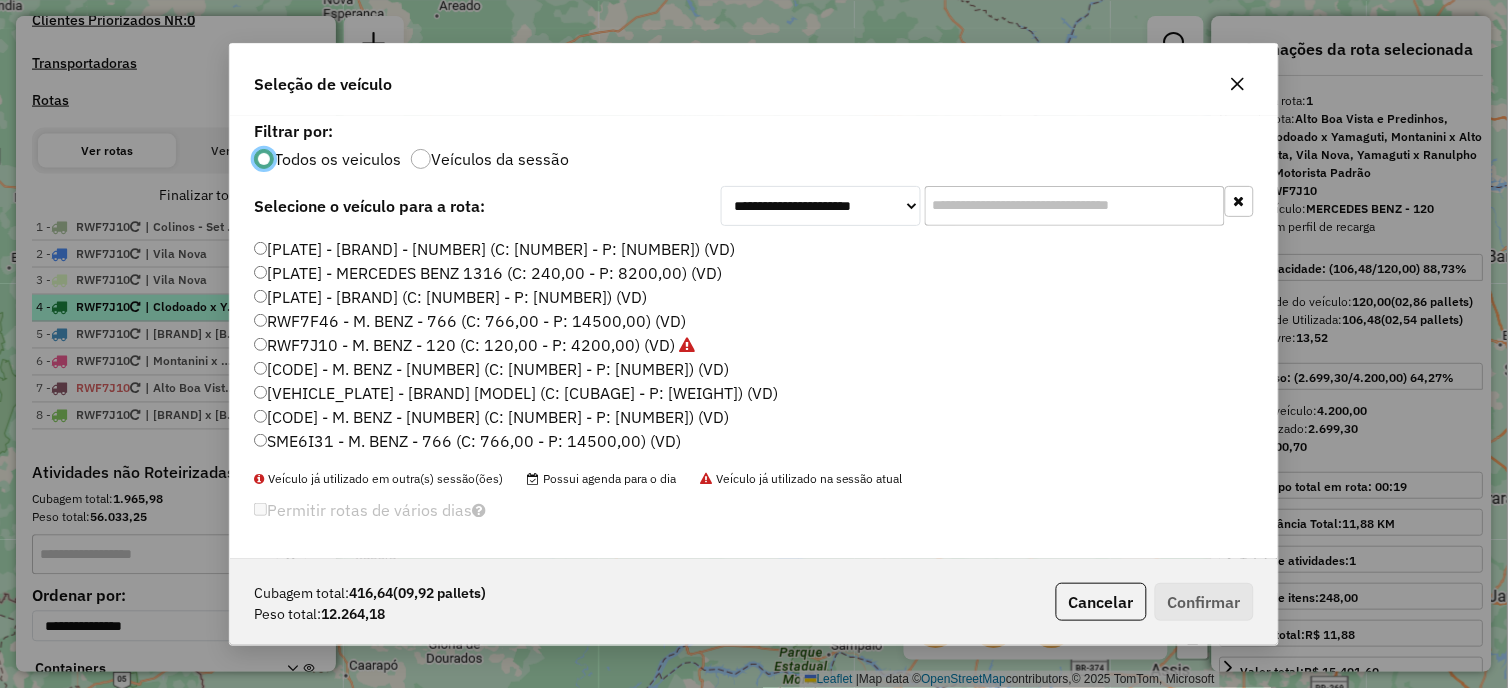 click on "SME6I31 - M. BENZ - 766 (C: 766,00 - P: 14500,00) (VD)" 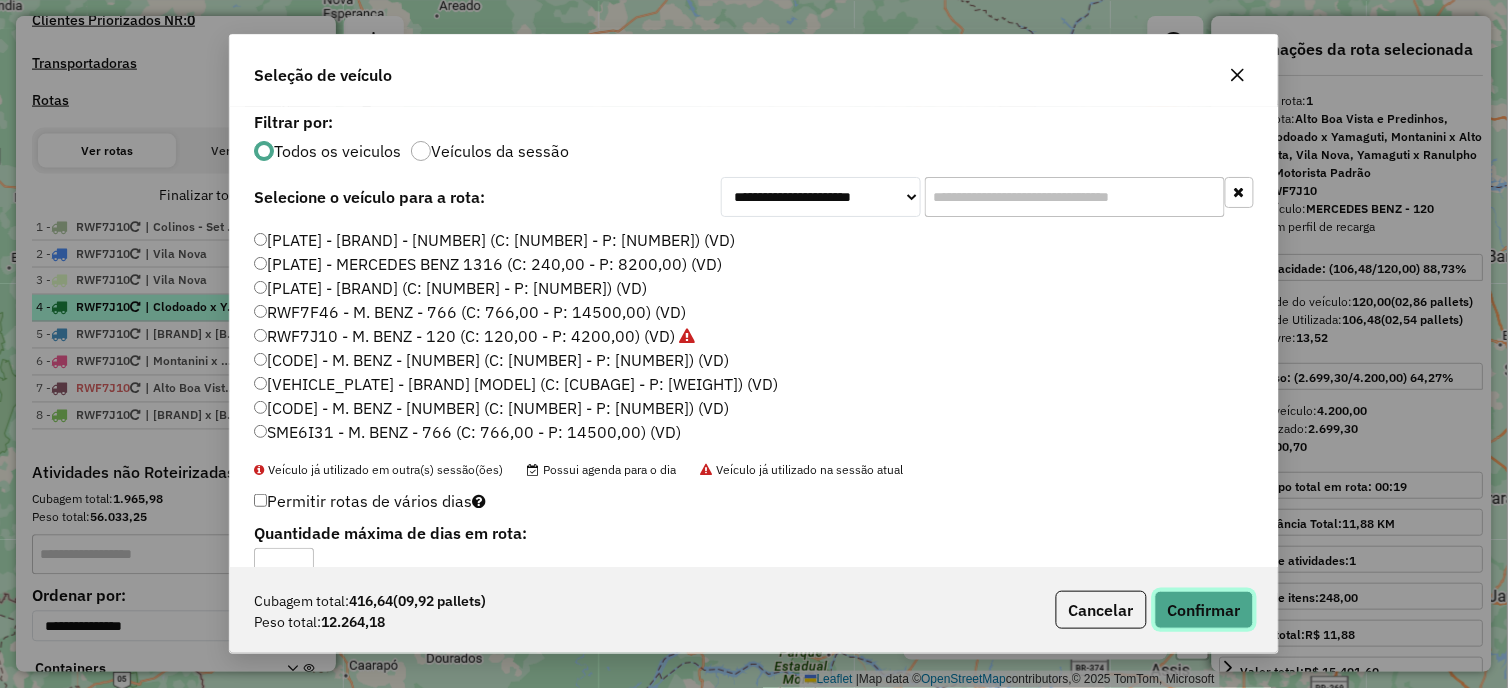 click on "Confirmar" 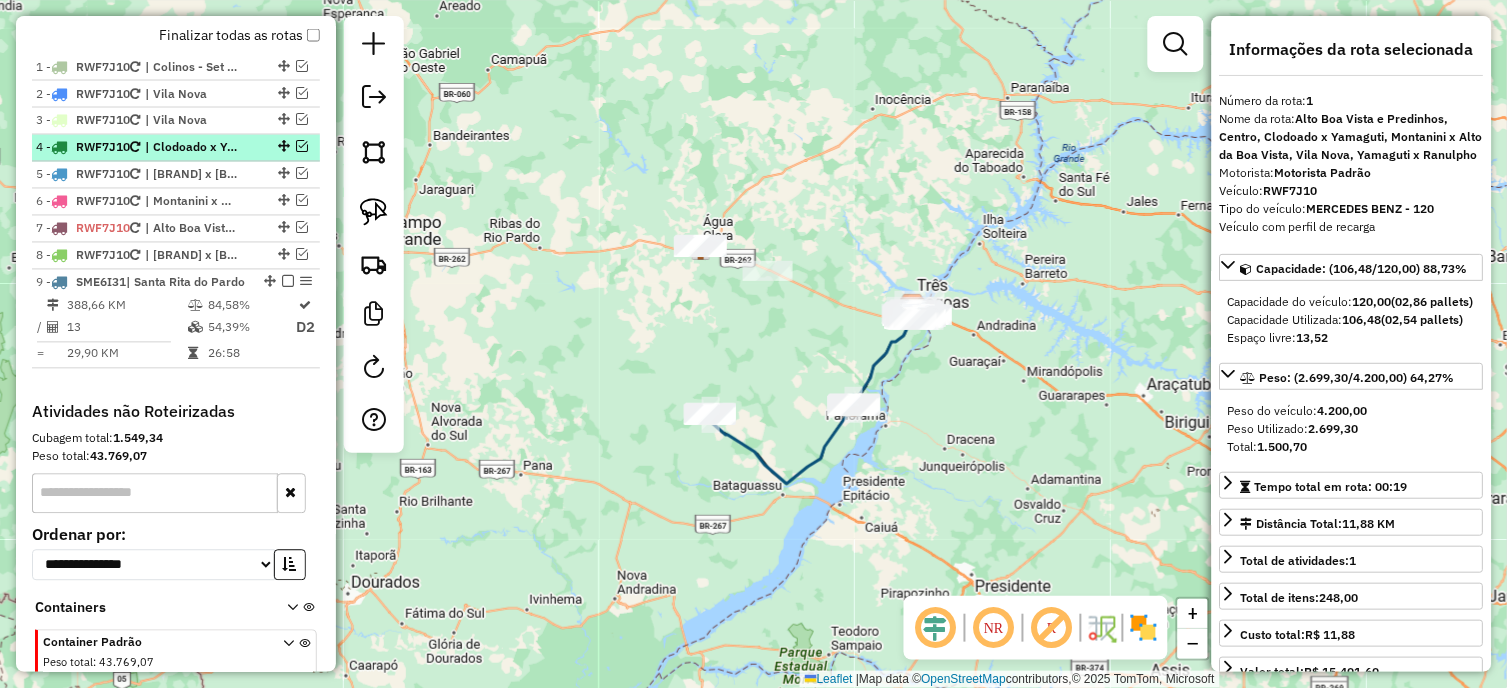 scroll, scrollTop: 593, scrollLeft: 0, axis: vertical 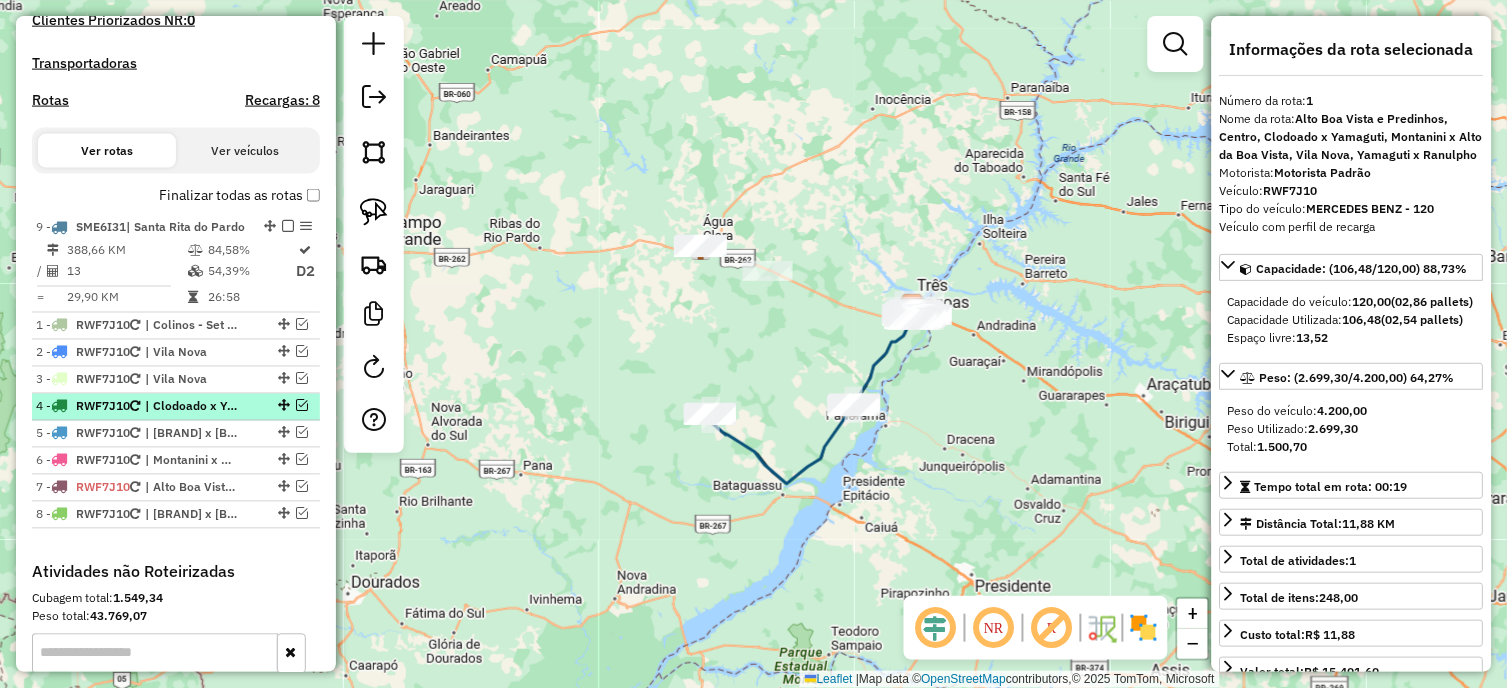 drag, startPoint x: 264, startPoint y: 466, endPoint x: 245, endPoint y: 243, distance: 223.80795 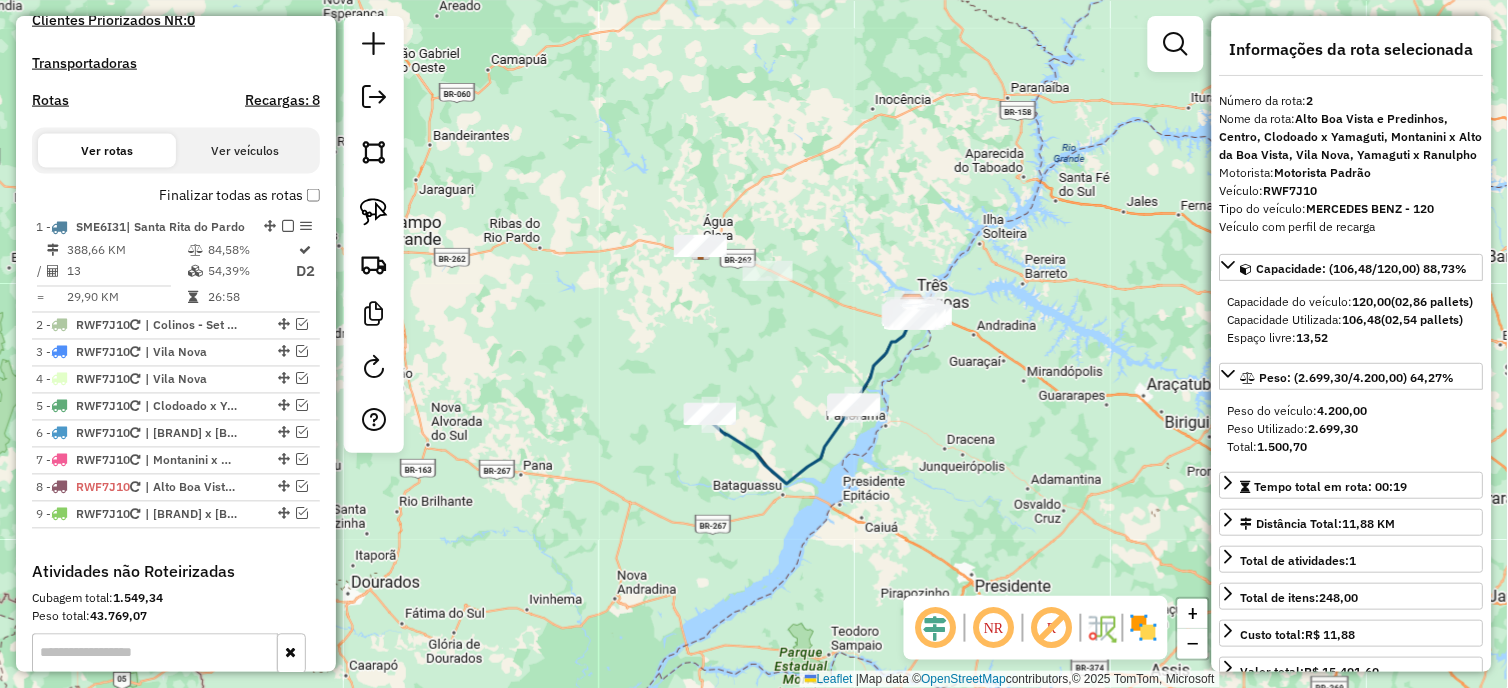 click at bounding box center (288, 226) 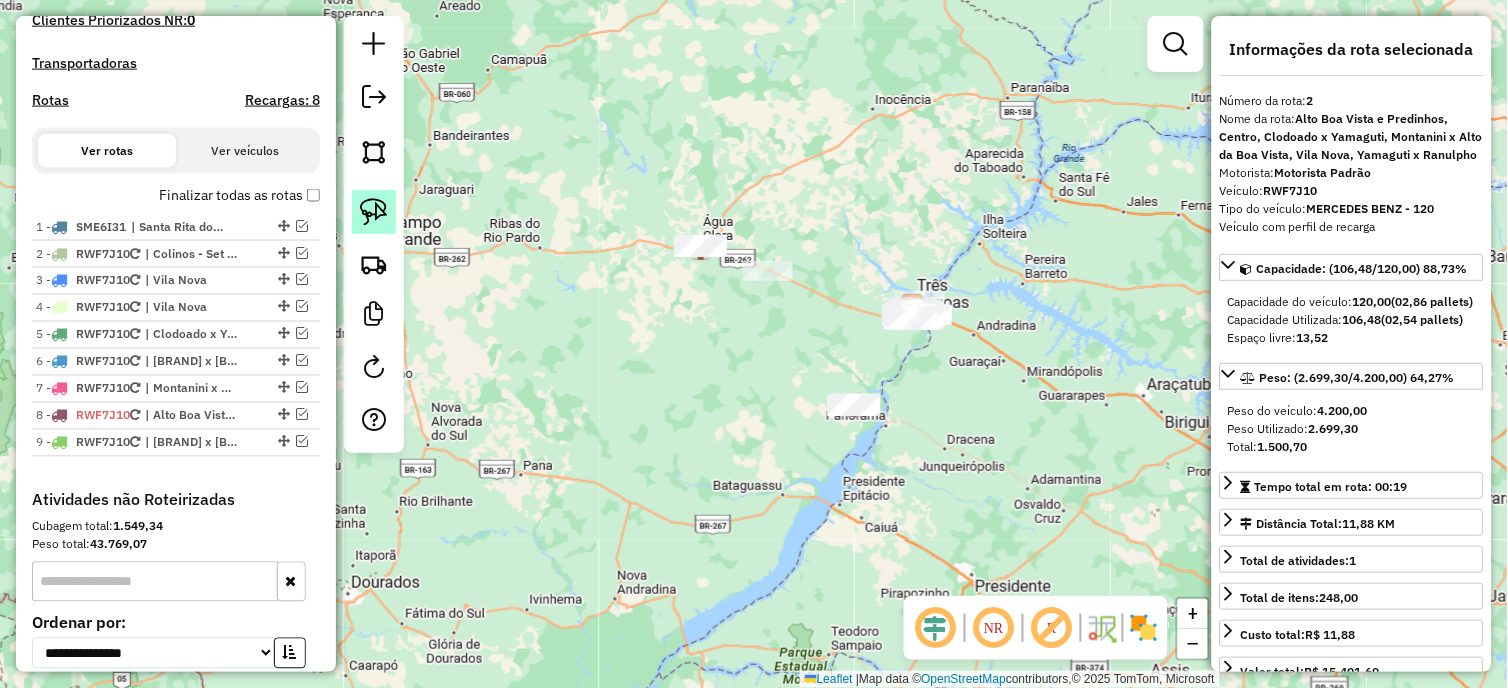 click 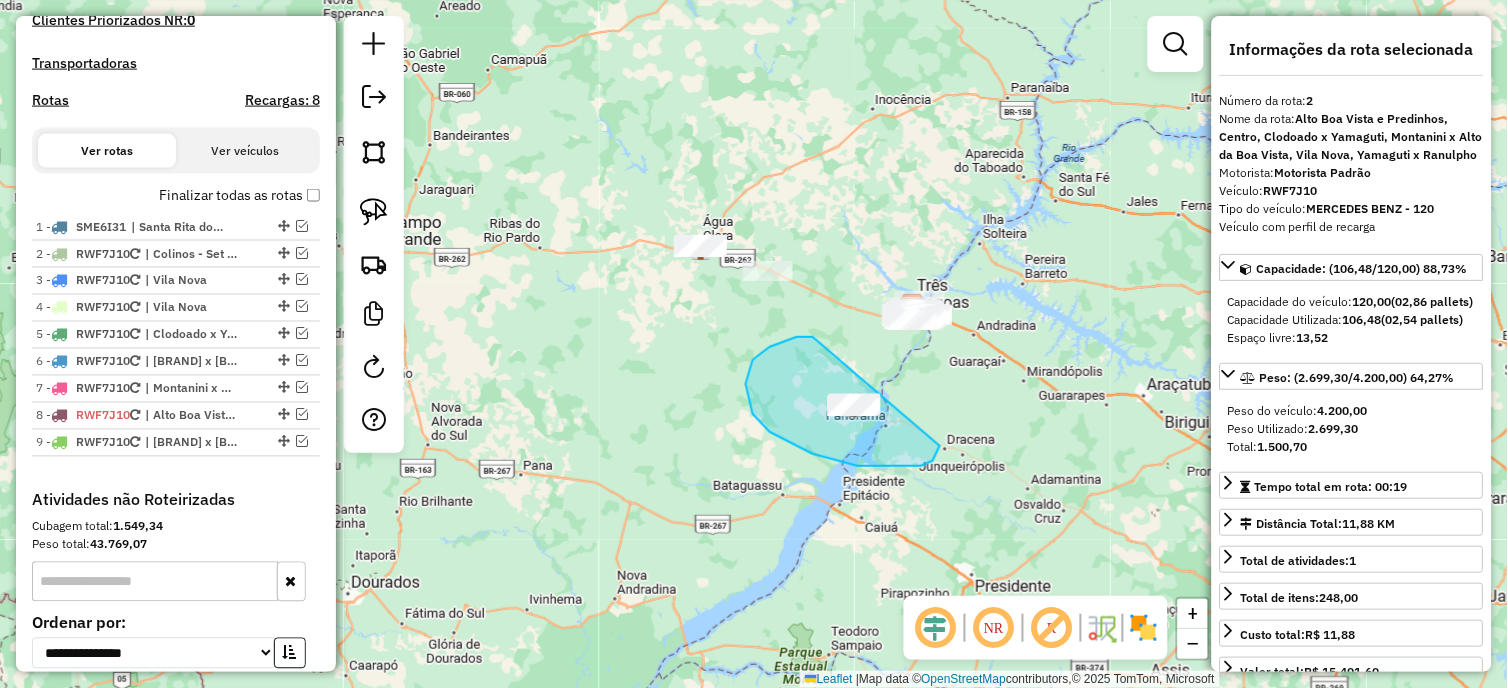 drag, startPoint x: 813, startPoint y: 337, endPoint x: 940, endPoint y: 446, distance: 167.36188 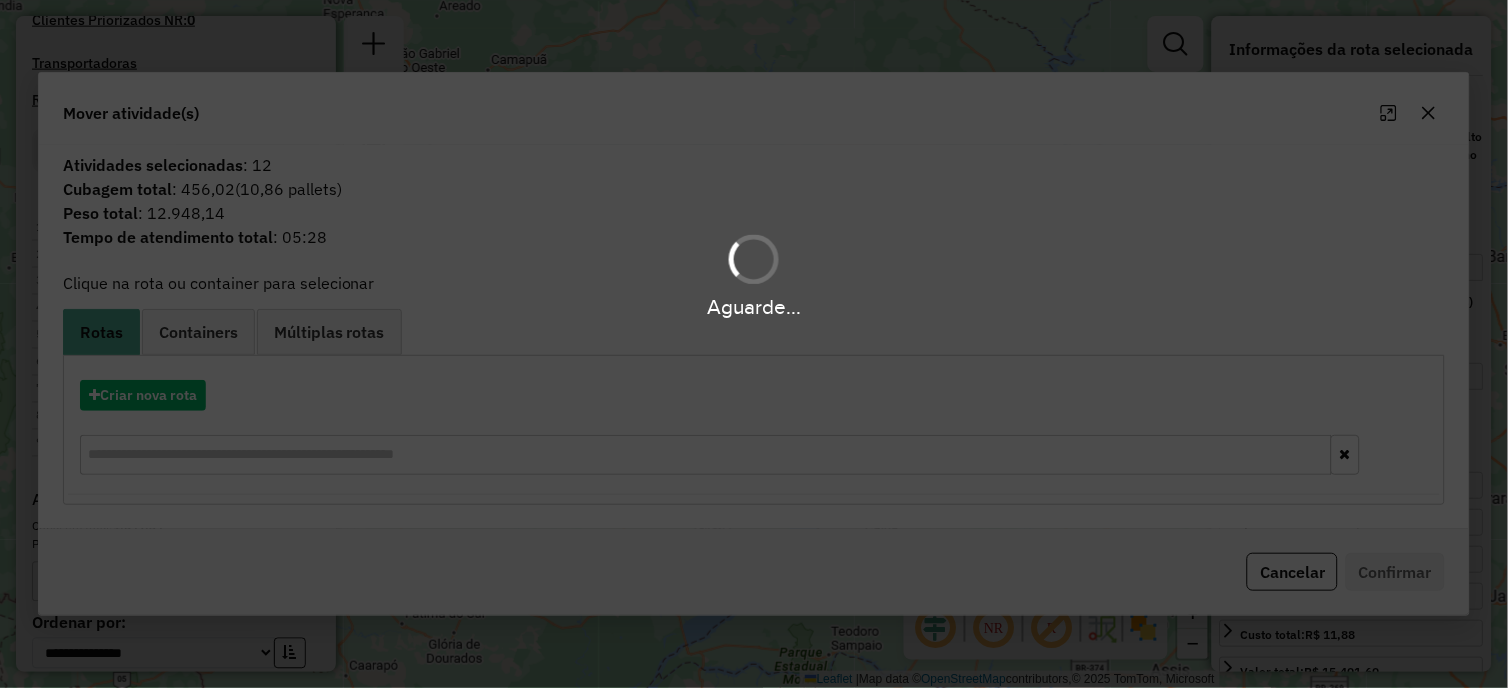click on "Aguarde..." at bounding box center (754, 344) 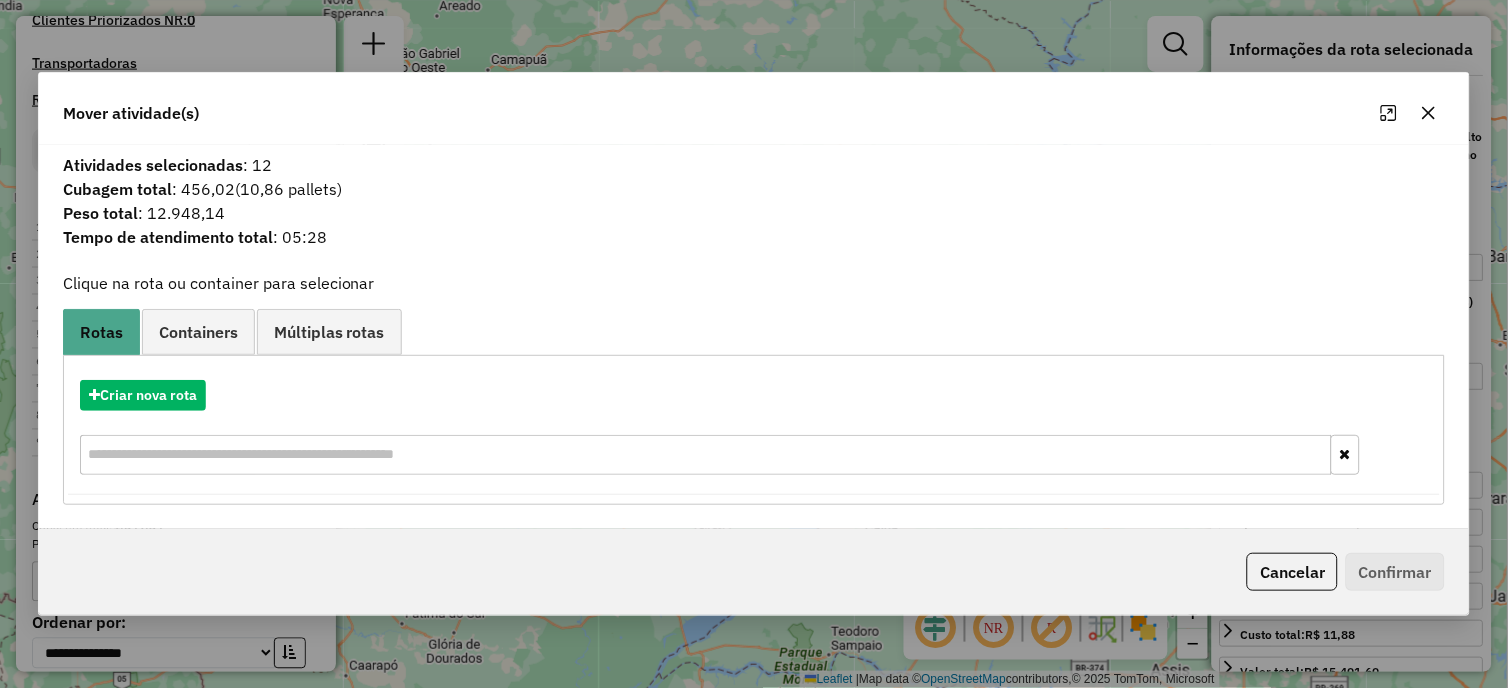 click on "Aguarde... Pop-up bloqueado! Seu navegador bloqueou automáticamente a abertura de uma nova janela. Acesse as configurações e adicione o endereço do sistema a lista de permissão. Fechar Informações da Sessão 975665 - 06/08/2025 Criação: 05/08/2025 19:05 Depósito: OVIDIO [CITY] Total de rotas: 9 Distância Total: 498,49 km Tempo total: 36:16 Custo total: R$ 109,80 Valor total: R$ 439.330,61 - Total roteirizado: R$ 182.221,47 - Total não roteirizado: R$ 257.109,14 Total de Atividades Roteirizadas: 21 Total de Pedidos Roteirizados: 60 Peso total roteirizado: 32.582,98 Cubagem total roteirizado: 1.149,69 Total de Atividades não Roteirizadas: 157 Total de Pedidos não Roteirizados: 201 Total de caixas por viagem: 1.149,69 / 9 = 127,74 Média de Atividades por viagem: 21 / 9 = 2,33 Ocupação média da frota: 77,27% Rotas improdutivas: 3 Rotas vários dias: 1 Clientes Priorizados NR: 0 Transportadoras Rotas Recargas: 8 Ver rotas 1 -" at bounding box center (754, 344) 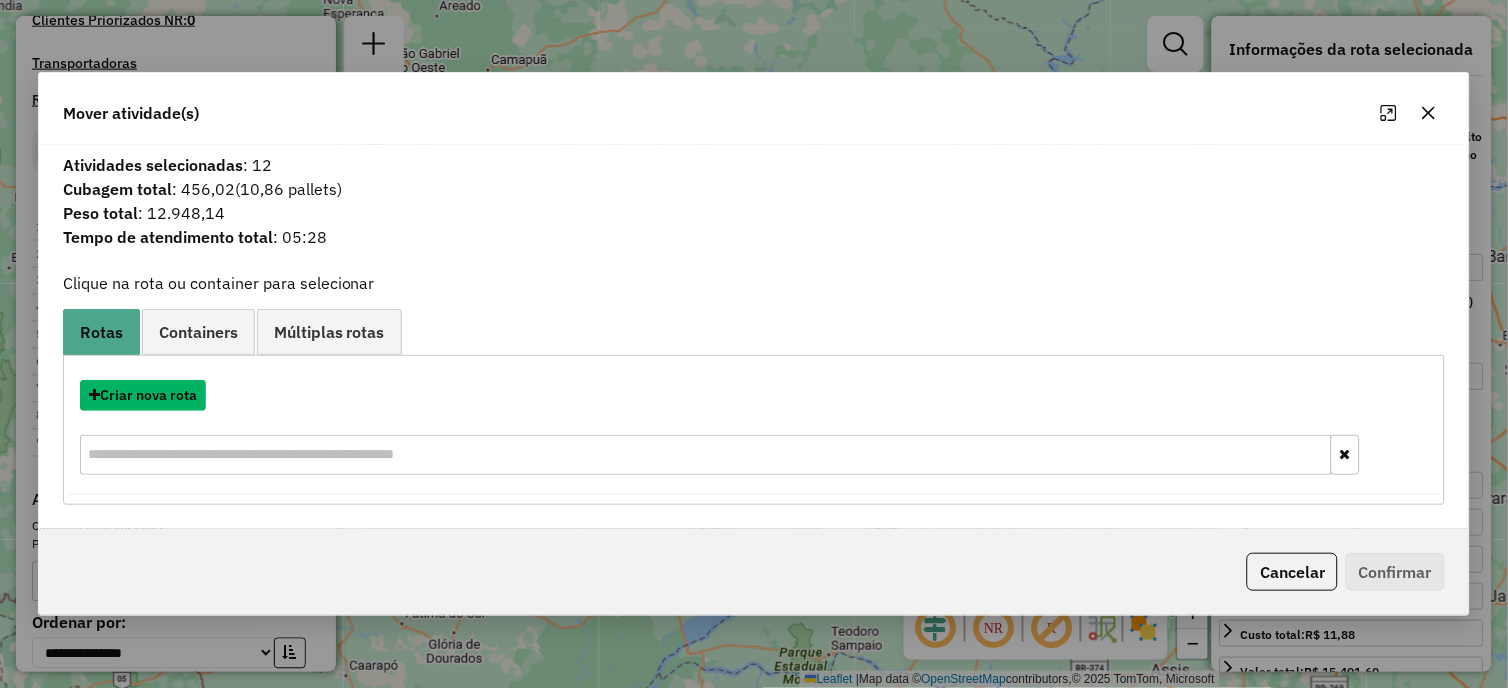 click on "Criar nova rota" at bounding box center (143, 395) 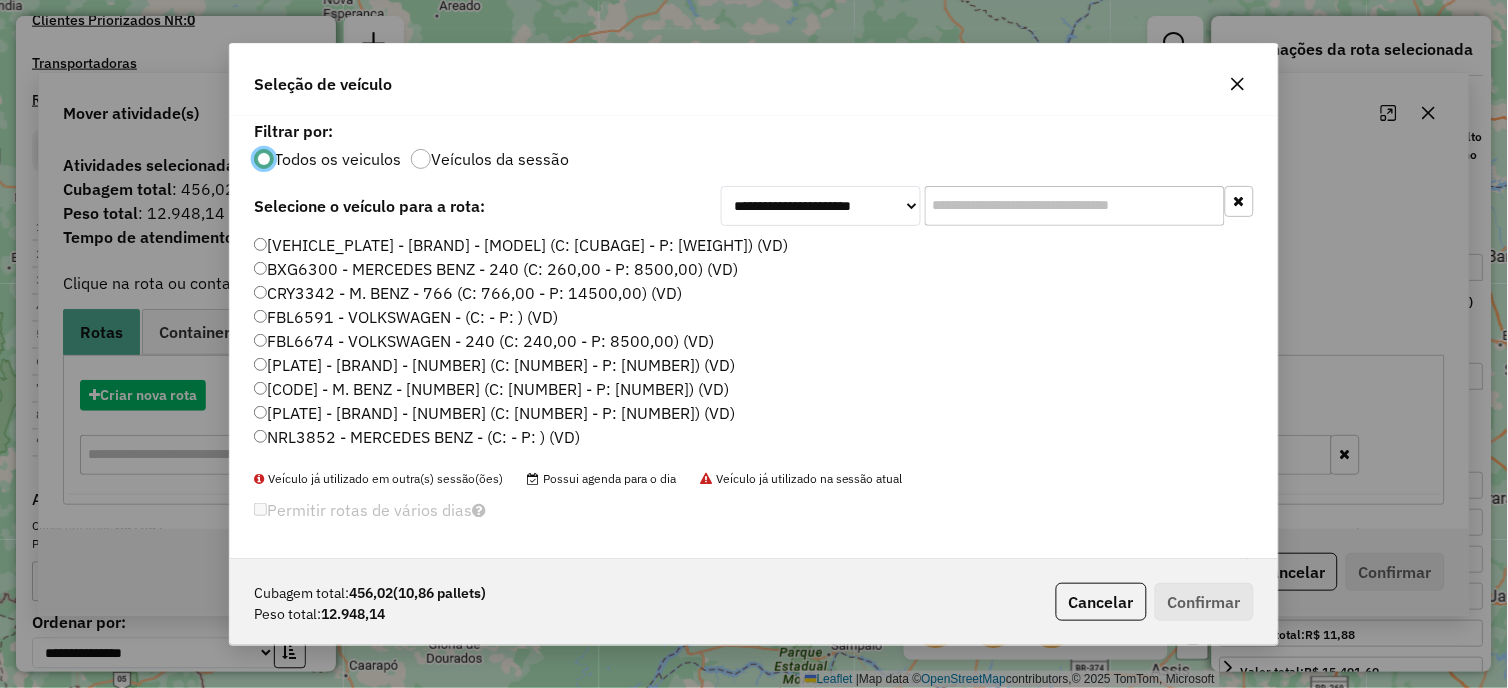 scroll, scrollTop: 11, scrollLeft: 5, axis: both 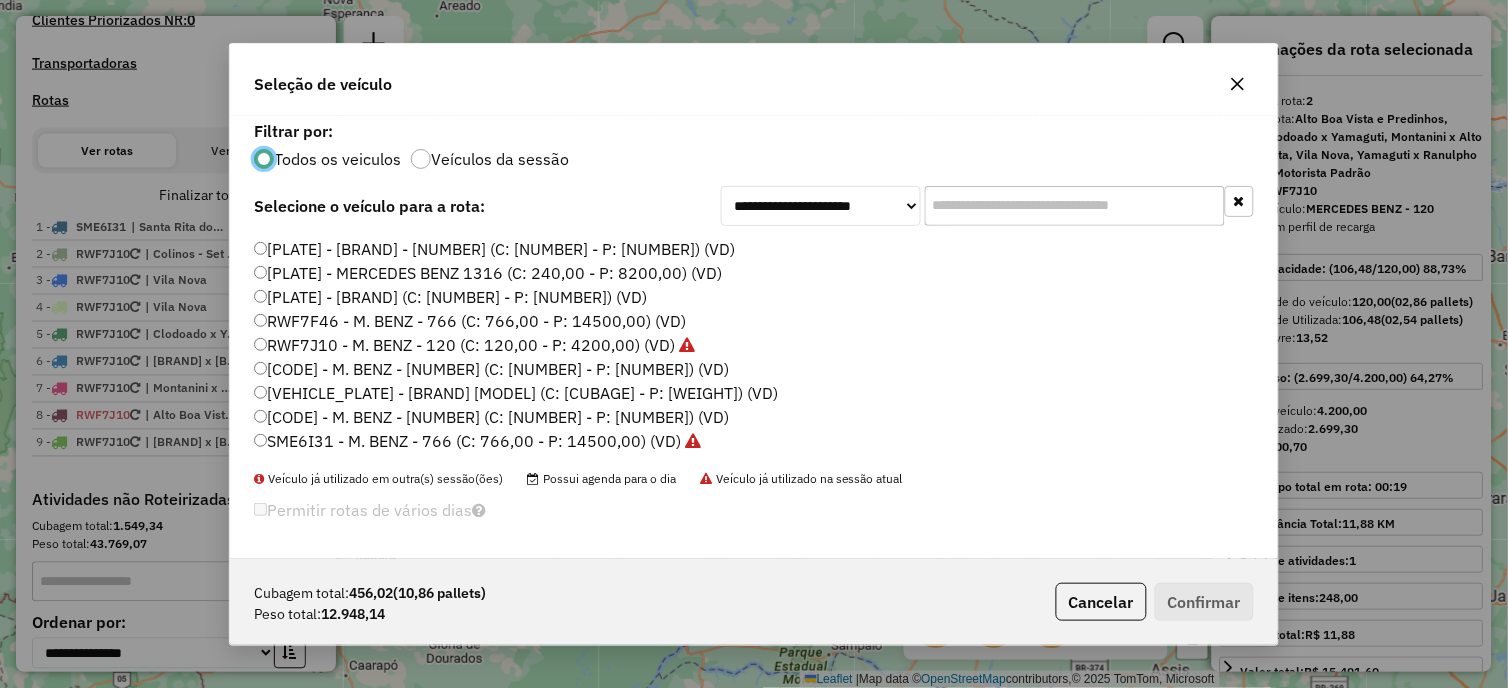 click on "RWF7F46 - M. BENZ - 766 (C: 766,00 - P: 14500,00) (VD)" 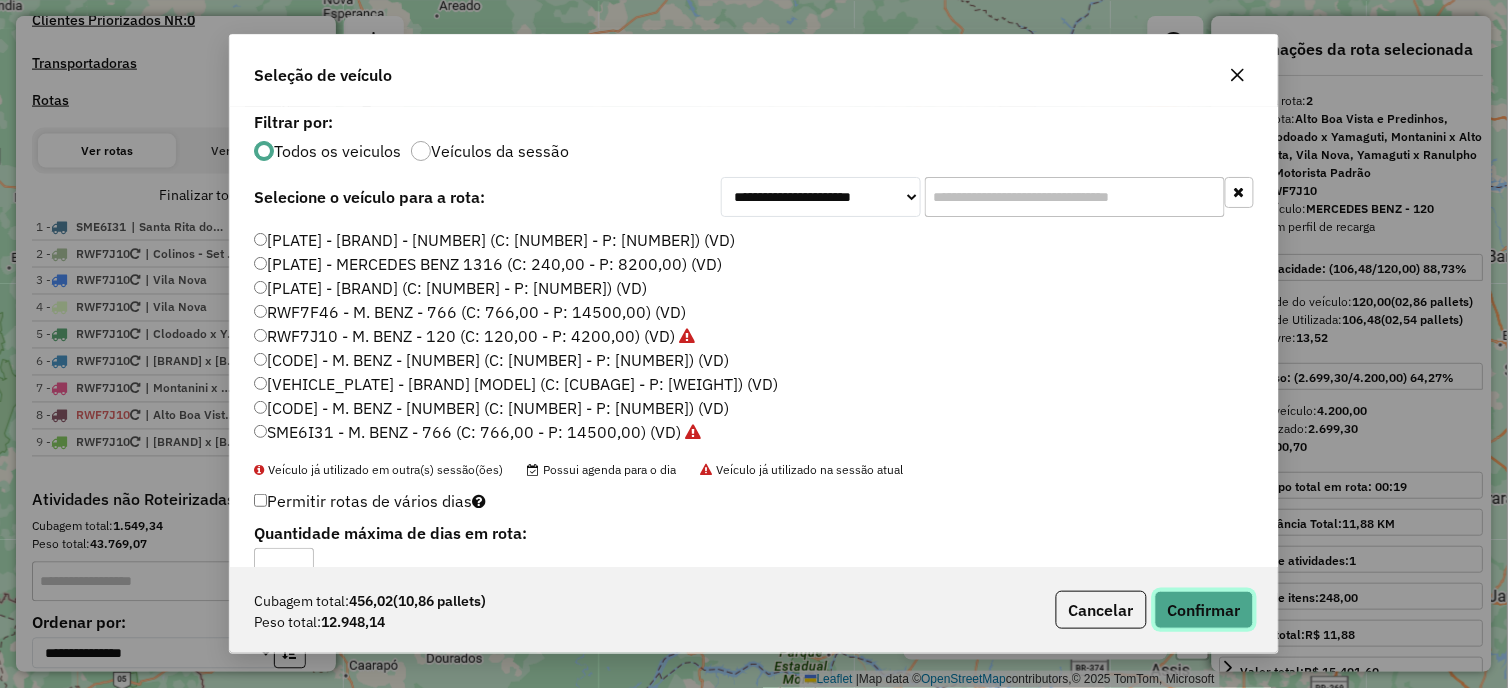 click on "Confirmar" 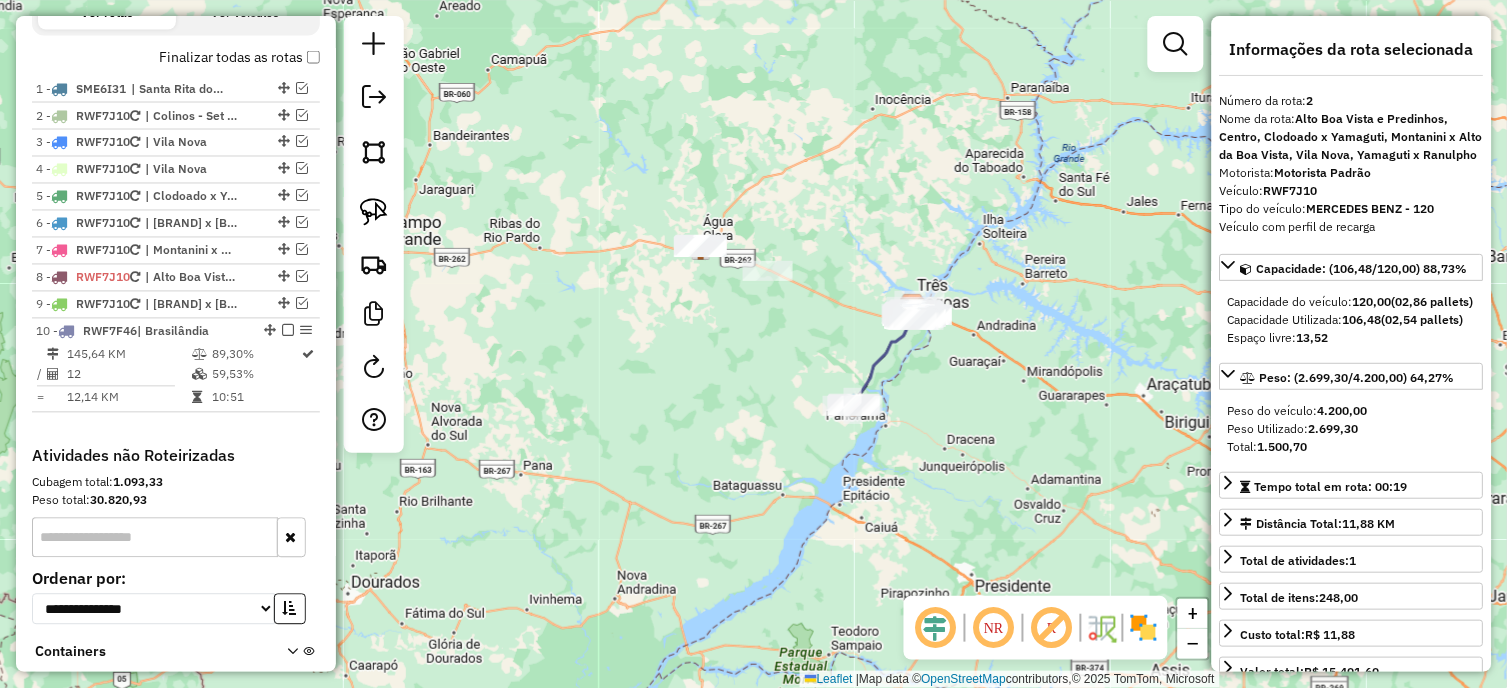 scroll, scrollTop: 621, scrollLeft: 0, axis: vertical 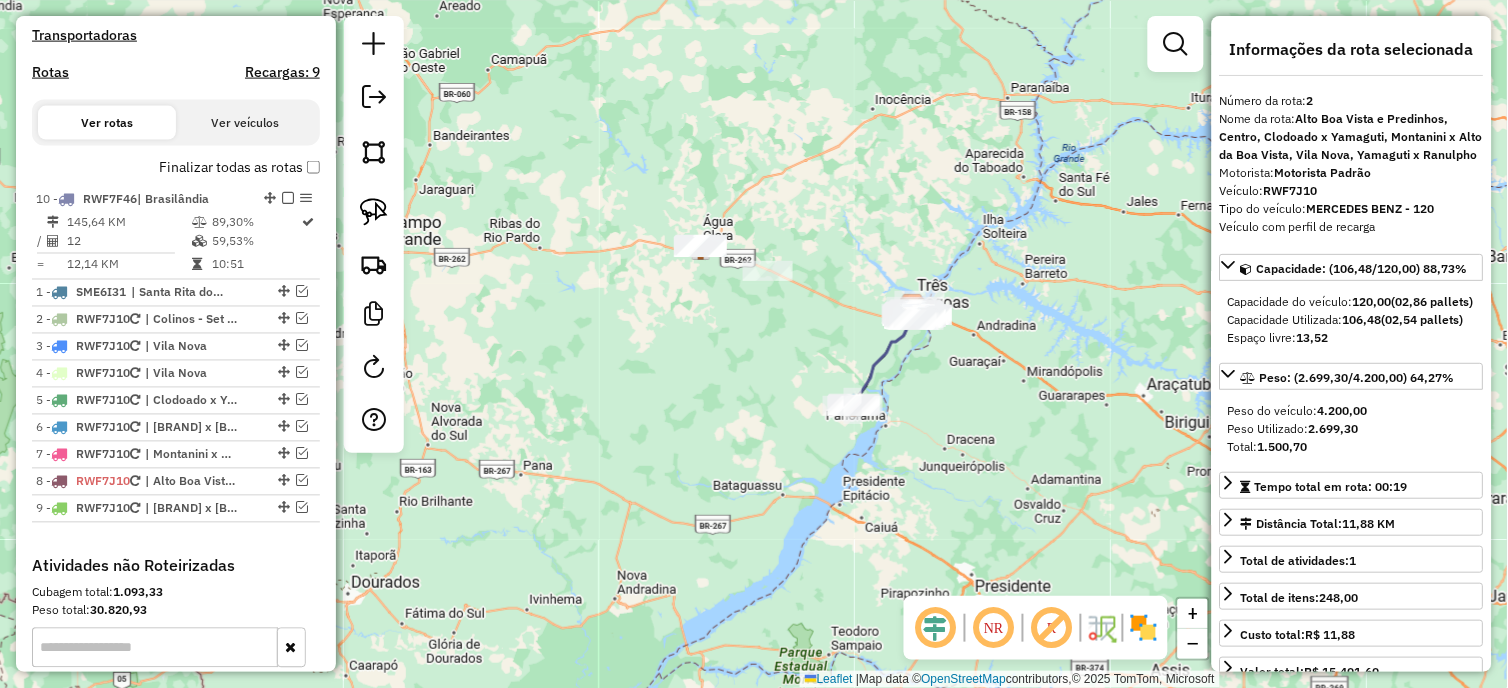 drag, startPoint x: 264, startPoint y: 465, endPoint x: 198, endPoint y: 211, distance: 262.43475 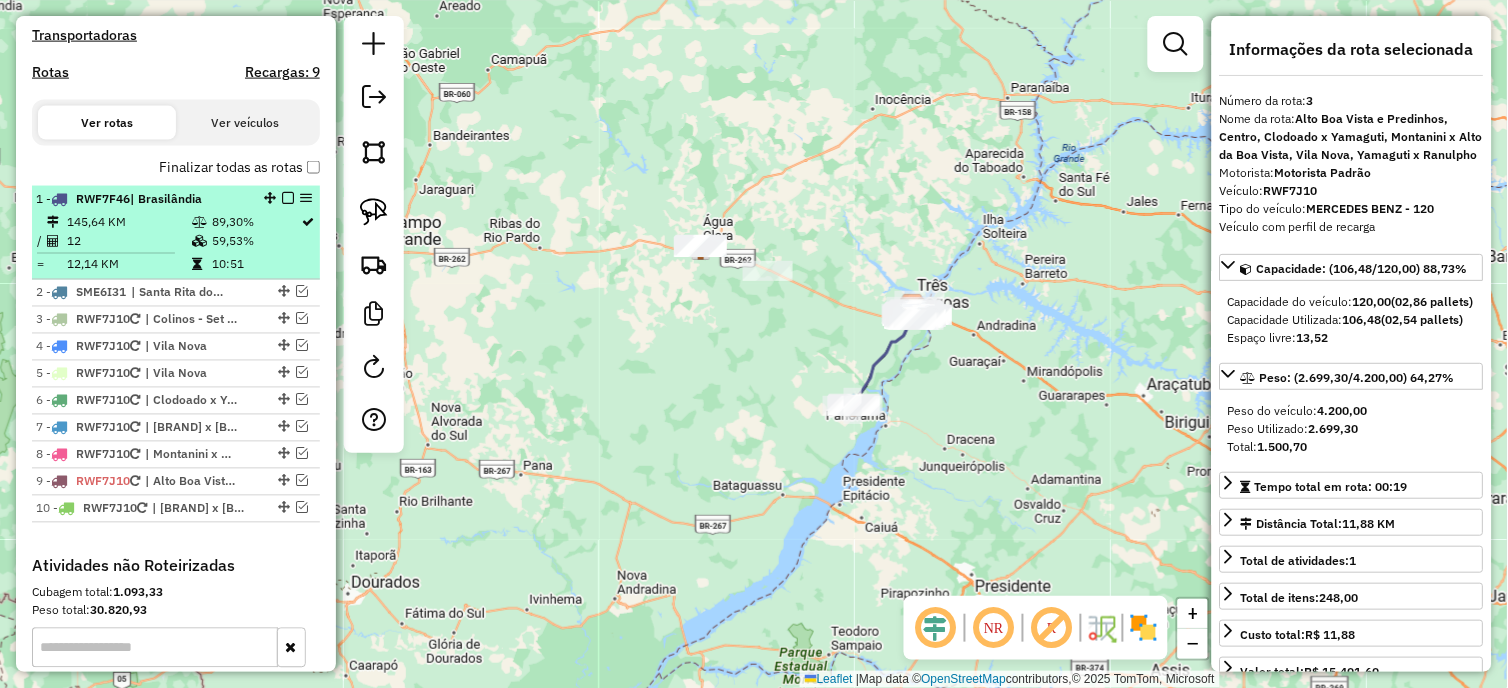 click at bounding box center [288, 198] 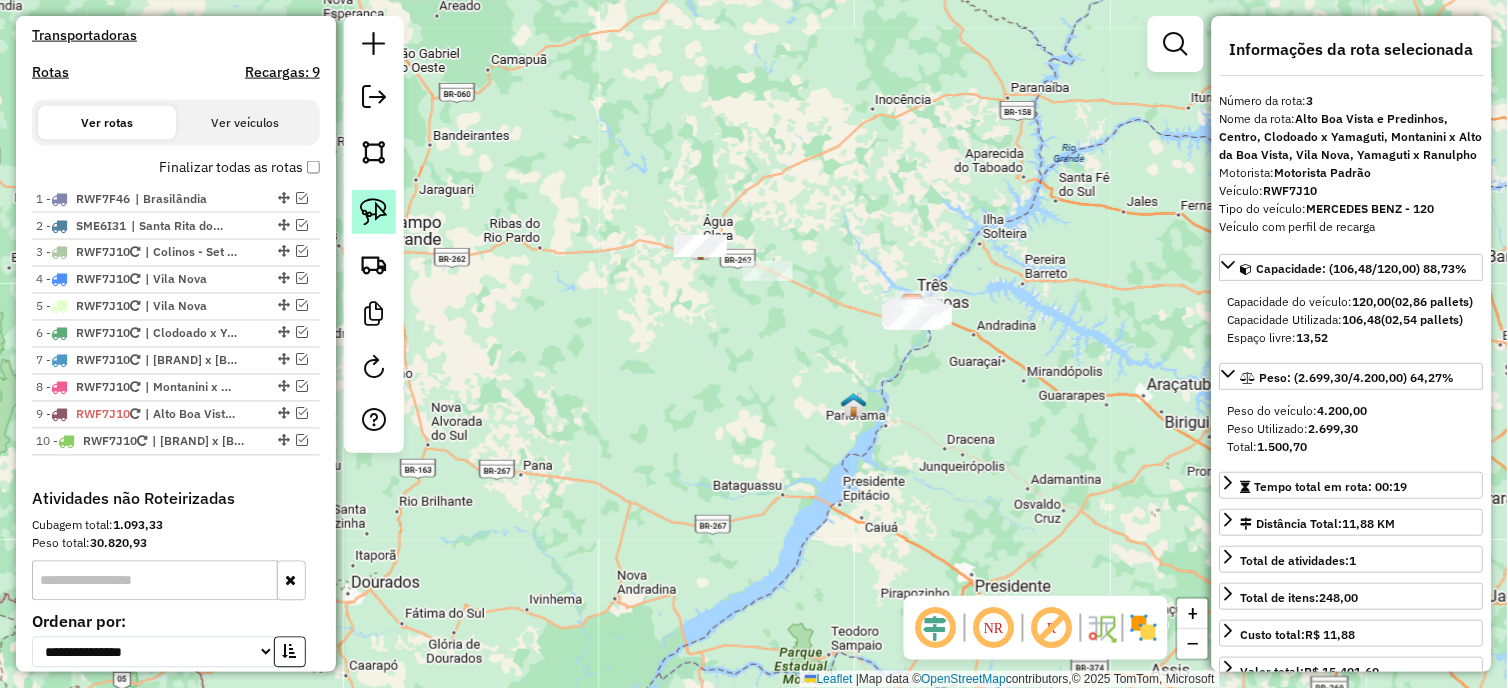 click 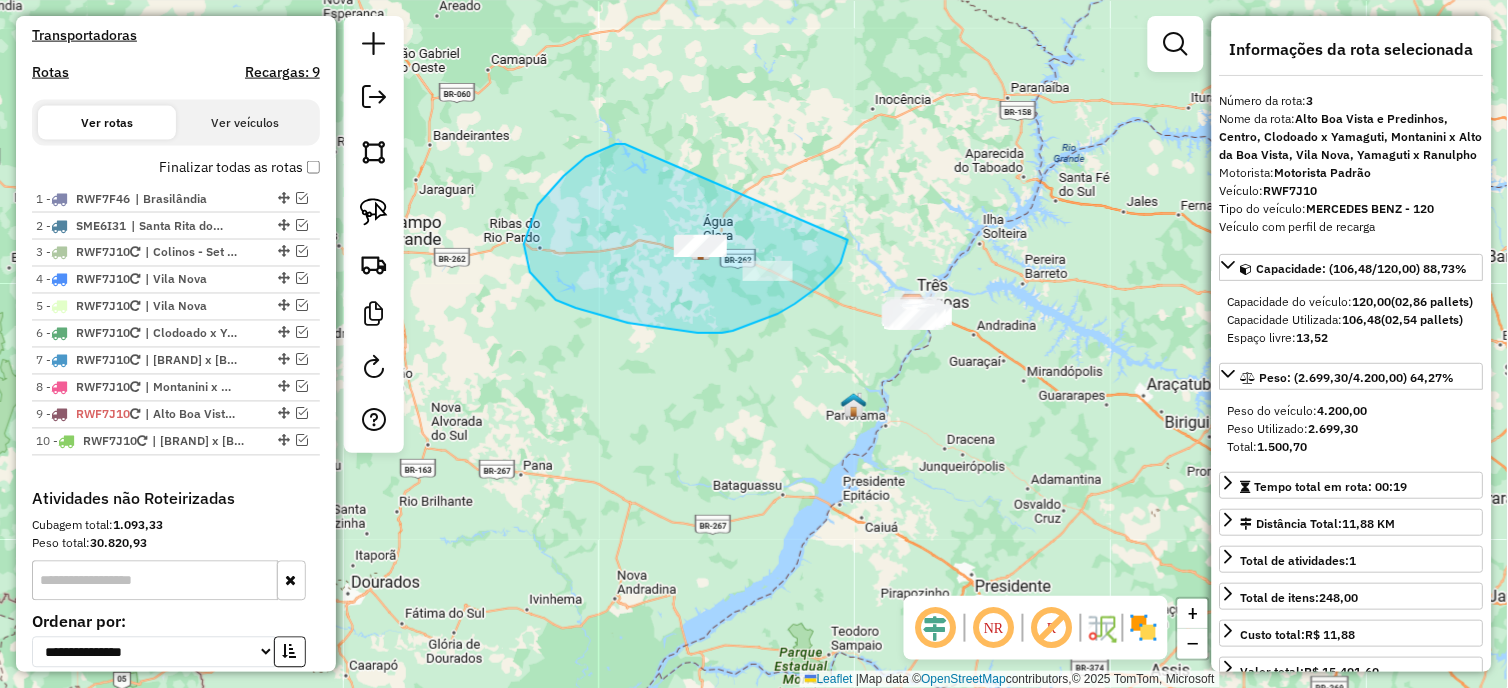 drag, startPoint x: 625, startPoint y: 144, endPoint x: 848, endPoint y: 238, distance: 242.00206 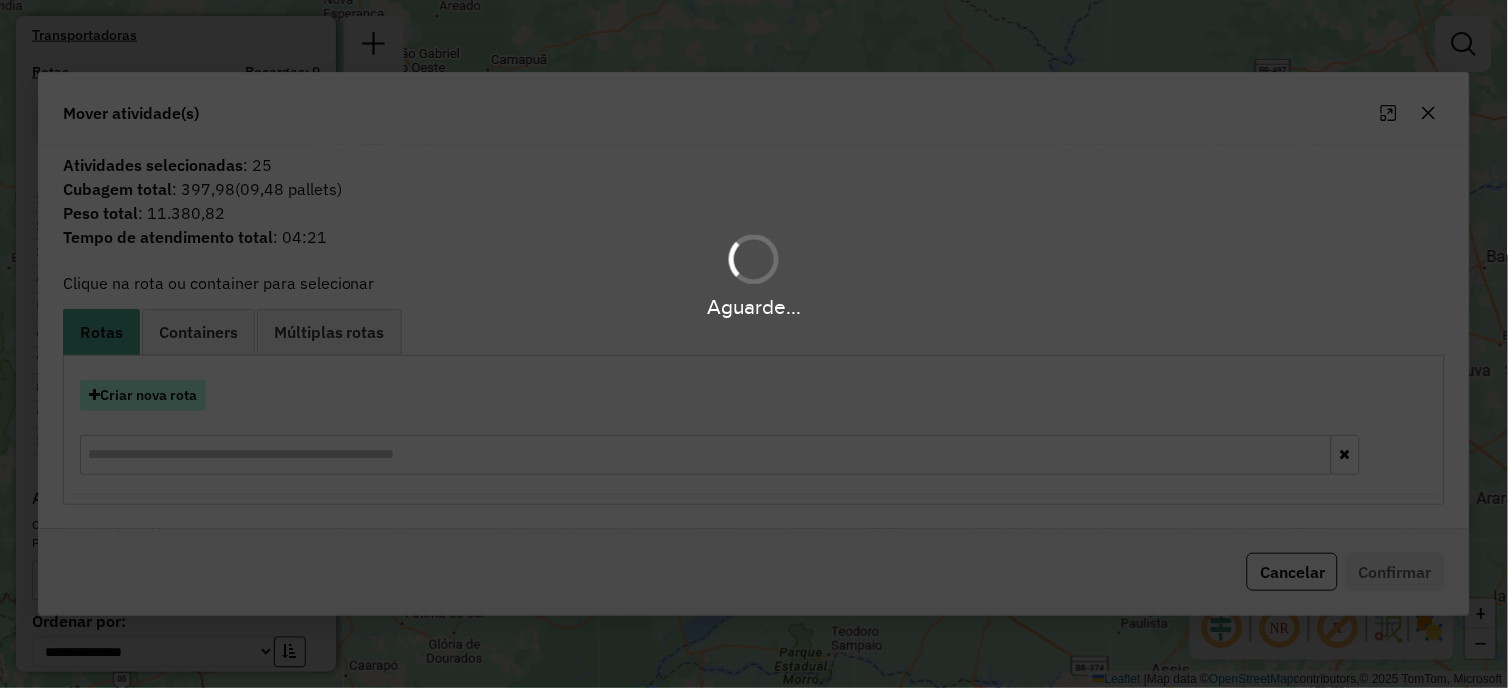 click on "Criar nova rota" at bounding box center [143, 395] 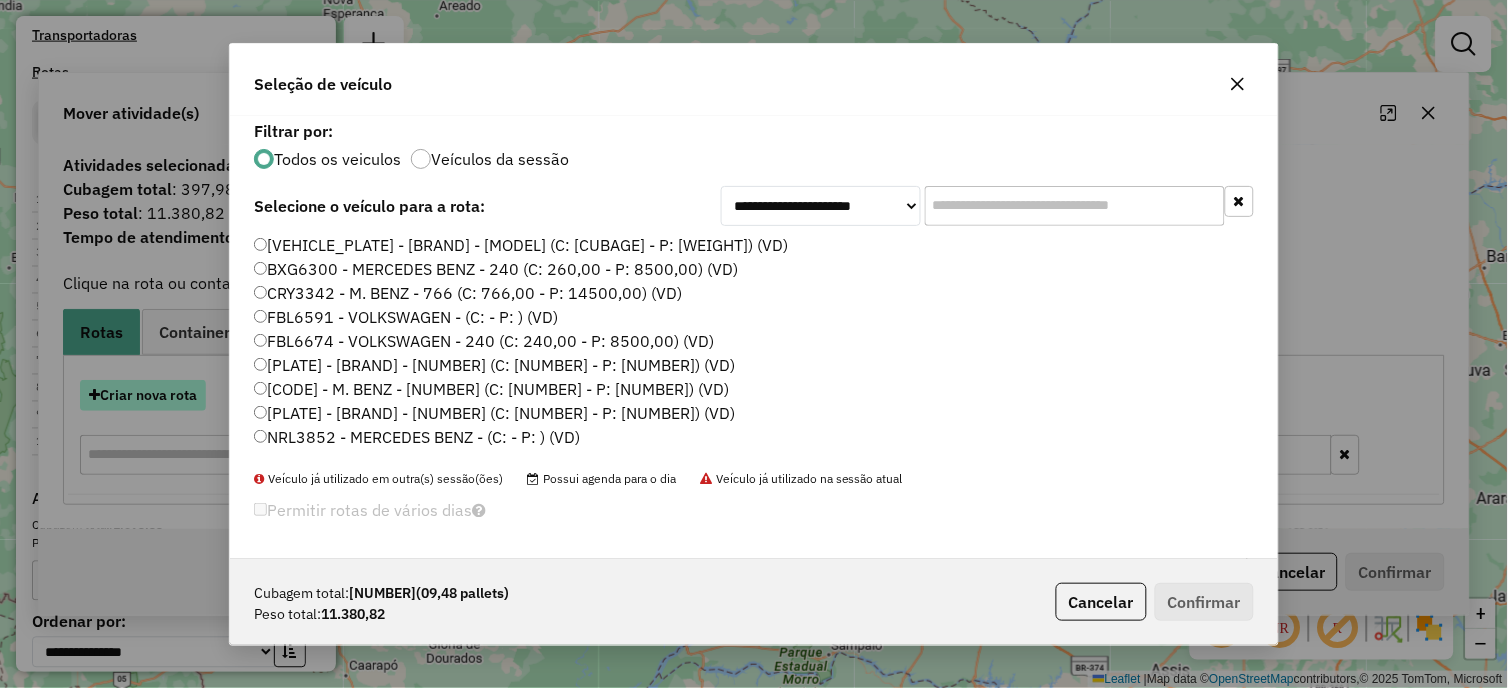 click on "**********" 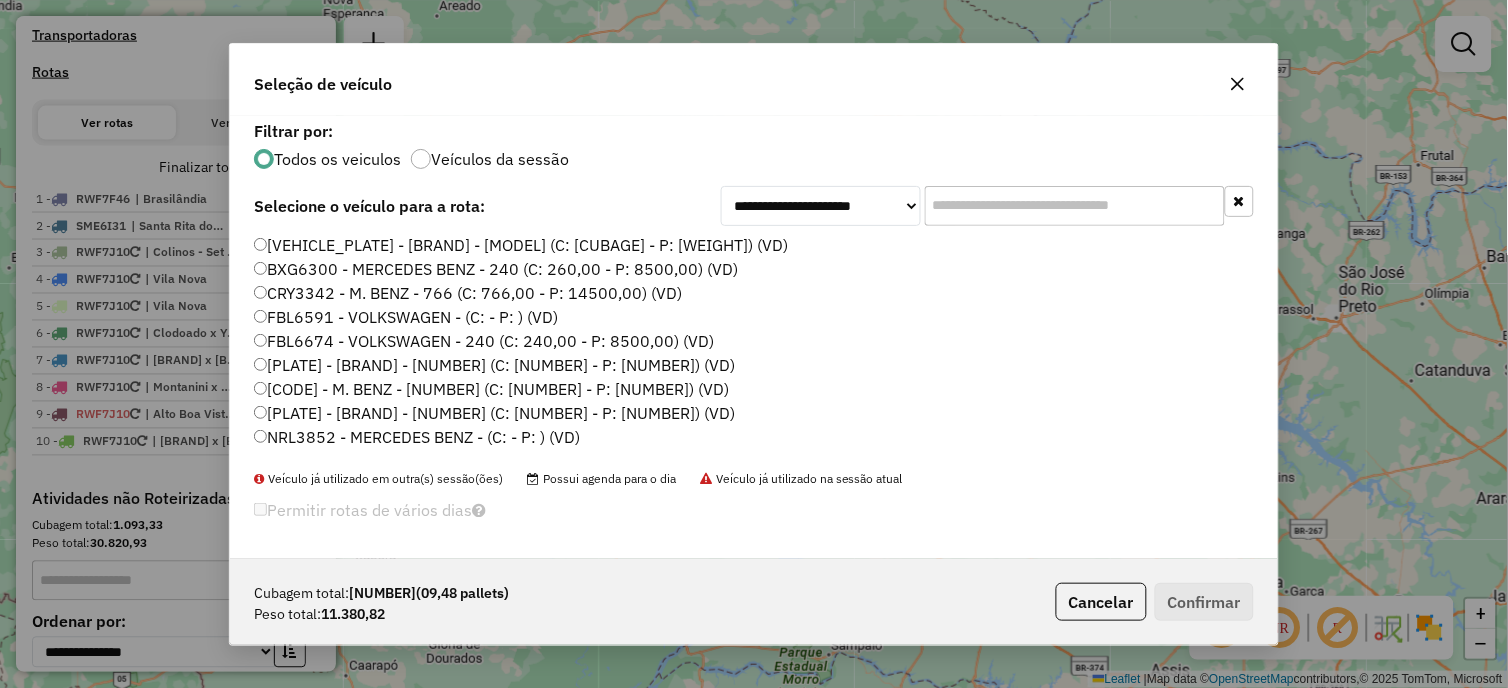 scroll, scrollTop: 11, scrollLeft: 5, axis: both 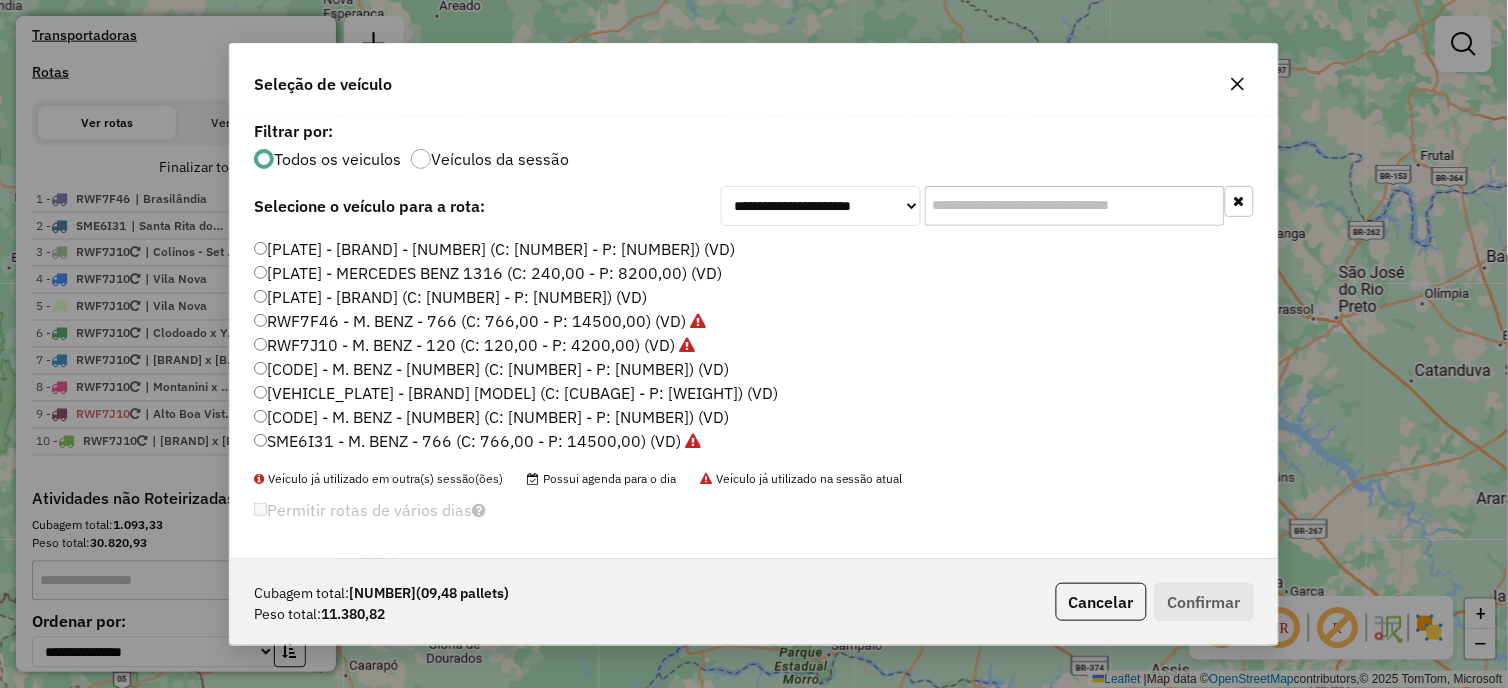 click on "[VEHICLE_PLATE] - [BRAND] [MODEL] (C: [CUBAGE] - P: [WEIGHT]) (VD)" 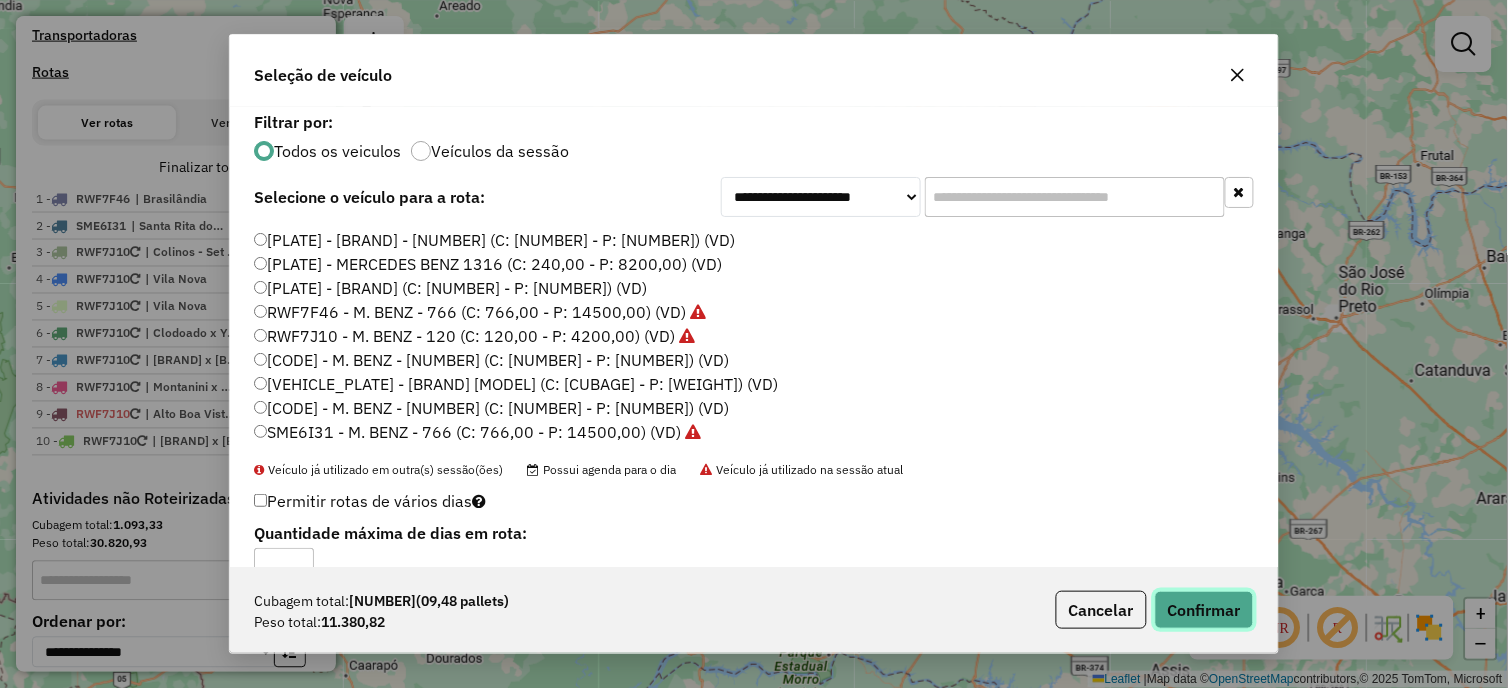 click on "Confirmar" 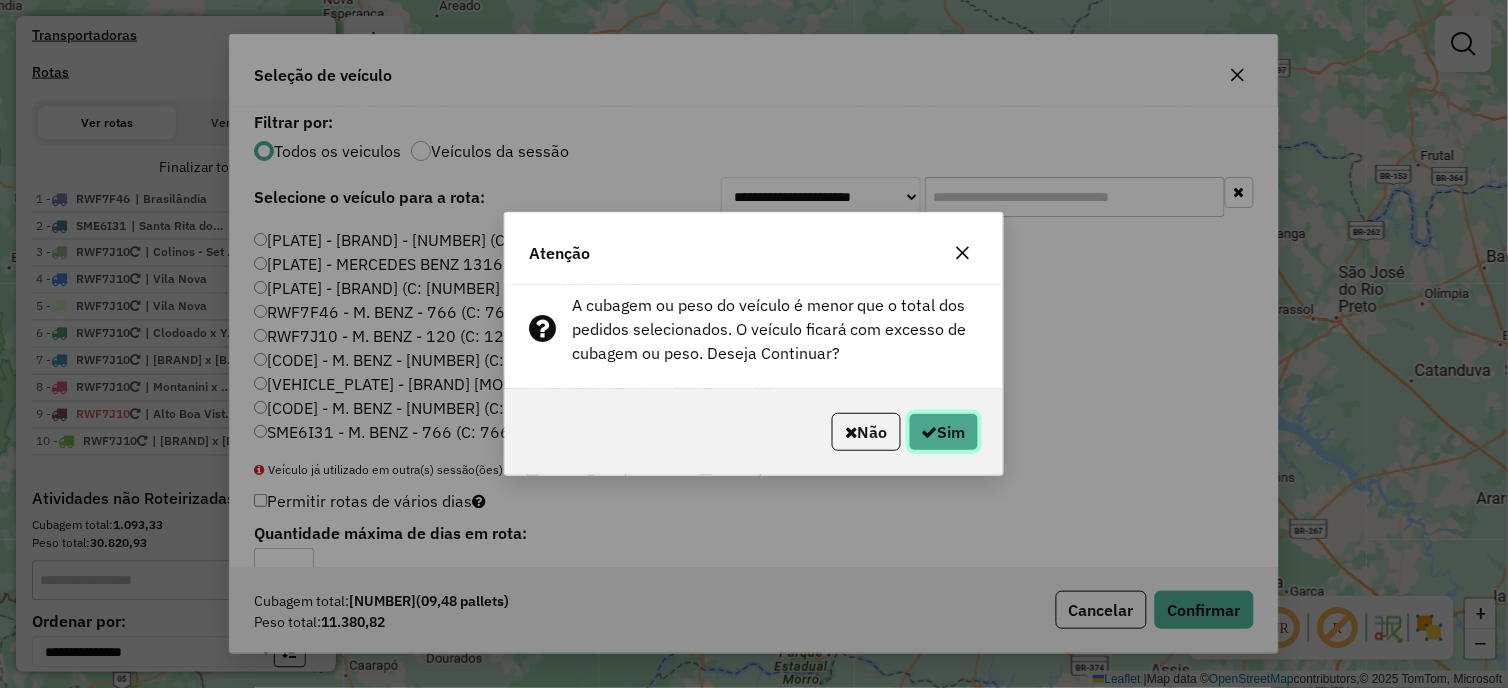 click on "Sim" 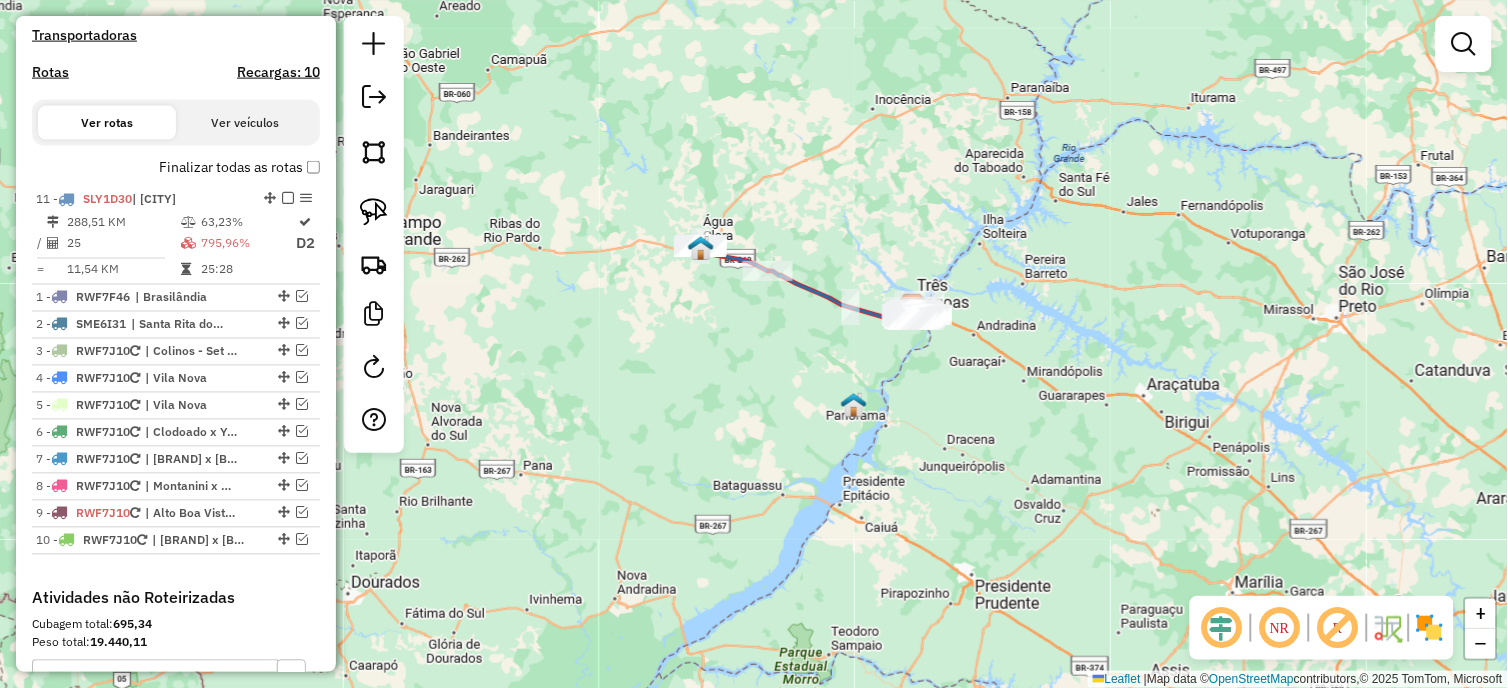 drag, startPoint x: 266, startPoint y: 493, endPoint x: 226, endPoint y: 192, distance: 303.64618 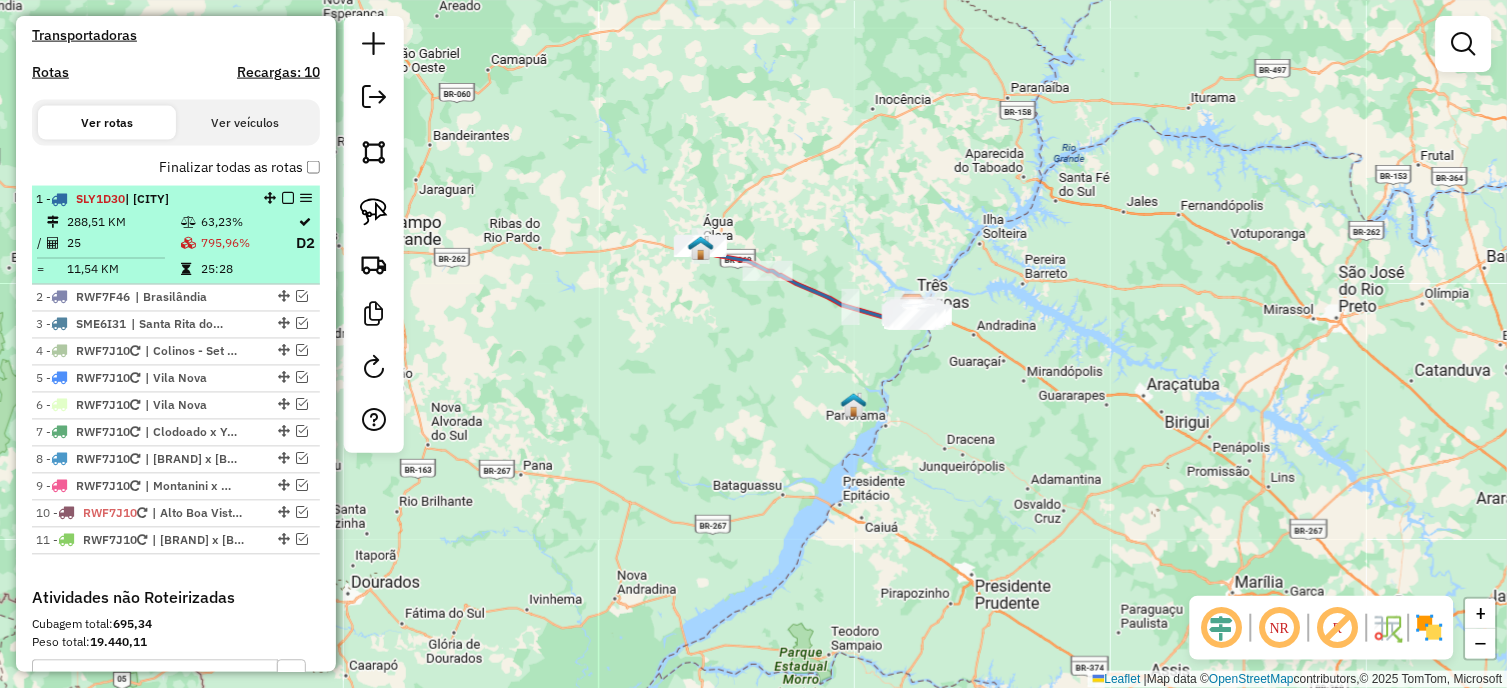 click at bounding box center [288, 198] 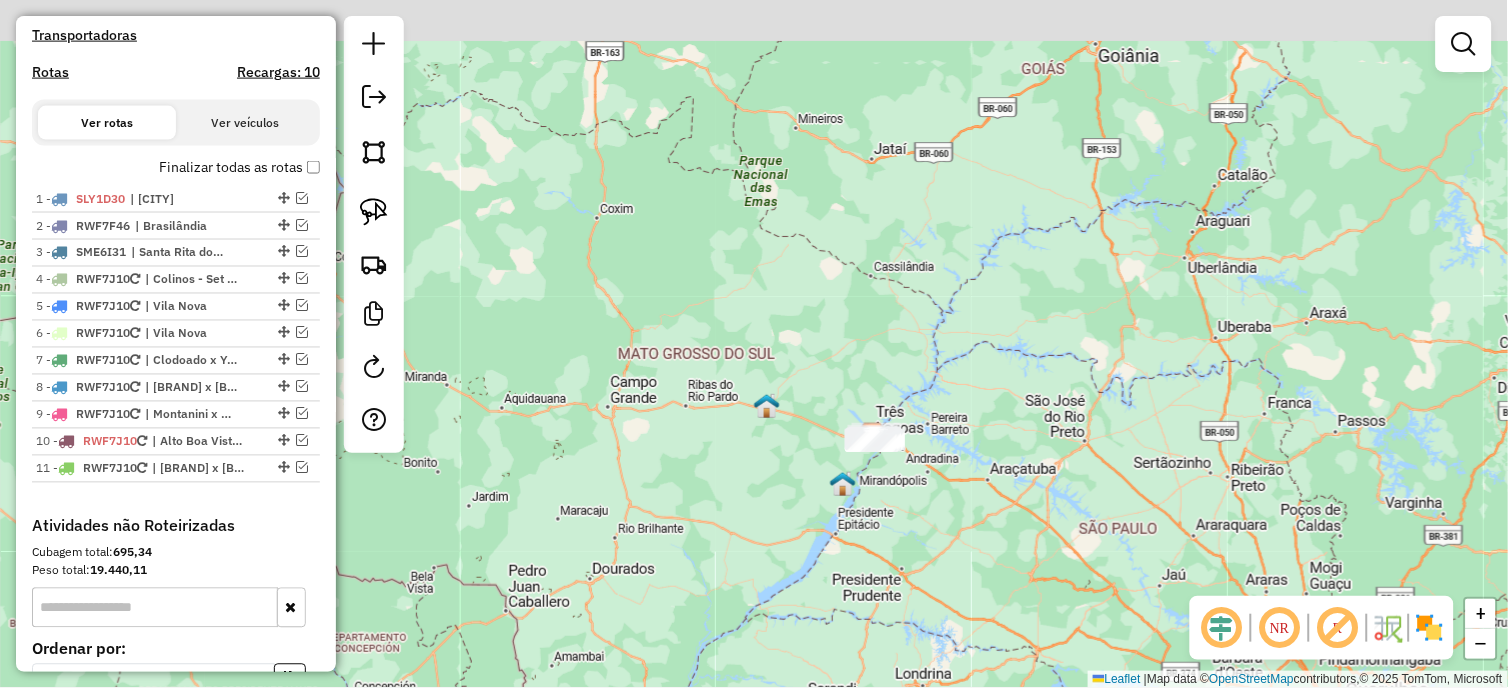drag, startPoint x: 1001, startPoint y: 431, endPoint x: 978, endPoint y: 521, distance: 92.89241 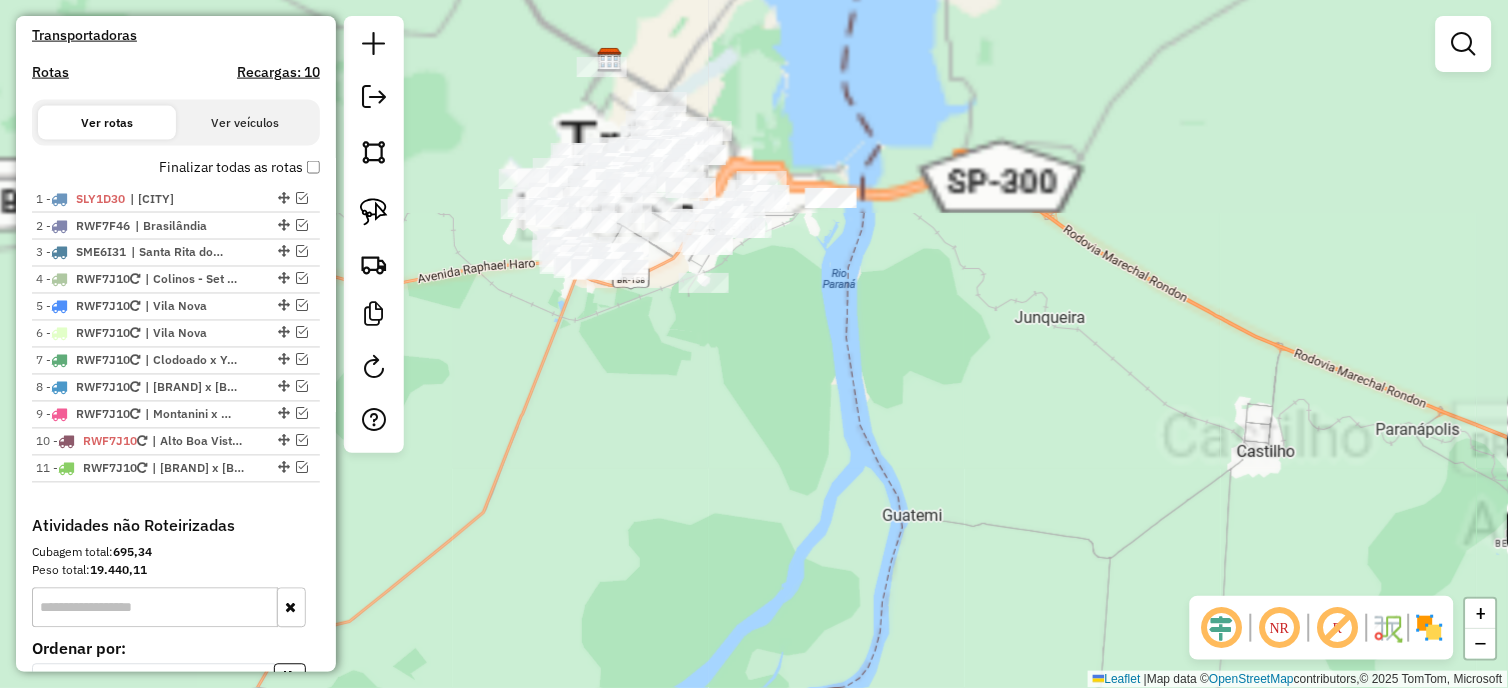 drag, startPoint x: 663, startPoint y: 406, endPoint x: 834, endPoint y: 595, distance: 254.87643 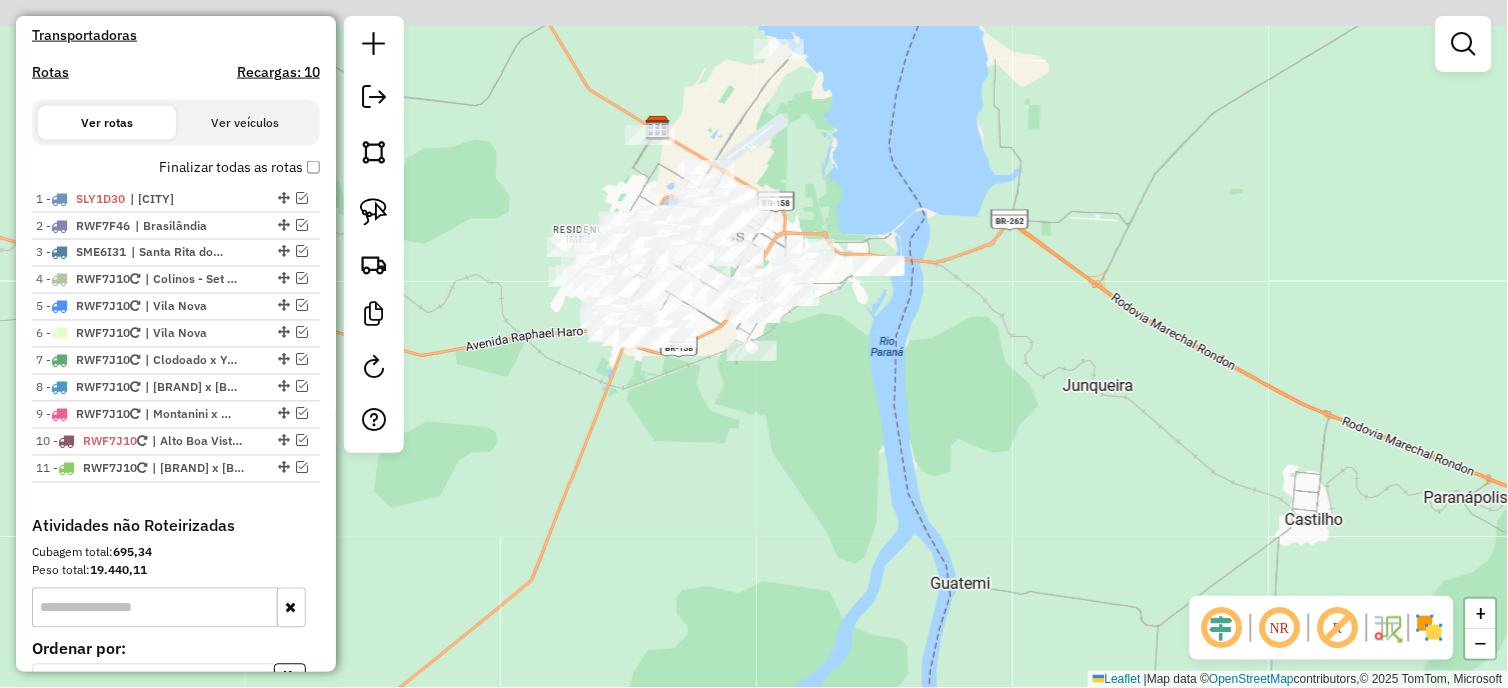 drag, startPoint x: 793, startPoint y: 465, endPoint x: 907, endPoint y: 544, distance: 138.69751 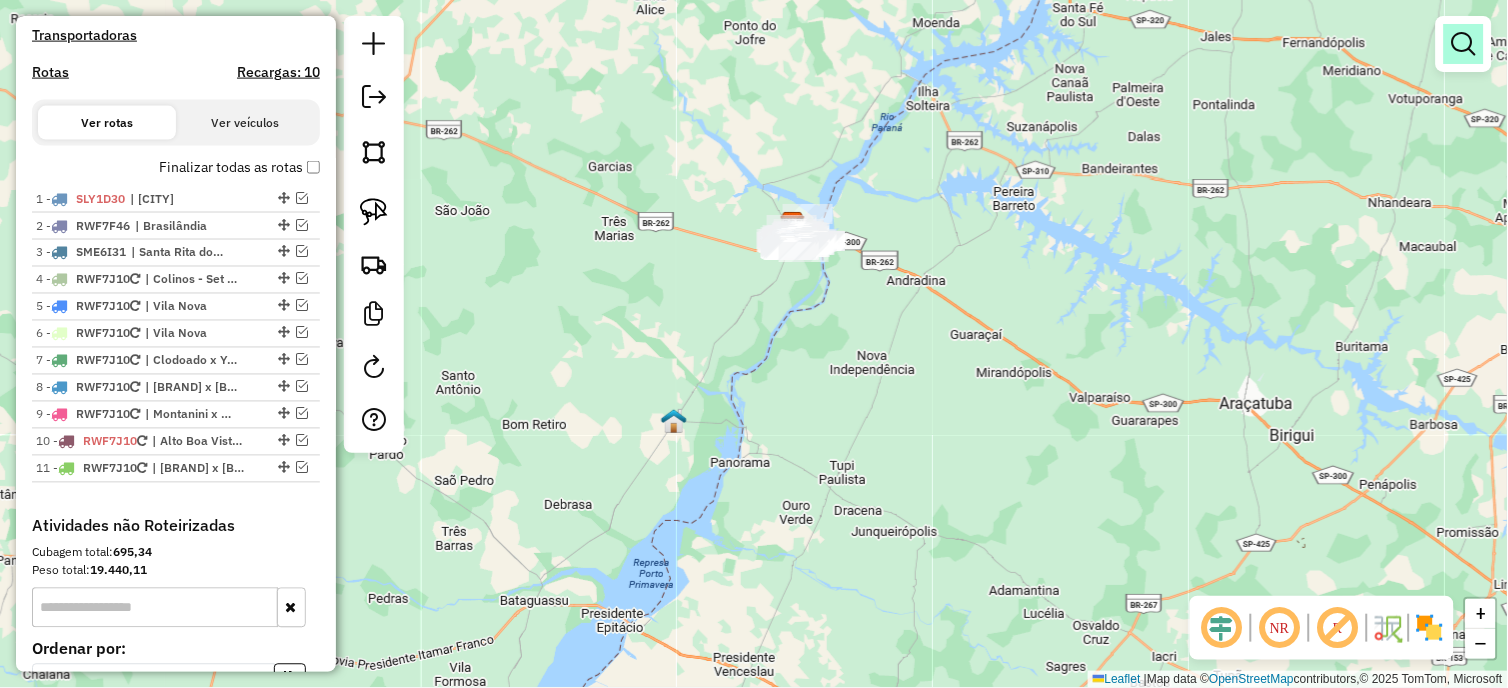 click at bounding box center [1464, 44] 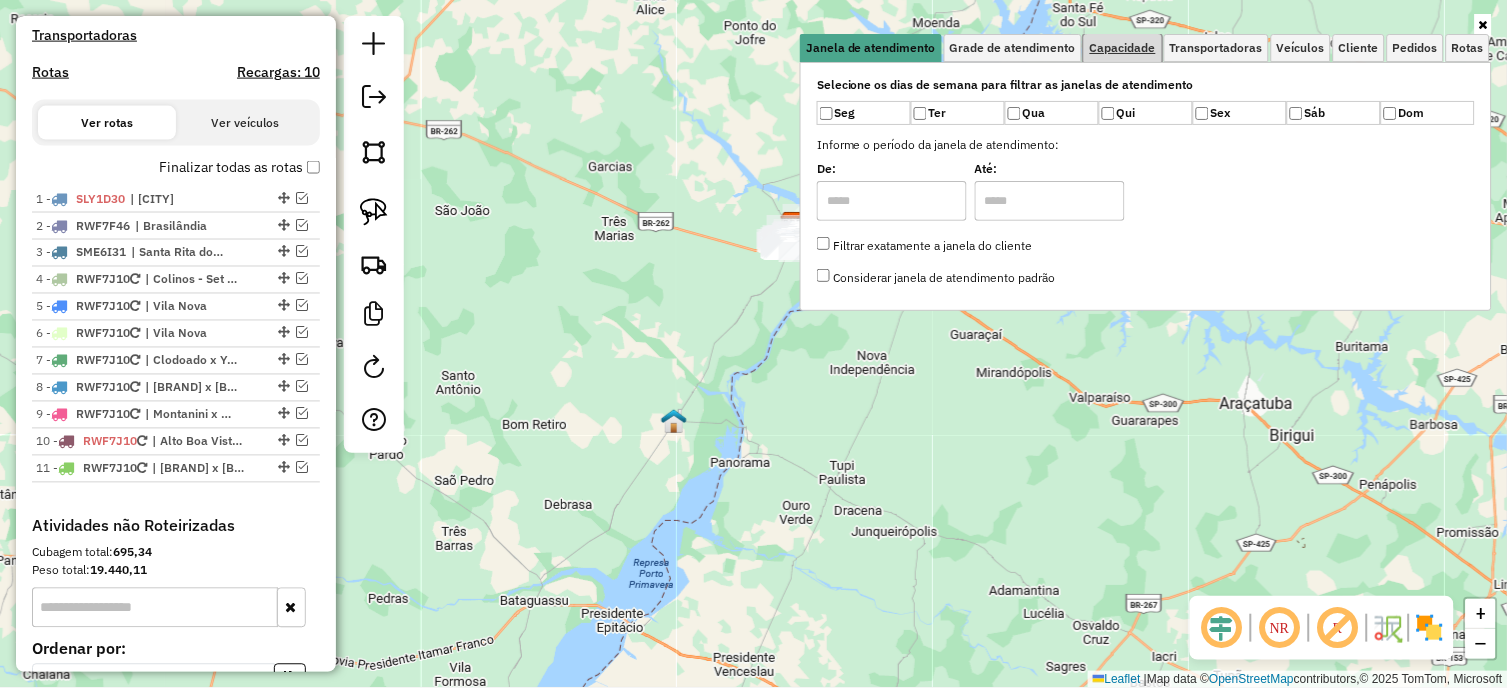 click on "Capacidade" at bounding box center (1123, 48) 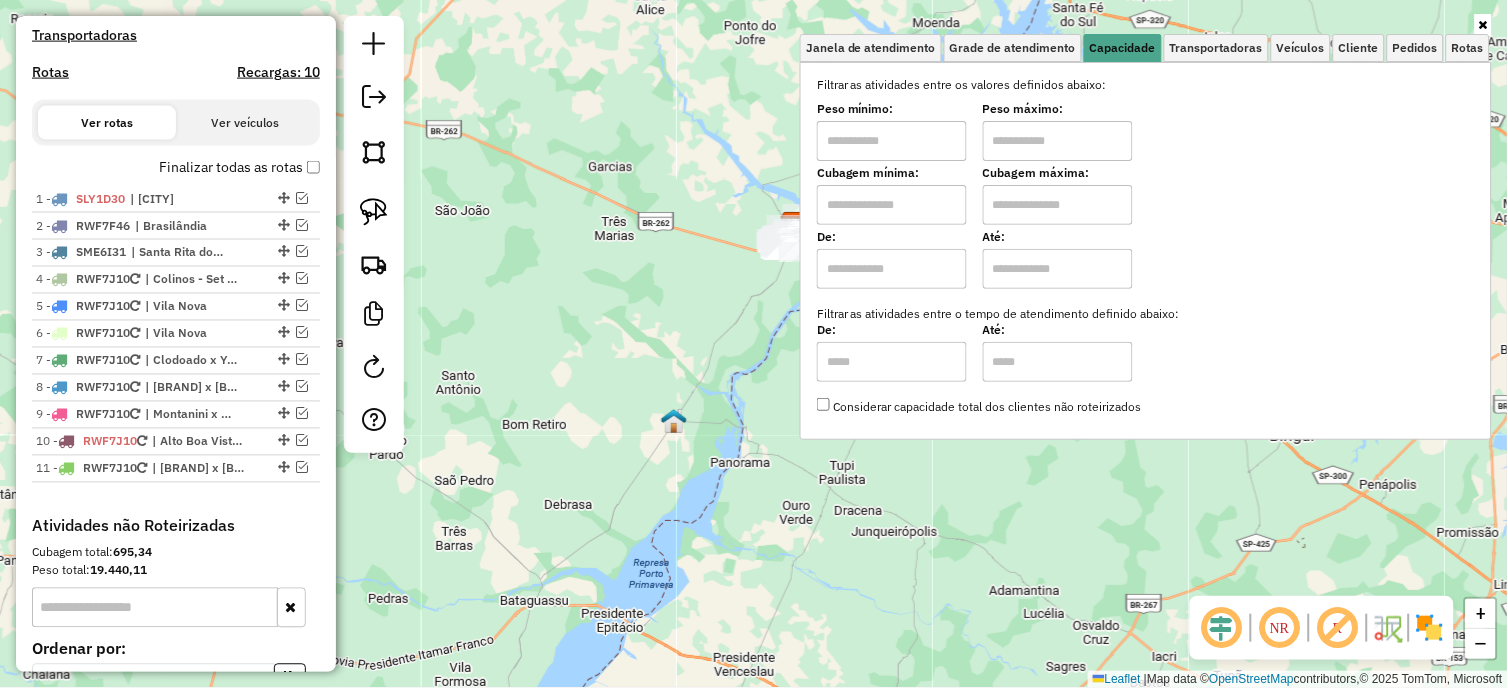 click at bounding box center [892, 141] 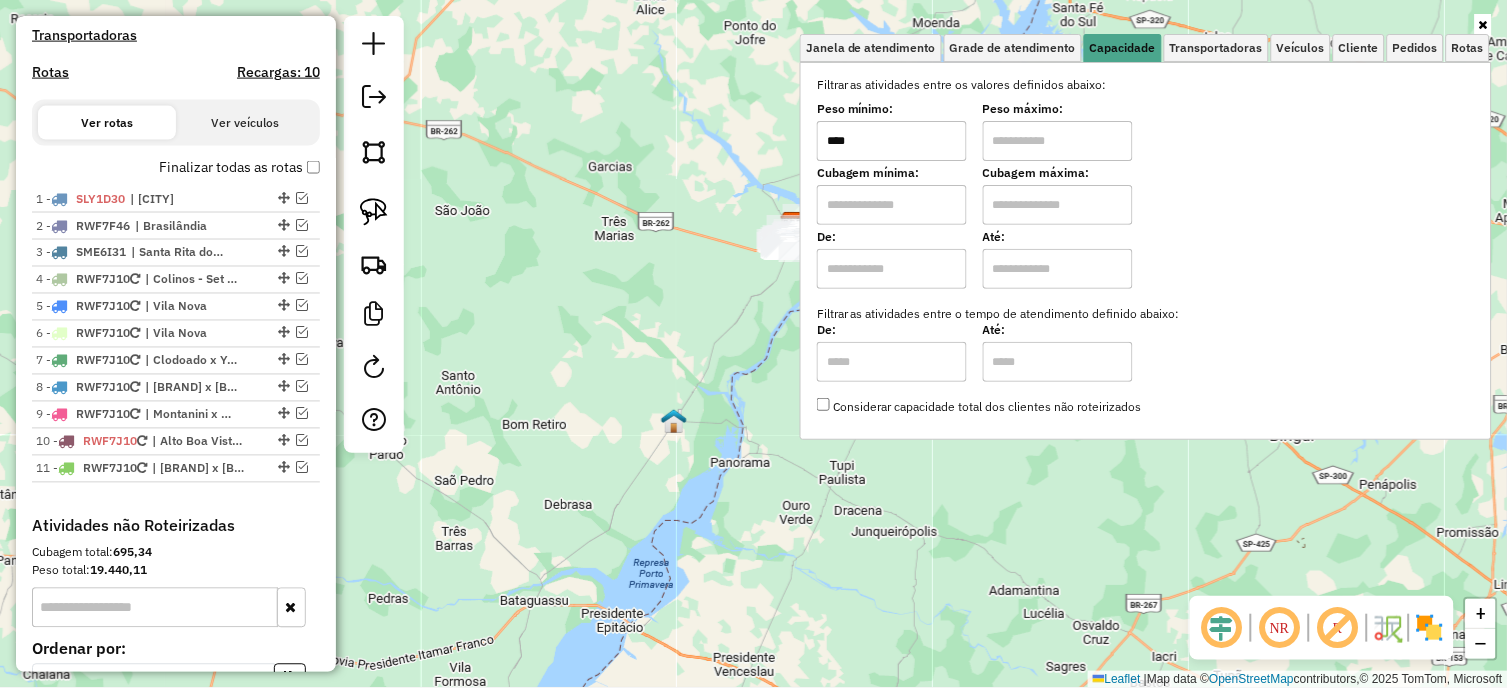 type on "****" 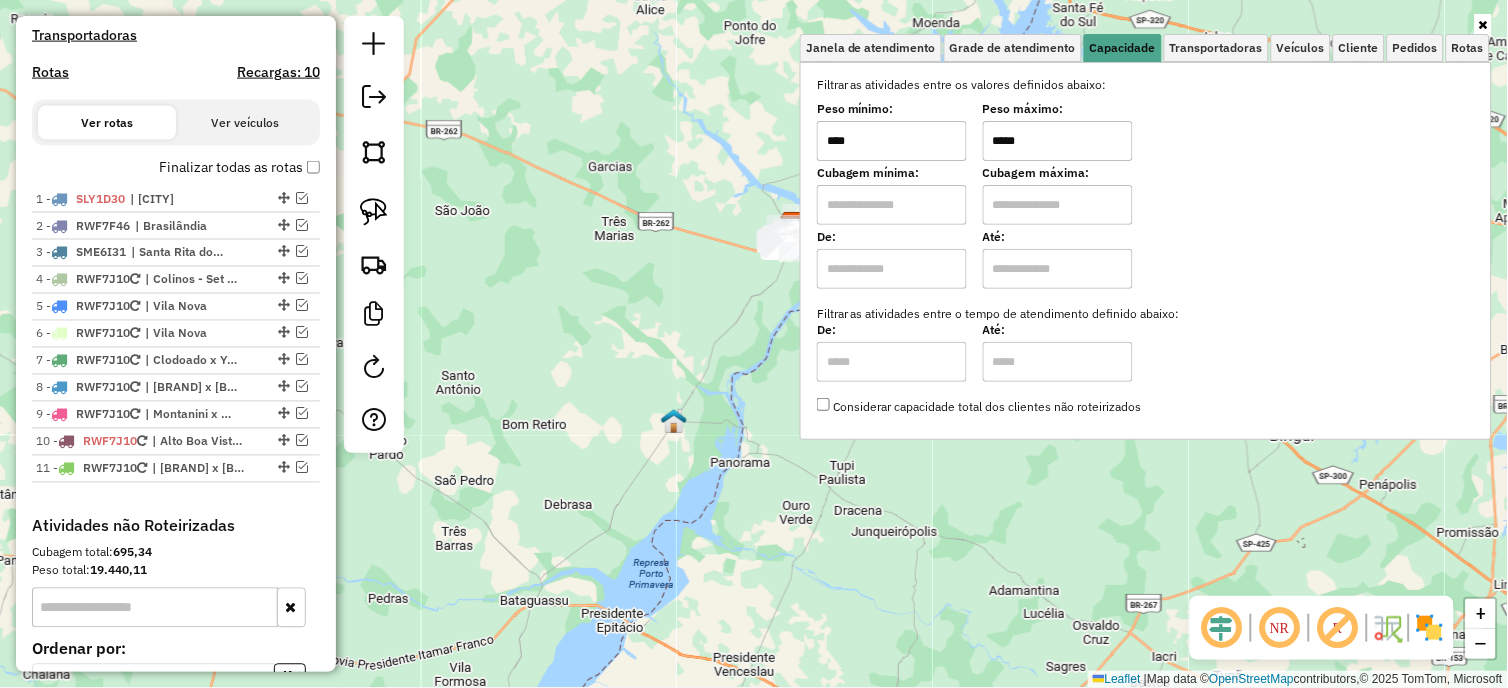 type on "*****" 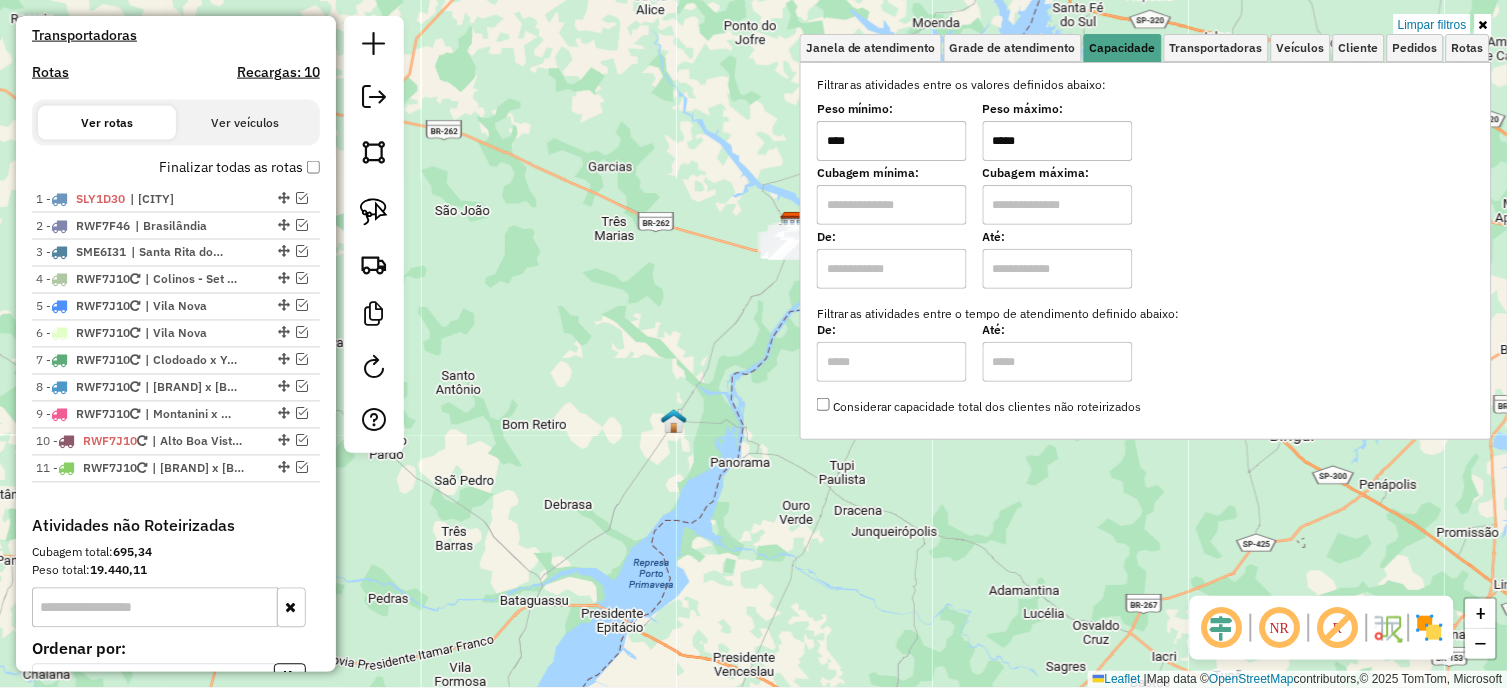 click on "Limpar filtros Janela de atendimento Grade de atendimento Capacidade Transportadoras Veículos Cliente Pedidos  Rotas Selecione os dias de semana para filtrar as janelas de atendimento  Seg   Ter   Qua   Qui   Sex   Sáb   Dom  Informe o período da janela de atendimento: De: Até:  Filtrar exatamente a janela do cliente  Considerar janela de atendimento padrão  Selecione os dias de semana para filtrar as grades de atendimento  Seg   Ter   Qua   Qui   Sex   Sáb   Dom   Considerar clientes sem dia de atendimento cadastrado  Clientes fora do dia de atendimento selecionado Filtrar as atividades entre os valores definidos abaixo:  Peso mínimo:  ****  Peso máximo:  *****  Cubagem mínima:   Cubagem máxima:   De:   Até:  Filtrar as atividades entre o tempo de atendimento definido abaixo:  De:   Até:   Considerar capacidade total dos clientes não roteirizados Transportadora: Selecione um ou mais itens Tipo de veículo: Selecione um ou mais itens Veículo: Selecione um ou mais itens Motorista: Nome: Rótulo:" 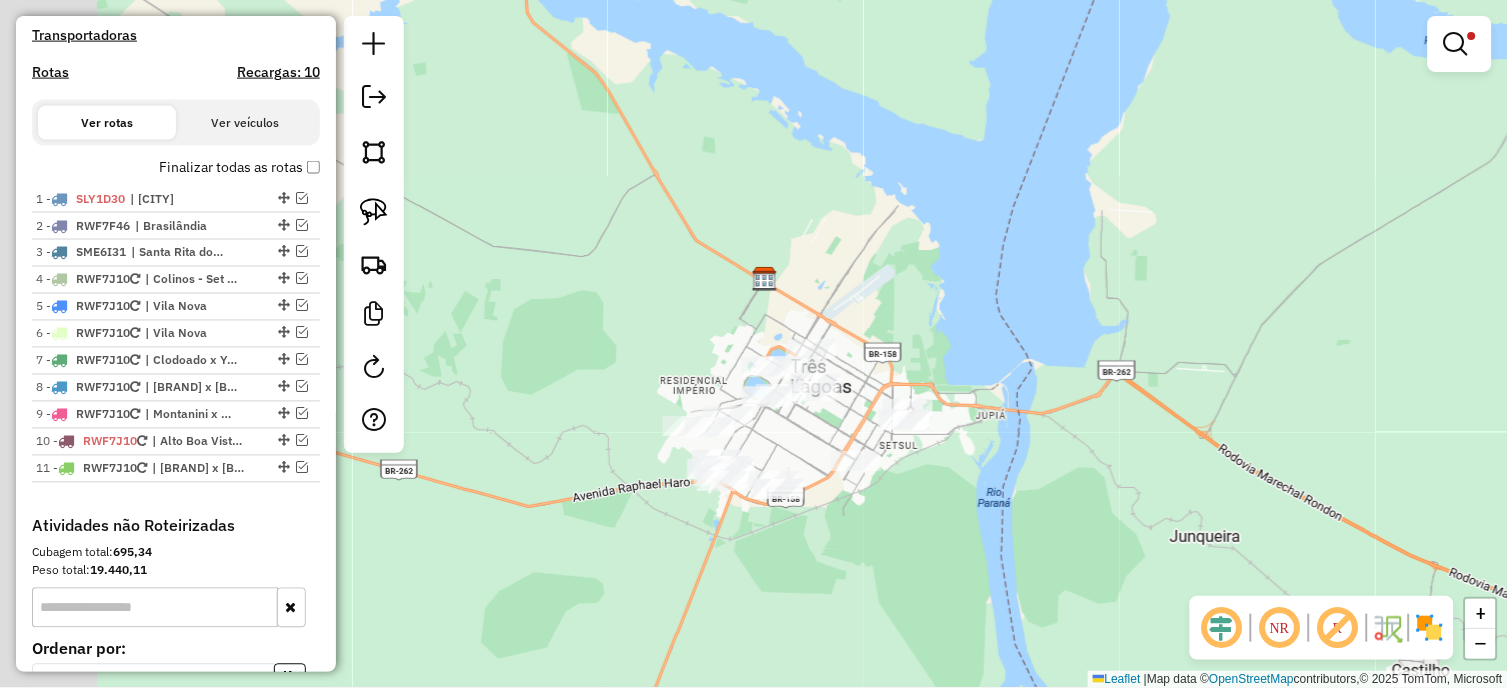 drag, startPoint x: 694, startPoint y: 431, endPoint x: 967, endPoint y: 512, distance: 284.76306 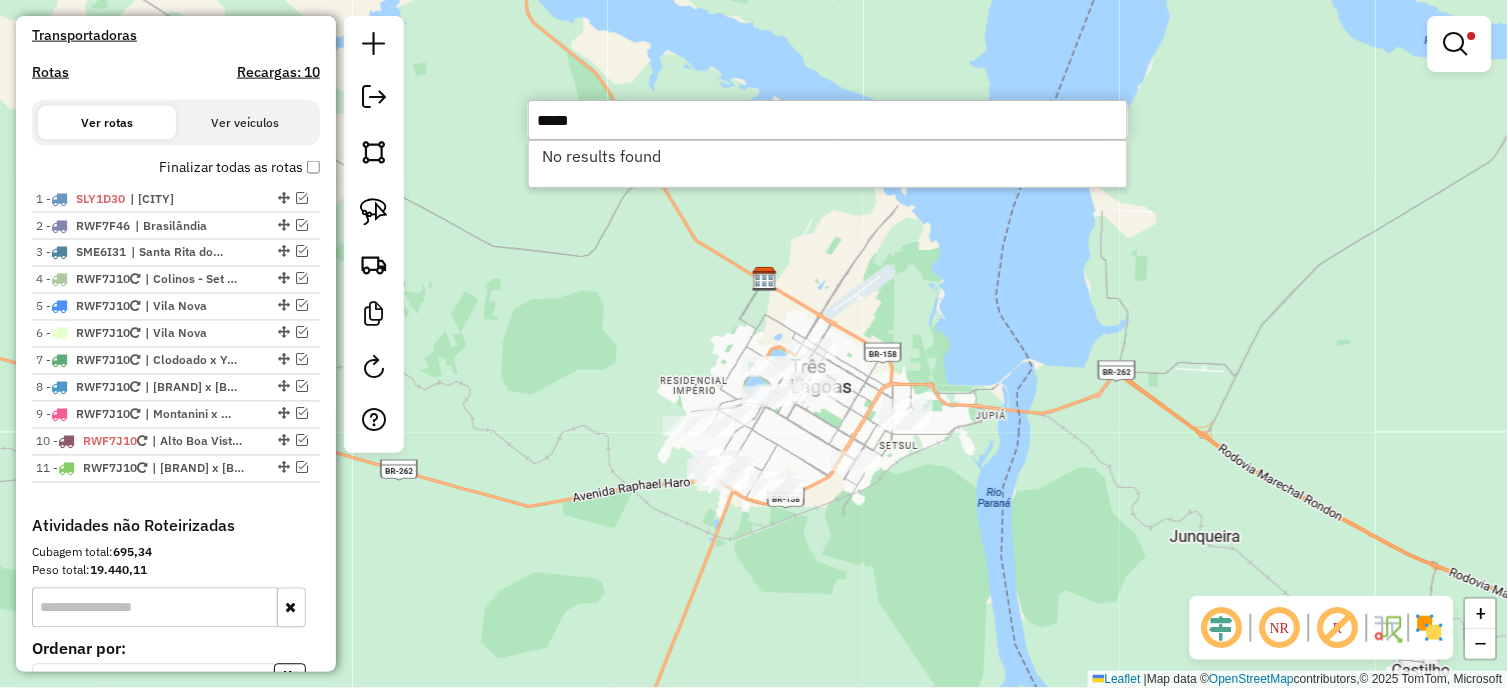 type on "*****" 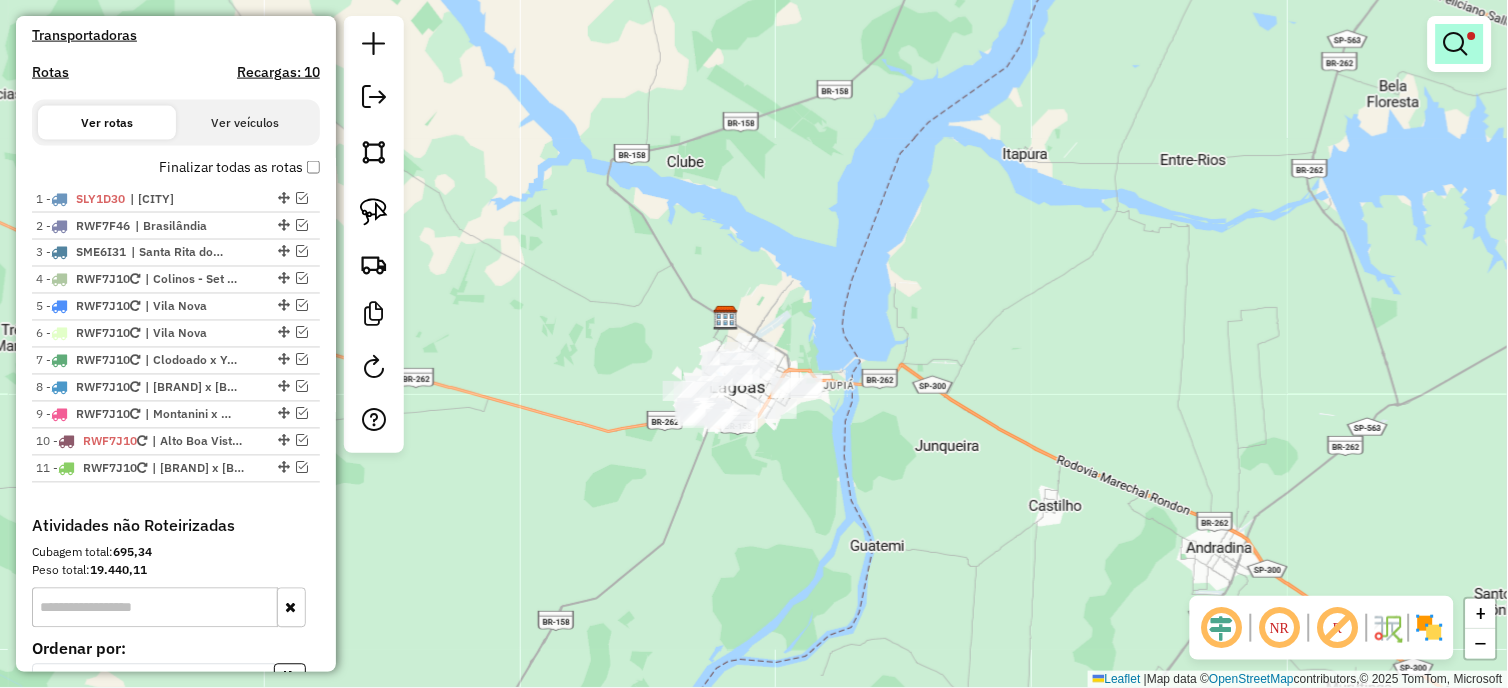 click at bounding box center [1456, 44] 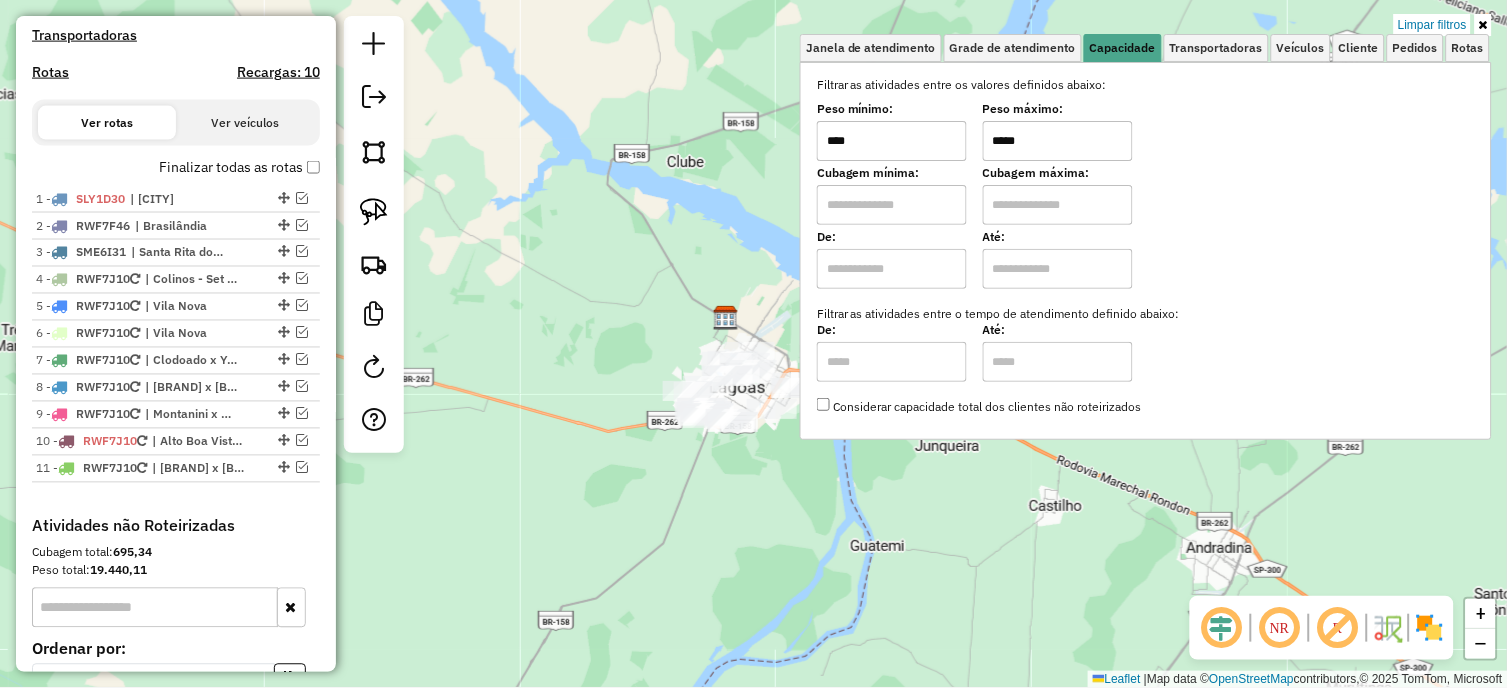drag, startPoint x: 1061, startPoint y: 153, endPoint x: 847, endPoint y: 150, distance: 214.02103 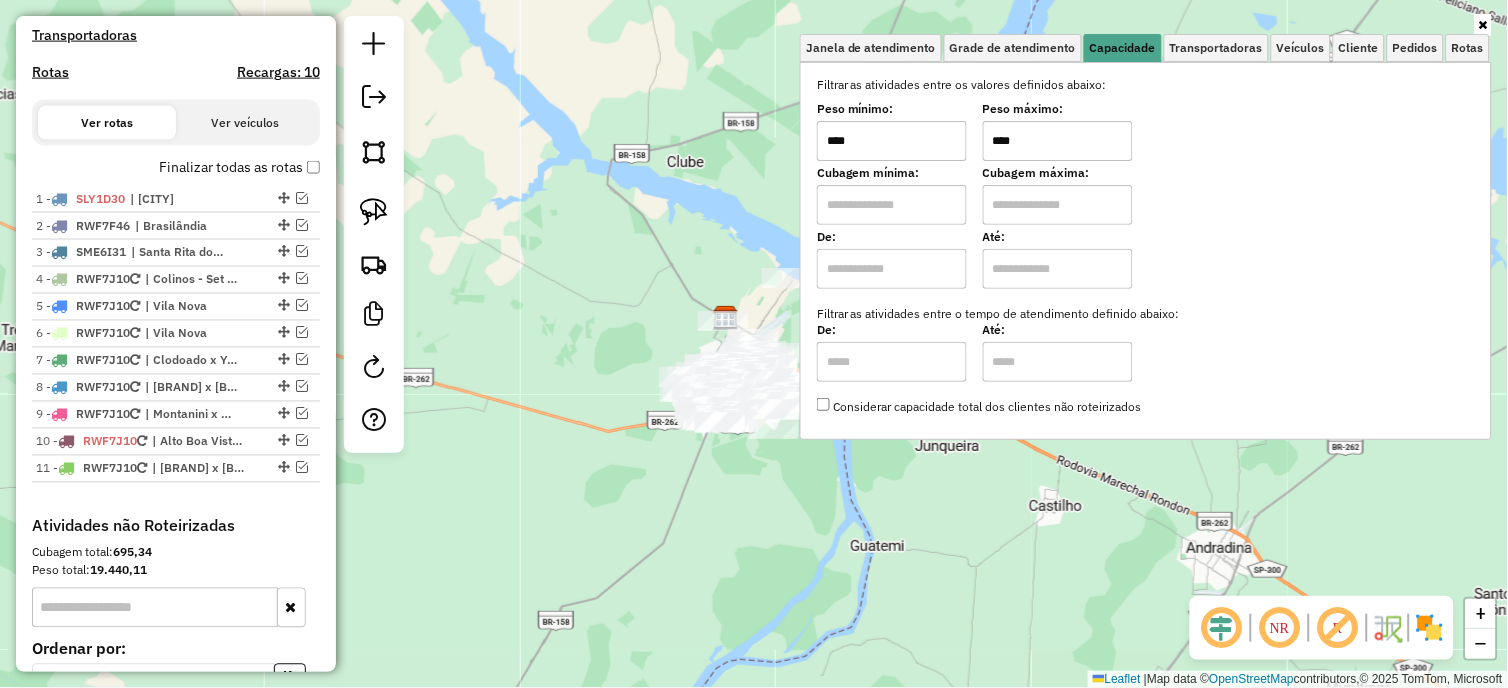 click on "Janela de atendimento Grade de atendimento Capacidade Transportadoras Veículos Cliente Pedidos  Rotas Selecione os dias de semana para filtrar as janelas de atendimento  Seg   Ter   Qua   Qui   Sex   Sáb   Dom  Informe o período da janela de atendimento: De: Até:  Filtrar exatamente a janela do cliente  Considerar janela de atendimento padrão  Selecione os dias de semana para filtrar as grades de atendimento  Seg   Ter   Qua   Qui   Sex   Sáb   Dom   Considerar clientes sem dia de atendimento cadastrado  Clientes fora do dia de atendimento selecionado Filtrar as atividades entre os valores definidos abaixo:  Peso mínimo:  ****  Peso máximo:  ****  Cubagem mínima:   Cubagem máxima:   De:   Até:  Filtrar as atividades entre o tempo de atendimento definido abaixo:  De:   Até:   Considerar capacidade total dos clientes não roteirizados Transportadora: Selecione um ou mais itens Tipo de veículo: Selecione um ou mais itens Veículo: Selecione um ou mais itens Motorista: Selecione um ou mais itens De:" 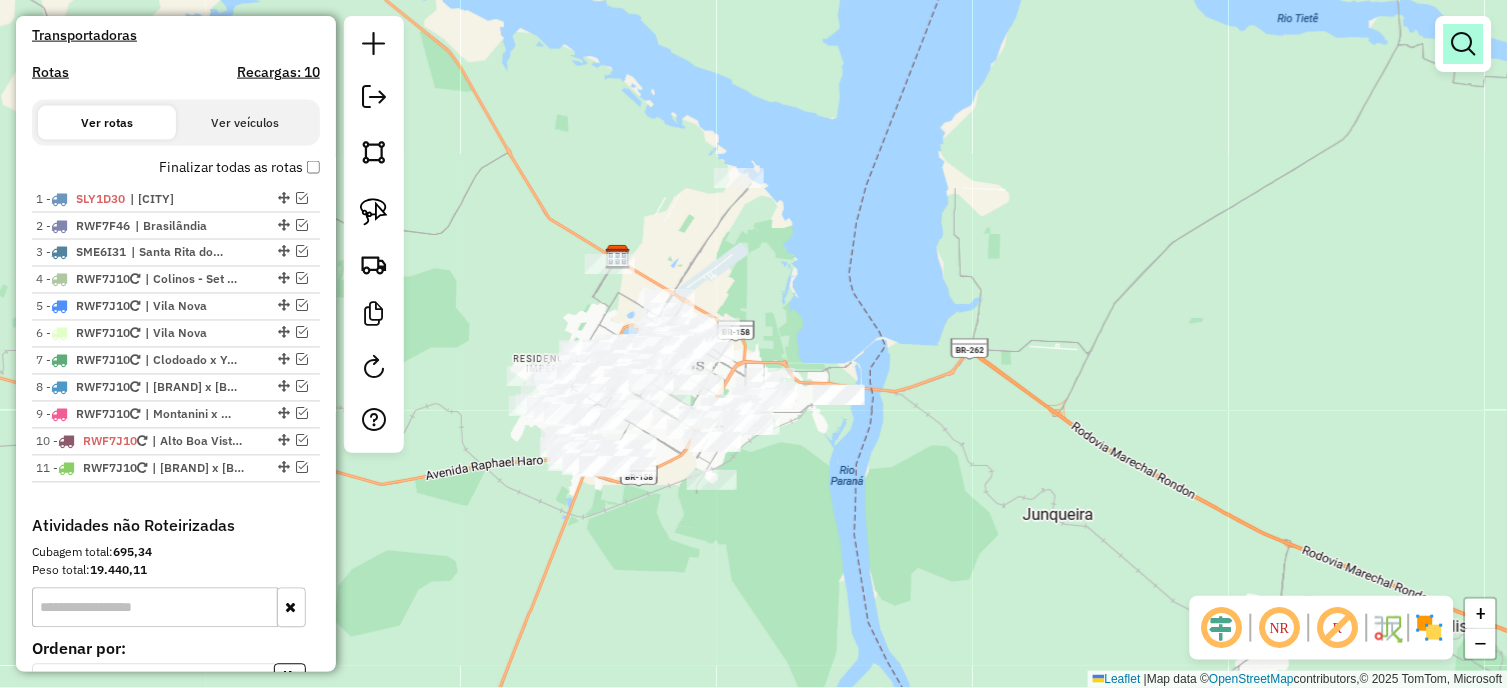 click at bounding box center [1464, 44] 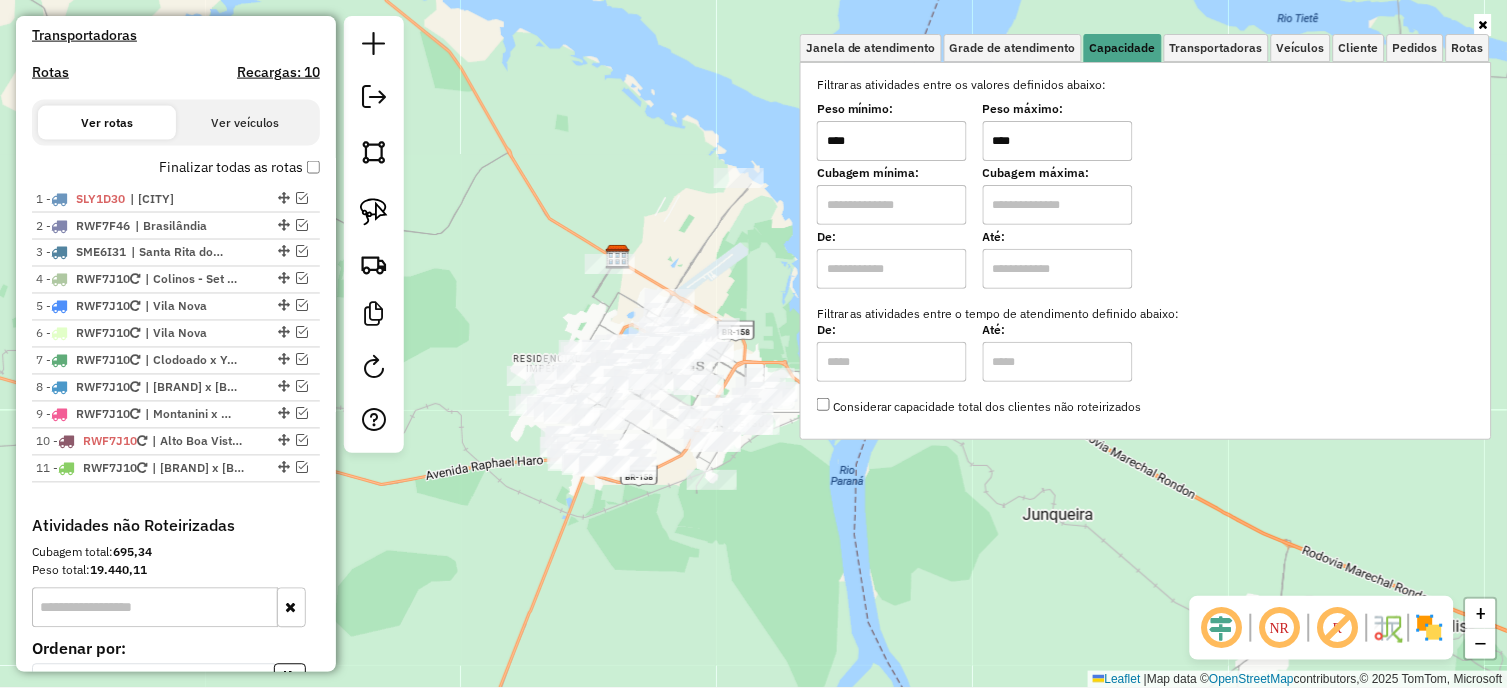 drag, startPoint x: 1048, startPoint y: 136, endPoint x: 994, endPoint y: 153, distance: 56.61272 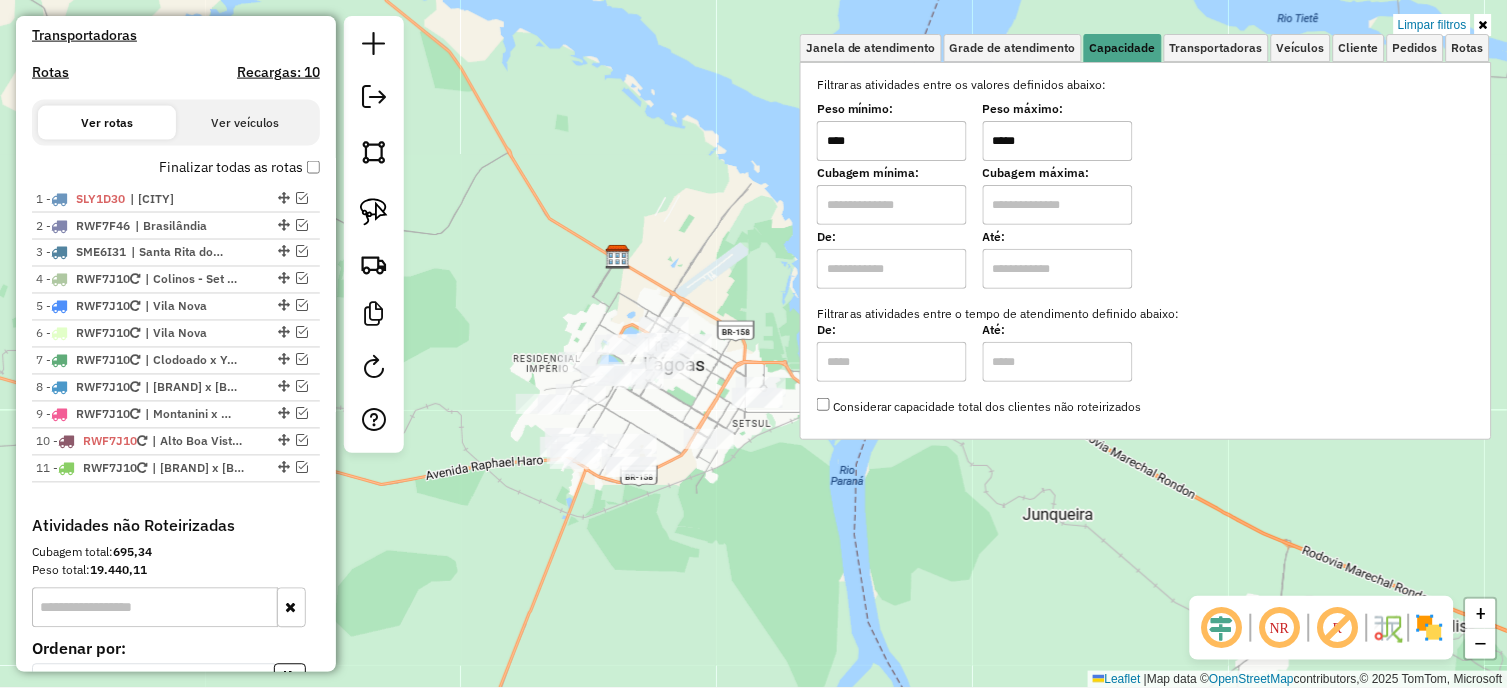 drag, startPoint x: 1045, startPoint y: 141, endPoint x: 891, endPoint y: 174, distance: 157.49603 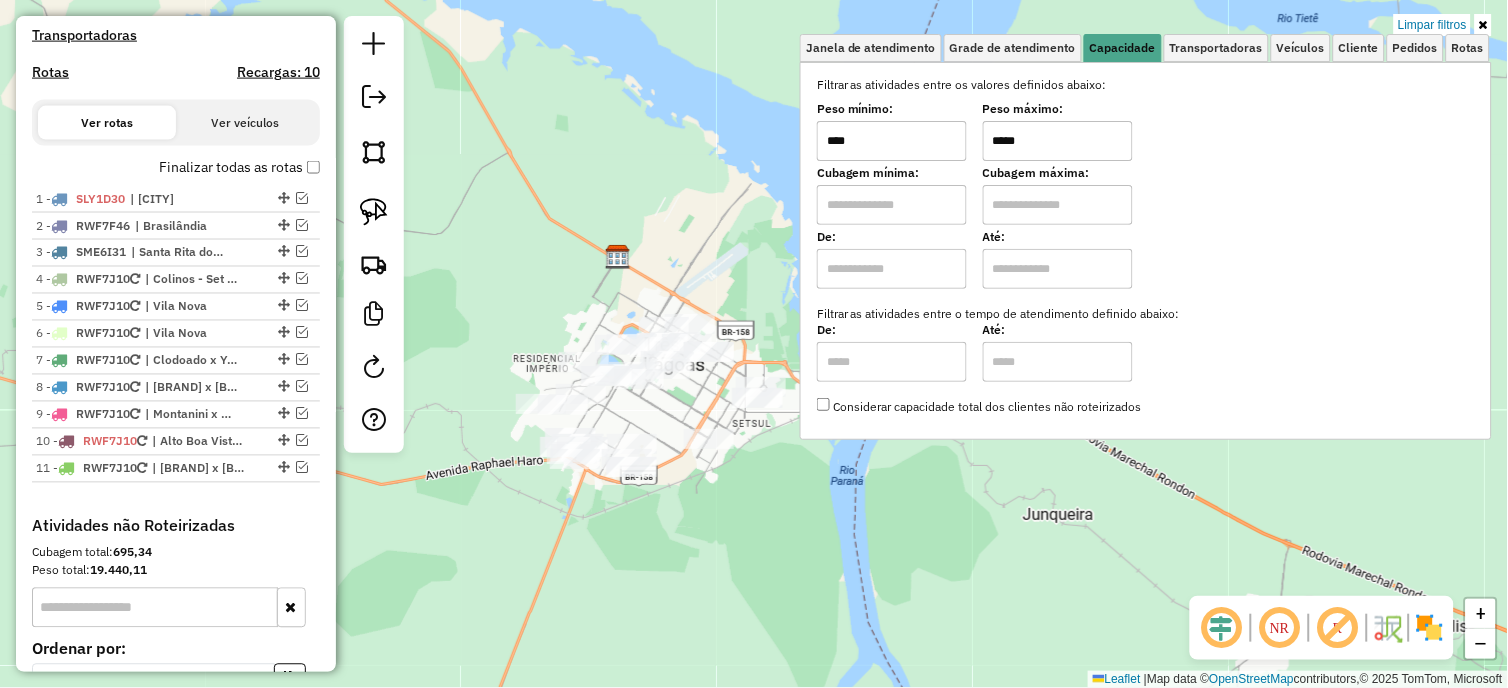 click on "Limpar filtros Janela de atendimento Grade de atendimento Capacidade Transportadoras Veículos Cliente Pedidos  Rotas Selecione os dias de semana para filtrar as janelas de atendimento  Seg   Ter   Qua   Qui   Sex   Sáb   Dom  Informe o período da janela de atendimento: De: Até:  Filtrar exatamente a janela do cliente  Considerar janela de atendimento padrão  Selecione os dias de semana para filtrar as grades de atendimento  Seg   Ter   Qua   Qui   Sex   Sáb   Dom   Considerar clientes sem dia de atendimento cadastrado  Clientes fora do dia de atendimento selecionado Filtrar as atividades entre os valores definidos abaixo:  Peso mínimo:  ****  Peso máximo:  *****  Cubagem mínima:   Cubagem máxima:   De:   Até:  Filtrar as atividades entre o tempo de atendimento definido abaixo:  De:   Até:   Considerar capacidade total dos clientes não roteirizados Transportadora: Selecione um ou mais itens Tipo de veículo: Selecione um ou mais itens Veículo: Selecione um ou mais itens Motorista: Nome: Rótulo:" 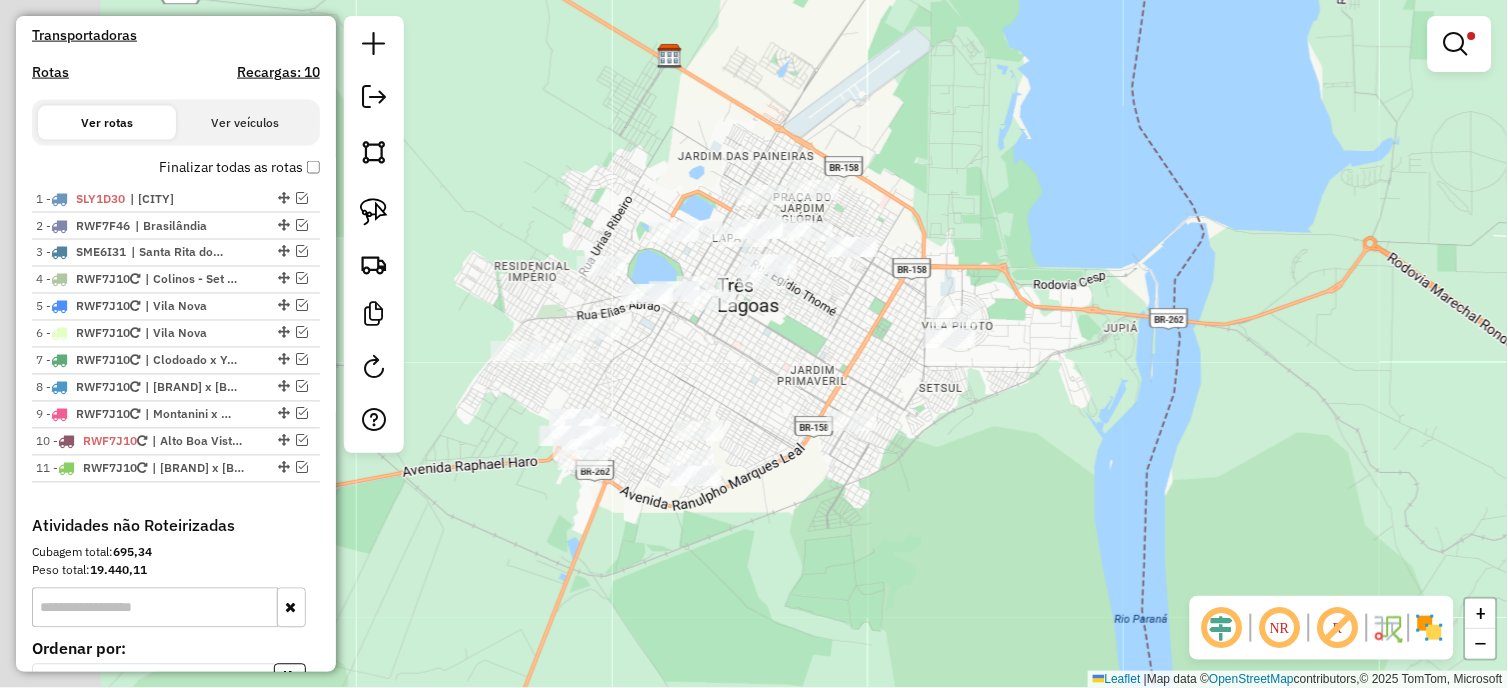 drag, startPoint x: 792, startPoint y: 468, endPoint x: 1018, endPoint y: 472, distance: 226.0354 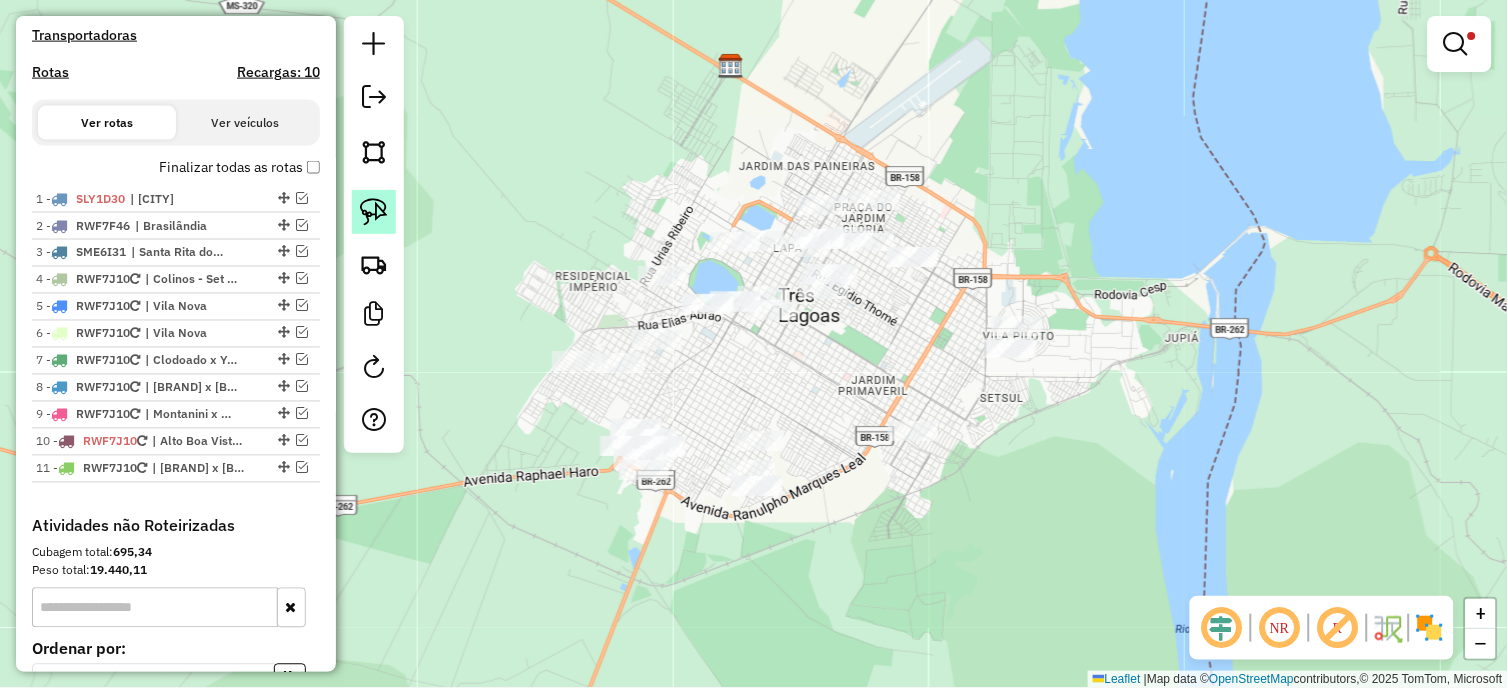 click 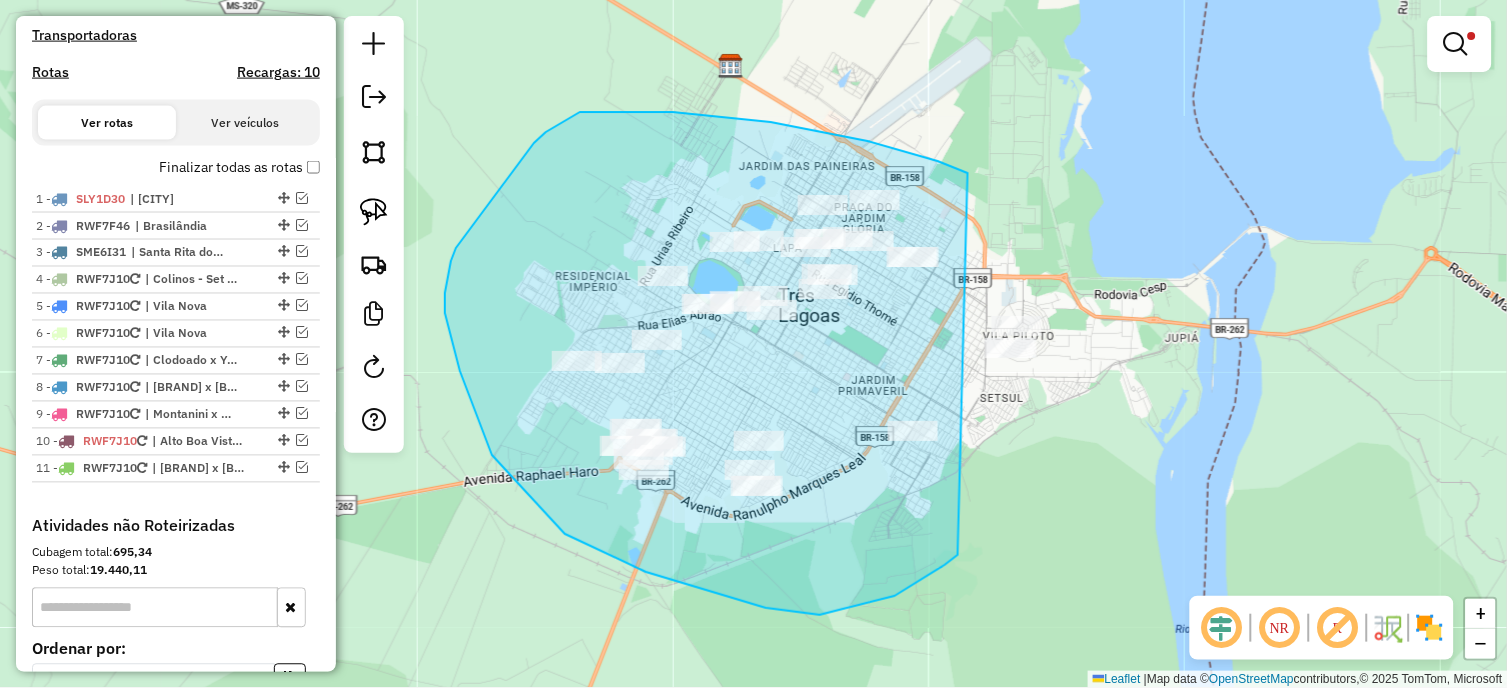 drag, startPoint x: 968, startPoint y: 173, endPoint x: 958, endPoint y: 555, distance: 382.13086 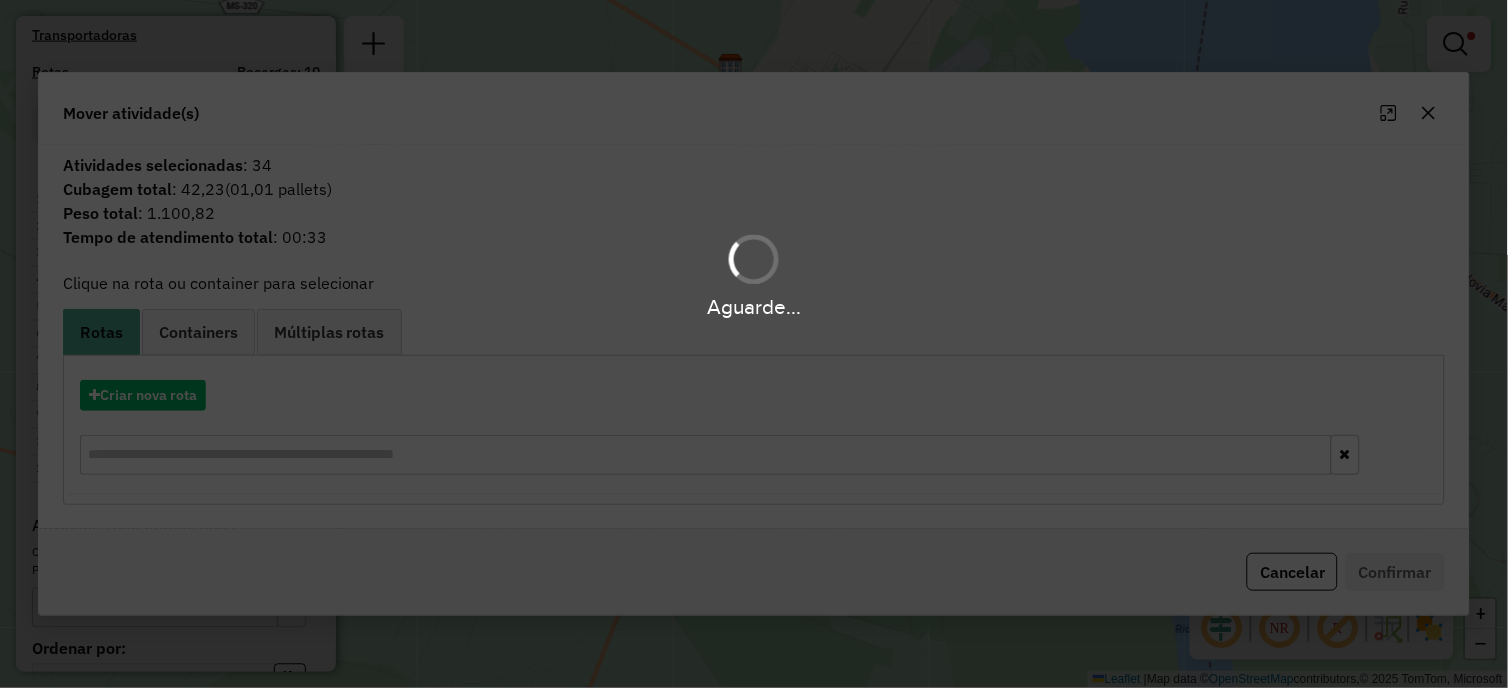 click on "Aguarde...  Pop-up bloqueado!  Seu navegador bloqueou automáticamente a abertura de uma nova janela.   Acesse as configurações e adicione o endereço do sistema a lista de permissão.   Fechar  Informações da Sessão [NUMBER] - [DATE]     Criação: [DATE] [TIME]   Depósito:  [NAME] [CITY]  Total de rotas:  [NUMBER]  Distância Total:  [NUMBER] km  Tempo total:  [TIME]  Custo total:  R$ [NUMBER]  Valor total:  R$ [NUMBER]  - Total roteirizado:  R$ [NUMBER]  - Total não roteirizado:  R$ [NUMBER]  Total de Atividades Roteirizadas:  [NUMBER]  Total de Pedidos Roteirizados:  [NUMBER]  Peso total roteirizado:  [NUMBER]  Cubagem total roteirizado:  [NUMBER]  Total de Atividades não Roteirizadas:  [NUMBER]  Total de Pedidos não Roteirizados:  [NUMBER] Total de caixas por viagem:  [NUMBER] /   [NUMBER] =  [NUMBER] Média de Atividades por viagem:  [NUMBER] /   [NUMBER] =  [NUMBER] Ocupação média da frota:  [NUMBER]%   Rotas improdutivas:  [NUMBER]  Rotas vários dias:  [NUMBER]  Clientes Priorizados NR:  [NUMBER]  Transportadoras  Rotas  Recargas: [NUMBER]   Ver rotas" at bounding box center (754, 344) 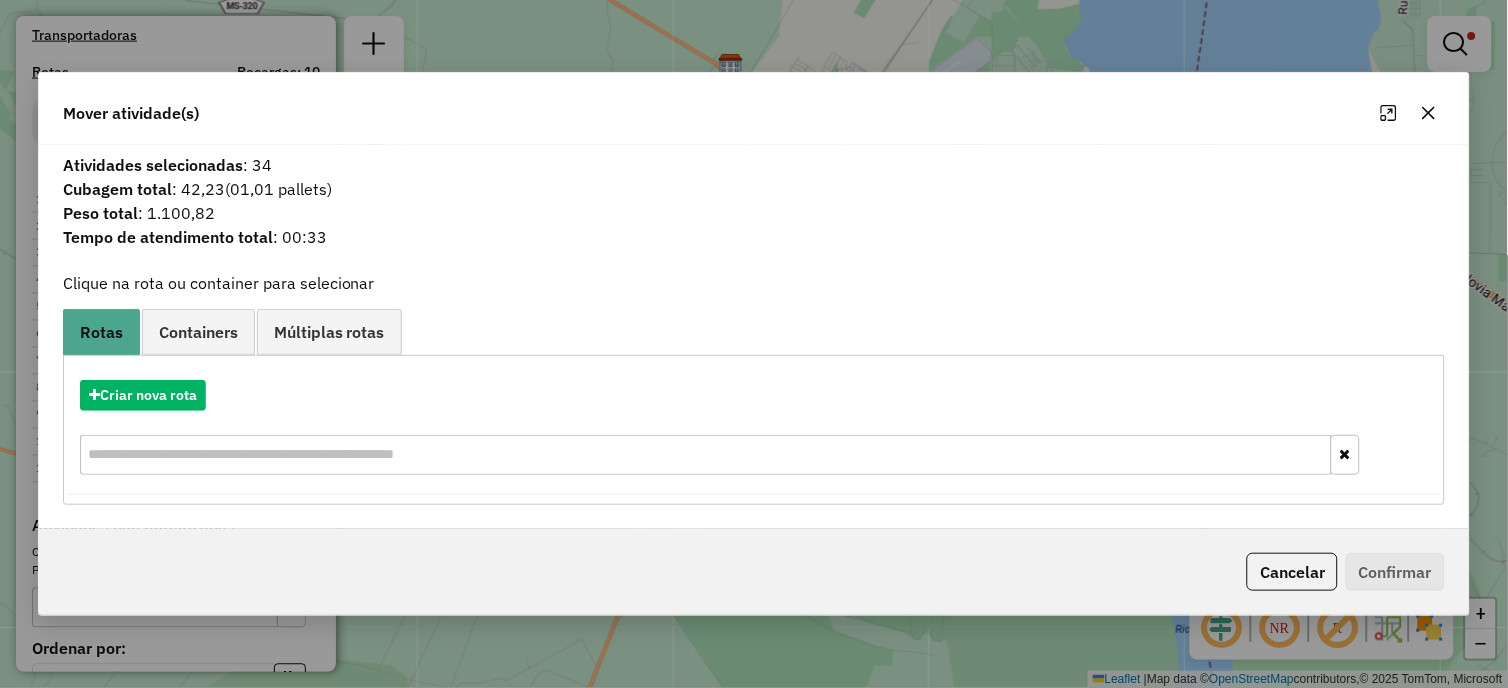click 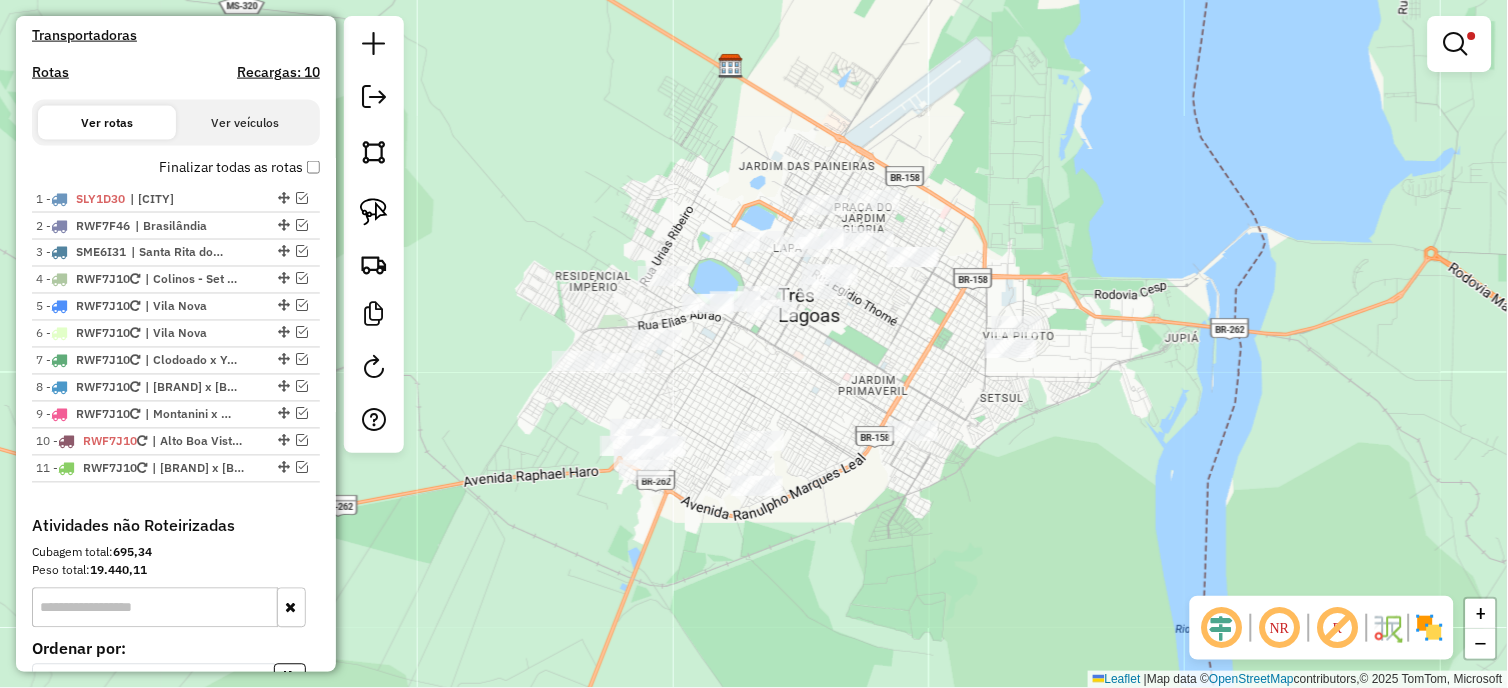 click at bounding box center [1460, 44] 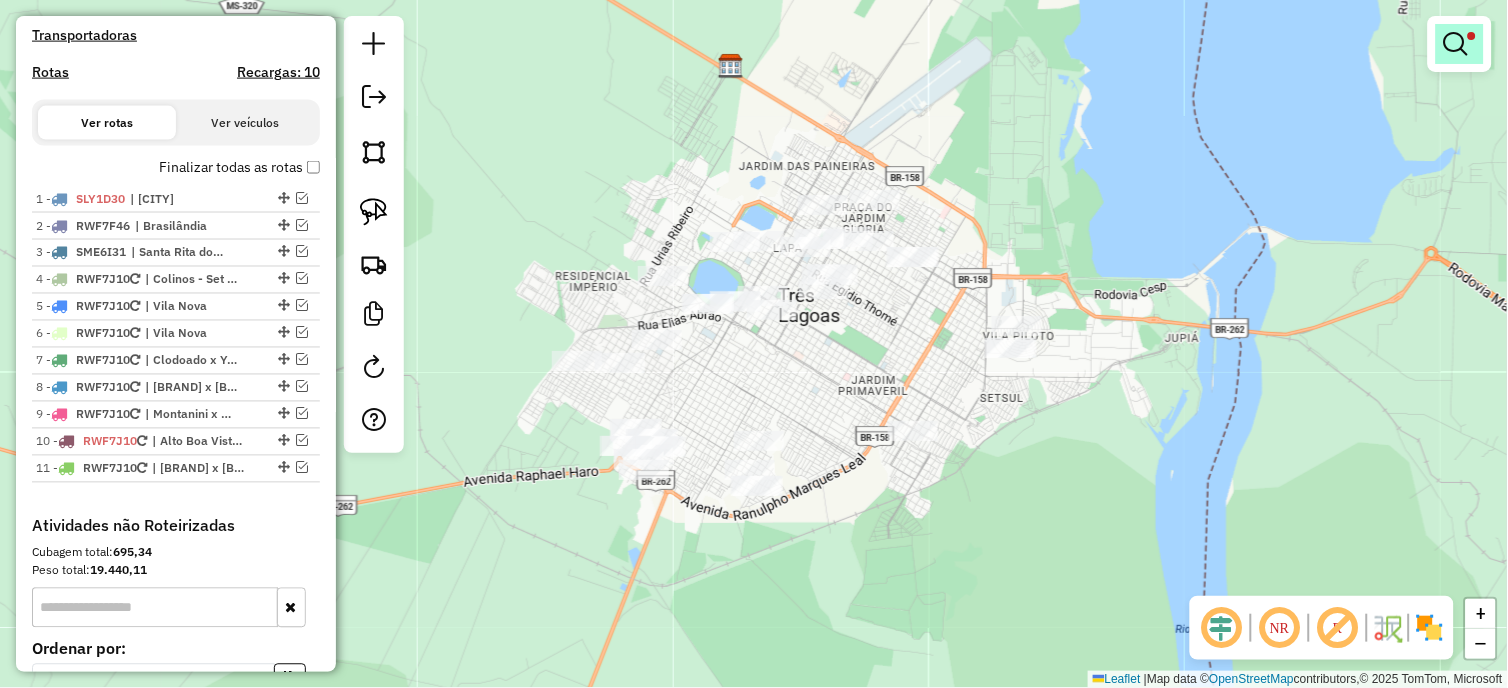 click at bounding box center [1456, 44] 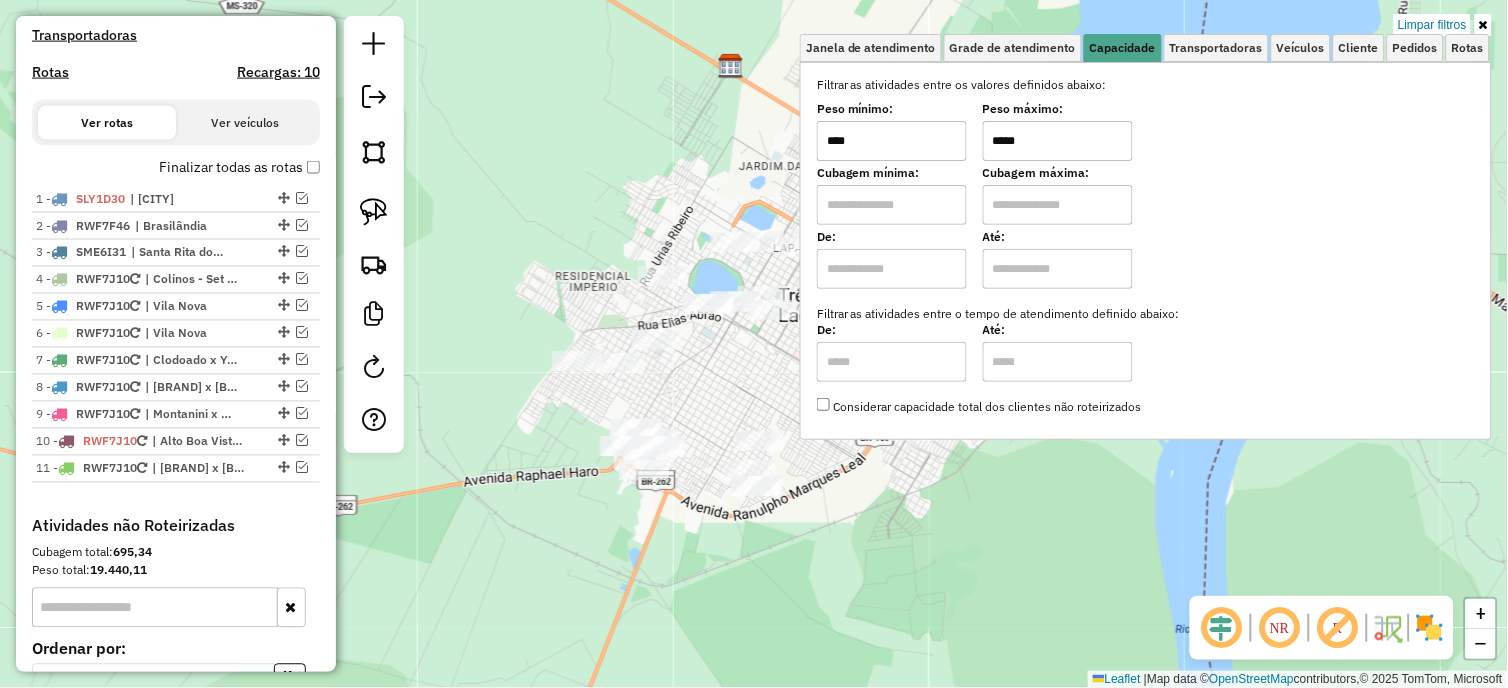 click on "Filtrar as atividades entre os valores definidos abaixo:  Peso mínimo:  ****  Peso máximo:  *****  Cubagem mínima:   Cubagem máxima:   De:   Até:  Filtrar as atividades entre o tempo de atendimento definido abaixo:  De:   Até:   Considerar capacidade total dos clientes não roteirizados" at bounding box center [1146, 246] 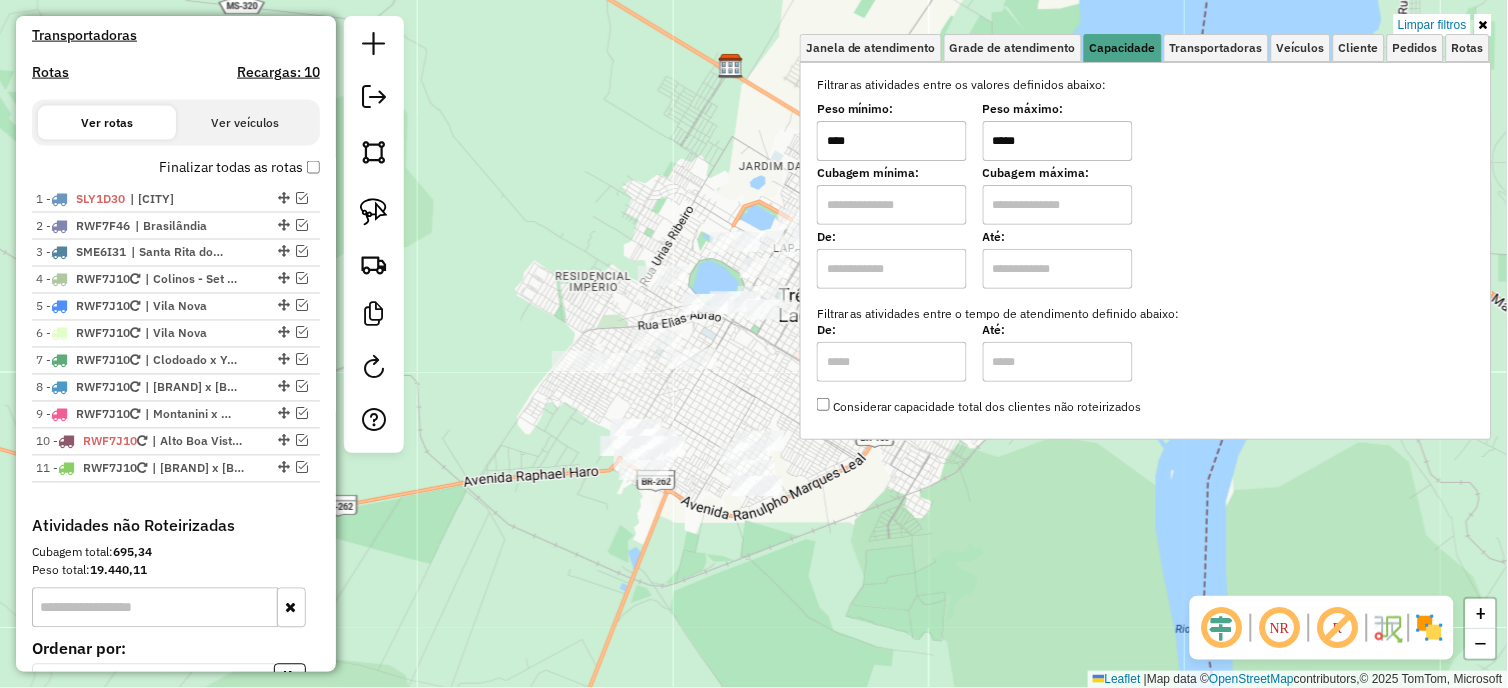 type on "*****" 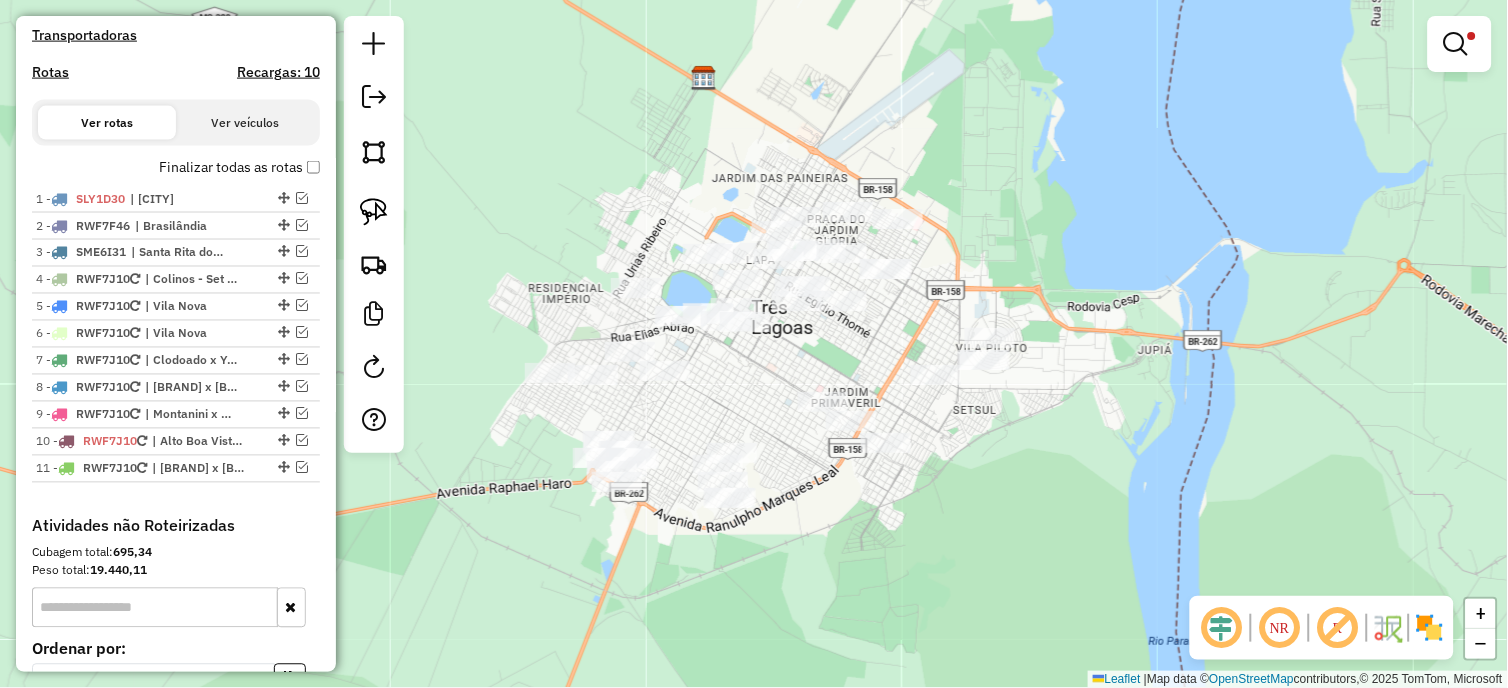 drag, startPoint x: 903, startPoint y: 111, endPoint x: 937, endPoint y: 130, distance: 38.948685 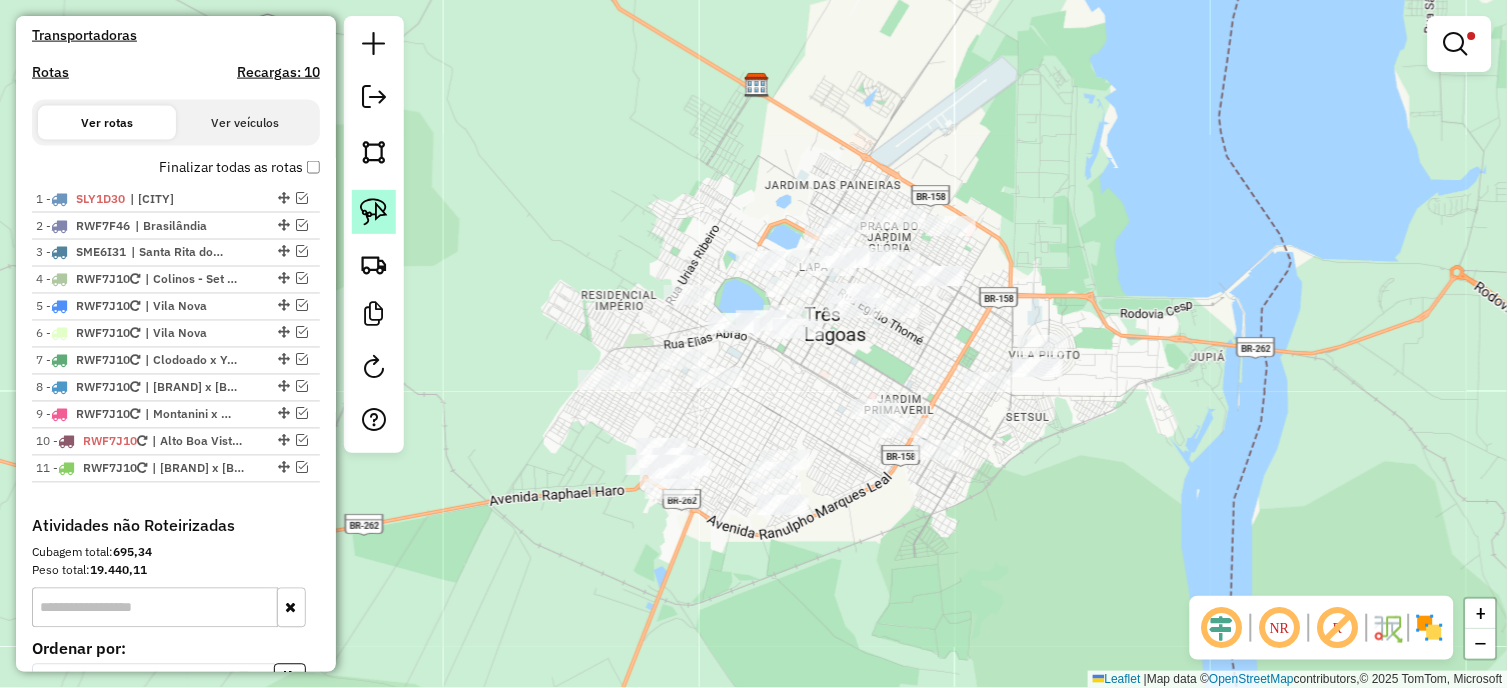 click 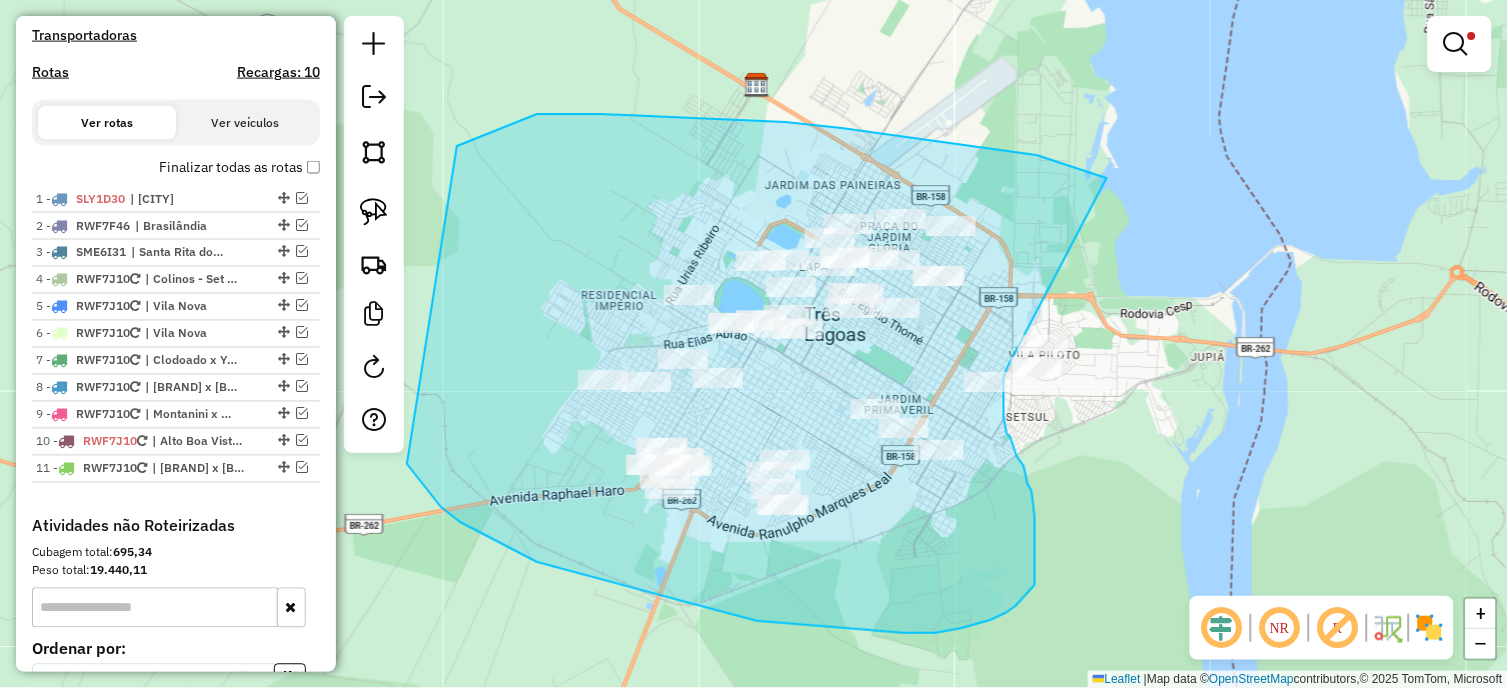 drag, startPoint x: 1107, startPoint y: 178, endPoint x: 1008, endPoint y: 367, distance: 213.35886 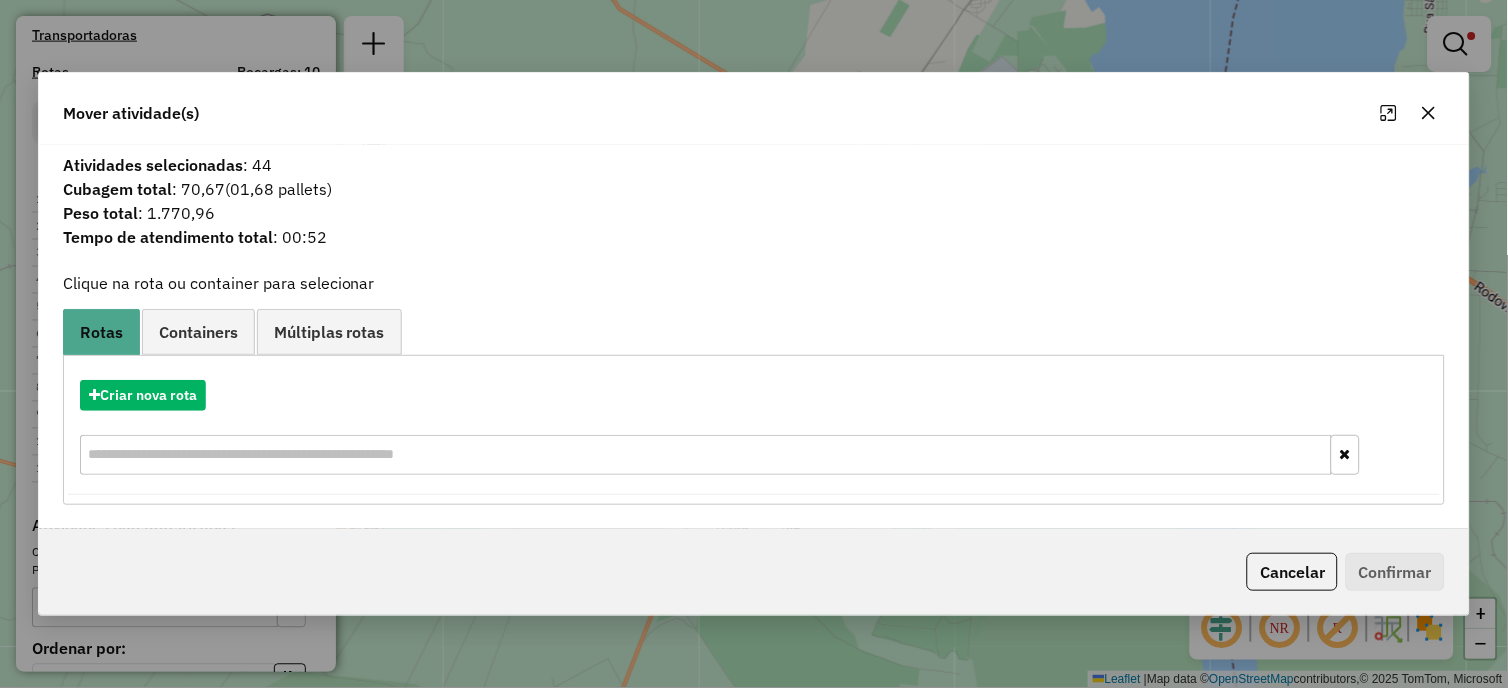 click 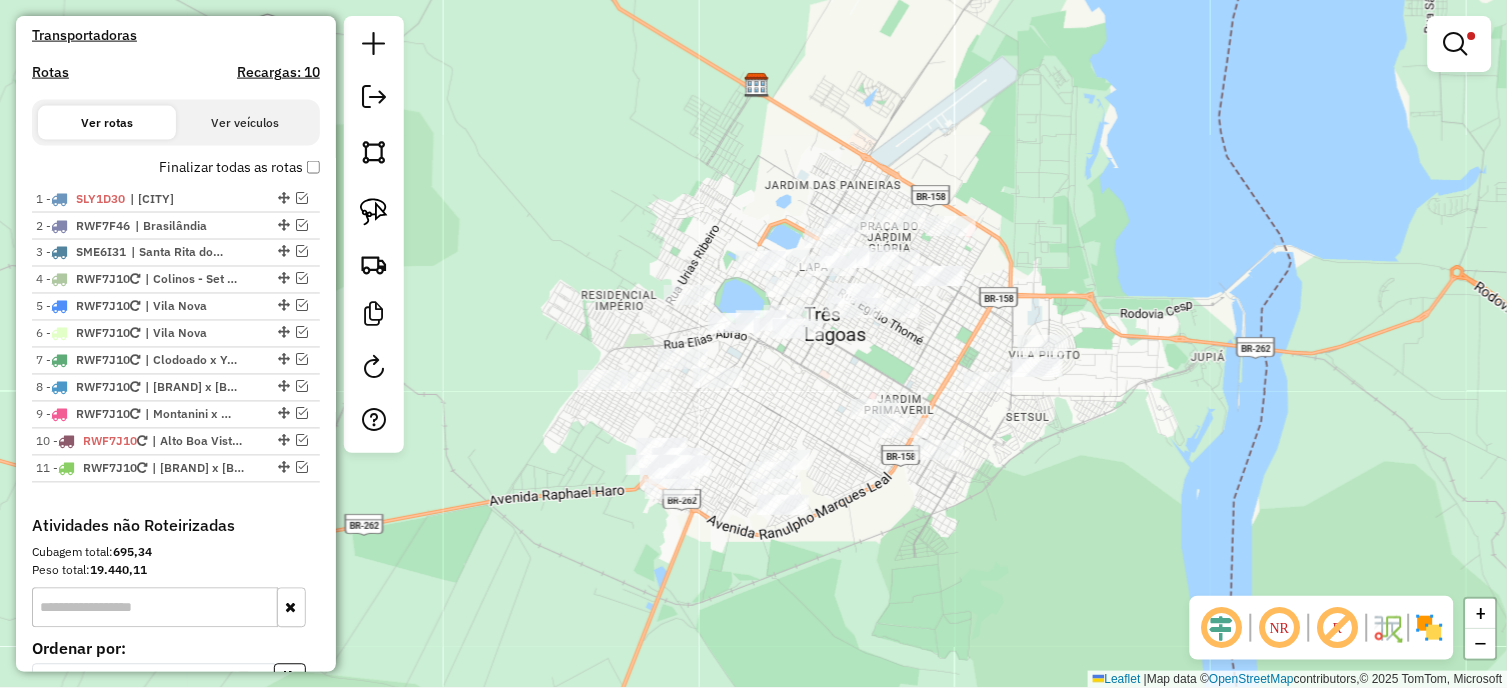 drag, startPoint x: 383, startPoint y: 208, endPoint x: 910, endPoint y: 271, distance: 530.7523 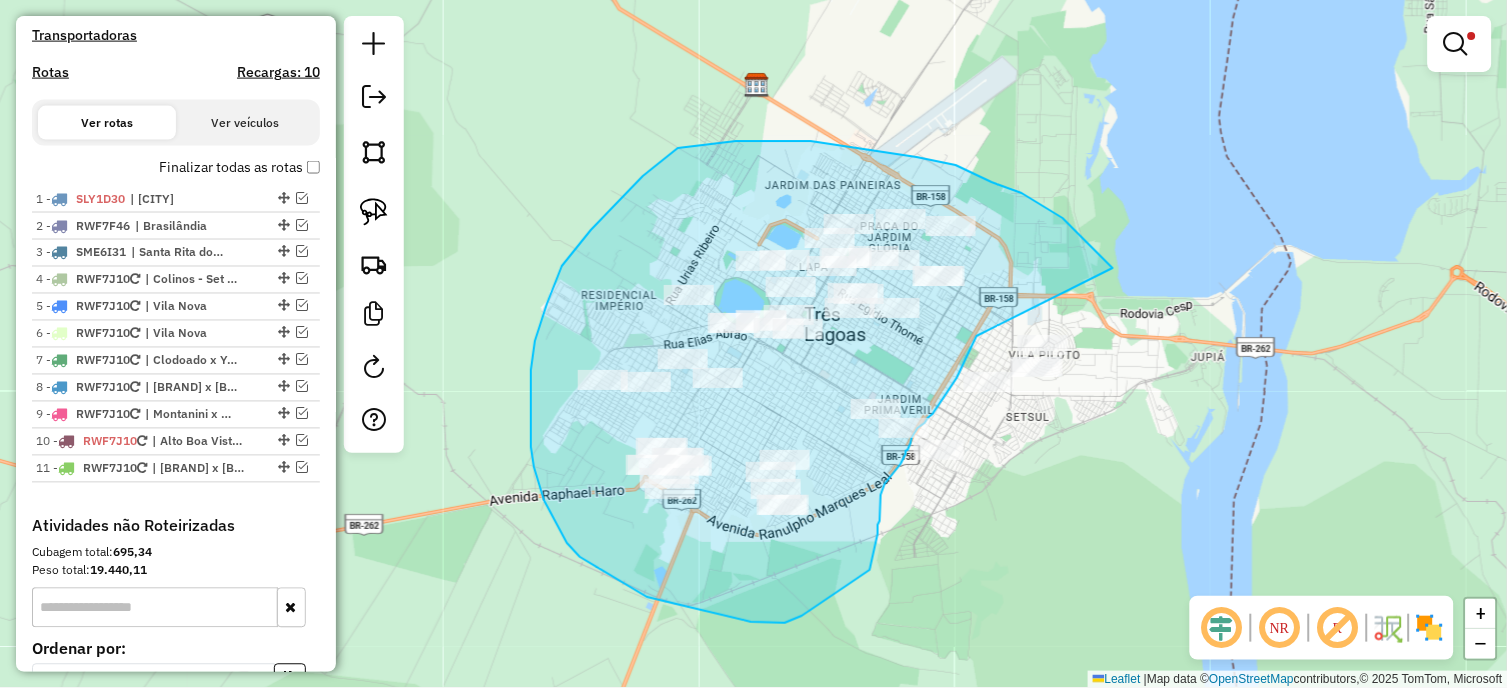 drag, startPoint x: 1095, startPoint y: 251, endPoint x: 977, endPoint y: 336, distance: 145.42696 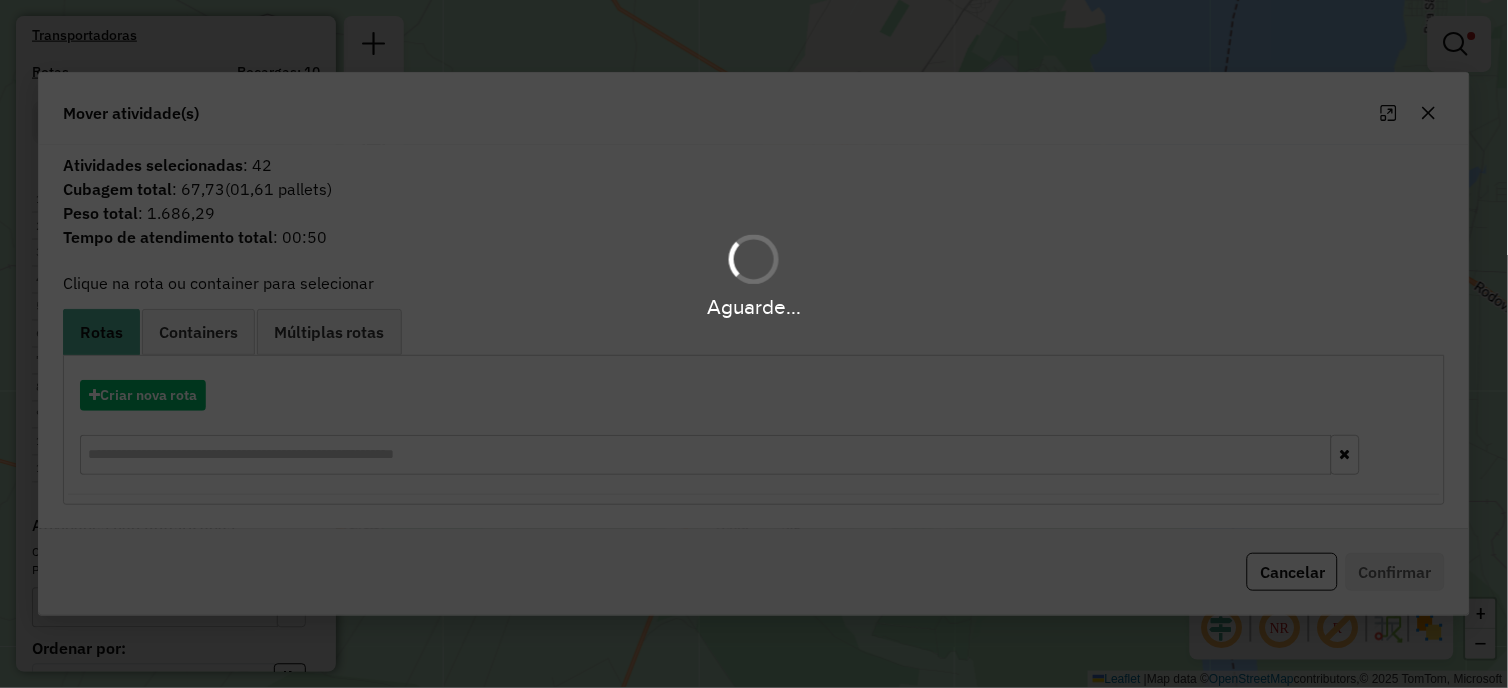 click on "Aguarde..." at bounding box center [754, 344] 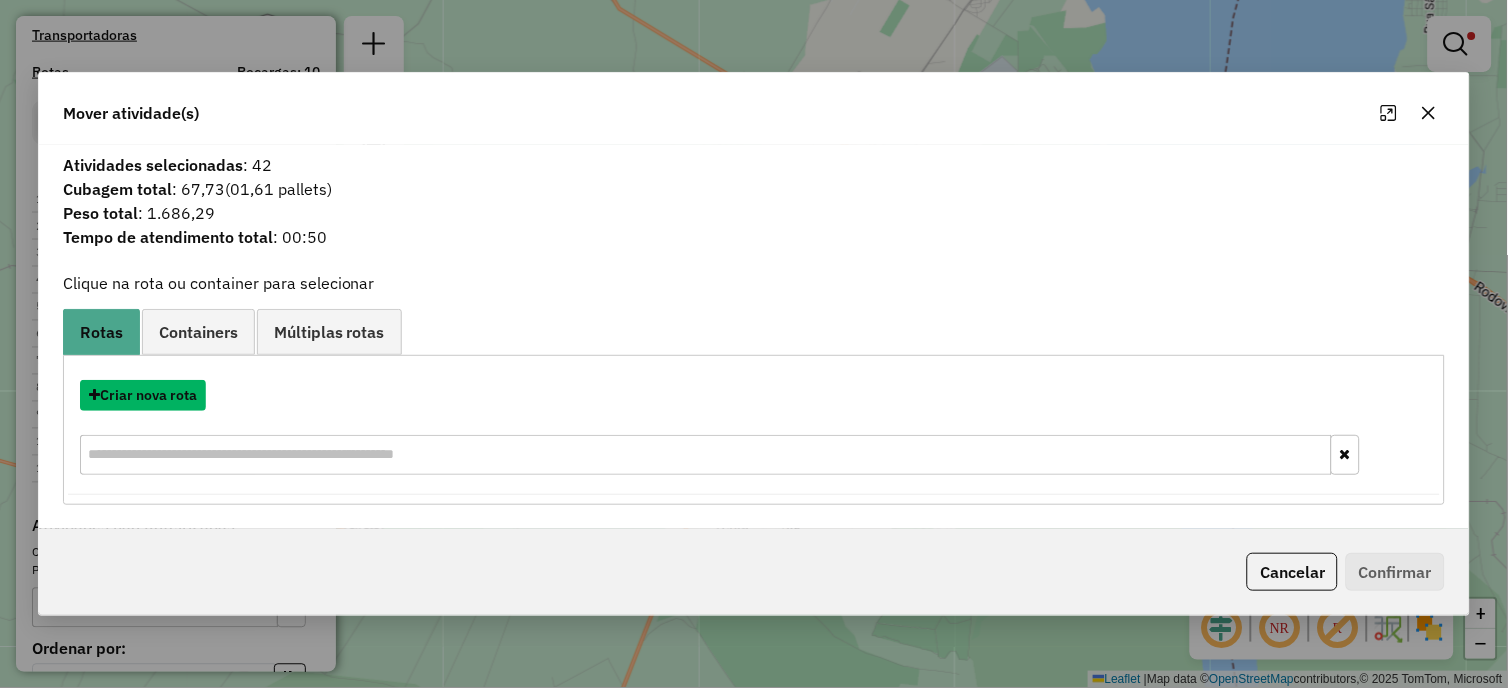 click on "Criar nova rota" at bounding box center [143, 395] 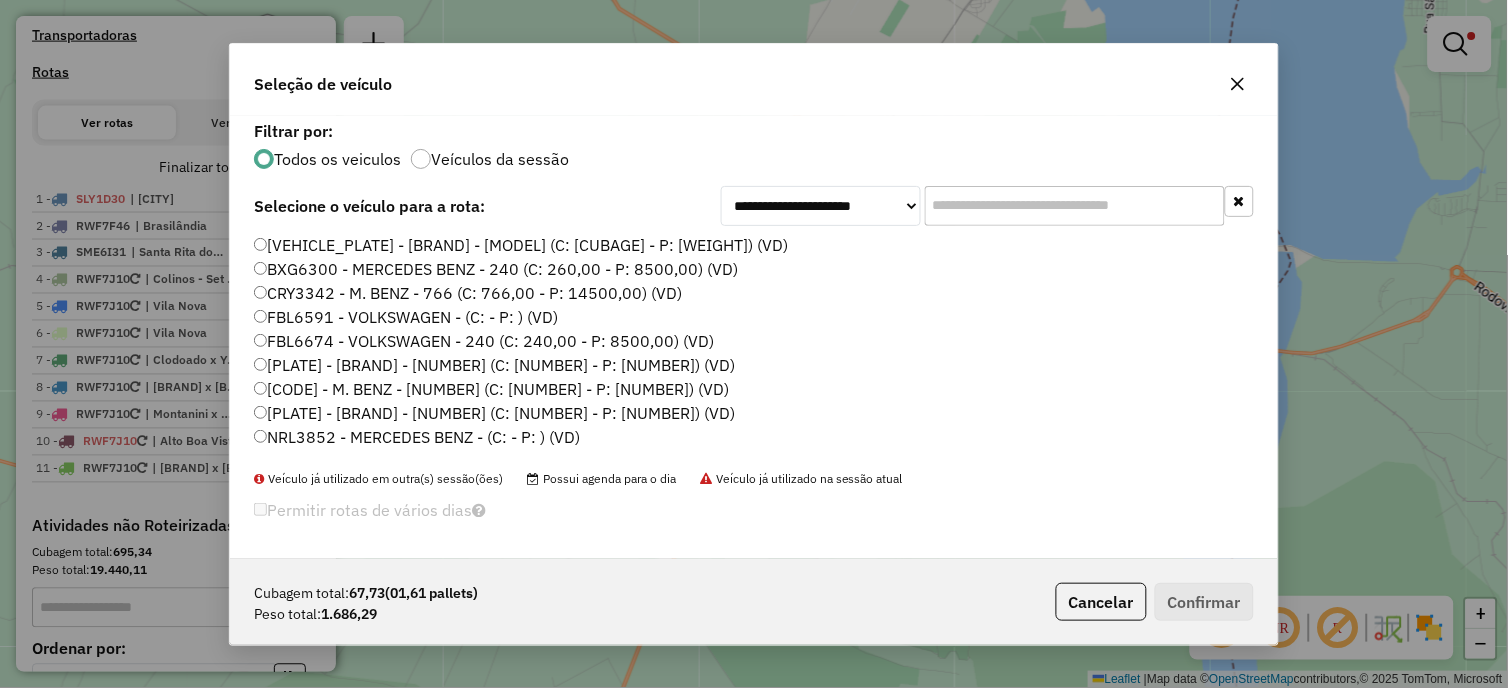 scroll, scrollTop: 11, scrollLeft: 5, axis: both 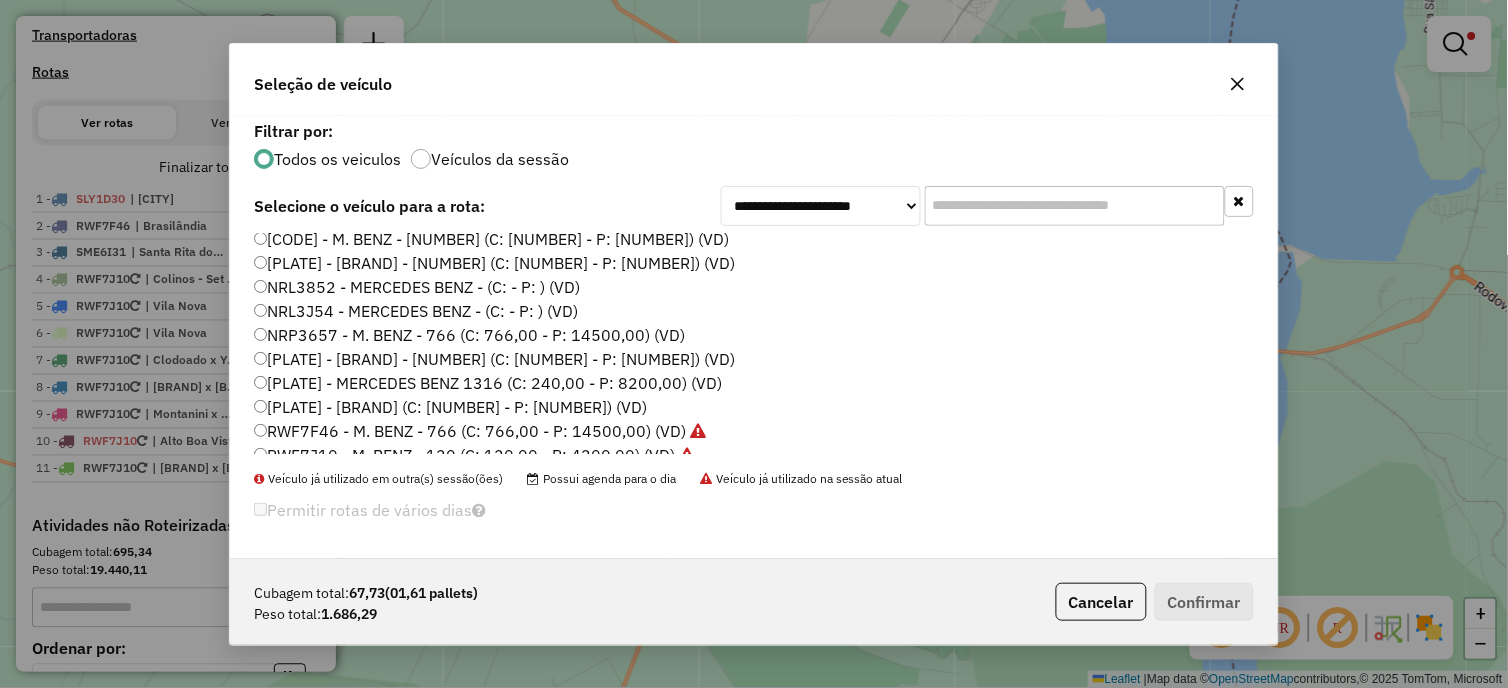 click on "[PLATE] - [BRAND] (C: [NUMBER] - P: [NUMBER]) (VD)" 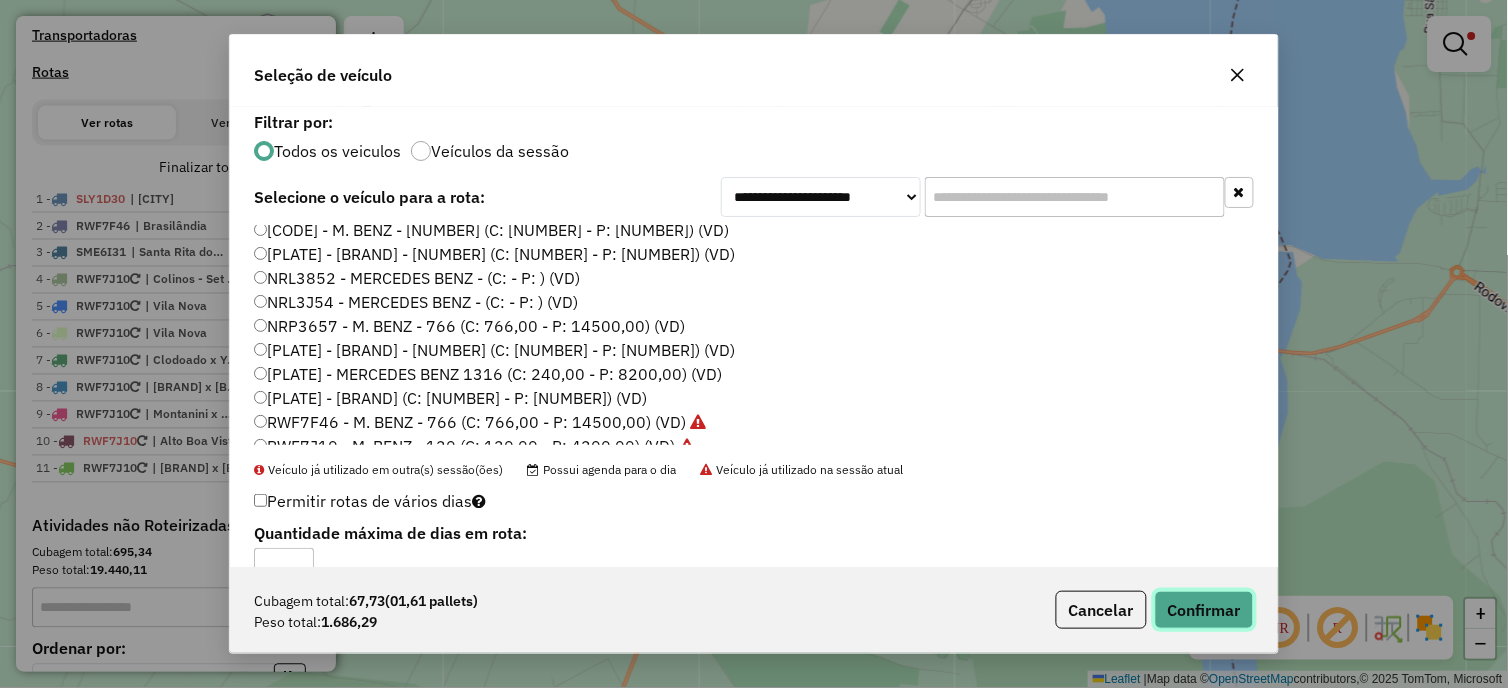 click on "Confirmar" 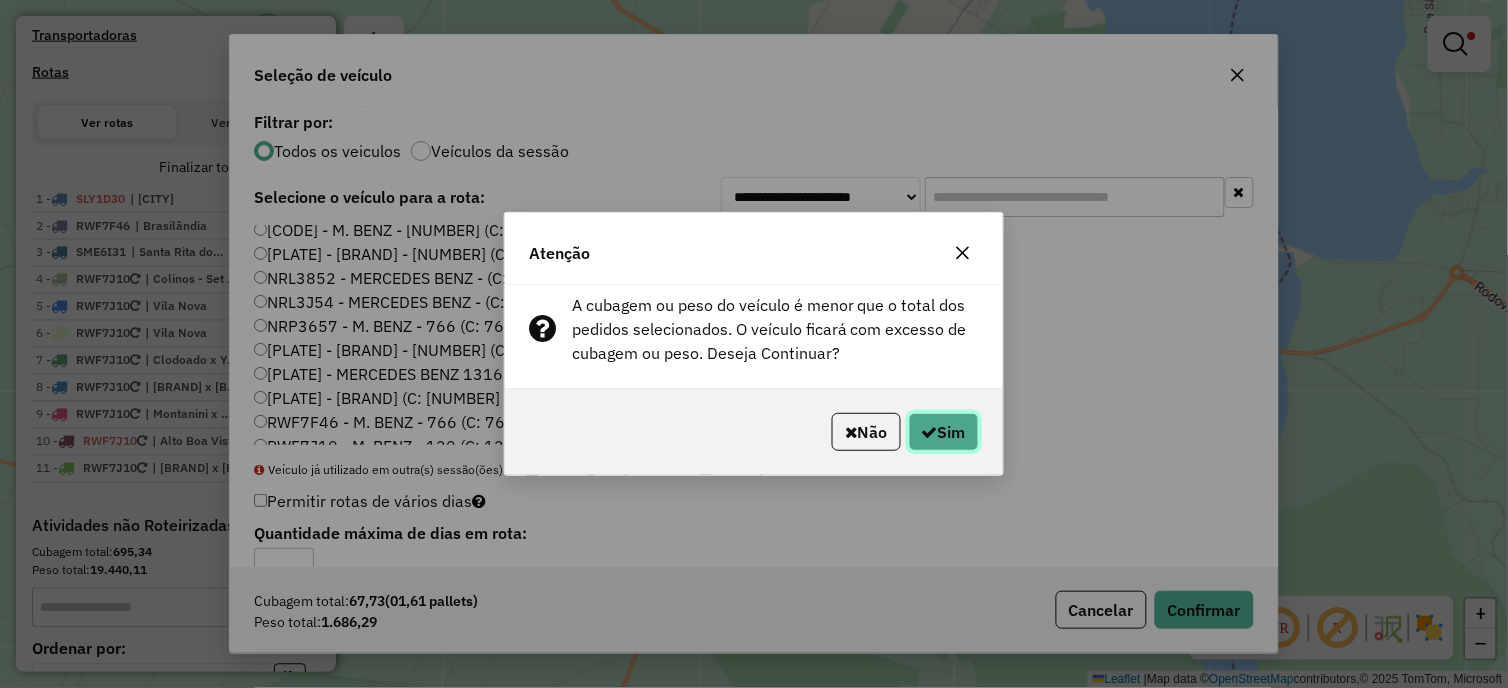 click on "Sim" 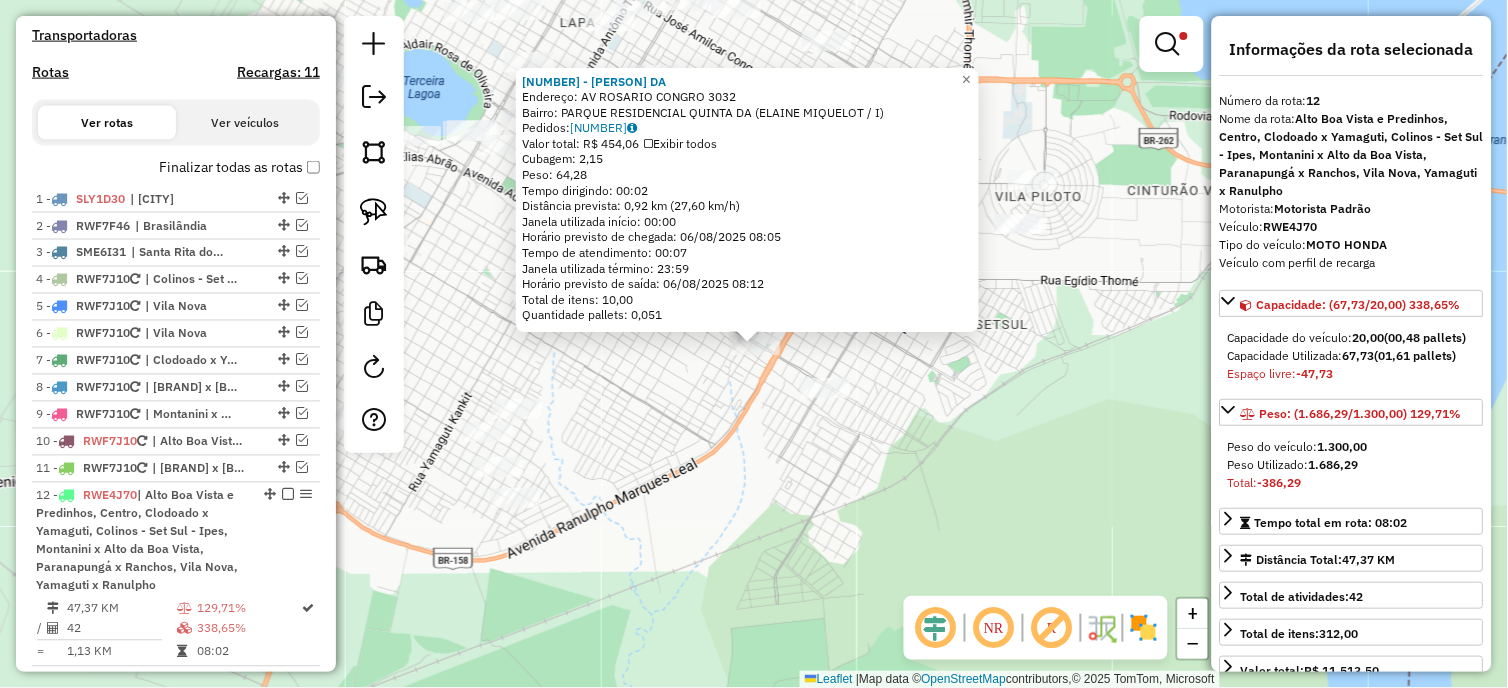scroll, scrollTop: 1035, scrollLeft: 0, axis: vertical 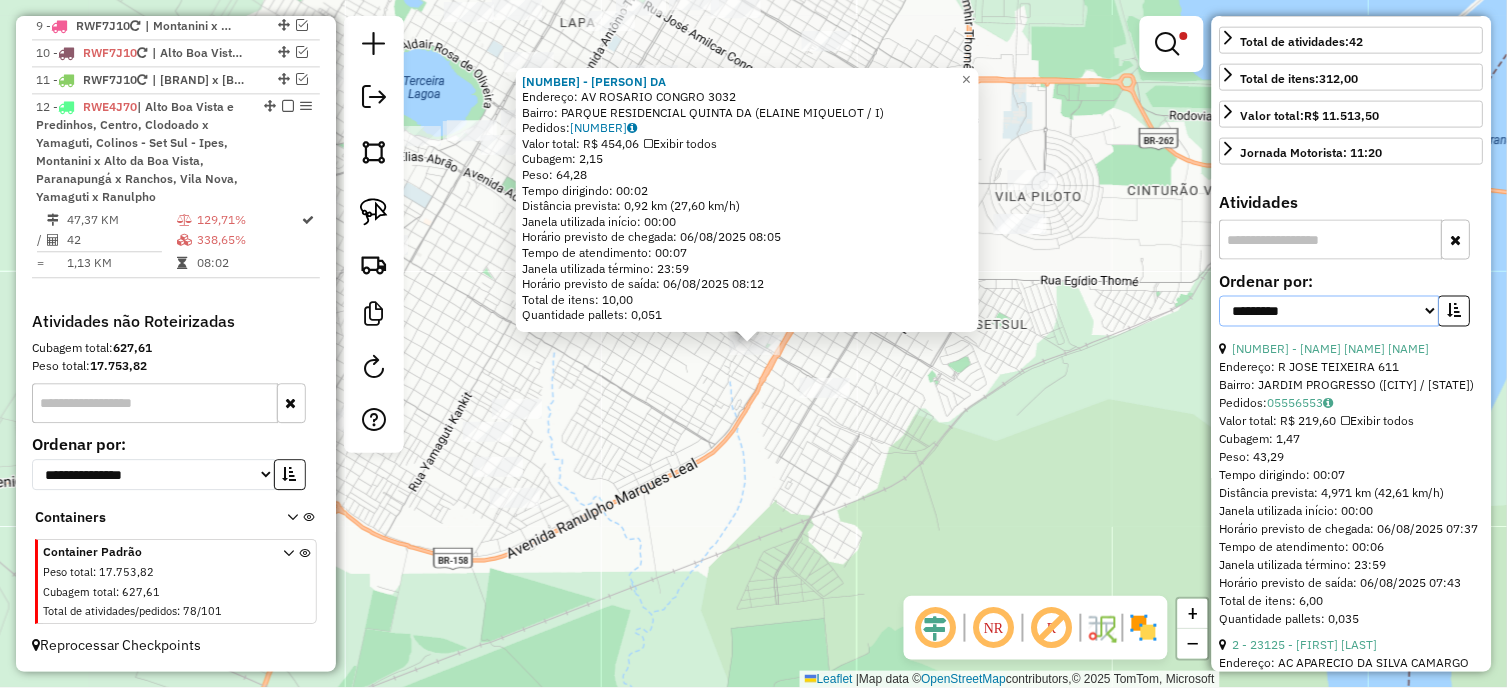 drag, startPoint x: 1362, startPoint y: 317, endPoint x: 1352, endPoint y: 346, distance: 30.675724 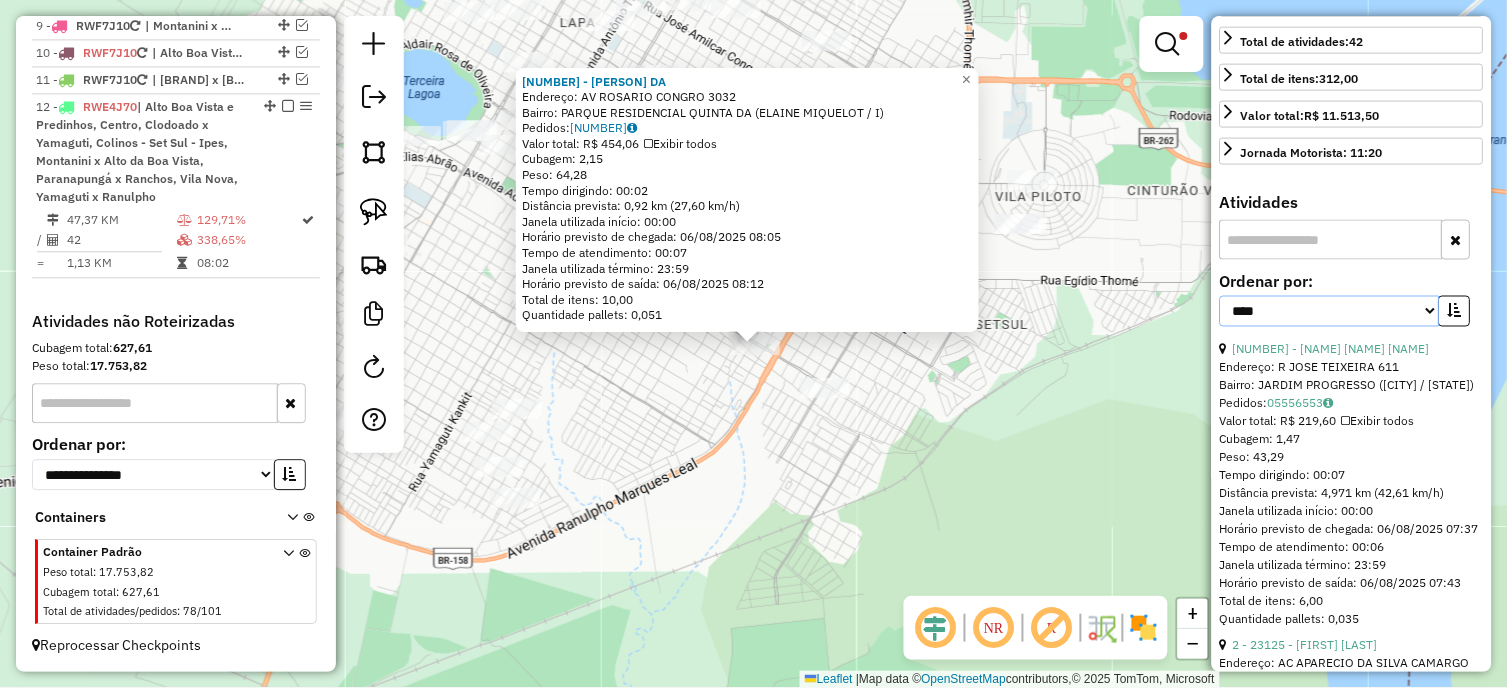click on "**********" at bounding box center (1330, 311) 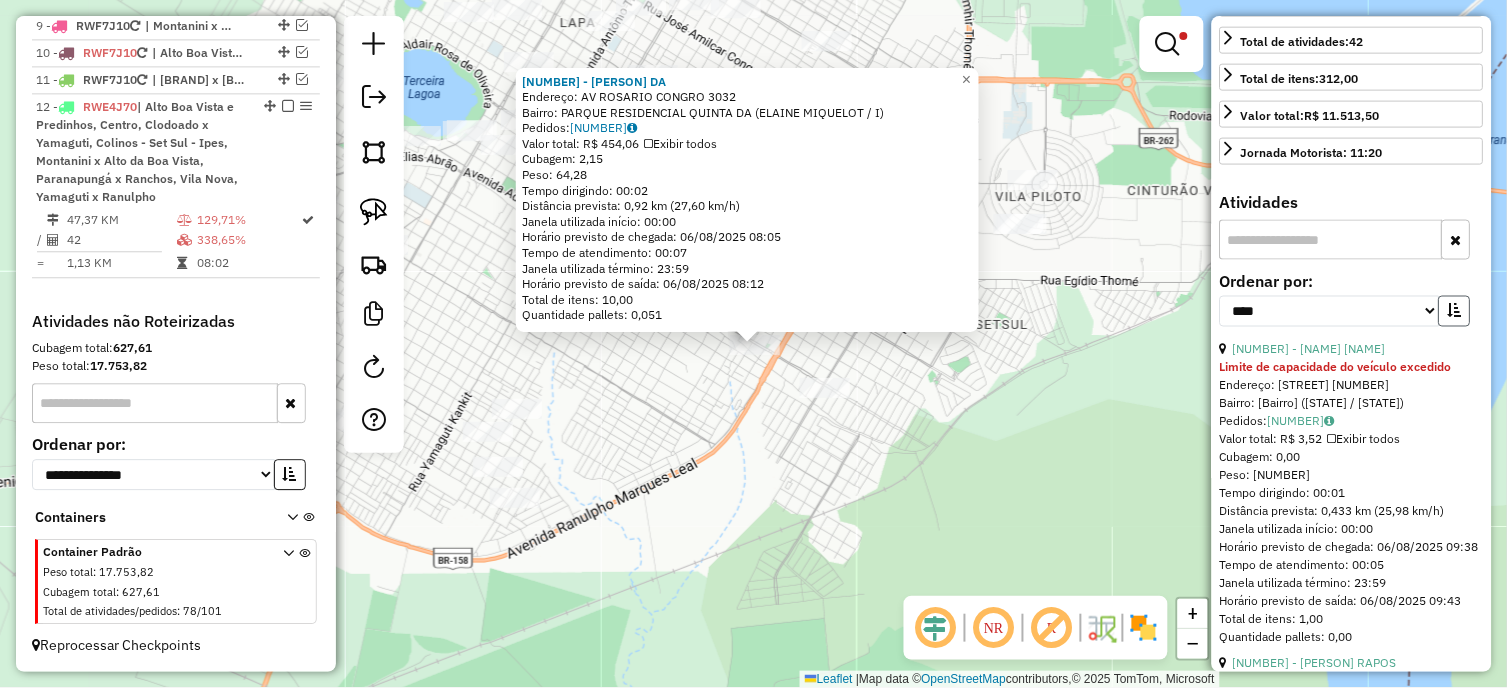 click at bounding box center [1455, 311] 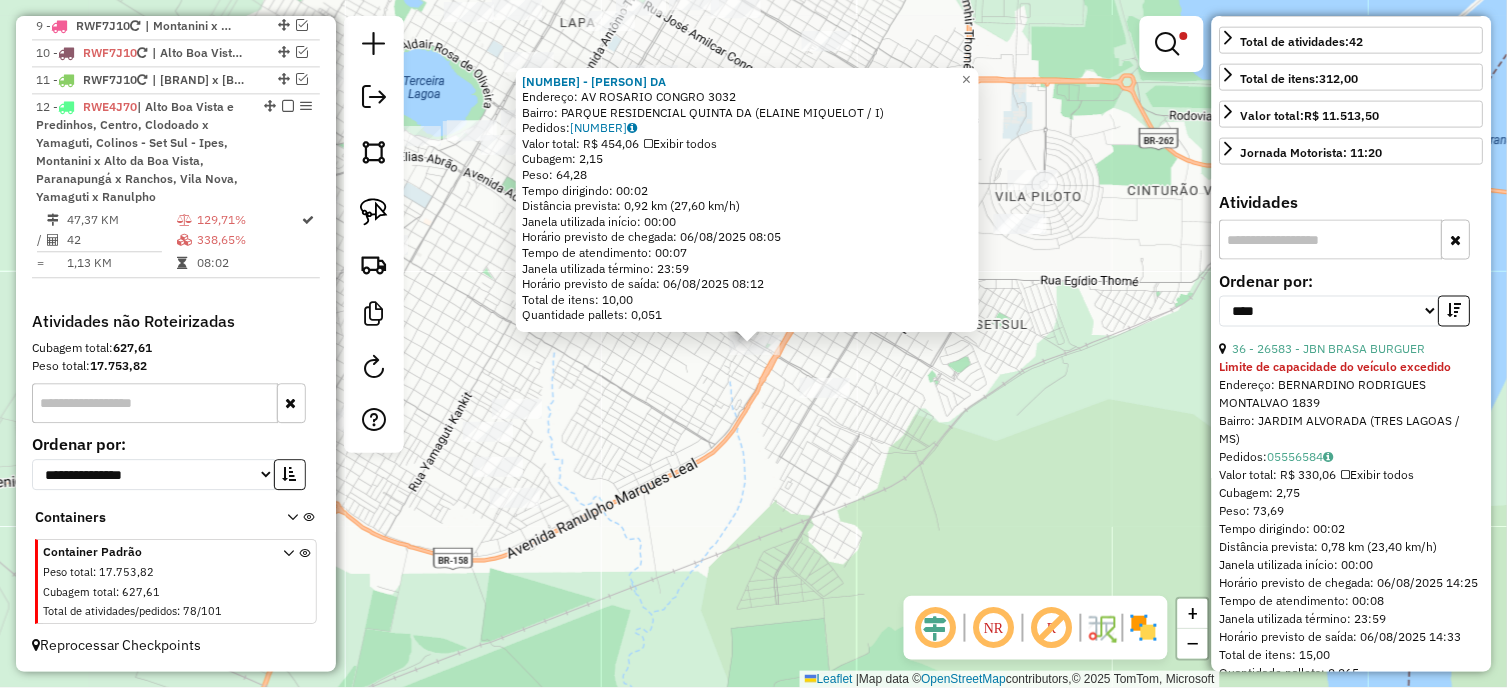 click on "**********" at bounding box center [1352, 307] 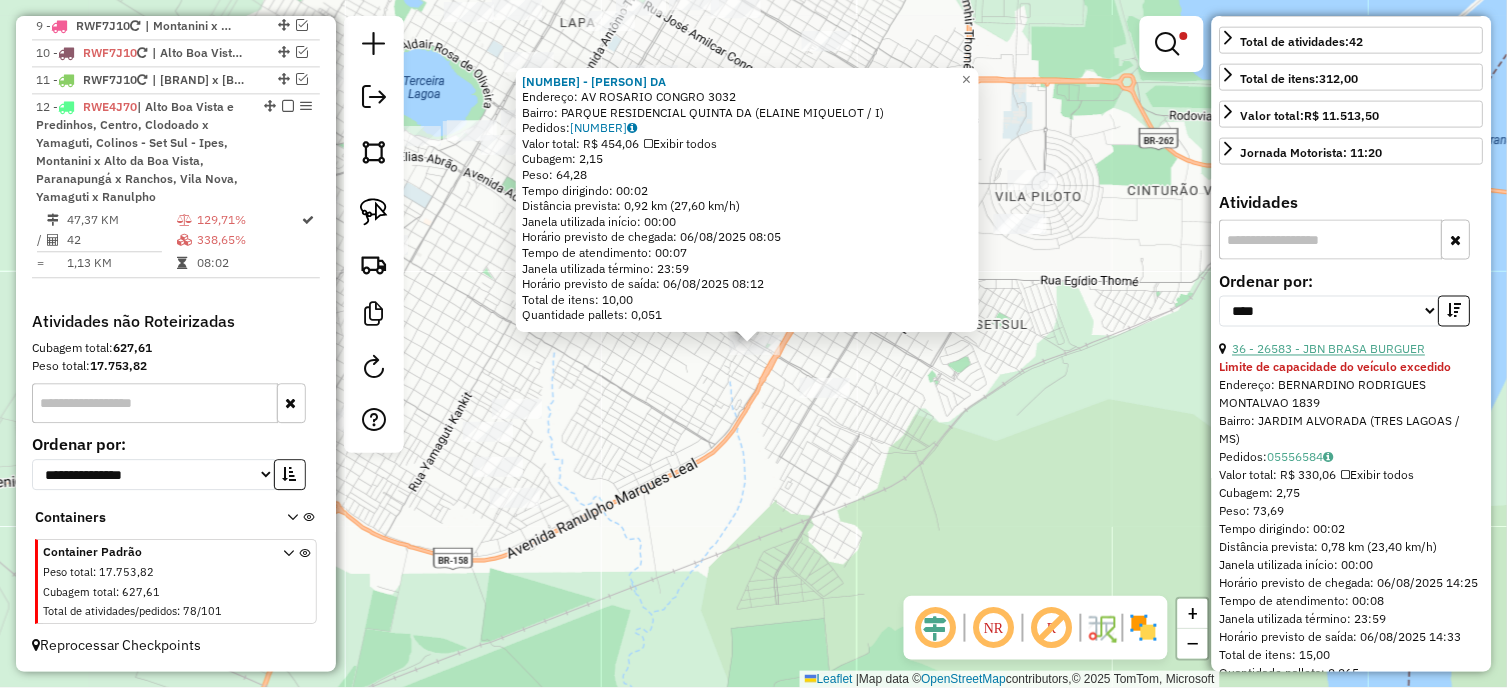 click on "36 - 26583 - JBN BRASA BURGUER" at bounding box center [1329, 349] 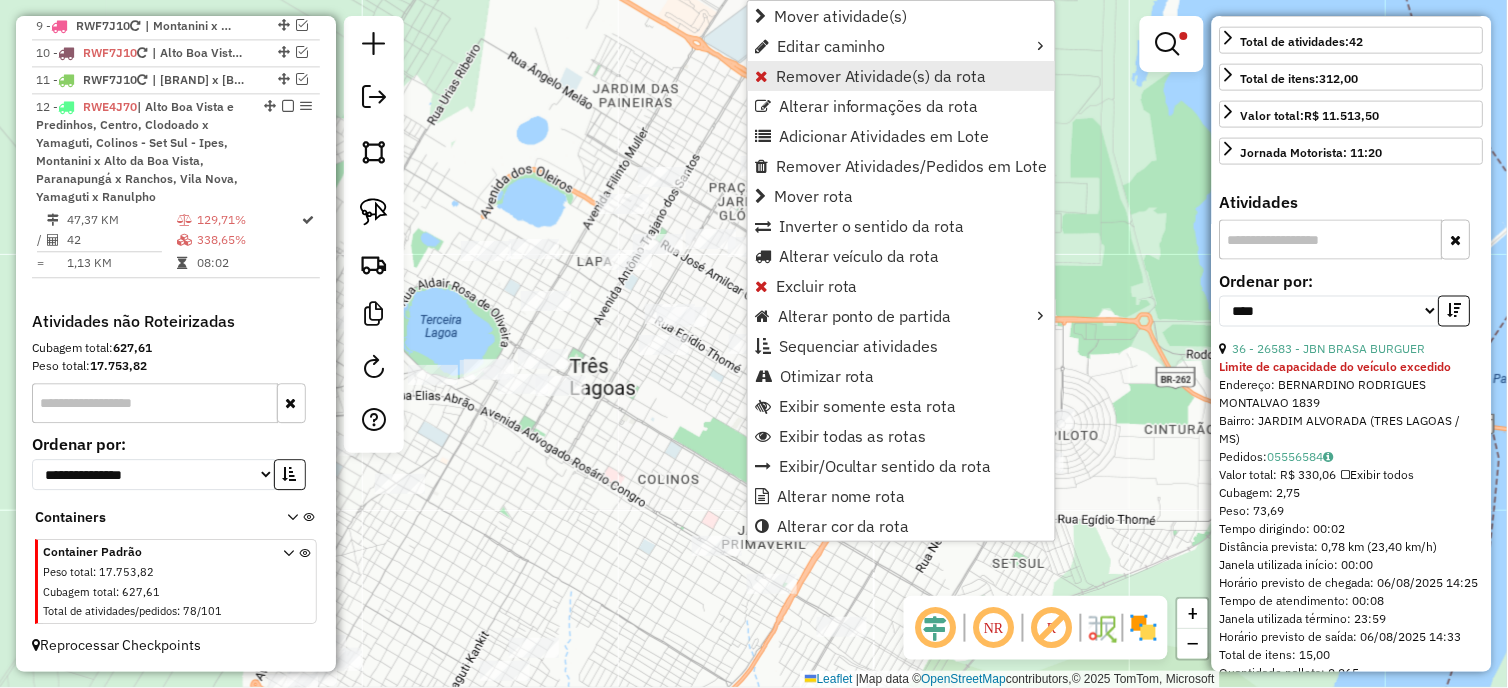 click on "Remover Atividade(s) da rota" at bounding box center [881, 76] 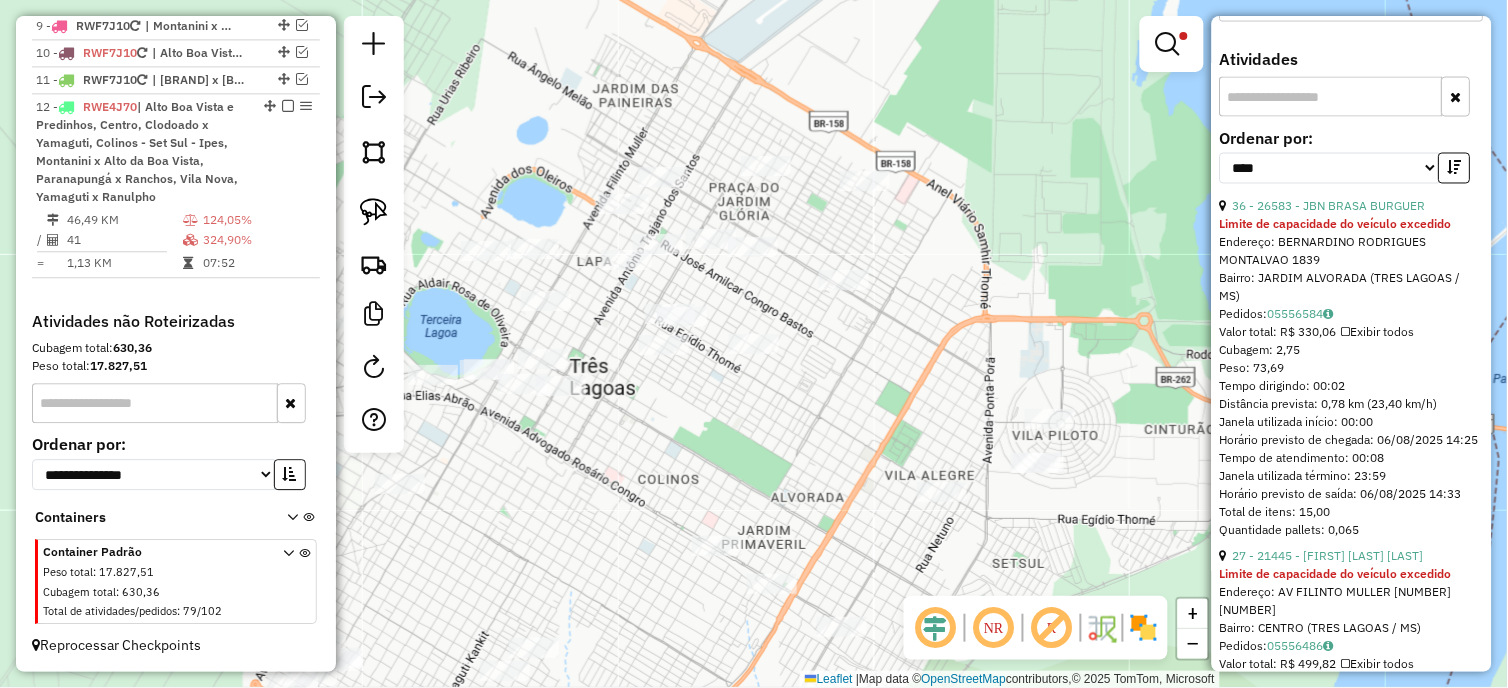 scroll, scrollTop: 777, scrollLeft: 0, axis: vertical 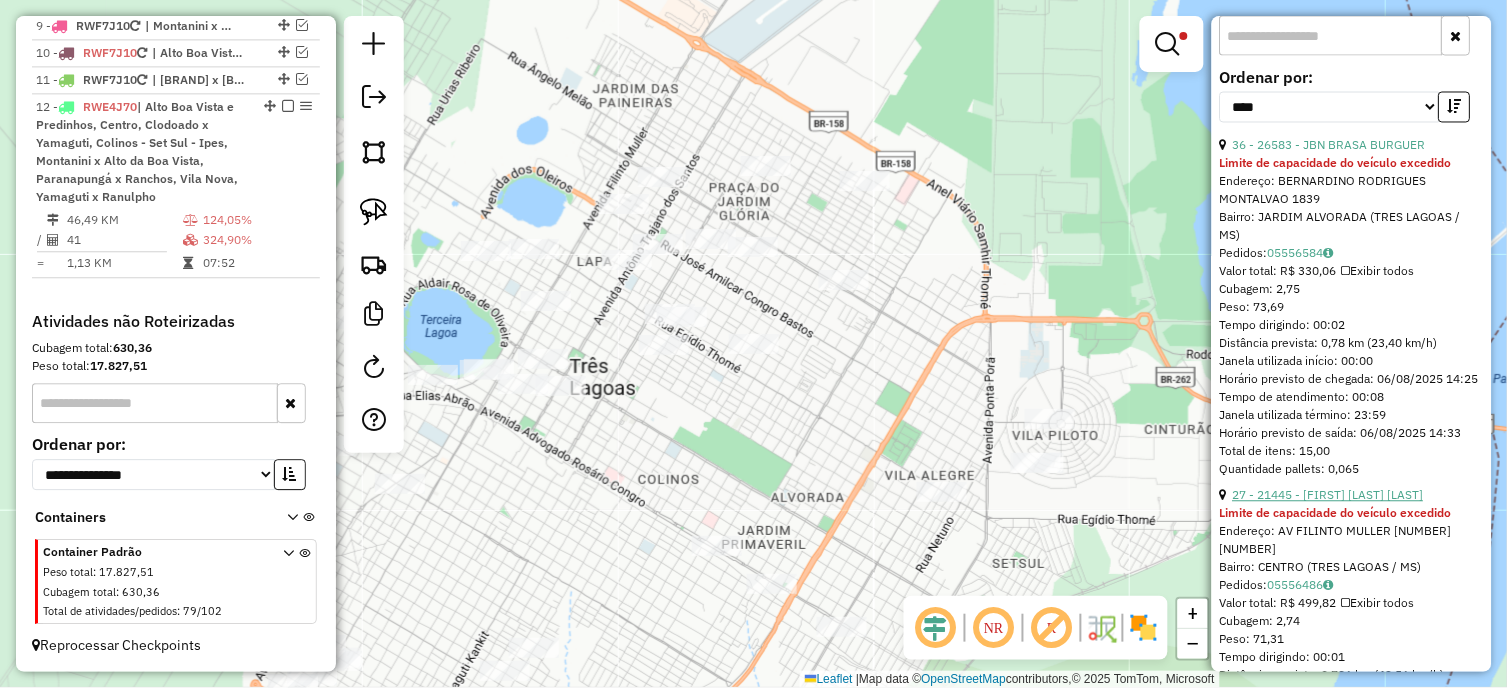 click on "27 - 21445 - [FIRST] [LAST] [LAST]" at bounding box center [1328, 495] 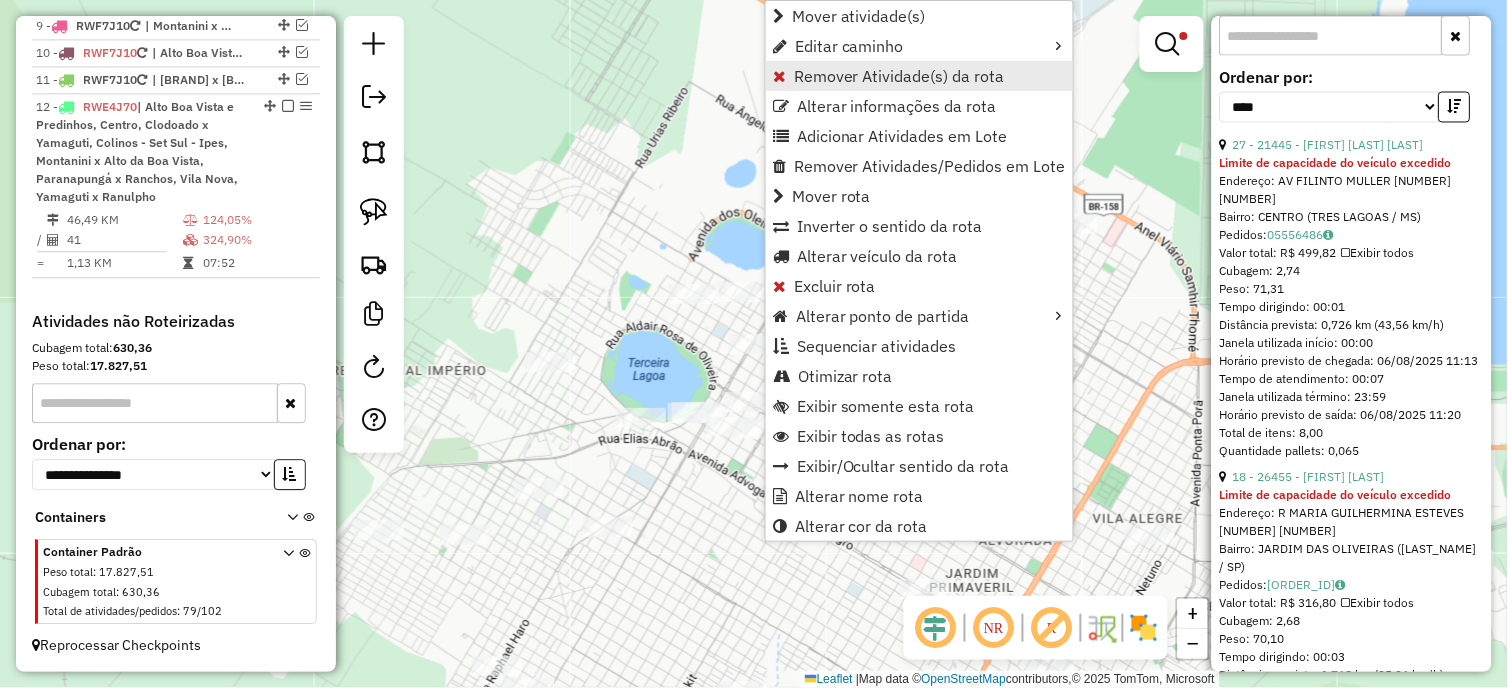 click on "Remover Atividade(s) da rota" at bounding box center [899, 76] 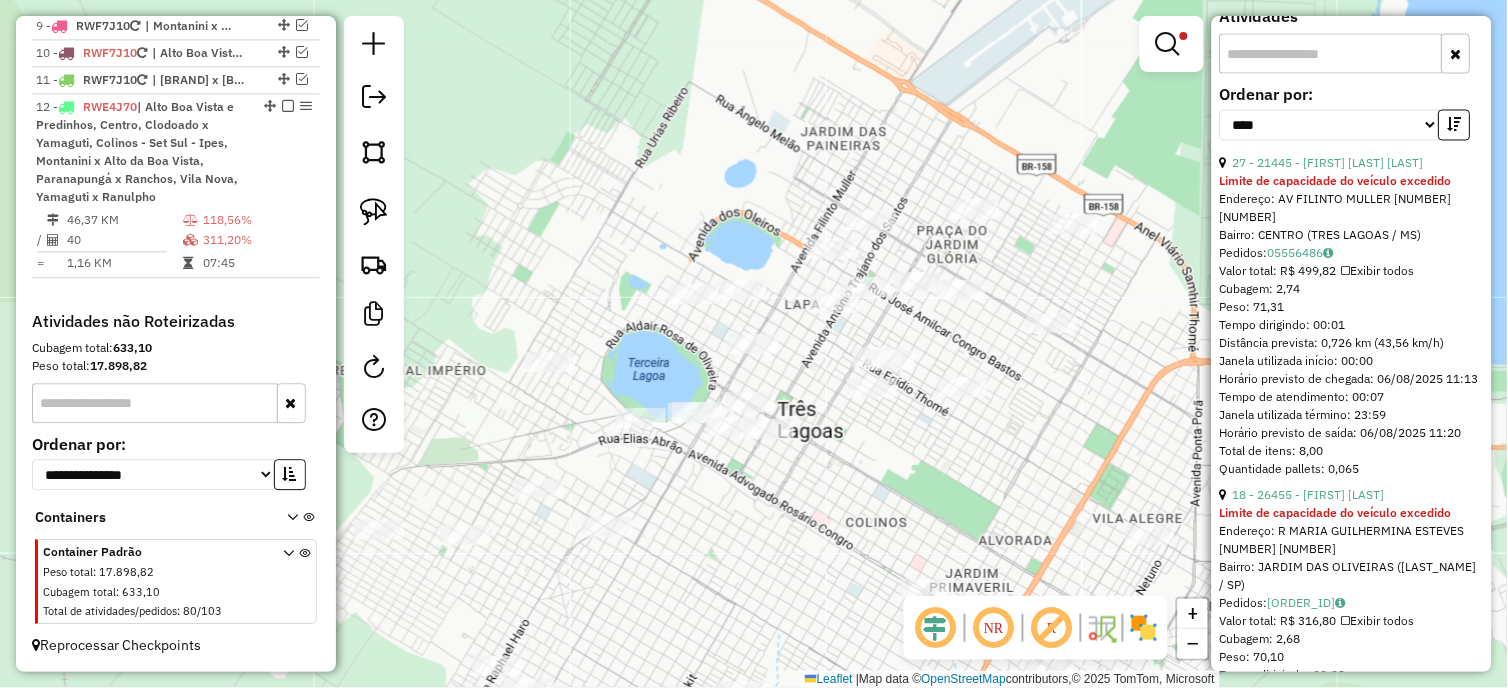 click 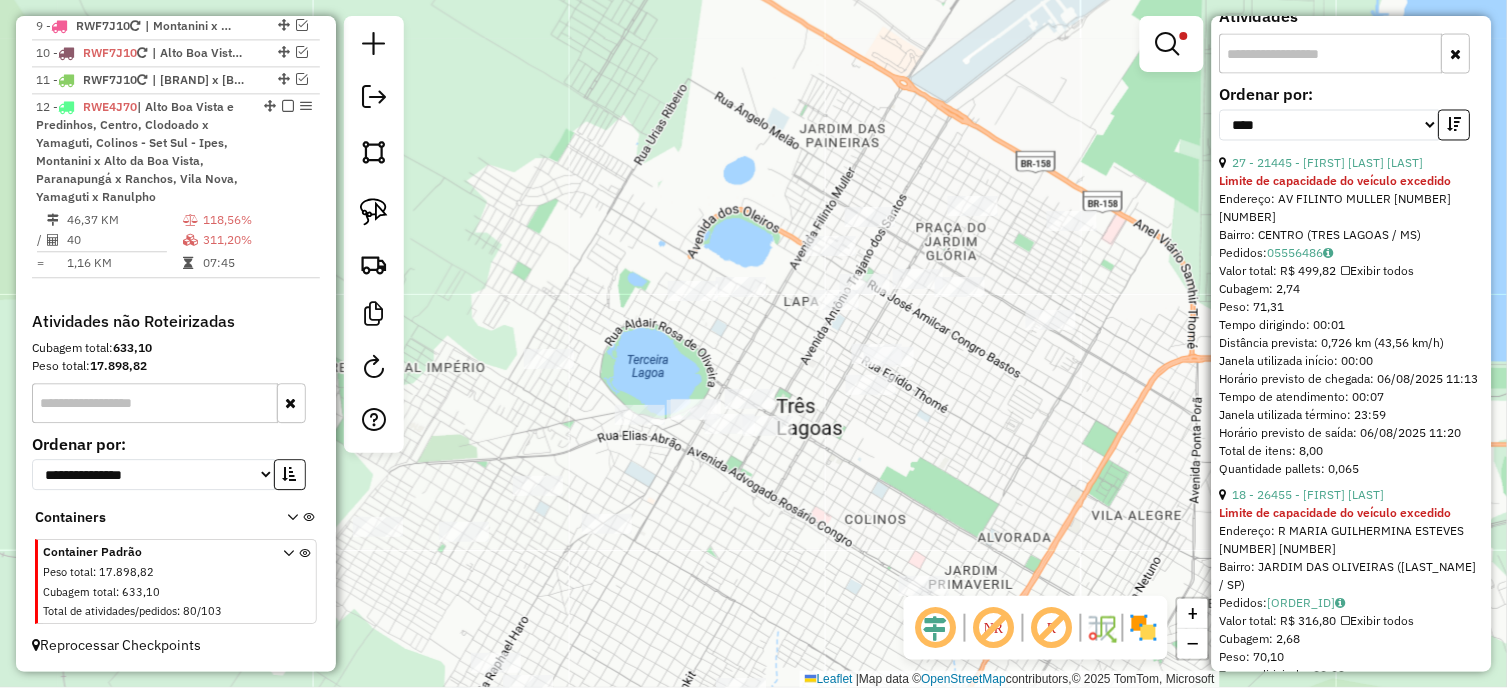 drag, startPoint x: 781, startPoint y: 598, endPoint x: 876, endPoint y: 376, distance: 241.47256 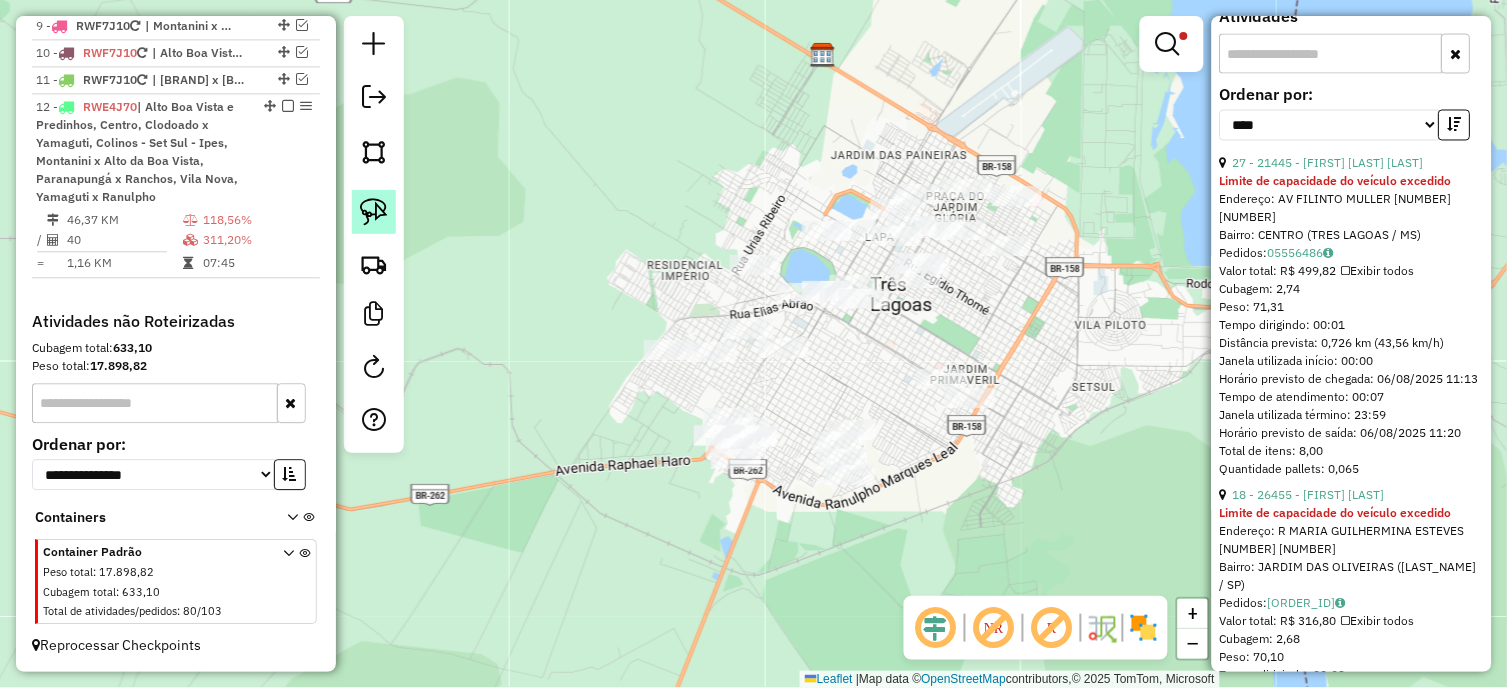 click 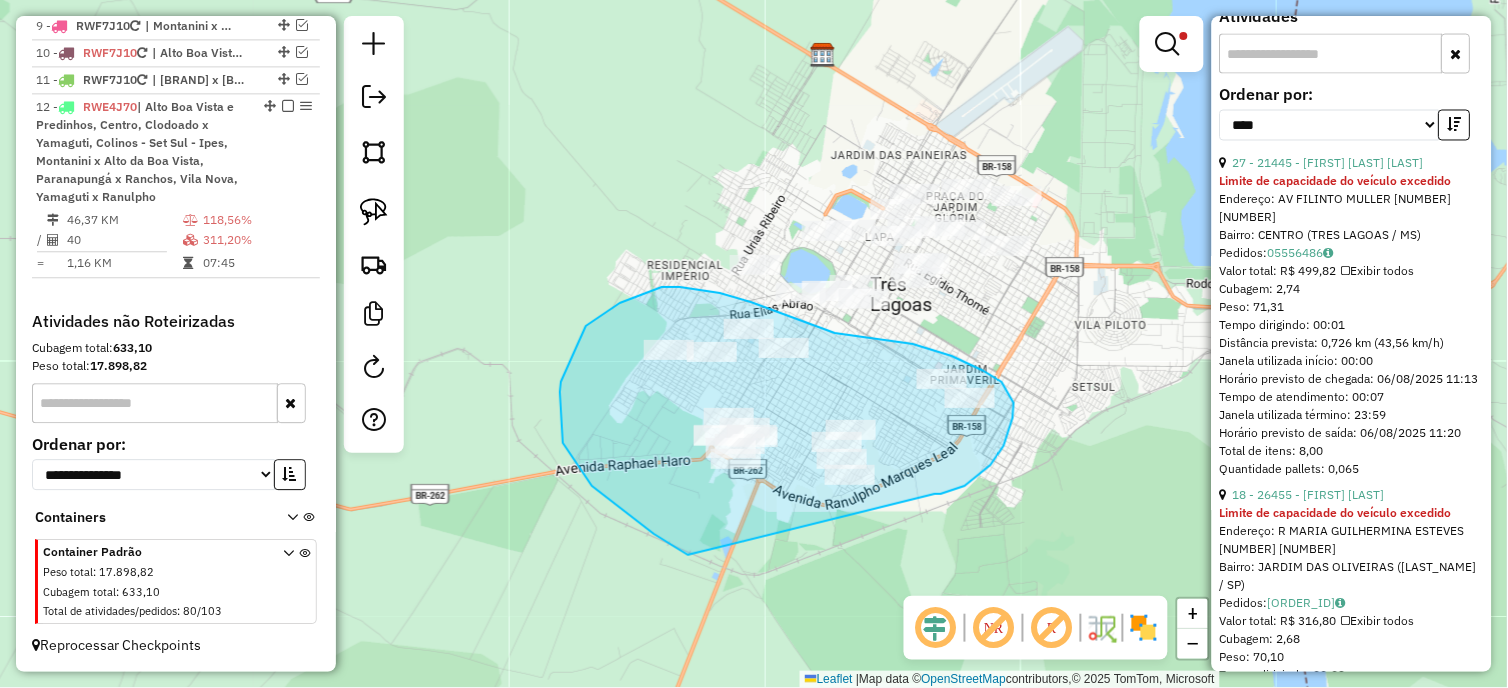 drag, startPoint x: 936, startPoint y: 494, endPoint x: 688, endPoint y: 555, distance: 255.39186 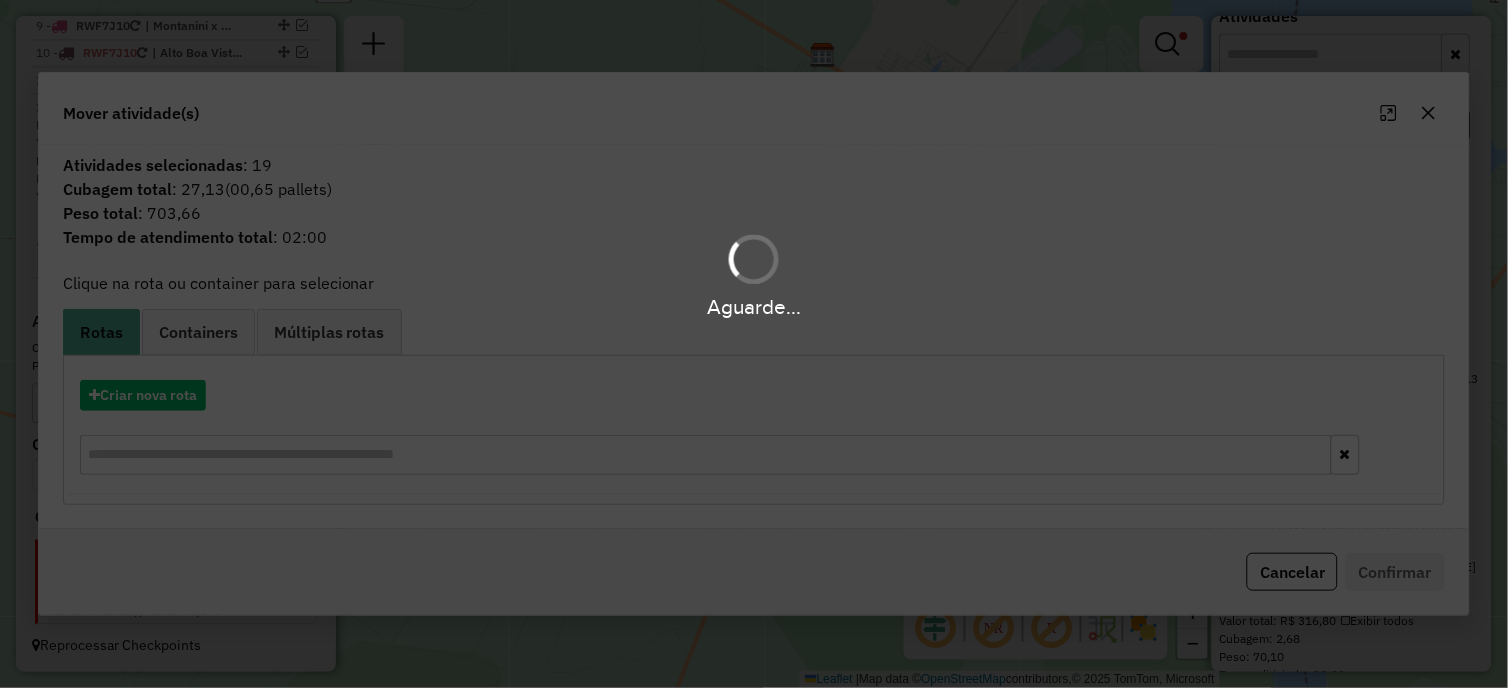 click on "Aguarde..." at bounding box center (754, 344) 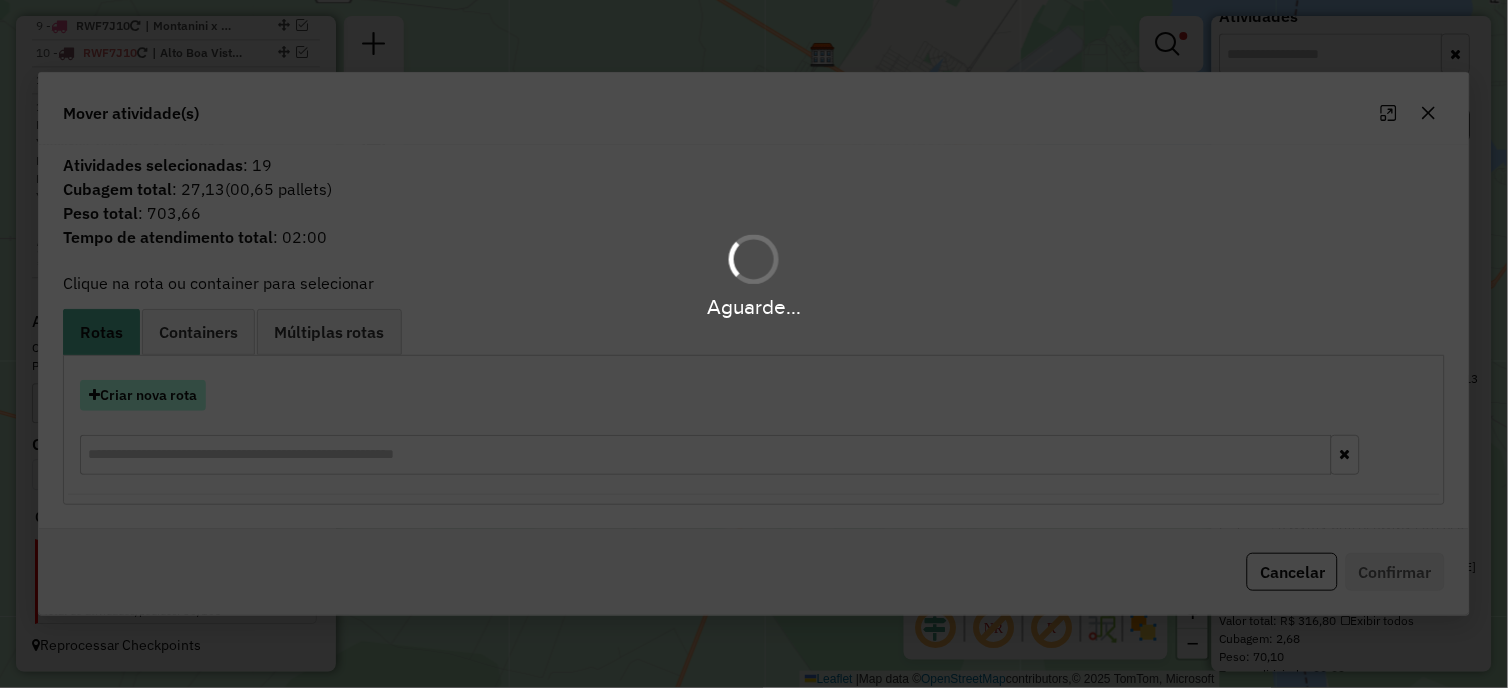 click on "Criar nova rota" at bounding box center [143, 395] 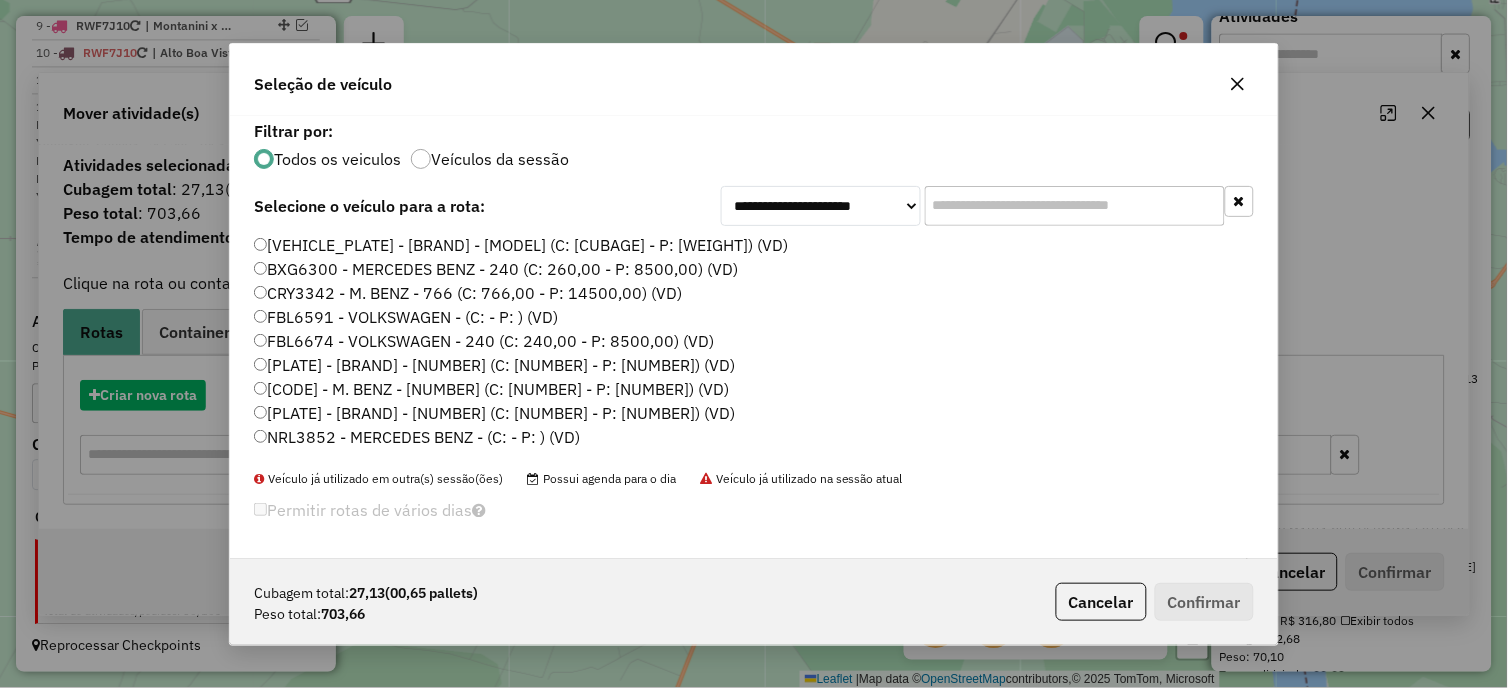 scroll, scrollTop: 11, scrollLeft: 5, axis: both 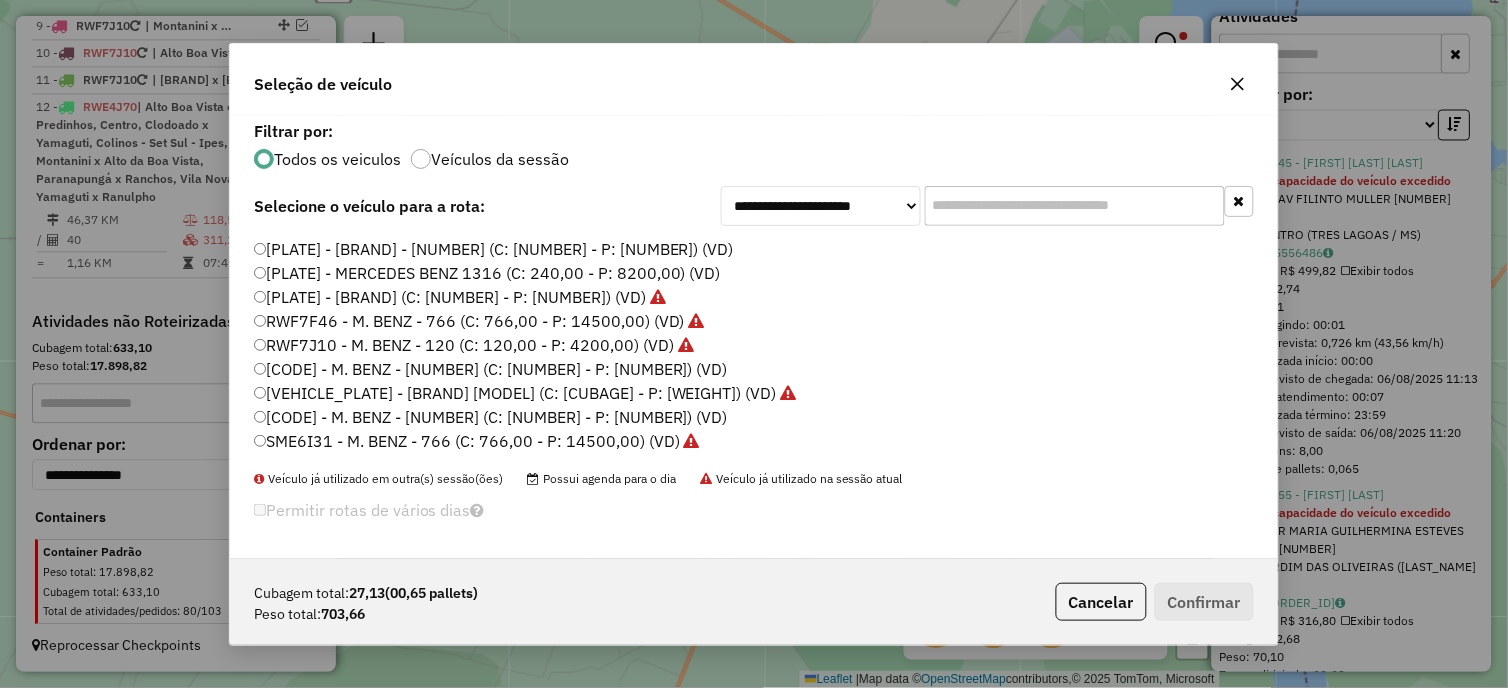 drag, startPoint x: 354, startPoint y: 362, endPoint x: 578, endPoint y: 458, distance: 243.70474 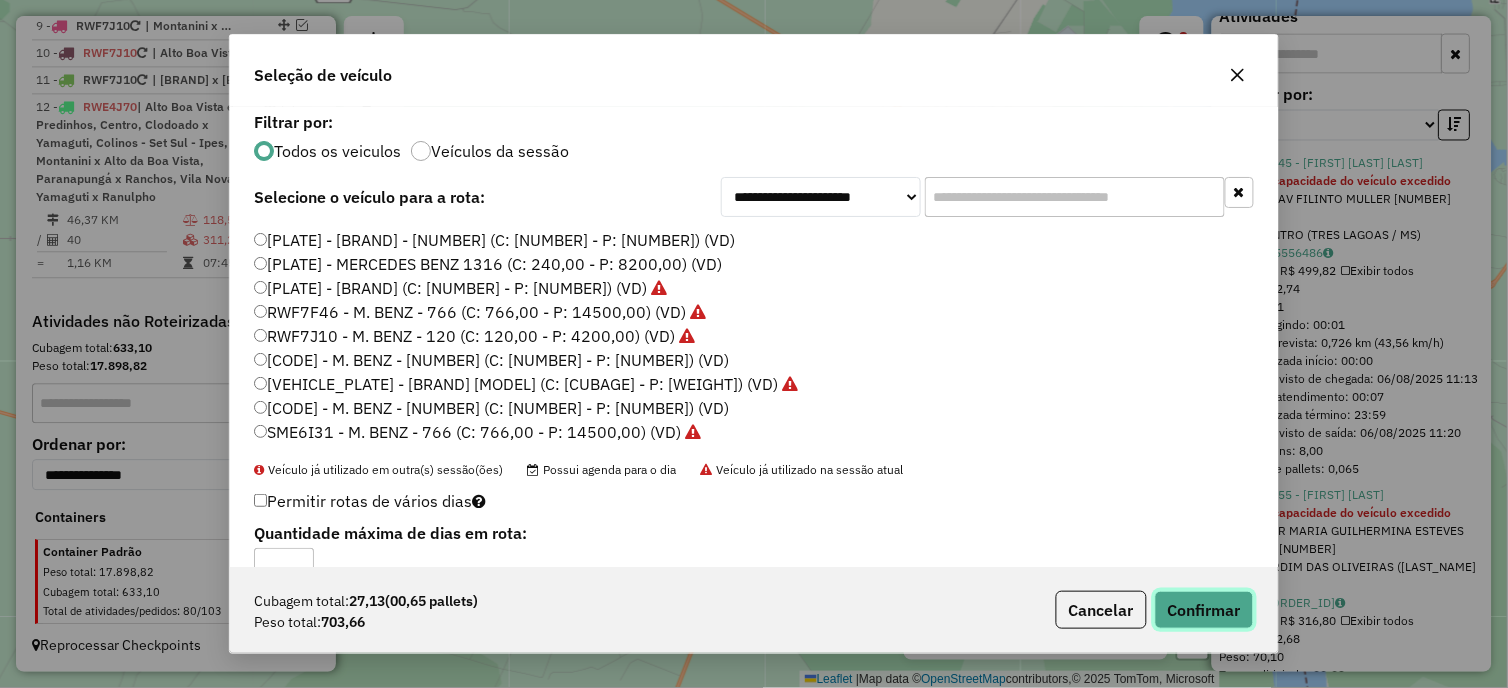 click on "Confirmar" 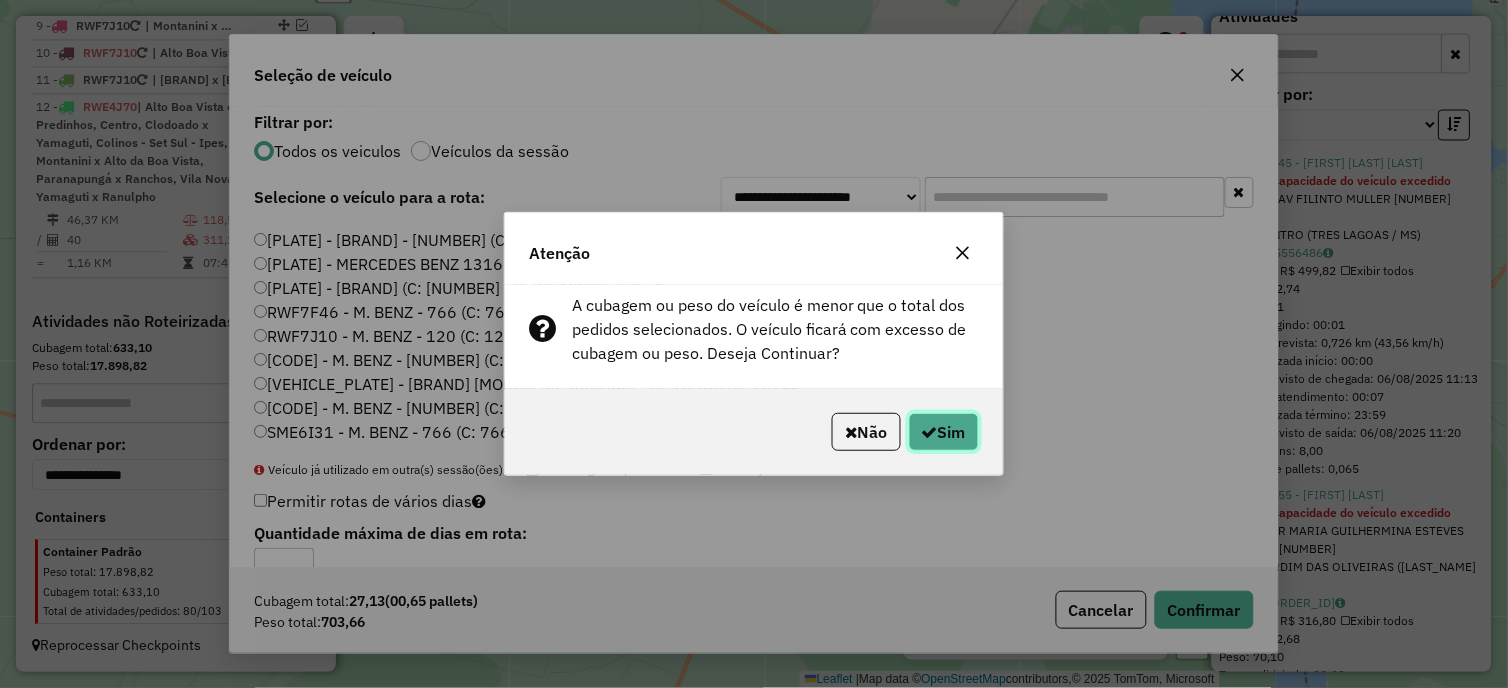 click on "Sim" 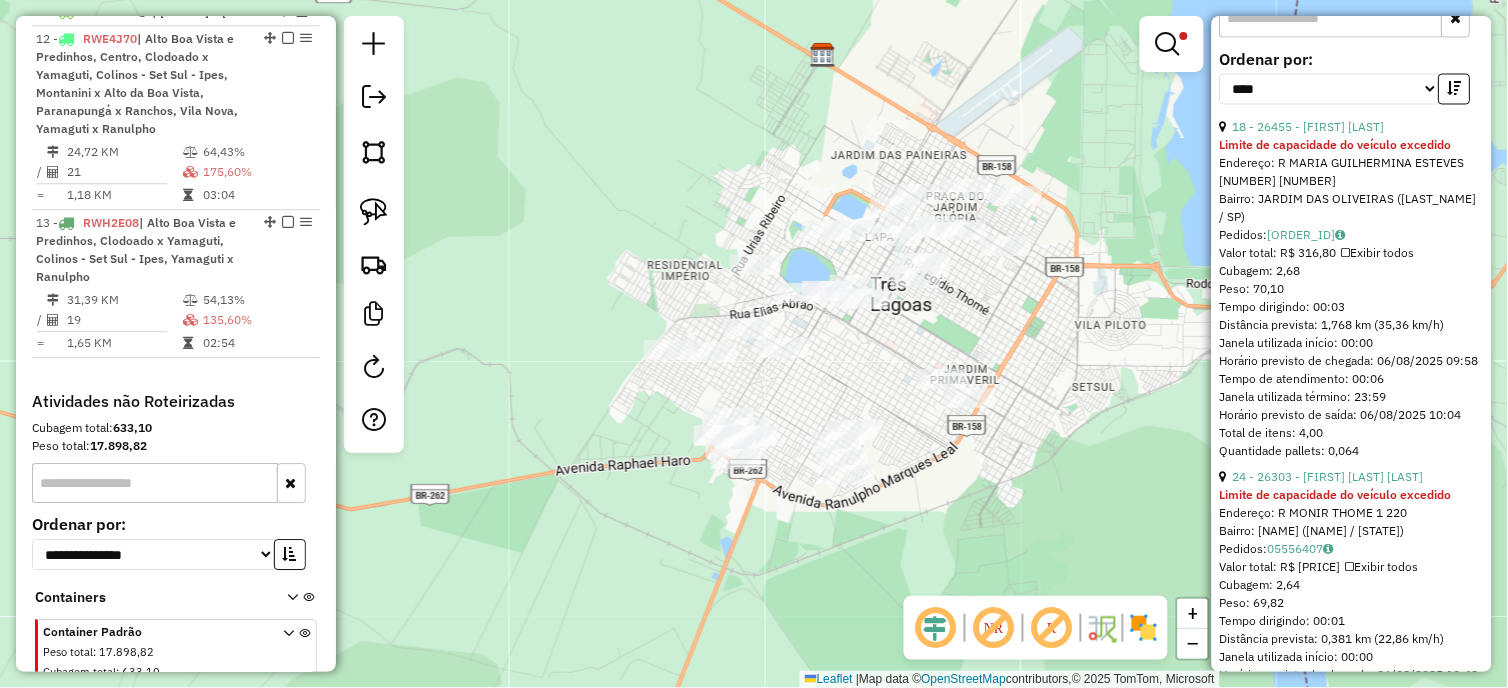 scroll, scrollTop: 1114, scrollLeft: 0, axis: vertical 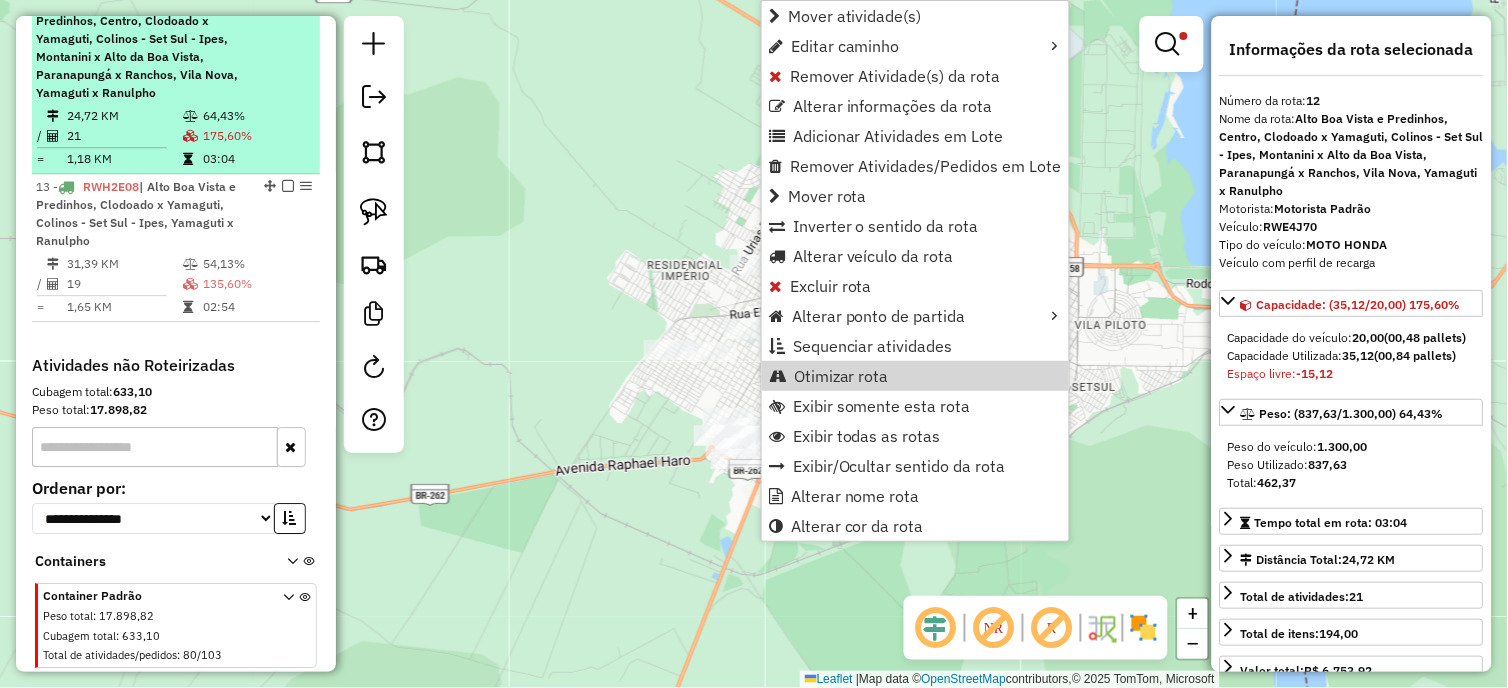 click on "| Alto Boa Vista e Predinhos, Centro, Clodoado x Yamaguti, Colinos - Set Sul - Ipes, Montanini x Alto da Boa Vista, Paranapungá x Ranchos, Vila Nova, Yamaguti x Ranulpho" at bounding box center [137, 47] 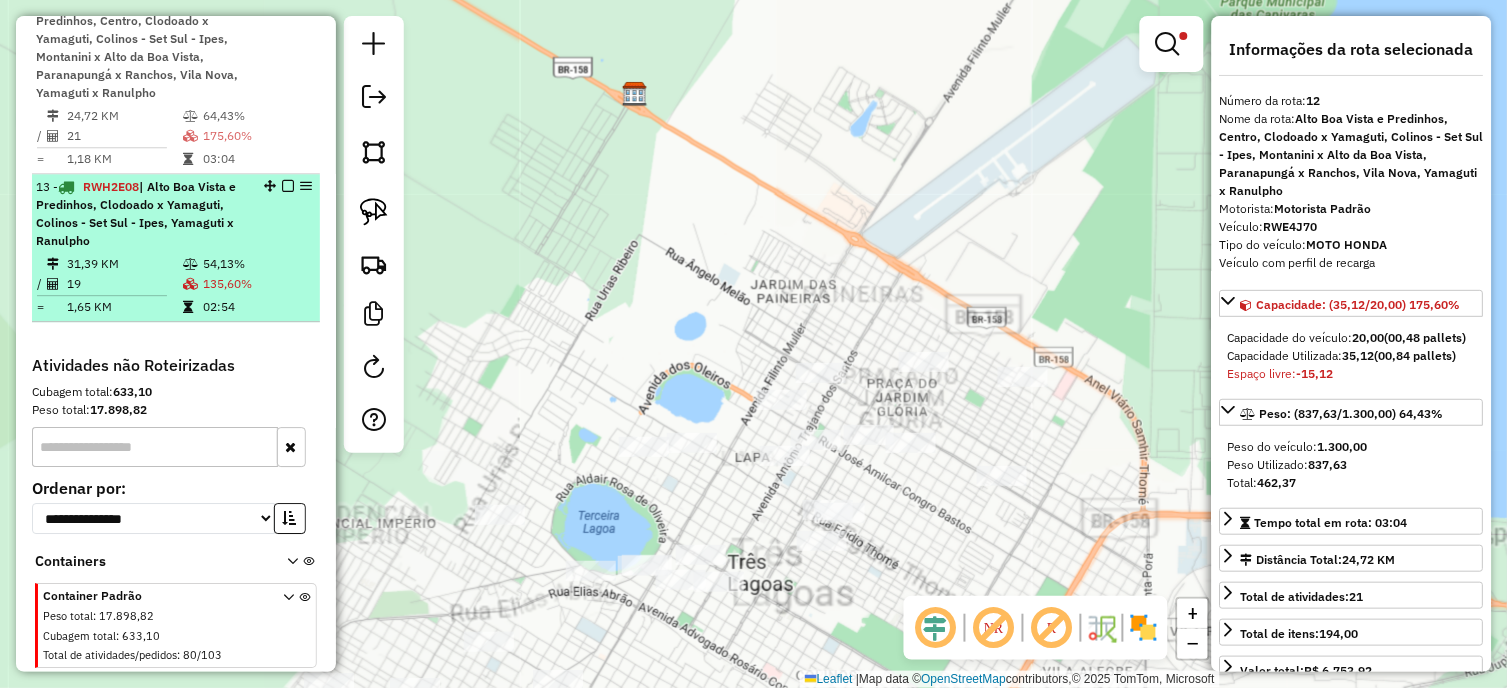 click on "19" at bounding box center (124, 284) 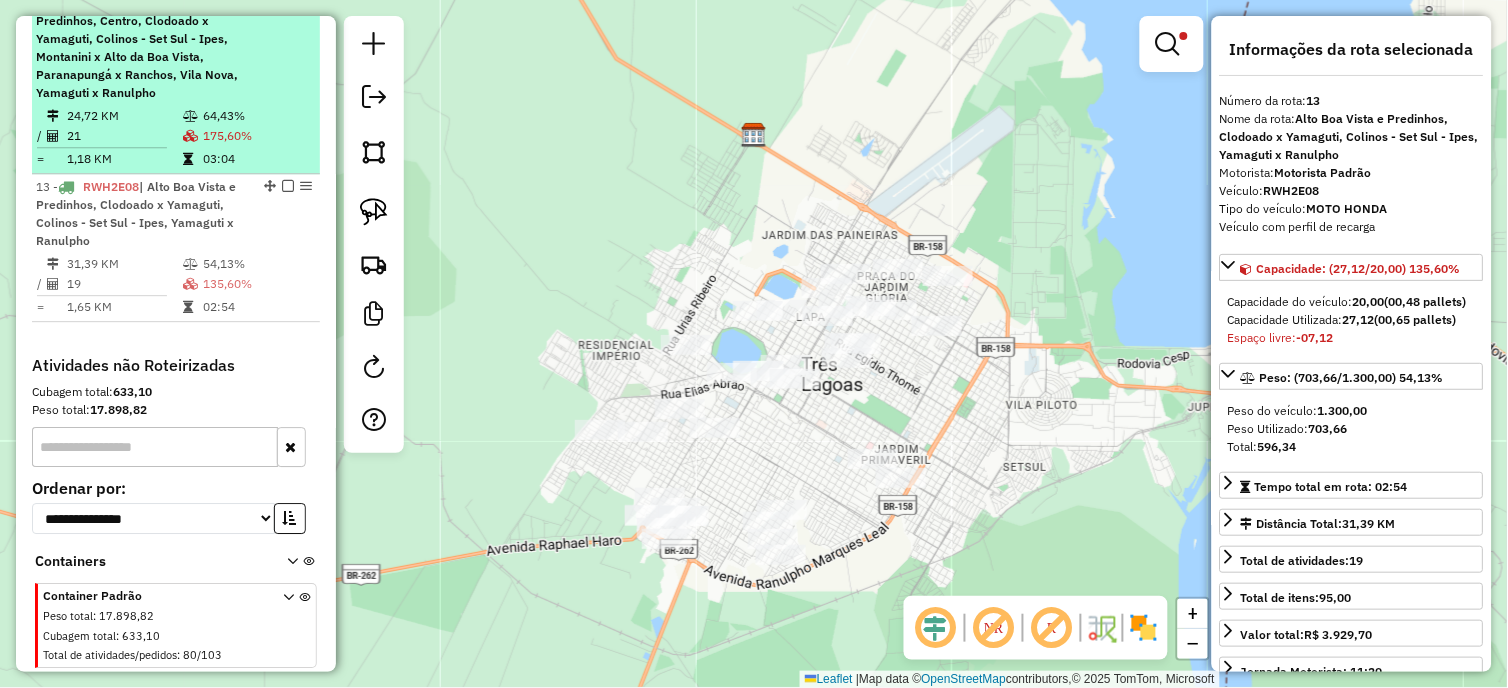 click on "12 -       [PLATE]   | [Bairro] e [Bairro], [Bairro], [Bairro] x [Bairro], [Bairro] - [Bairro] - [Bairro], [Bairro] x [Bairro], [Bairro] x [Bairro], [Bairro] x [Bairro]" at bounding box center [142, 48] 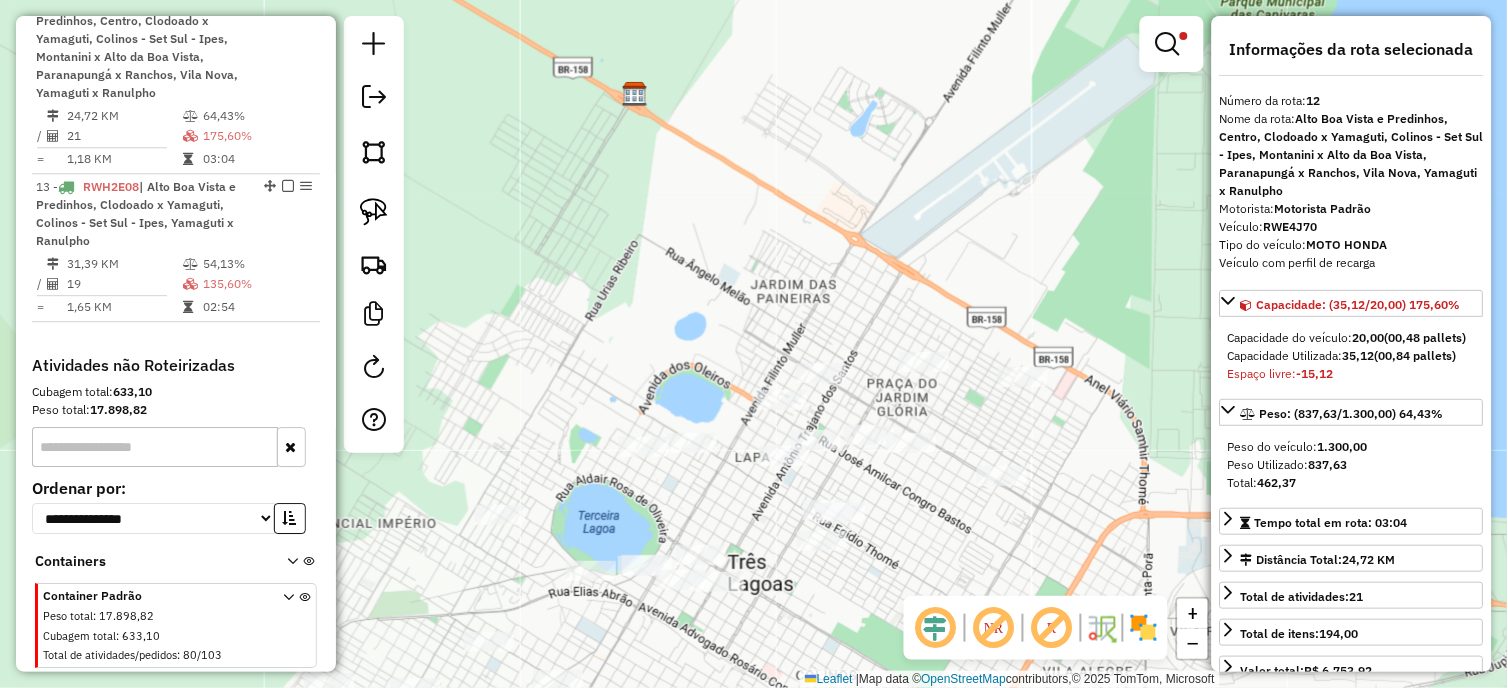 drag, startPoint x: 577, startPoint y: 507, endPoint x: 723, endPoint y: 348, distance: 215.86339 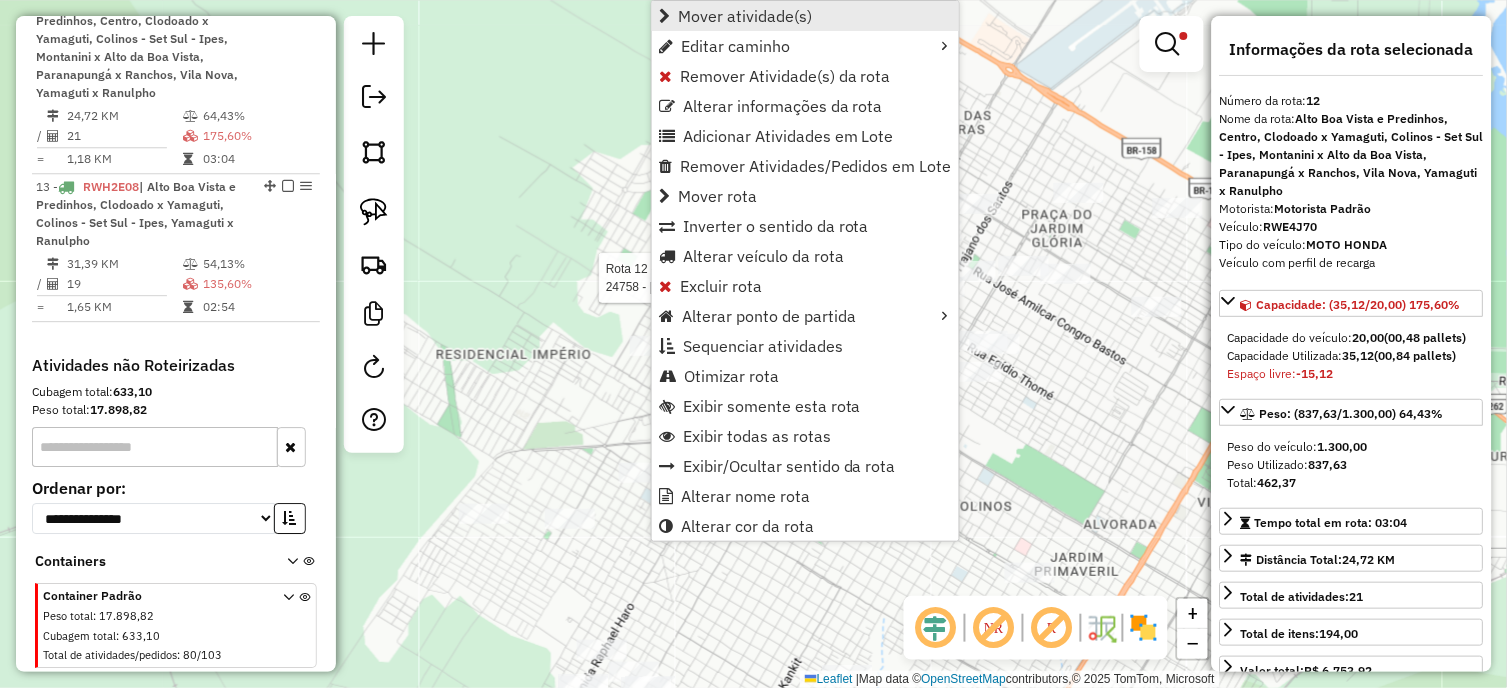 click on "Mover atividade(s)" at bounding box center (745, 16) 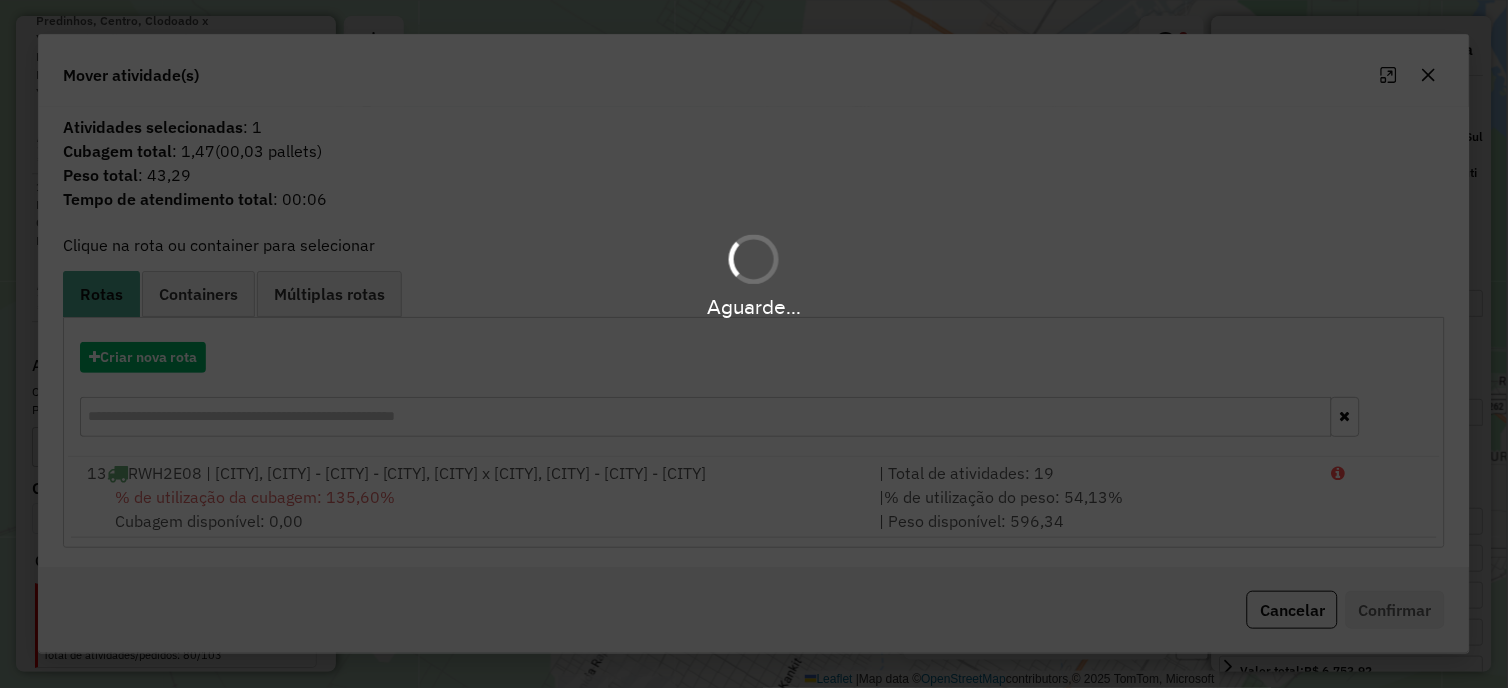 click on "Aguarde..." at bounding box center [754, 344] 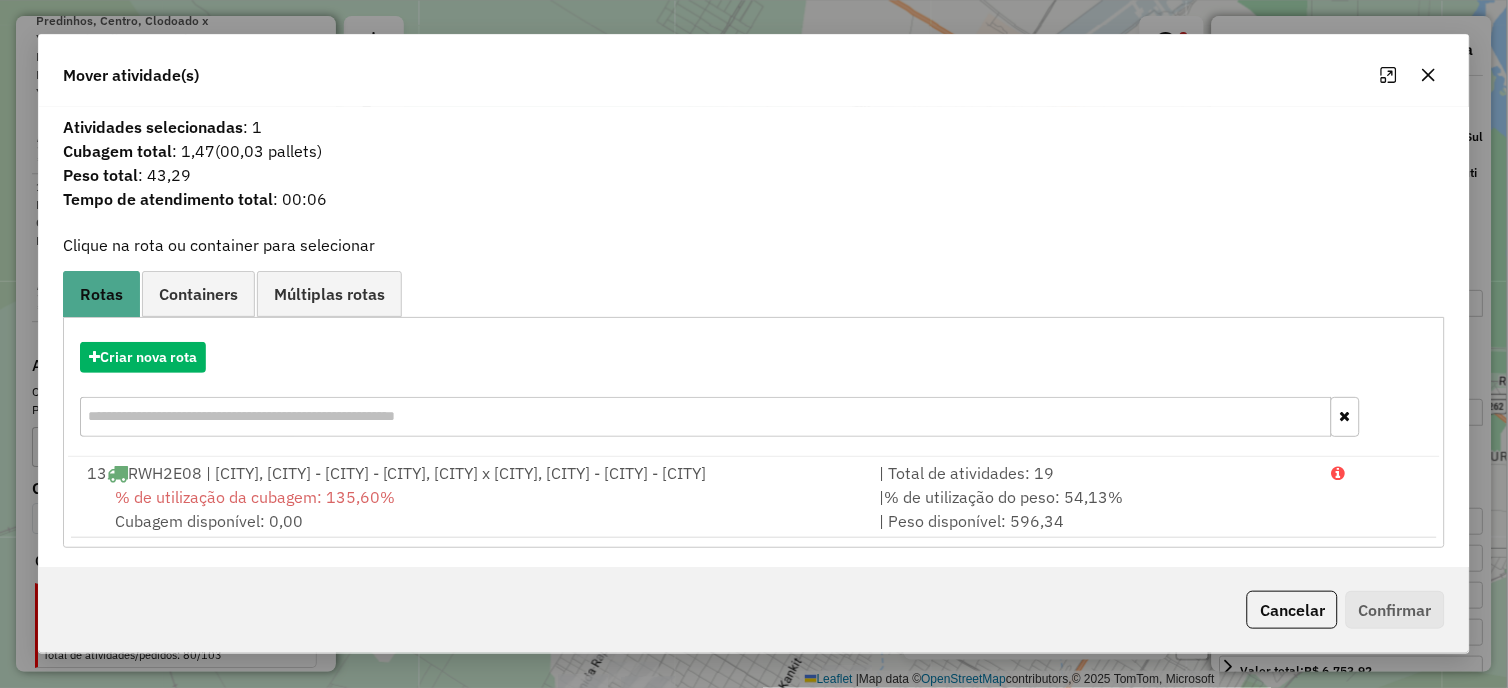 click on "13 [PLATE] | [Bairro] e [Bairro], [Bairro] x [Bairro], [Bairro] - [Bairro] - [Bairro], [Bairro] x [Bairro]" at bounding box center [471, 473] 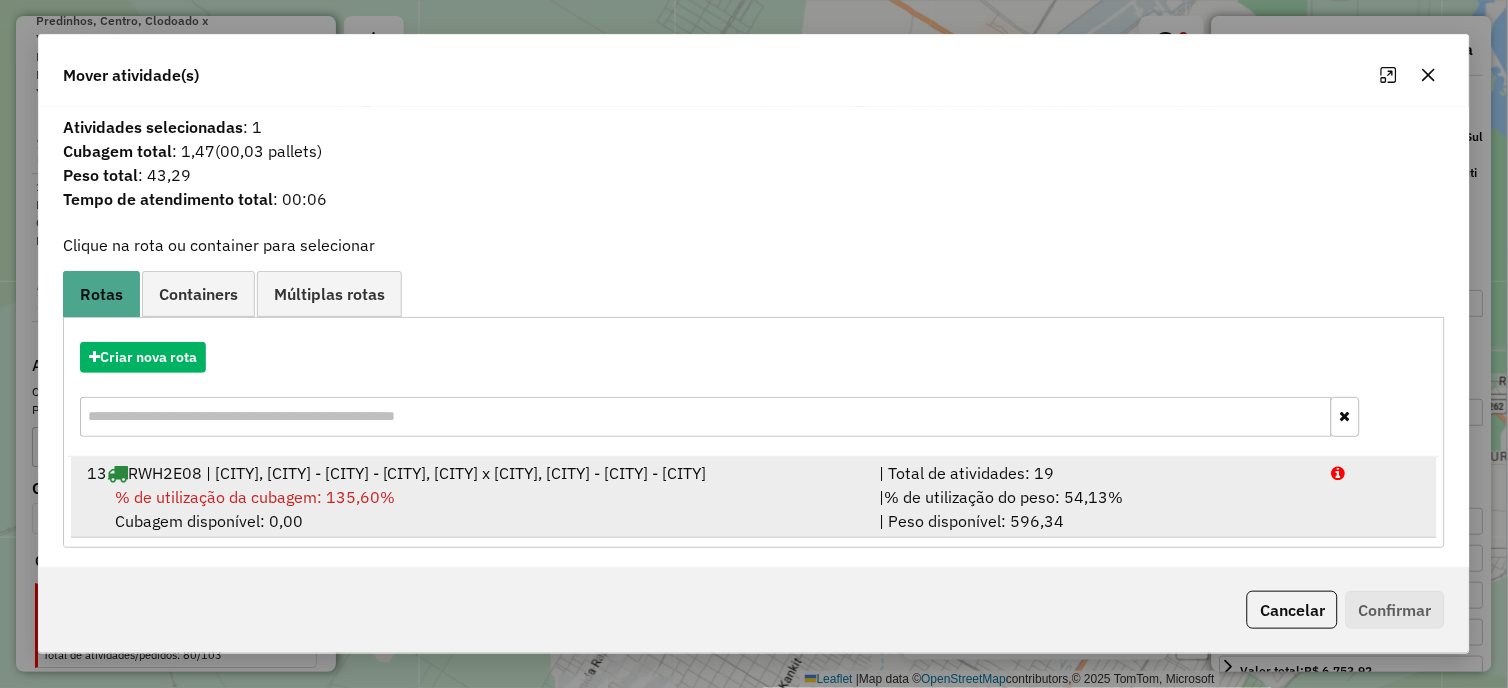 click on "13 [PLATE] | [Bairro] e [Bairro], [Bairro] x [Bairro], [Bairro] - [Bairro] - [Bairro], [Bairro] x [Bairro]" at bounding box center [471, 473] 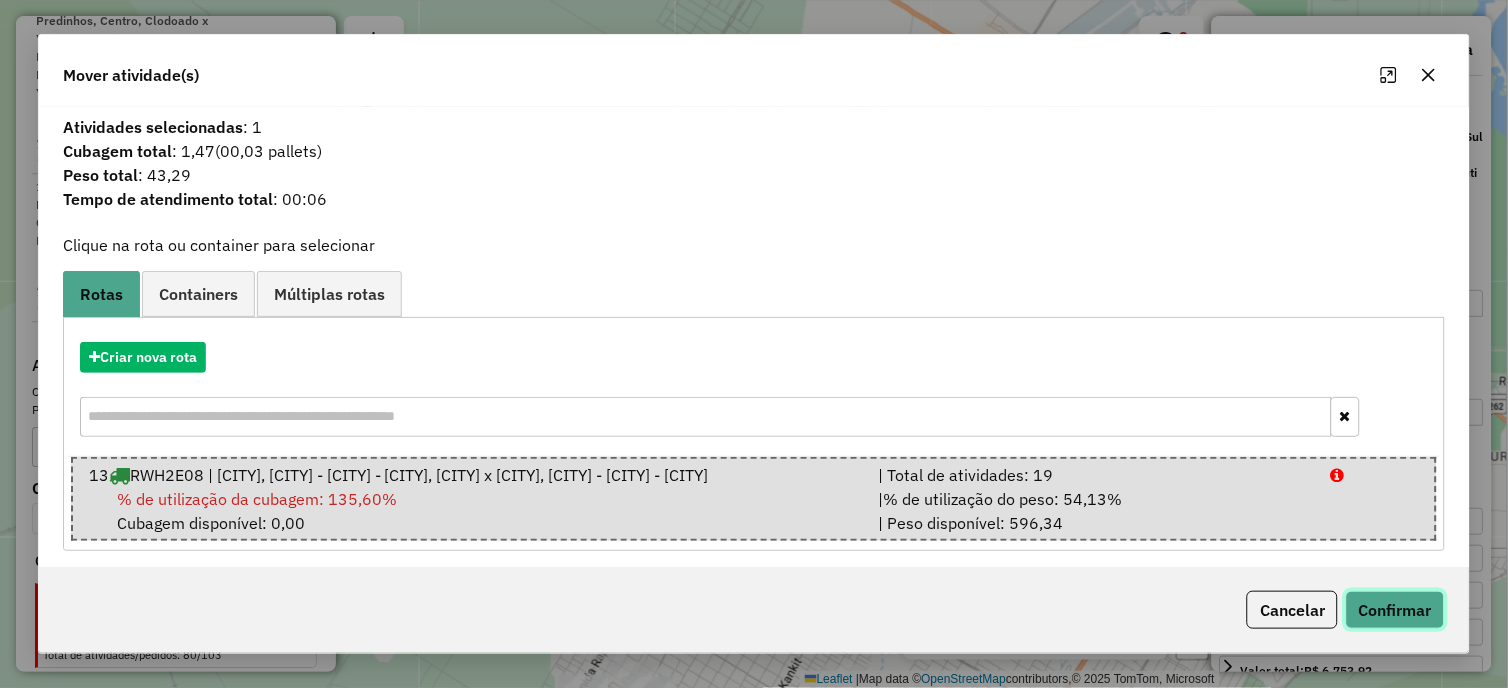 click on "Confirmar" 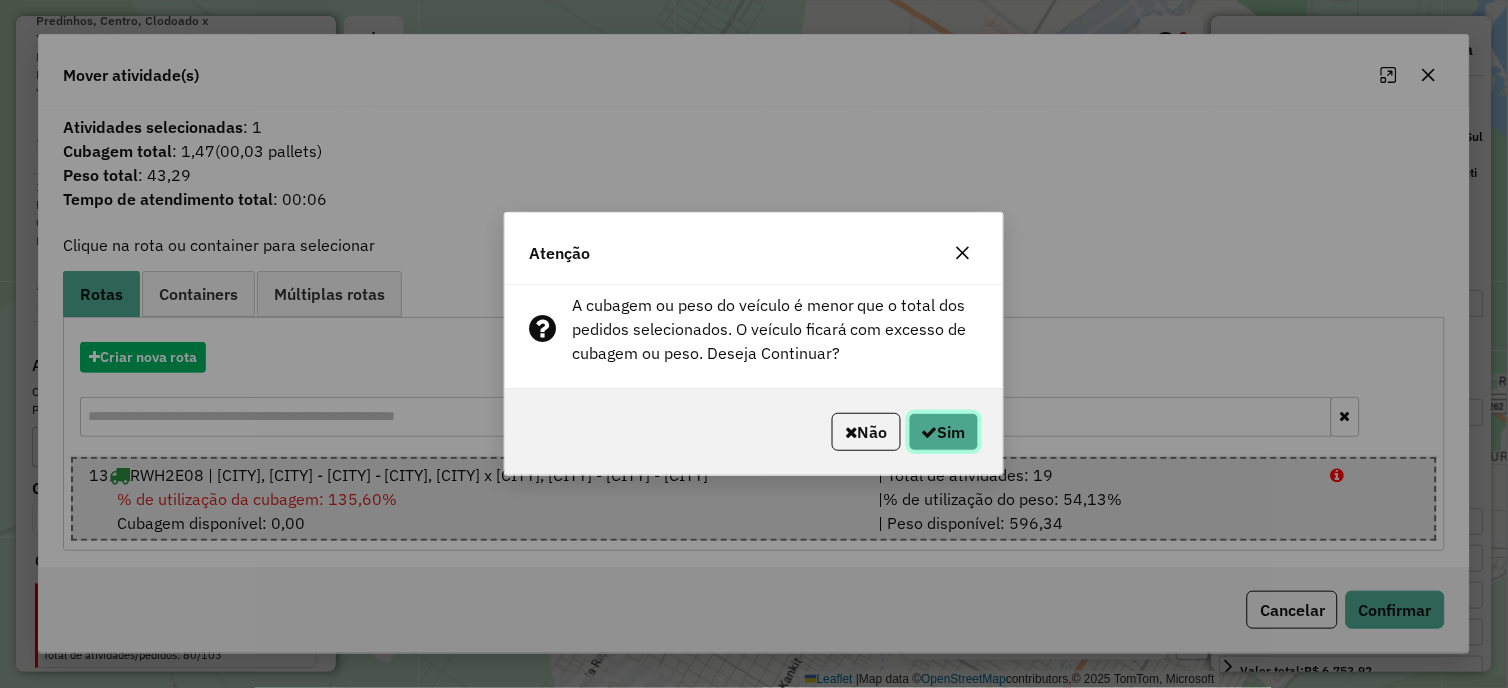 click on "Sim" 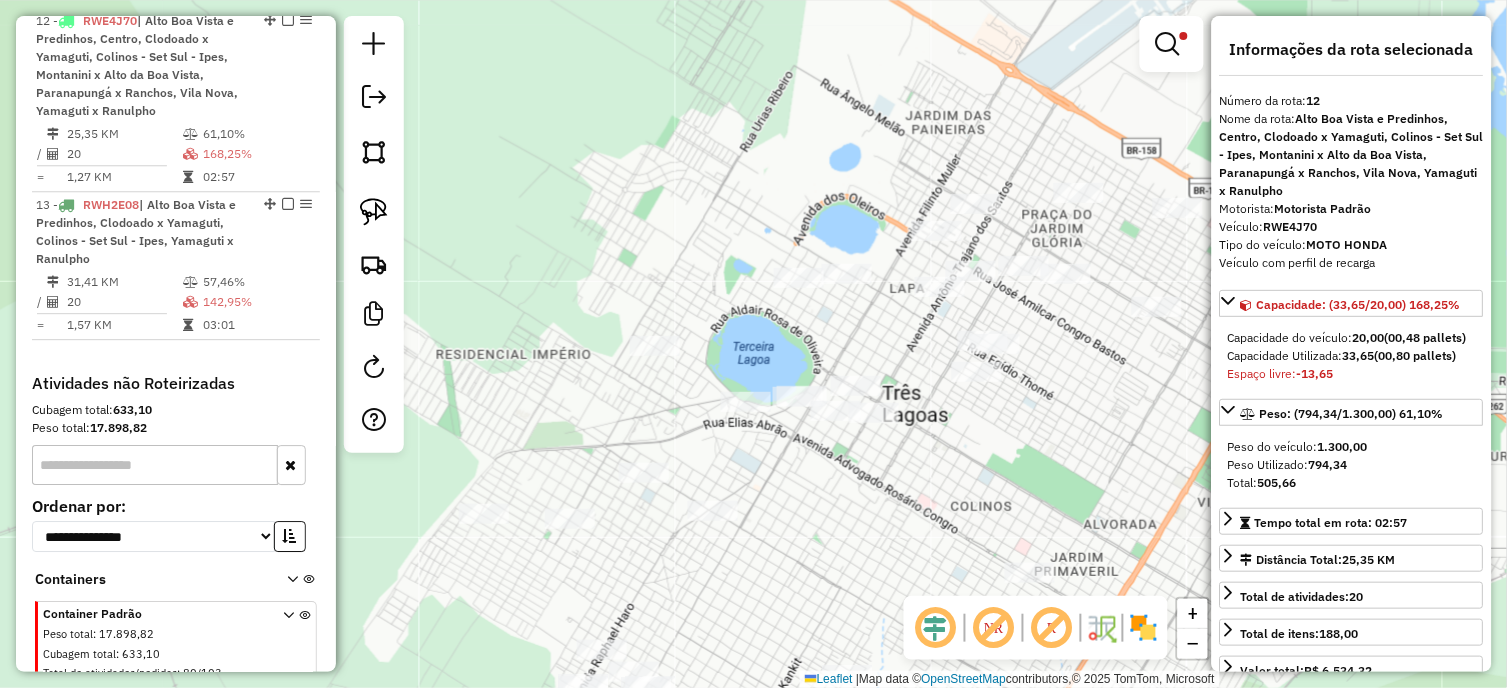scroll, scrollTop: 1114, scrollLeft: 0, axis: vertical 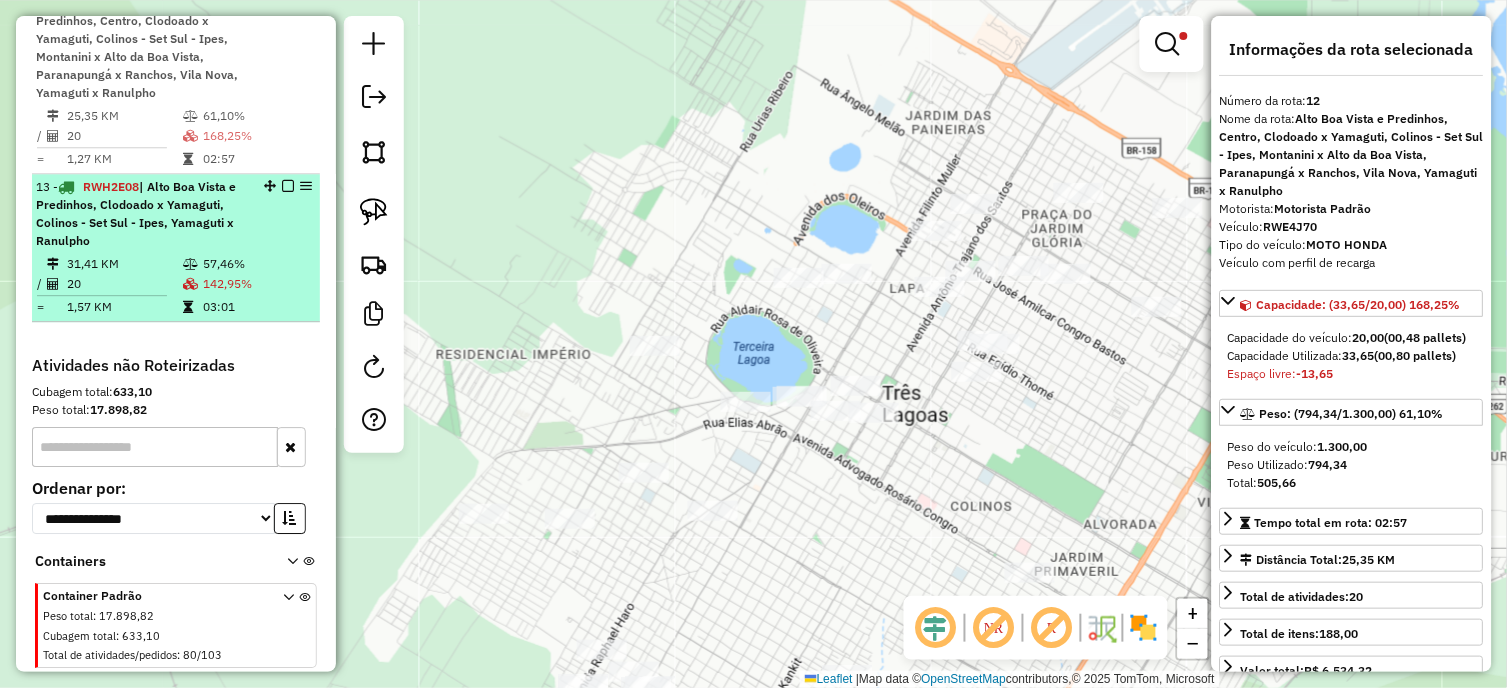 click on "13 -       [PLATE]   | [Bairro] e [Bairro], [Bairro] x [Bairro], [Bairro] - [Bairro] - [Bairro], [Bairro] x [Bairro]  [NUMBER] KM   [NUMBER]%  /  [NUMBER]   [NUMBER]%     =  [NUMBER] KM   [TIME]" at bounding box center (176, 248) 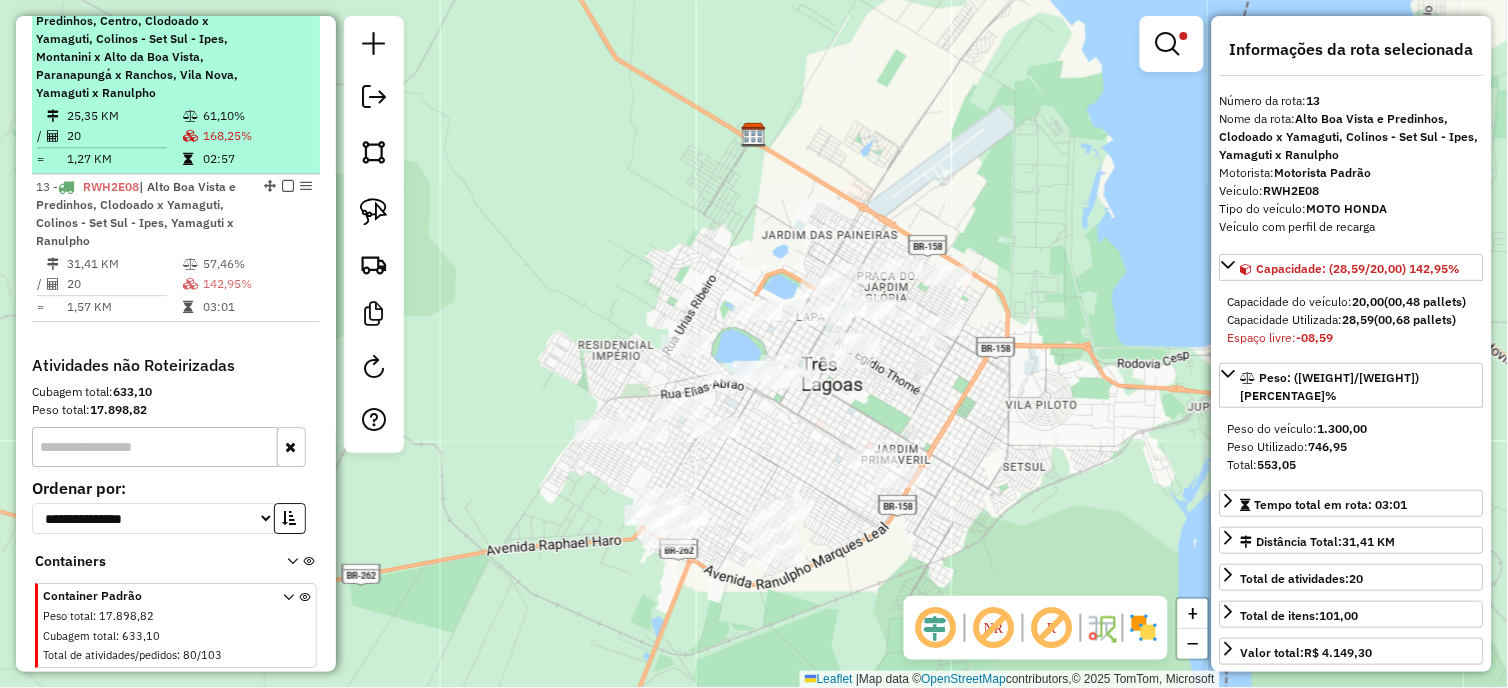 click on "61,10%" at bounding box center (257, 116) 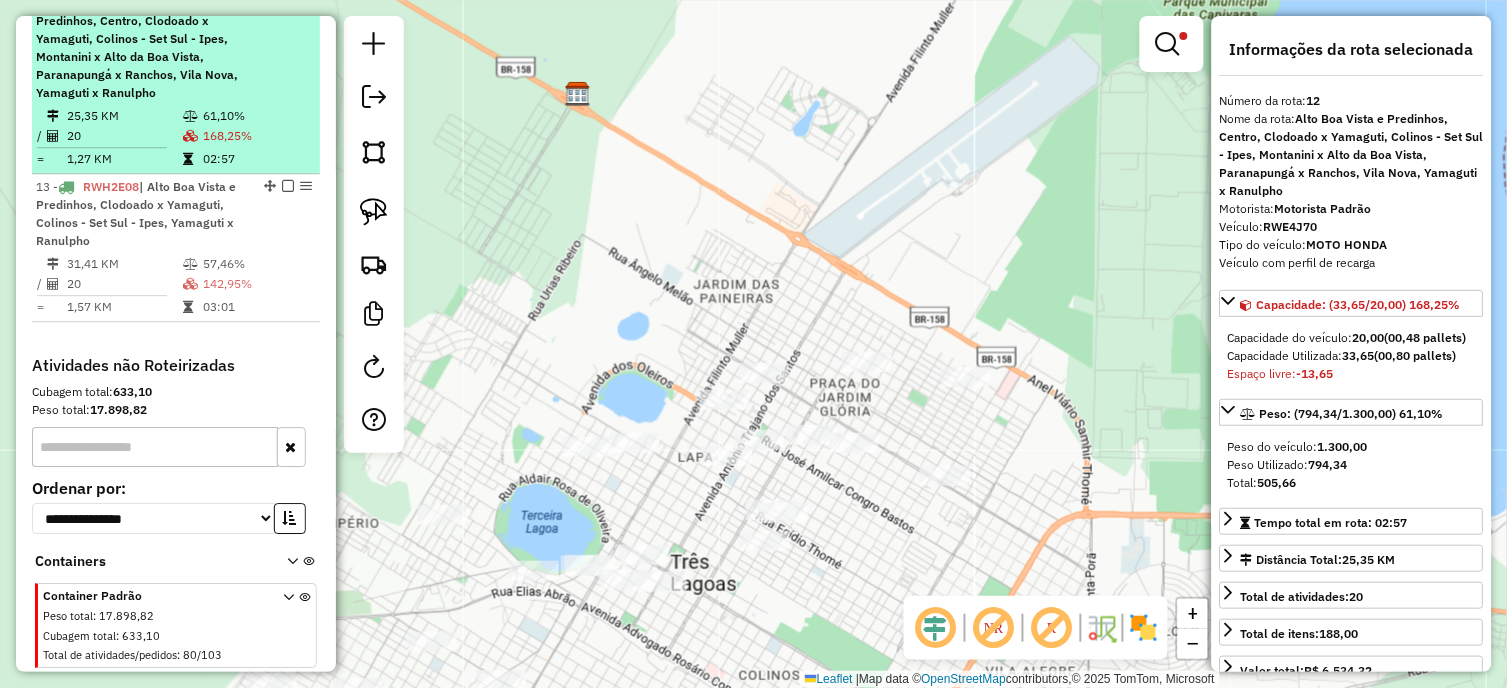 click at bounding box center (288, 2) 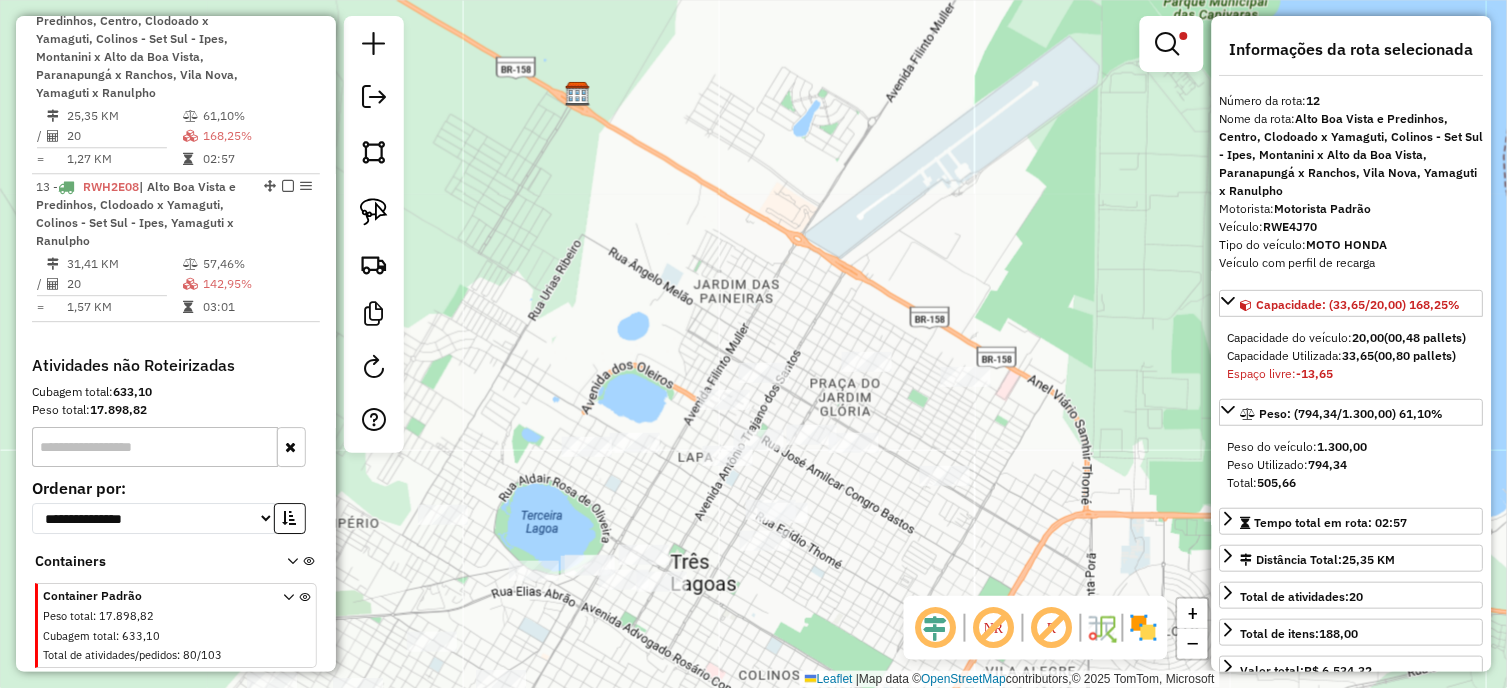 scroll, scrollTop: 1026, scrollLeft: 0, axis: vertical 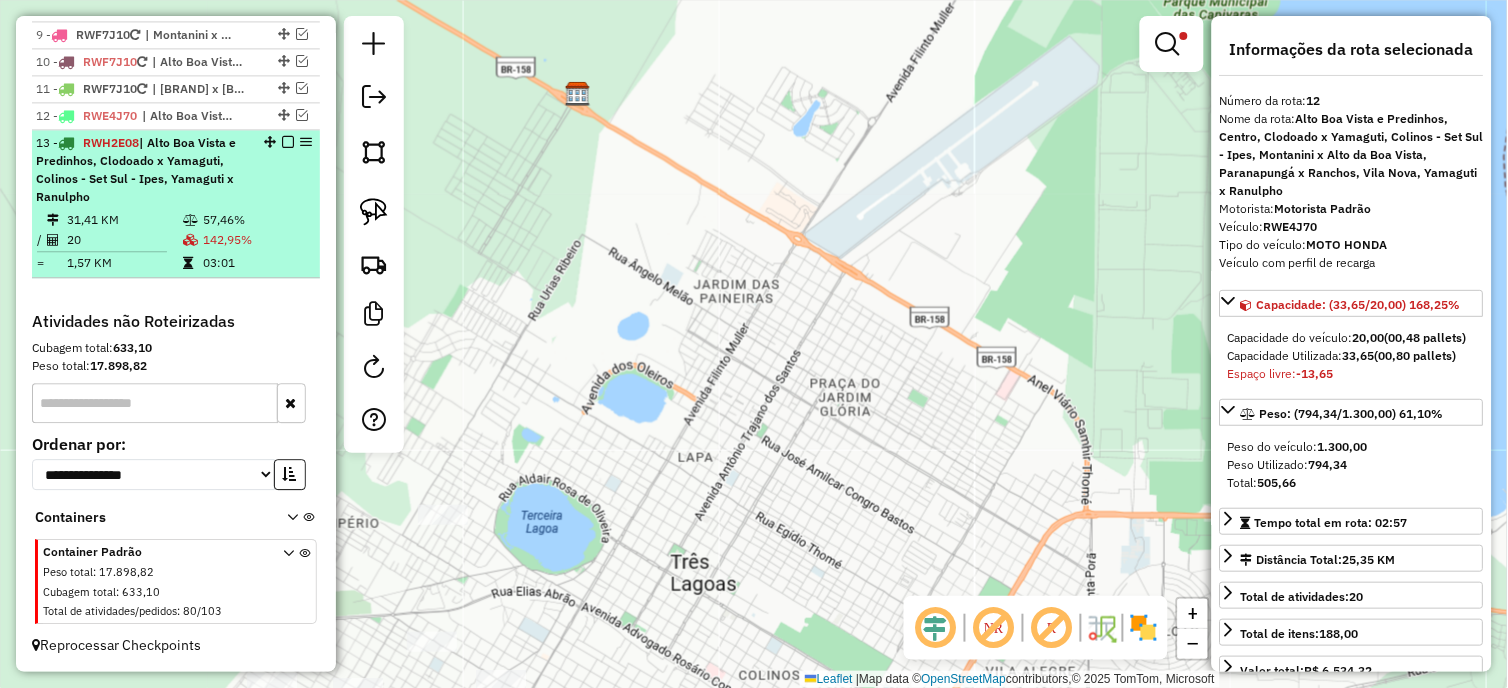 click on "13 -       [PLATE]   | [Bairro] e [Bairro], [Bairro], [Bairro] x [Bairro], [Bairro] - [Bairro] - [Bairro], [Bairro] x [Bairro], [Bairro] x [Bairro], [Bairro] x [Bairro]" at bounding box center (142, 170) 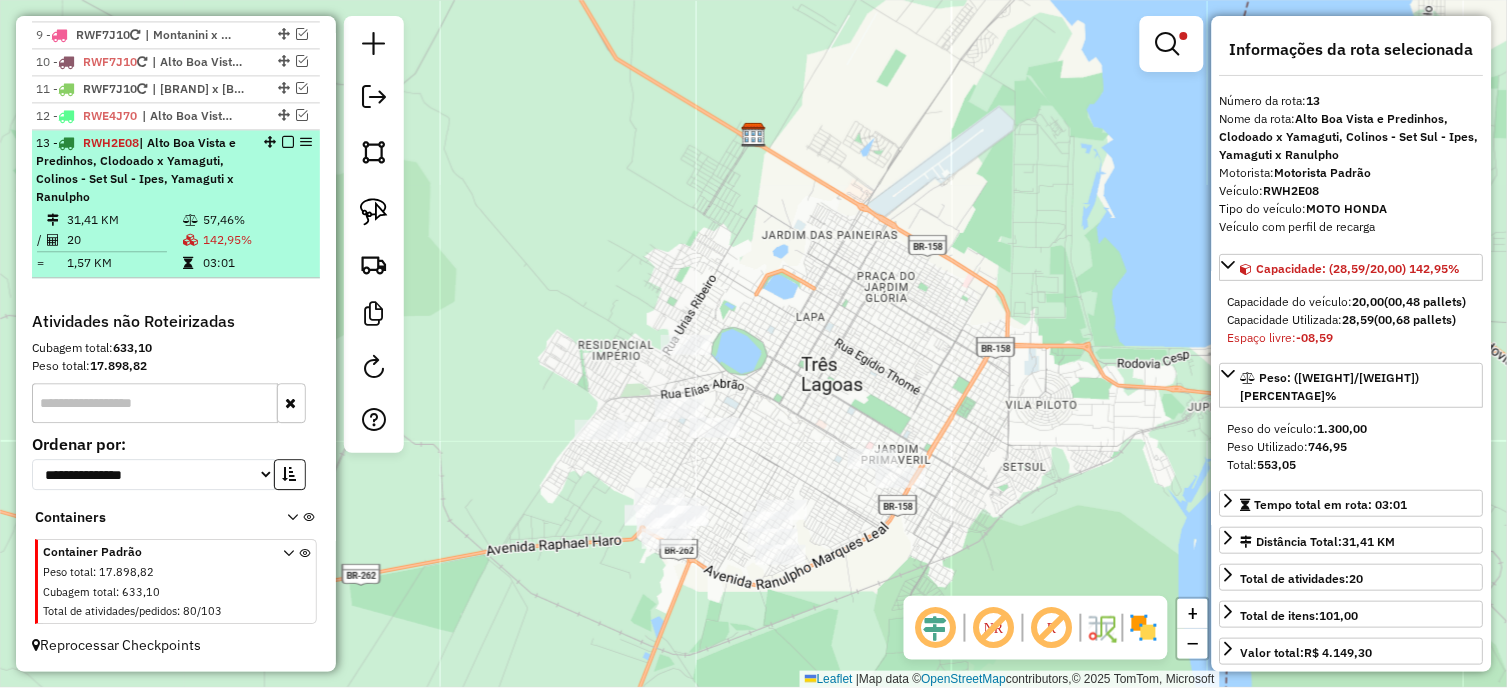 click at bounding box center (288, 142) 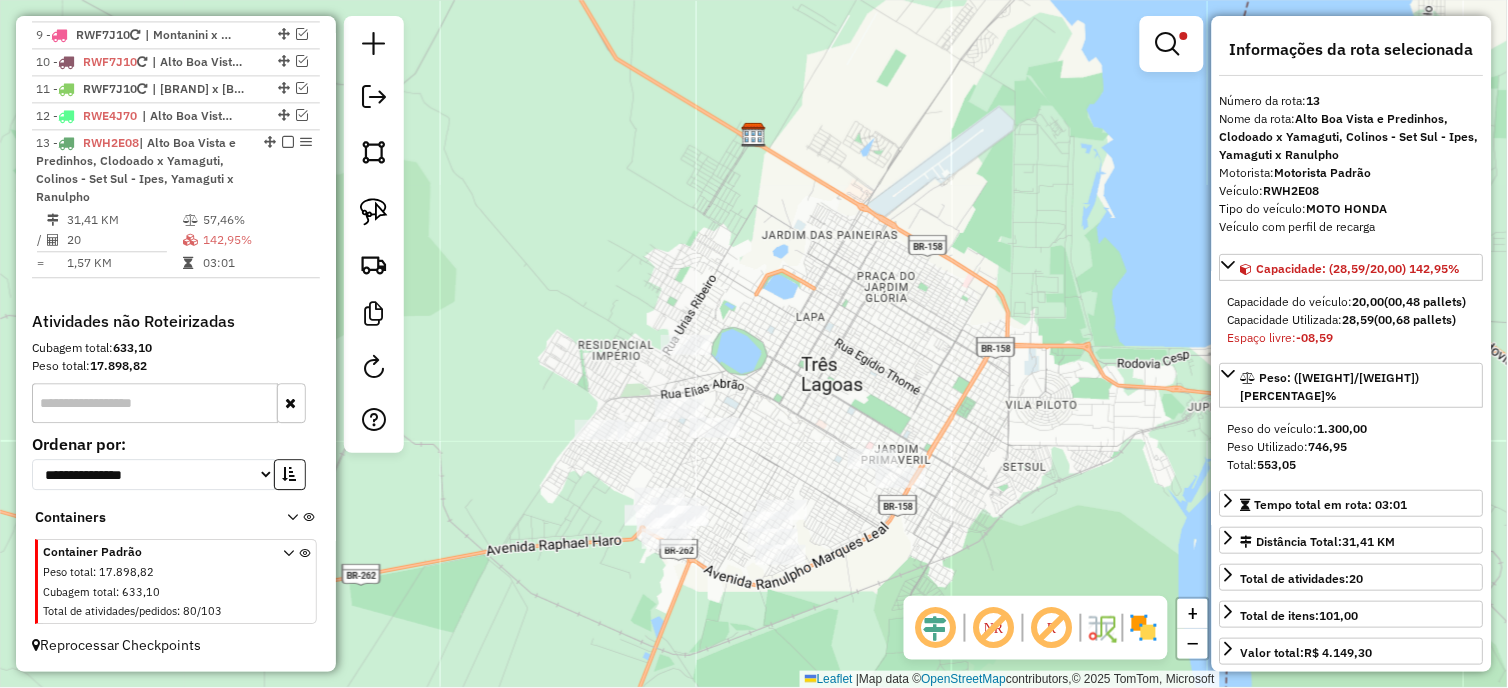 scroll, scrollTop: 905, scrollLeft: 0, axis: vertical 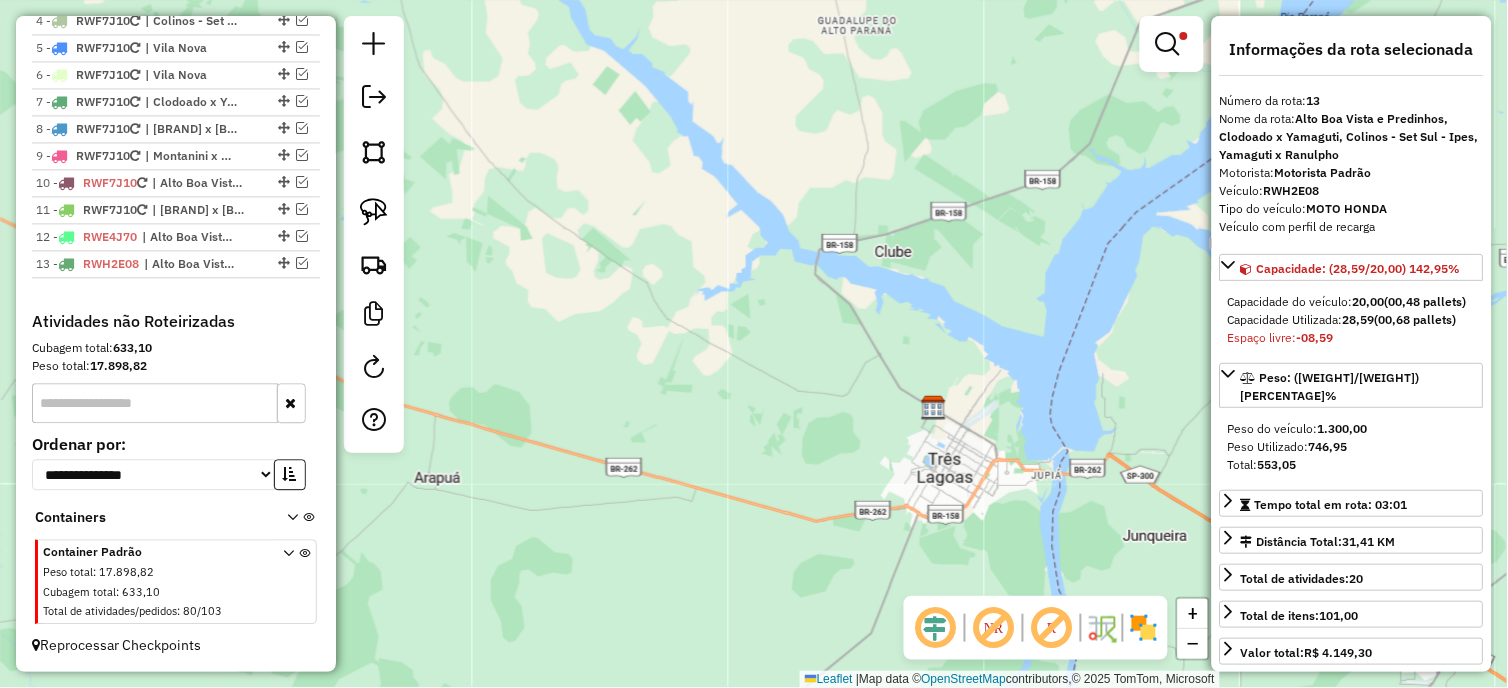 click 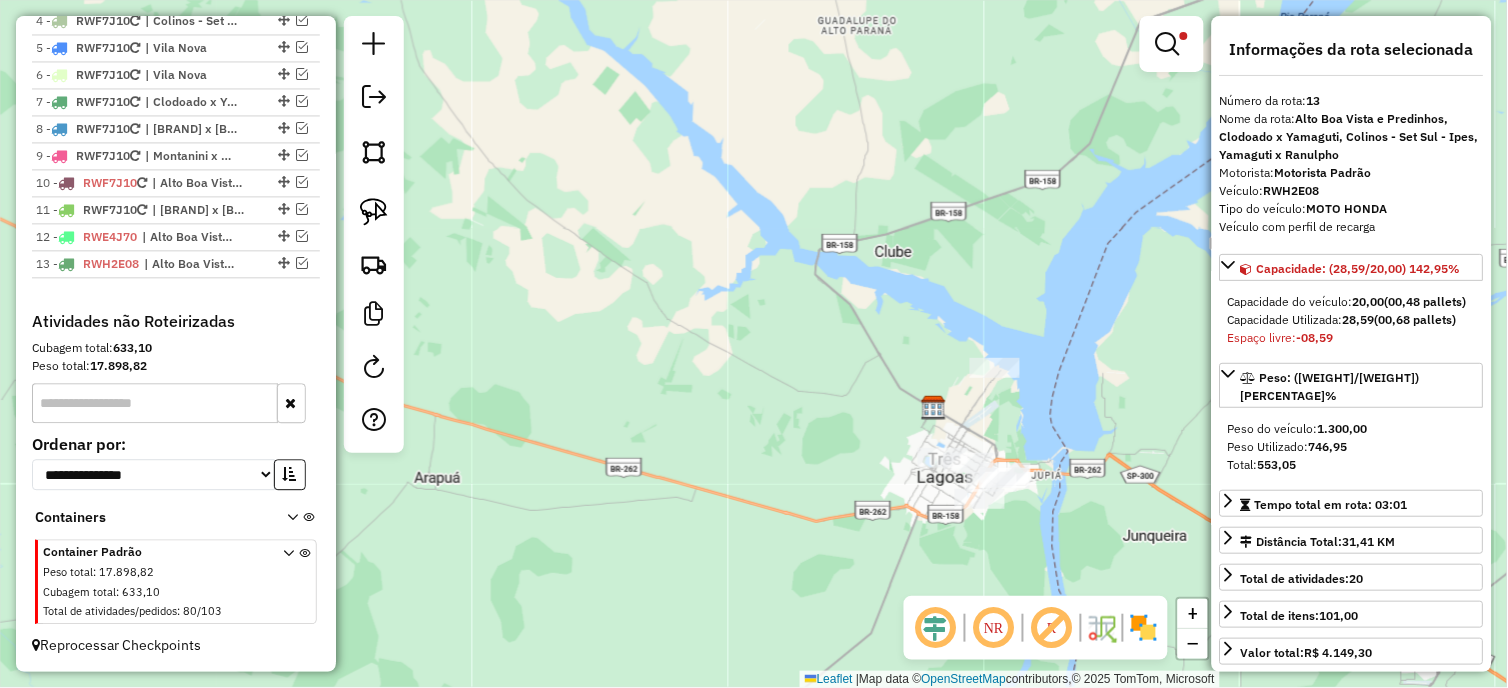 click at bounding box center [1168, 44] 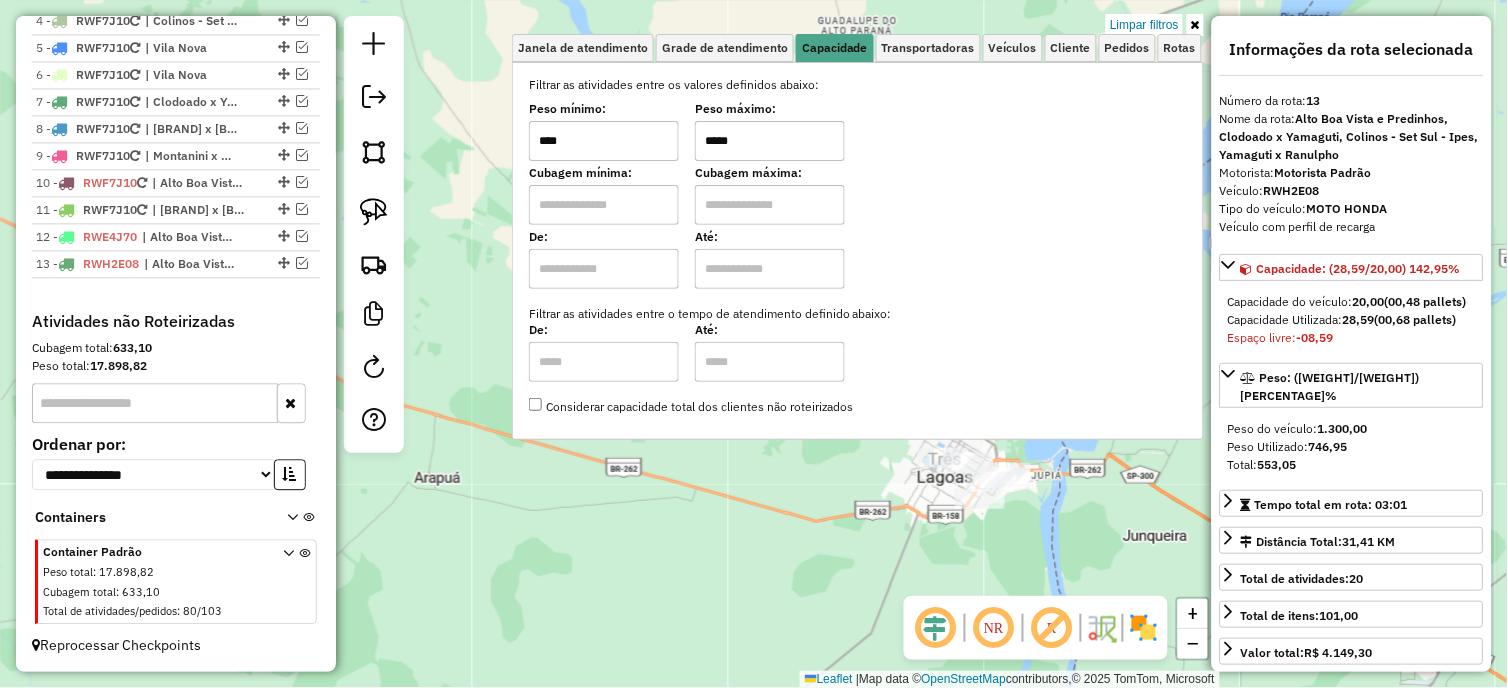 drag, startPoint x: 764, startPoint y: 135, endPoint x: 646, endPoint y: 158, distance: 120.22063 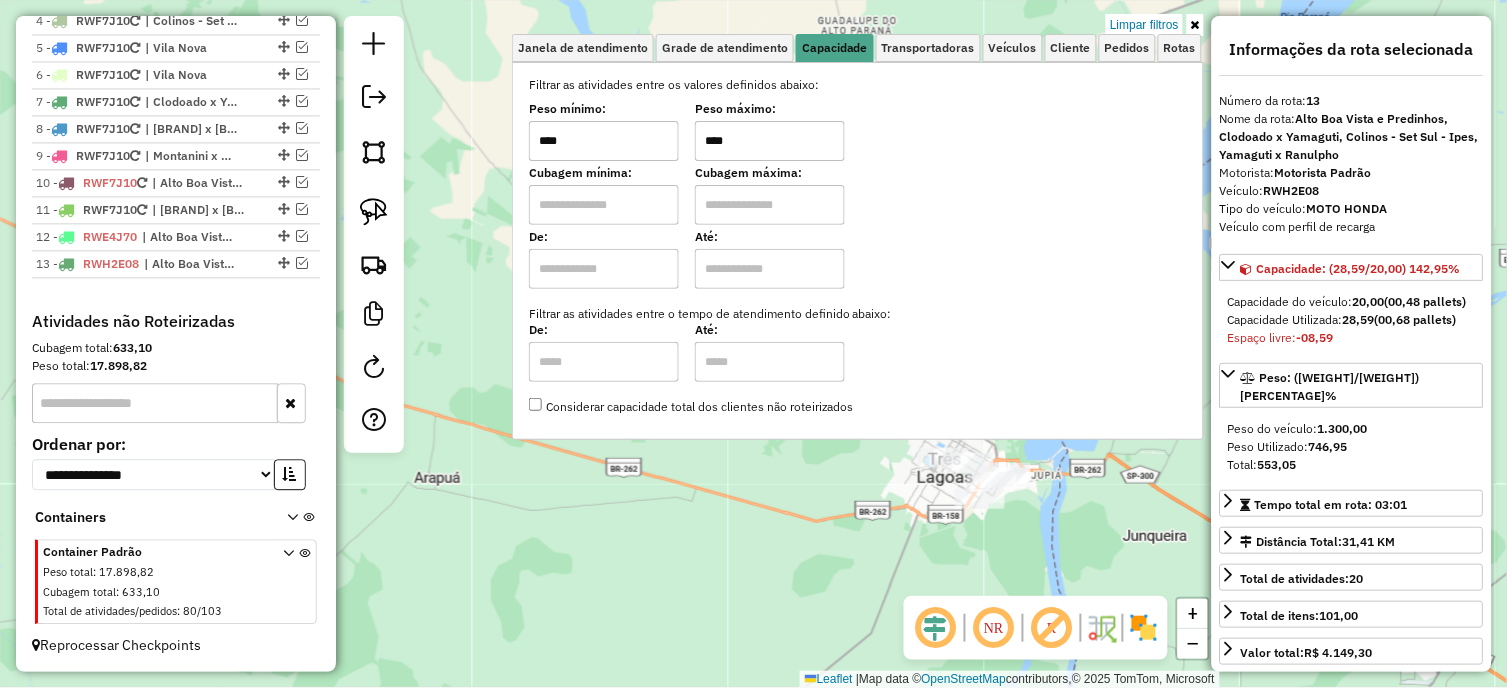 type on "****" 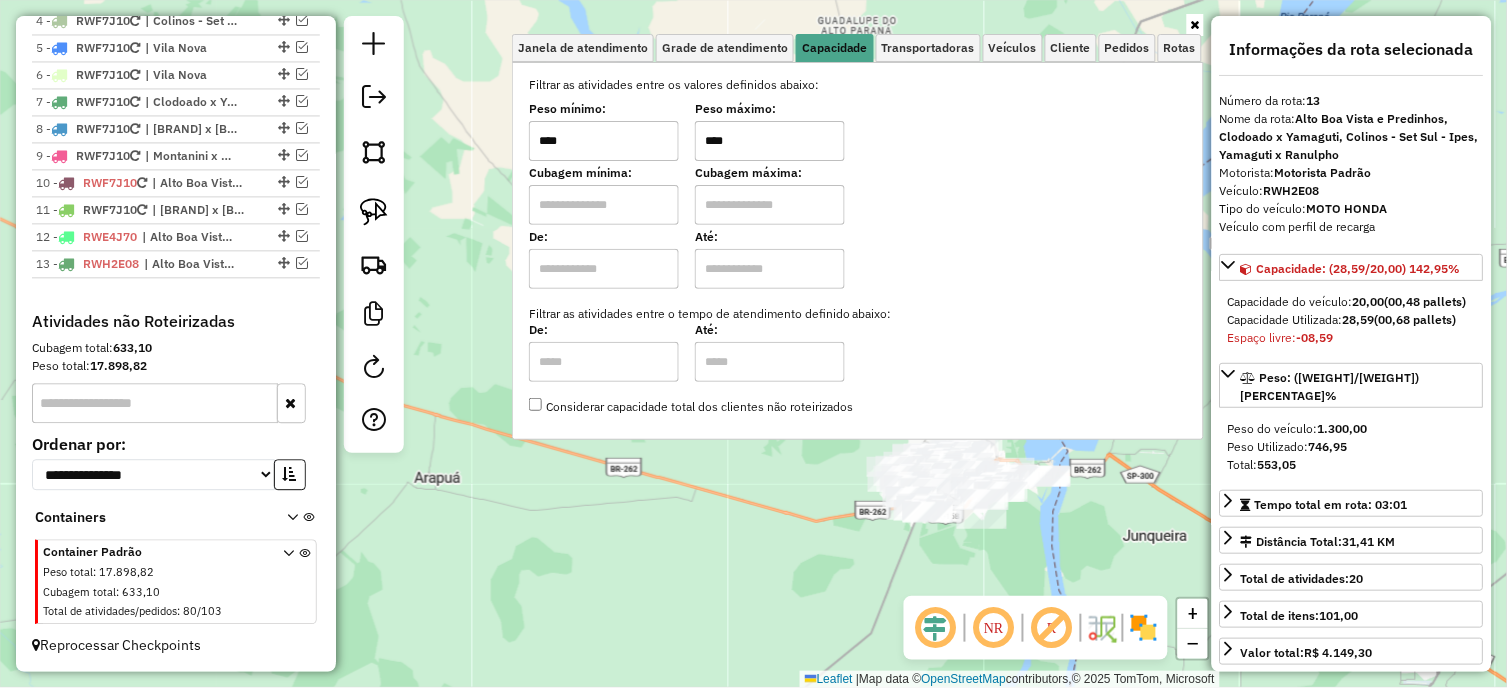 click on "Janela de atendimento Grade de atendimento Capacidade Transportadoras Veículos Cliente Pedidos  Rotas Selecione os dias de semana para filtrar as janelas de atendimento  Seg   Ter   Qua   Qui   Sex   Sáb   Dom  Informe o período da janela de atendimento: De: Até:  Filtrar exatamente a janela do cliente  Considerar janela de atendimento padrão  Selecione os dias de semana para filtrar as grades de atendimento  Seg   Ter   Qua   Qui   Sex   Sáb   Dom   Considerar clientes sem dia de atendimento cadastrado  Clientes fora do dia de atendimento selecionado Filtrar as atividades entre os valores definidos abaixo:  Peso mínimo:  ****  Peso máximo:  ****  Cubagem mínima:   Cubagem máxima:   De:   Até:  Filtrar as atividades entre o tempo de atendimento definido abaixo:  De:   Até:   Considerar capacidade total dos clientes não roteirizados Transportadora: Selecione um ou mais itens Tipo de veículo: Selecione um ou mais itens Veículo: Selecione um ou mais itens Motorista: Selecione um ou mais itens De:" 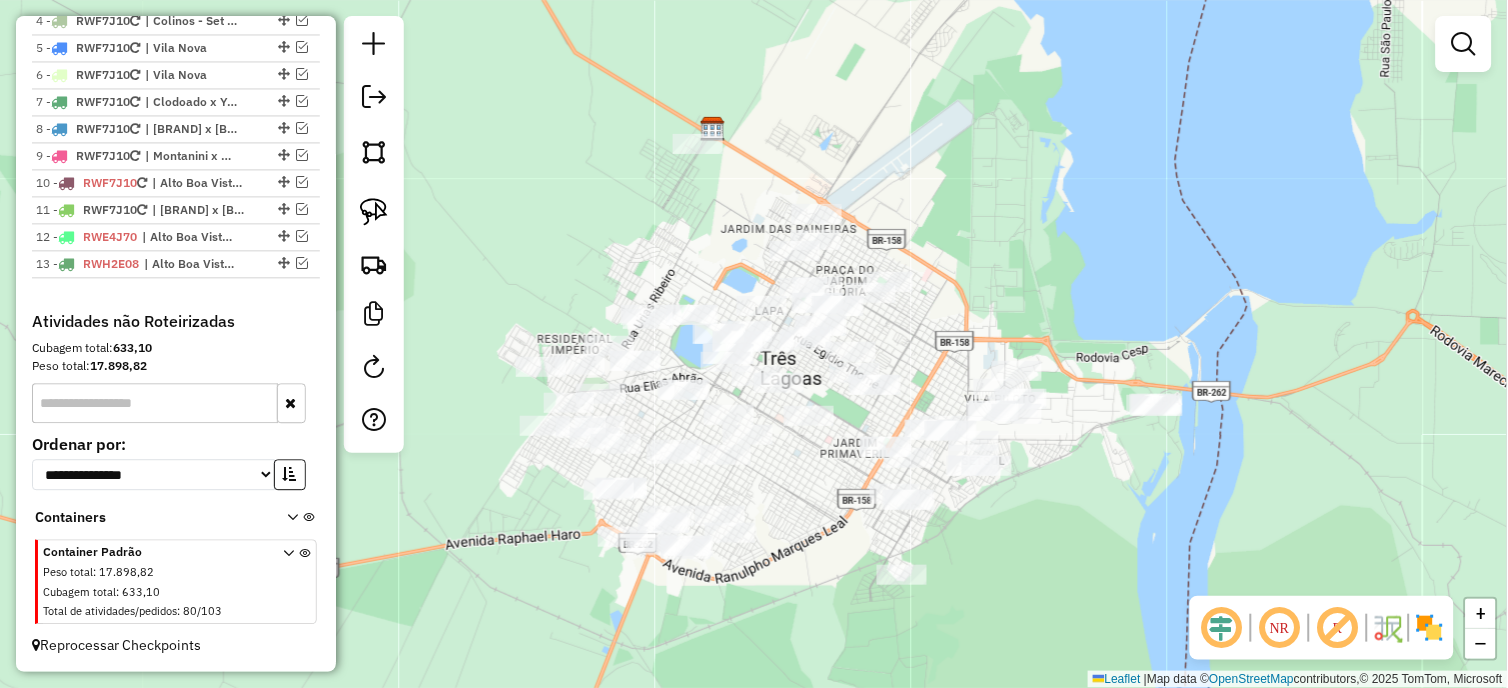 drag, startPoint x: 1036, startPoint y: 657, endPoint x: 1125, endPoint y: 485, distance: 193.66208 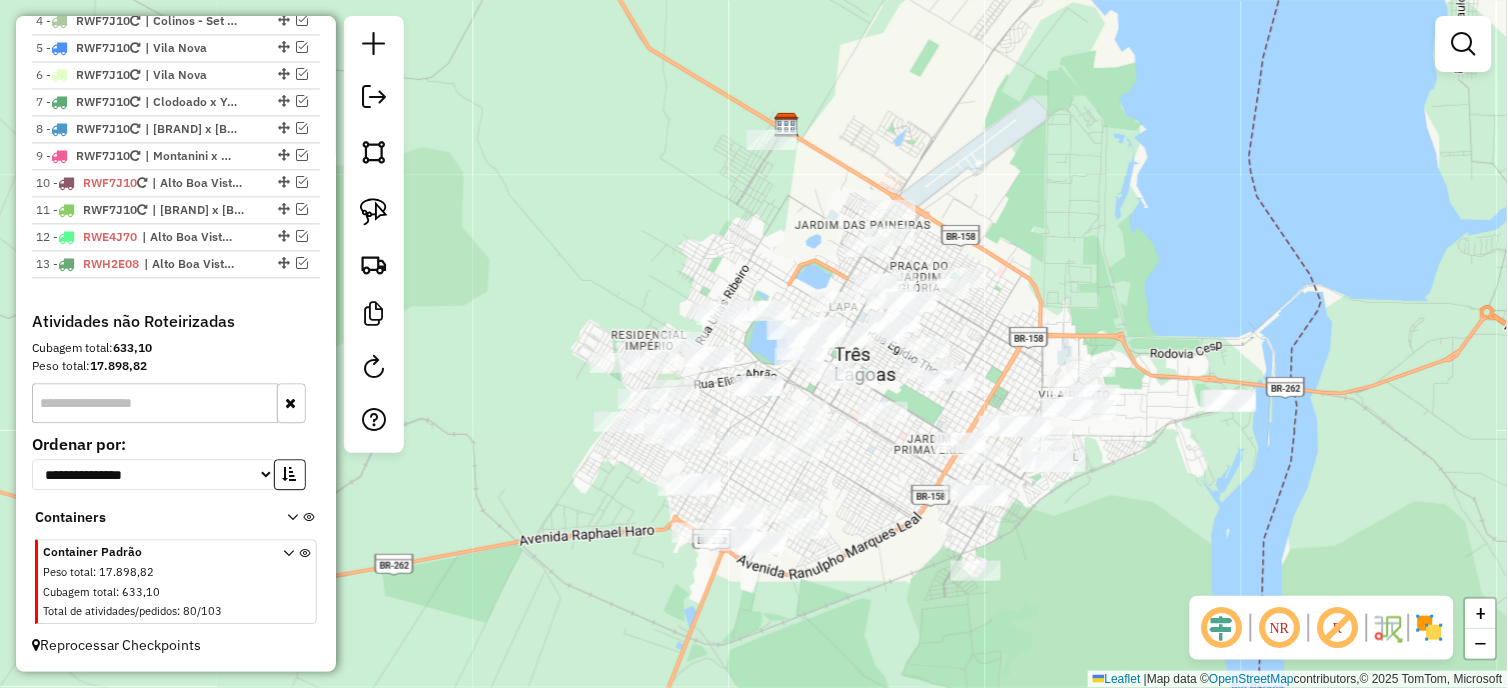 drag, startPoint x: 543, startPoint y: 194, endPoint x: 565, endPoint y: 301, distance: 109.23827 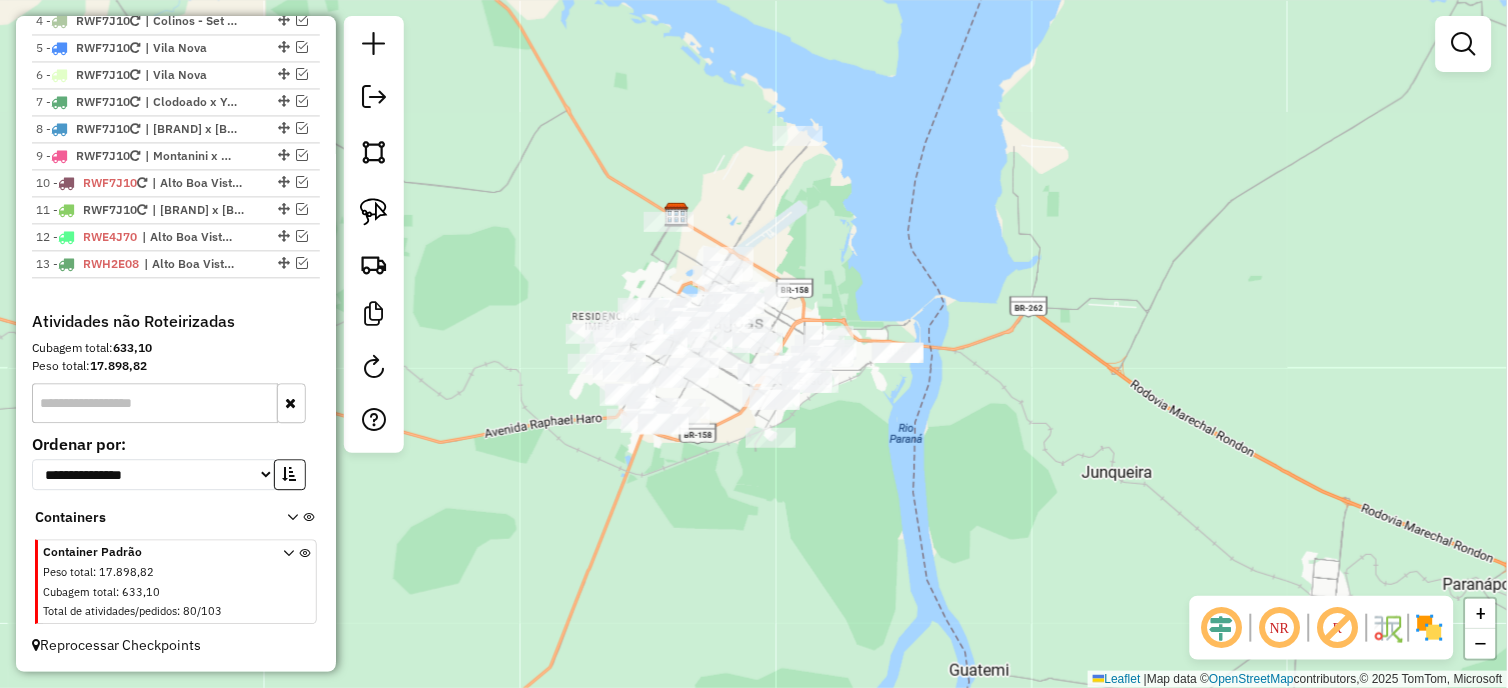 drag, startPoint x: 967, startPoint y: 140, endPoint x: 1078, endPoint y: 182, distance: 118.680244 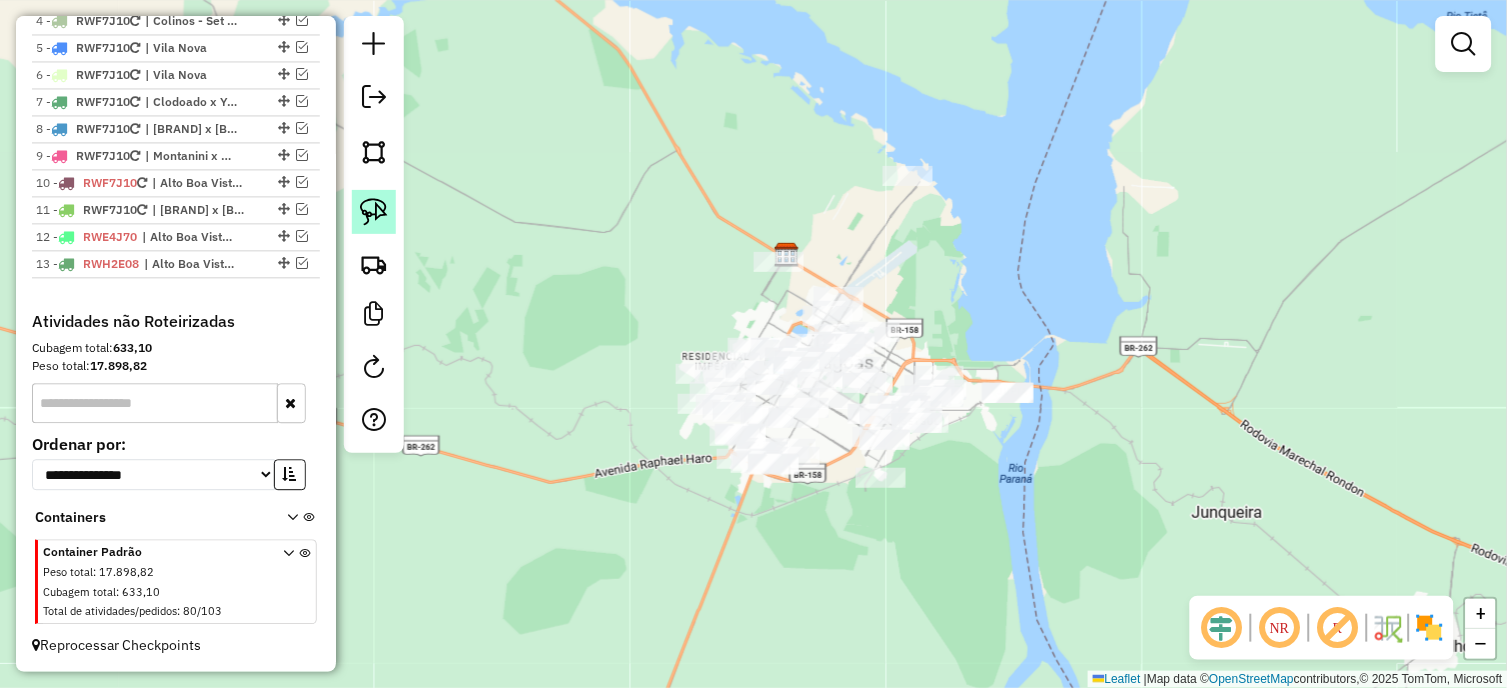 click 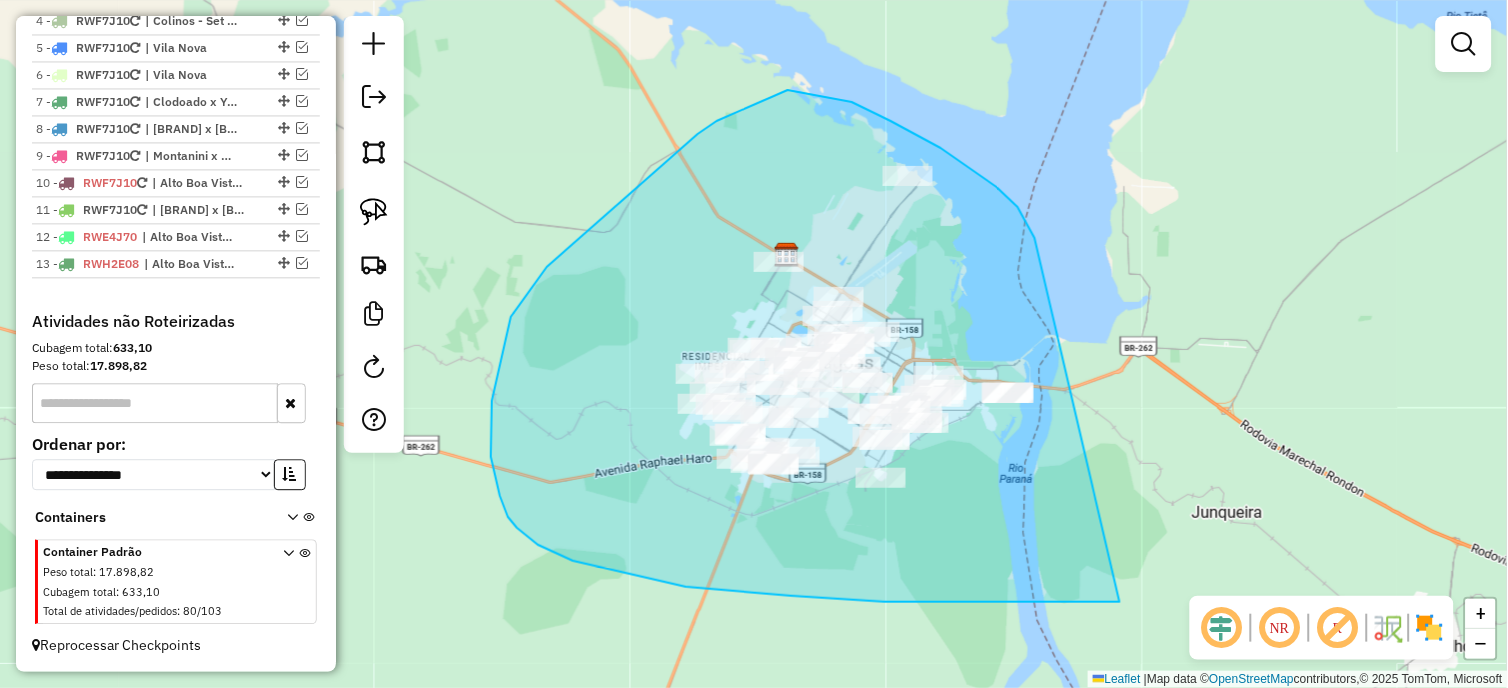 drag, startPoint x: 1035, startPoint y: 238, endPoint x: 1254, endPoint y: 568, distance: 396.05682 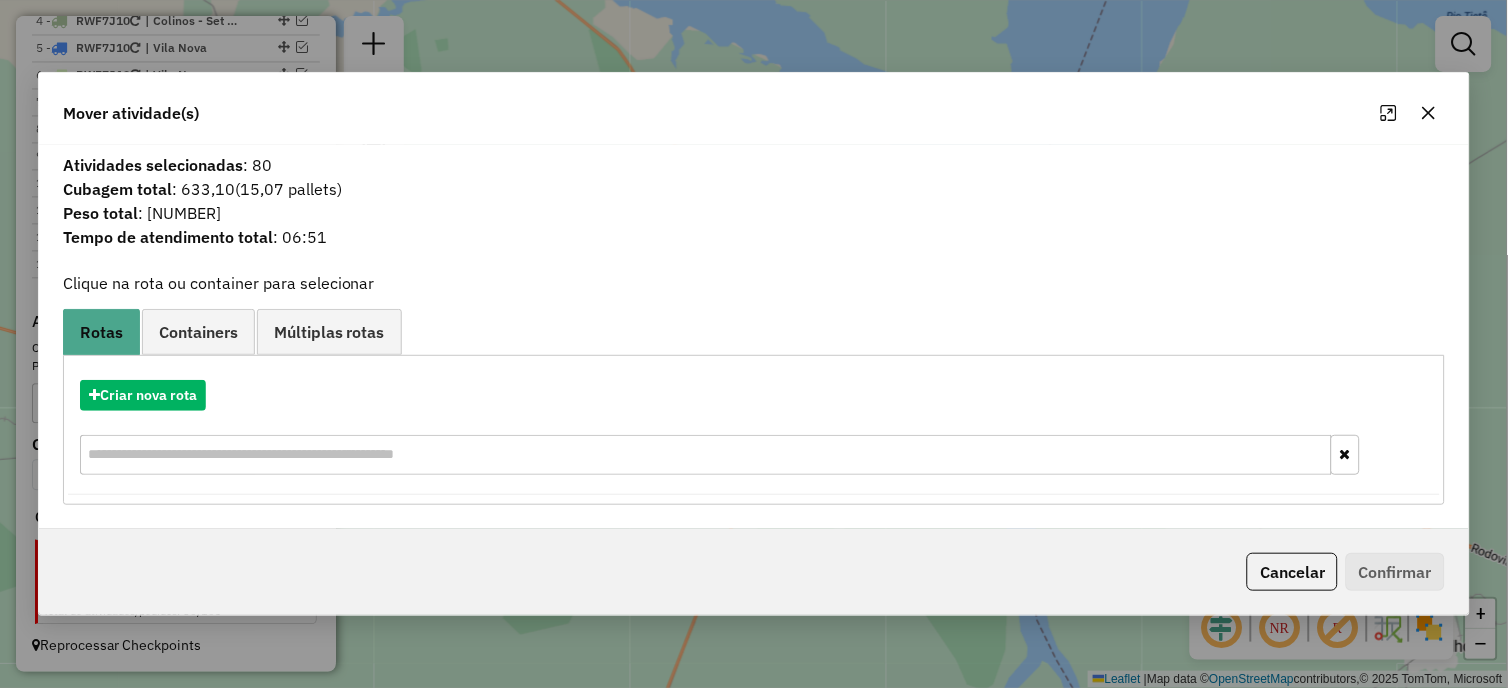 click 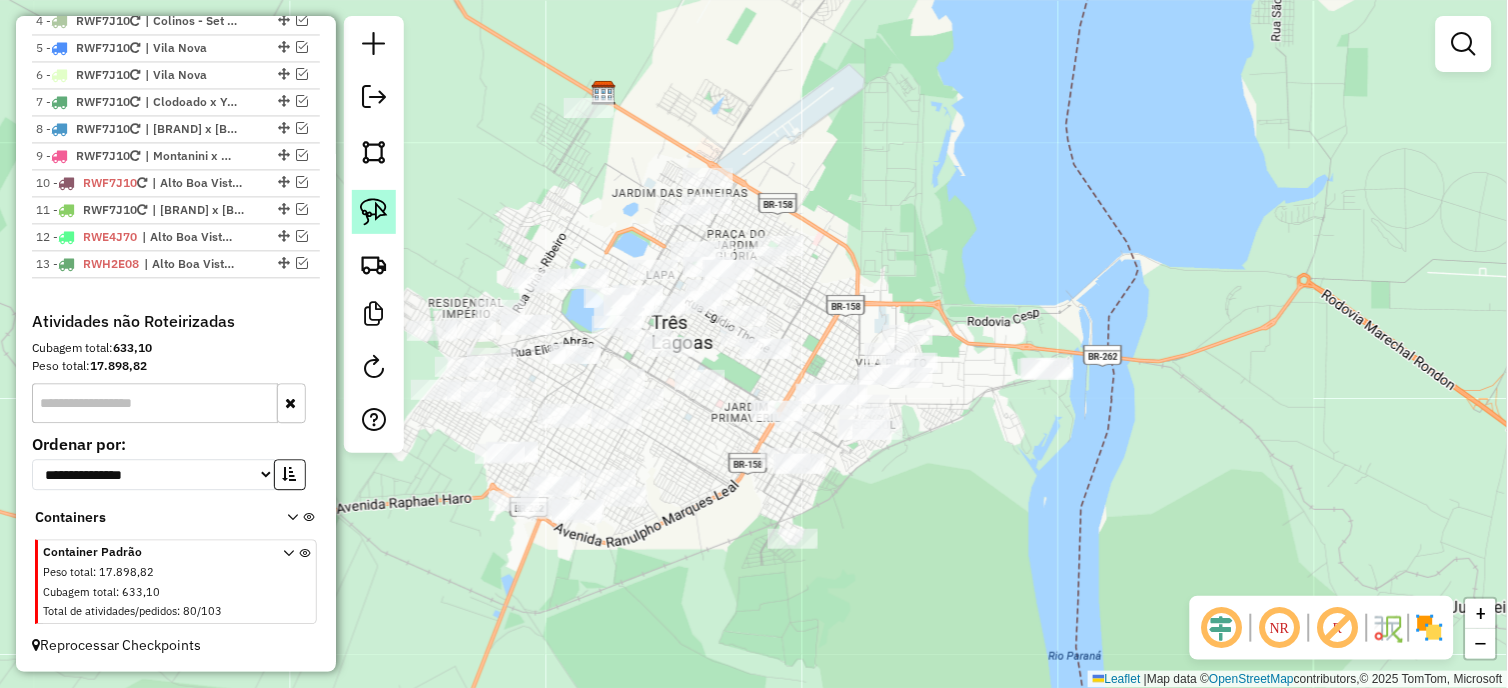 drag, startPoint x: 368, startPoint y: 191, endPoint x: 782, endPoint y: 287, distance: 424.9847 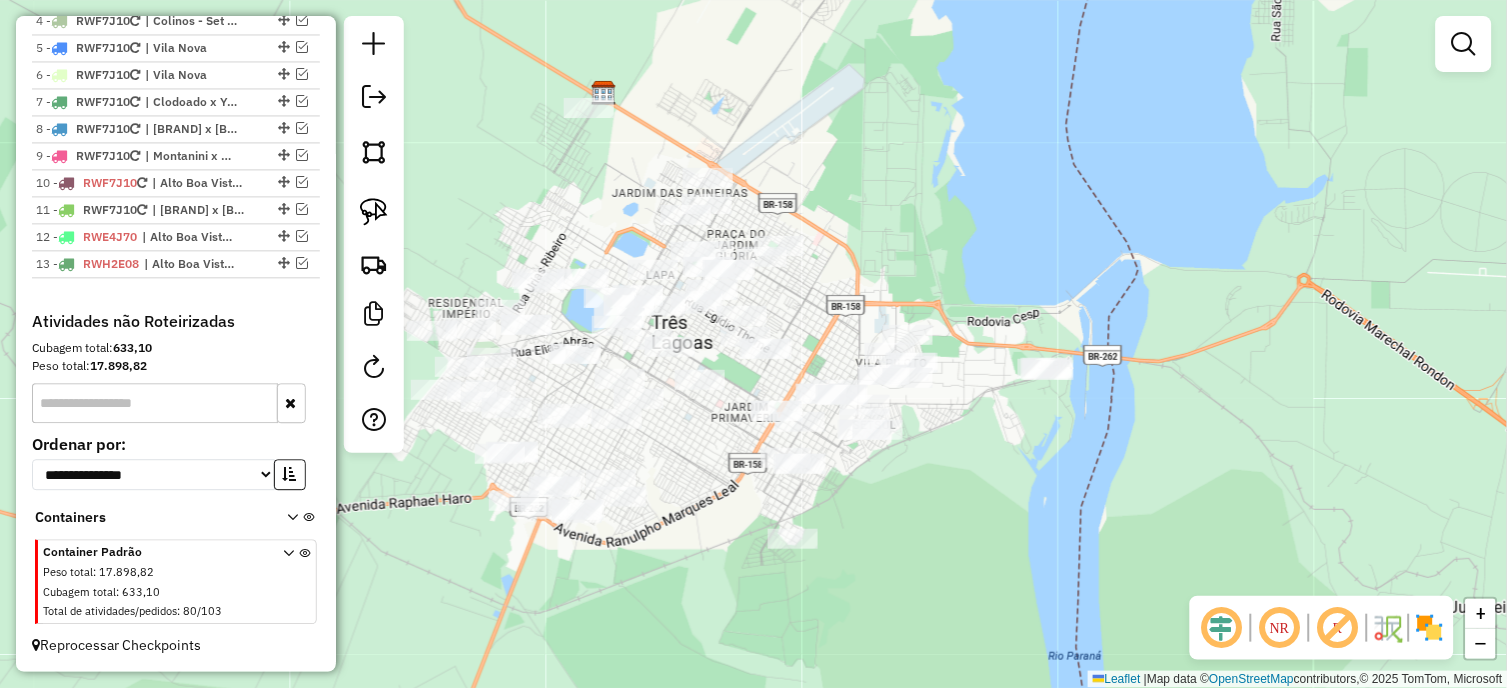 click 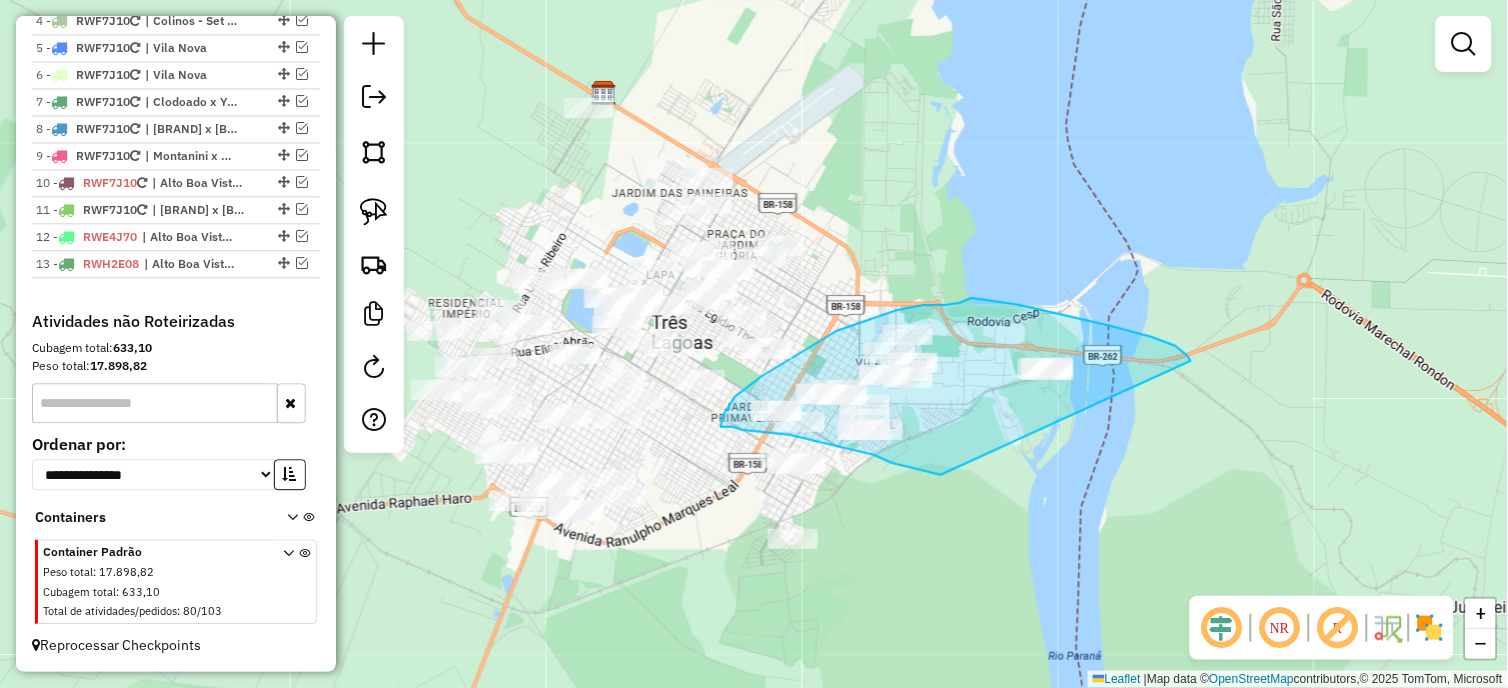 drag, startPoint x: 1191, startPoint y: 361, endPoint x: 941, endPoint y: 475, distance: 274.76535 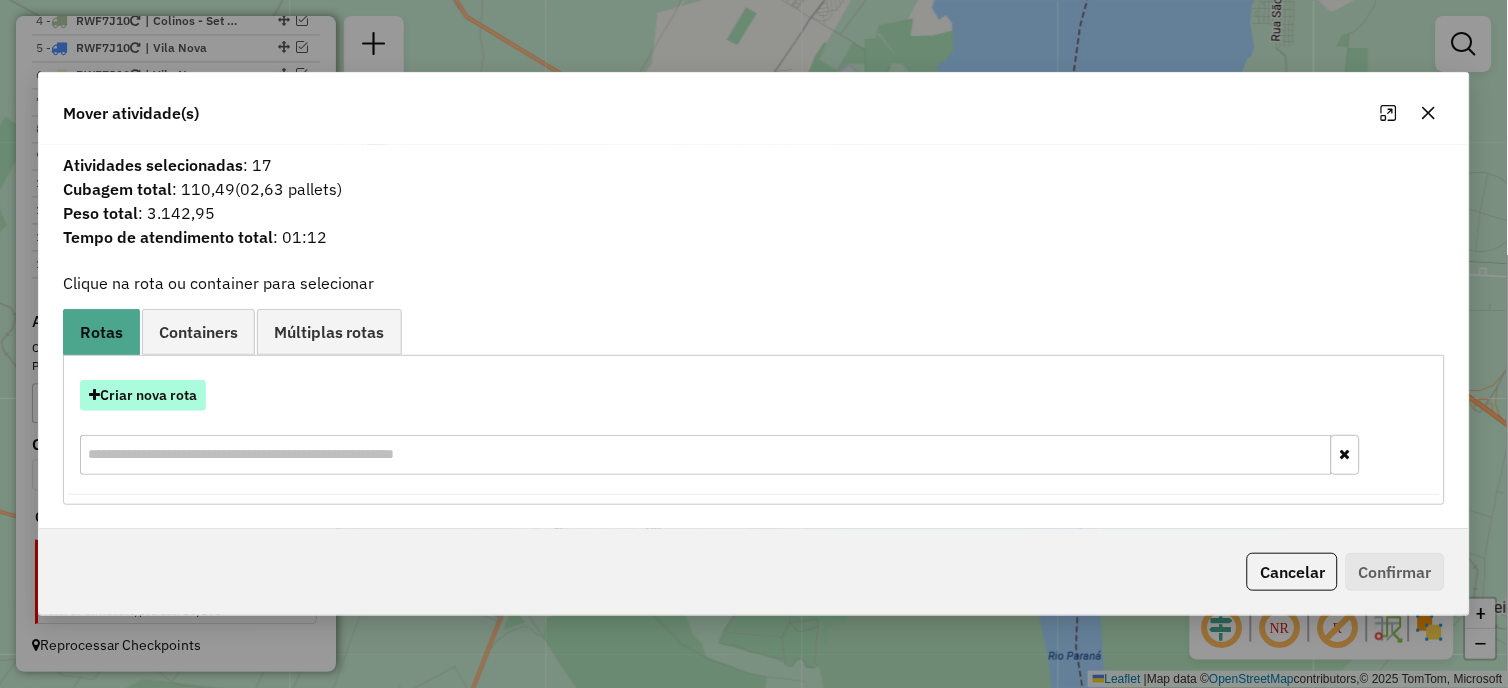 click on "Criar nova rota" at bounding box center [143, 395] 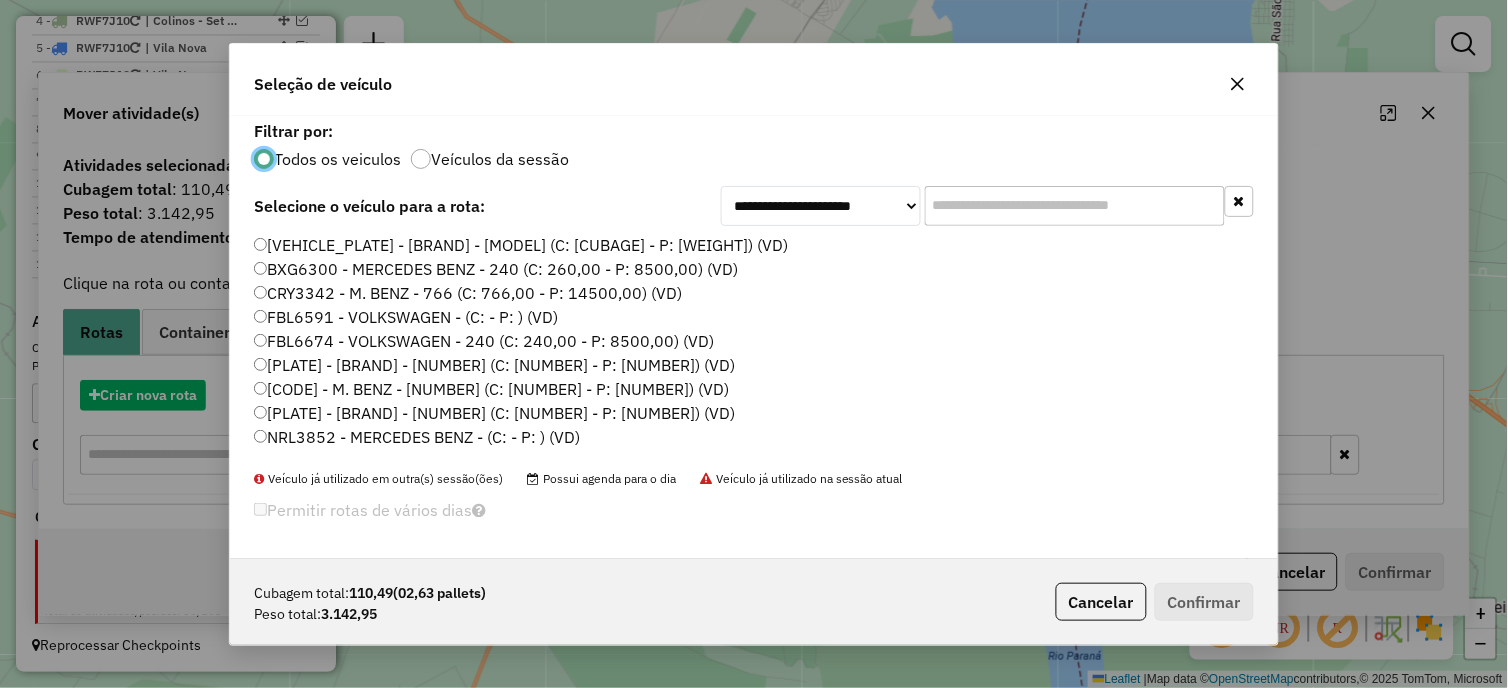 scroll, scrollTop: 11, scrollLeft: 5, axis: both 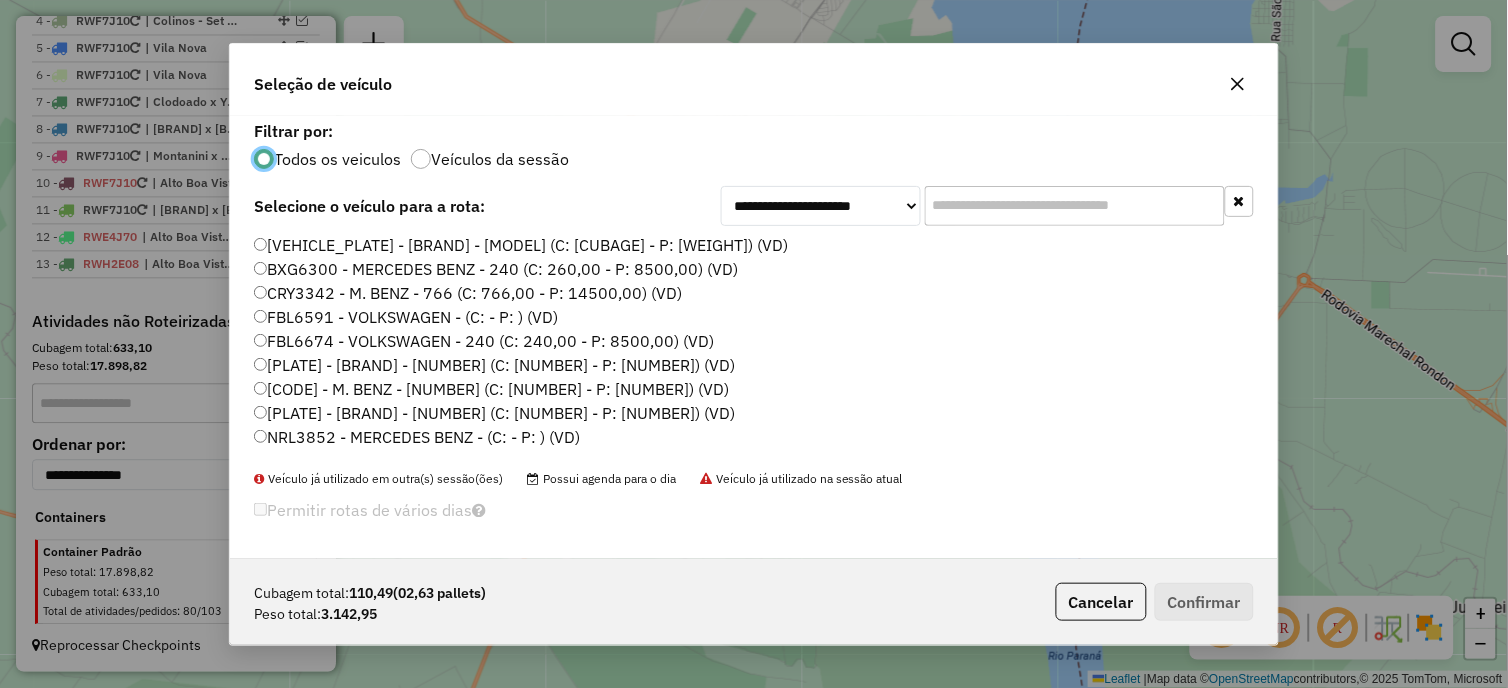 click on "FBL6674 - VOLKSWAGEN - 240 (C: 240,00 - P: 8500,00) (VD)" 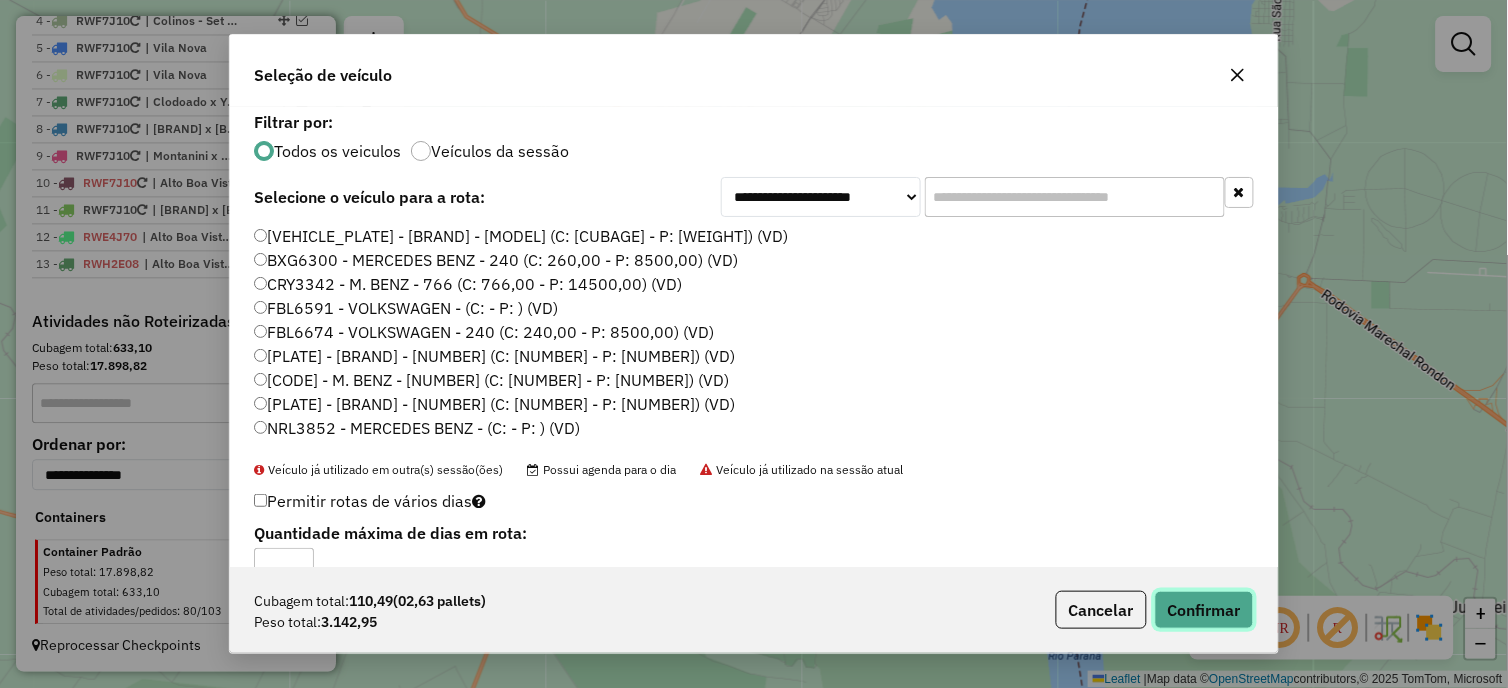 click on "Confirmar" 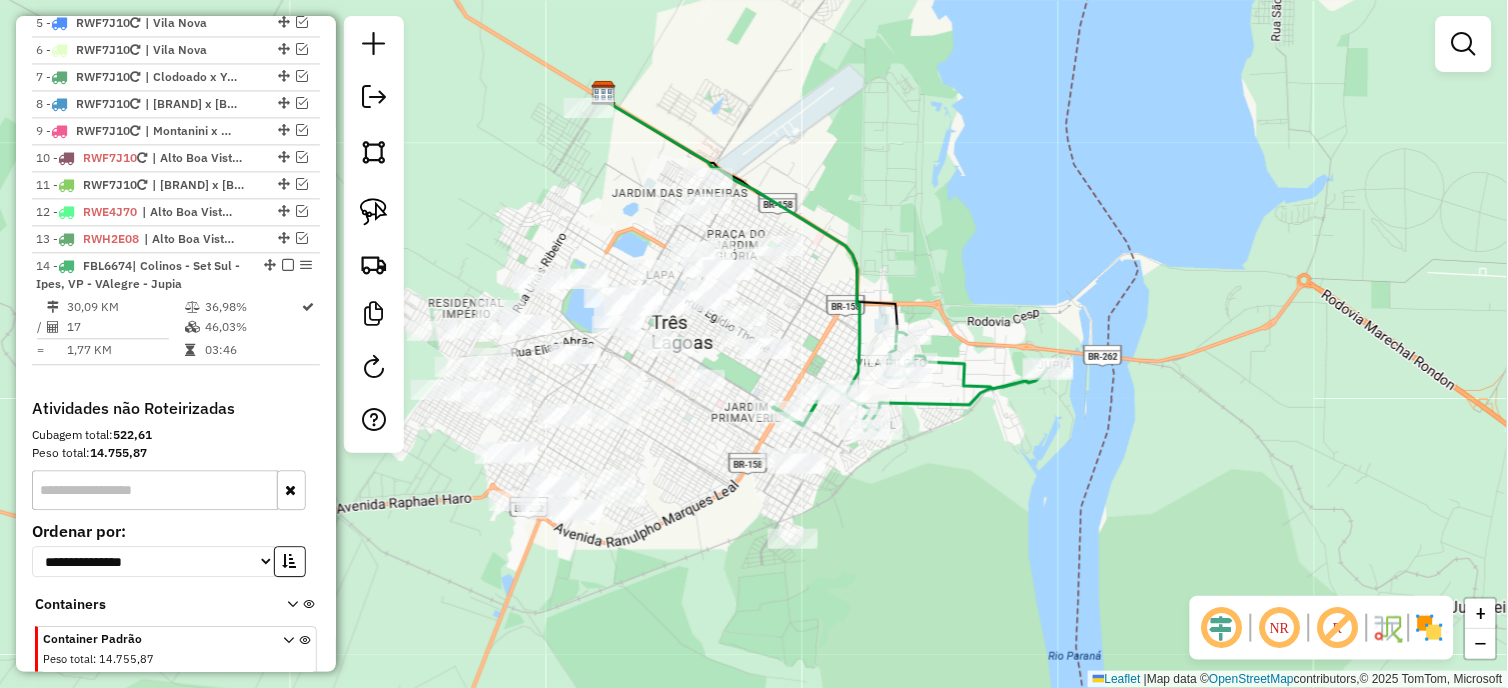 scroll, scrollTop: 1017, scrollLeft: 0, axis: vertical 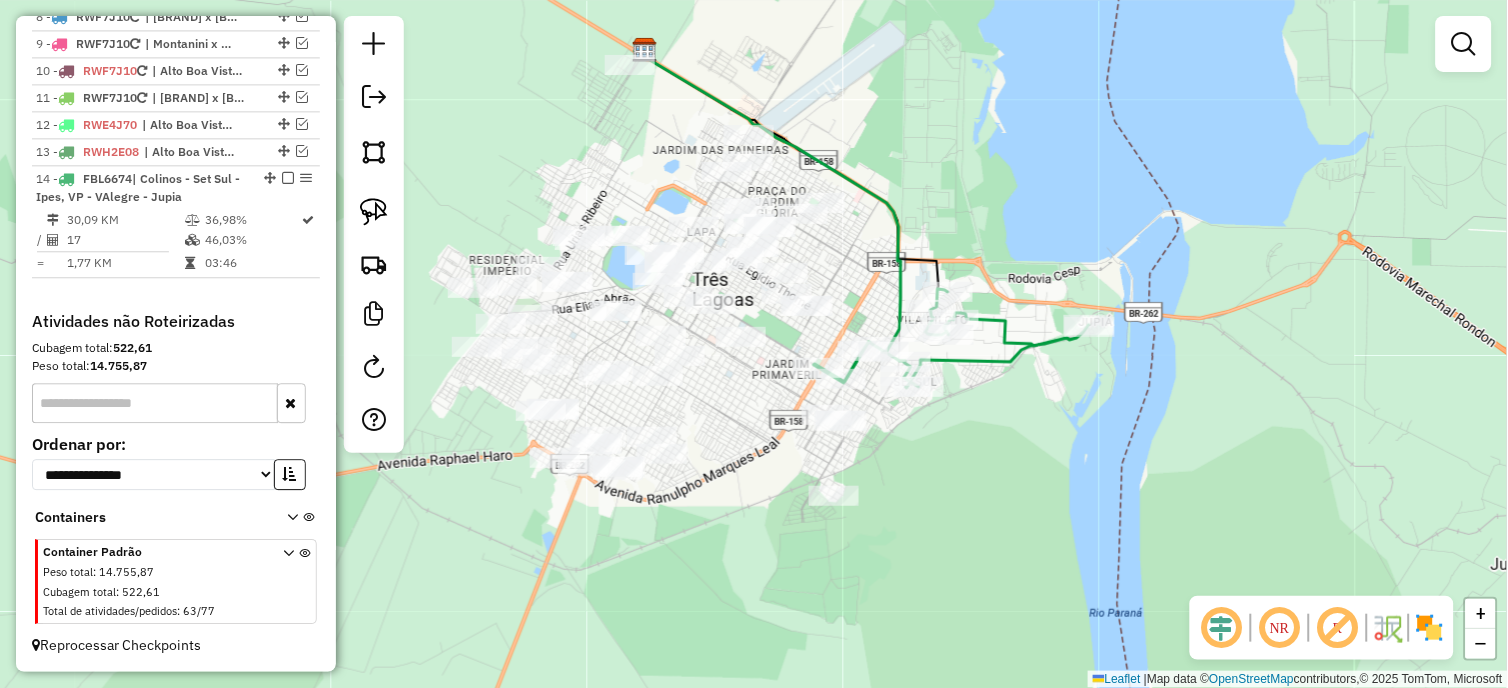 drag, startPoint x: 862, startPoint y: 485, endPoint x: 956, endPoint y: 381, distance: 140.1856 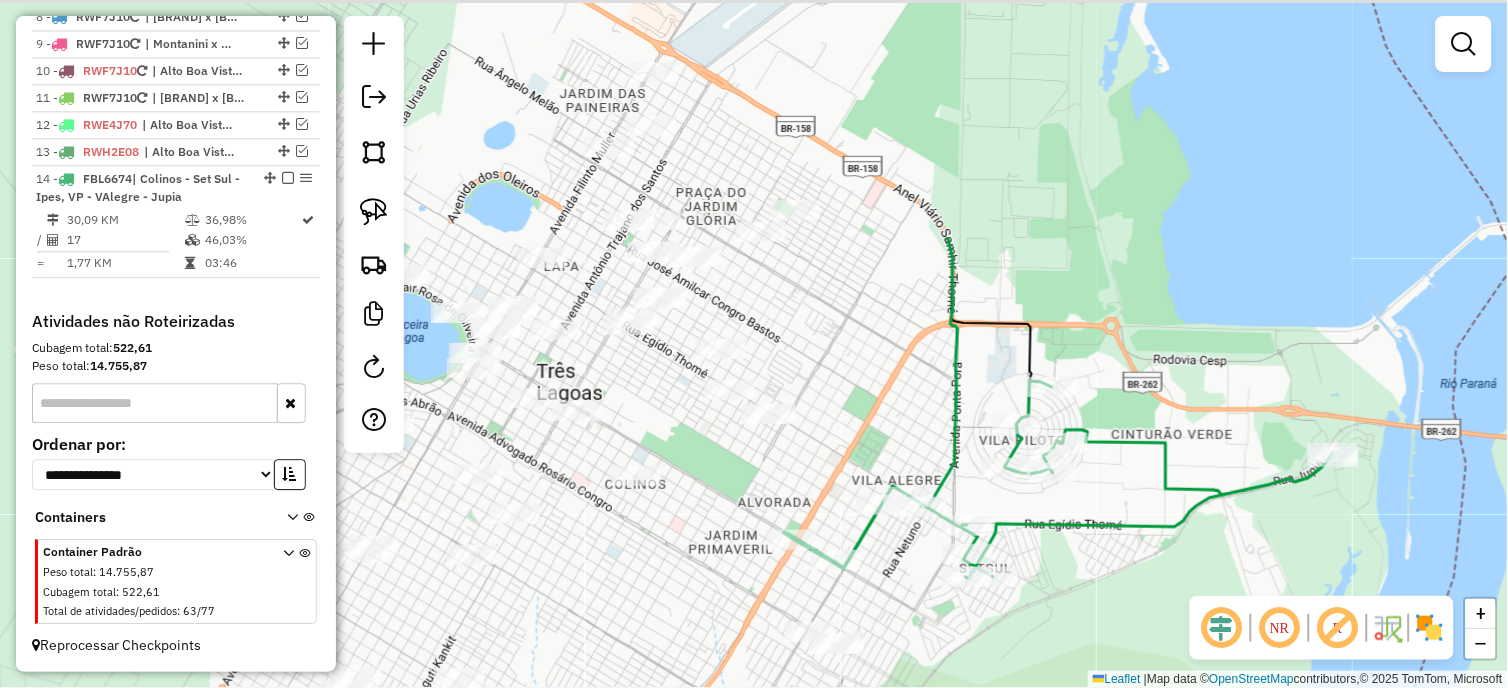 drag, startPoint x: 926, startPoint y: 414, endPoint x: 883, endPoint y: 720, distance: 309.00647 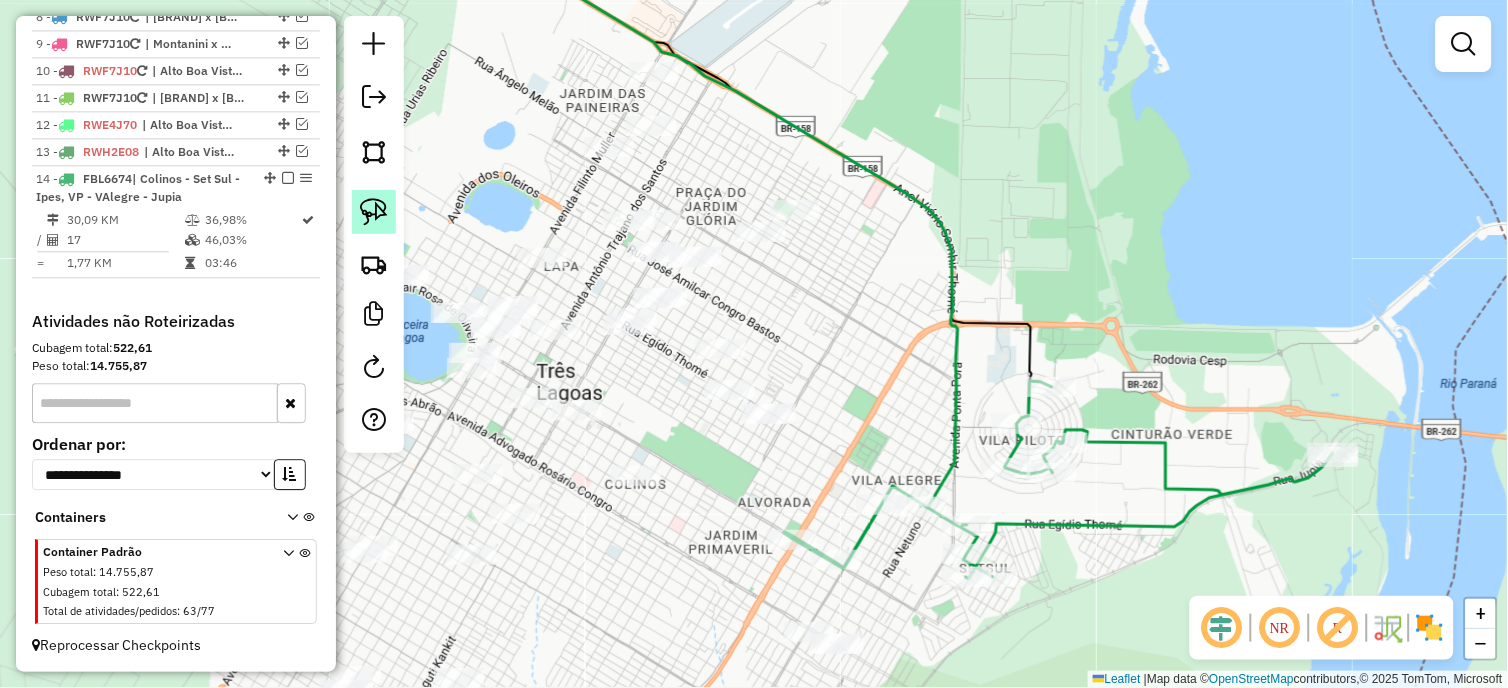 click 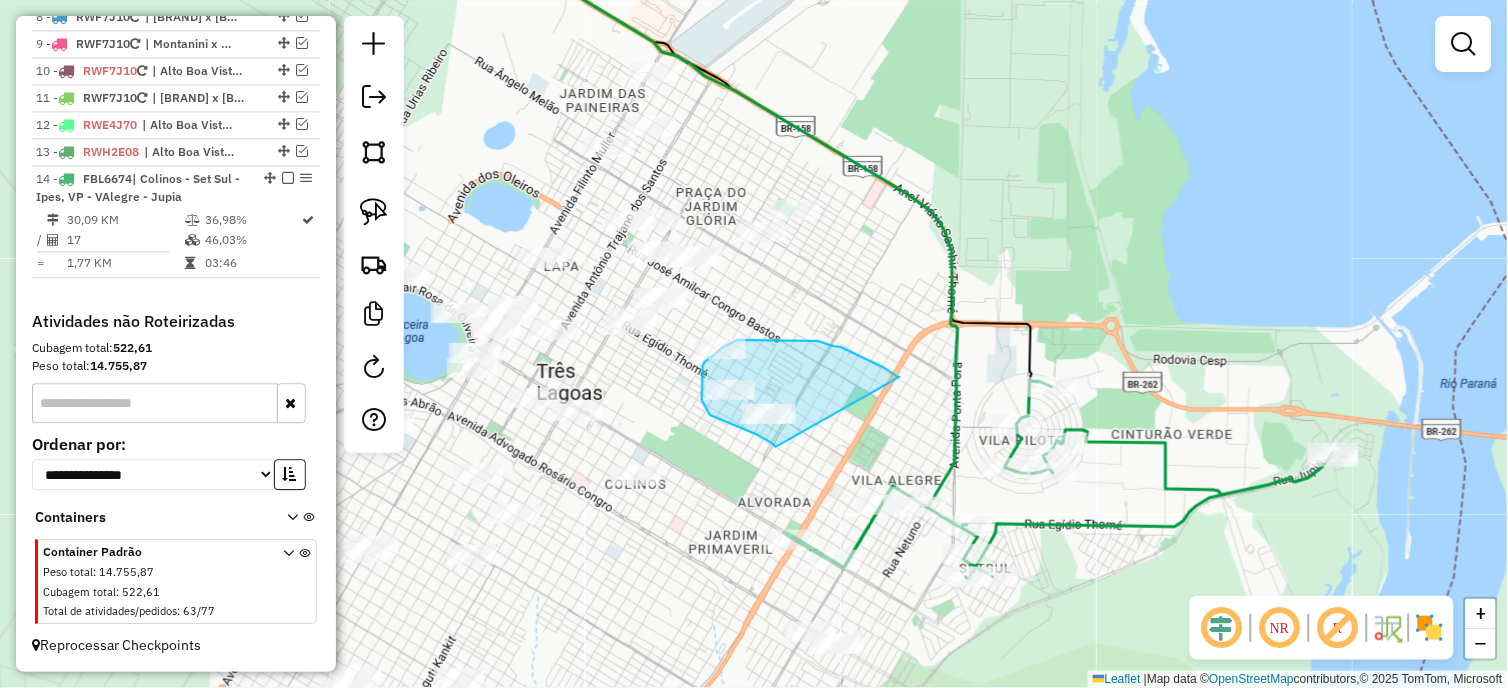 drag, startPoint x: 898, startPoint y: 377, endPoint x: 776, endPoint y: 447, distance: 140.65561 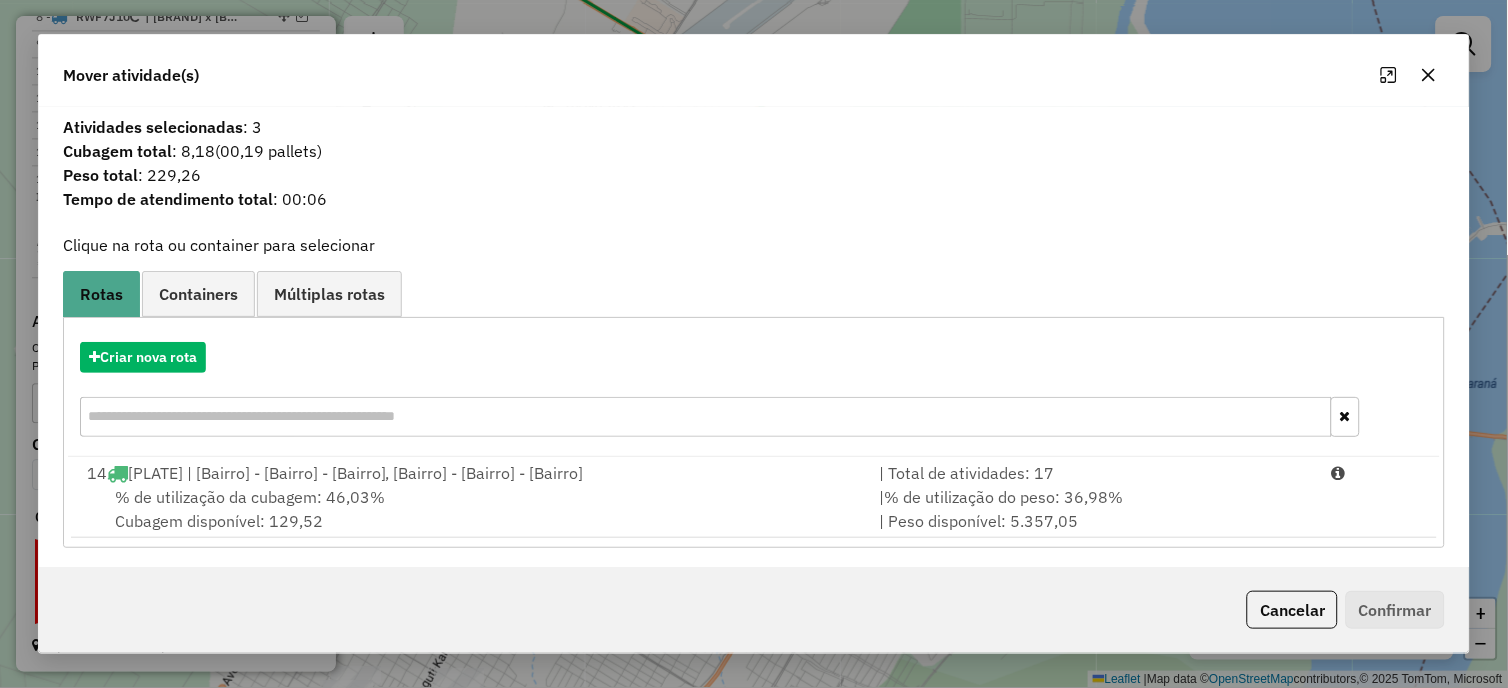 click 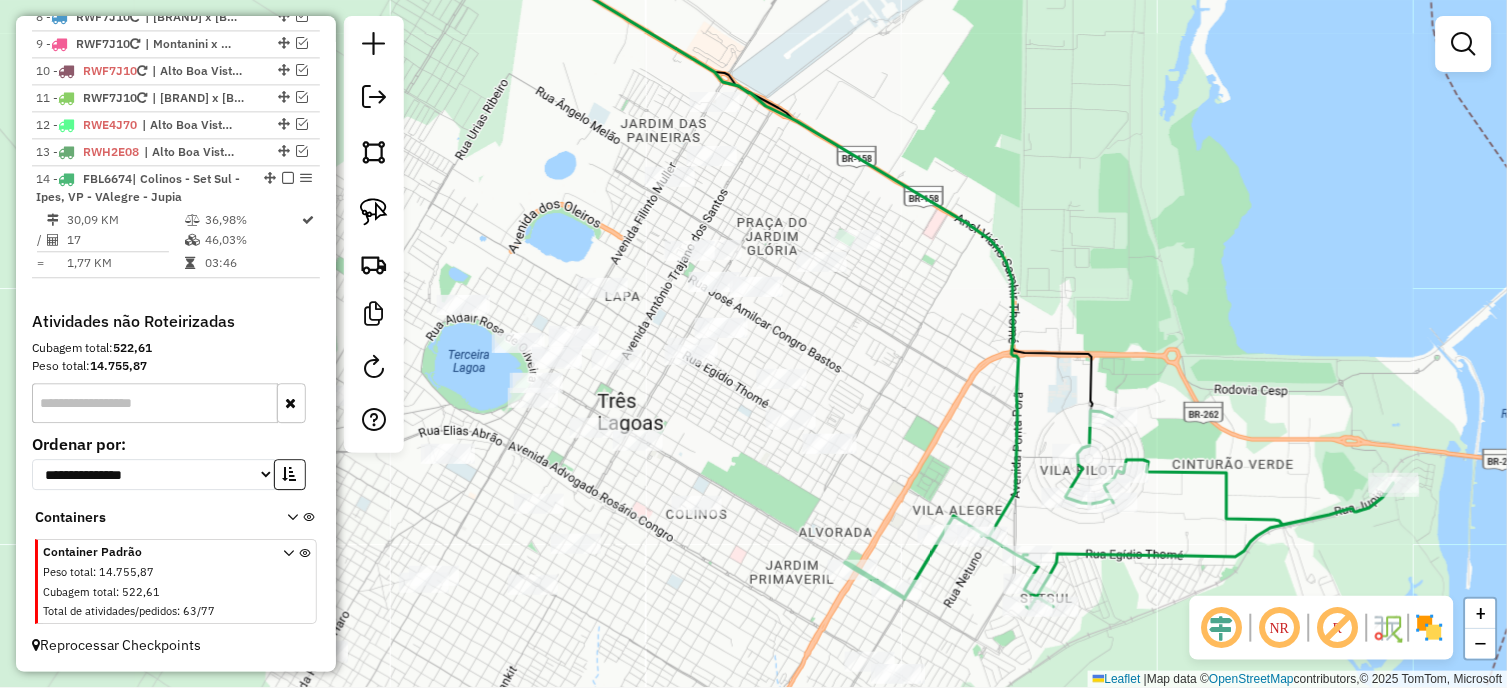 drag, startPoint x: 765, startPoint y: 466, endPoint x: 778, endPoint y: 471, distance: 13.928389 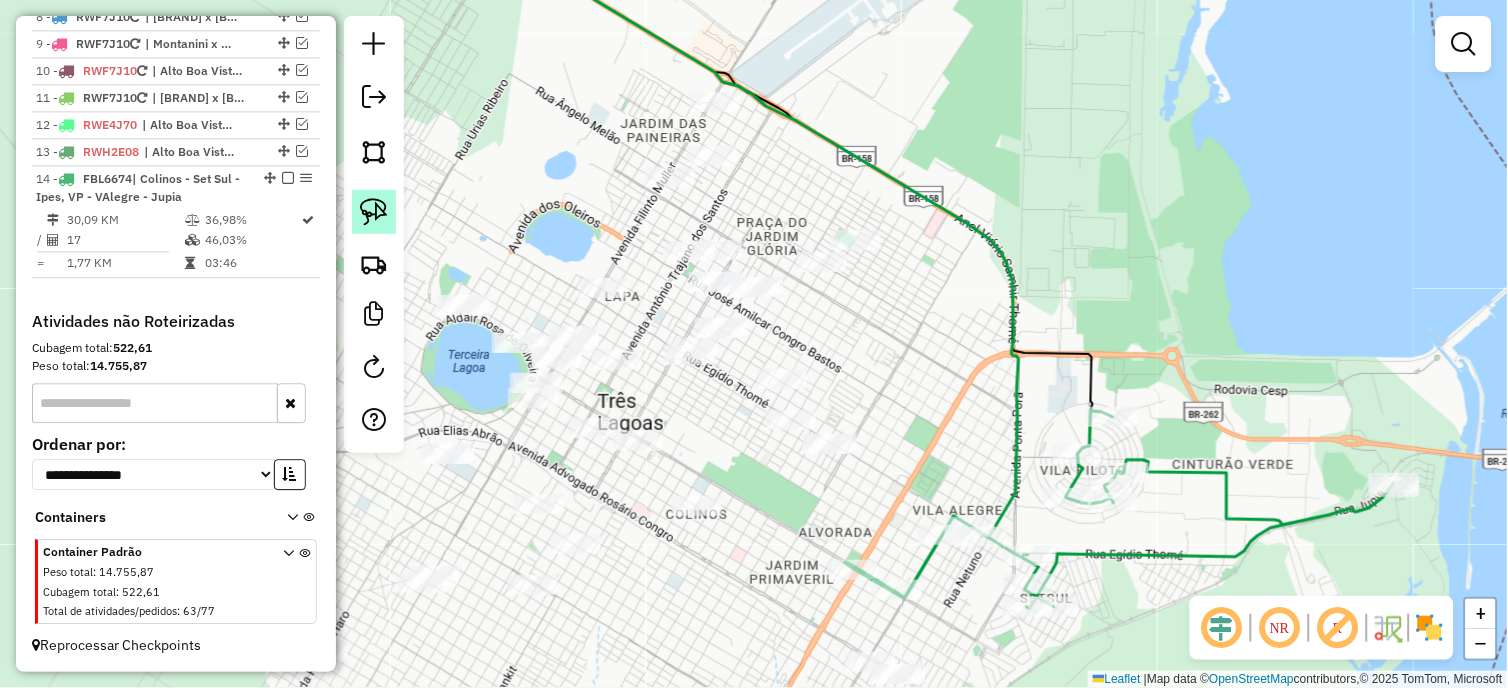 click 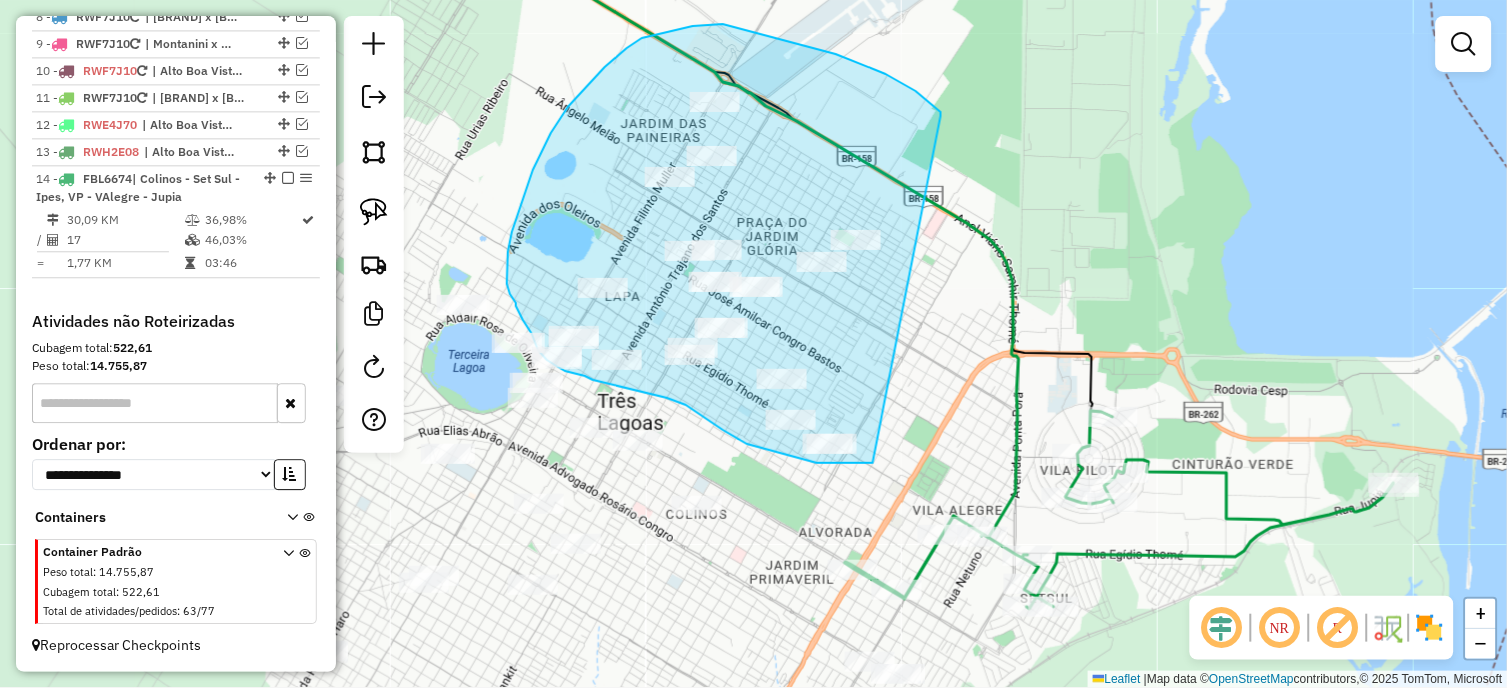 drag, startPoint x: 941, startPoint y: 116, endPoint x: 873, endPoint y: 463, distance: 353.60007 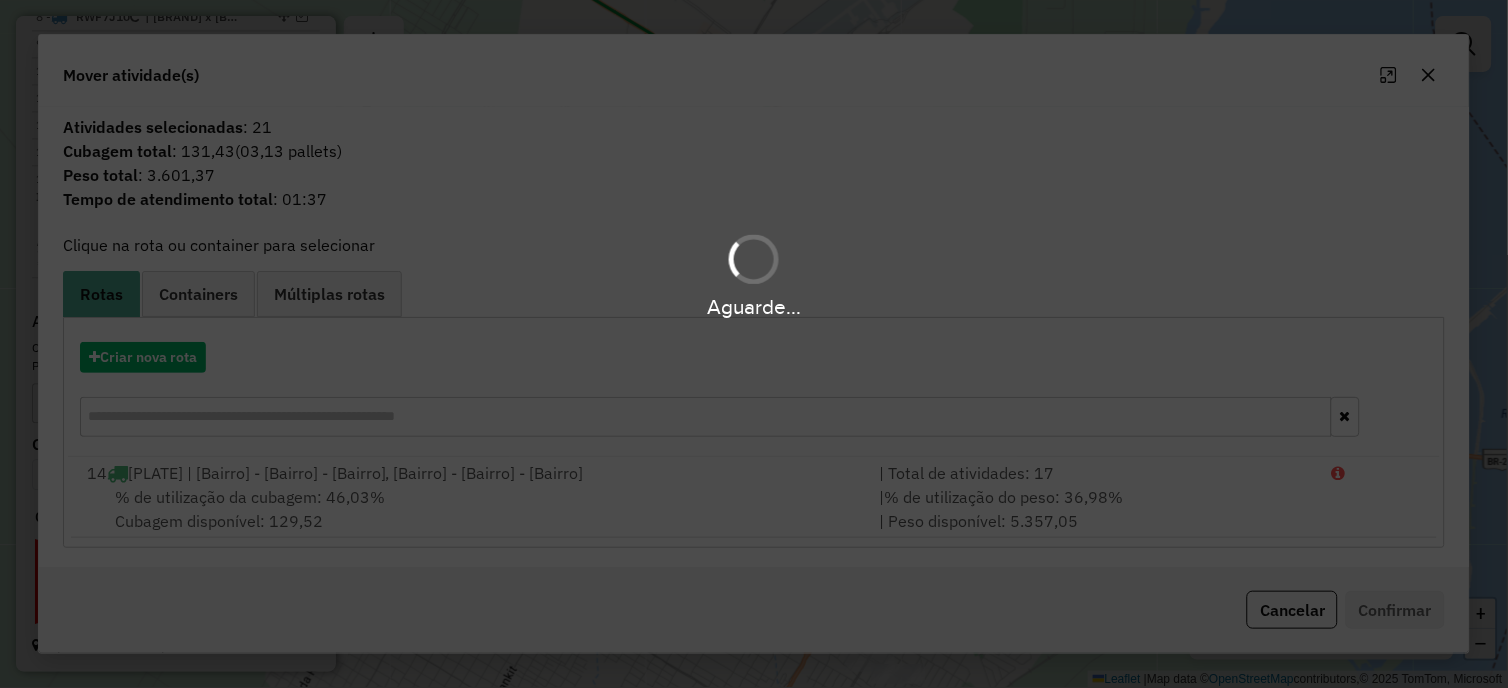 click on "Aguarde..." at bounding box center (754, 344) 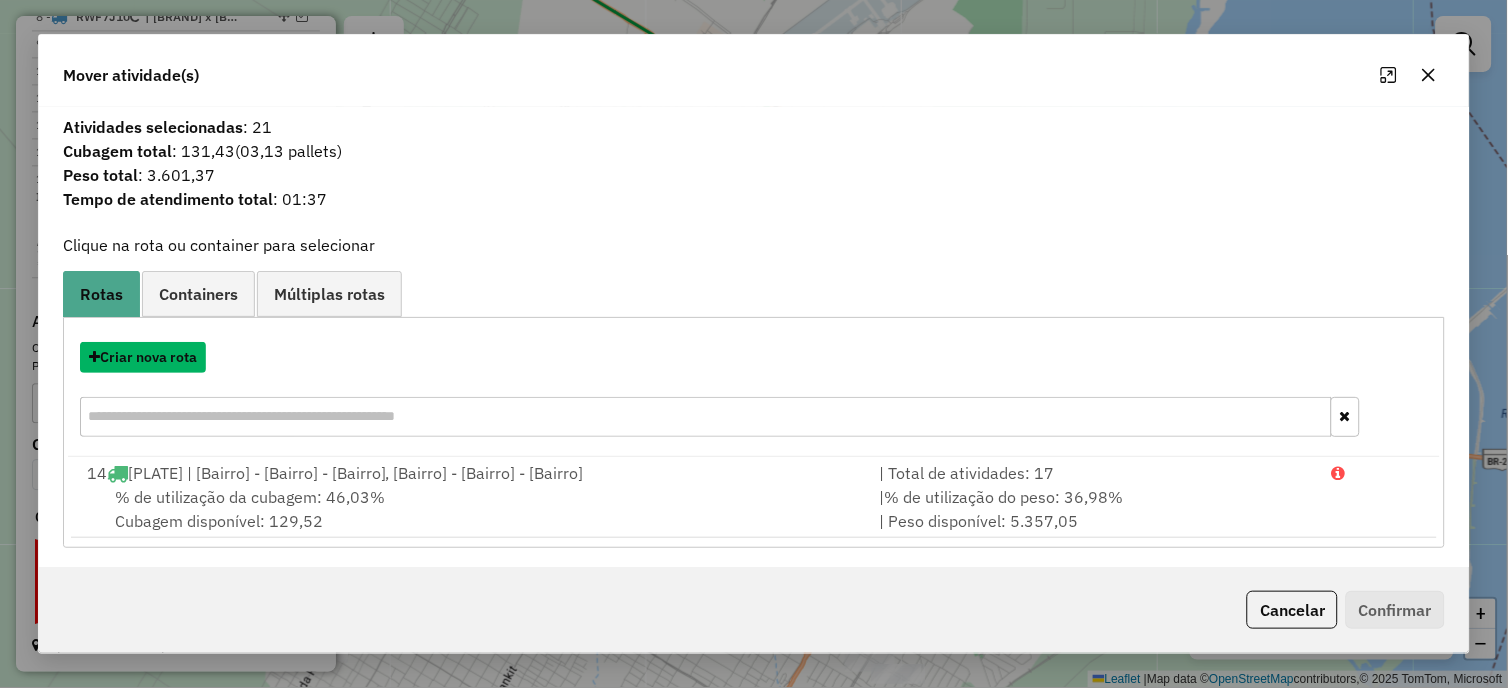 click on "Criar nova rota" at bounding box center [143, 357] 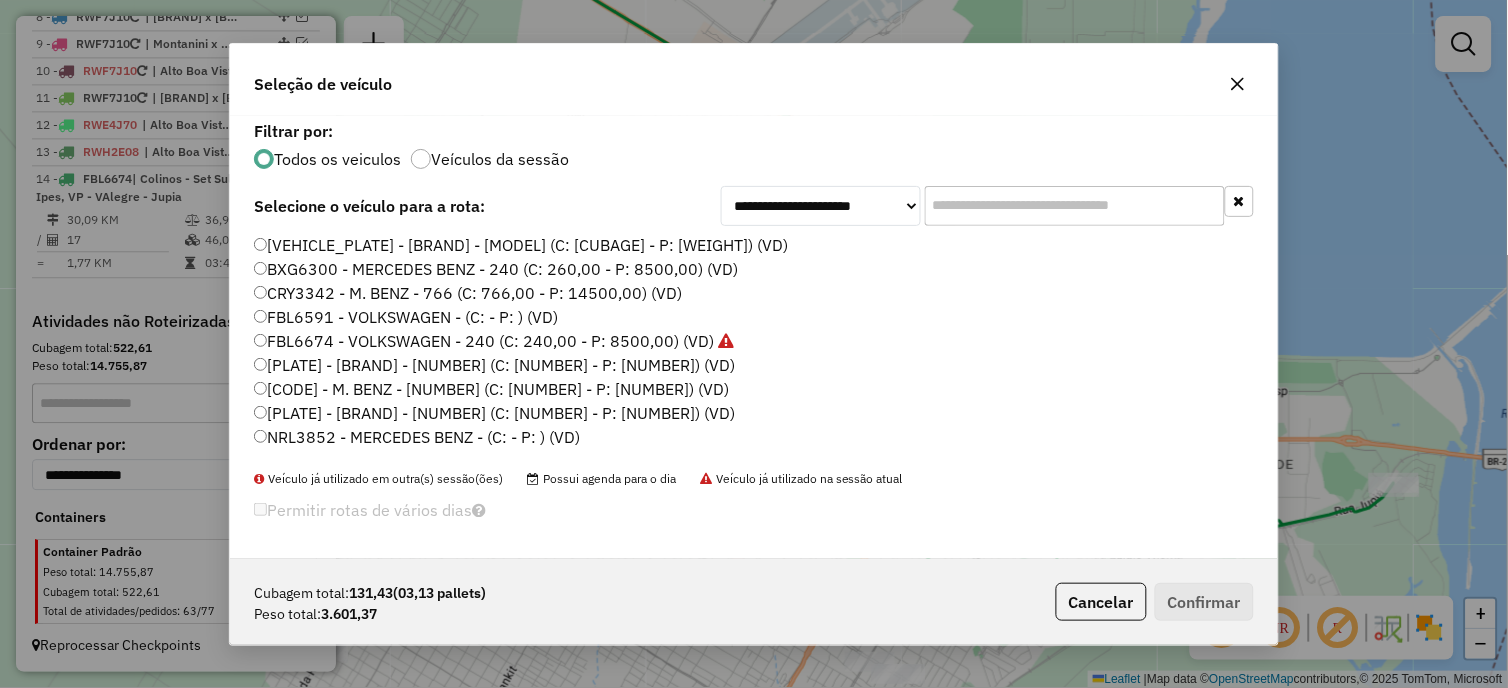 scroll, scrollTop: 11, scrollLeft: 5, axis: both 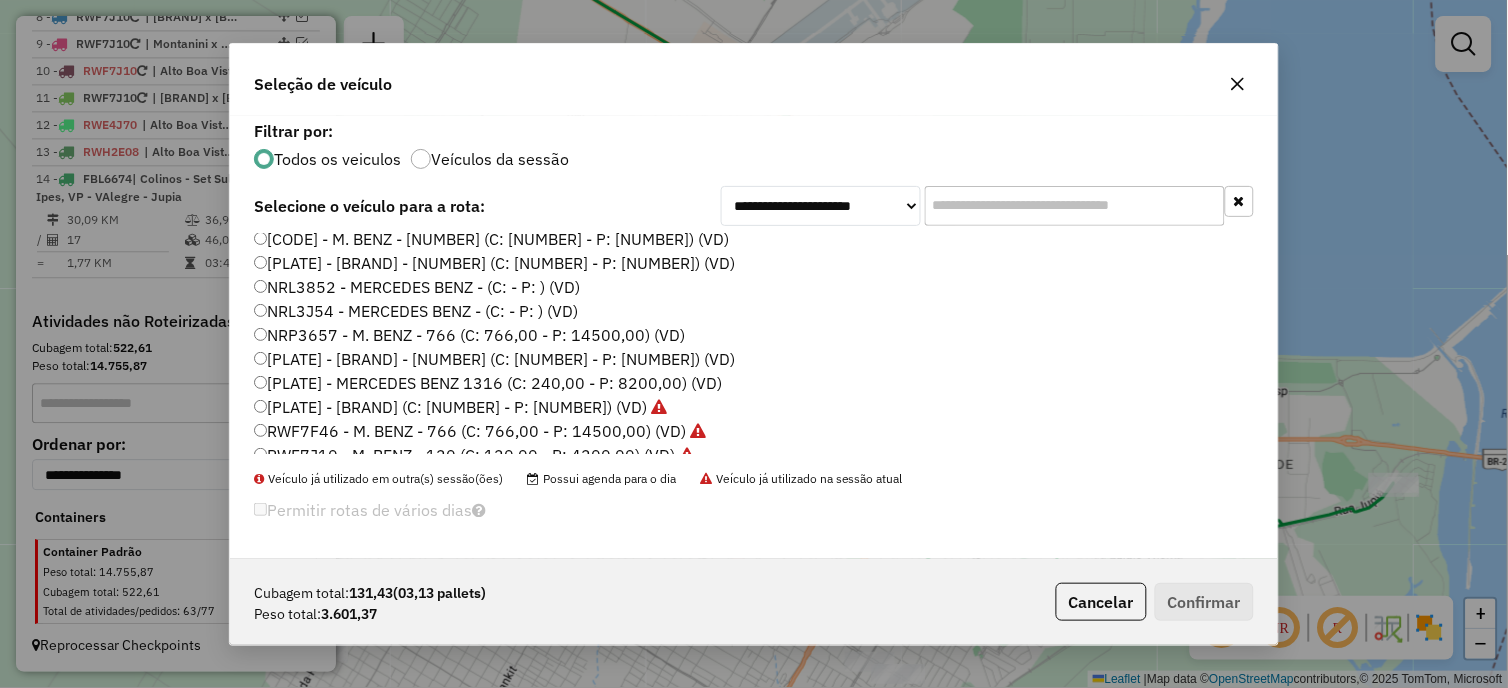 click on "NRL3852 - MERCEDES BENZ - (C:  - P: ) (VD)" 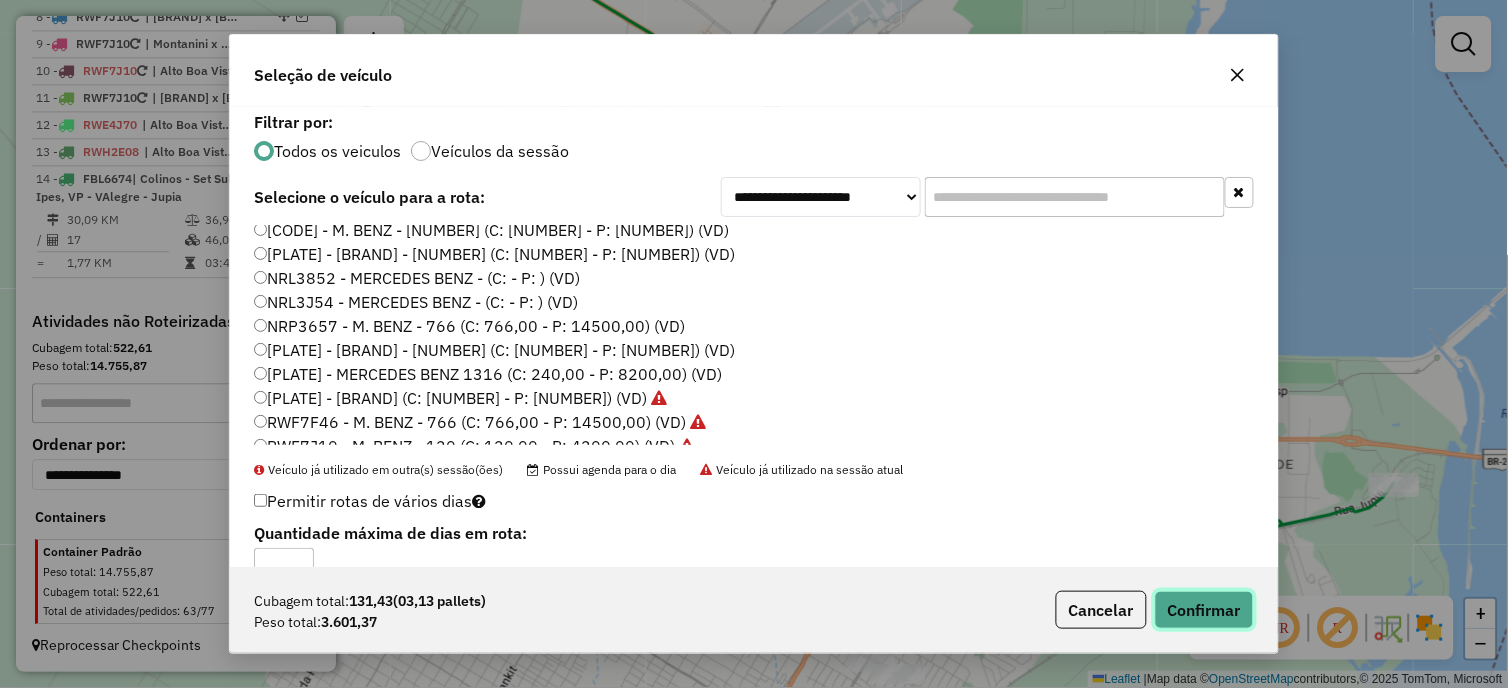 click on "Confirmar" 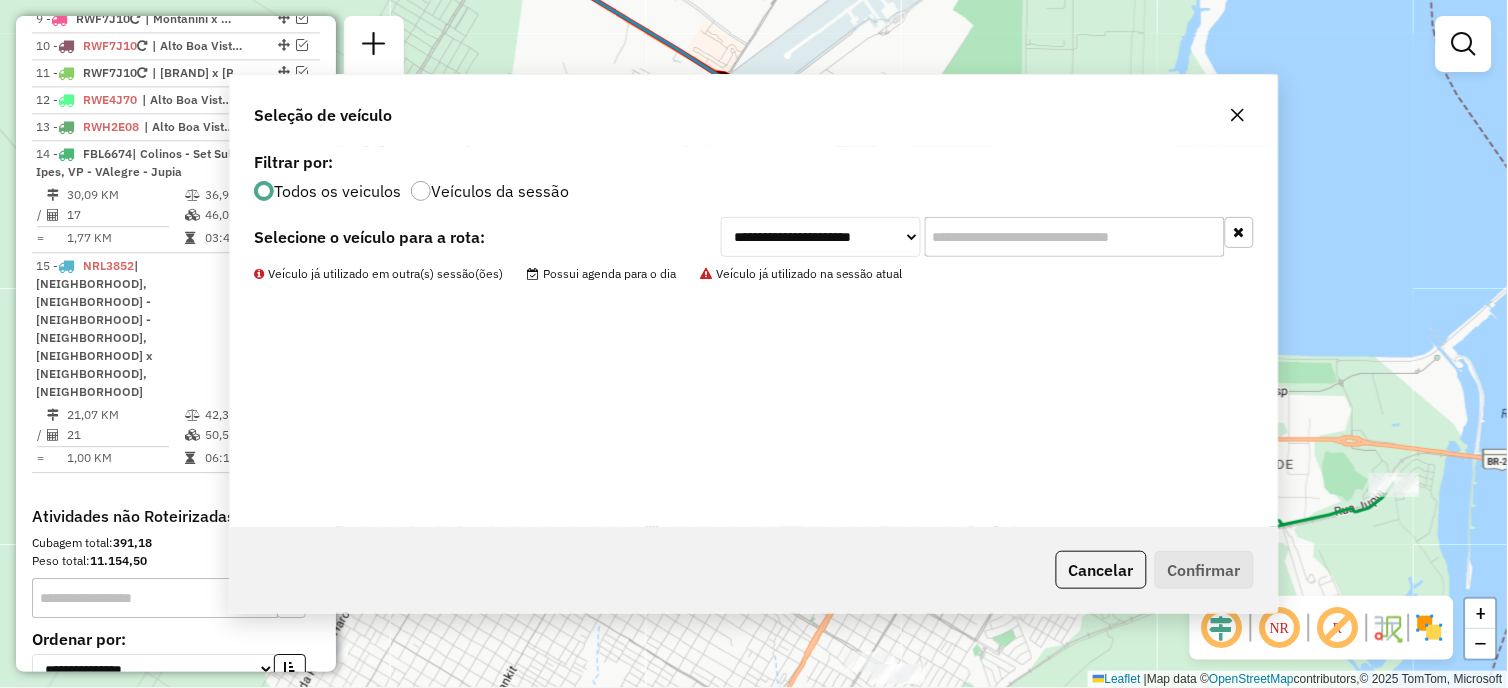 scroll, scrollTop: 1114, scrollLeft: 0, axis: vertical 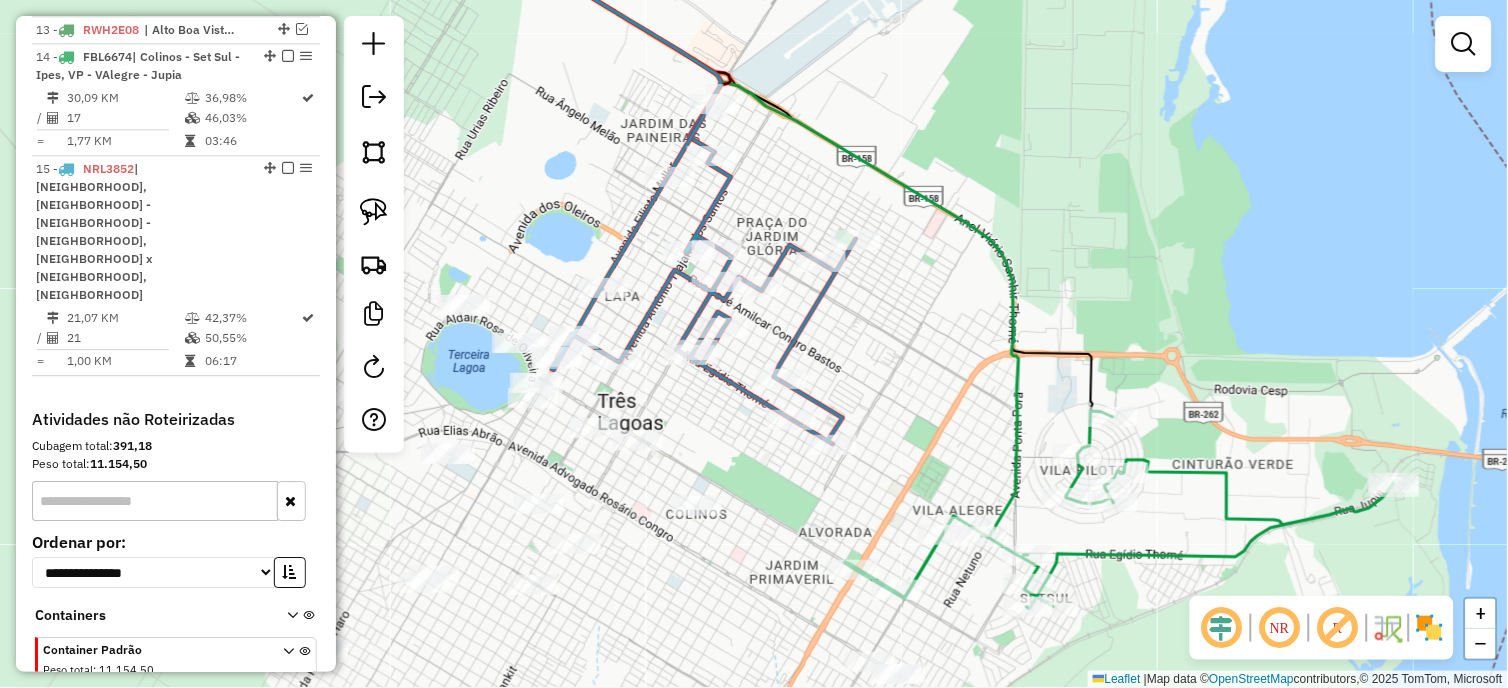 drag, startPoint x: 772, startPoint y: 542, endPoint x: 970, endPoint y: 143, distance: 445.42676 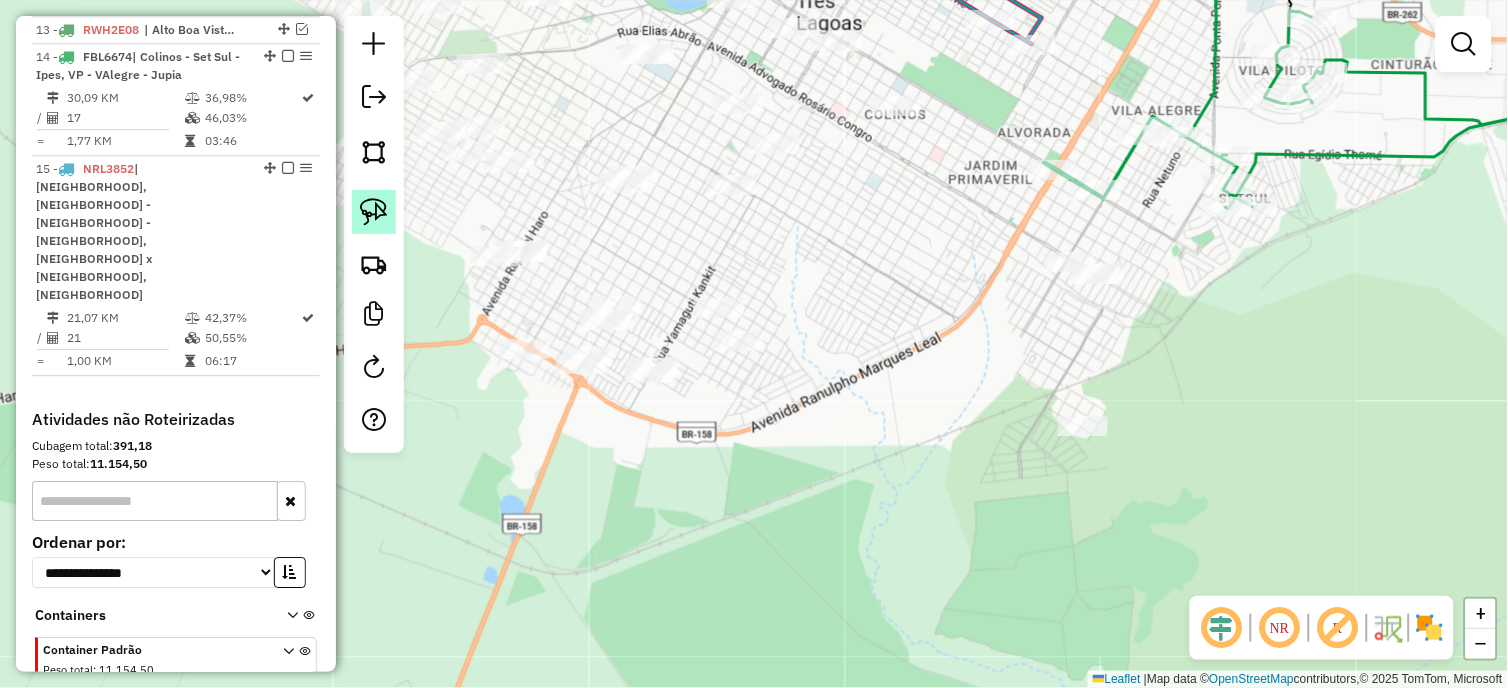 click 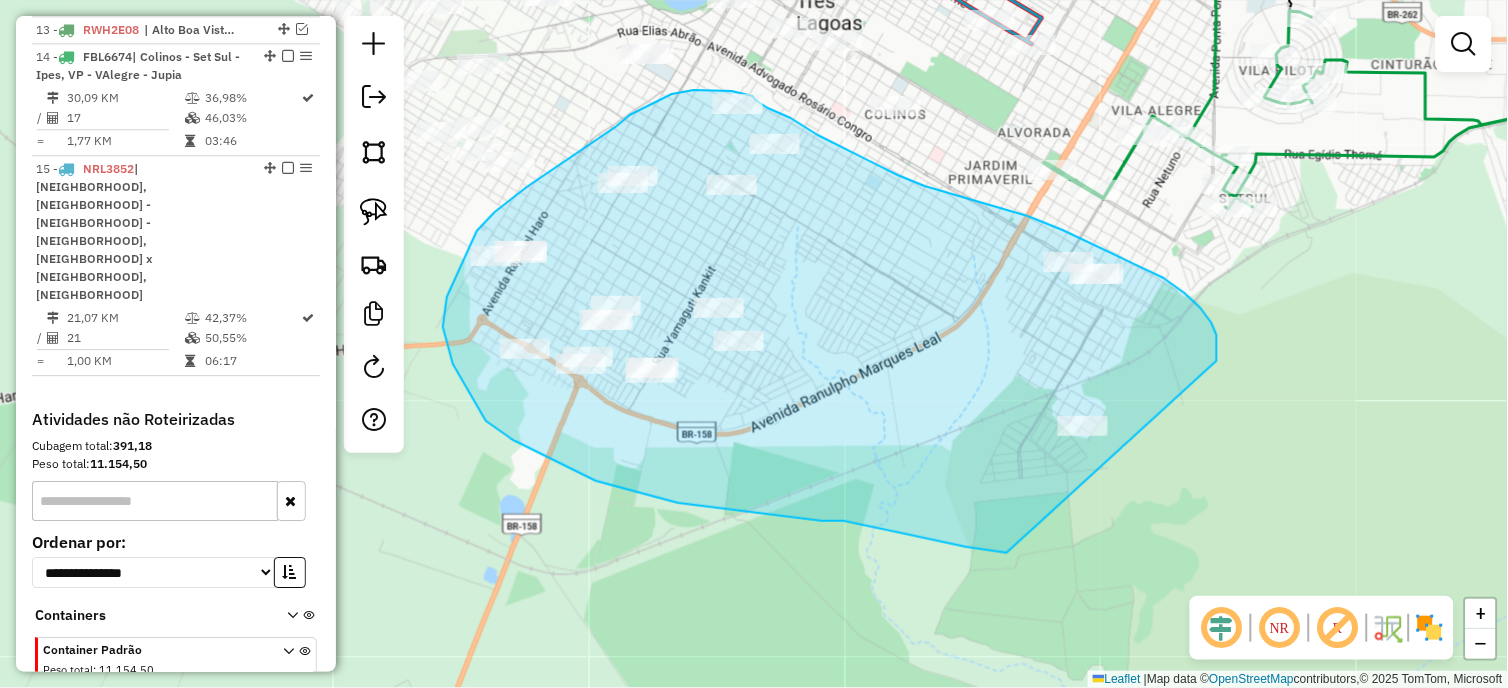 drag, startPoint x: 1217, startPoint y: 361, endPoint x: 1007, endPoint y: 553, distance: 284.54175 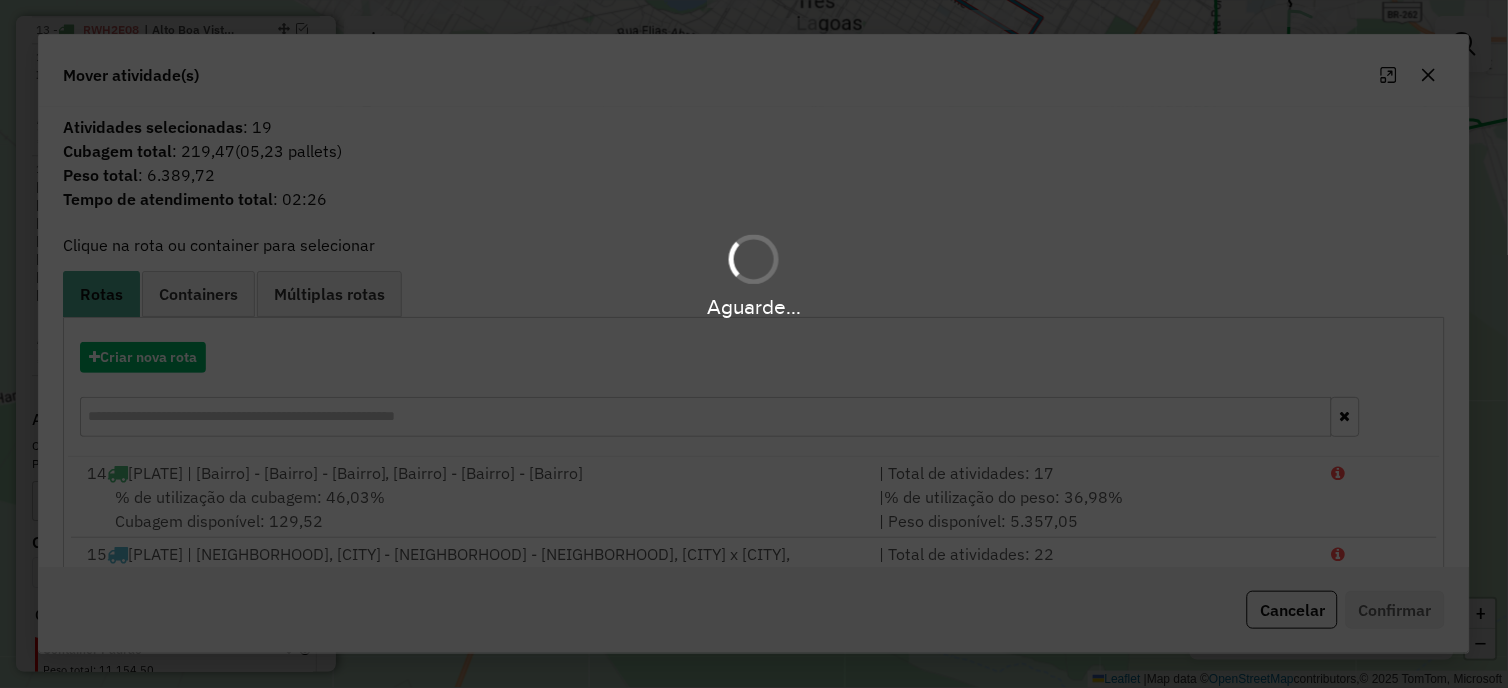 click on "Aguarde..." at bounding box center (754, 344) 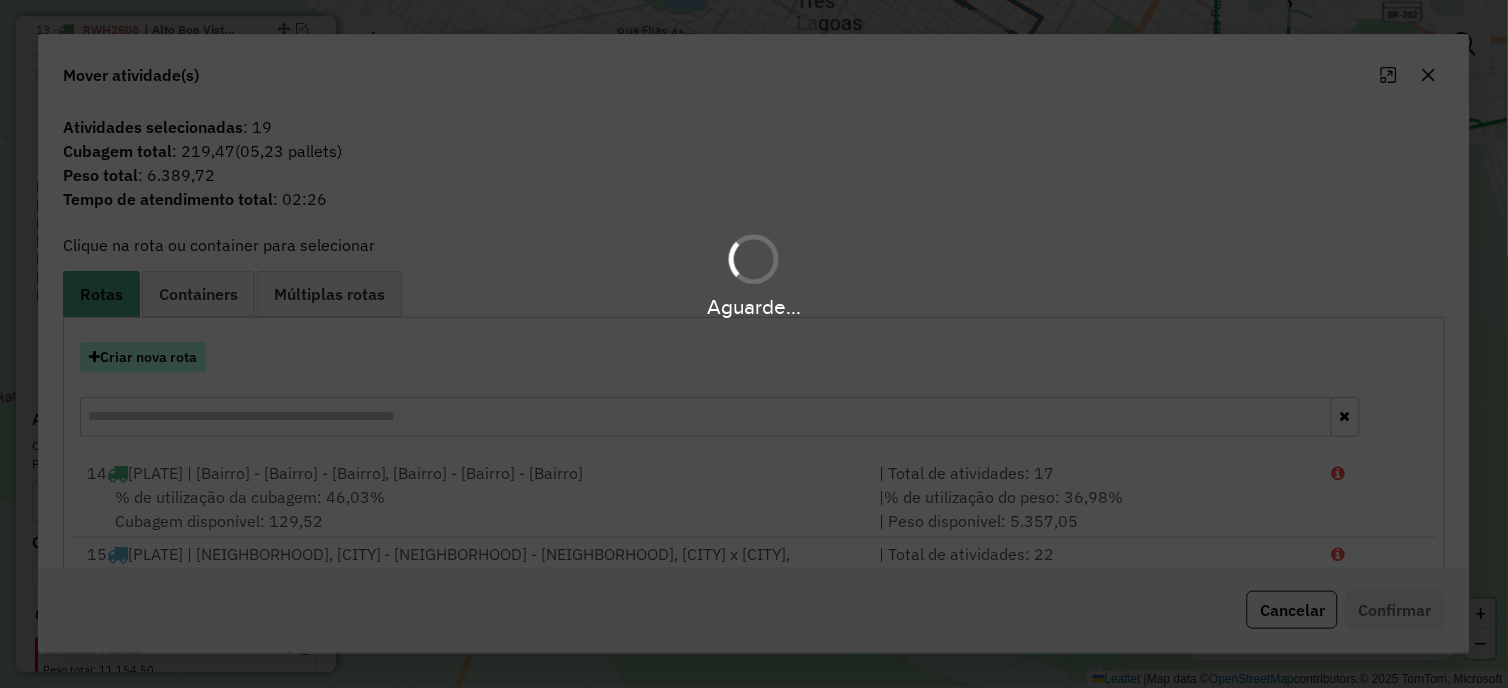 click on "Criar nova rota" at bounding box center [143, 357] 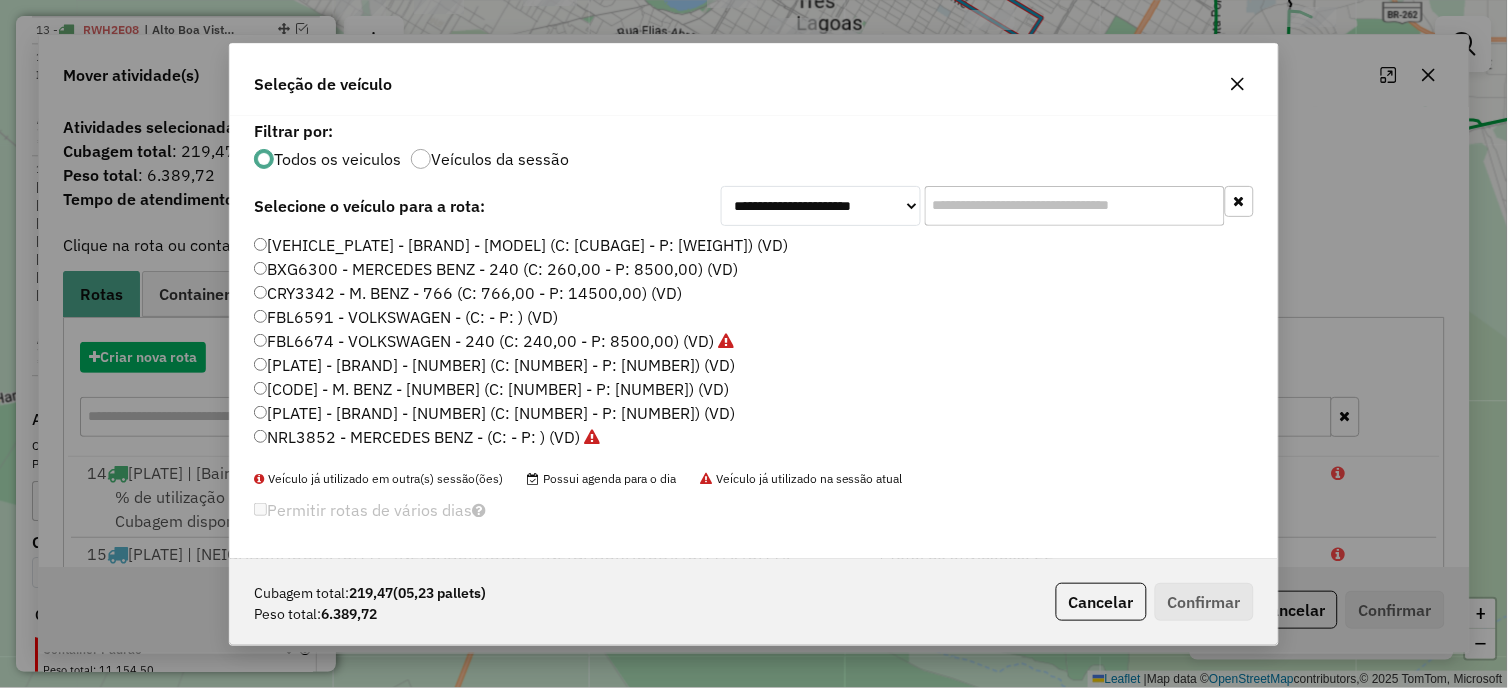 scroll, scrollTop: 11, scrollLeft: 5, axis: both 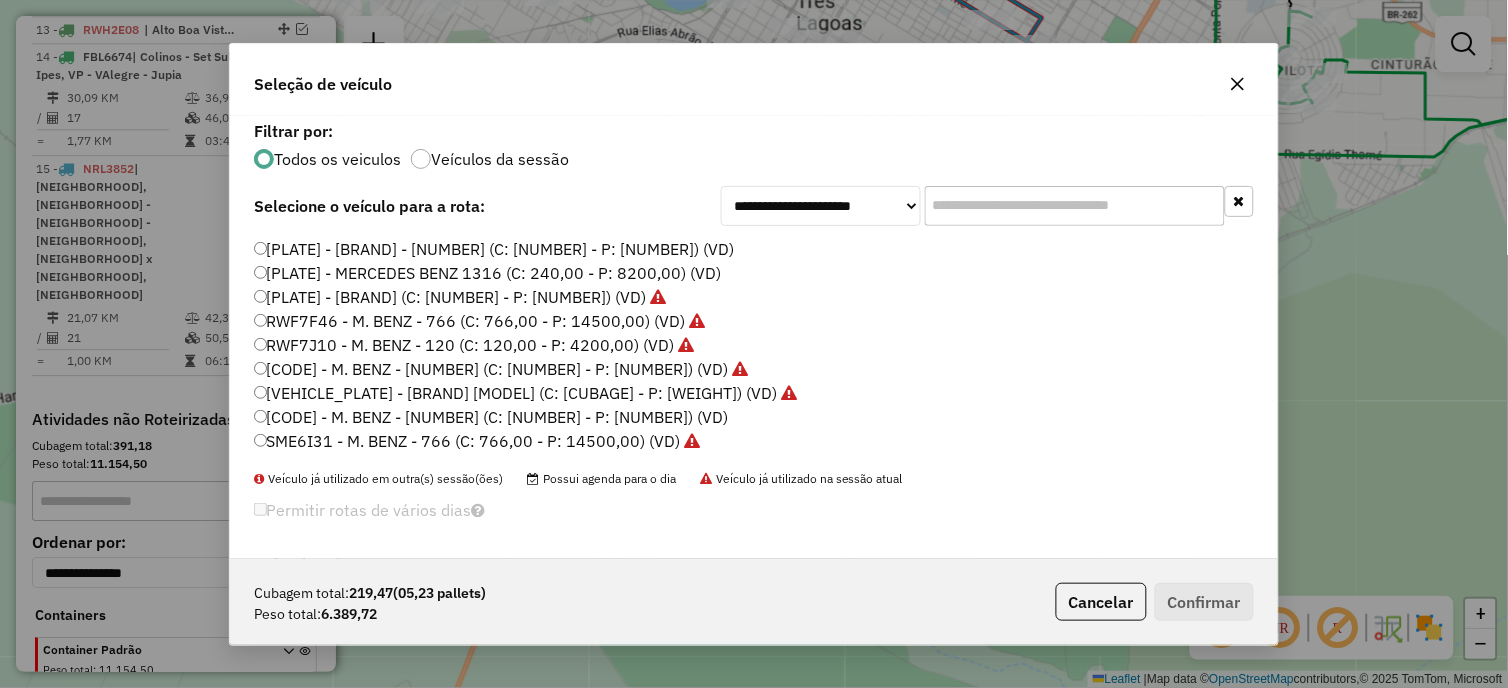 click on "[PLATE] - MERCEDES BENZ 1316 (C: 240,00 - P: 8200,00) (VD)" 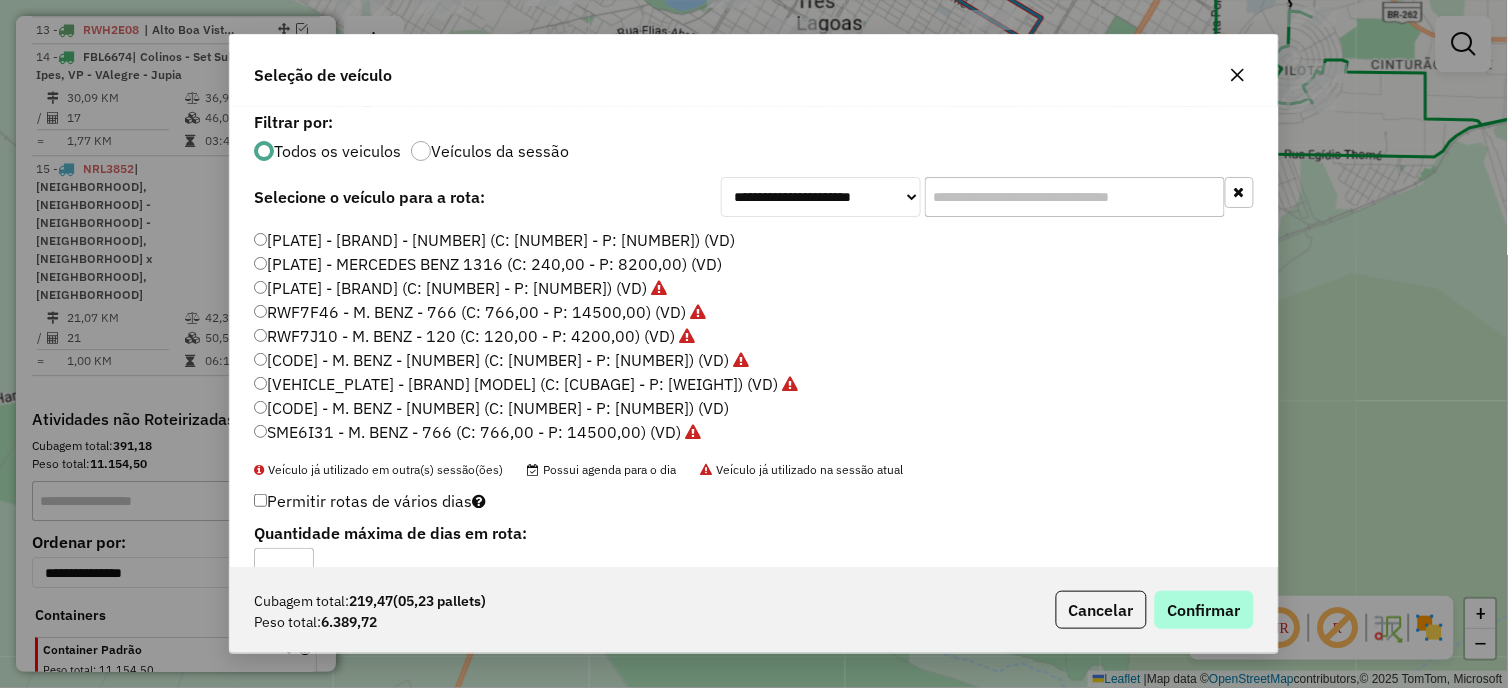 drag, startPoint x: 1177, startPoint y: 584, endPoint x: 1183, endPoint y: 600, distance: 17.088007 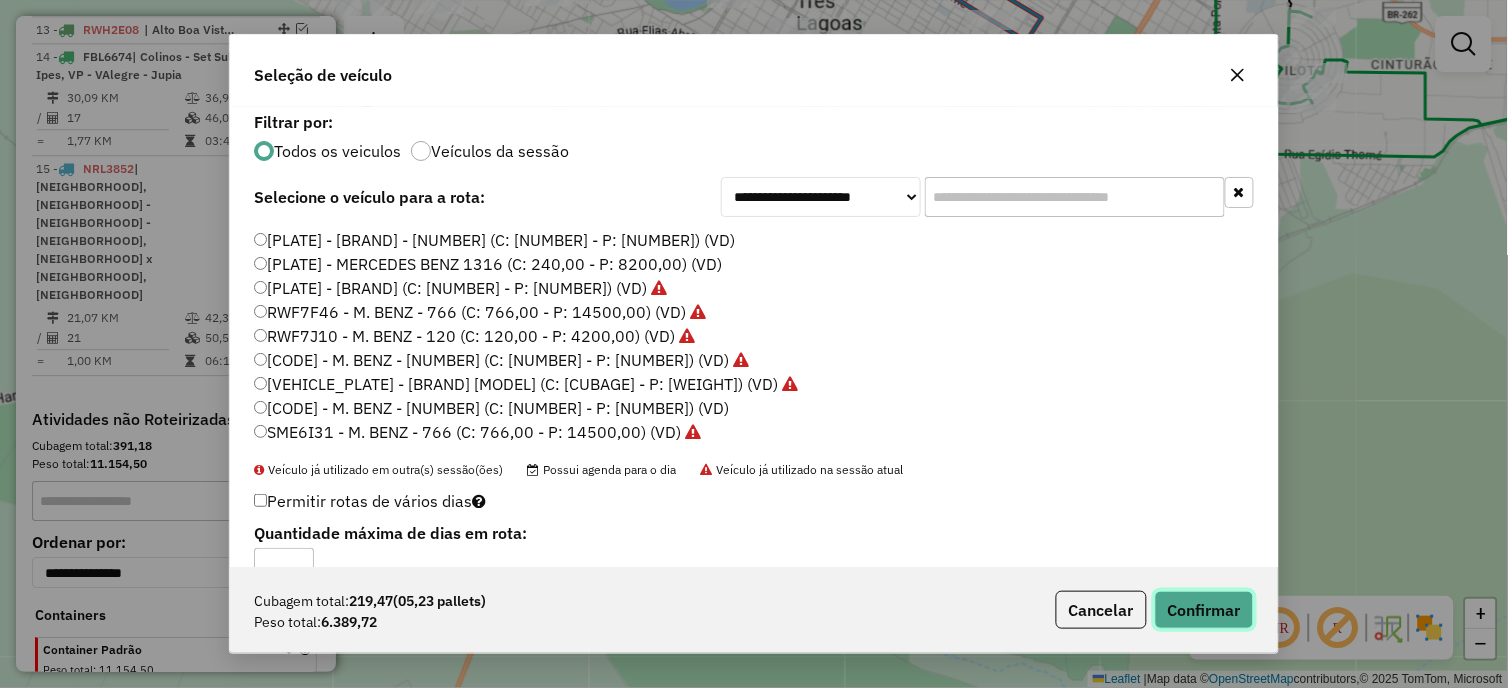 click on "Confirmar" 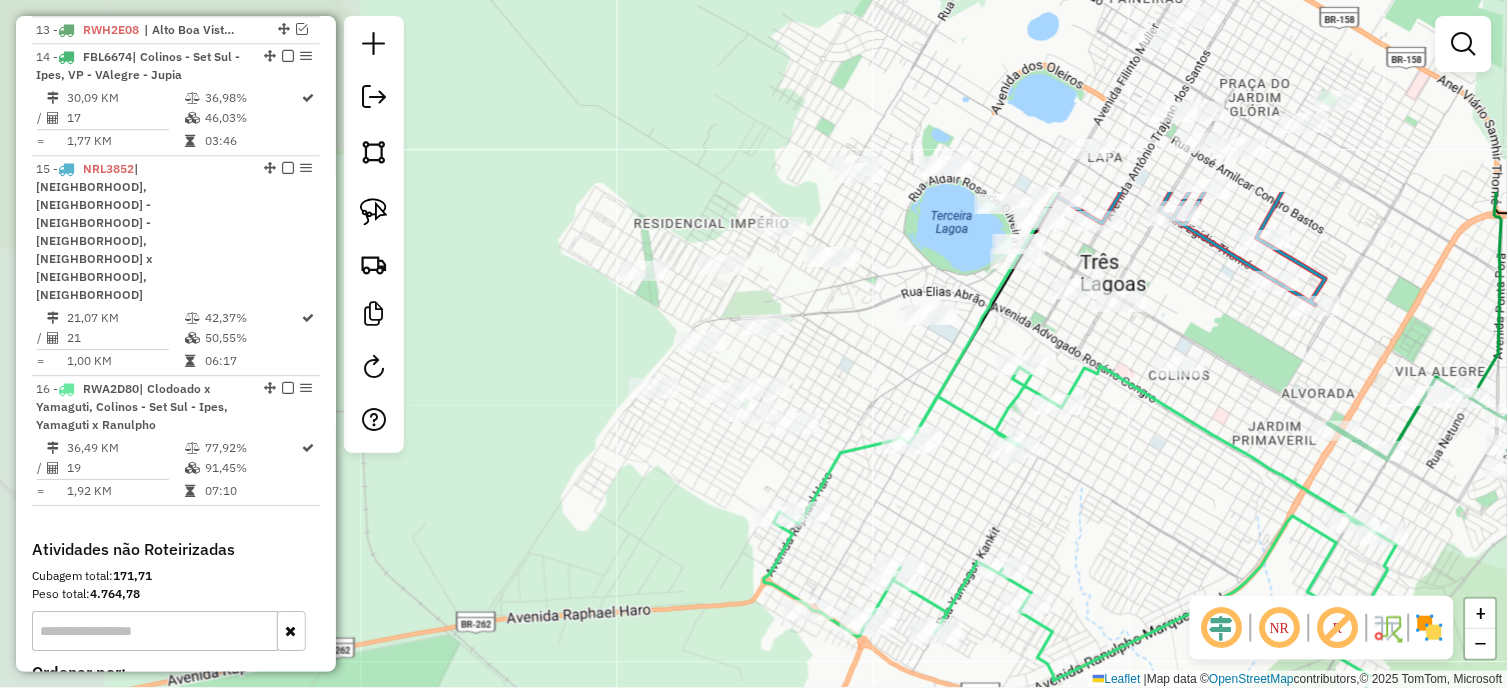 drag, startPoint x: 943, startPoint y: 330, endPoint x: 1134, endPoint y: 505, distance: 259.04825 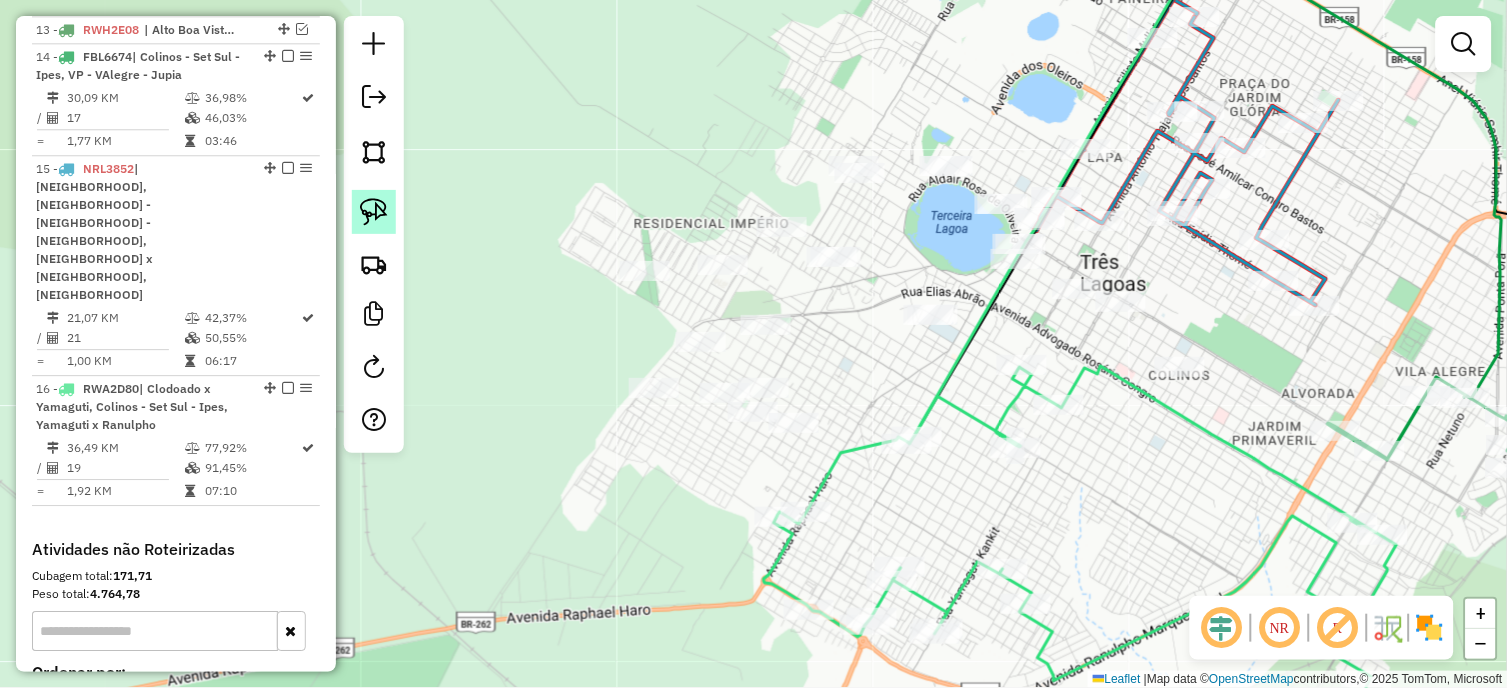 click 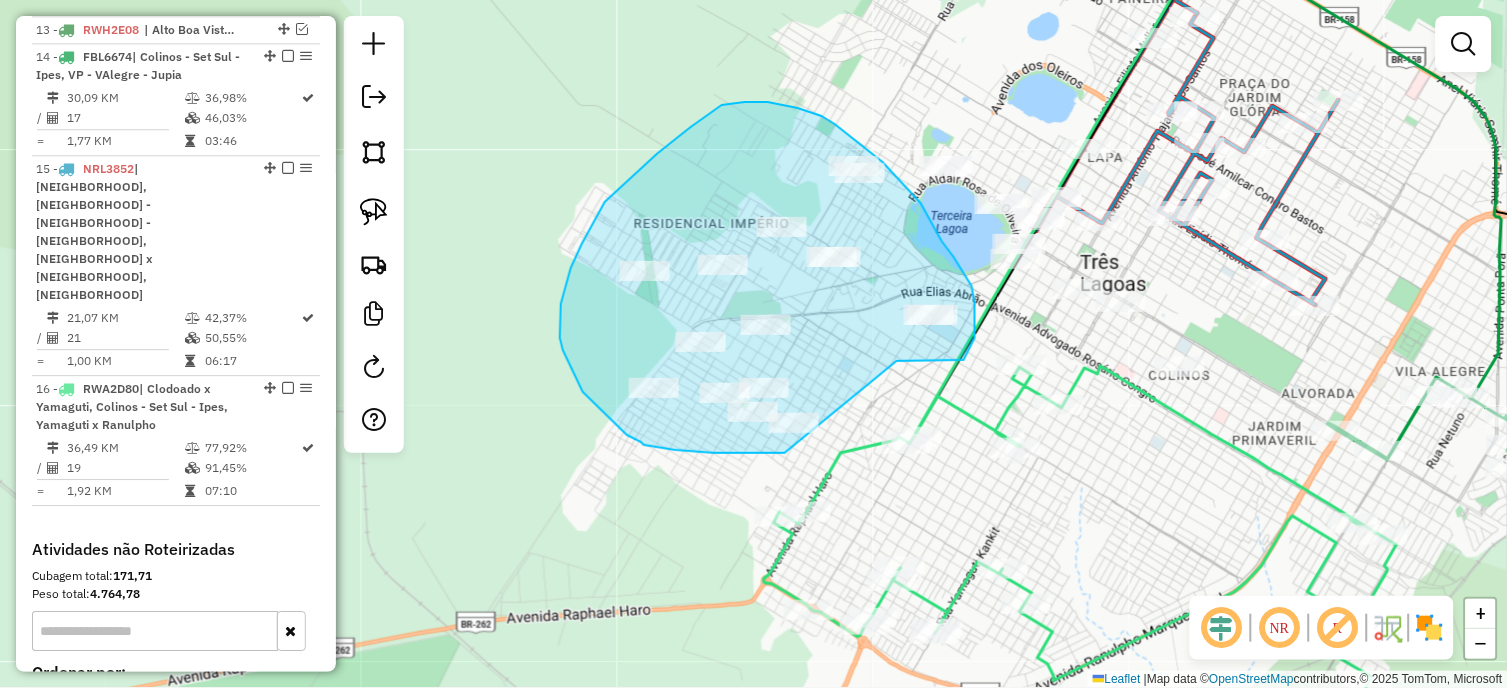 drag, startPoint x: 901, startPoint y: 361, endPoint x: 785, endPoint y: 453, distance: 148.05405 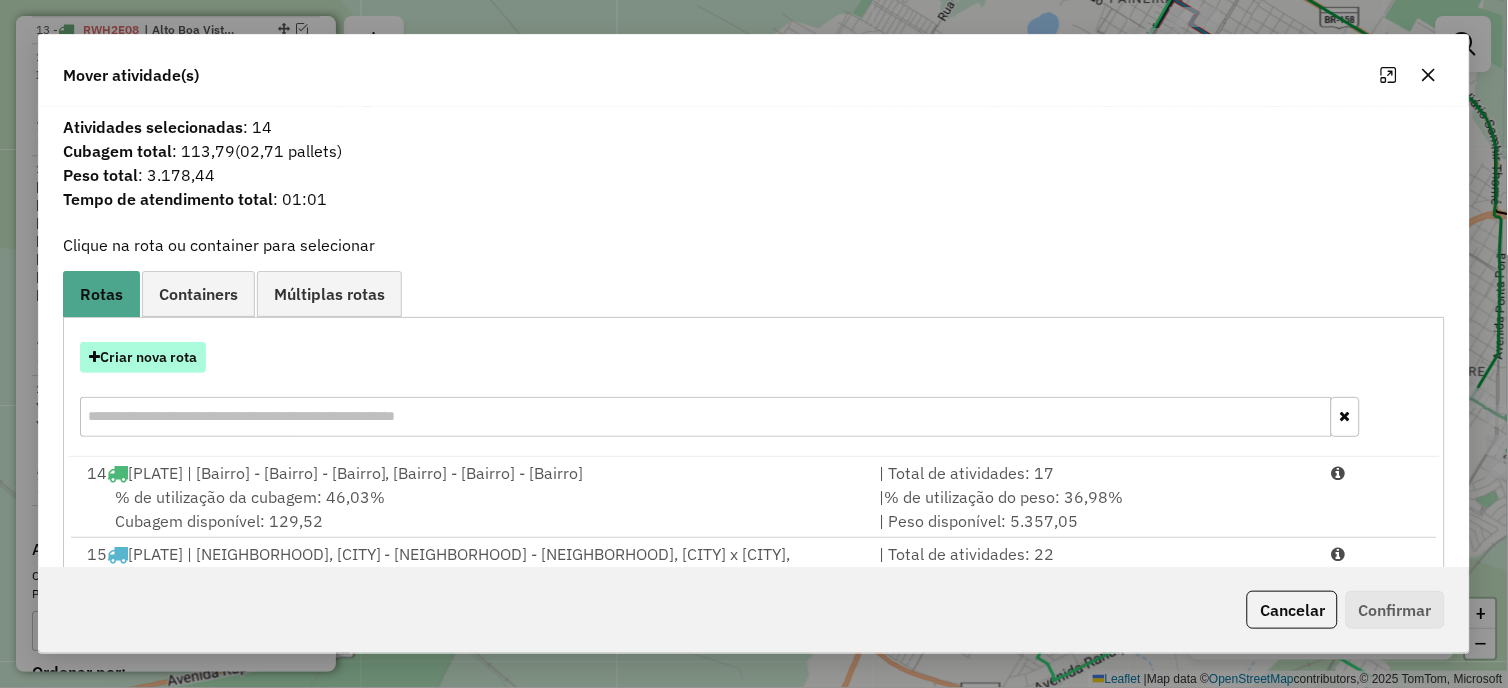 click on "Criar nova rota" at bounding box center (143, 357) 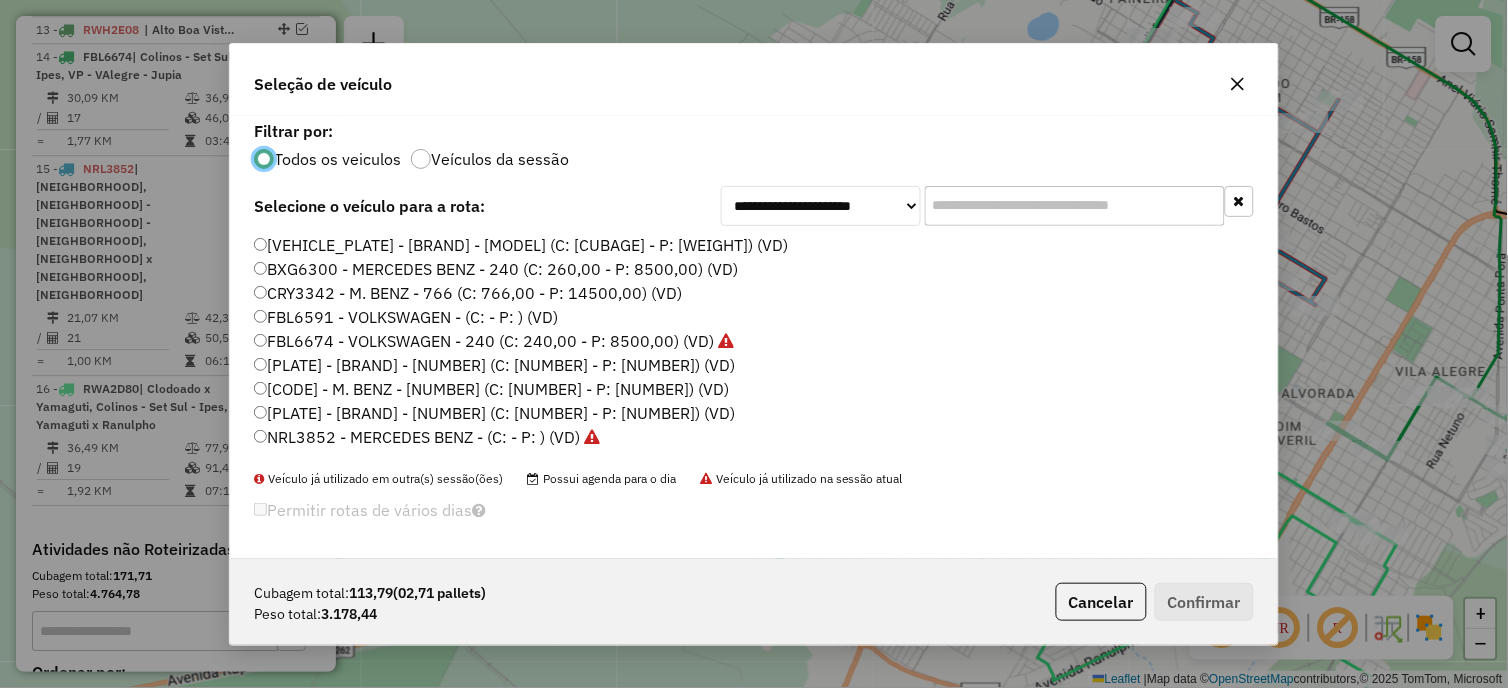 scroll, scrollTop: 11, scrollLeft: 5, axis: both 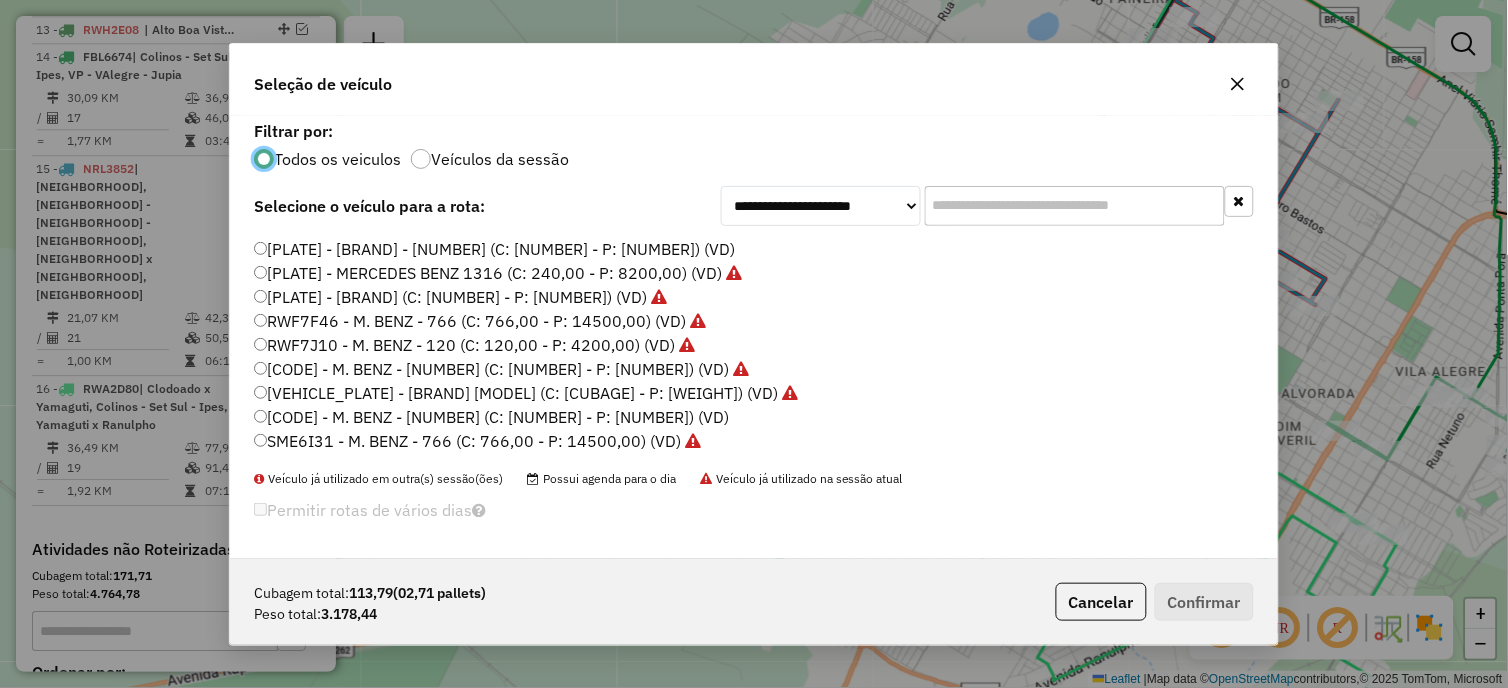 click on "[PLATE] - [BRAND] - [NUMBER] (C: [NUMBER] - P: [NUMBER]) (VD)" 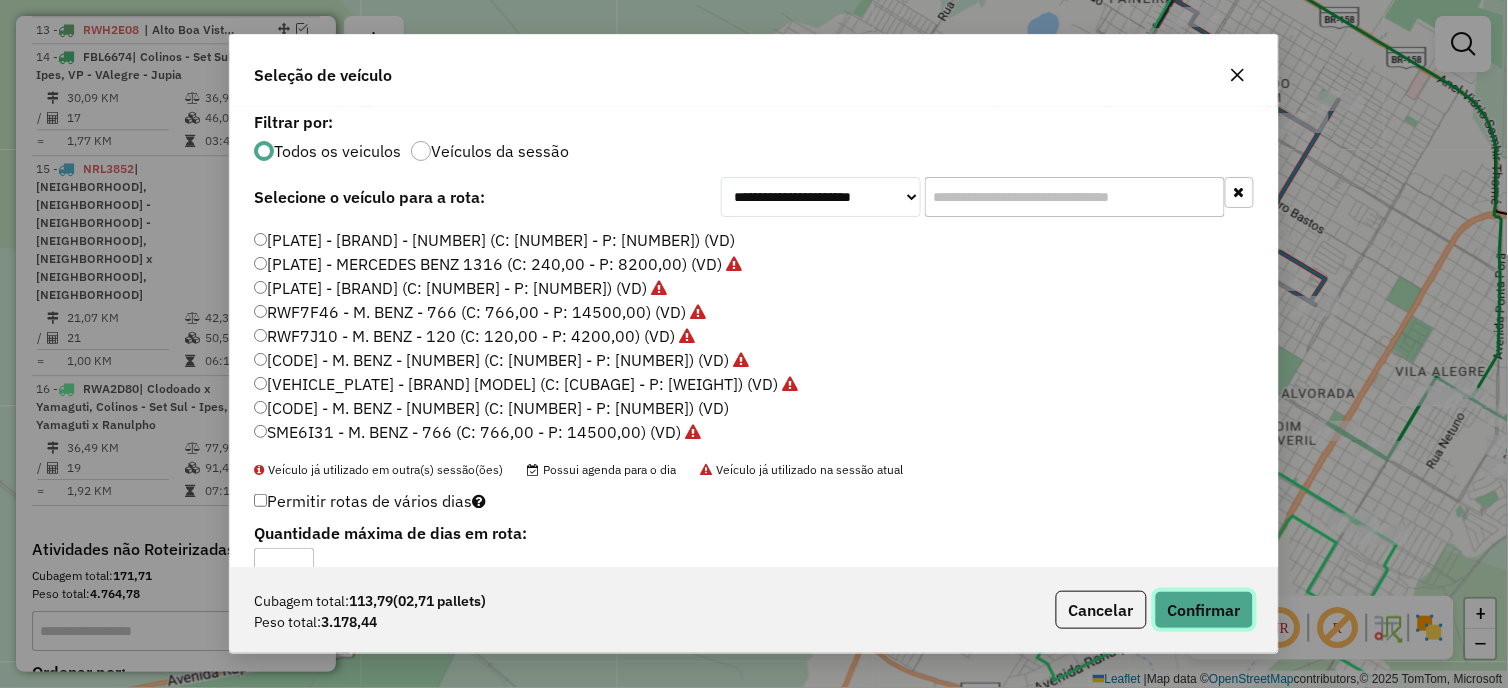 click on "Confirmar" 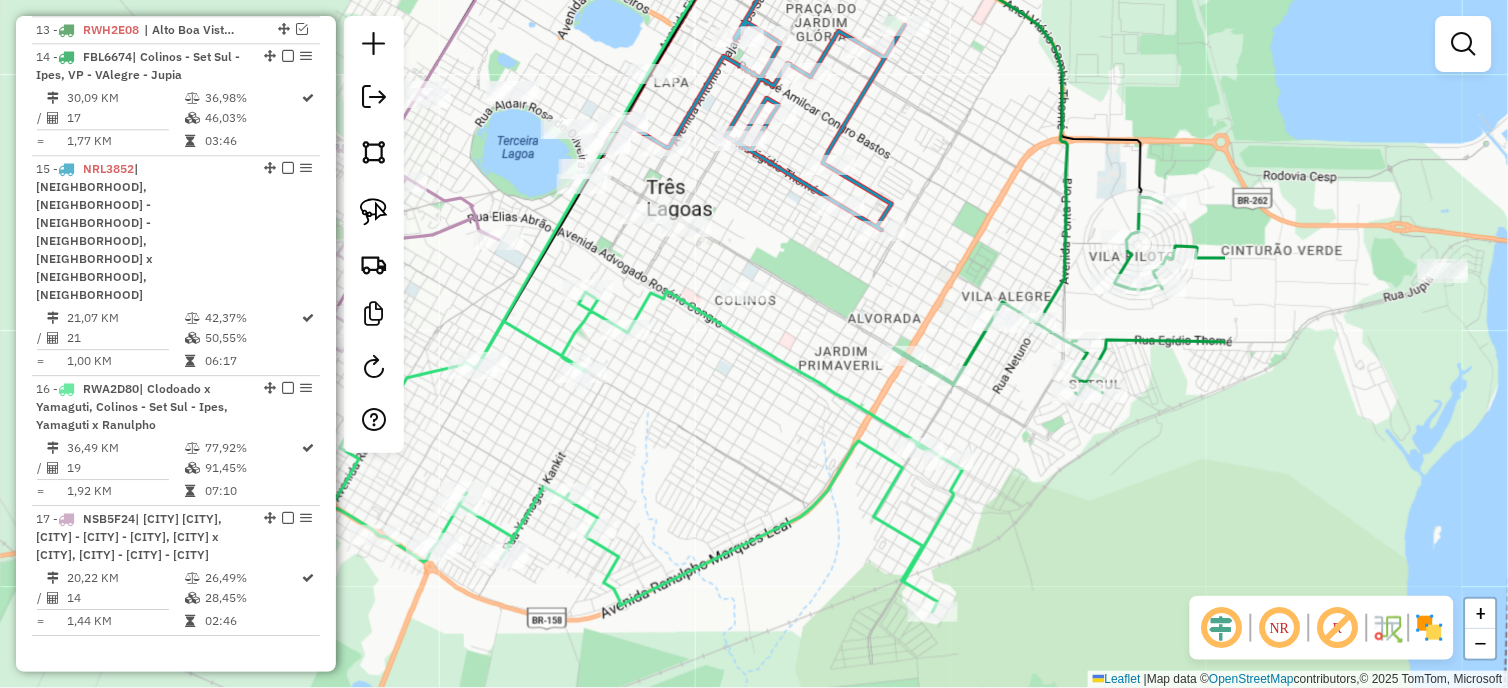 drag, startPoint x: 724, startPoint y: 408, endPoint x: 703, endPoint y: 401, distance: 22.135944 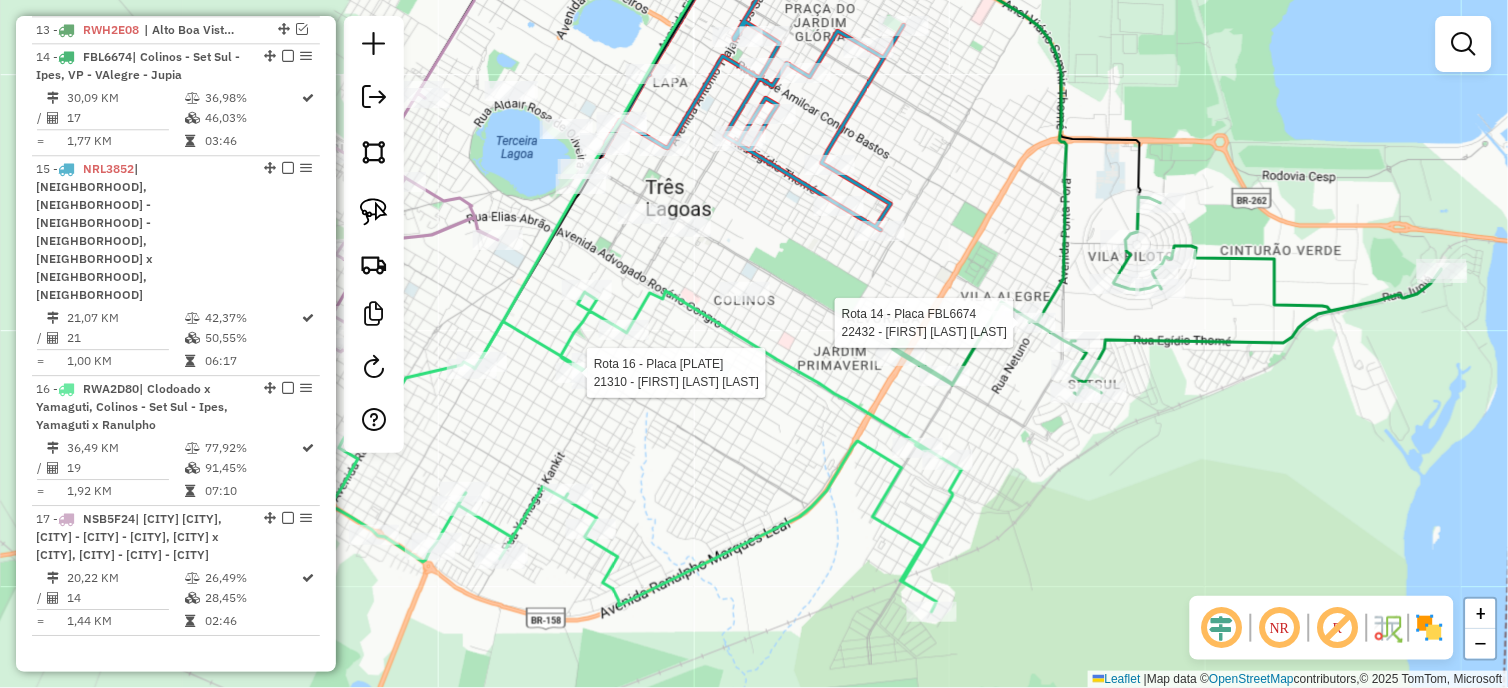 click 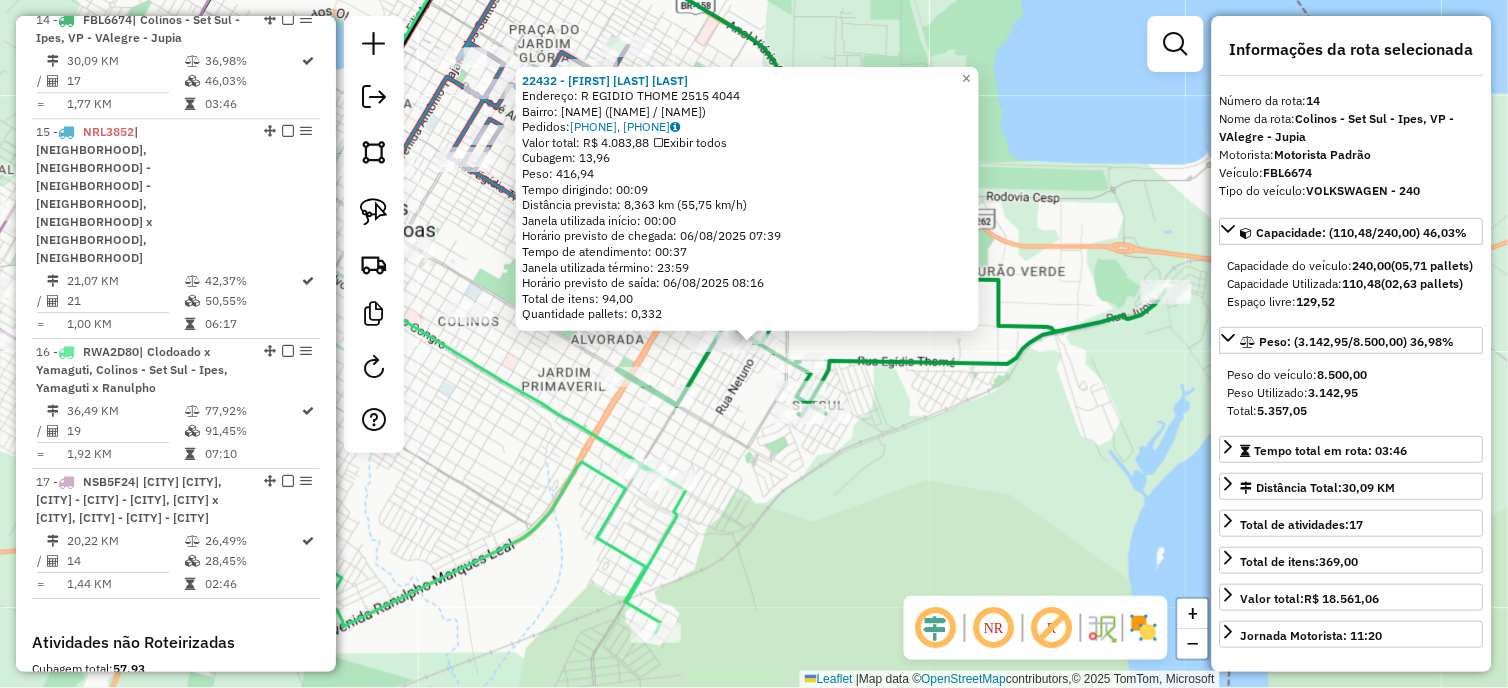 scroll, scrollTop: 1167, scrollLeft: 0, axis: vertical 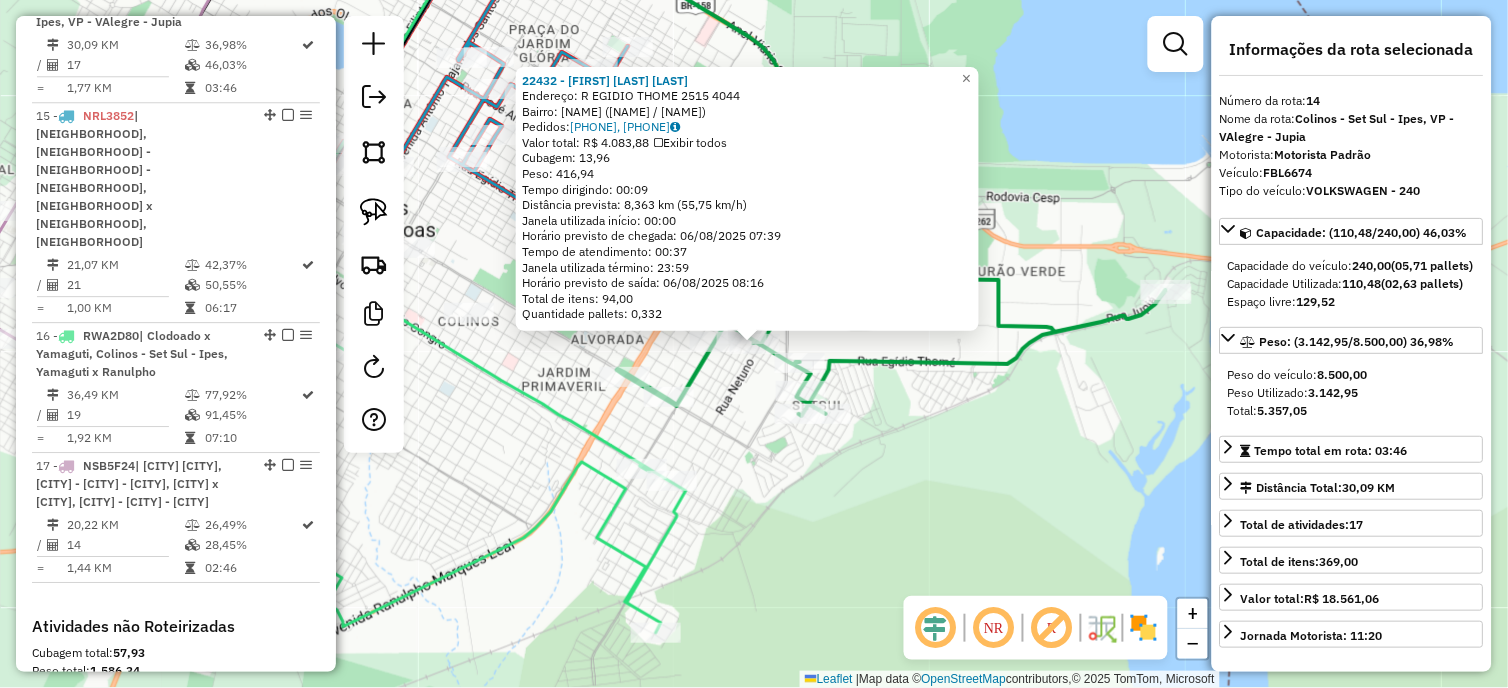 click on "22432 - CICERA EVILANA DA SI  Endereço: R   EGIDIO THOME 2515             4044   Bairro: JARDIM ALVORADA (CICERA EVILANA / DA)   Pedidos:  [ORDER_ID], [ORDER_ID]   Valor total: R$ 4.083,88   Exibir todos   Cubagem: 13,96  Peso: 416,94  Tempo dirigindo: 00:09   Distância prevista: 8,363 km (55,75 km/h)   Janela utilizada início: 00:00   Horário previsto de chegada: 06/08/2025 07:39   Tempo de atendimento: 00:37   Janela utilizada término: 23:59   Horário previsto de saída: 06/08/2025 08:16   Total de itens: 94,00   Quantidade pallets: 0,332  × Janela de atendimento Grade de atendimento Capacidade Transportadoras Veículos Cliente Pedidos  Rotas Selecione os dias de semana para filtrar as janelas de atendimento  Seg   Ter   Qua   Qui   Sex   Sáb   Dom  Informe o período da janela de atendimento: De: Até:  Filtrar exatamente a janela do cliente  Considerar janela de atendimento padrão  Selecione os dias de semana para filtrar as grades de atendimento  Seg   Ter   Qua   Qui   Sex   Sáb   Dom  **** **** +" 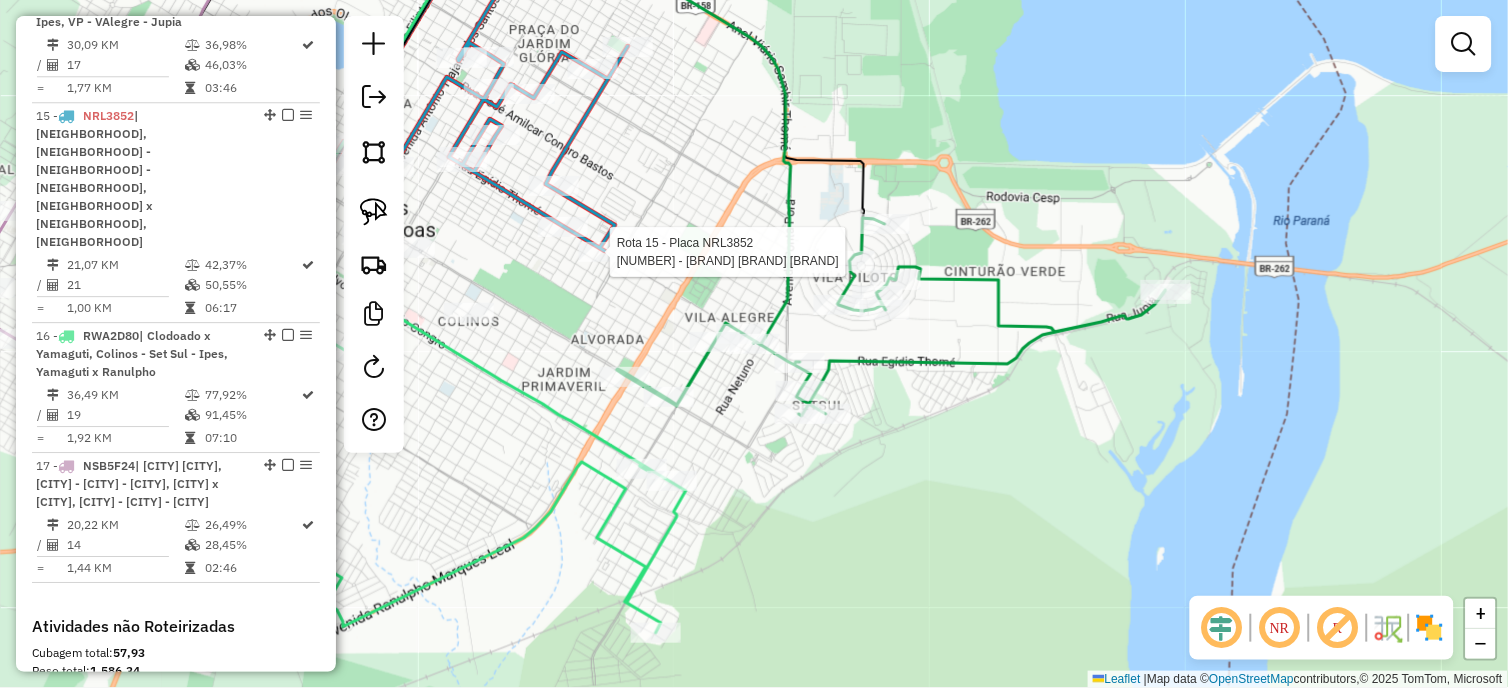 click 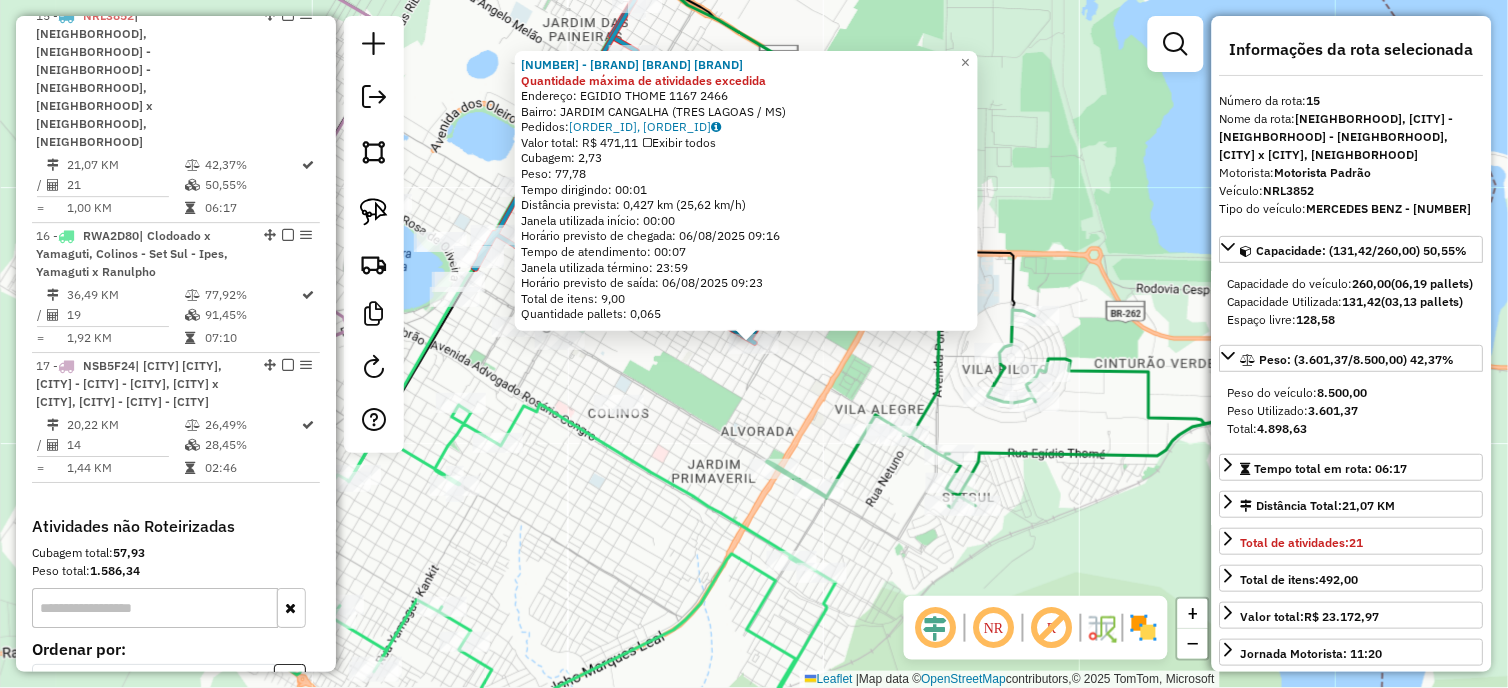 scroll, scrollTop: 1280, scrollLeft: 0, axis: vertical 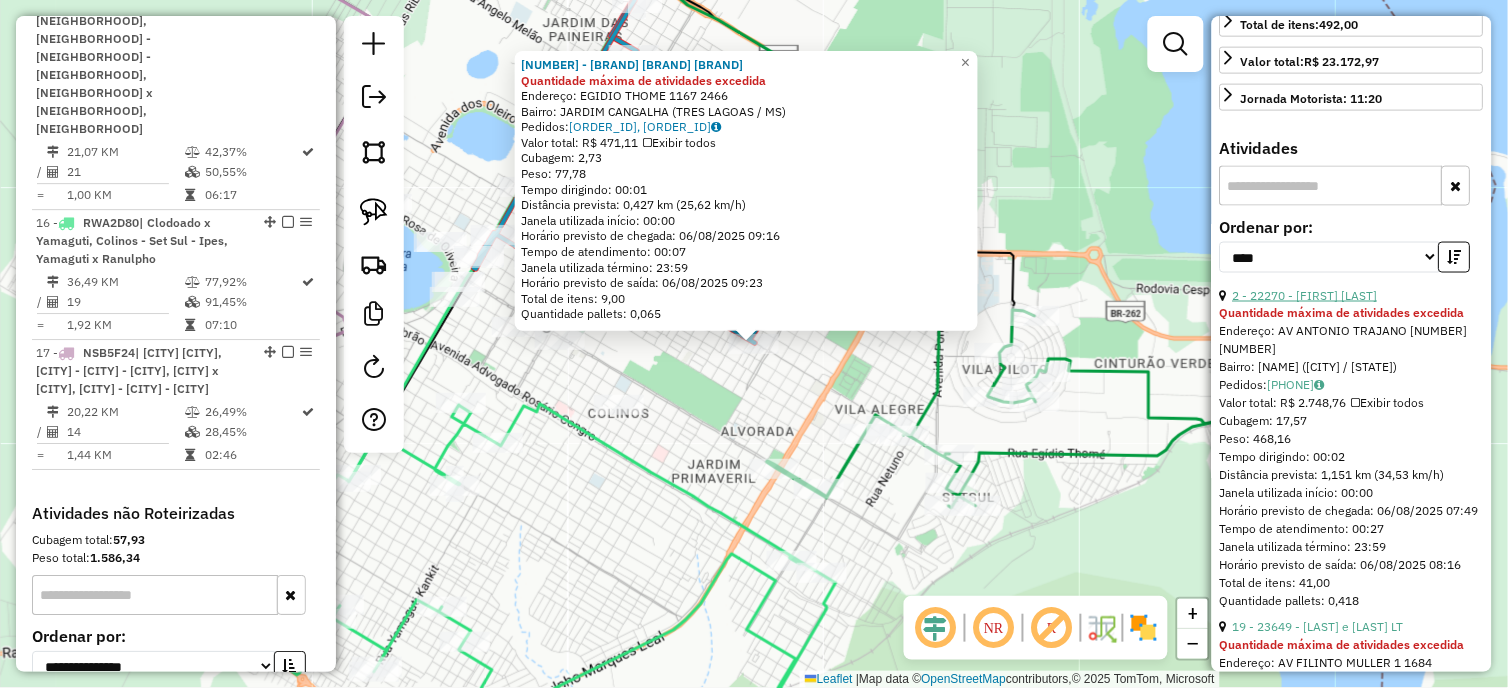 click on "2 - 22270 - [FIRST] [LAST]" at bounding box center (1305, 295) 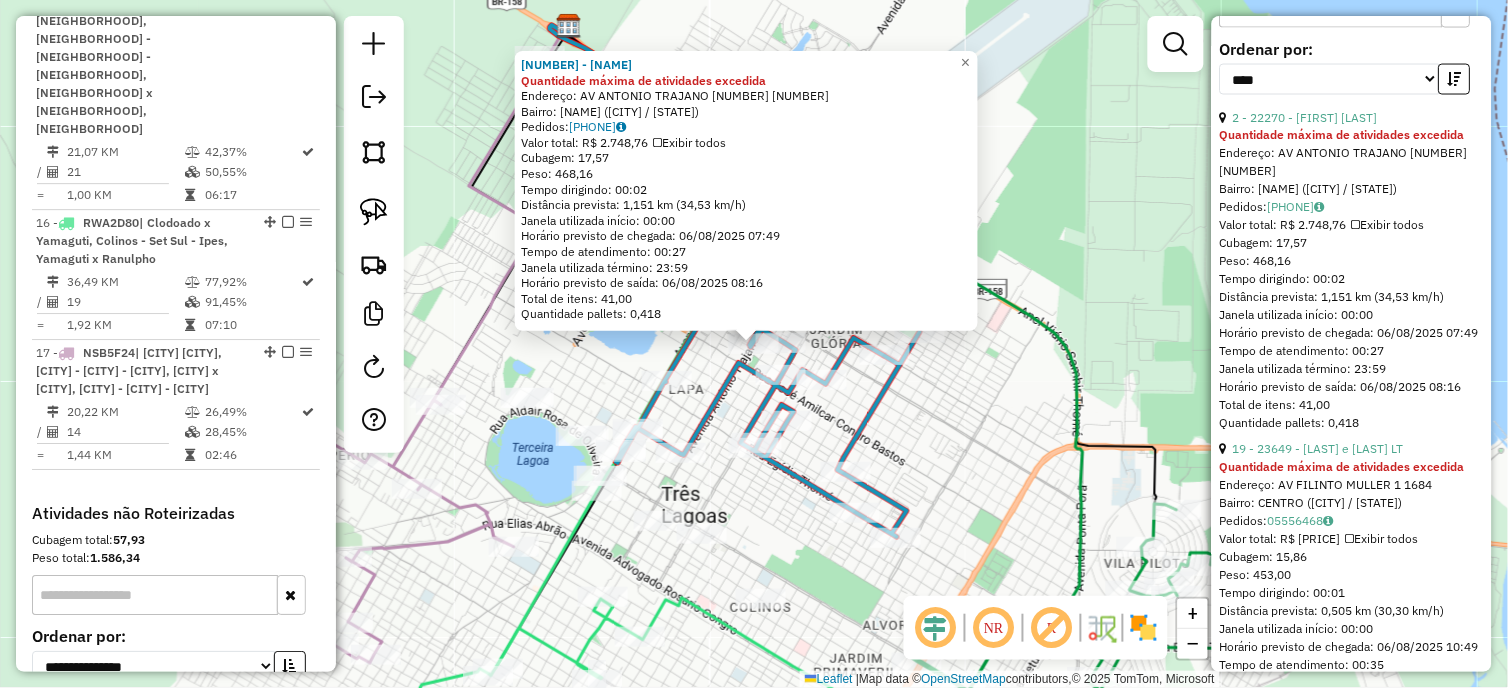 scroll, scrollTop: 888, scrollLeft: 0, axis: vertical 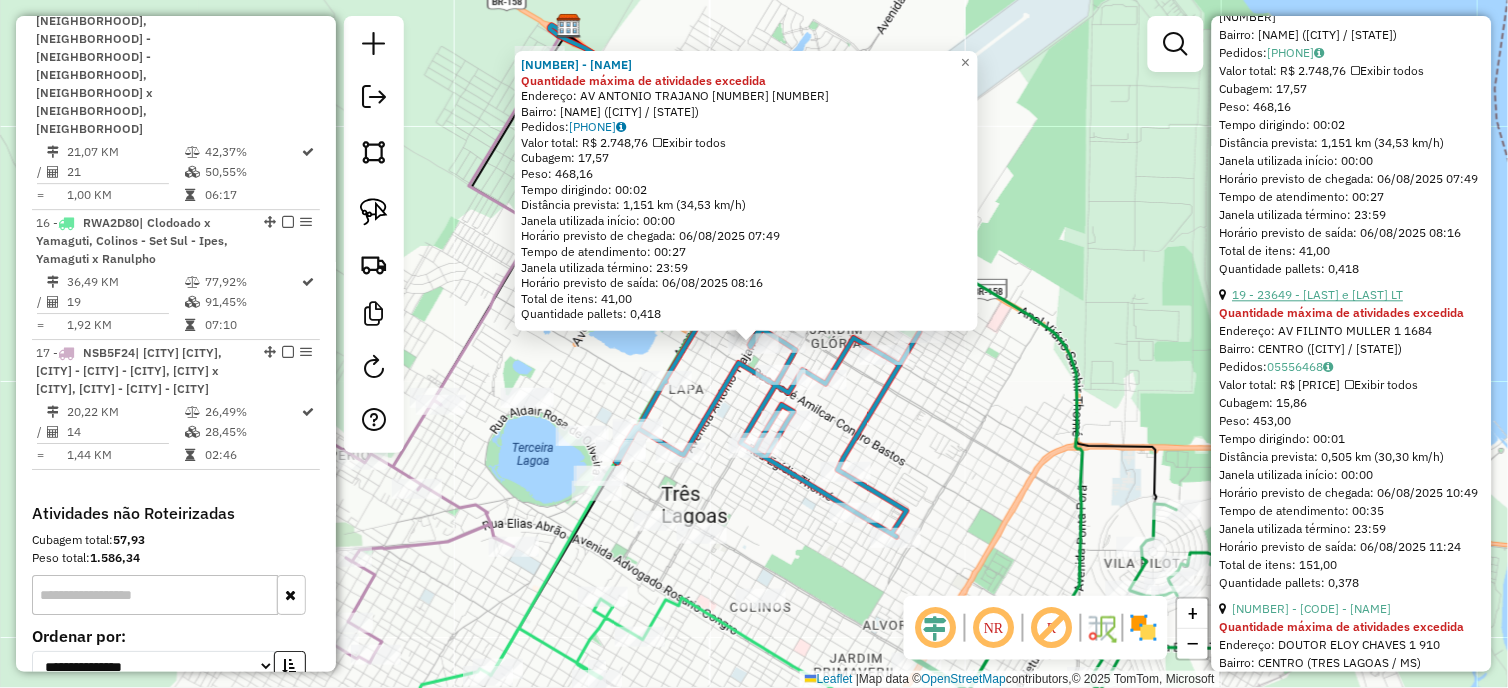 click on "19 - 23649 - [LAST] e [LAST] LT" at bounding box center (1318, 294) 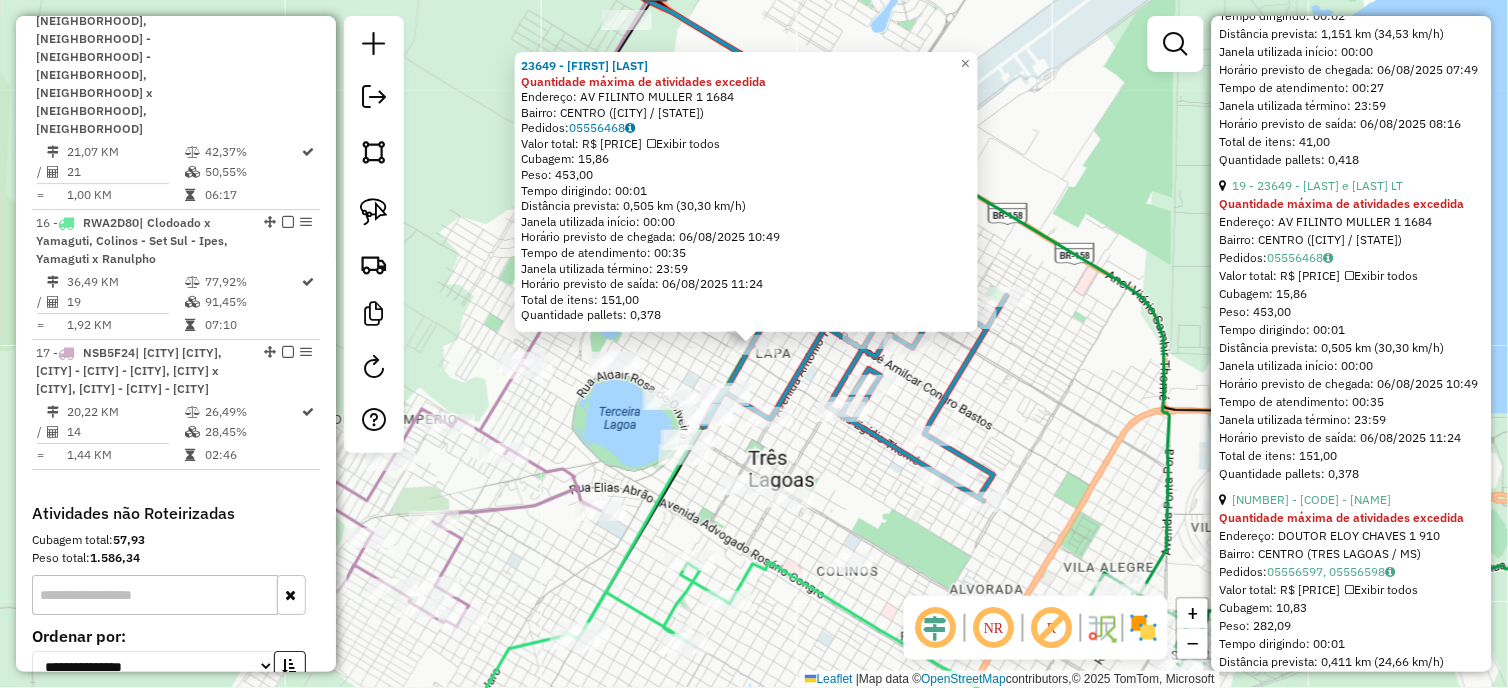 scroll, scrollTop: 1222, scrollLeft: 0, axis: vertical 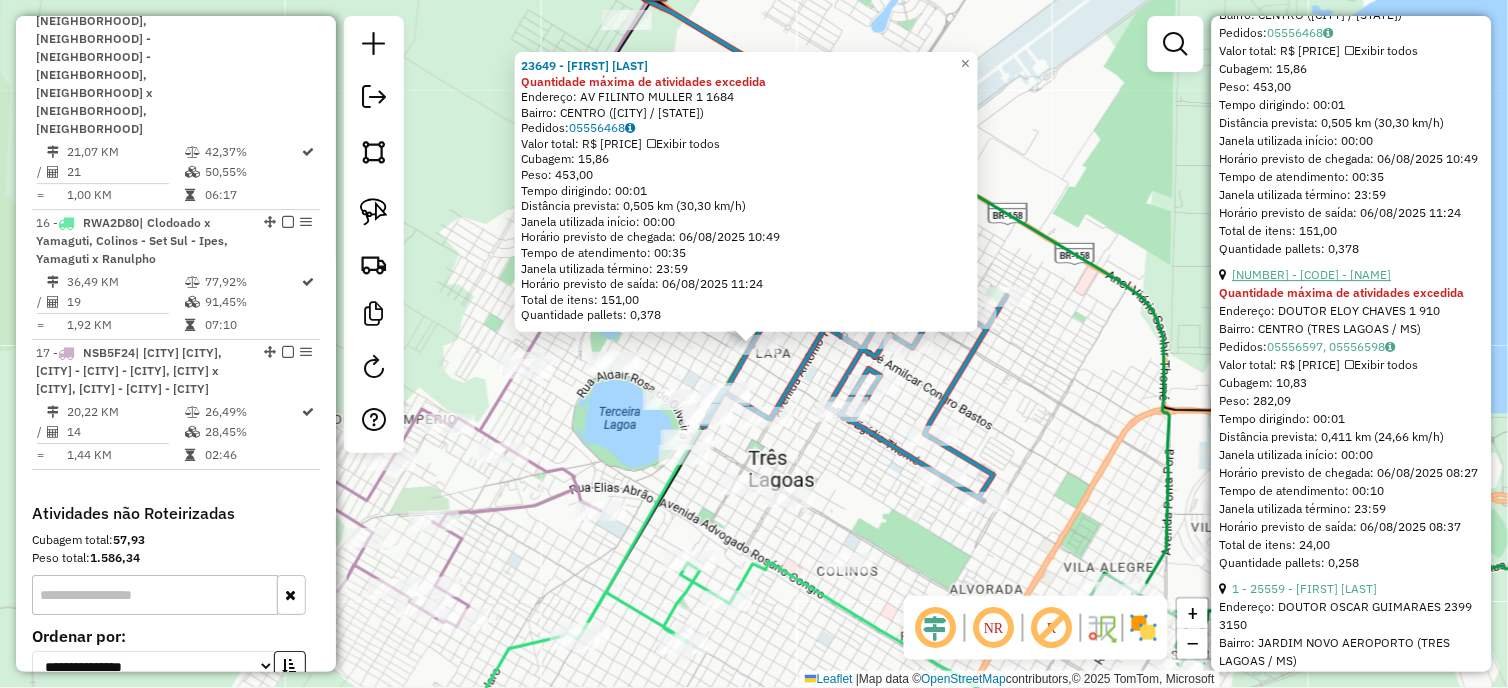 click on "[NUMBER] - [CODE] - [NAME]" at bounding box center (1312, 274) 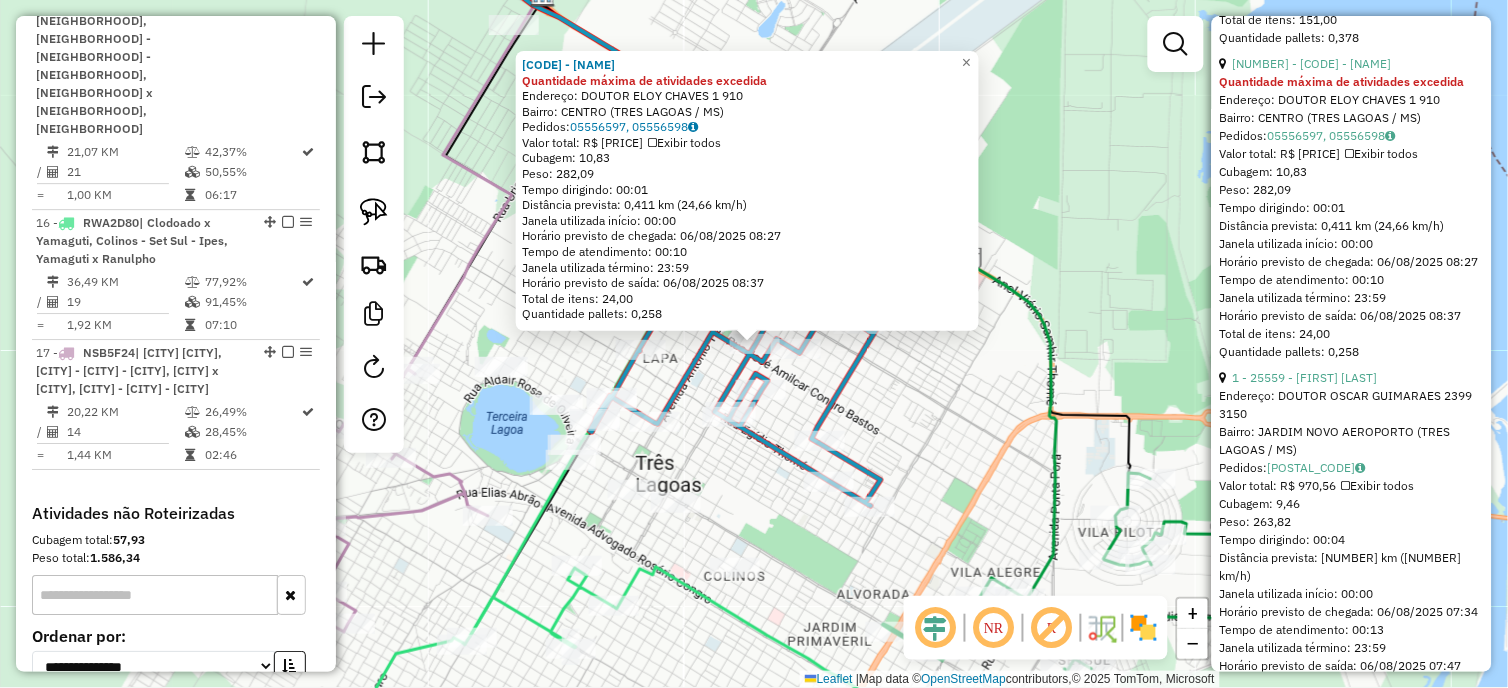 scroll, scrollTop: 1444, scrollLeft: 0, axis: vertical 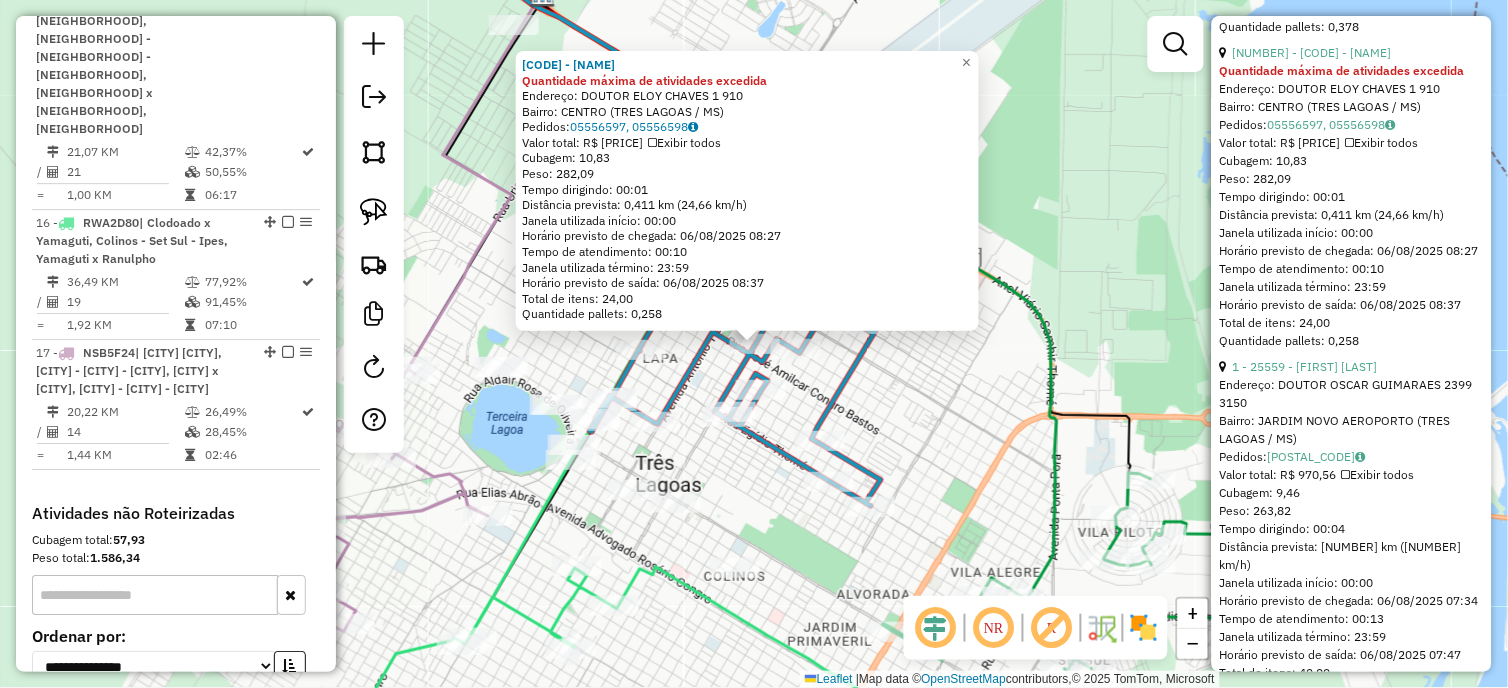 click on "1 - 25559 - [FIRST] [LAST]" at bounding box center [1305, 366] 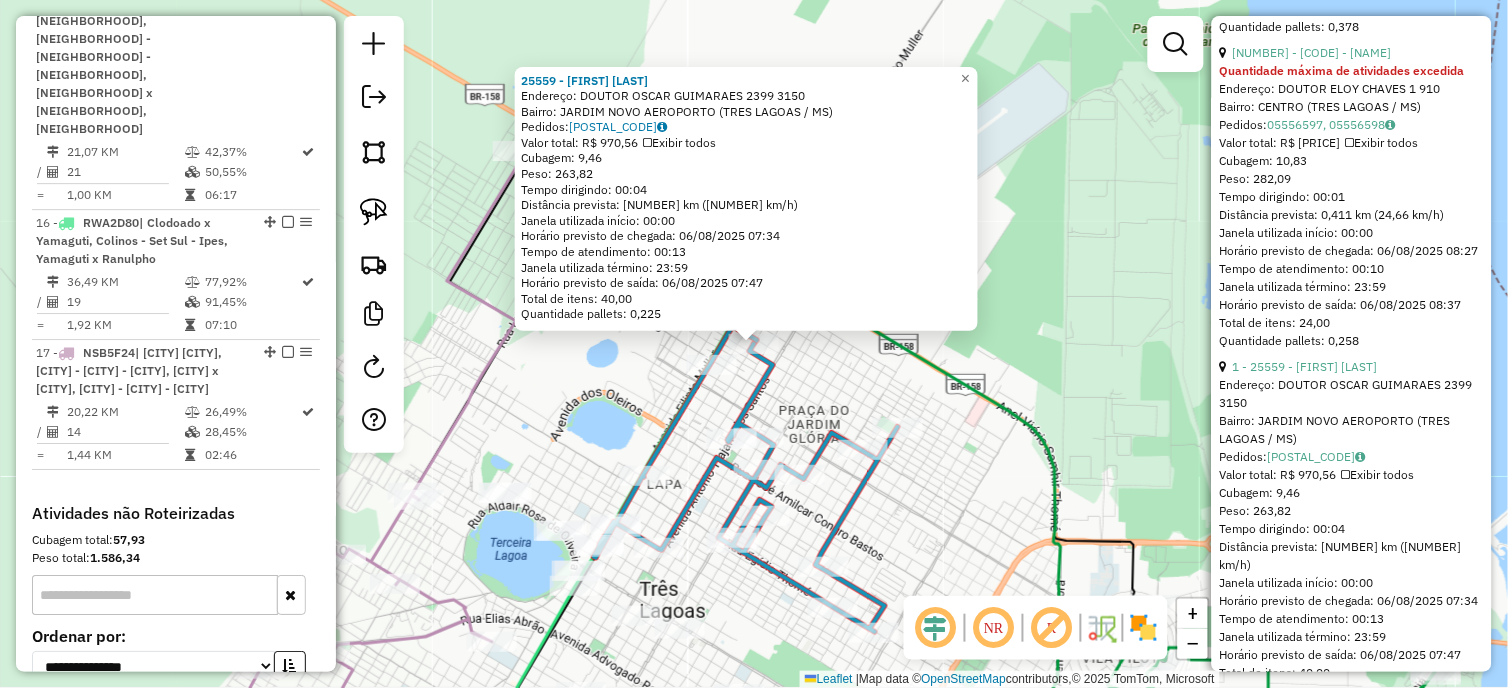 drag, startPoint x: 985, startPoint y: 530, endPoint x: 924, endPoint y: 234, distance: 302.22012 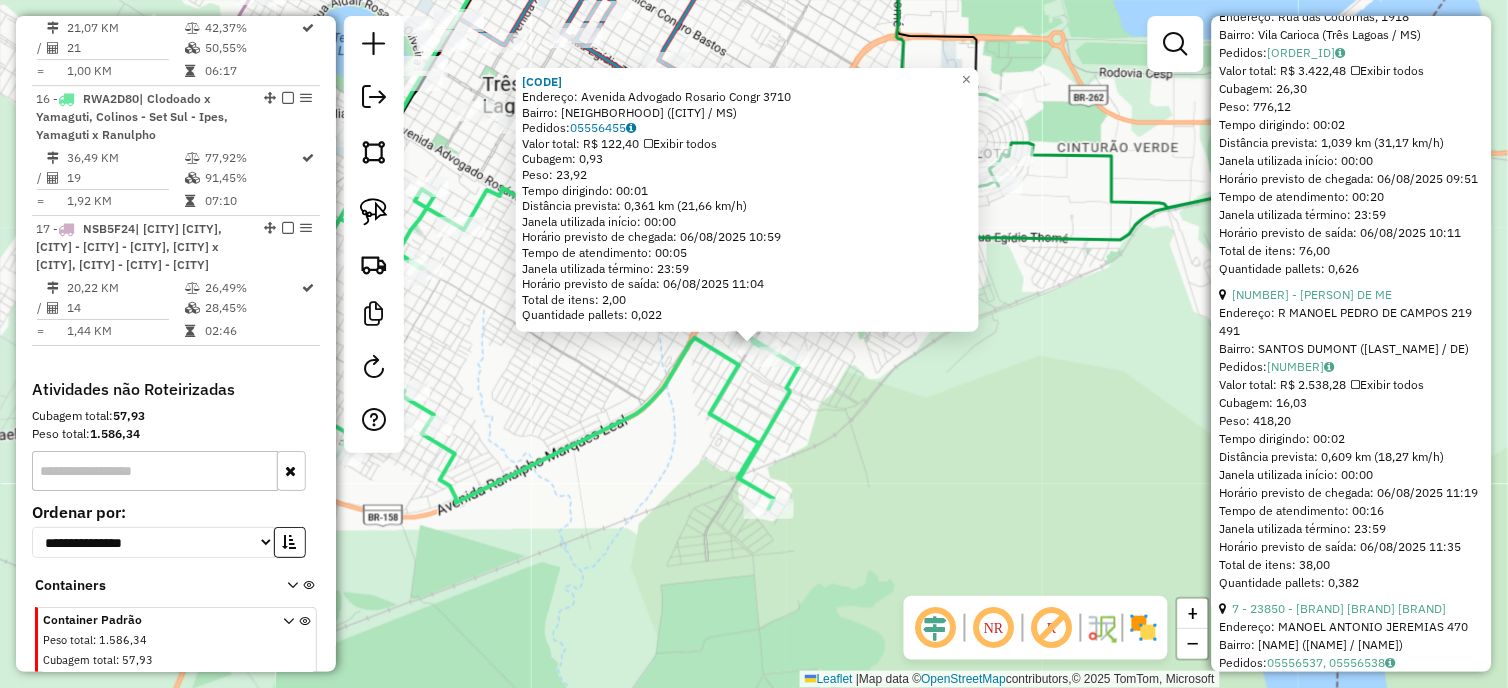 scroll, scrollTop: 1406, scrollLeft: 0, axis: vertical 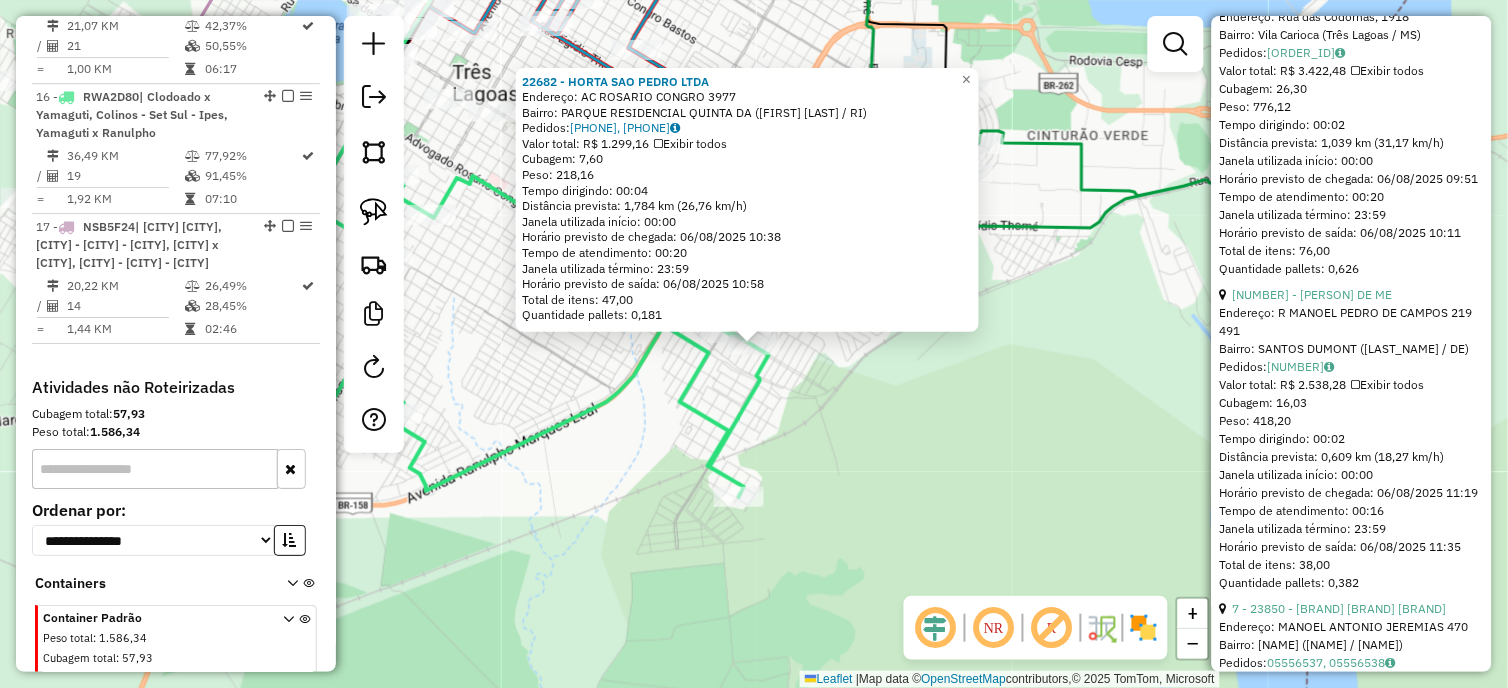 click on "[NUMBER] - HORTA SAO PEDRO LTDA  Endereço: AC  ROSARIO CONGRO                [NUMBER]   Bairro: PARQUE RESIDENCIAL QUINTA DA ([PERSON] / RI)   Pedidos:  [ORDER_ID], [ORDER_ID]   Valor total: R$ [PRICE]  Exibir todos   Cubagem: [CUBAGE]  Peso: [WEIGHT]  Tempo dirigindo: [TIME]   Distância prevista: [DISTANCE] km ([SPEED])   Janela utilizada início: [TIME]   Horário previsto de chegada: [DATE] [TIME]   Tempo de atendimento: [TIME]   Janela utilizada término: [TIME]   Horário previsto de saída: [DATE] [TIME]   Total de itens: [ITEMS]   Quantidade pallets: [PALLETS]  × Janela de atendimento Grade de atendimento Capacidade Transportadoras Veículos Cliente Pedidos  Rotas Selecione os dias de semana para filtrar as janelas de atendimento  Seg   Ter   Qua   Qui   Sex   Sáb   Dom  Informe o período da janela de atendimento: De: [TIME] Até: [TIME]  Filtrar exatamente a janela do cliente  Considerar janela de atendimento padrão  Selecione os dias de semana para filtrar as grades de atendimento  Seg   Ter   Qua   Qui   Sex   Sáb  ****" 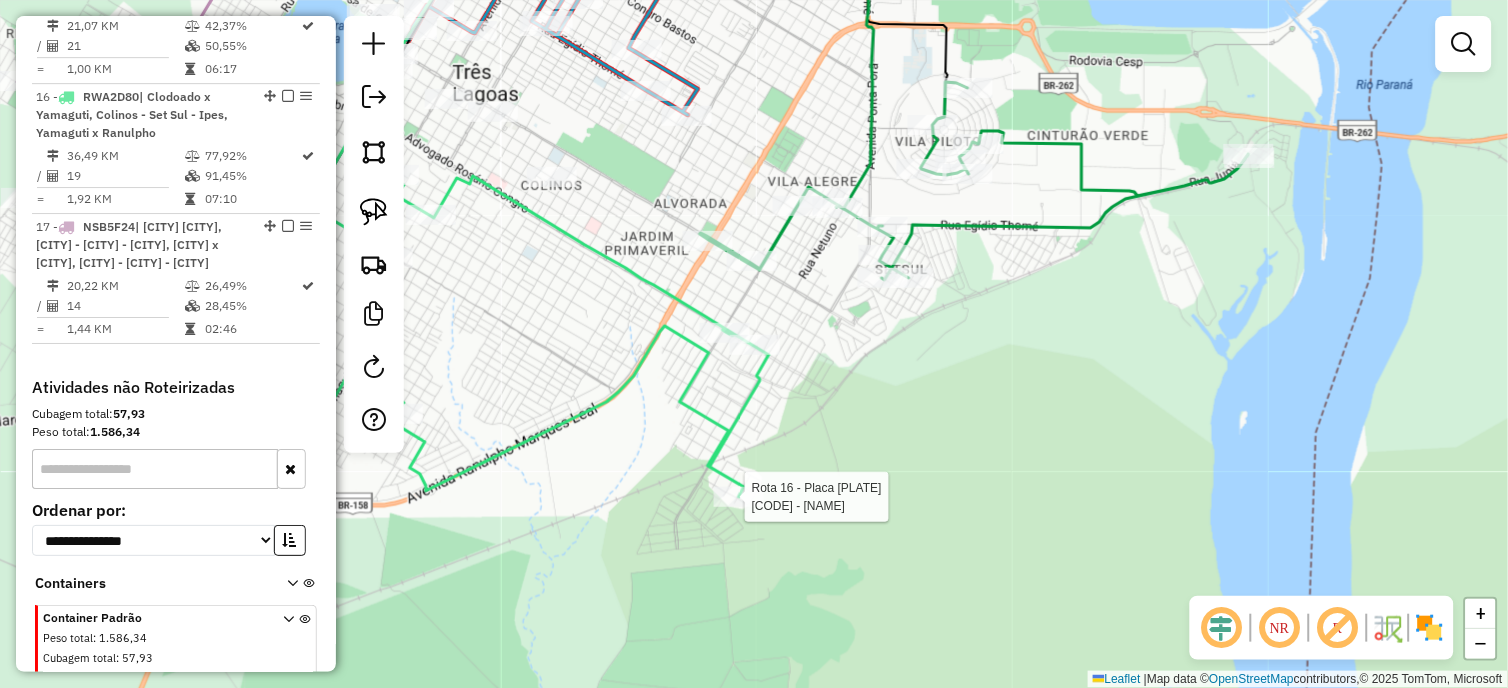 select on "*********" 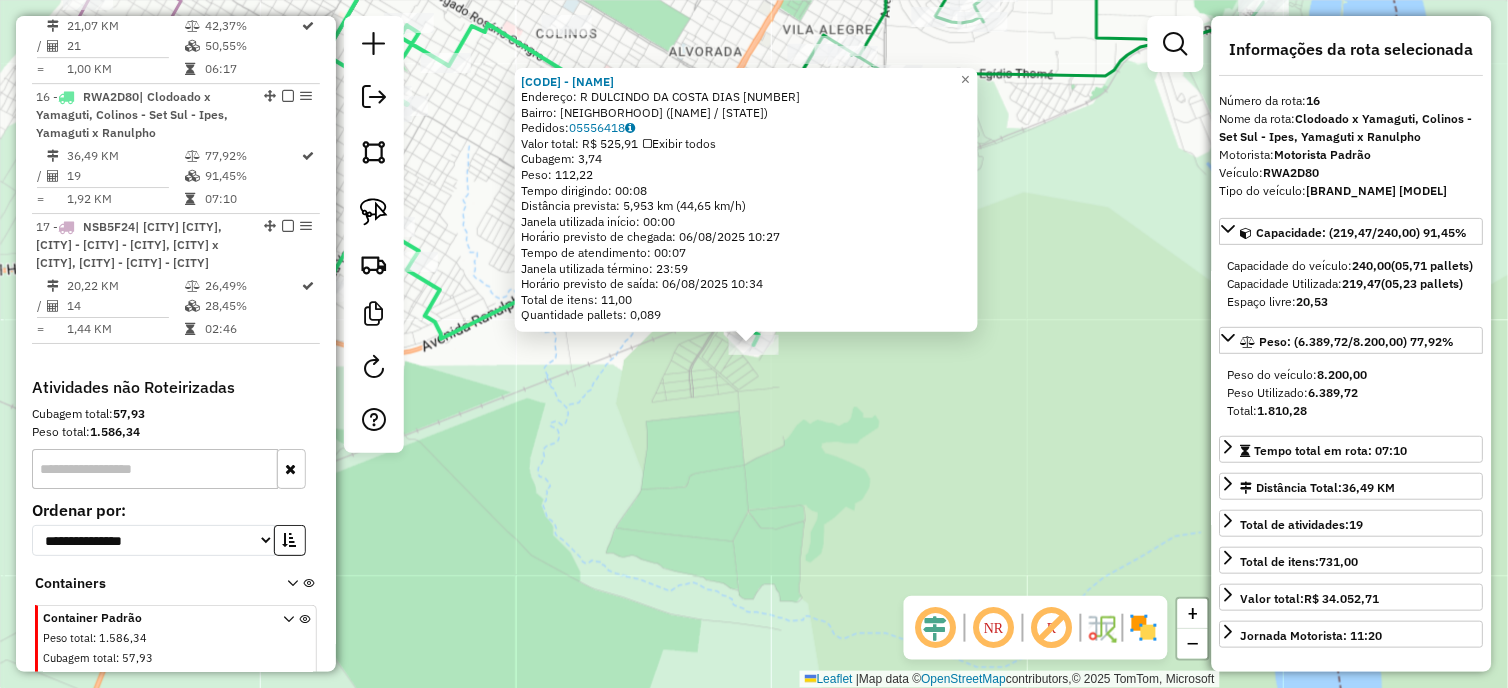 click on "24276 - [FIRST] [LAST] C  Endereço: R   DULCINDO DA COSTA DIAS        850   Bairro: IPE ([CITY] / [STATE])   Pedidos:  05556418   Valor total: R$ 525,91   Exibir todos   Cubagem: 3,74  Peso: 112,22  Tempo dirigindo: 00:08   Distância prevista: 5,953 km (44,65 km/h)   Janela utilizada início: 00:00   Horário previsto de chegada: 06/08/2025 10:27   Tempo de atendimento: 00:07   Janela utilizada término: 23:59   Horário previsto de saída: 06/08/2025 10:34   Total de itens: 11,00   Quantidade pallets: 0,089  × Janela de atendimento Grade de atendimento Capacidade Transportadoras Veículos Cliente Pedidos  Rotas Selecione os dias de semana para filtrar as janelas de atendimento  Seg   Ter   Qua   Qui   Sex   Sáb   Dom  Informe o período da janela de atendimento: De: Até:  Filtrar exatamente a janela do cliente  Considerar janela de atendimento padrão  Selecione os dias de semana para filtrar as grades de atendimento  Seg   Ter   Qua   Qui   Sex   Sáb   Dom   Peso mínimo:  ****  Peso máximo:" 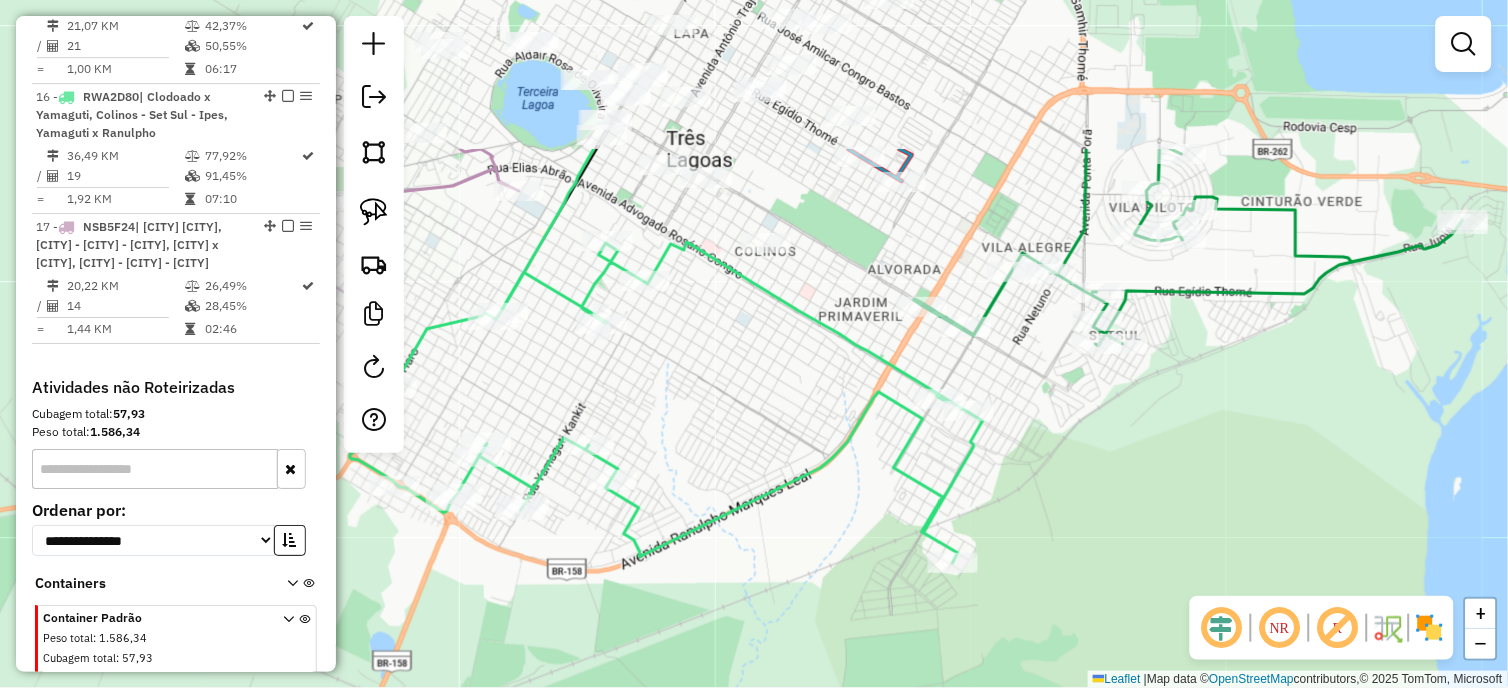 drag, startPoint x: 1021, startPoint y: 401, endPoint x: 1131, endPoint y: 604, distance: 230.88742 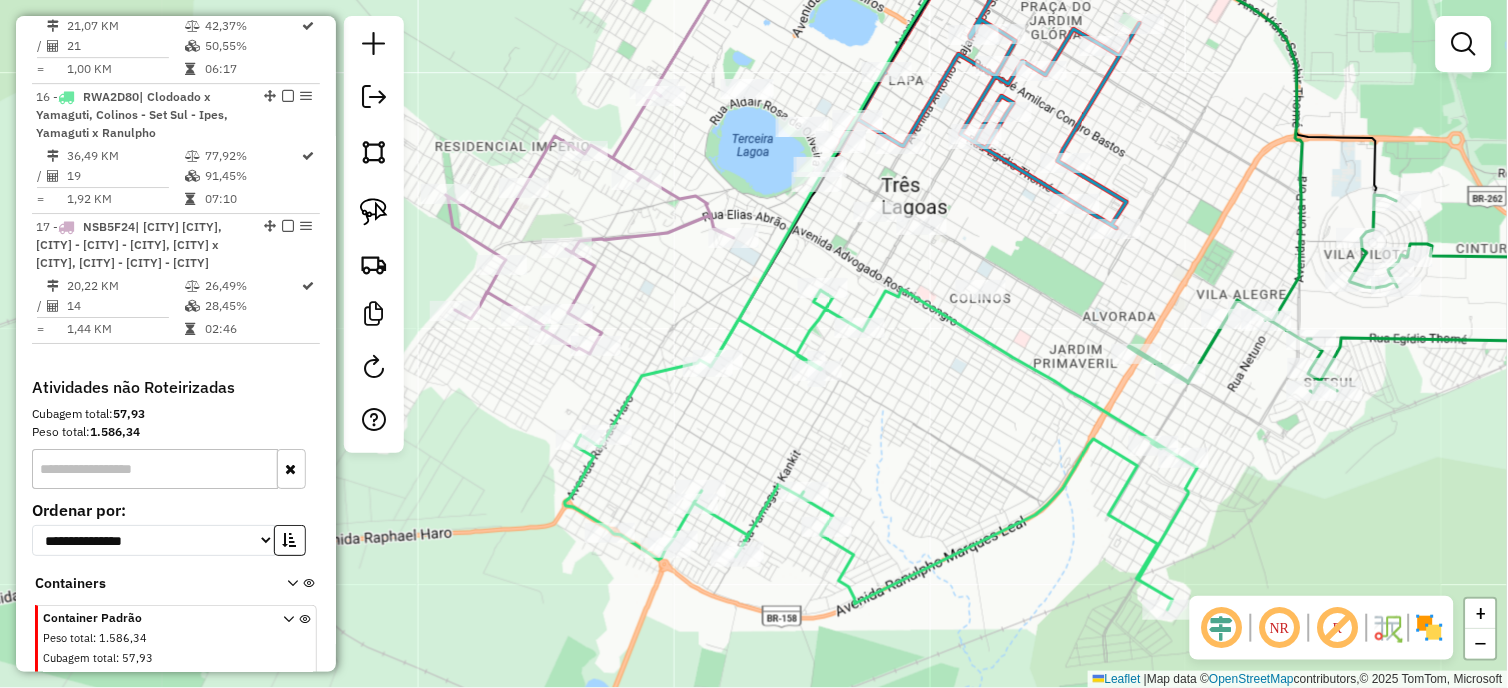 drag, startPoint x: 1001, startPoint y: 553, endPoint x: 898, endPoint y: 540, distance: 103.81715 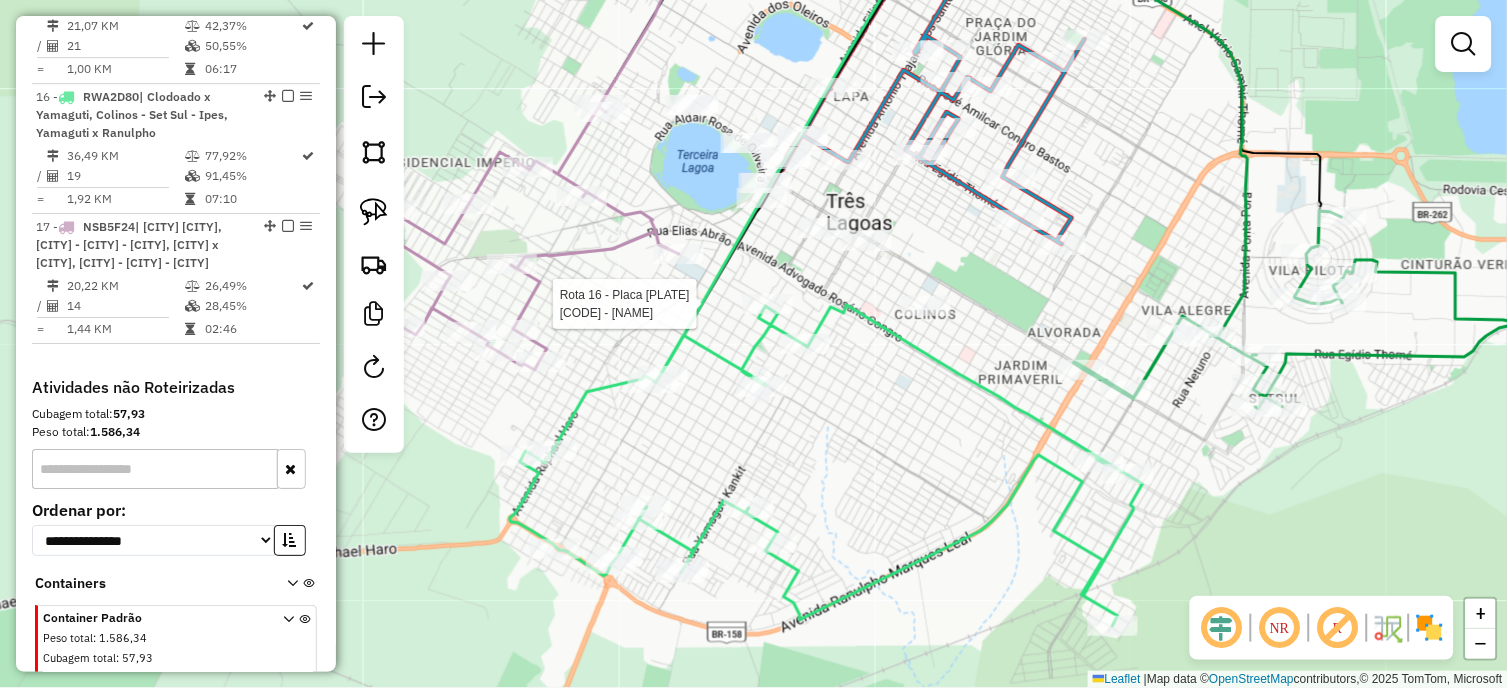 select on "*********" 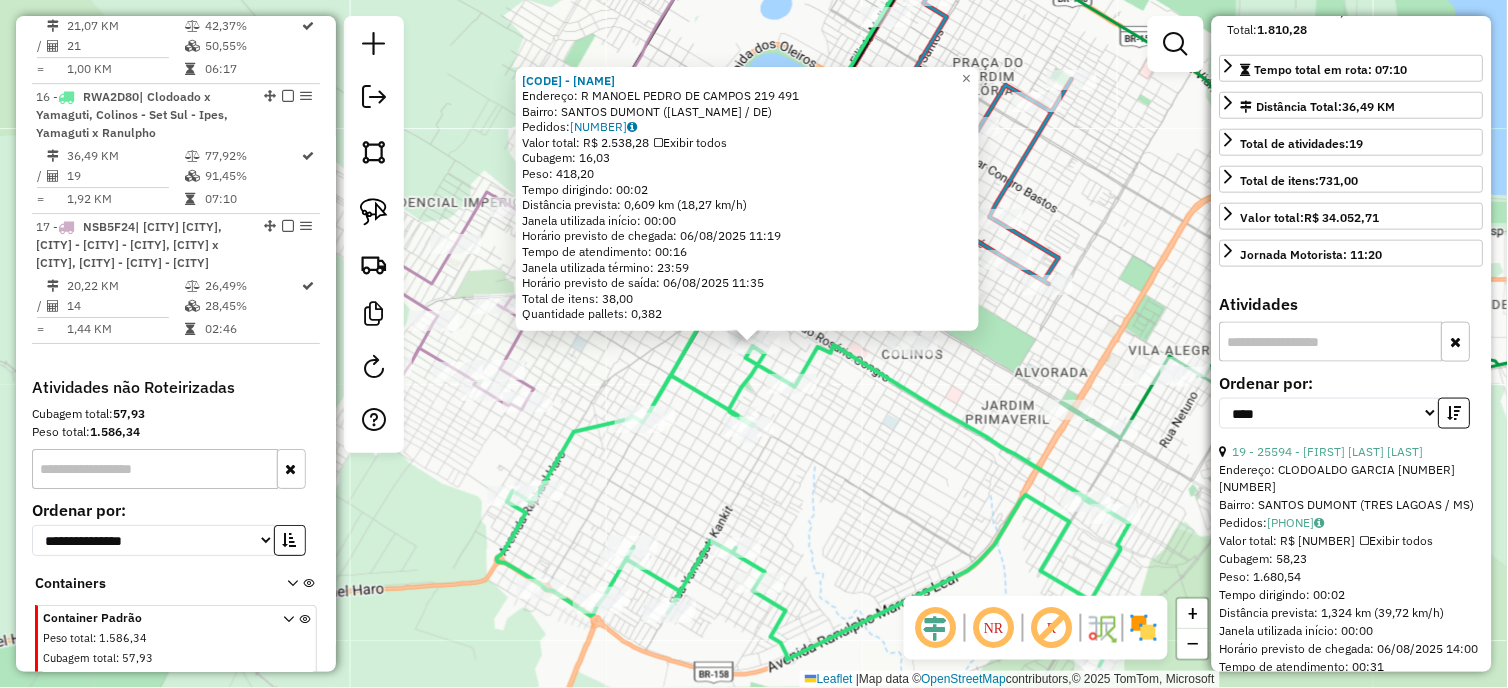 scroll, scrollTop: 555, scrollLeft: 0, axis: vertical 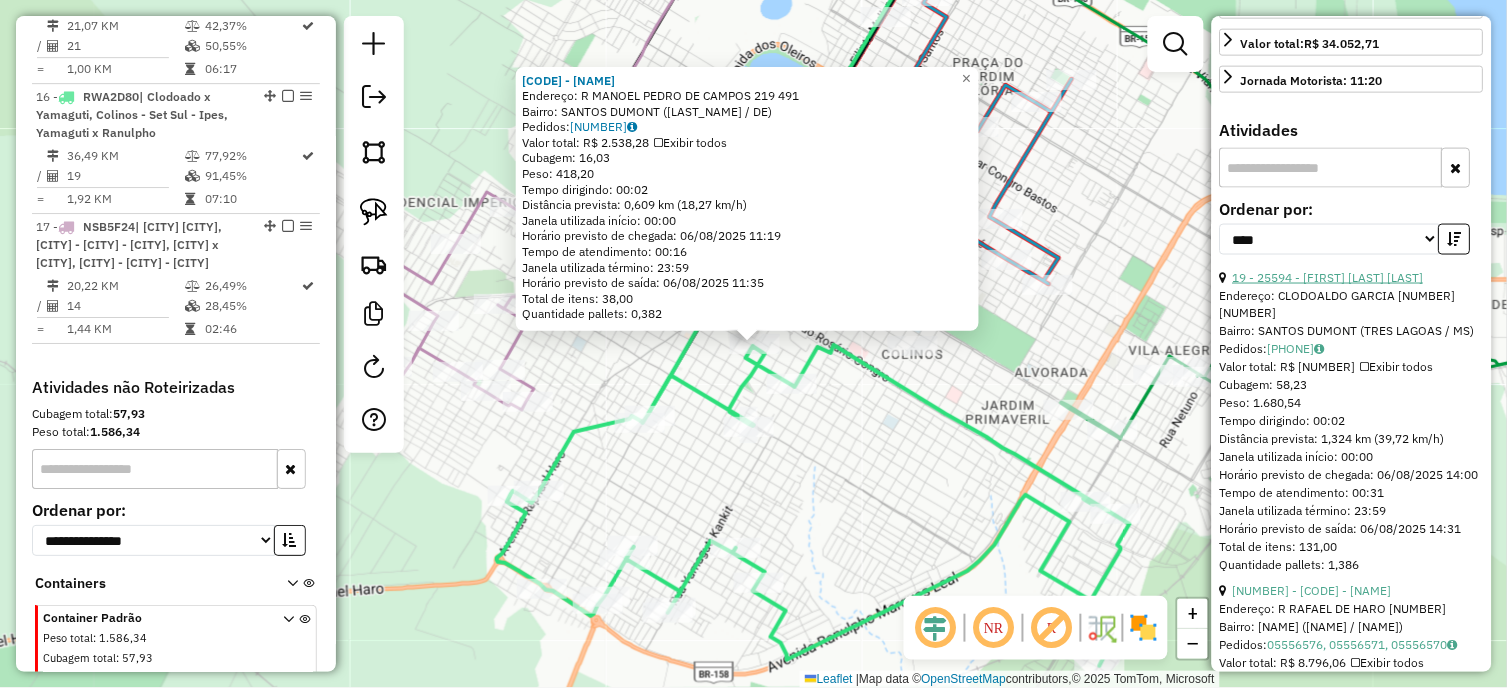 click on "19 - 25594 - [FIRST] [LAST] [LAST]" at bounding box center [1328, 277] 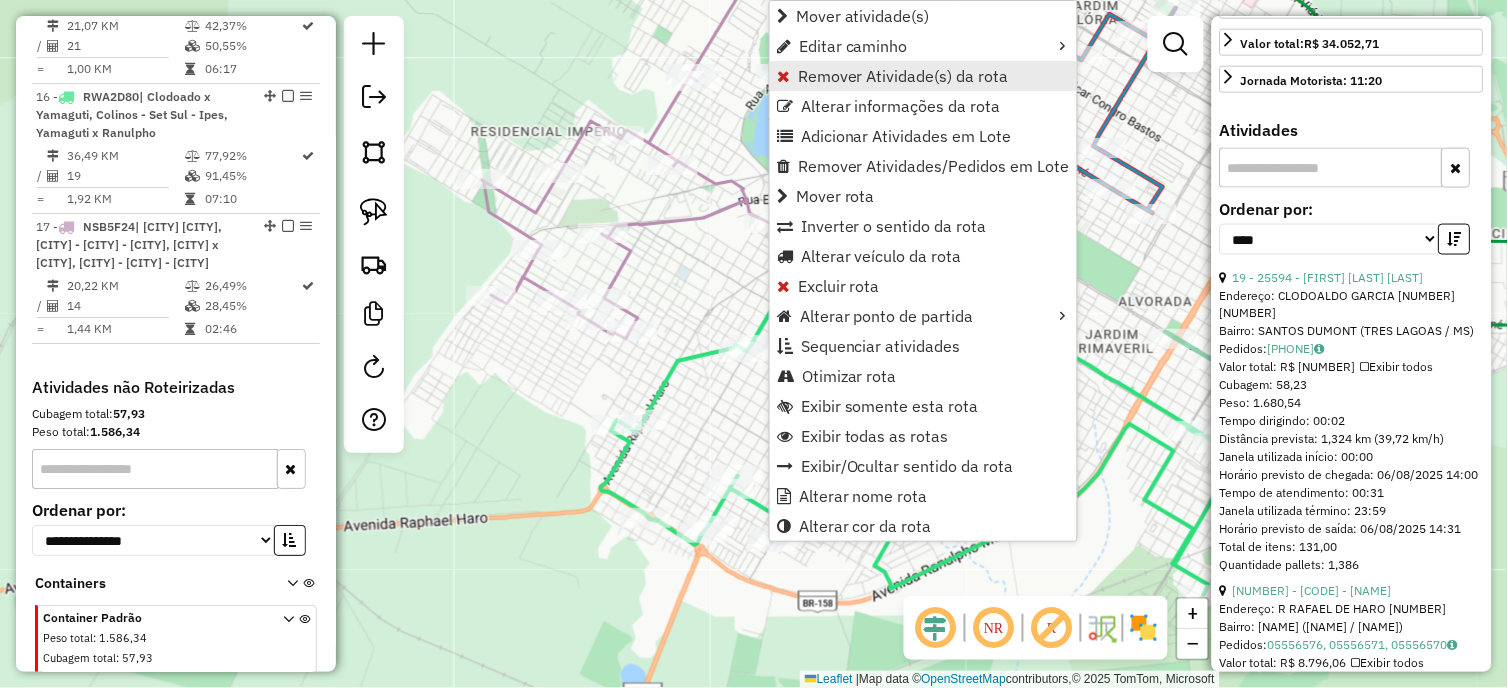 click on "Remover Atividade(s) da rota" at bounding box center [903, 76] 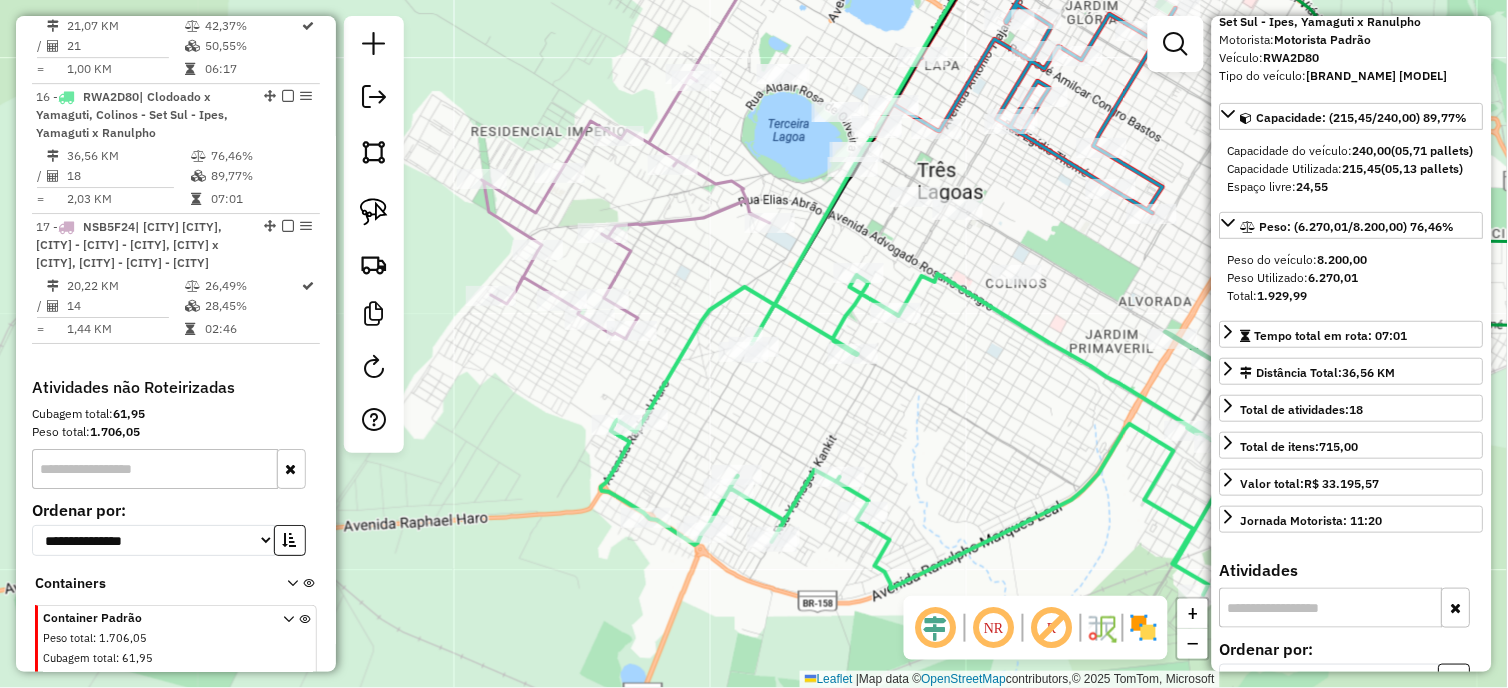 scroll, scrollTop: 111, scrollLeft: 0, axis: vertical 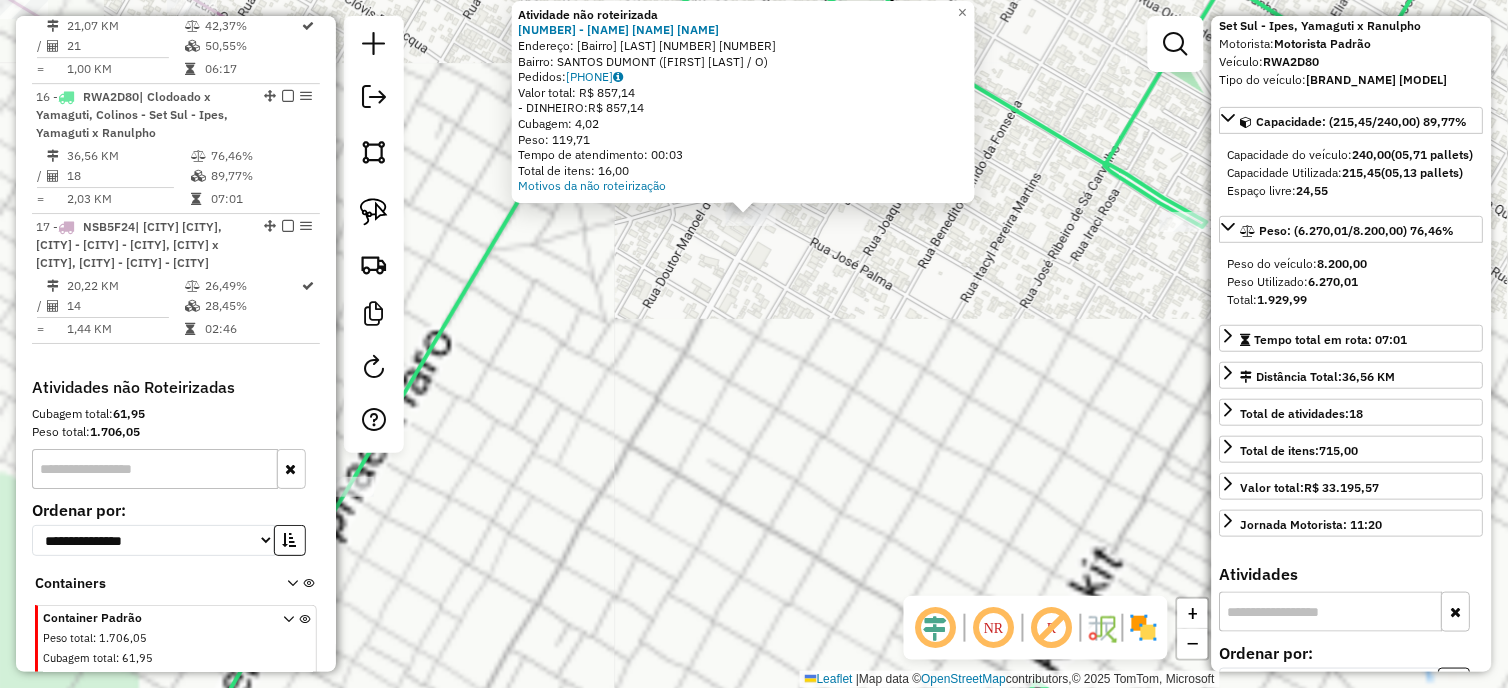 click on "Atividade não roteirizada 25636 - [FIRST] [LAST] [LAST] Endereço: CLODOALDO GARCIA 2 1362 Bairro: SANTOS DUMONT ([CITY] / [STATE]) Pedidos: 05556392 Valor total: R$ 857,14 Cubagem: 4,02 Peso: 119,71 Tempo de atendimento: 00:03 Total de itens: 16,00 Motivos da não roteirização × Janela de atendimento Grade de atendimento Capacidade Transportadoras Veículos Cliente Pedidos Rotas Selecione os dias de semana para filtrar as janelas de atendimento Seg Ter Qua Qui Sex Sáb Dom Informe o período da janela de atendimento: De: Até: Filtrar exatamente a janela do cliente Considerar janela de atendimento padrão Selecione os dias de semana para filtrar as grades de atendimento Seg Ter Qua Qui Sex Sáb Dom Considerar clientes sem dia de atendimento cadastrado Clientes fora do dia de atendimento selecionado Filtrar as atividades entre os valores definidos abaixo: Peso mínimo: **** Peso máximo: **** Cubagem mínima:" 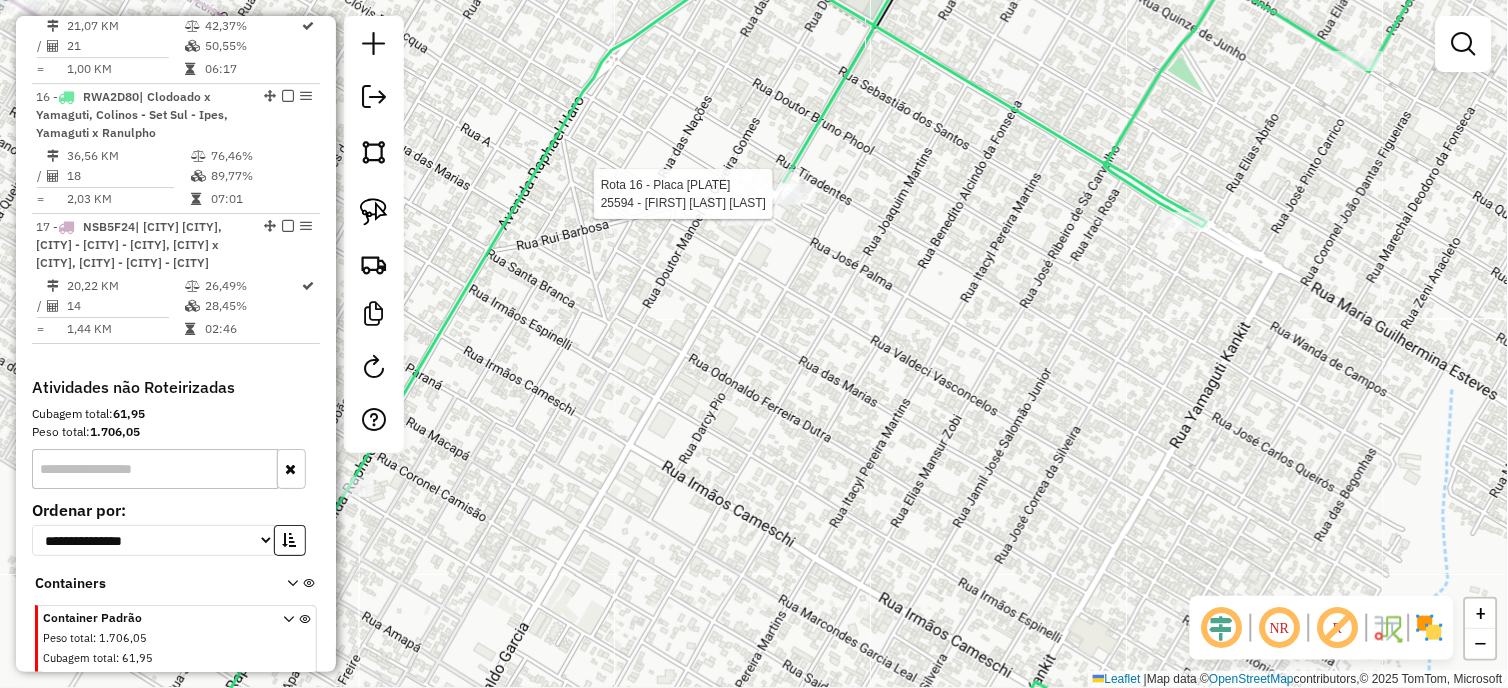 select on "*********" 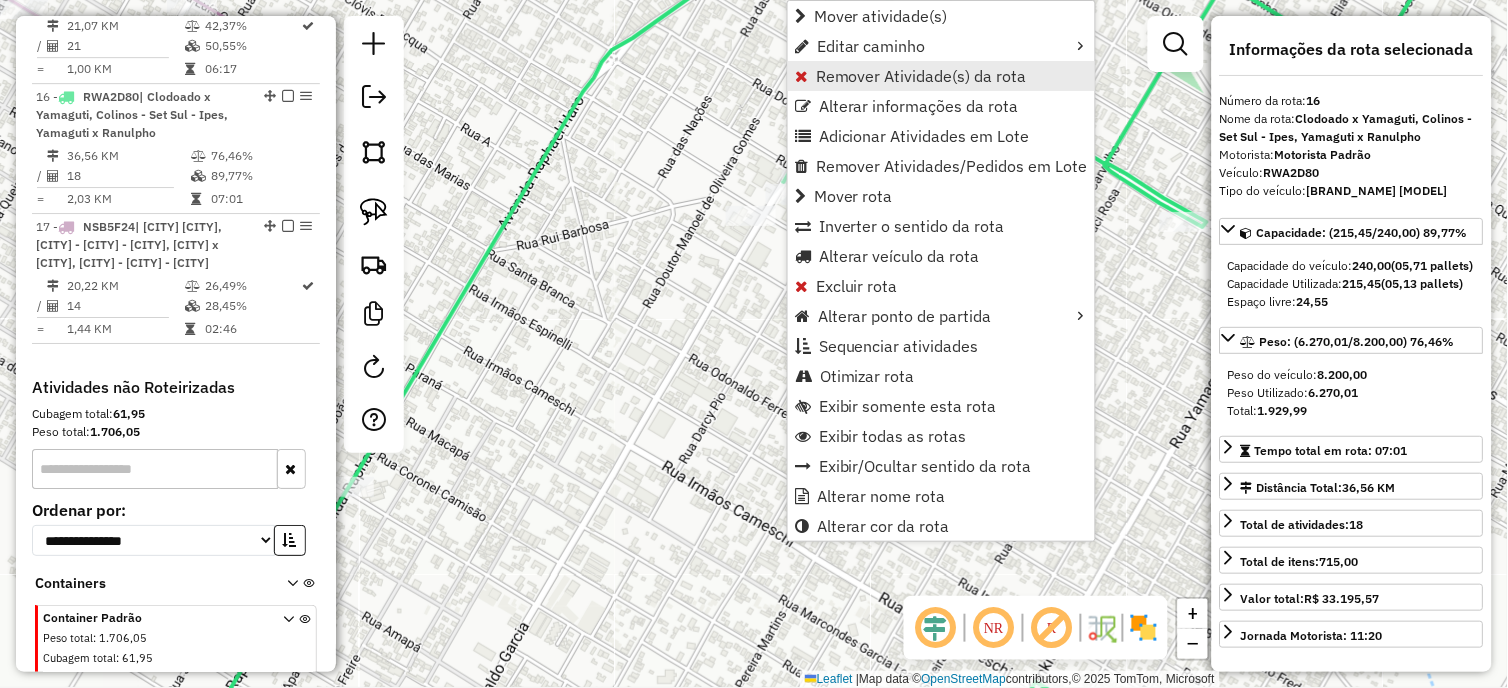click on "Remover Atividade(s) da rota" at bounding box center [921, 76] 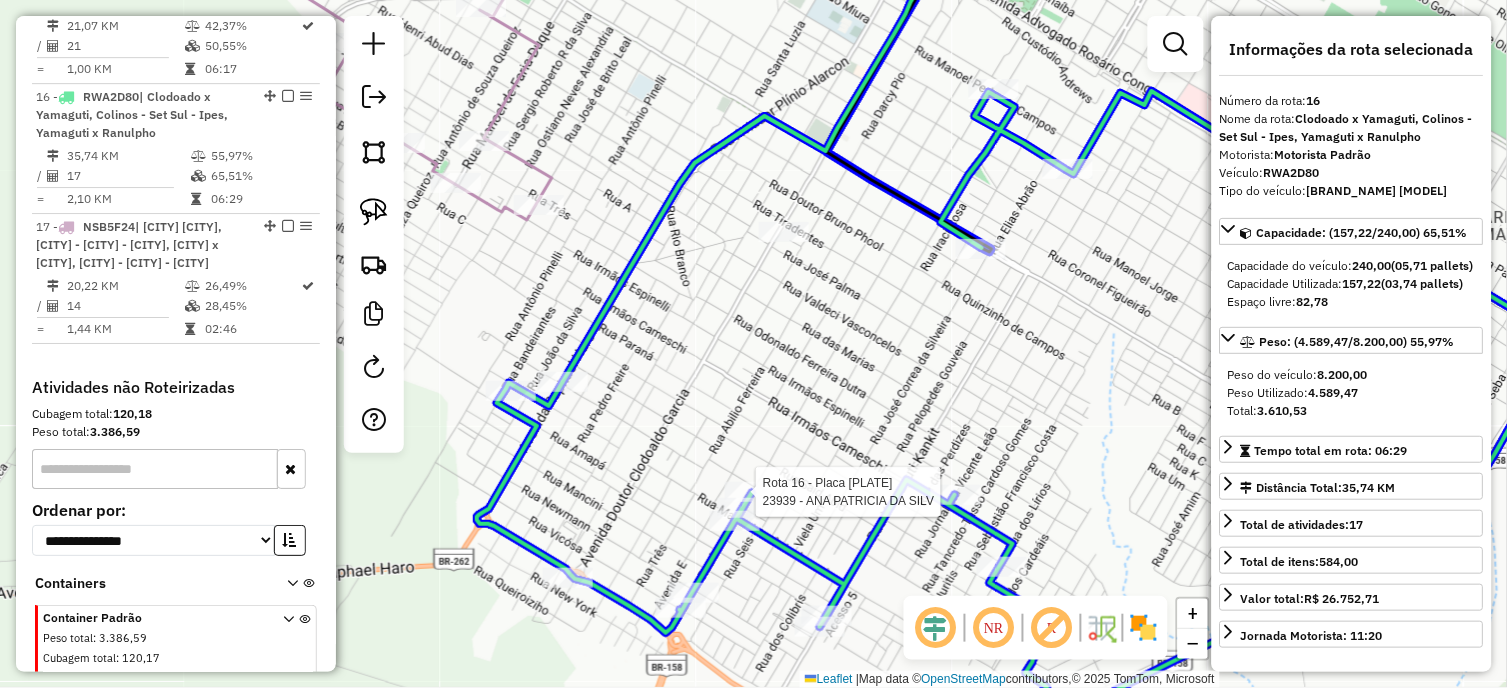 click 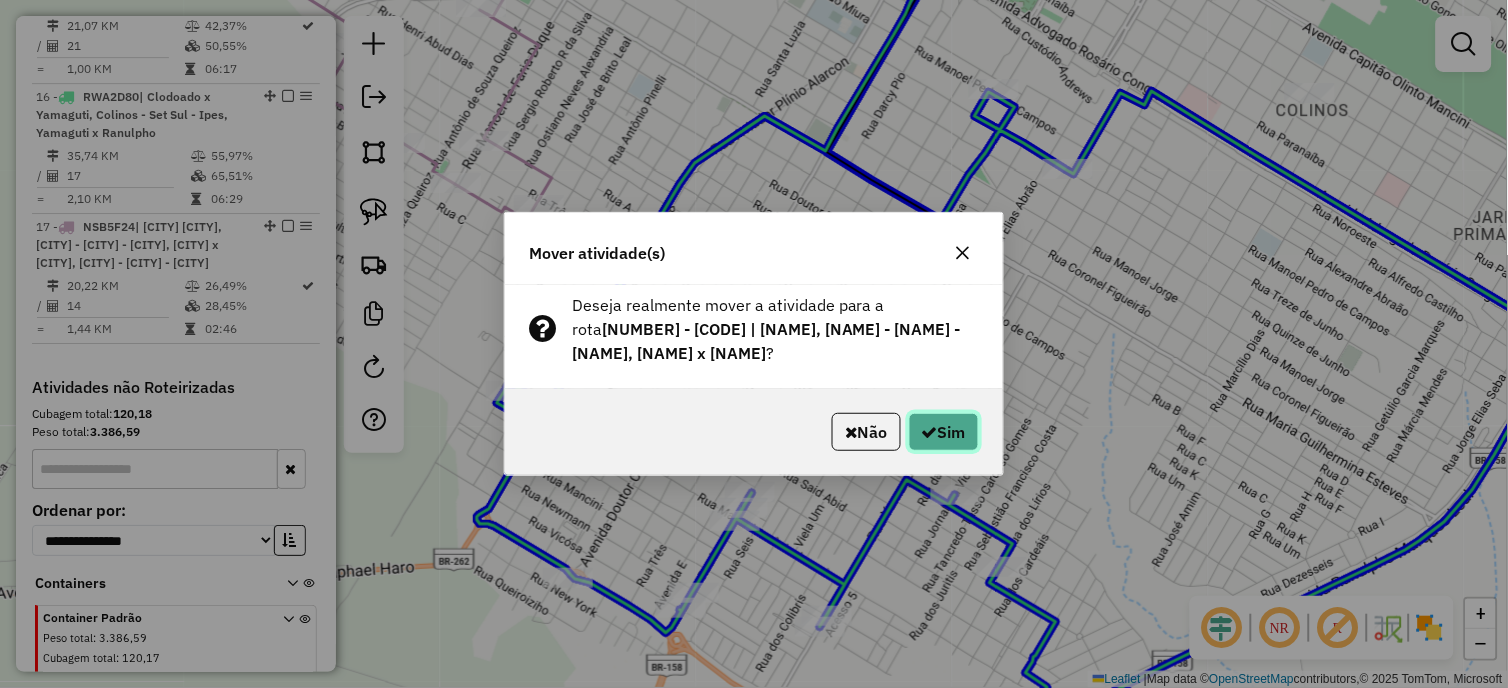 click on "Sim" 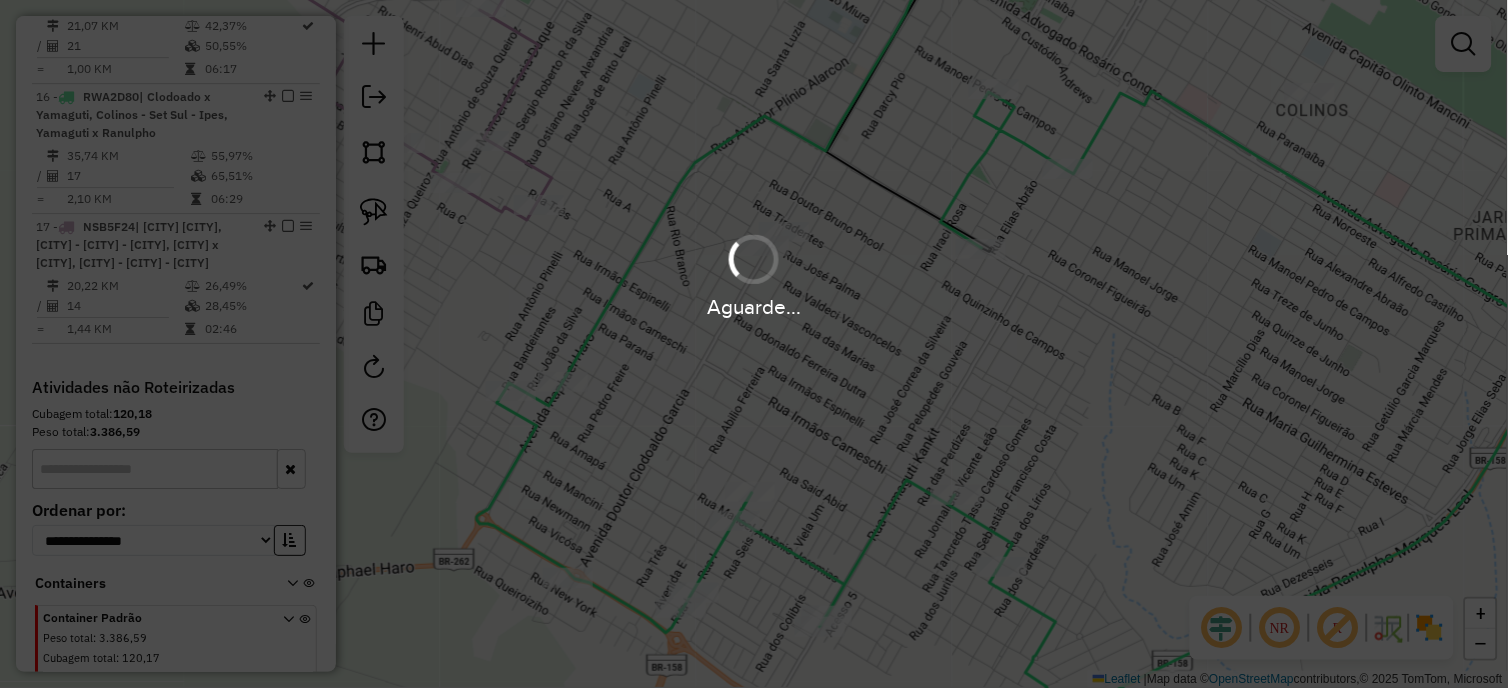 click on "Aguarde..." at bounding box center (754, 344) 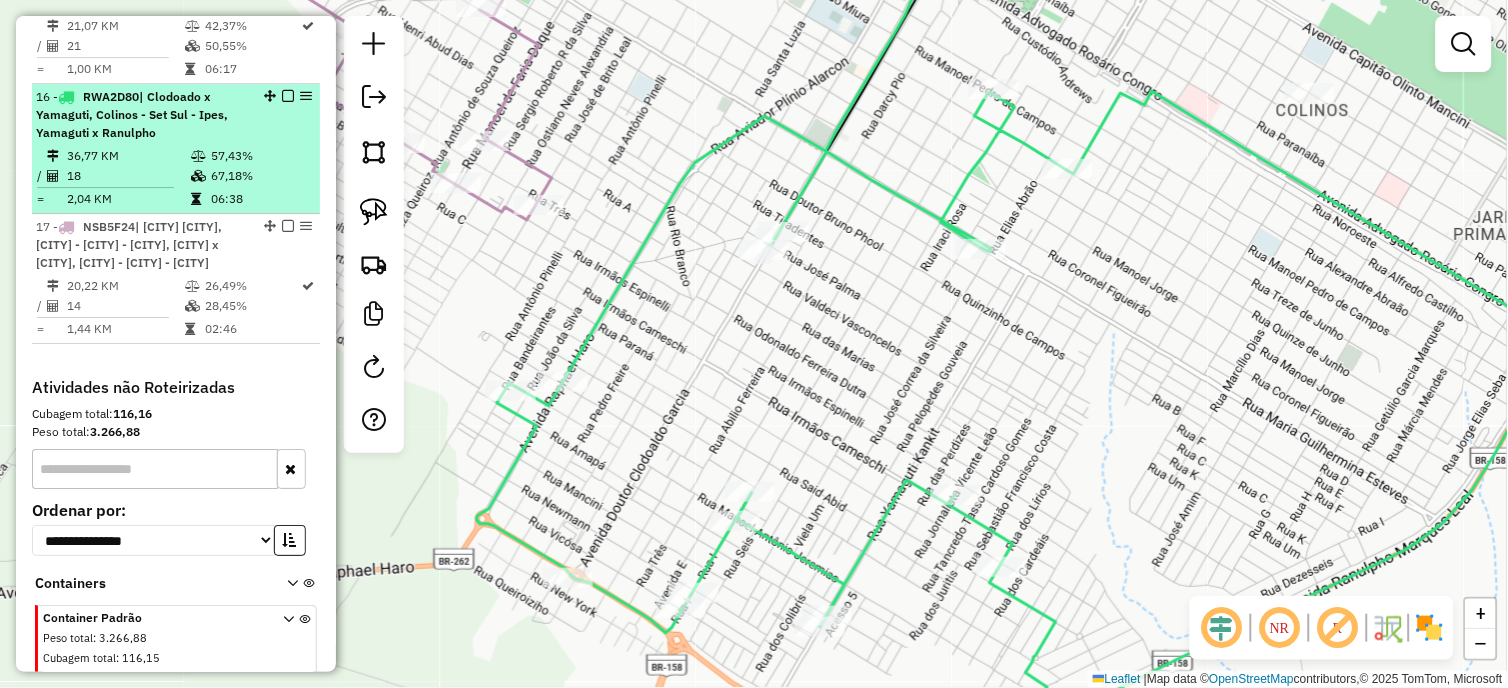 click on "18" at bounding box center (128, 176) 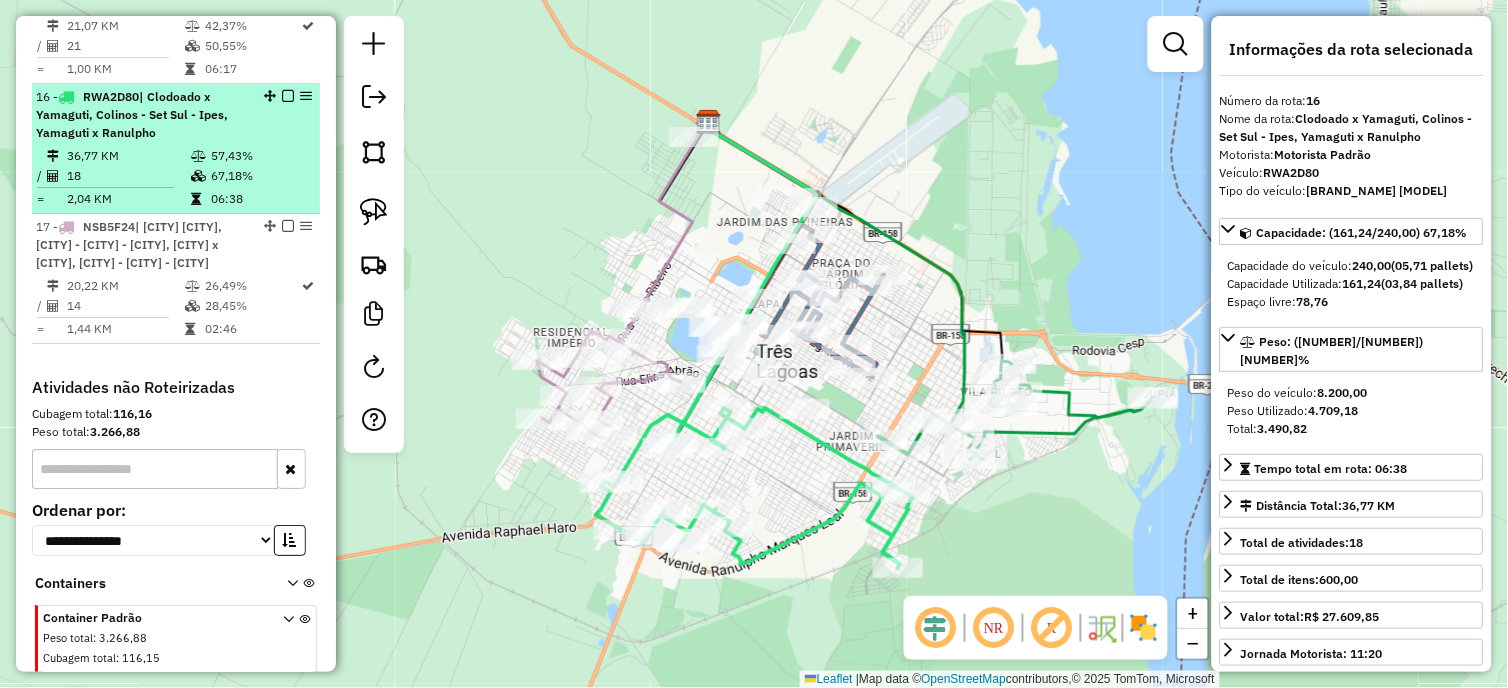 click at bounding box center [288, 96] 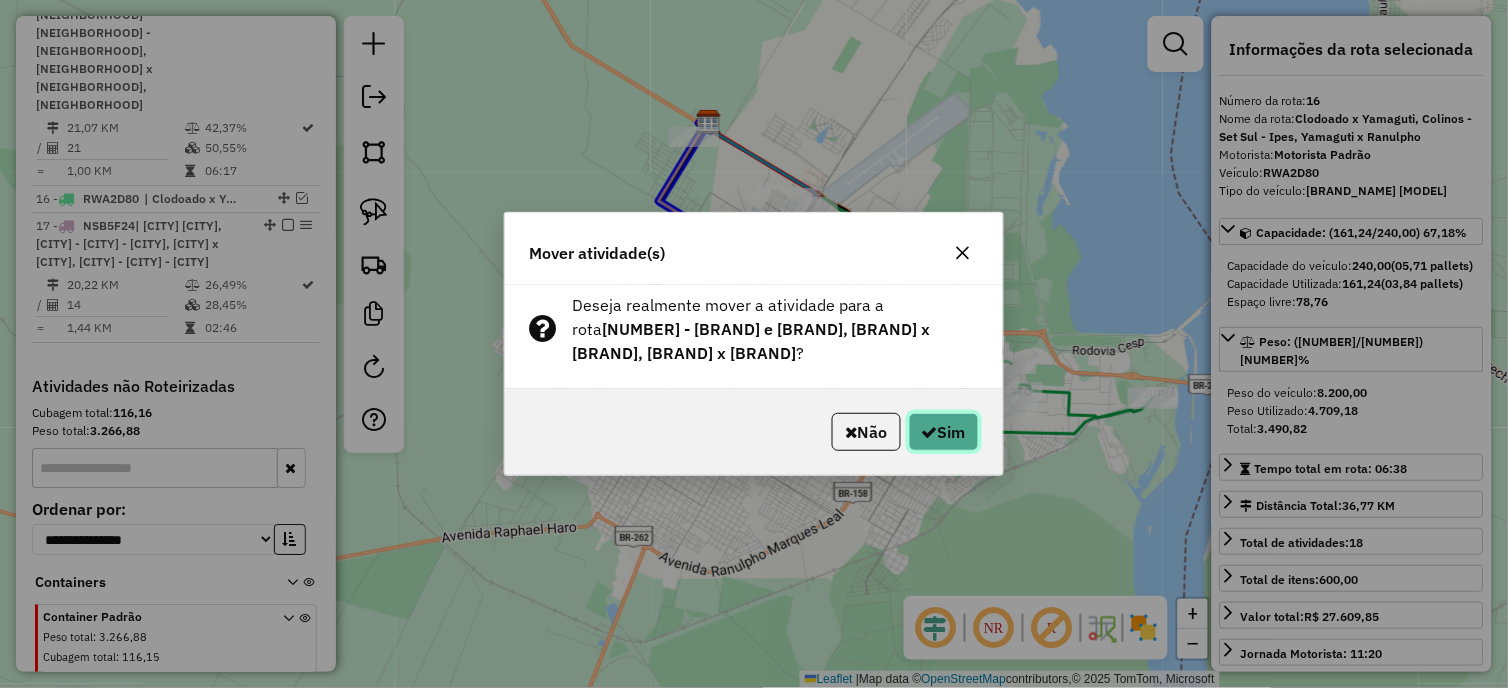 click on "Sim" 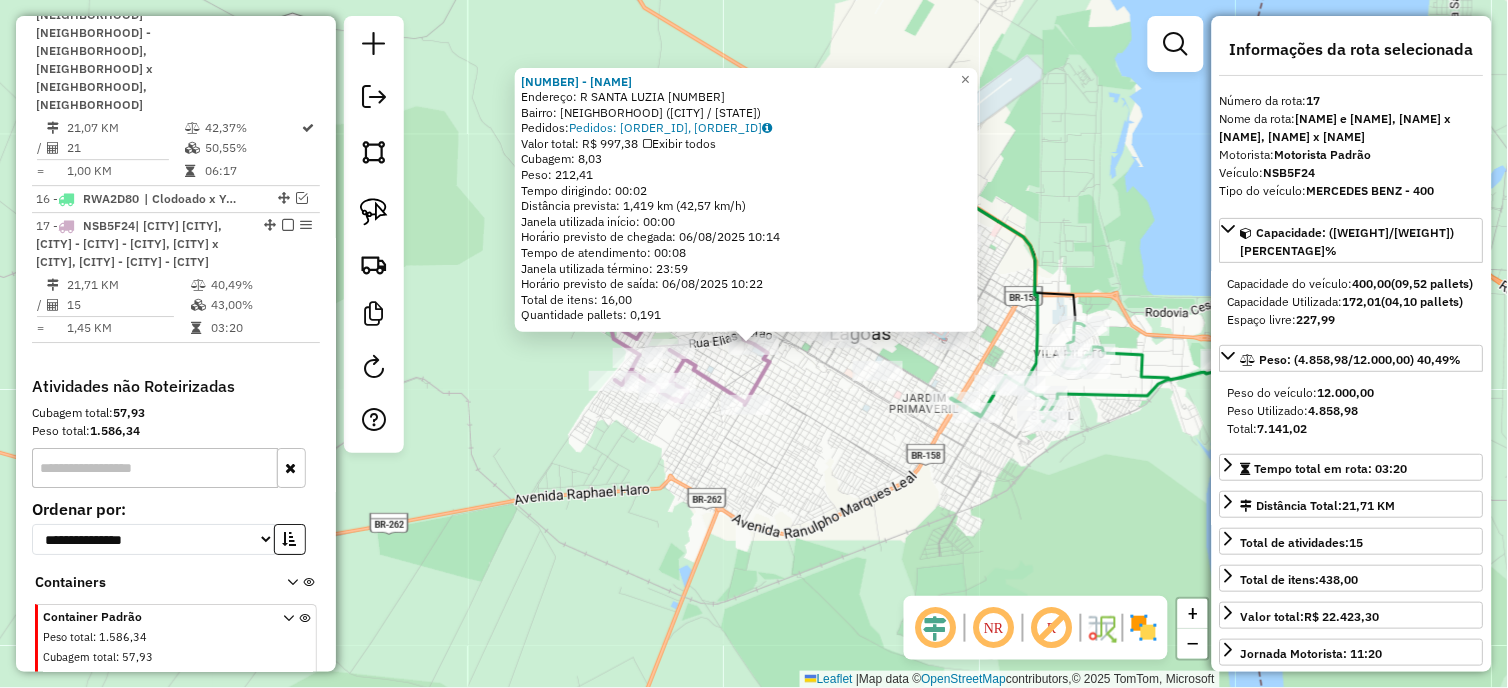 click on "Rota 17 - Placa NSB5F24 26193 - [FIRST] [LAST] [LAST] Rota 17 - Placa NSB5F24 23650 - [FIRST] [LAST] [LAST] Rota 17 - Placa NSB5F24 25594 - [FIRST] [LAST] DA 21368 - [FIRST] [LAST] Endereço: R SANTA LUZIA 400 Bairro: [CITY] [CITY] ([CITY] / [MS]) Pedidos: 05556514, 05556515 Valor total: R$ 997,38 Exibir todos Cubagem: 8,03 Peso: 212,41 Tempo dirigindo: 00:02 Distância prevista: 1,419 km (42,57 km/h) Janela utilizada início: 00:00 Horário previsto de chegada: 06/08/2025 10:14 Tempo de atendimento: 00:08 Janela utilizada término: 23:59 Horário previsto de saída: 06/08/2025 10:22 Total de itens: 16,00 Quantidade pallets: 0,191 × Janela de atendimento Grade de atendimento Capacidade Transportadoras Veículos Cliente Pedidos Rotas Selecione os dias da semana para filtrar as janelas de atendimento Seg Ter Qua Qui Sex Sáb Dom Informe o período da janela de atendimento: De: Até: Filtrar exatamente a janela do cliente Seg Ter" 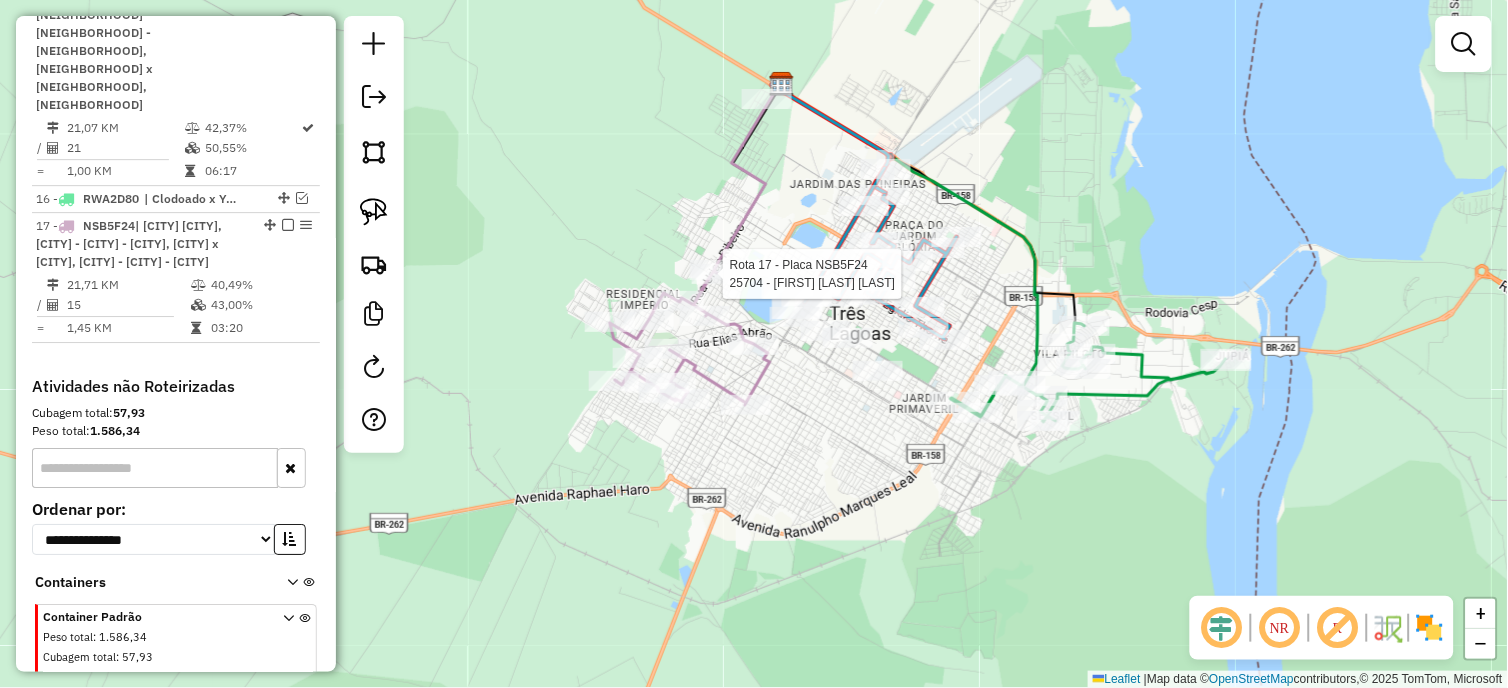 select on "*********" 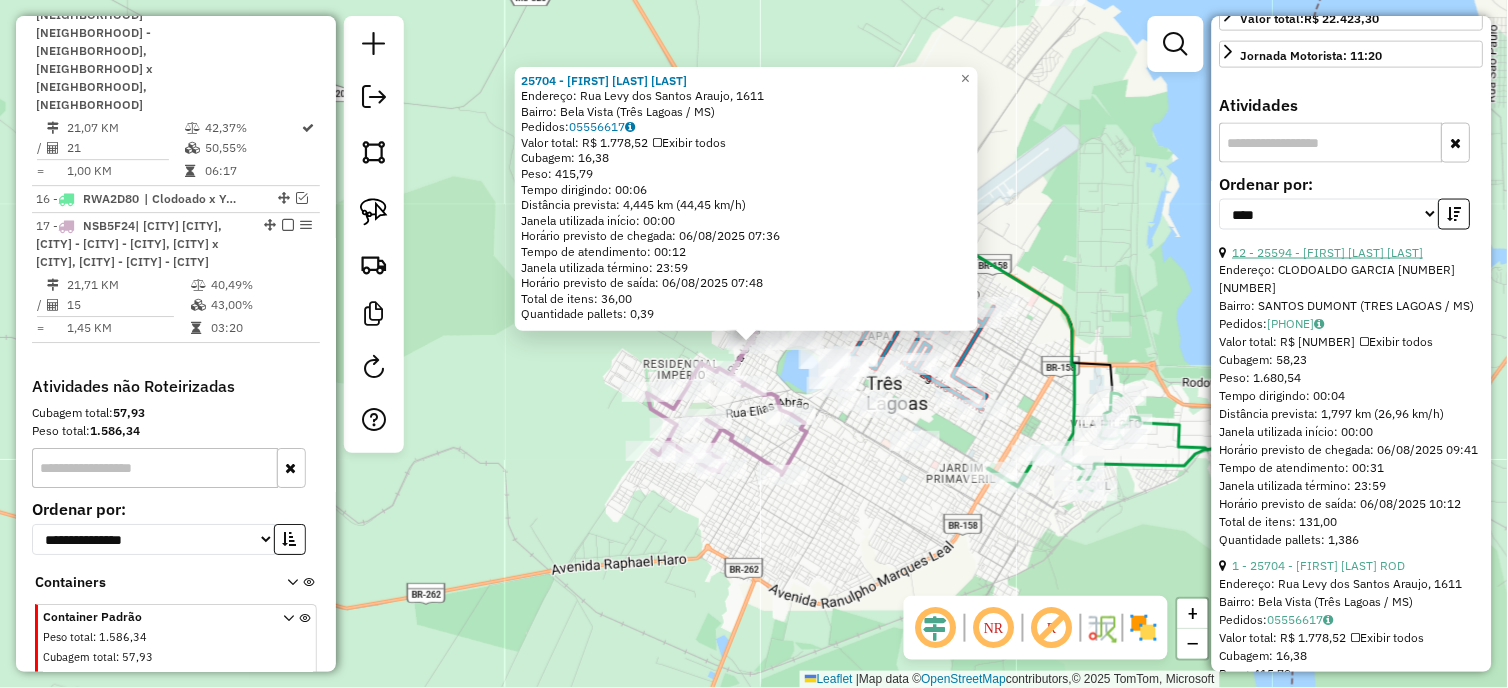 scroll, scrollTop: 777, scrollLeft: 0, axis: vertical 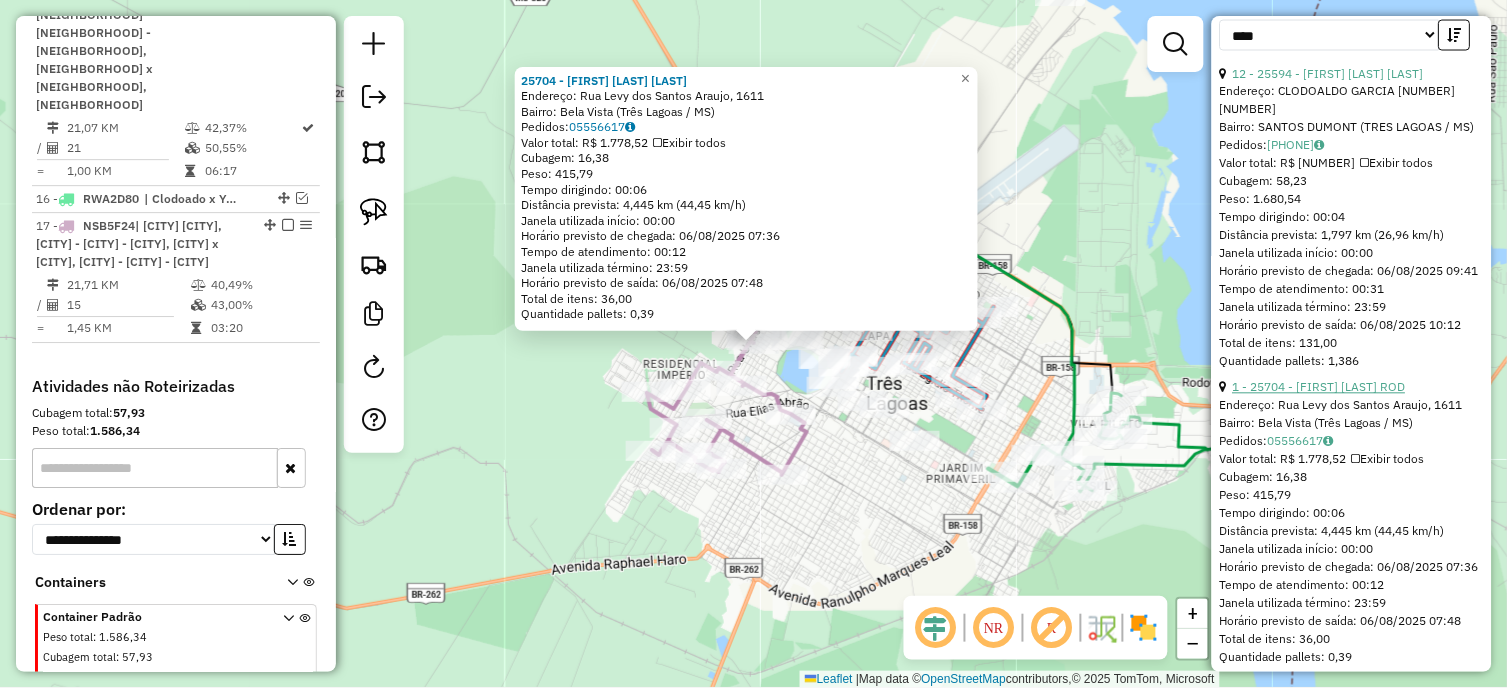 click on "1 - 25704 - [FIRST] [LAST]  ROD" at bounding box center (1319, 387) 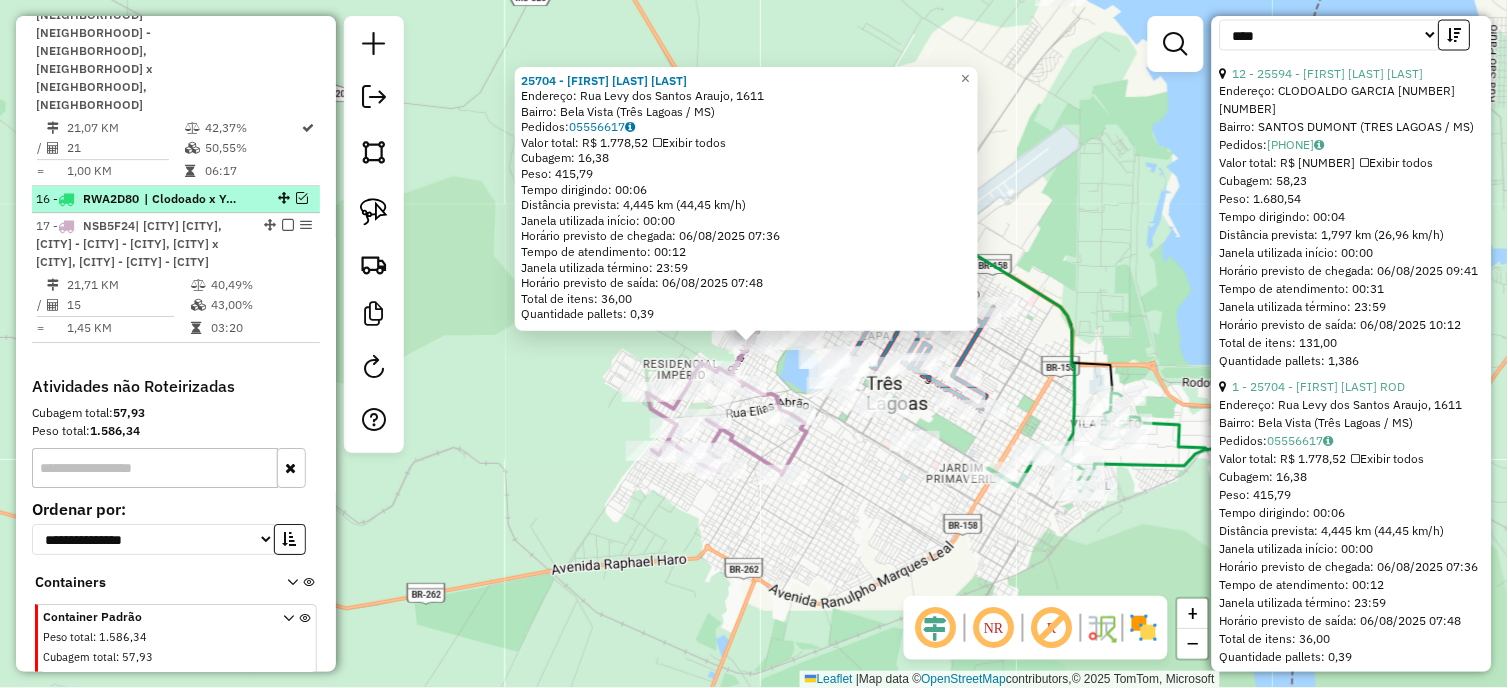 click at bounding box center (302, 198) 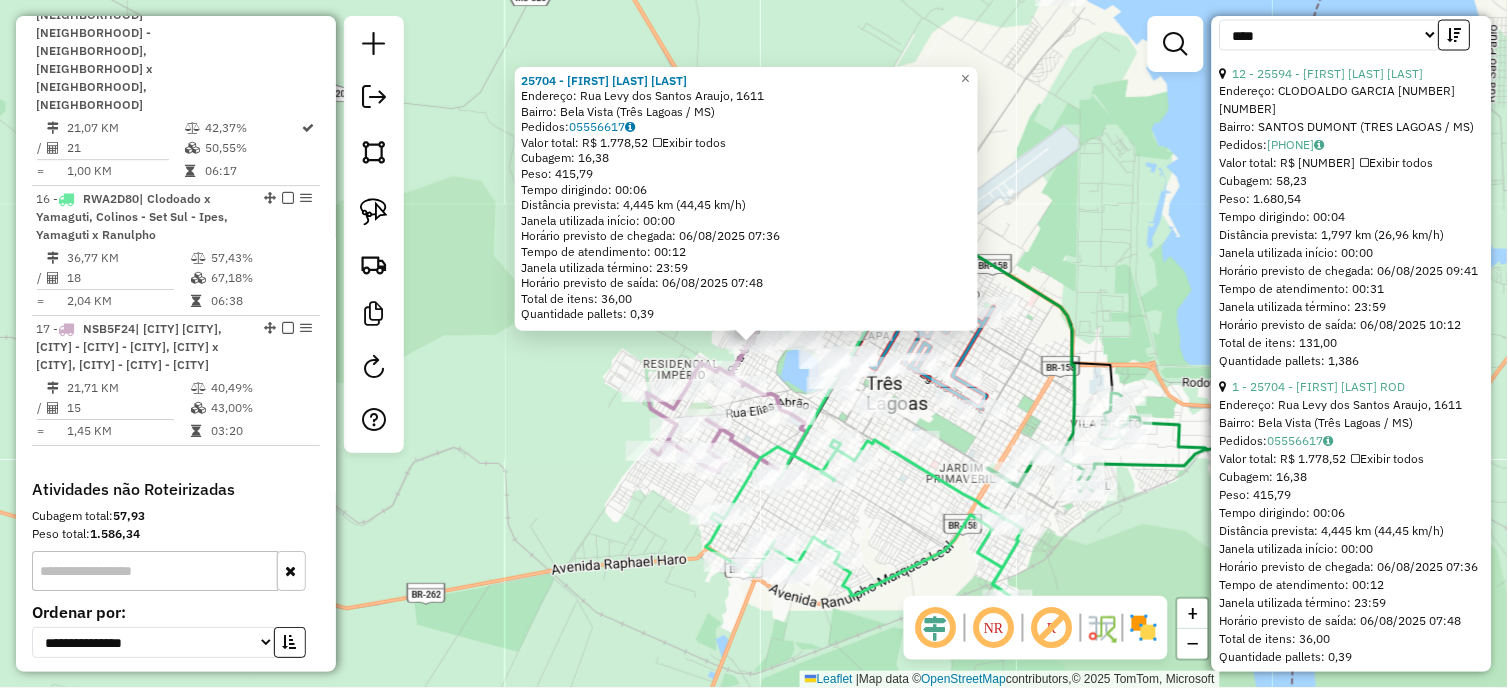 scroll, scrollTop: 1406, scrollLeft: 0, axis: vertical 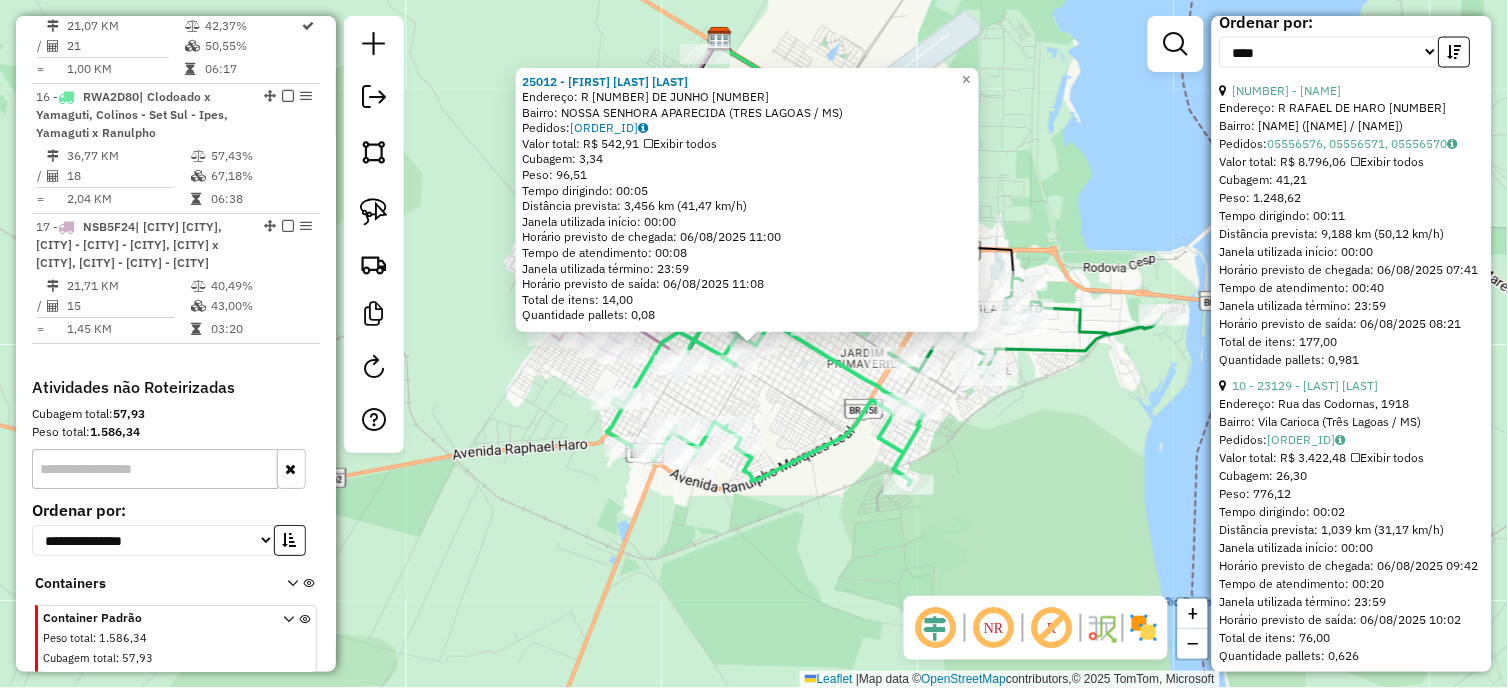 click on "**********" at bounding box center (1352, 48) 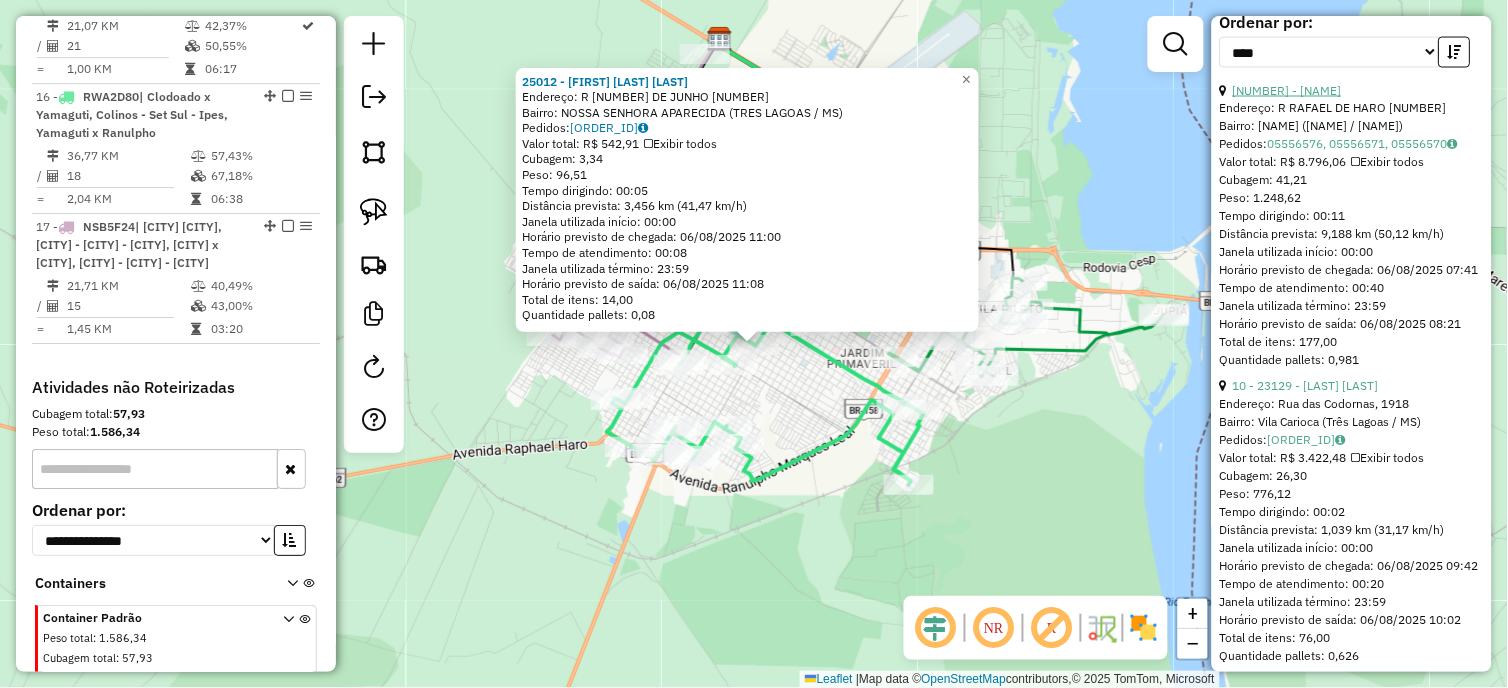 click on "[NUMBER] - [NAME]" at bounding box center [1287, 90] 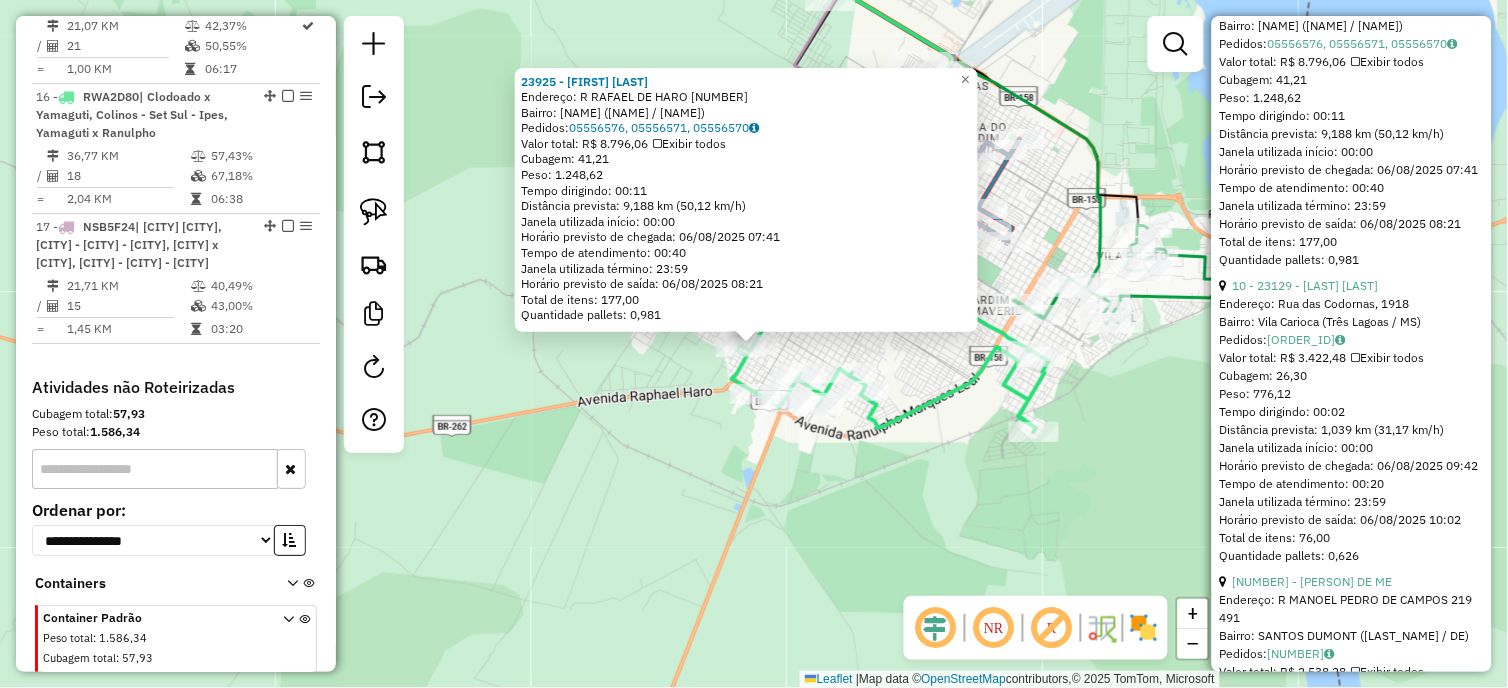 scroll, scrollTop: 982, scrollLeft: 0, axis: vertical 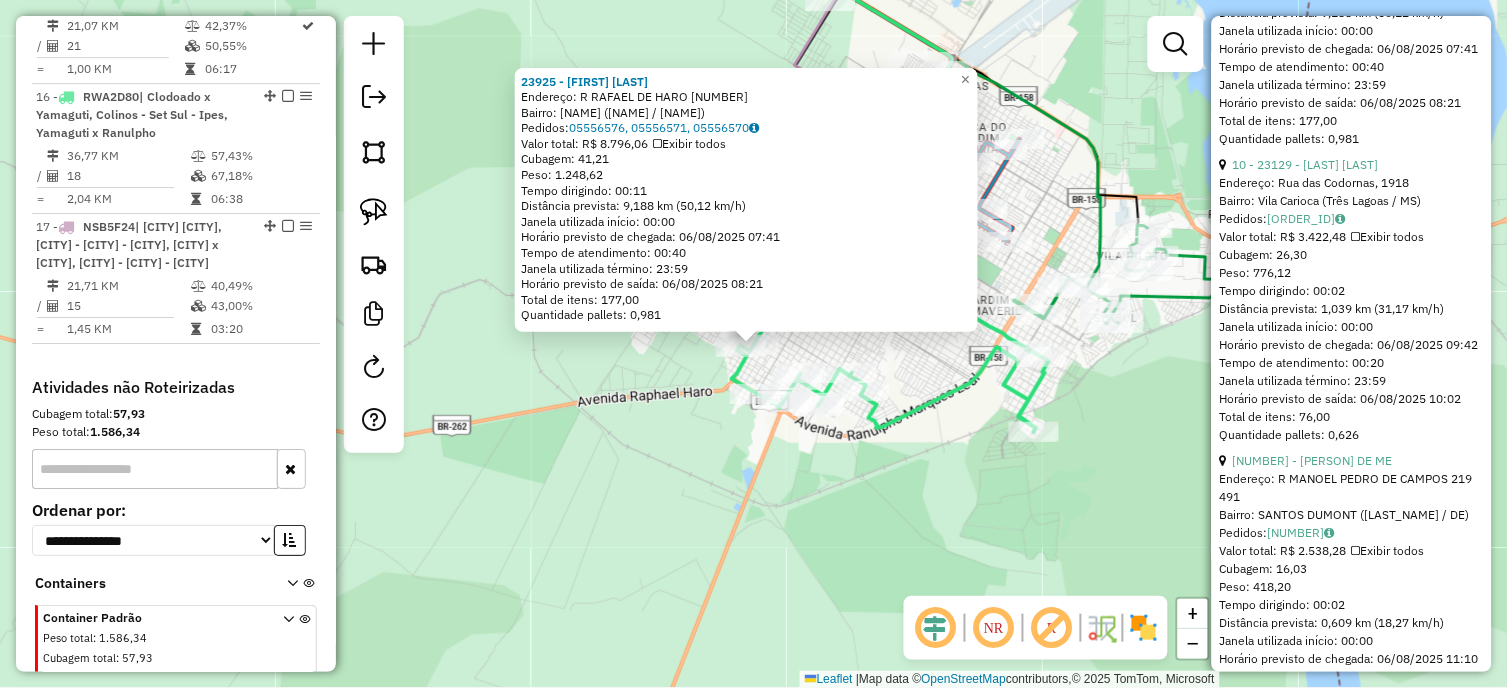 click on "[NUMBER] - [NAME] [NAME]   Endereço: [NAME] [NAME], [NUMBER]   Bairro: [NAME] ([NAME] / [NAME])   Pedidos:  [PHONE]   Valor total: R$ [PRICE]   Exibir todos   Cubagem:   Peso:   Tempo dirigindo:   Distância prevista:   ( km/h)   Janela utilizada início:   Horário previsto de chegada:  / /   Tempo de atendimento:   Janela utilizada término:   Horário previsto de saída:  / /   Total de itens:" at bounding box center (1352, 2654) 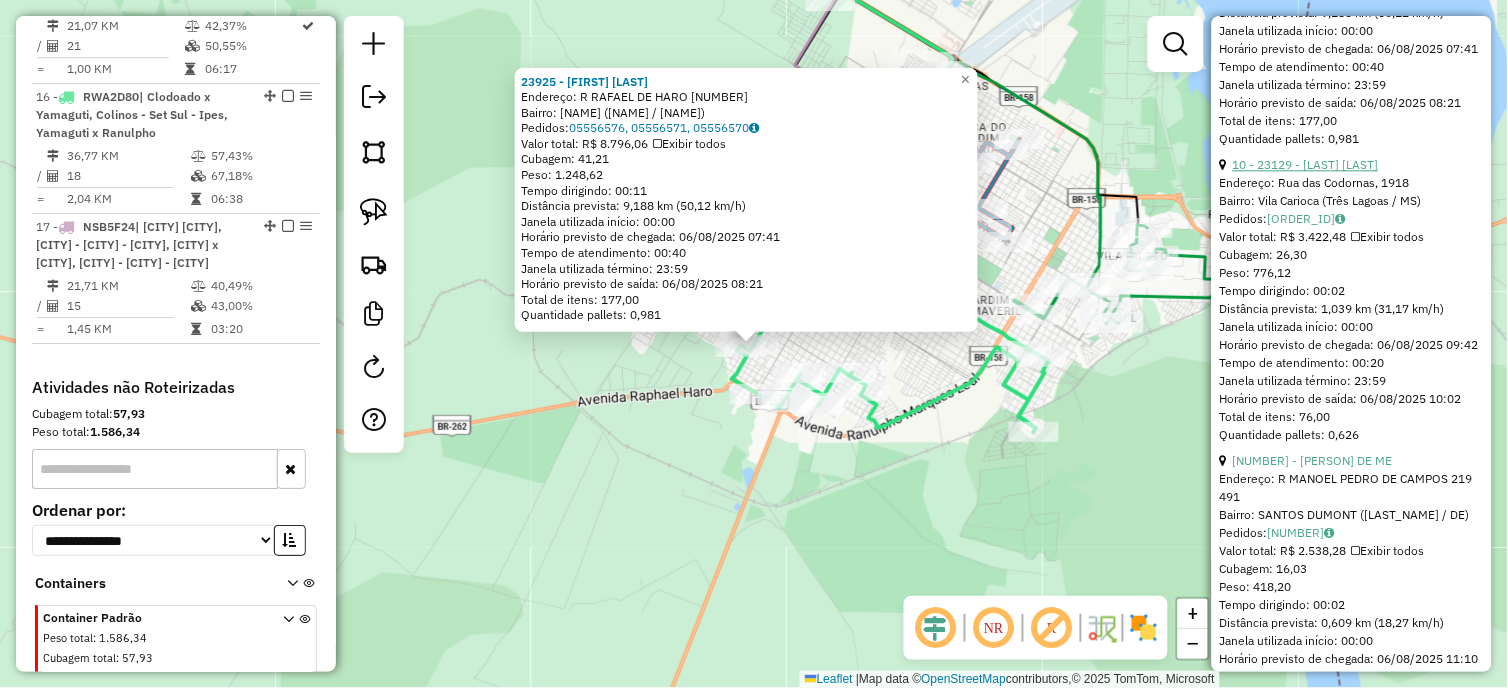click on "10 - 23129 - [LAST] [LAST]" at bounding box center [1306, 164] 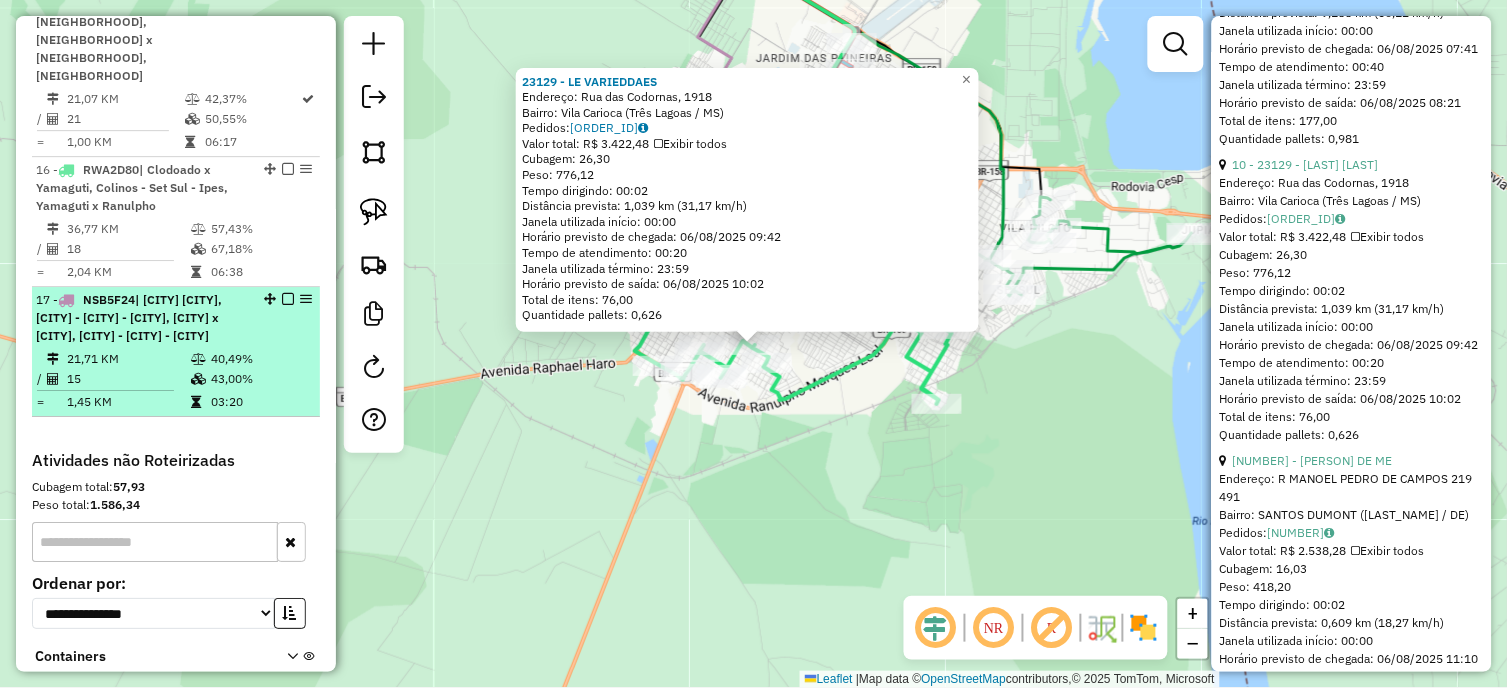 scroll, scrollTop: 1295, scrollLeft: 0, axis: vertical 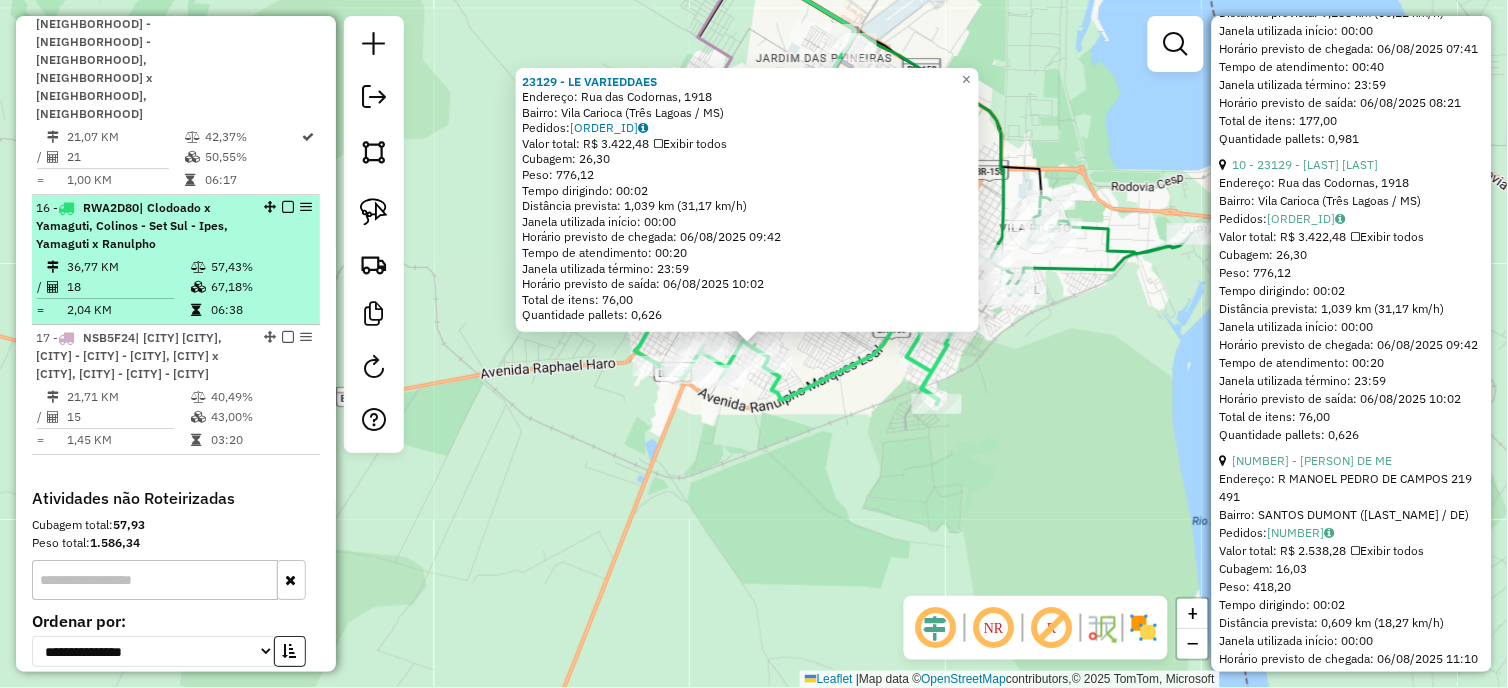 click at bounding box center (288, 207) 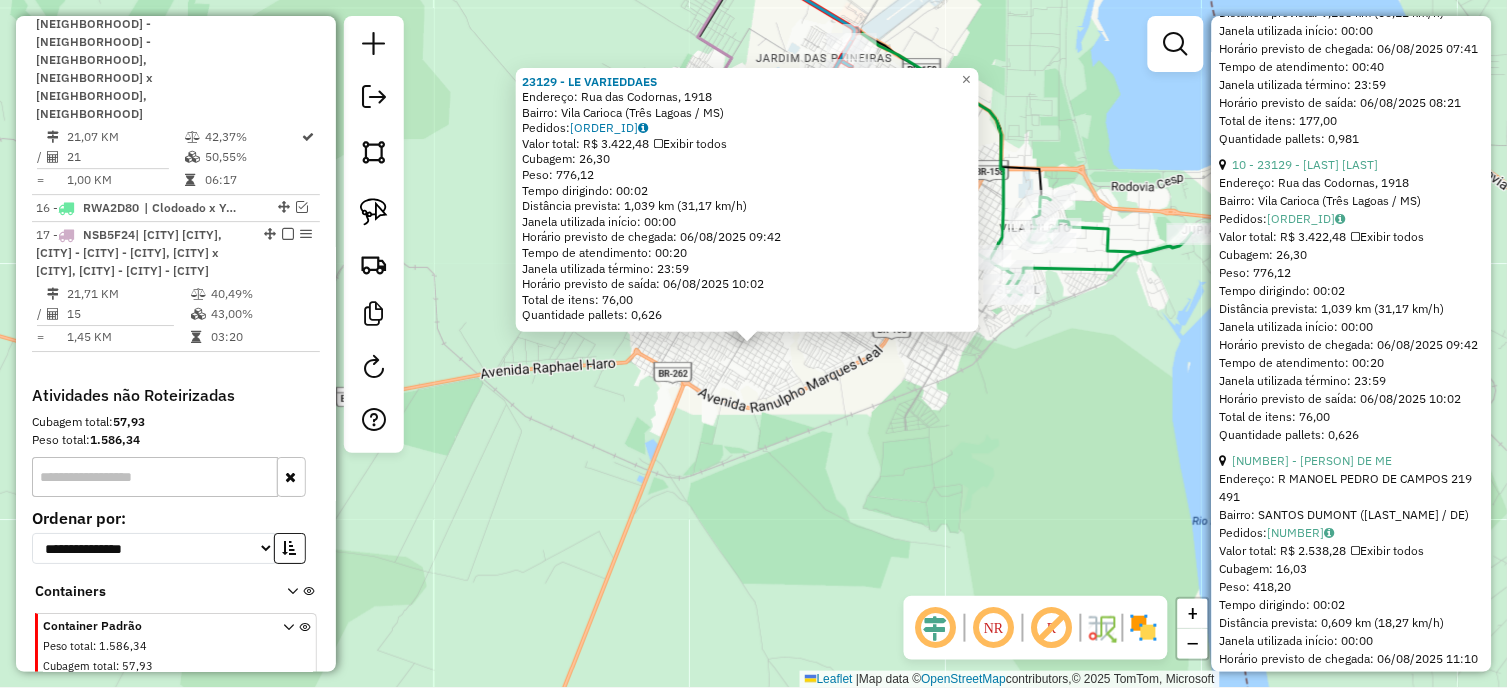 click on "23129 - [FIRST] [LAST]  Endereço: Rua das Codornas, [NUMBER]   Bairro: [Bairro] ([FIRST] / [STATE])   Pedidos:  [NUMBER]   Valor total: R$ [NUMBER]   Exibir todos   Cubagem: [NUMBER]  Peso: [NUMBER]  Tempo dirigindo: [TIME]   Distância prevista: [NUMBER] km ([NUMBER] km/h)   Janela utilizada início: [TIME]   Horário previsto de chegada: [DATE] [TIME]   Tempo de atendimento: [TIME]   Janela utilizada término: [TIME]   Horário previsto de saída: [DATE] [TIME]   Total de itens: [NUMBER]   Quantidade pallets: [NUMBER]  × Janela de atendimento Grade de atendimento Capacidade Transportadoras Veículos Cliente Pedidos  Rotas Selecione os dias de semana para filtrar as janelas de atendimento  Seg   Ter   Qua   Qui   Sex   Sáb   Dom  Informe o período da janela de atendimento: De: Até:  Filtrar exatamente a janela do cliente  Considerar janela de atendimento padrão  Selecione os dias de semana para filtrar as grades de atendimento  Seg   Ter   Qua   Qui   Sex   Sáb   Dom   Clientes fora do dia de atendimento selecionado" 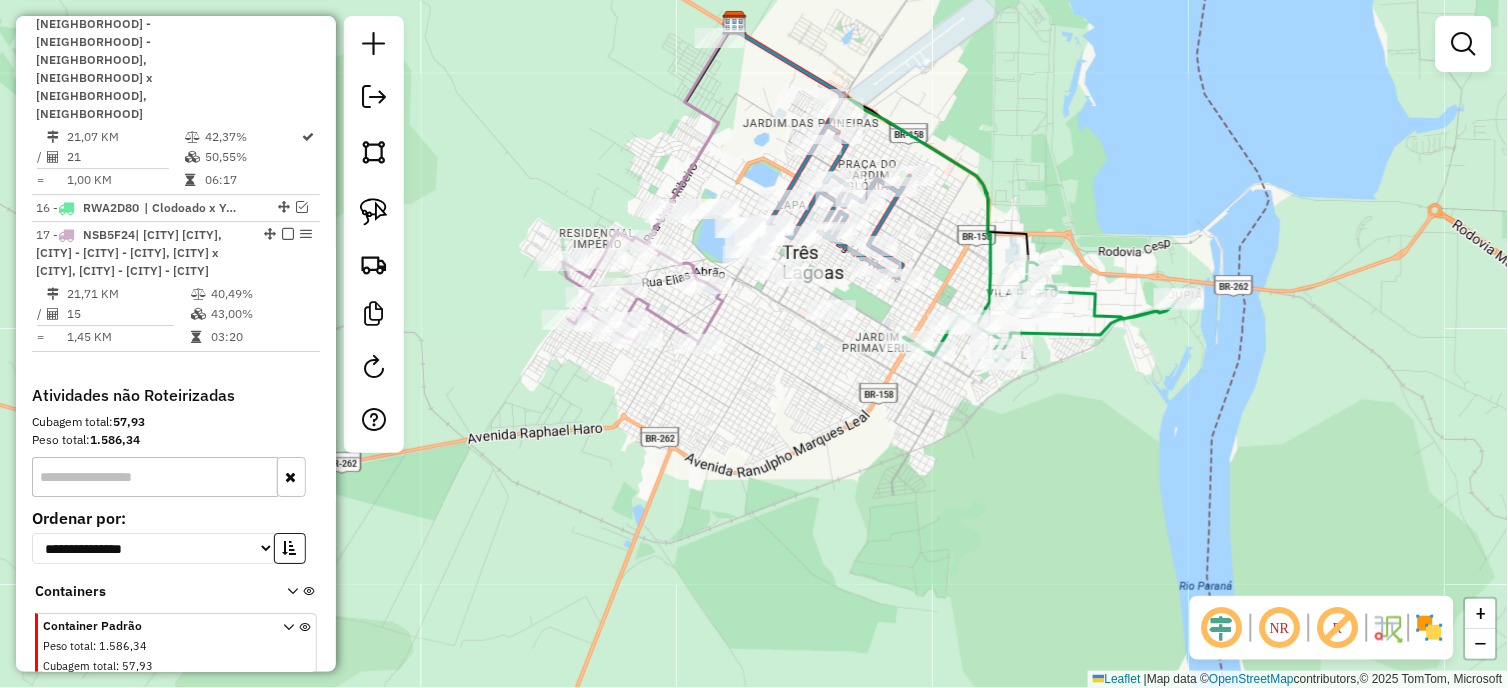 drag, startPoint x: 735, startPoint y: 478, endPoint x: 728, endPoint y: 518, distance: 40.60788 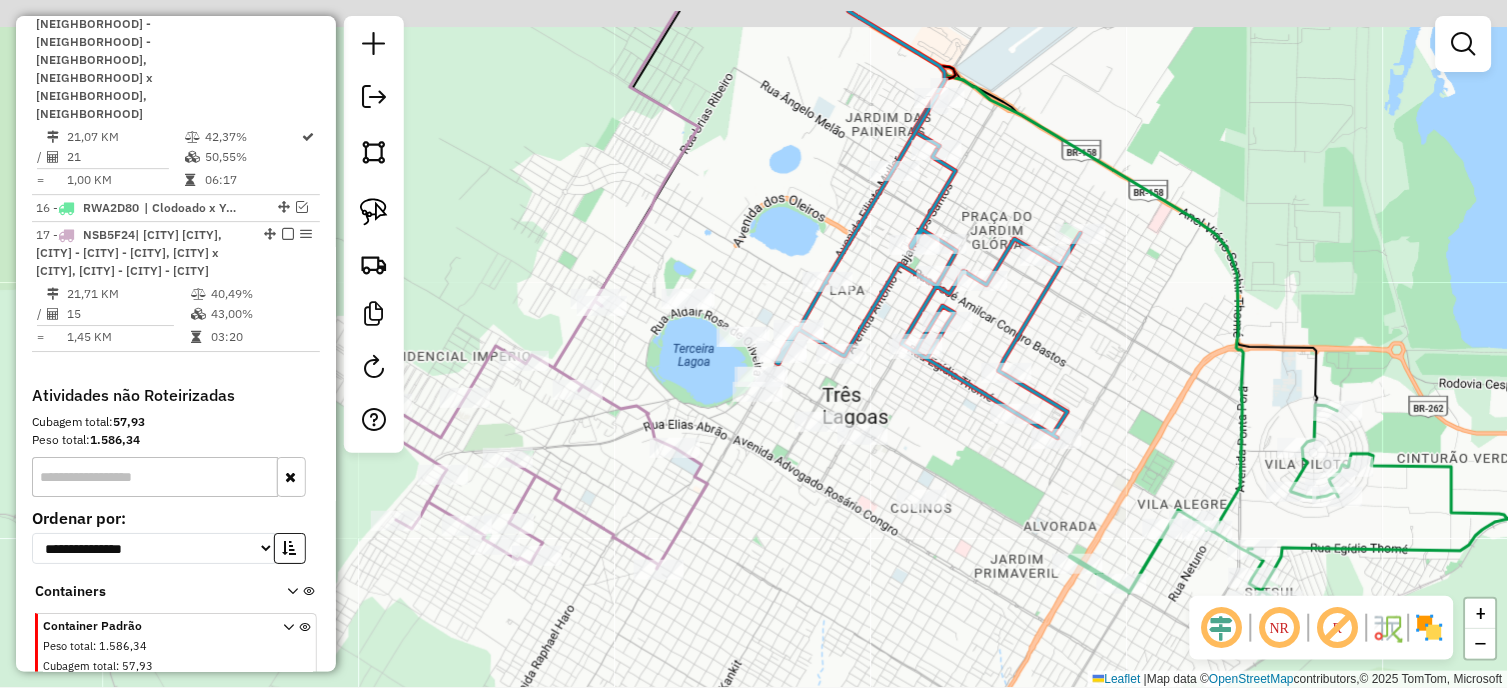 click on "Janela de atendimento Grade de atendimento Capacidade Transportadoras Veículos Cliente Pedidos  Rotas Selecione os dias de semana para filtrar as janelas de atendimento  Seg   Ter   Qua   Qui   Sex   Sáb   Dom  Informe o período da janela de atendimento: De: Até:  Filtrar exatamente a janela do cliente  Considerar janela de atendimento padrão  Selecione os dias de semana para filtrar as grades de atendimento  Seg   Ter   Qua   Qui   Sex   Sáb   Dom   Considerar clientes sem dia de atendimento cadastrado  Clientes fora do dia de atendimento selecionado Filtrar as atividades entre os valores definidos abaixo:  Peso mínimo:  ****  Peso máximo:  ****  Cubagem mínima:   Cubagem máxima:   De:   Até:  Filtrar as atividades entre o tempo de atendimento definido abaixo:  De:   Até:   Considerar capacidade total dos clientes não roteirizados Transportadora: Selecione um ou mais itens Tipo de veículo: Selecione um ou mais itens Veículo: Selecione um ou mais itens Motorista: Selecione um ou mais itens De:" 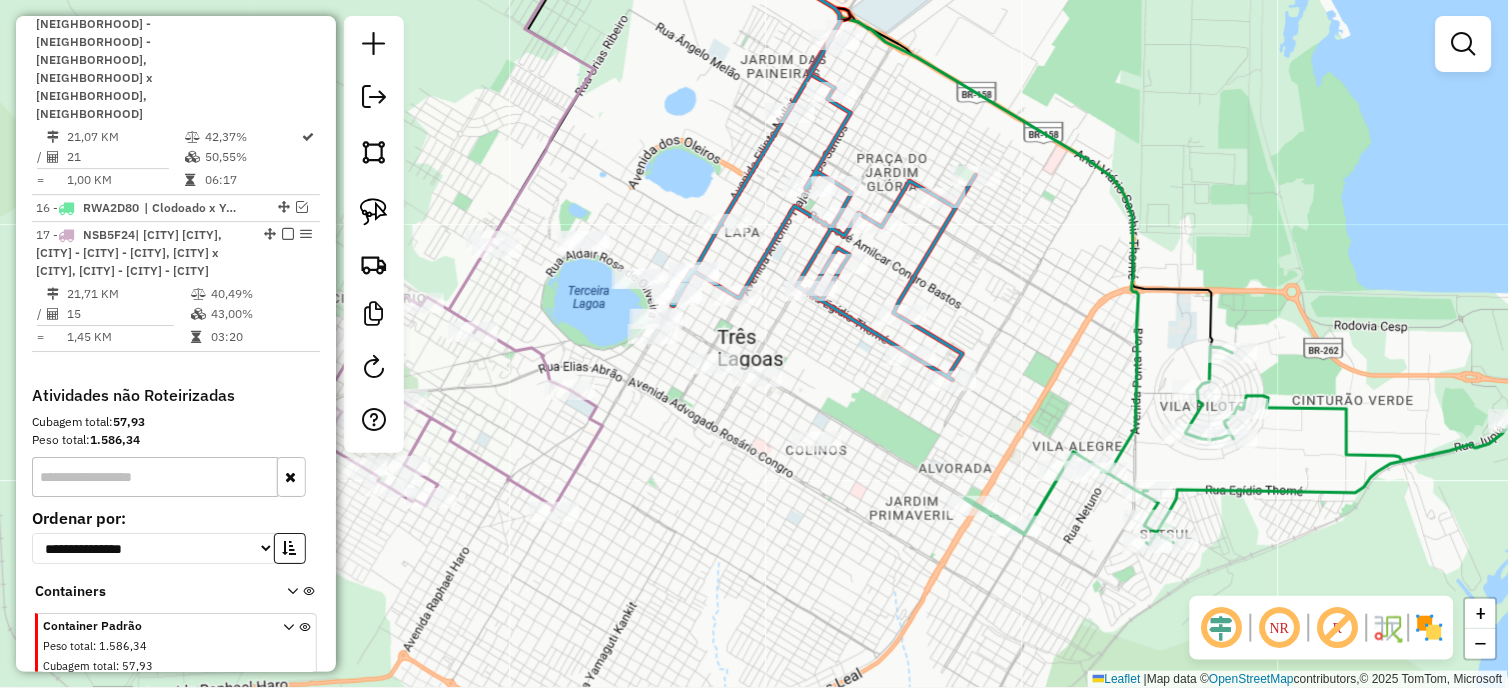 drag, startPoint x: 1048, startPoint y: 442, endPoint x: 923, endPoint y: 361, distance: 148.94966 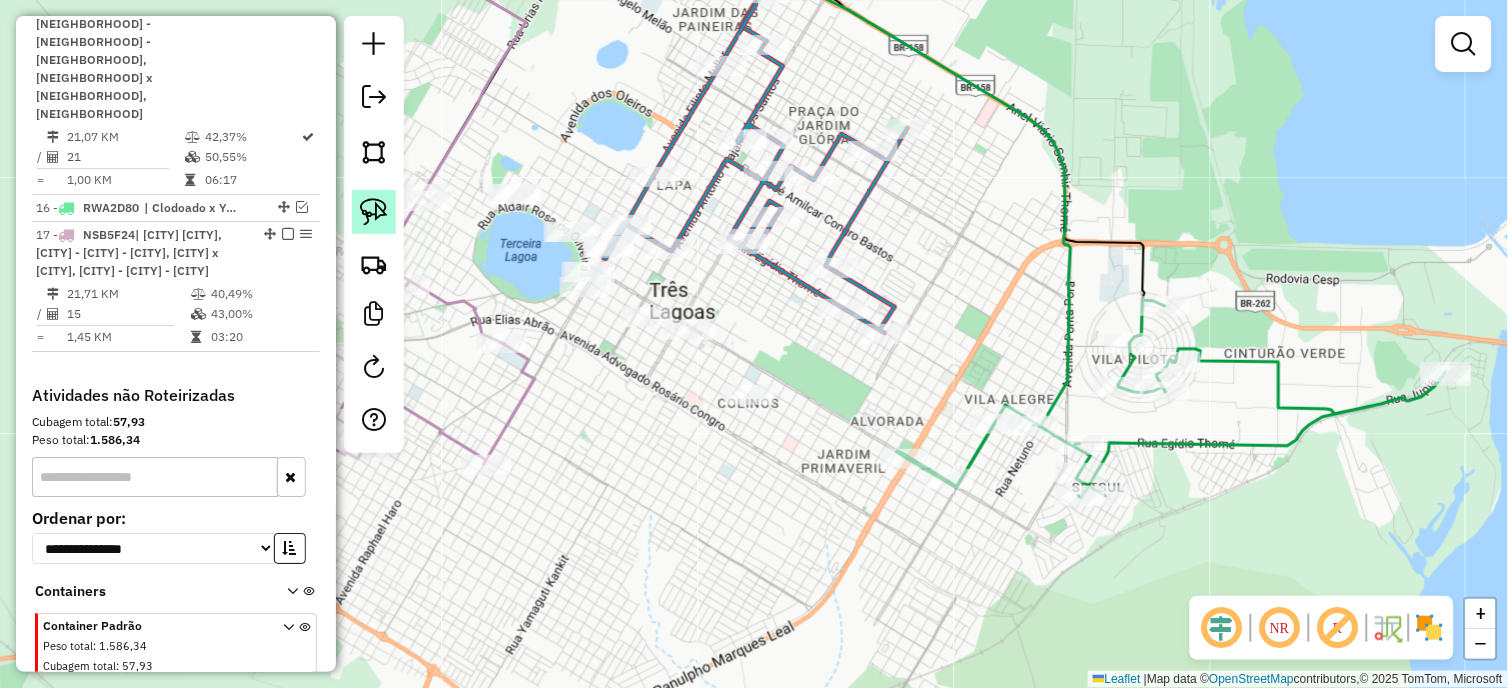 click 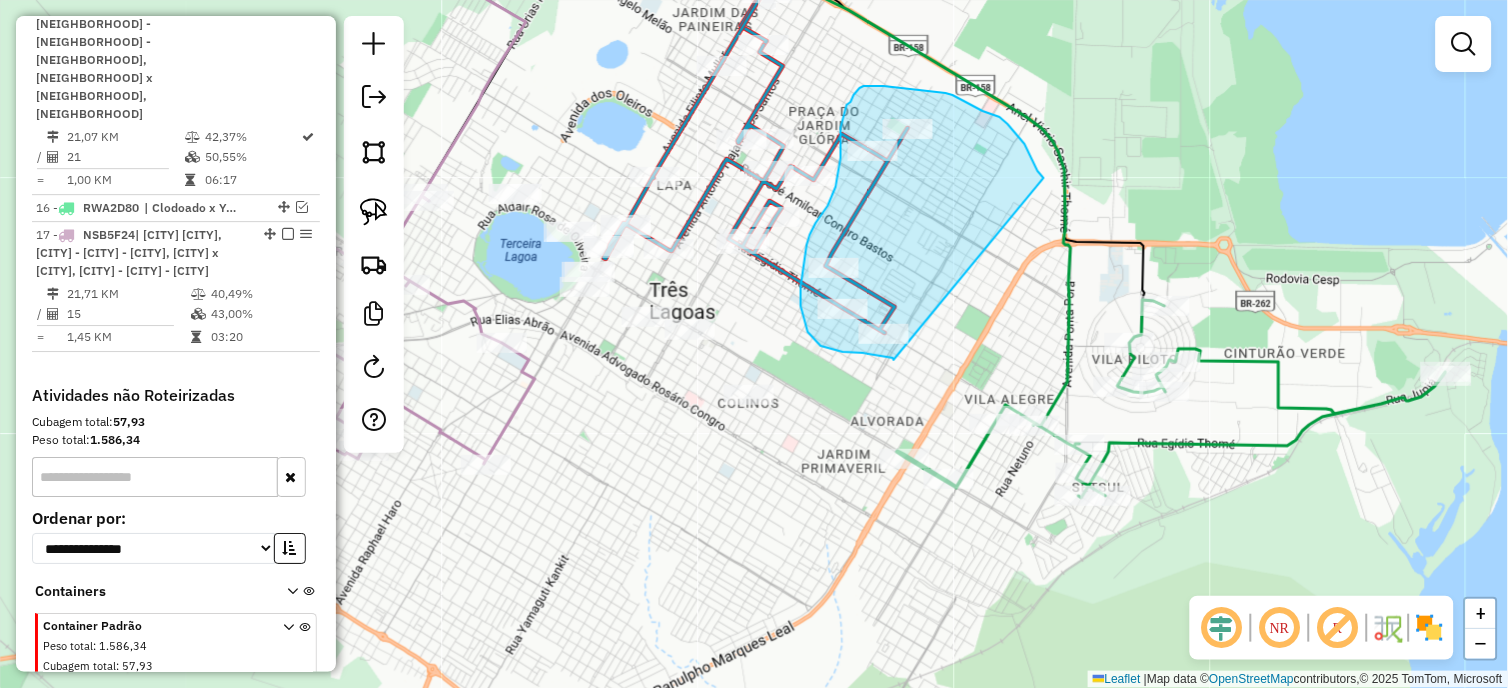 drag, startPoint x: 1044, startPoint y: 178, endPoint x: 895, endPoint y: 360, distance: 235.21268 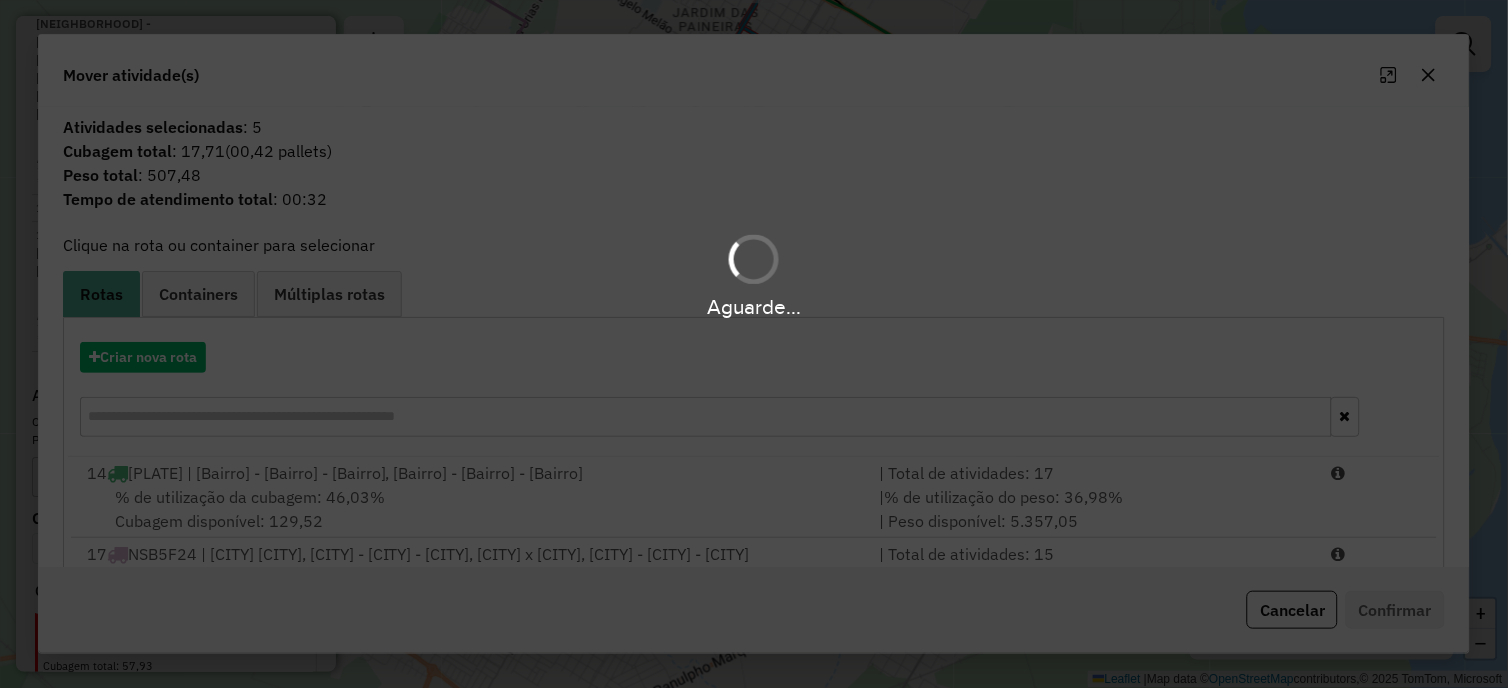 click on "Aguarde..." at bounding box center [754, 344] 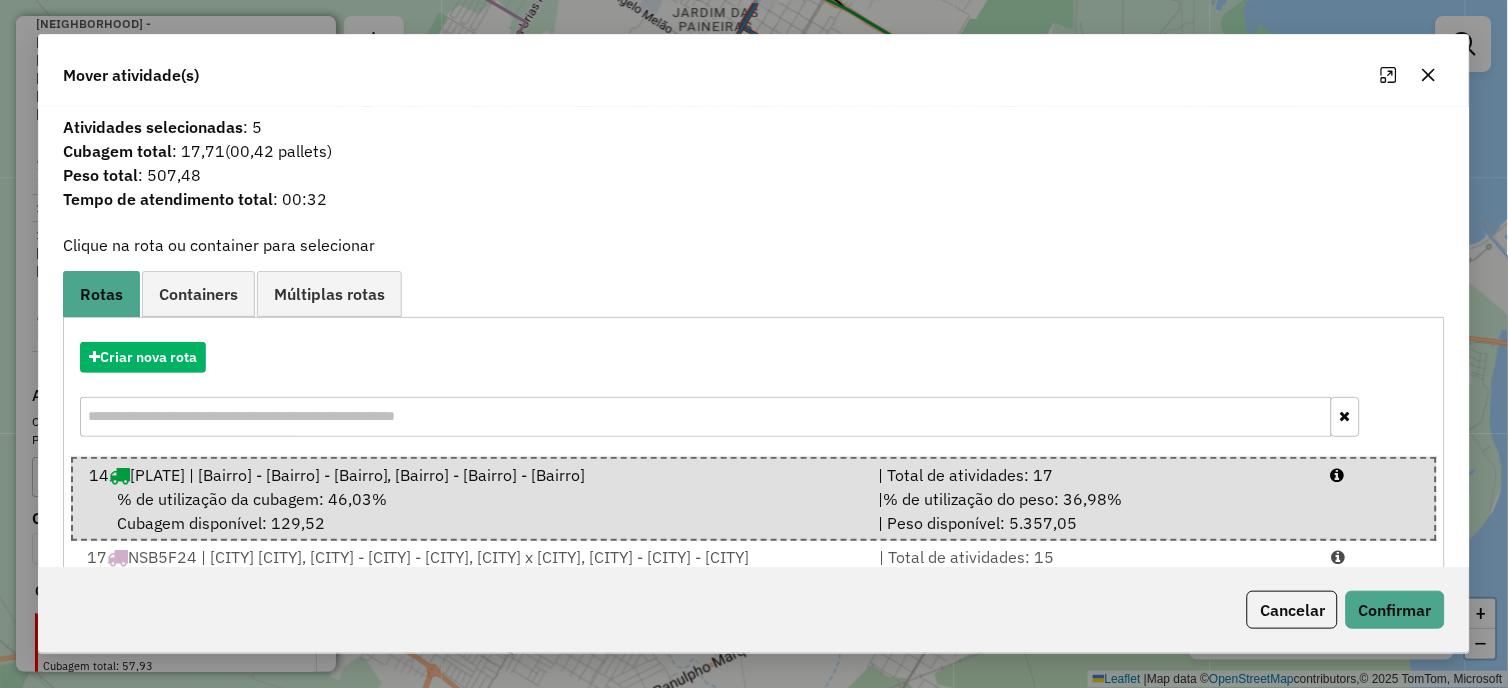 click on "% de utilização da cubagem: 46,03%  Cubagem disponível: 129,52" at bounding box center [472, 511] 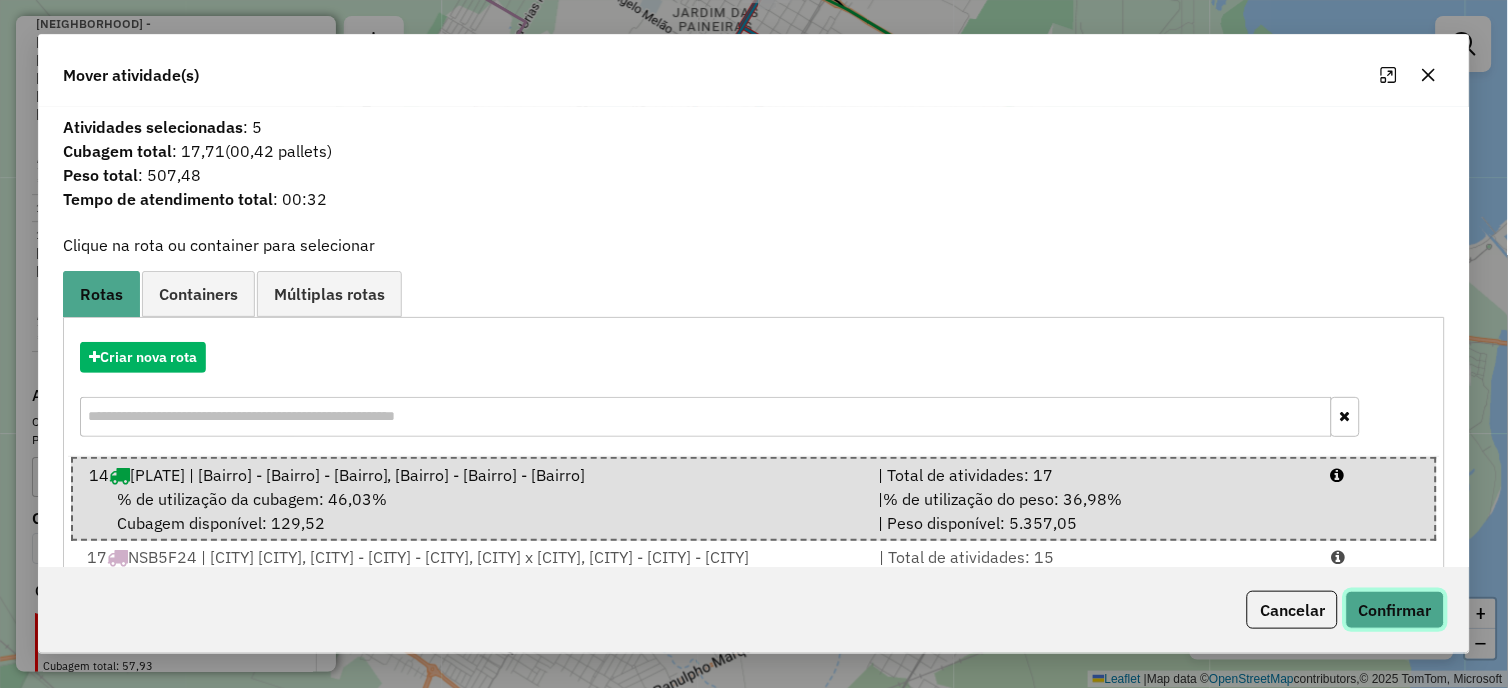 click on "Confirmar" 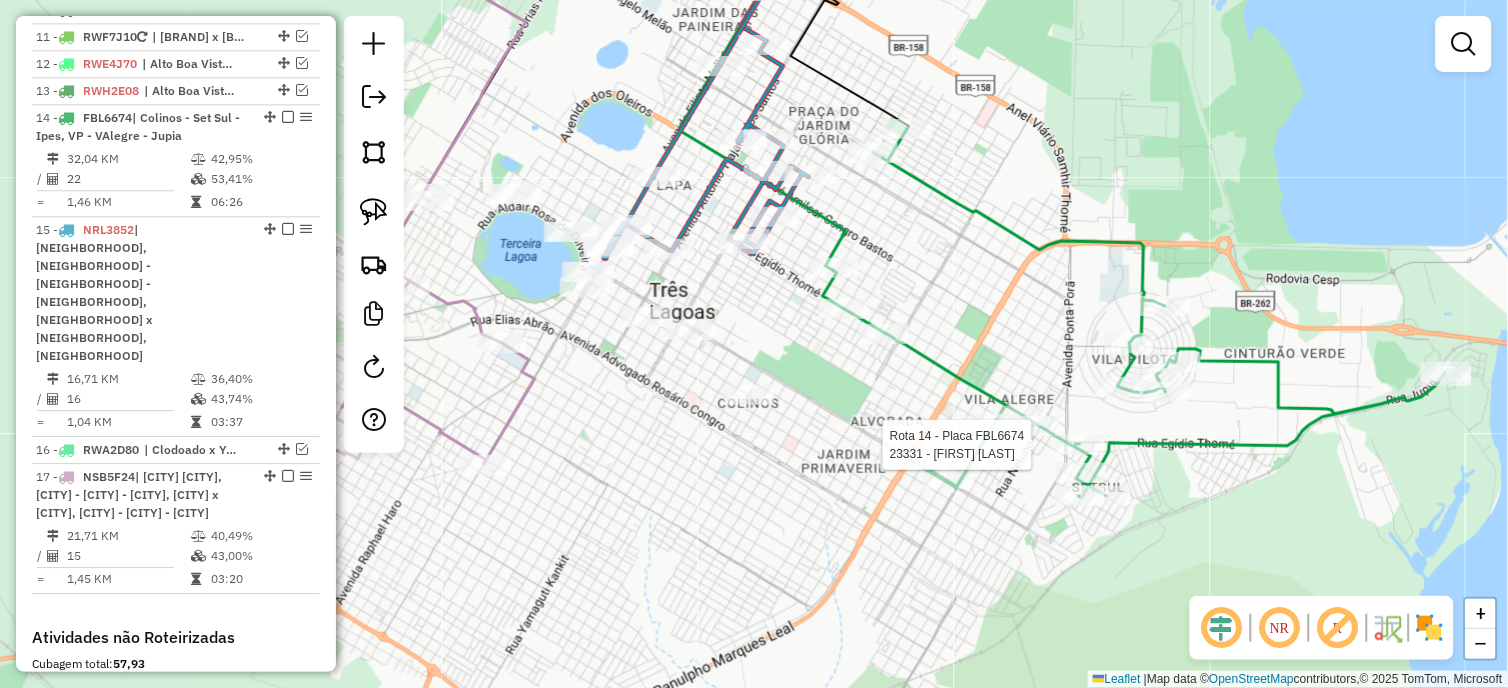 select on "*********" 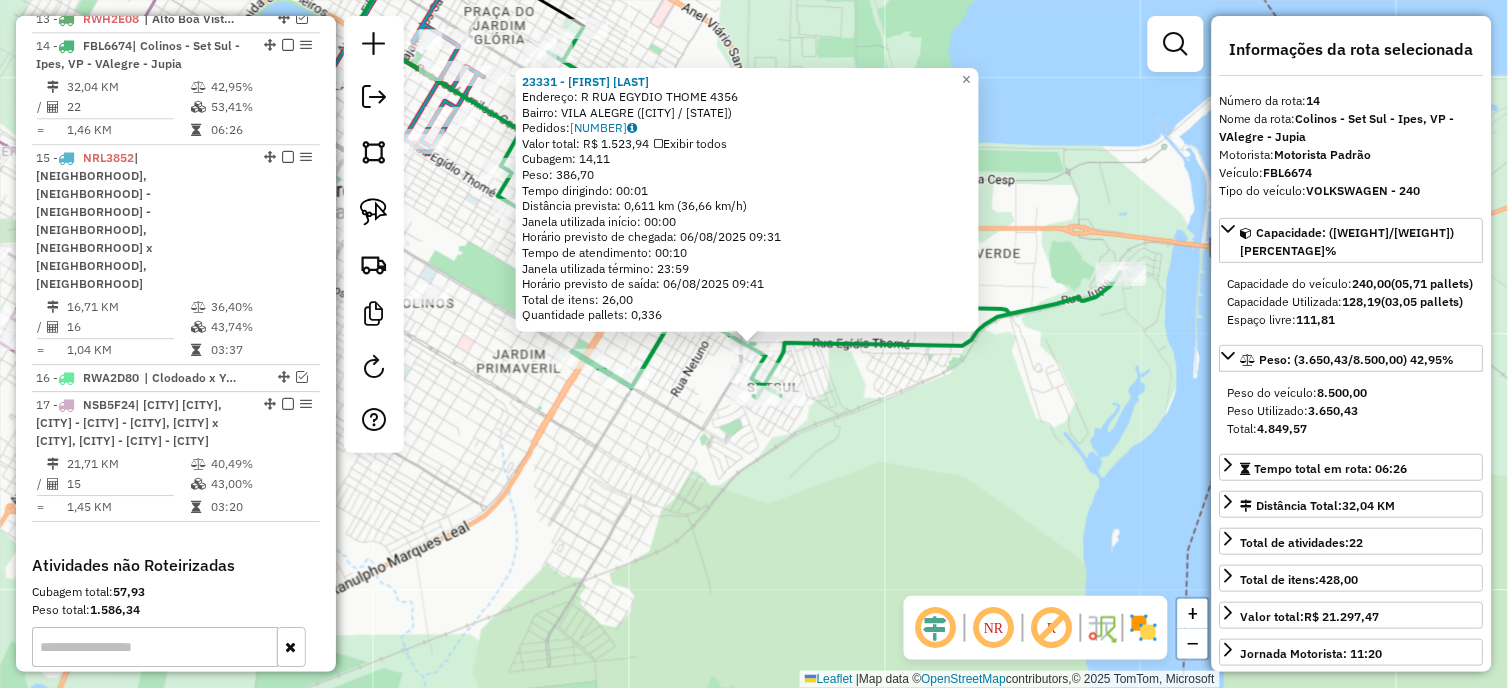 scroll, scrollTop: 1167, scrollLeft: 0, axis: vertical 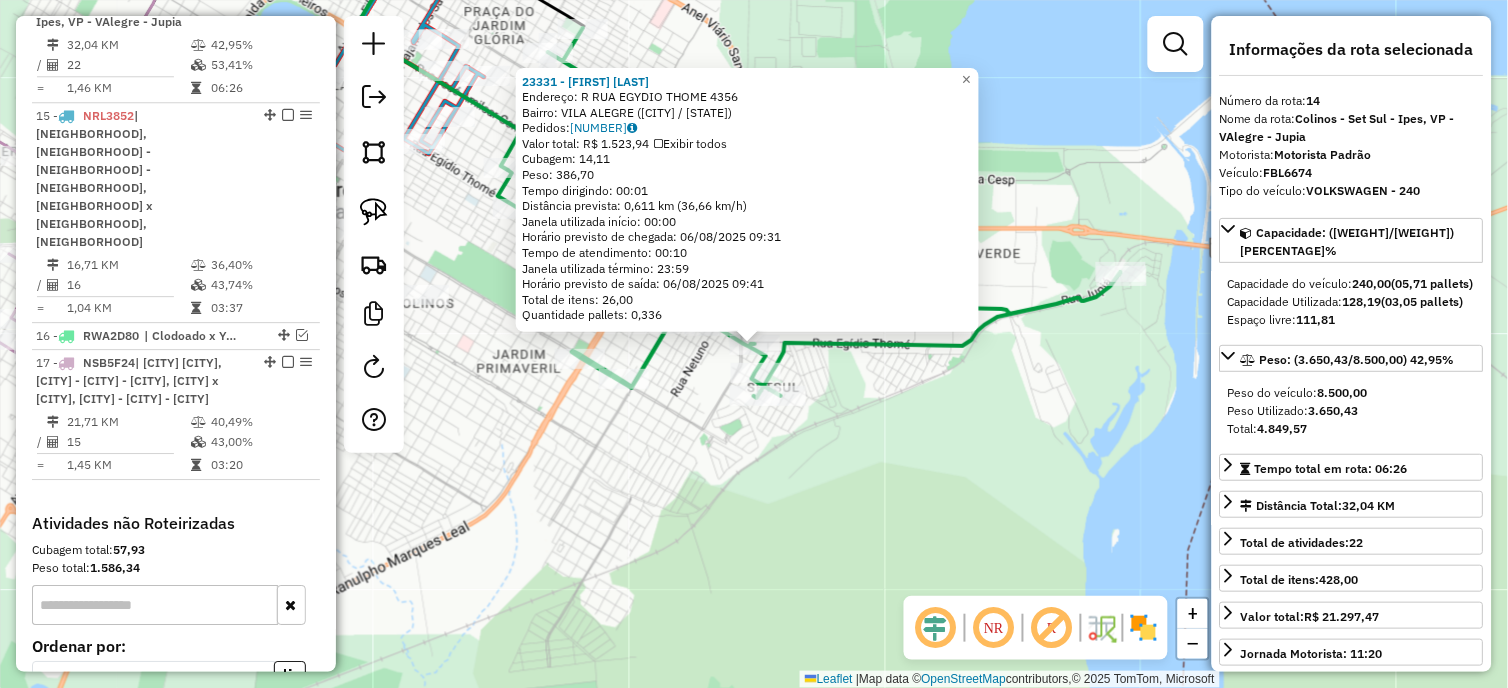 click on "[NUMBER] - [NAME]  Endereço: R   RUA EGYDIO THOME              [NUMBER]   Bairro: [NAME] ([NAME] / [NAME])   Pedidos:  [PHONE]   Valor total: R$ [PRICE],  Exibir todos   Cubagem:  Peso:   Tempo dirigindo:   Distância prevista:   ( km/h)   Janela utilizada início:   Horário previsto de chegada:  / /   Tempo de atendimento:   Janela utilizada término:   Horário previsto de saída:  / /   Total de itens:   Quantidade pallets:  × Janela de atendimento Grade de atendimento Capacidade Transportadoras Veículos Cliente Pedidos  Rotas Selecione os dias de semana para filtrar as janelas de atendimento  Seg   Ter   Qua   Qui   Sex   Sáb   Dom  Informe o período da janela de atendimento: De: Até:  Filtrar exatamente a janela do cliente  Considerar janela de atendimento padrão  Selecione os dias de semana para filtrar as grades de atendimento  Seg   Ter   Qua   Qui   Sex   Sáb   Dom   Peso mínimo:  **** **** +" 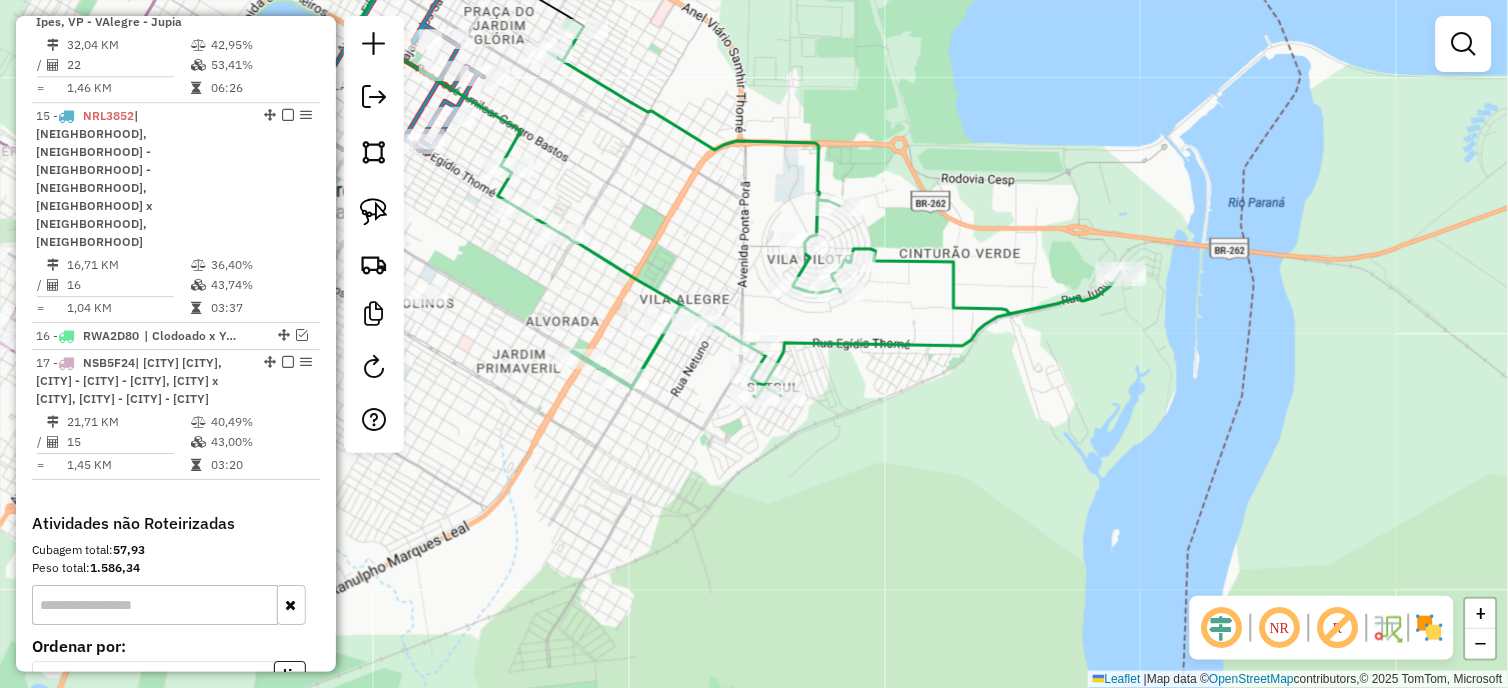 drag, startPoint x: 768, startPoint y: 294, endPoint x: 855, endPoint y: 380, distance: 122.33152 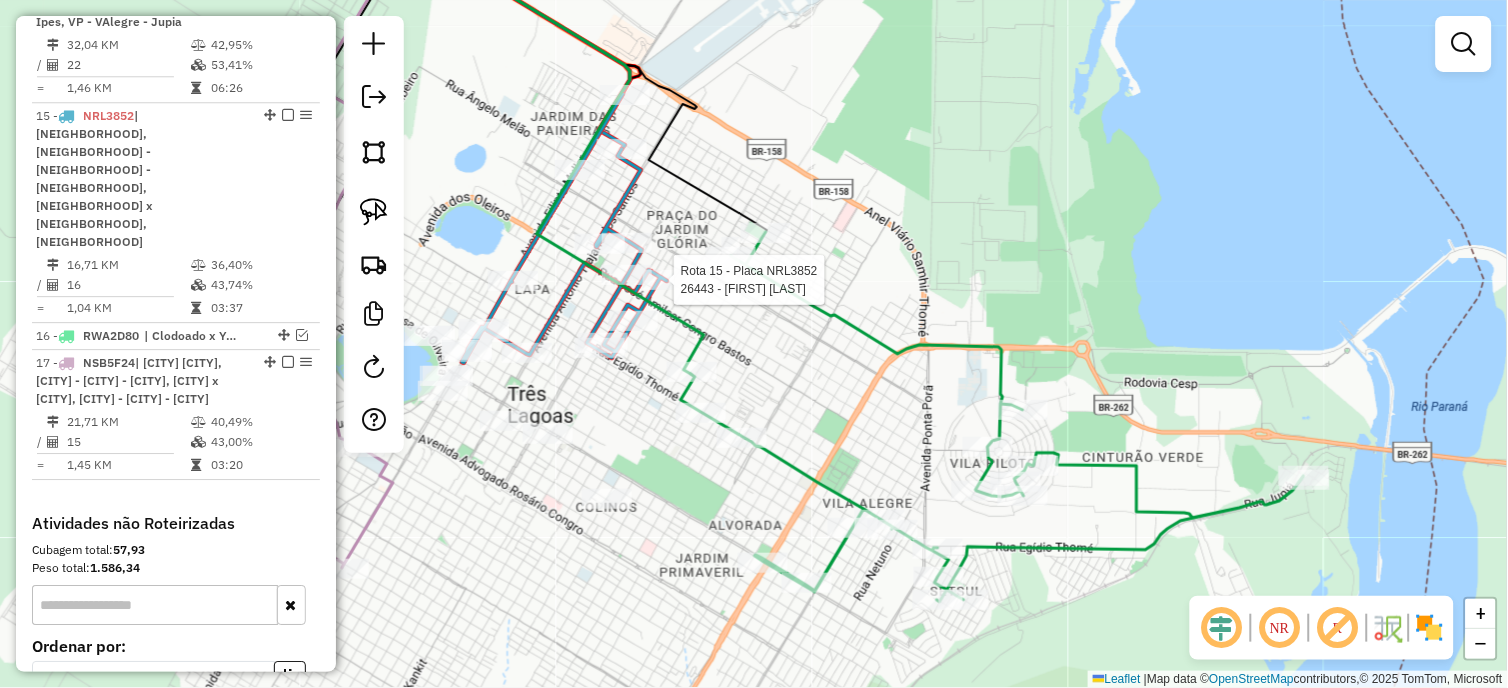 select on "*********" 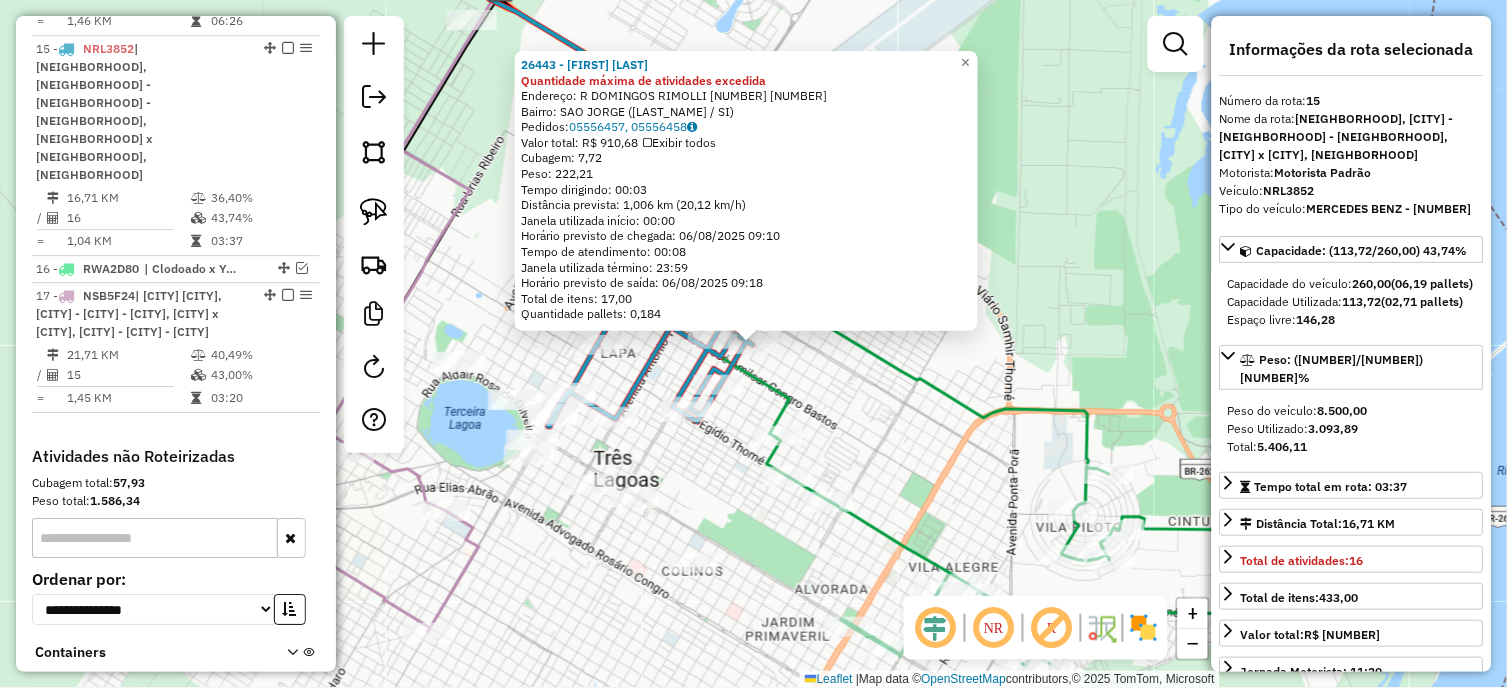 scroll, scrollTop: 1280, scrollLeft: 0, axis: vertical 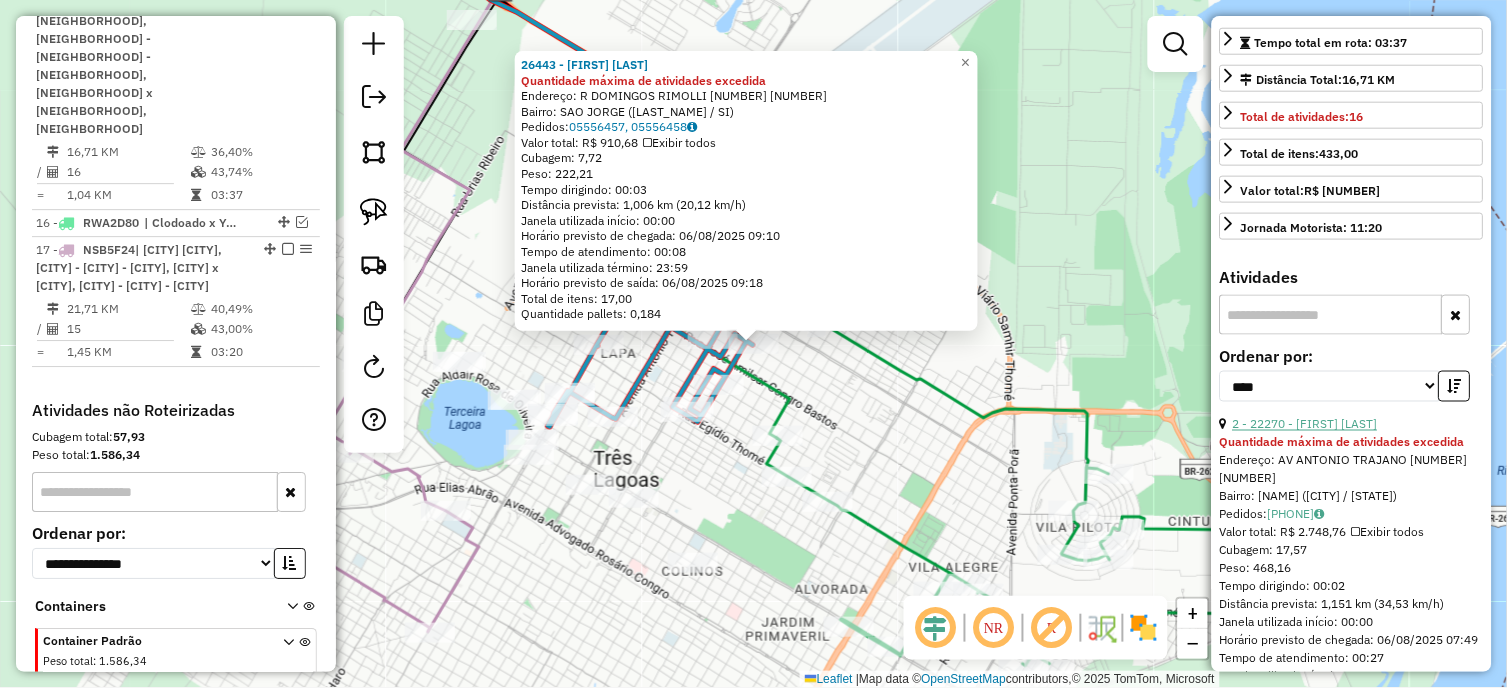 click on "2 - 22270 - [FIRST] [LAST]" at bounding box center (1305, 424) 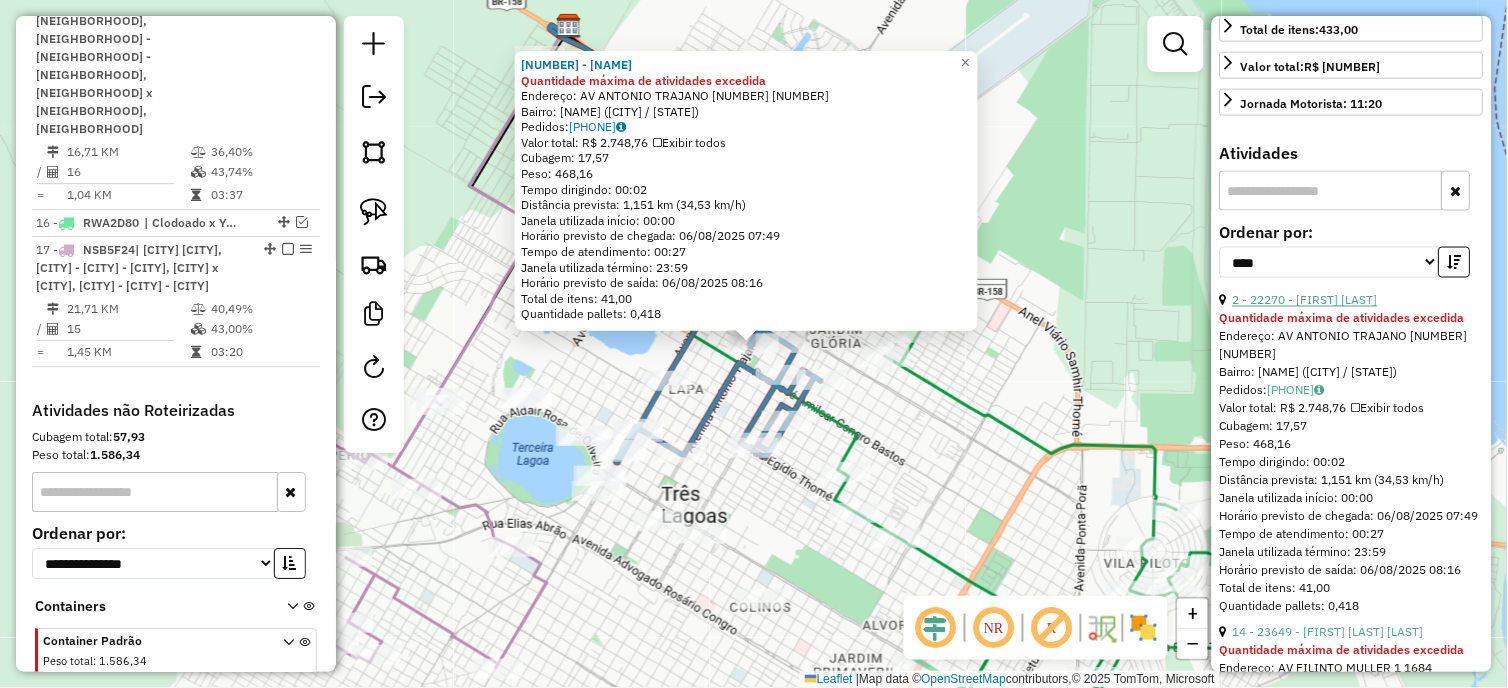 scroll, scrollTop: 777, scrollLeft: 0, axis: vertical 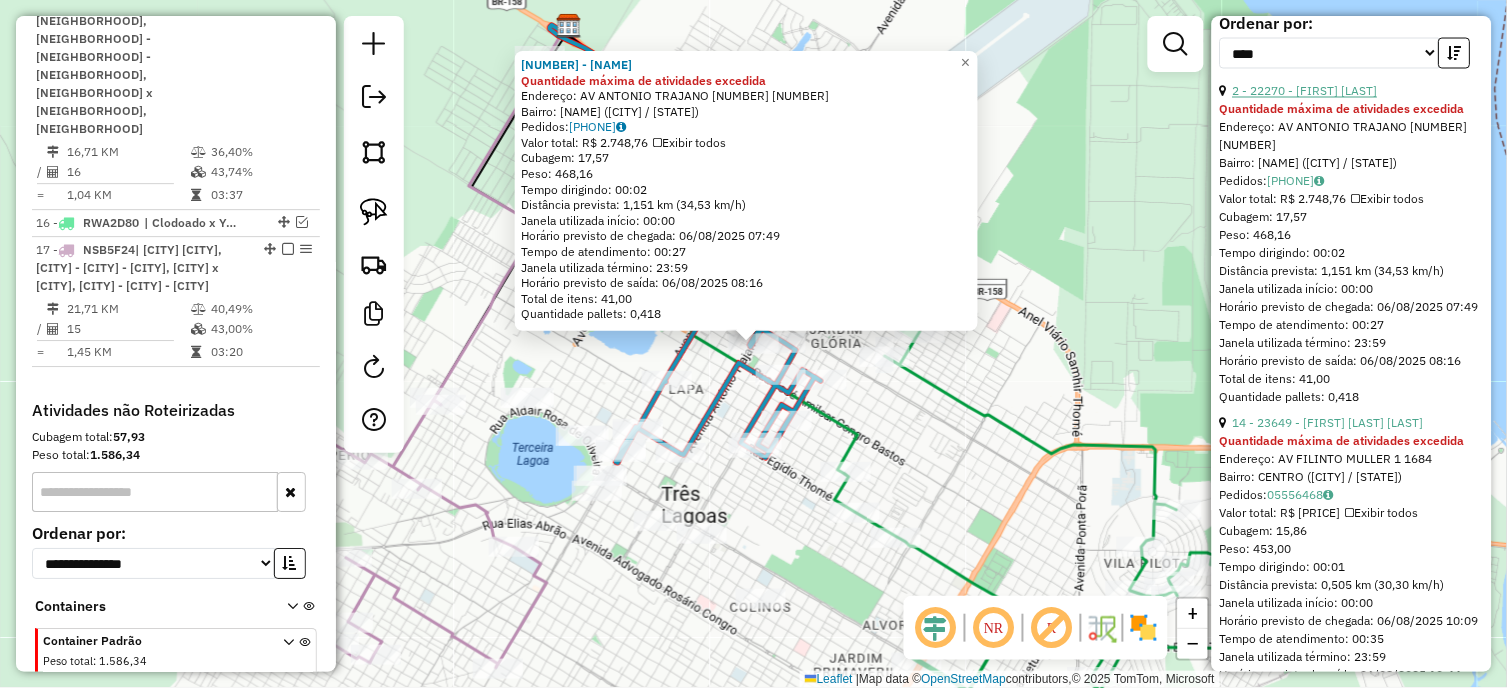 click on "14 - 23649 - [FIRST] [LAST] [LAST]" at bounding box center [1328, 423] 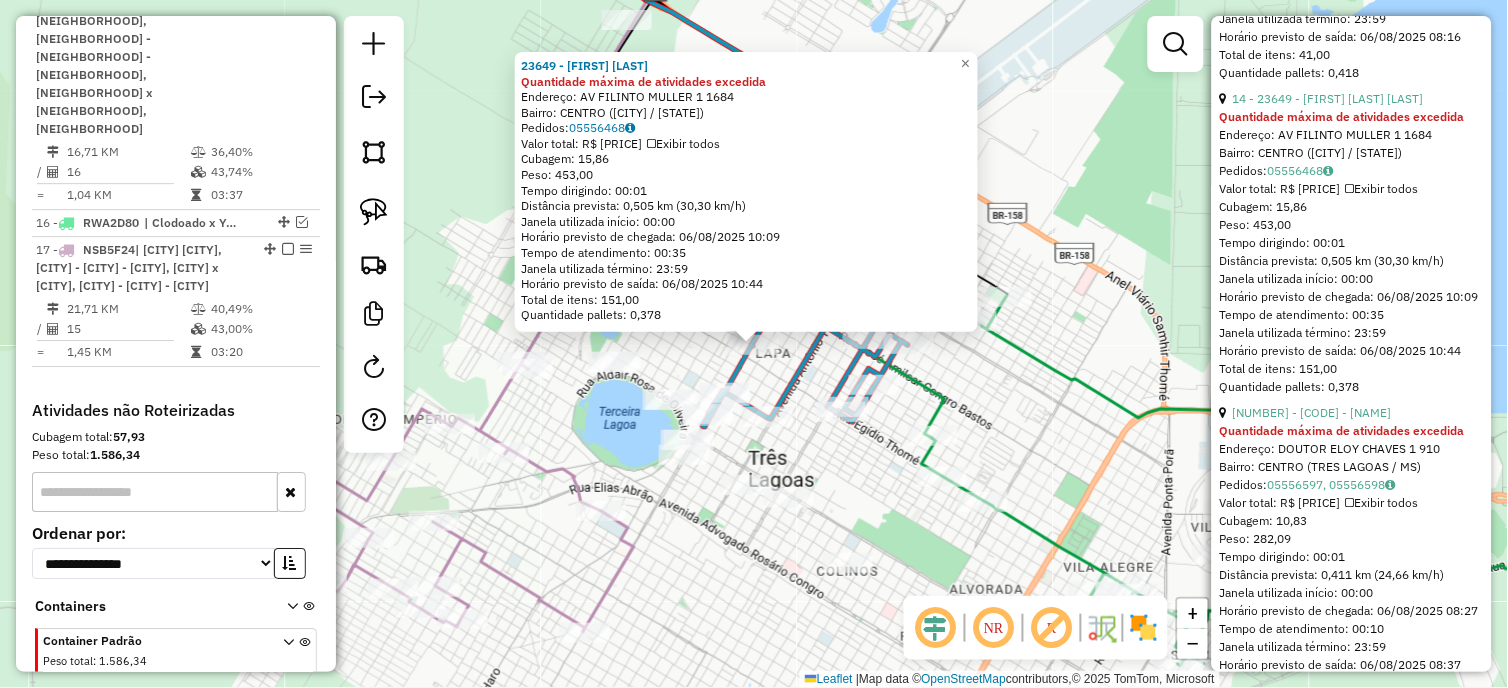 scroll, scrollTop: 1111, scrollLeft: 0, axis: vertical 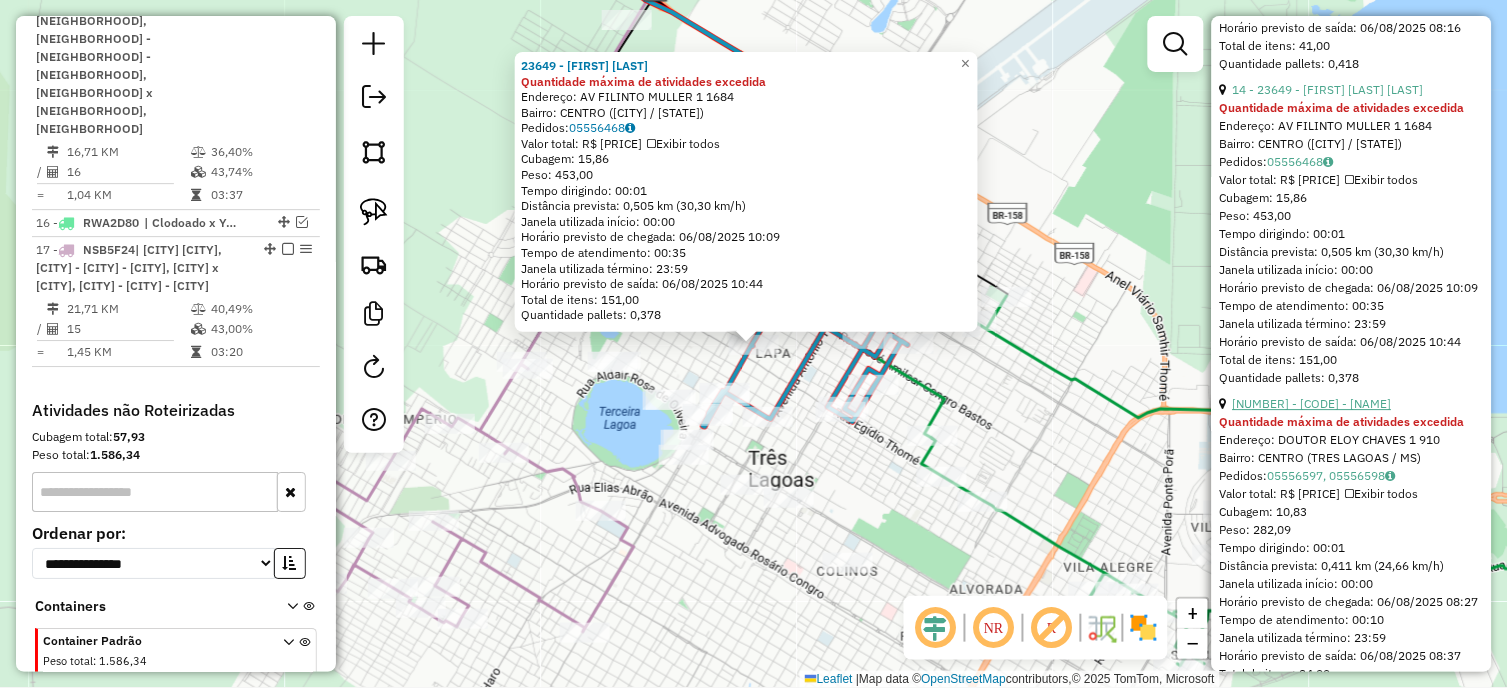 click on "[NUMBER] - [CODE] - [NAME]" at bounding box center (1312, 403) 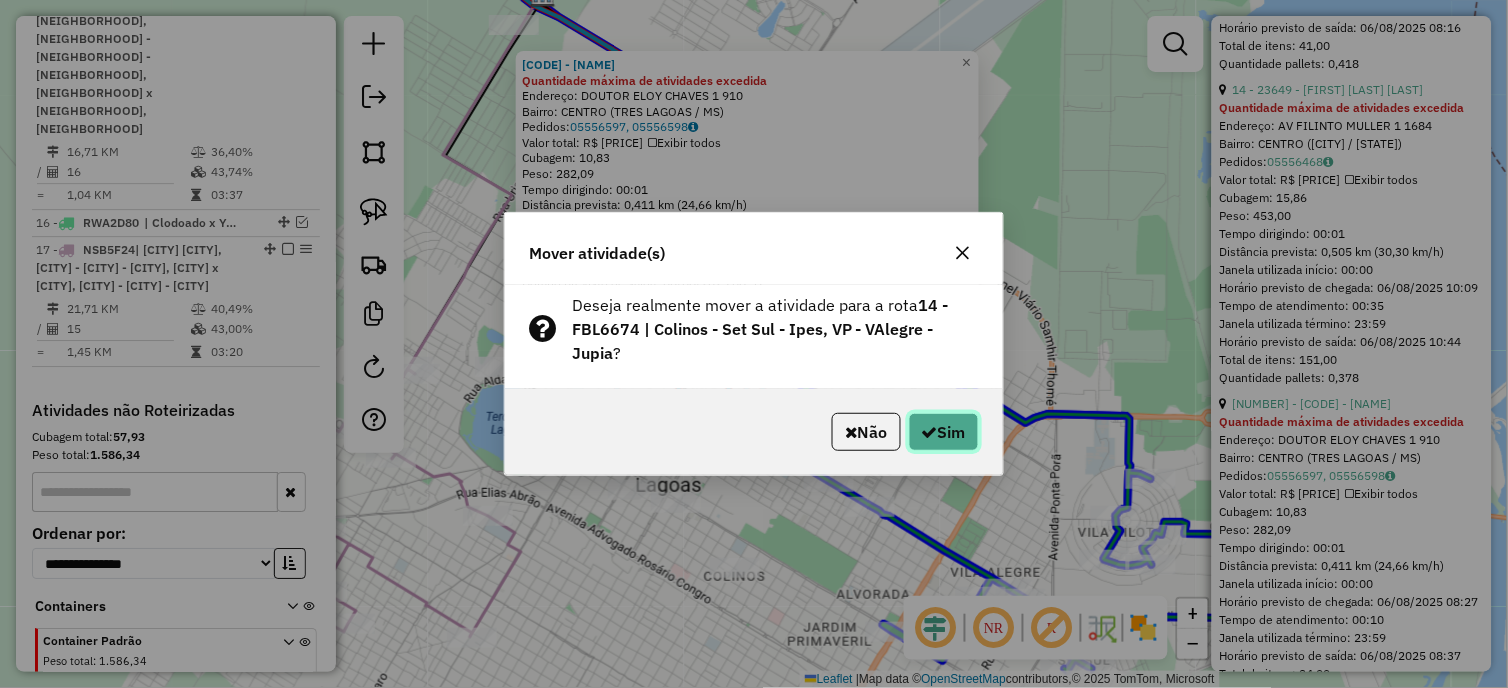 click on "Sim" 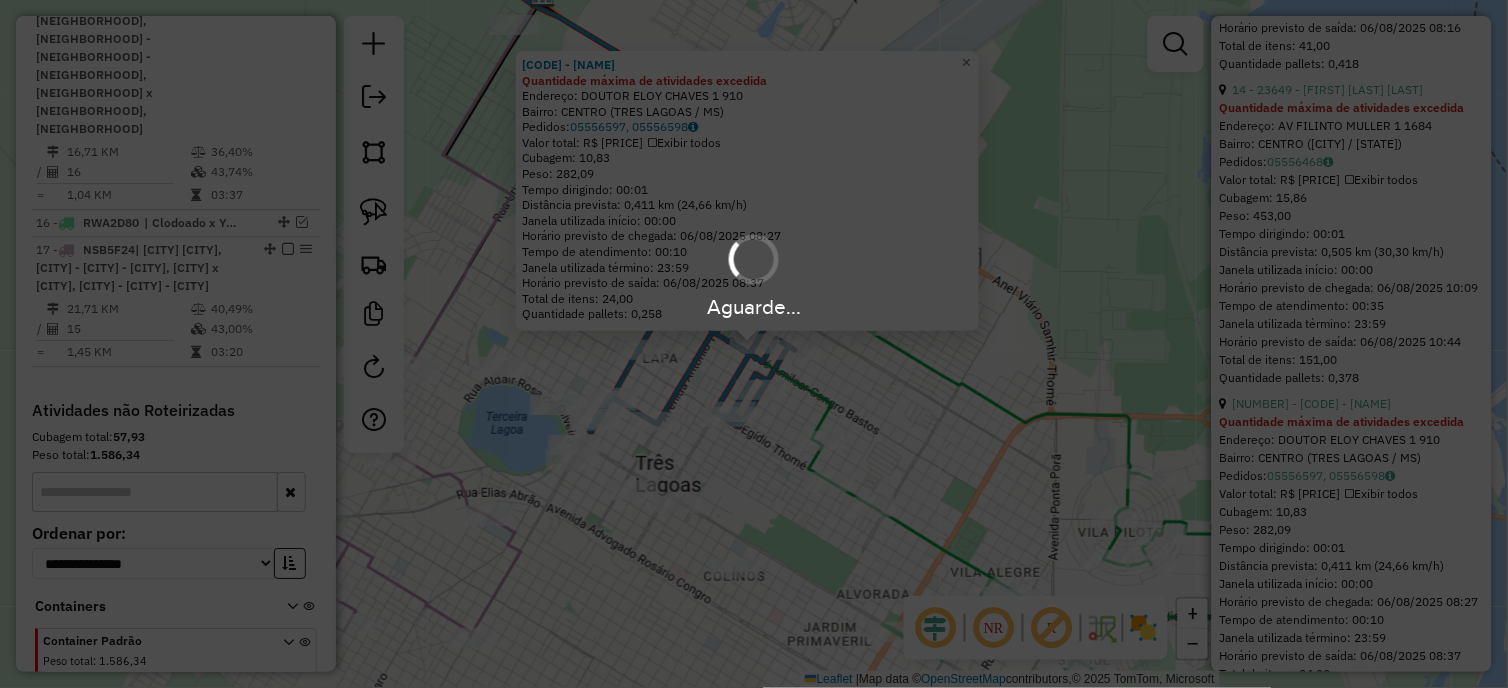 click on "Aguarde..." at bounding box center [754, 344] 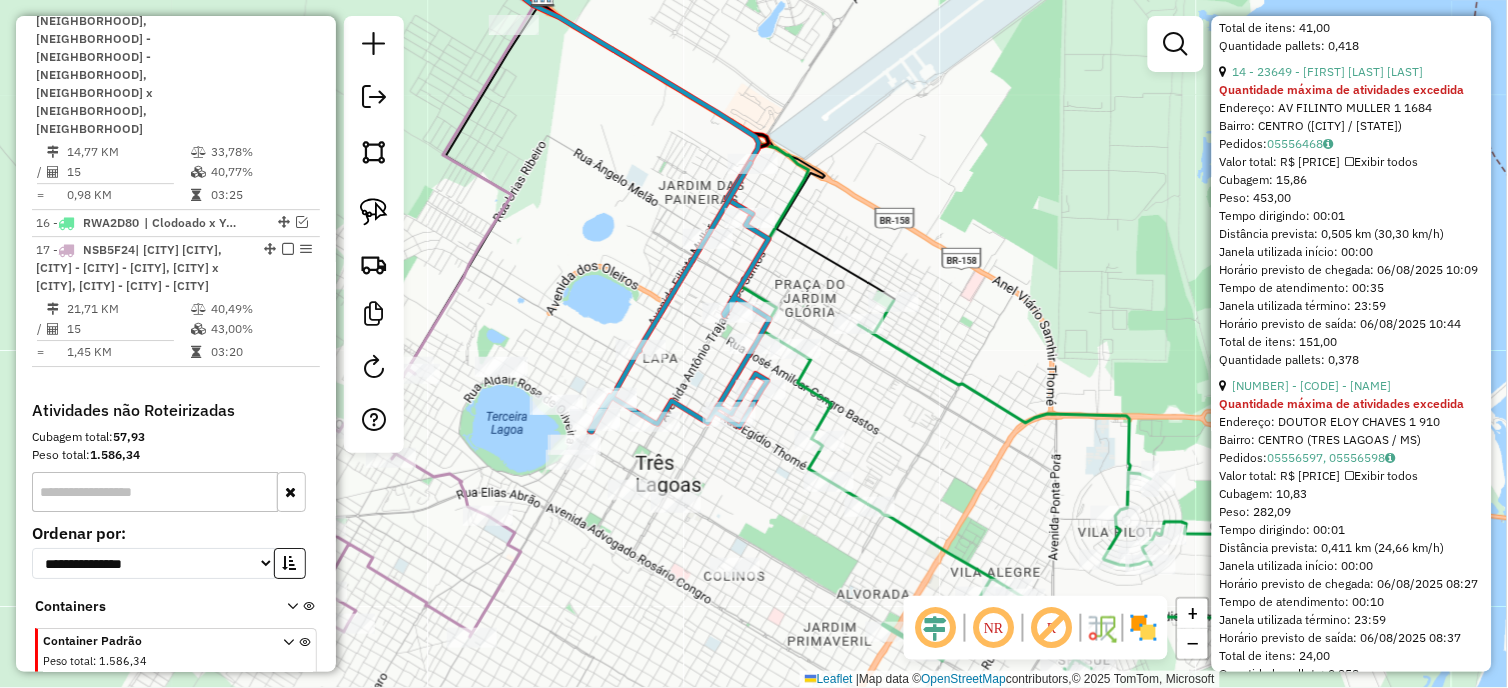 click 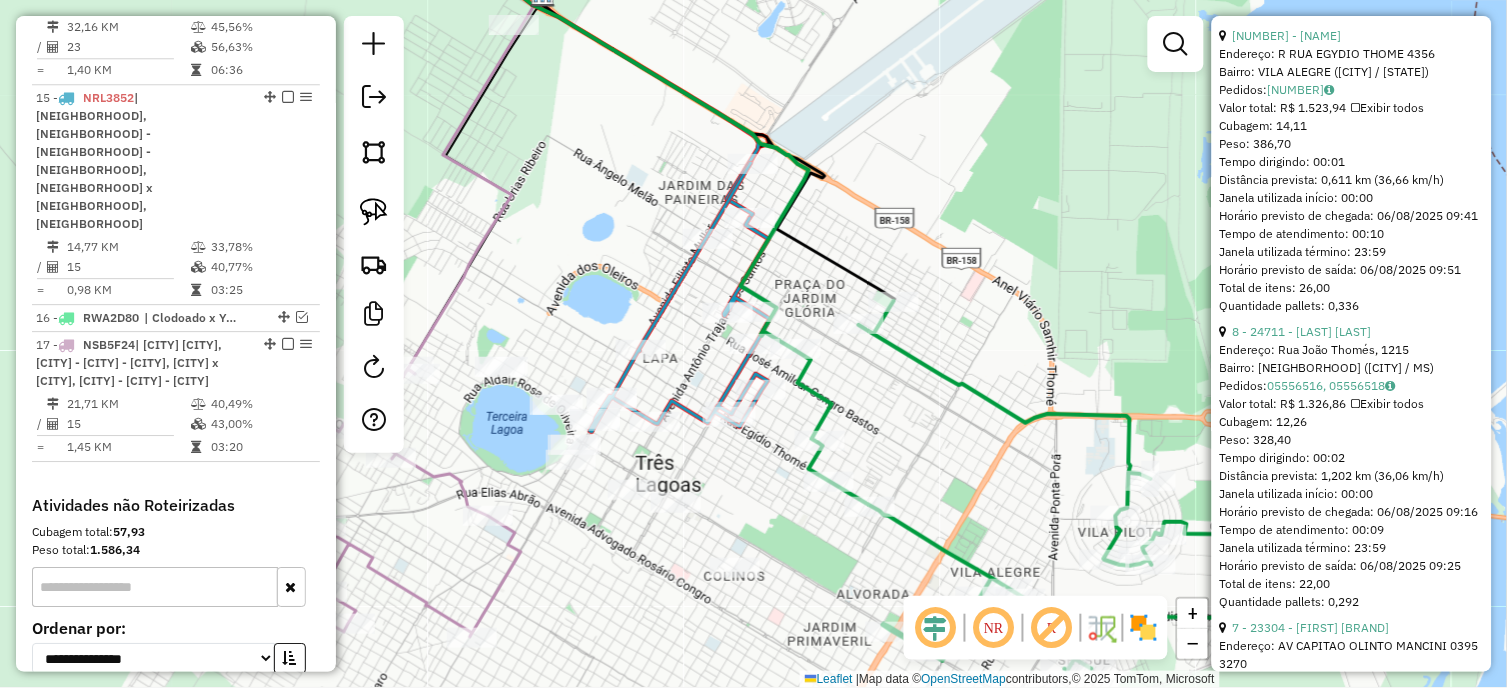 scroll, scrollTop: 1167, scrollLeft: 0, axis: vertical 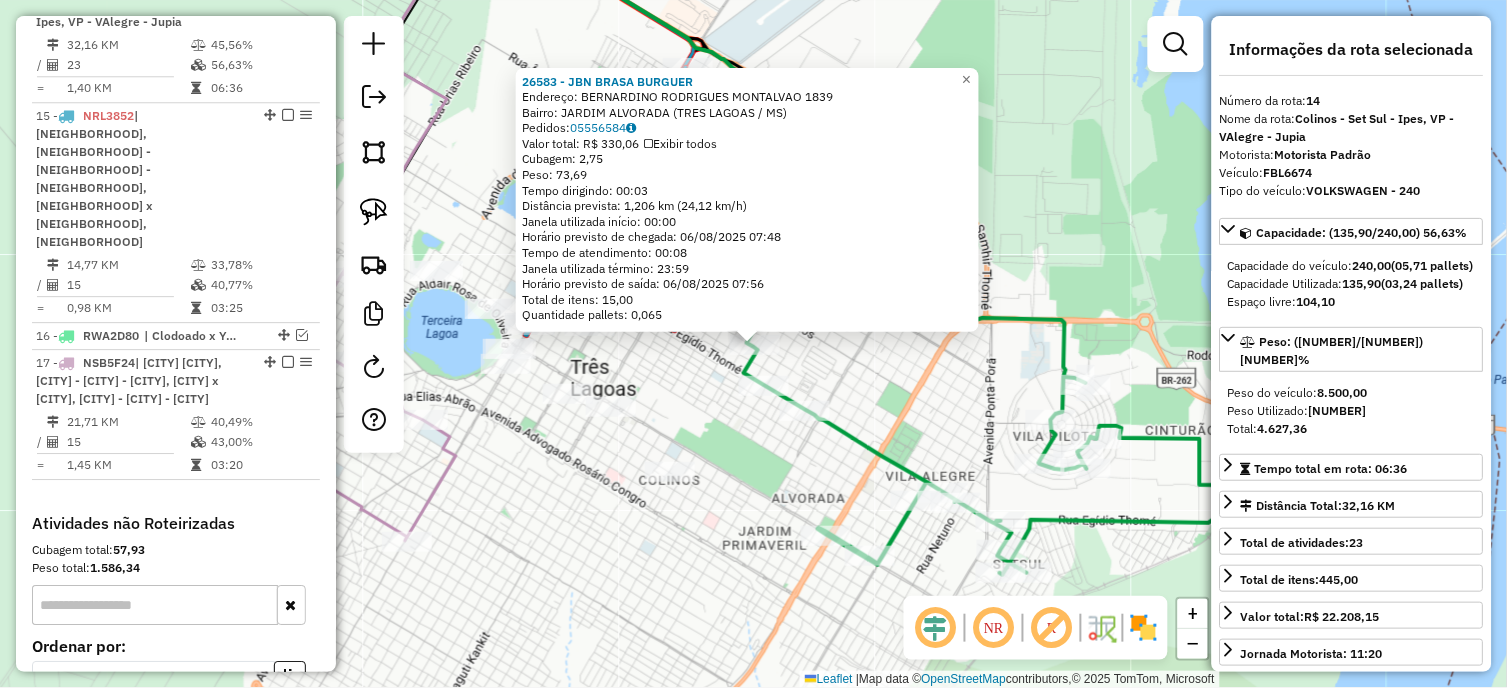 click on "26583 - [FIRST] [LAST] Endereço: BERNARDINO RODRIGUES MONTALVAO 1839 Bairro: JARDIM ALVORADA ([CITY] / [STATE]) Pedidos: 05556584 Valor total: R$ 330,06 Exibir todos Cubagem: 2,75 Peso: 73,69 Tempo dirigindo: 00:03 Distância prevista: 1,206 km (24,12 km/h) Janela utilizada início: 00:00 Horário previsto de chegada: 06/08/2025 07:48 Tempo de atendimento: 00:08 Janela utilizada término: 23:59 Horário previsto de saída: 06/08/2025 07:56 Total de itens: 15,00 Quantidade pallets: 0,065 × Janela de atendimento Grade de atendimento Capacidade Transportadoras Veículos Cliente Pedidos Rotas Selecione os dias de semana para filtrar as janelas de atendimento Seg Ter Qua Qui Sex Sáb Dom Informe o período da janela de atendimento: De: Até: Filtrar exatamente a janela do cliente Considerar janela de atendimento padrão Selecione os dias de semana para filtrar as grades de atendimento Seg Ter Qua Qui Sex Sáb Dom Peso mínimo: **** **** De: +" 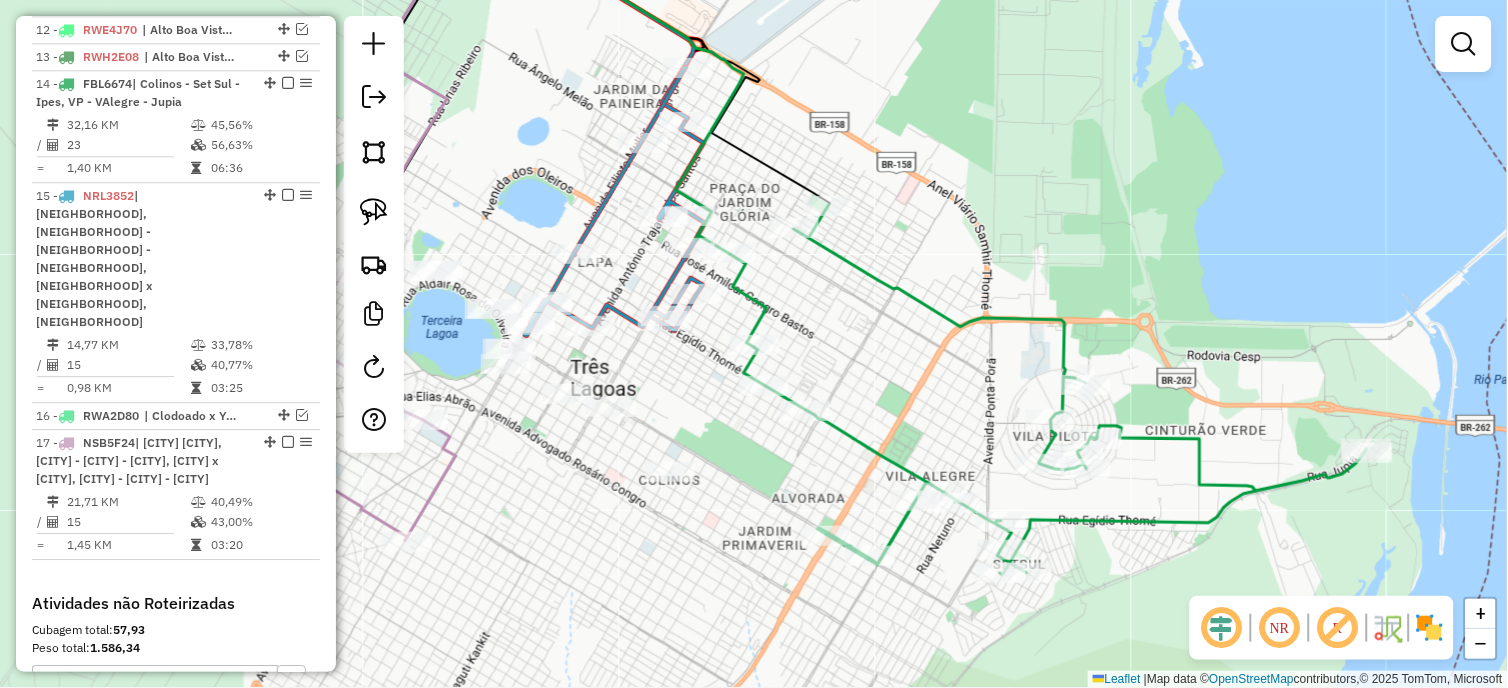 scroll, scrollTop: 1056, scrollLeft: 0, axis: vertical 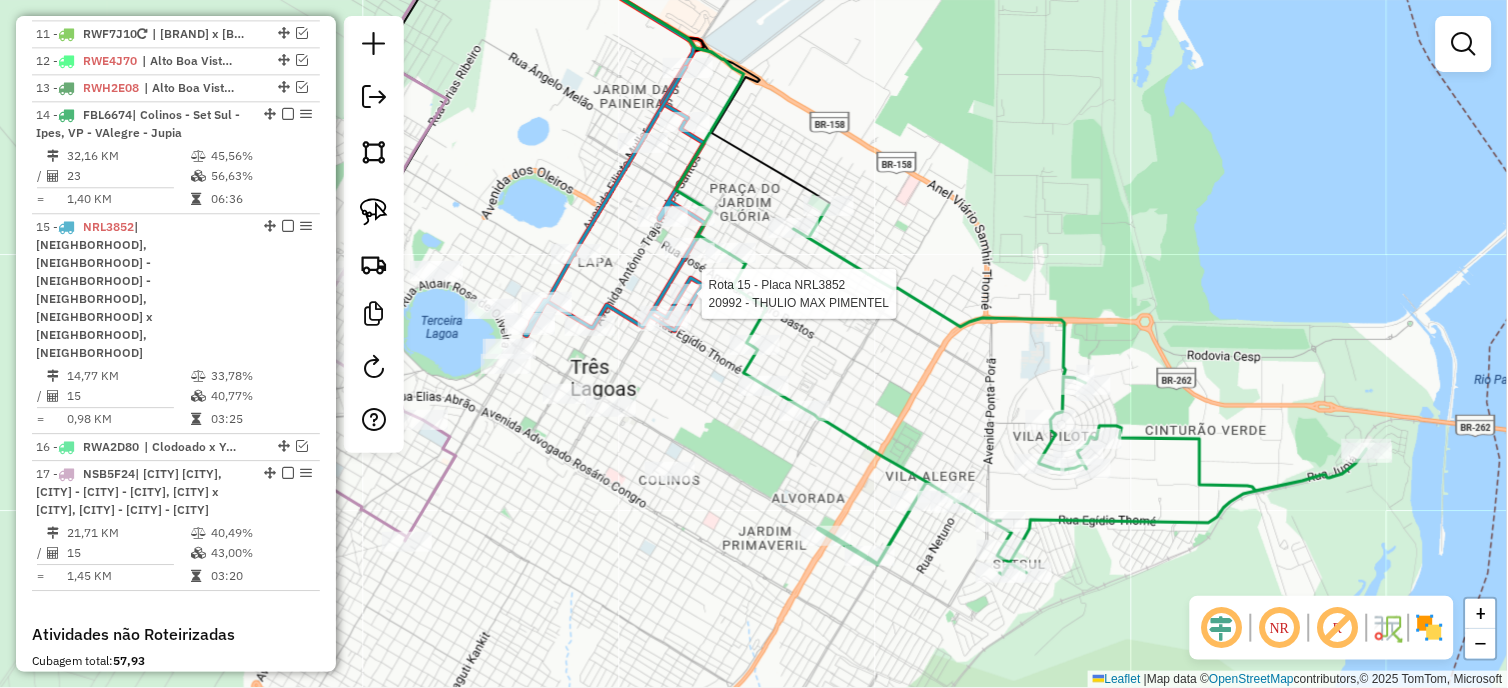 select on "*********" 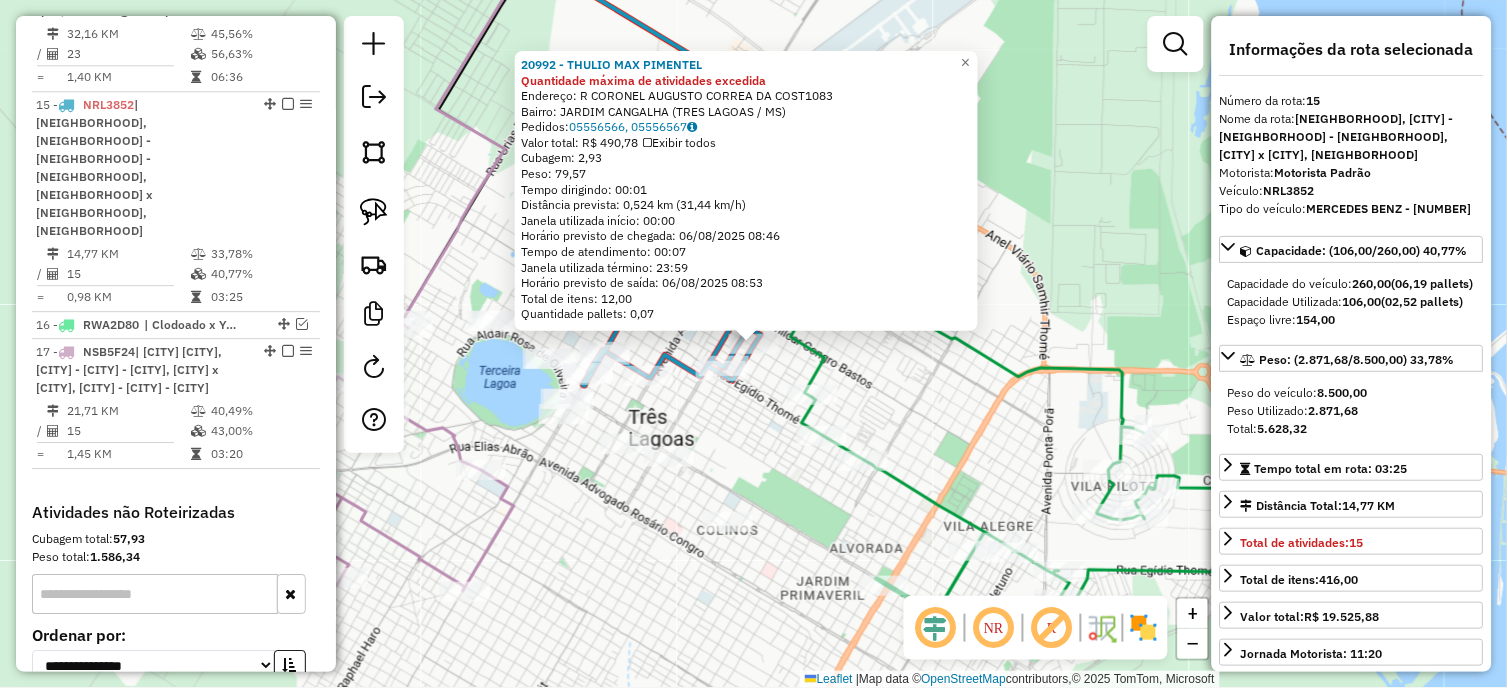 scroll, scrollTop: 1280, scrollLeft: 0, axis: vertical 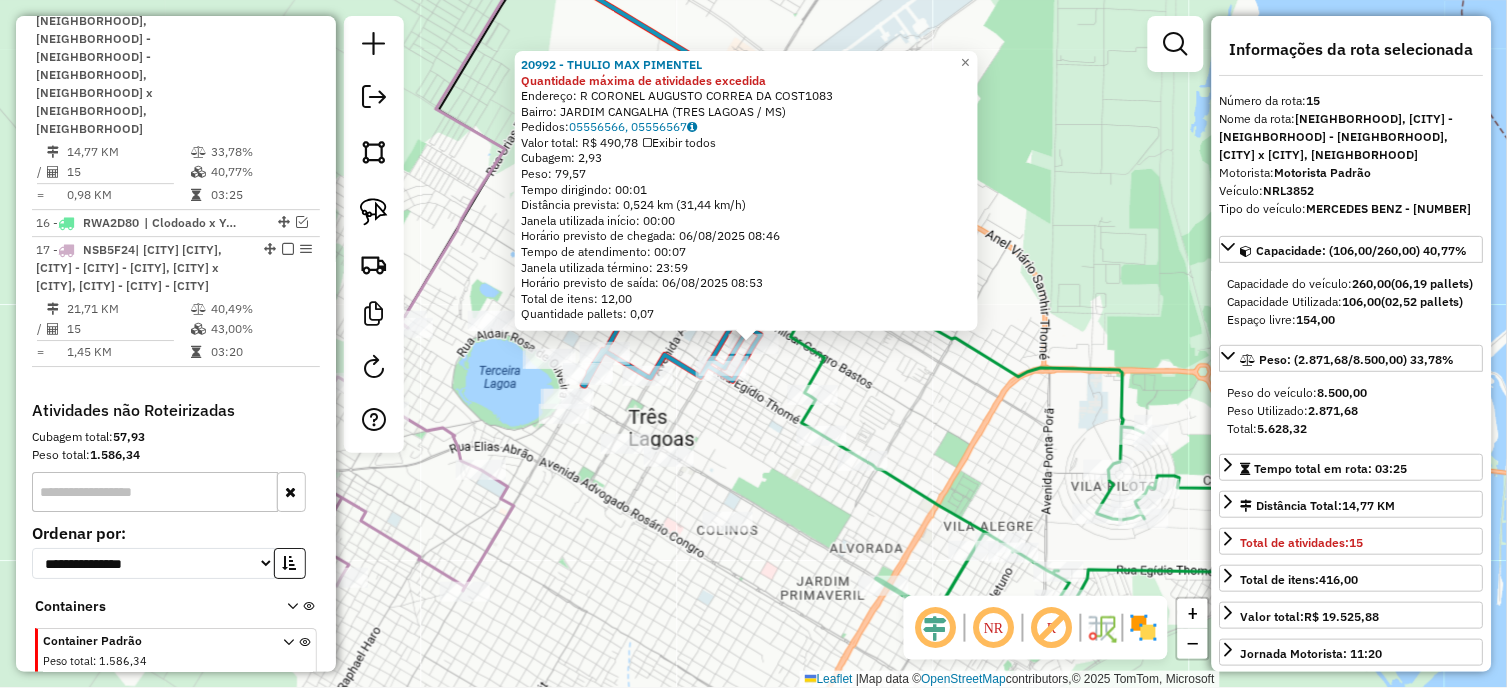 click on "Rota 14 - Placa [PLATE]  26583 - JBN BRASA BURGUER 20992 - [FIRST] [LAST] Quantidade máxima de atividades excedida  Endereço: R   CORONEL AUGUSTO CORREA DA COST1083   Bairro: JARDIM CANGALHA ([CITY] / MS)   Pedidos:  [ORDER_ID], [ORDER_ID]   Valor total: R$ 490,78   Exibir todos   Cubagem: 2,93  Peso: 79,57  Tempo dirigindo: 00:01   Distância prevista: 0,524 km (31,44 km/h)   Janela utilizada início: 00:00   Horário previsto de chegada: 06/08/2025 08:46   Tempo de atendimento: 00:07   Janela utilizada término: 23:59   Horário previsto de saída: 06/08/2025 08:53   Total de itens: 12,00   Quantidade pallets: 0,07  × Janela de atendimento Grade de atendimento Capacidade Transportadoras Veículos Cliente Pedidos  Rotas Selecione os dias de semana para filtrar as janelas de atendimento  Seg   Ter   Qua   Qui   Sex   Sáb   Dom  Informe o período da janela de atendimento: De: Até:  Filtrar exatamente a janela do cliente  Considerar janela de atendimento padrão   Seg   Ter   Qua   Qui   Sex   Sáb   Dom" 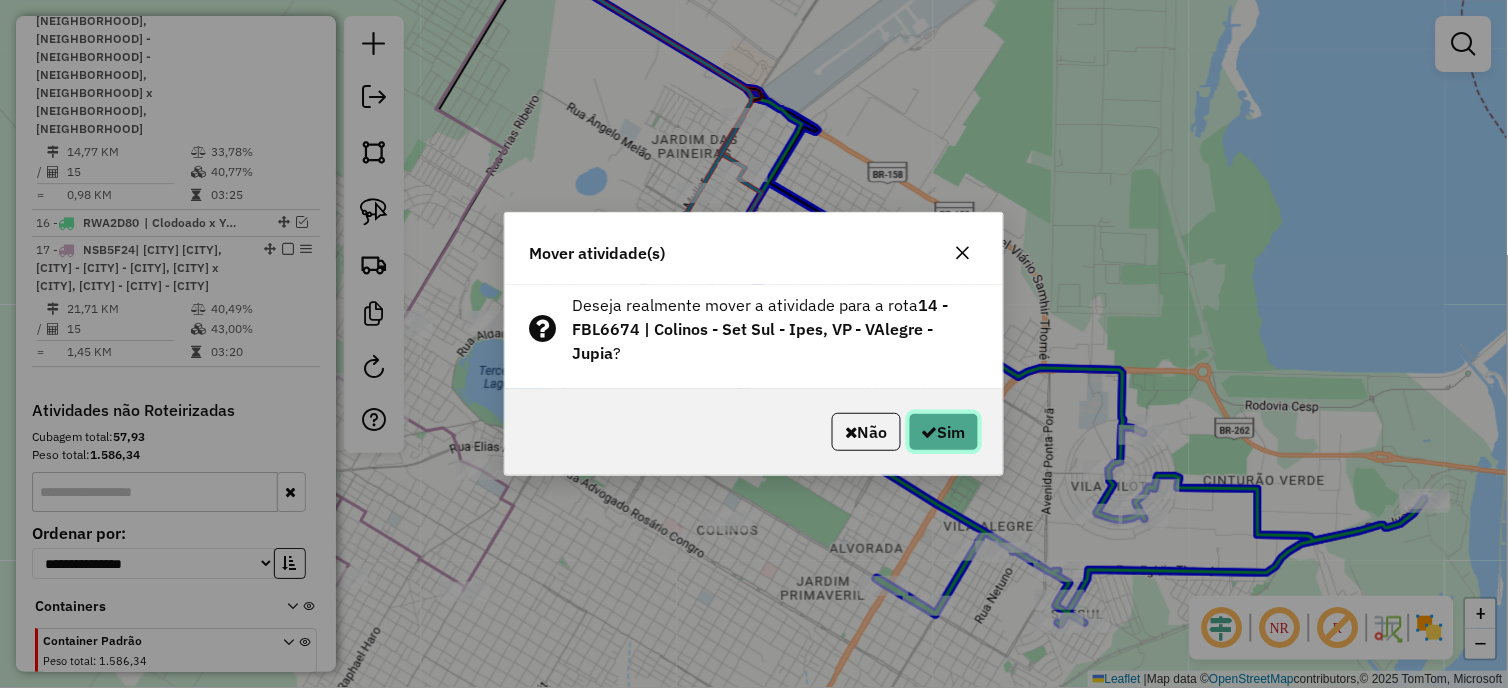 click on "Sim" 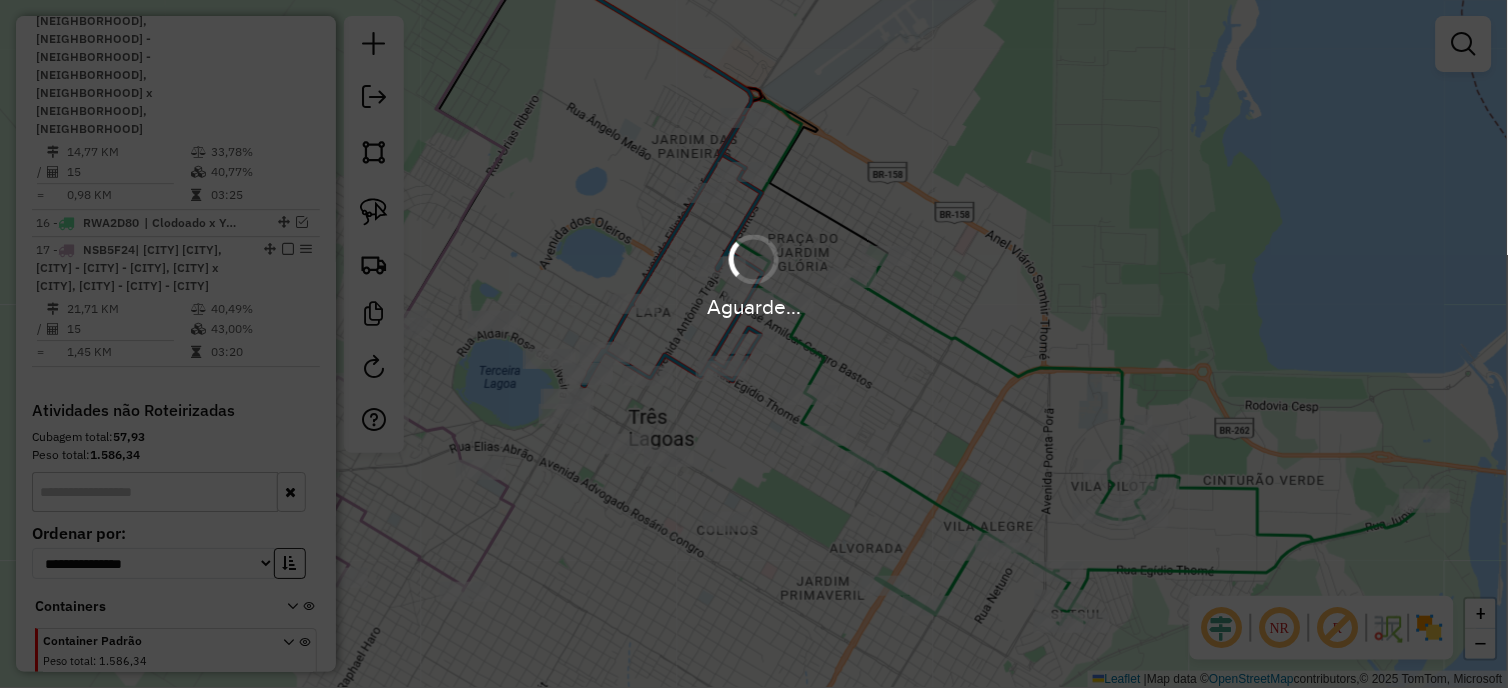click on "Aguarde..." at bounding box center [754, 344] 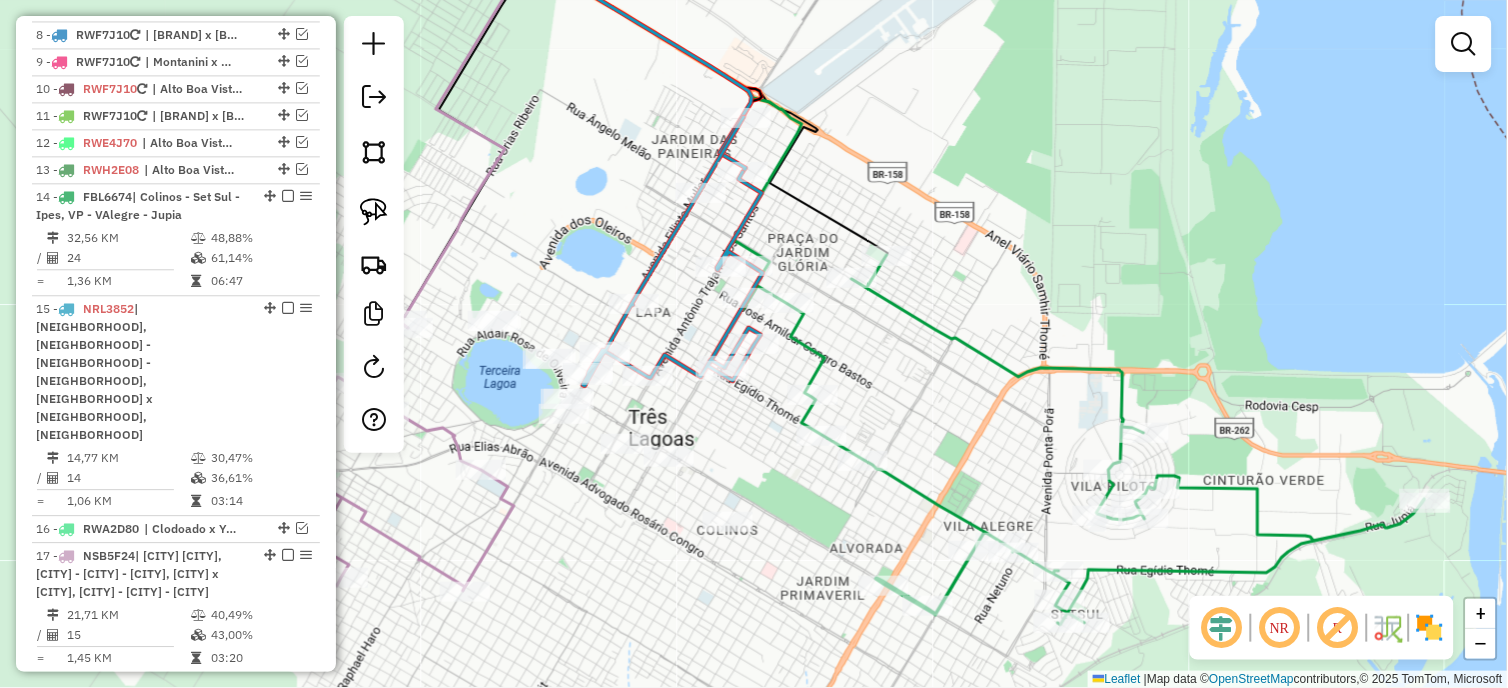 scroll, scrollTop: 946, scrollLeft: 0, axis: vertical 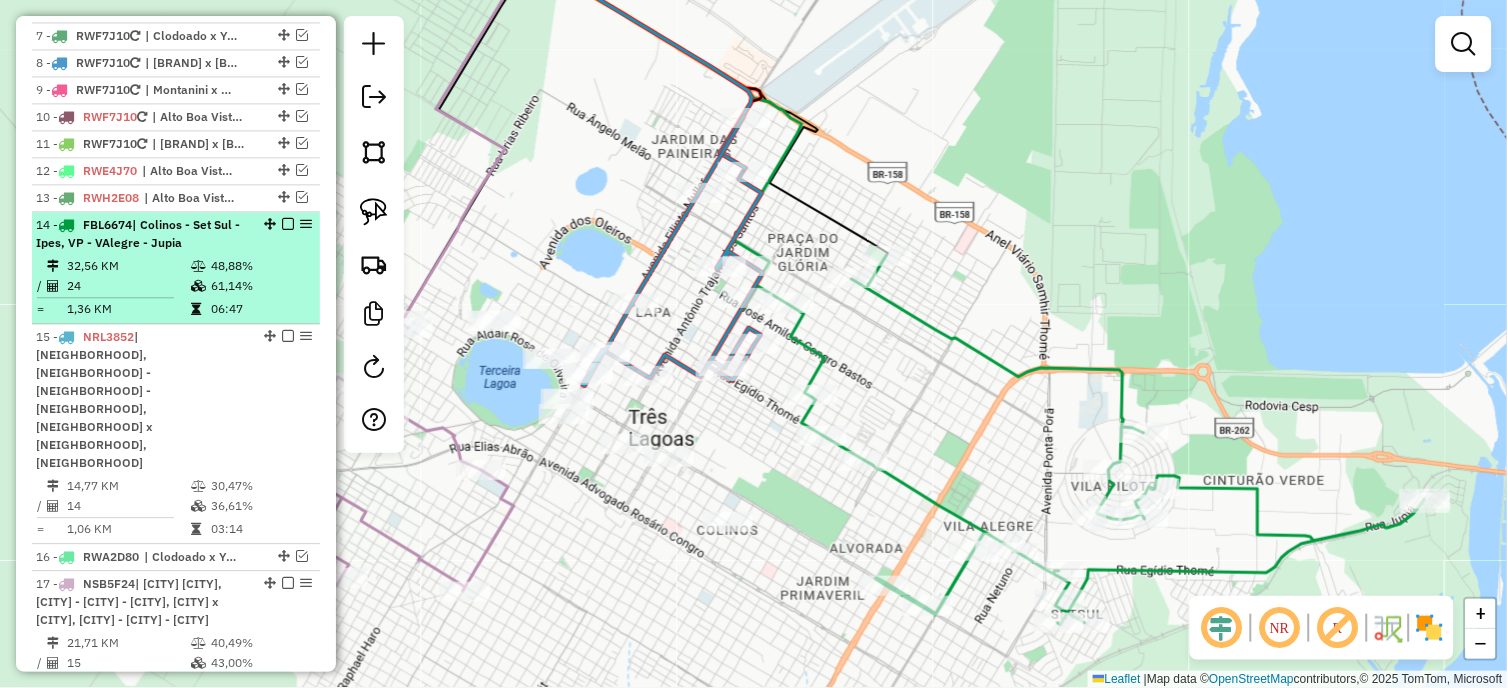 click on "48,88%" at bounding box center (260, 266) 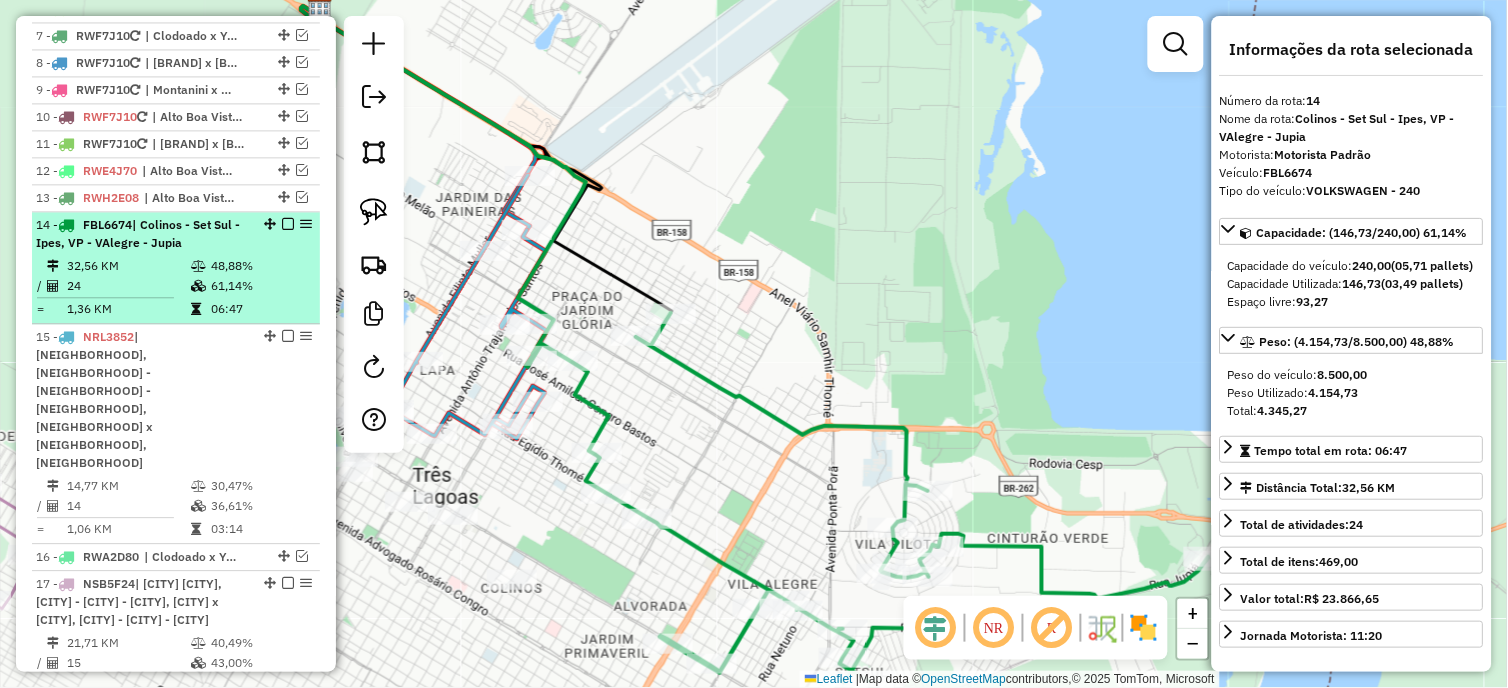 click at bounding box center (288, 224) 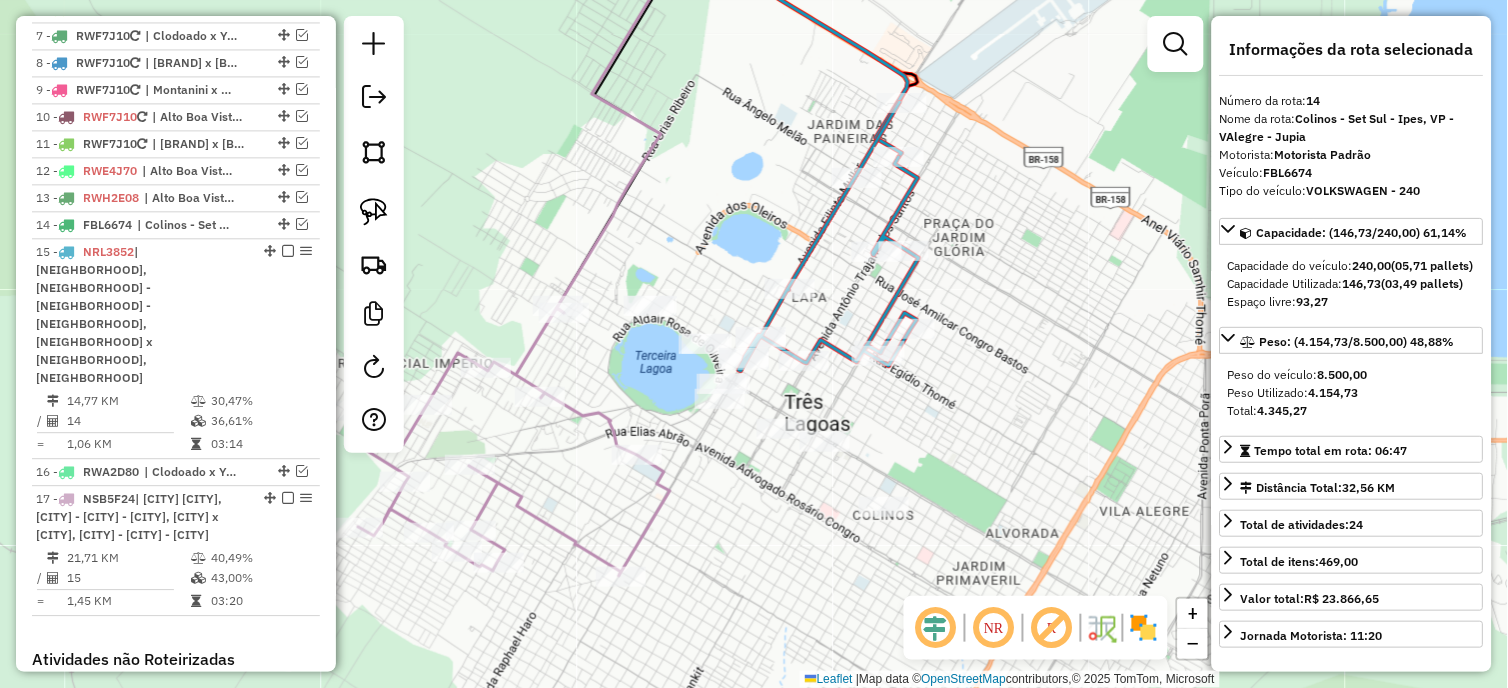drag, startPoint x: 623, startPoint y: 363, endPoint x: 995, endPoint y: 290, distance: 379.09497 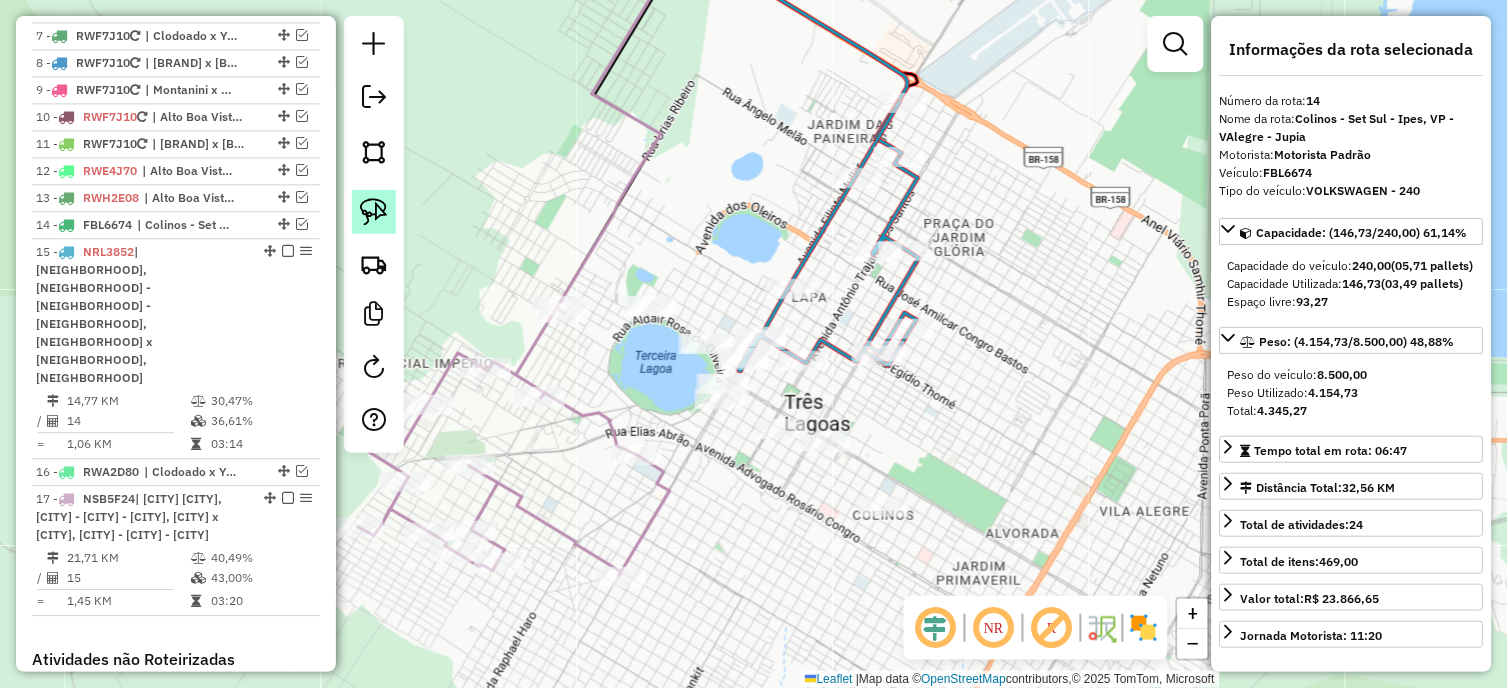 click 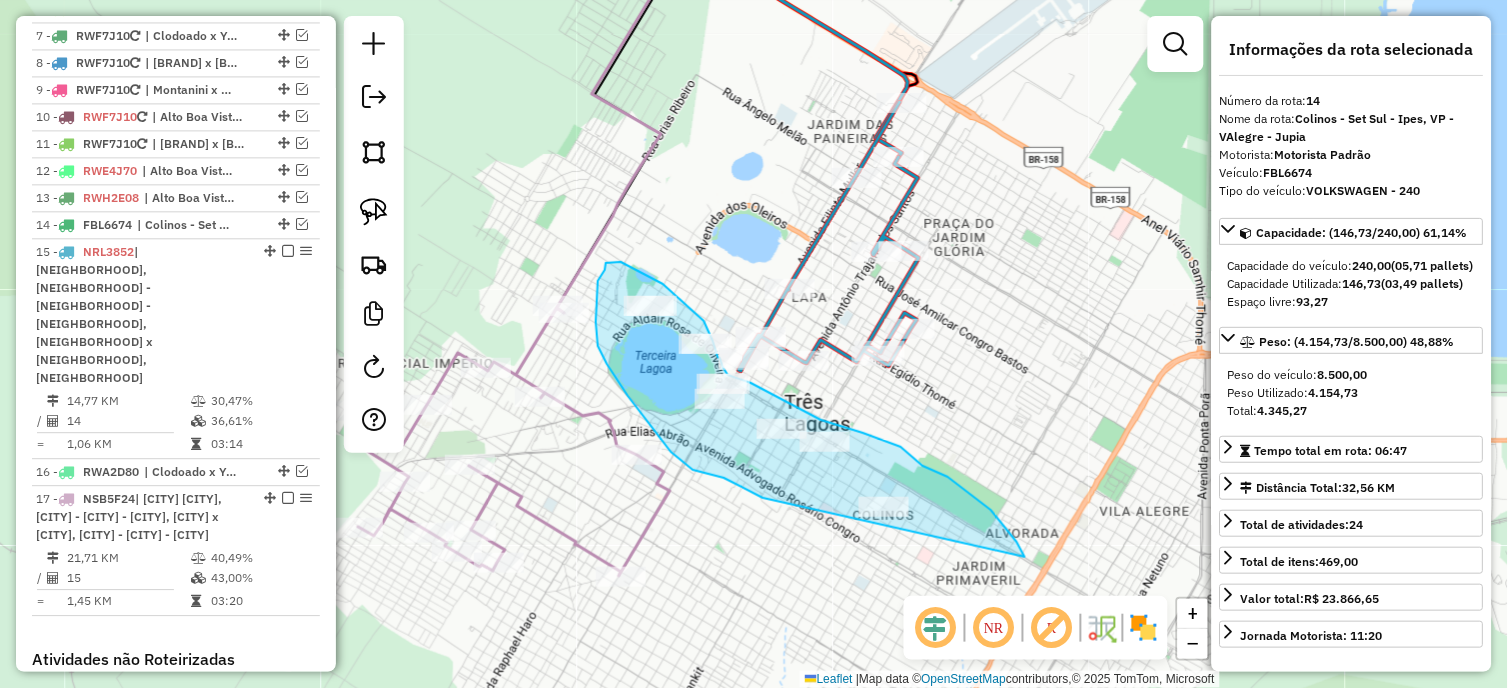 drag, startPoint x: 1025, startPoint y: 557, endPoint x: 763, endPoint y: 498, distance: 268.56097 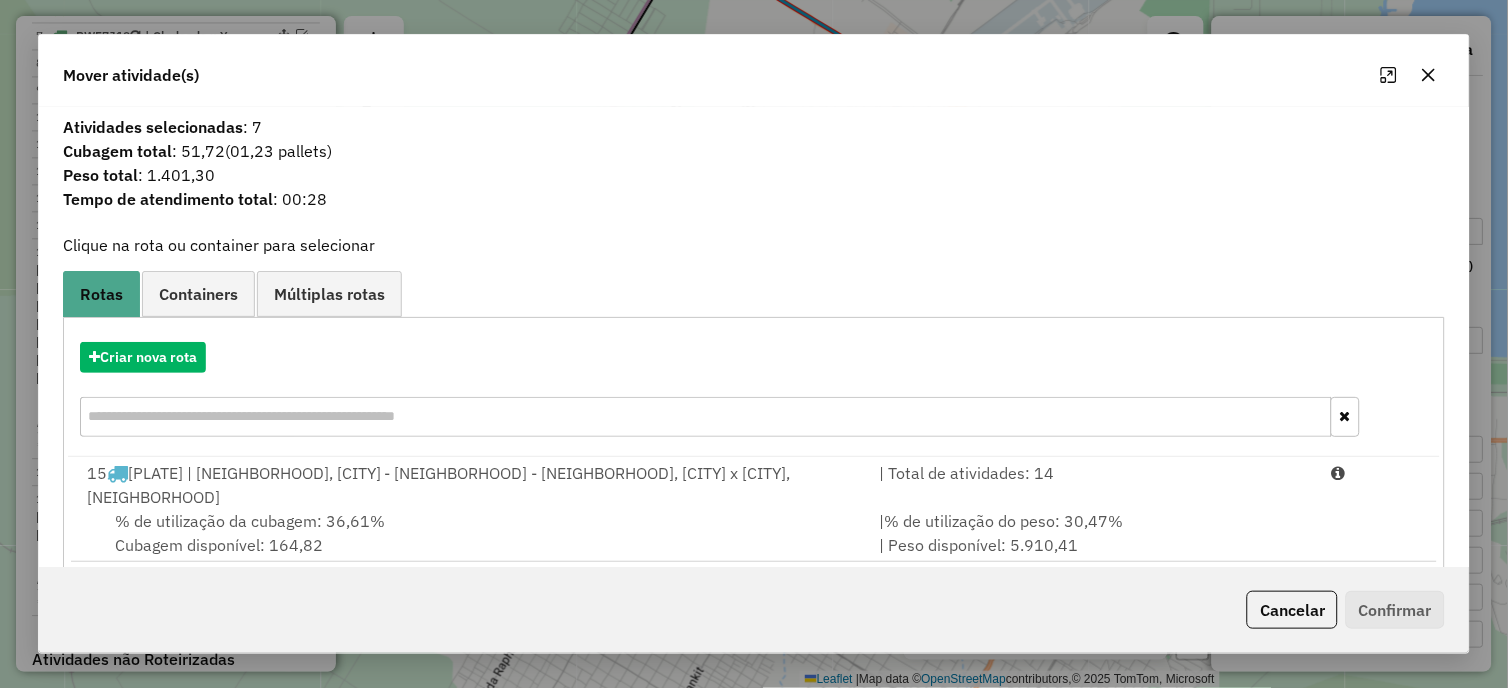 click on "% de utilização da cubagem: 36,61%  Cubagem disponível: 164,82" at bounding box center (471, 533) 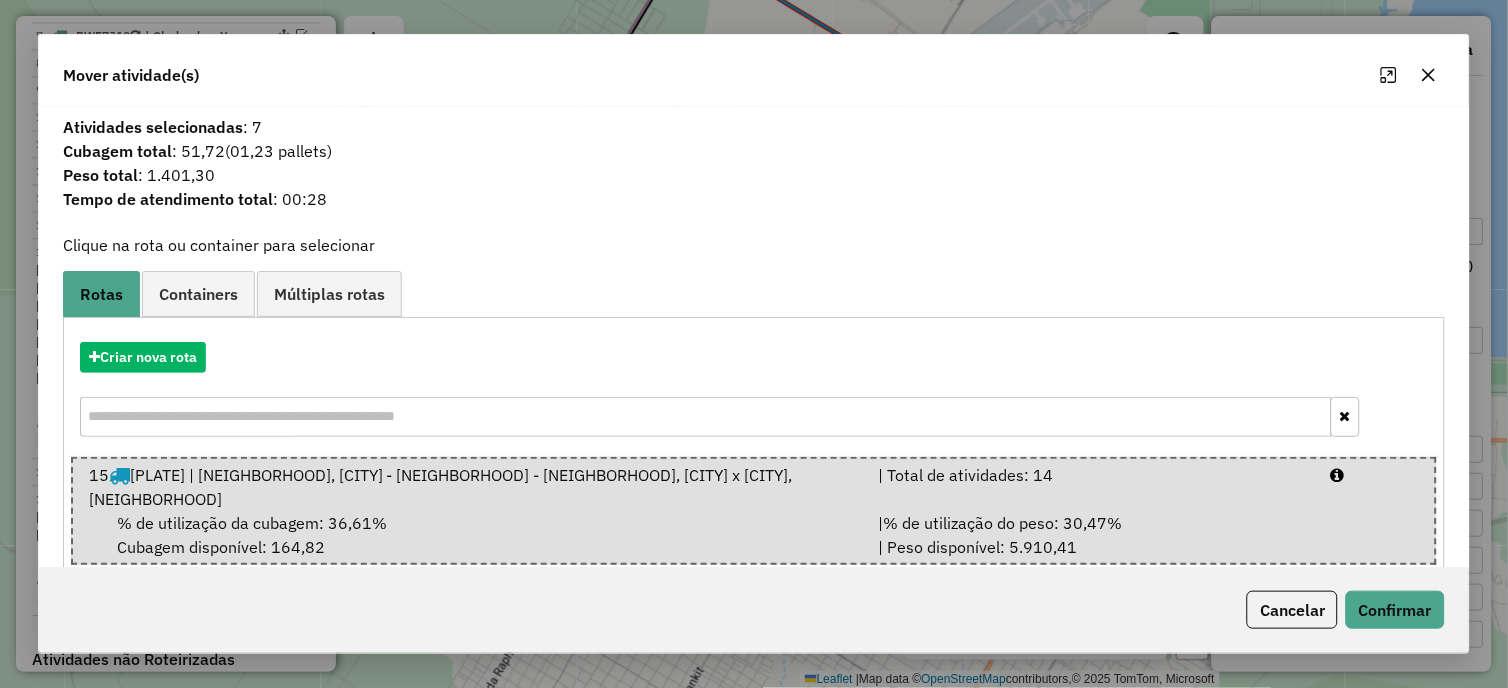 click on "% de utilização da cubagem: 36,61%  Cubagem disponível: 164,82" at bounding box center [472, 535] 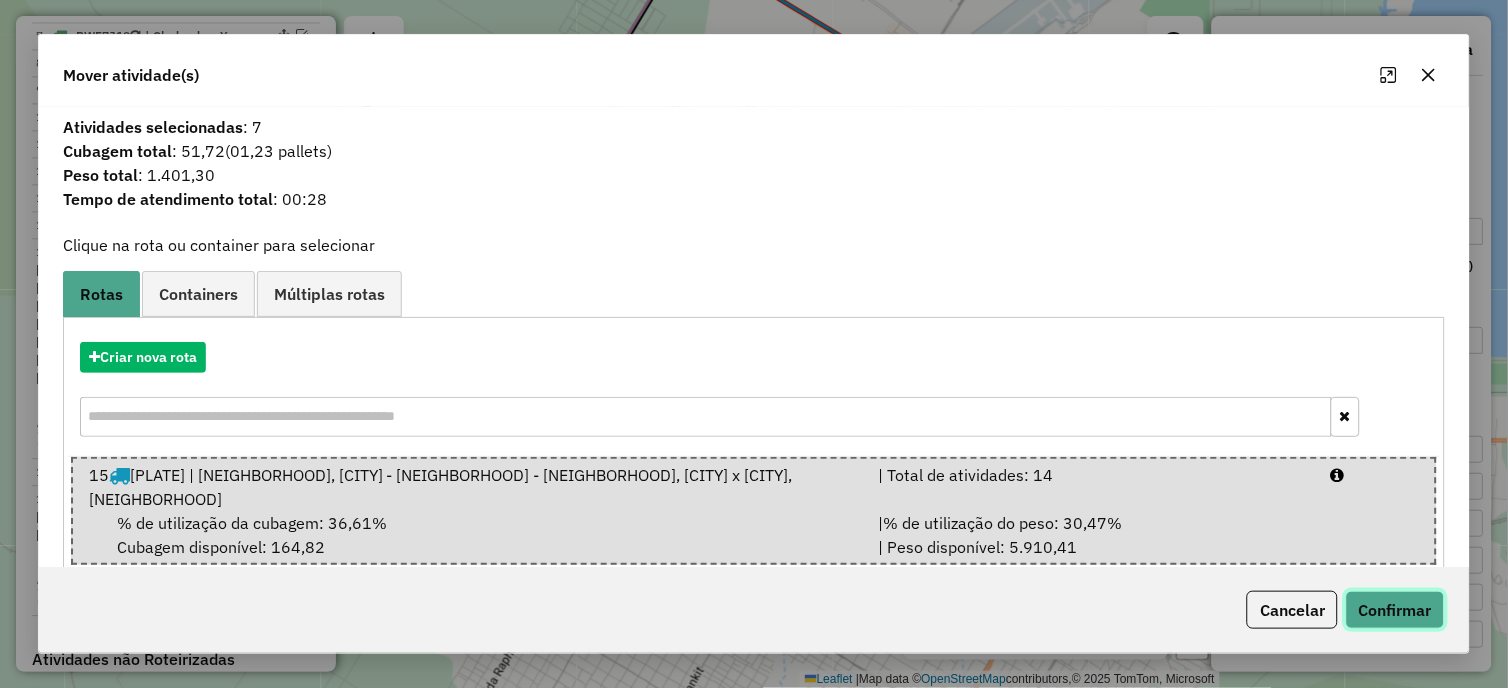 click on "Confirmar" 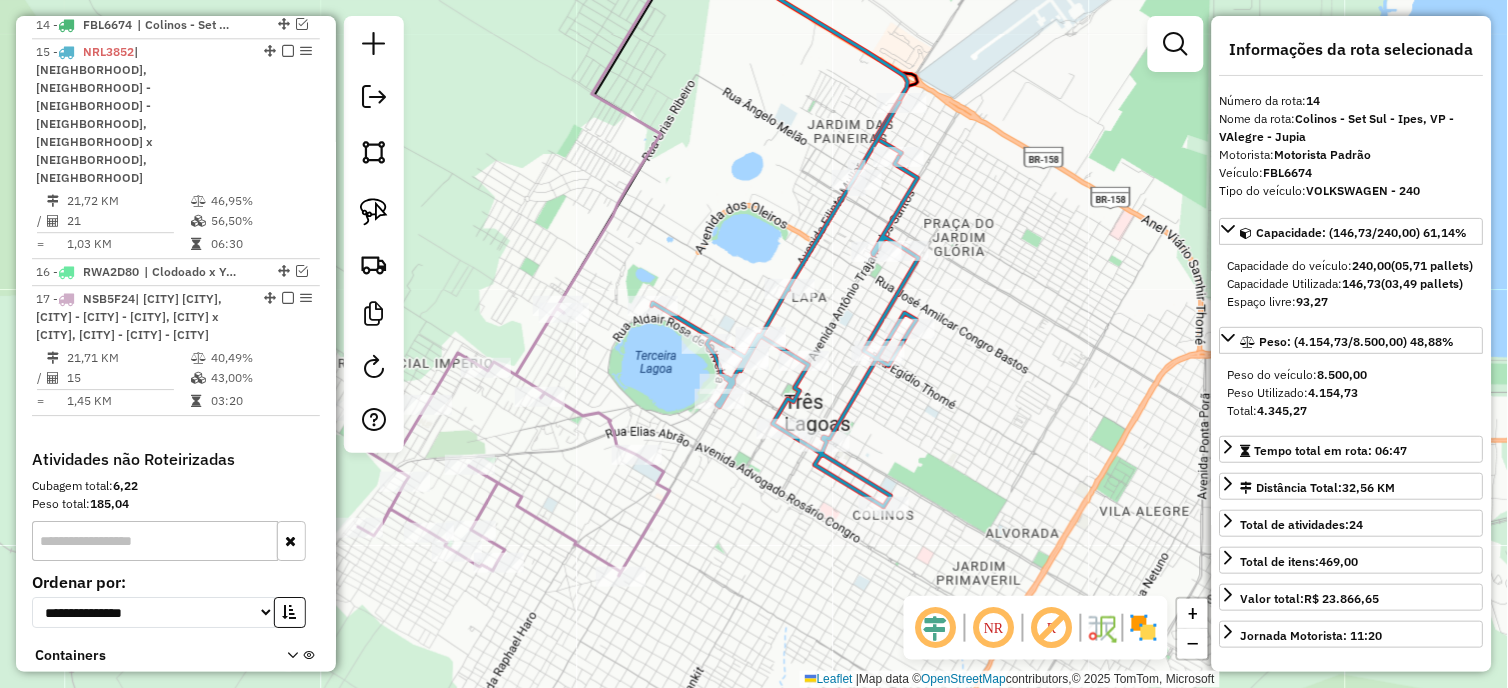 scroll, scrollTop: 1167, scrollLeft: 0, axis: vertical 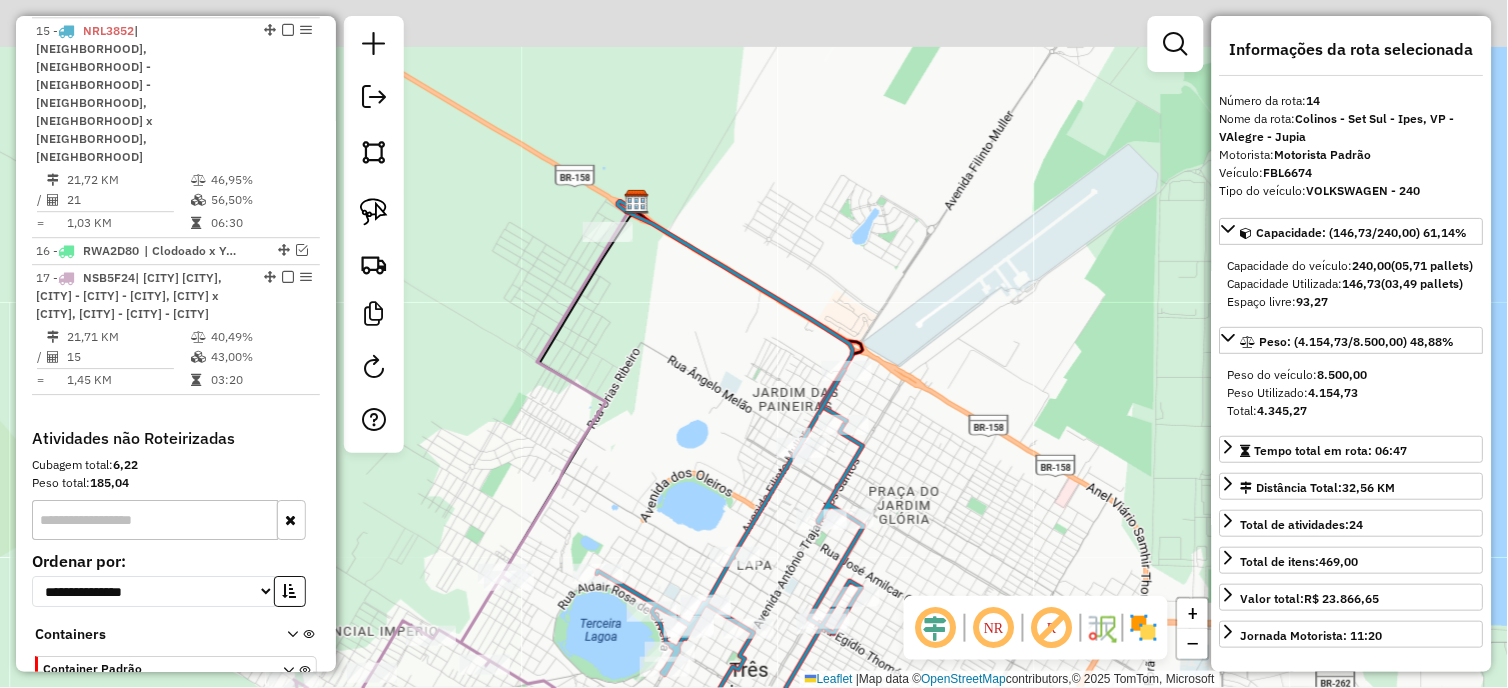 drag, startPoint x: 968, startPoint y: 478, endPoint x: 963, endPoint y: 504, distance: 26.476404 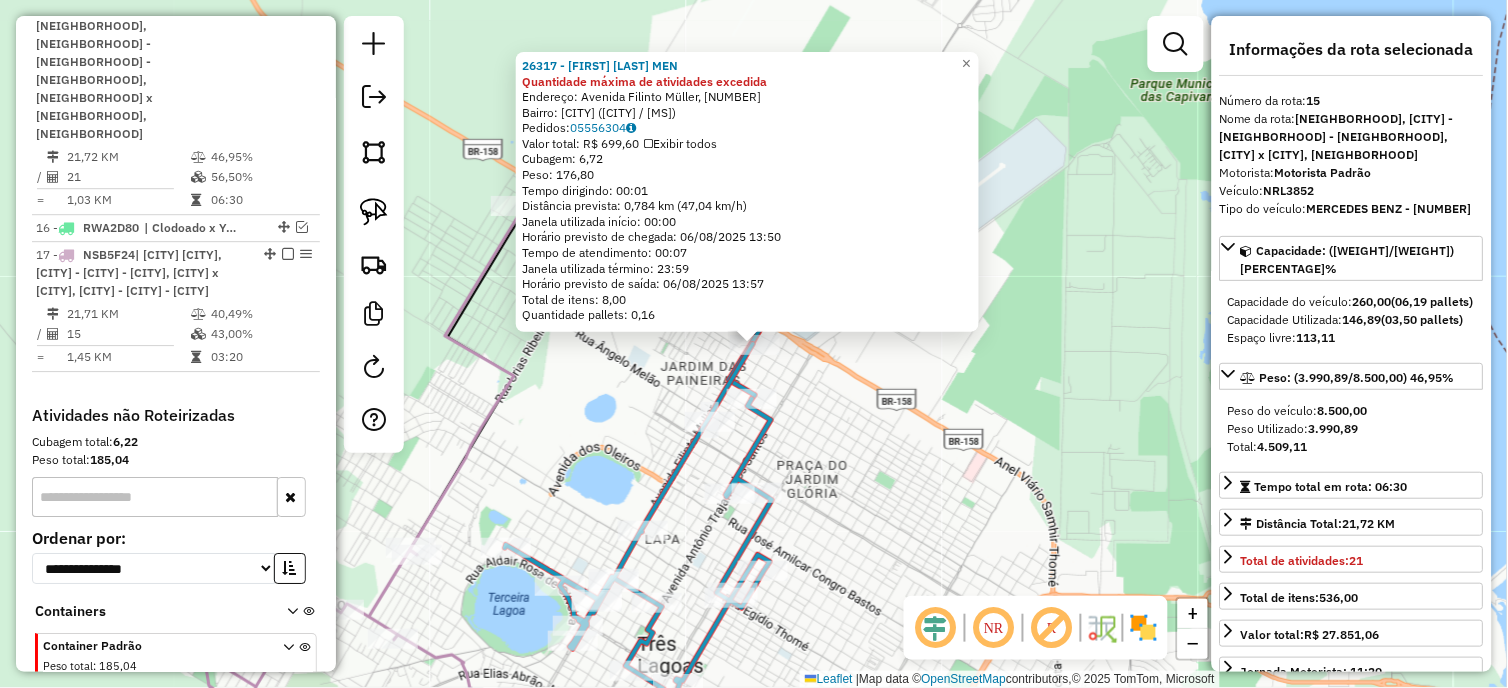 scroll, scrollTop: 1195, scrollLeft: 0, axis: vertical 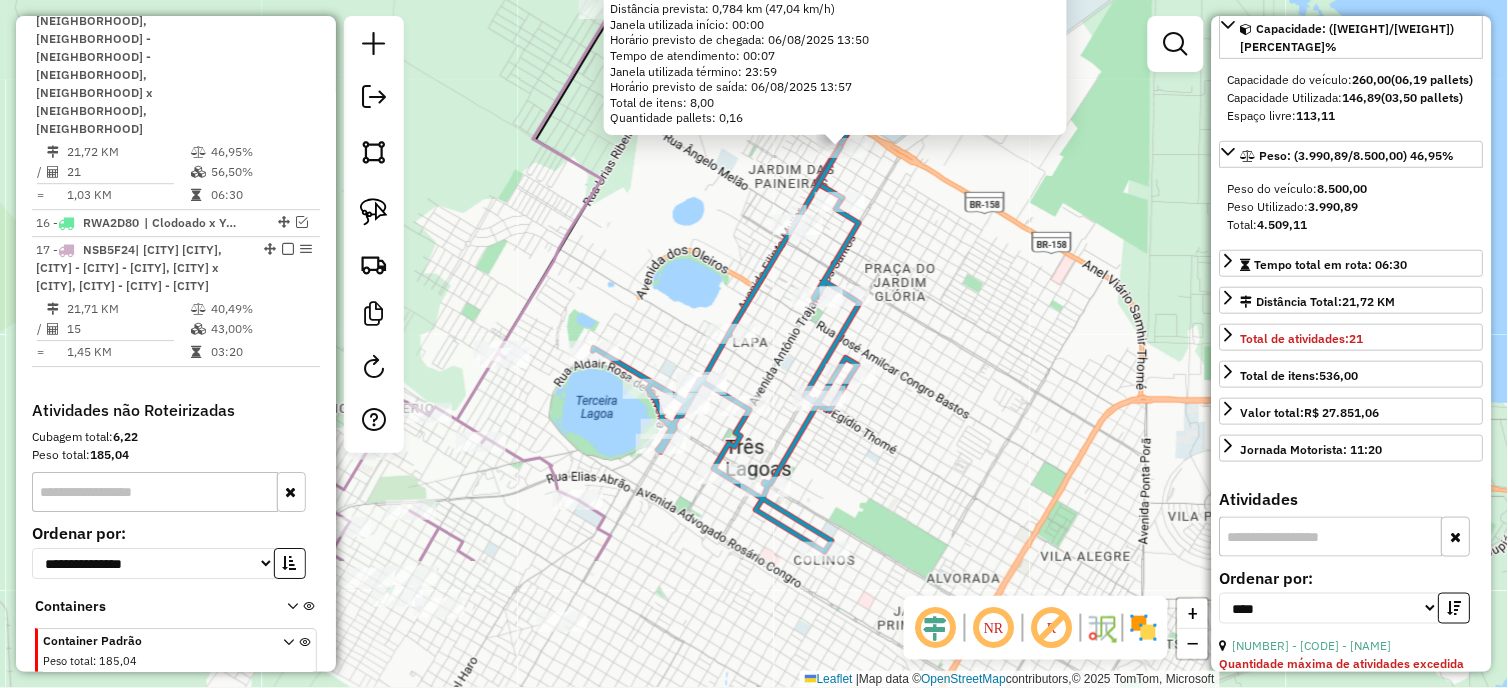 click on "26317 - [FIRST] [LAST] [LAST] Quantidade máxima de atividades excedida Endereço: Avenida Filinto Müller, 3486 Bairro: Santo André ([CITY] / [STATE]) Pedidos: 05556304 Valor total: R$ 699,60 Exibir todos Cubagem: 6,72 Peso: 176,80 Tempo dirigindo: 00:01 Distância prevista: 0,784 km (47,04 km/h) Janela utilizada início: 00:00 Horário previsto de chegada: 06/08/2025 13:50 Tempo de atendimento: 00:07 Janela utilizada término: 23:59 Horário previsto de saída: 06/08/2025 13:57 Total de itens: 8,00 Quantidade pallets: 0,16 × Janela de atendimento Grade de atendimento Capacidade Transportadoras Veículos Cliente Pedidos Rotas Selecione os dias de semana para filtrar as janelas de atendimento Seg Ter Qua Qui Sex Sáb Dom Informe o período da janela de atendimento: De: Até: Filtrar exatamente a janela do cliente Considerar janela de atendimento padrão Selecione os dias de semana para filtrar as grades de atendimento Seg Ter Qua Qui Sex Sáb ****" 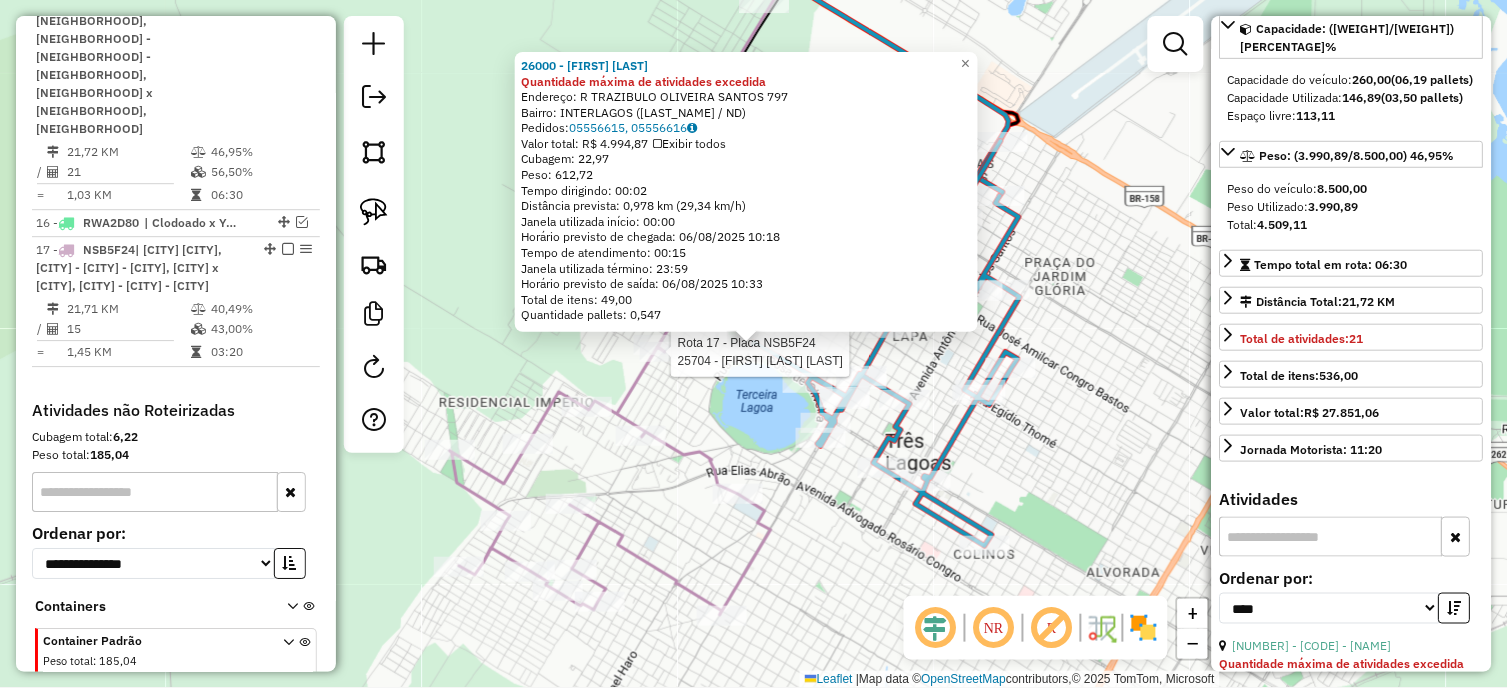 scroll, scrollTop: 240, scrollLeft: 0, axis: vertical 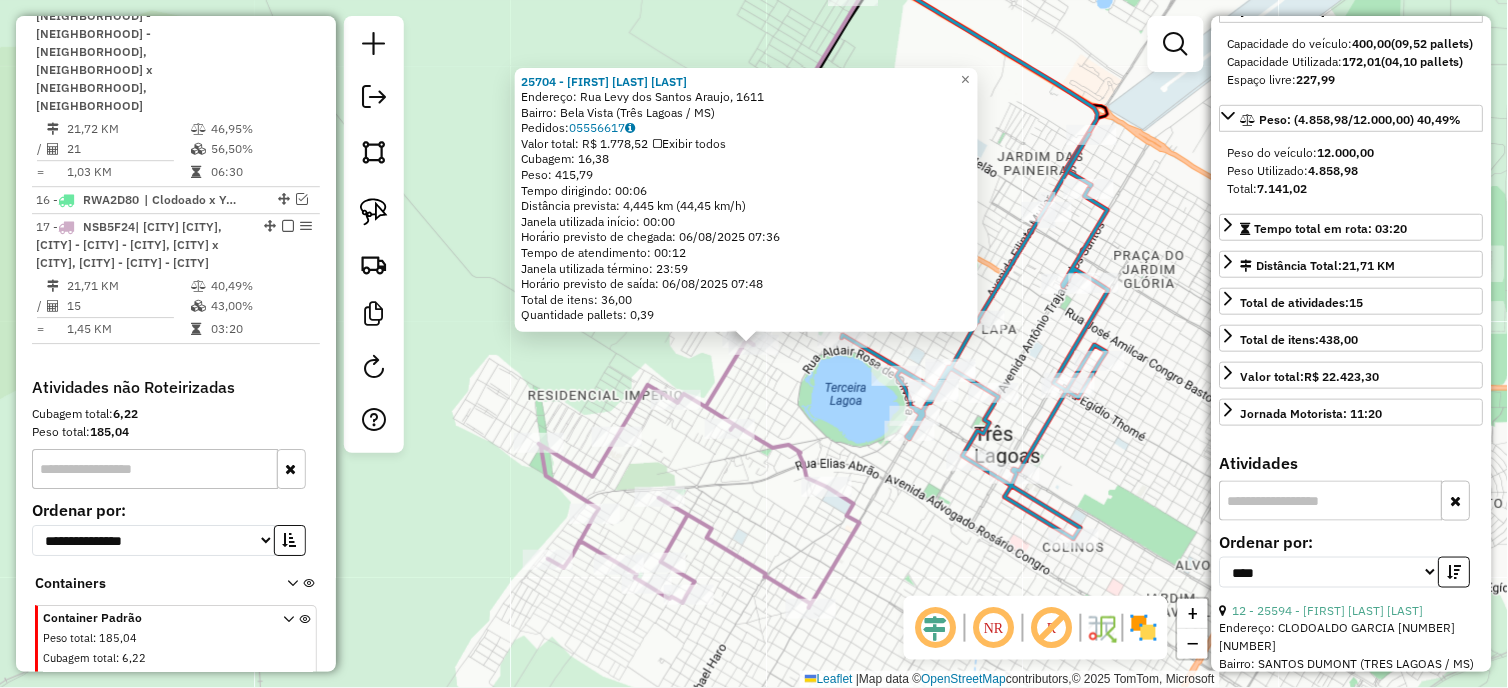 click on "[CODE] - [NAME]  Endereço: [STREET], [NUMBER]   Bairro: [NAME] ([CITY] / [STATE])   Pedidos:  [PHONE]   Valor total: R$ [NUMBER]   Exibir todos   Cubagem: [NUMBER]  Peso: [NUMBER]  Tempo dirigindo: [TIME]   Distância prevista: [NUMBER] km ([NUMBER] km/h)   Janela utilizada início: [TIME]   Horário previsto de chegada: [DATE] [TIME]   Tempo de atendimento: [TIME]   Janela utilizada término: [TIME]   Horário previsto de saída: [DATE] [TIME]   Total de itens: [NUMBER]   Quantidade pallets: [NUMBER]  × Janela de atendimento Grade de atendimento Capacidade Transportadoras Veículos Cliente Pedidos  Rotas Selecione os dias de semana para filtrar as janelas de atendimento  Seg   Ter   Qua   Qui   Sex   Sáb   Dom  Informe o período da janela de atendimento: De: Até:  Filtrar exatamente a janela do cliente  Considerar janela de atendimento padrão  Selecione os dias de semana para filtrar as grades de atendimento  Seg   Ter   Qua   Qui   Sex   Sáb   Dom   Peso mínimo:  **** ****  De:  De:" 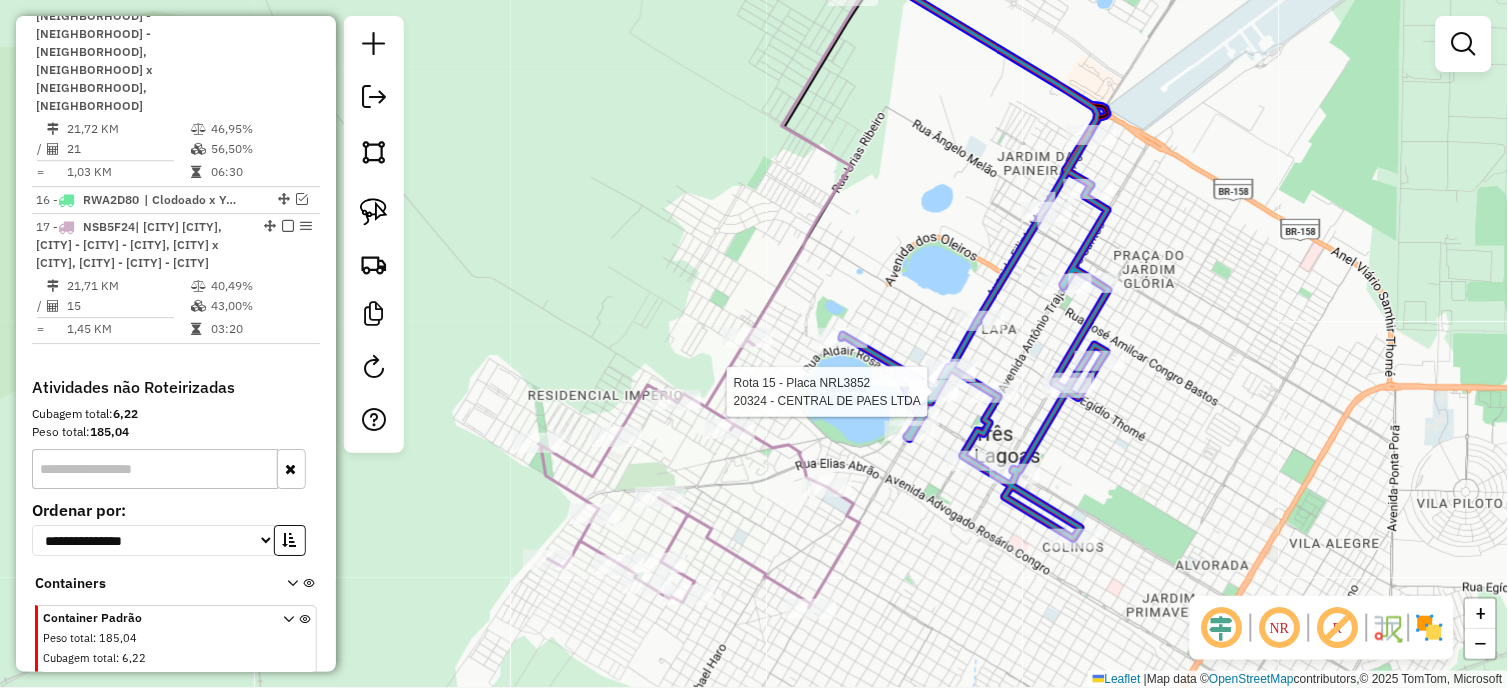 click 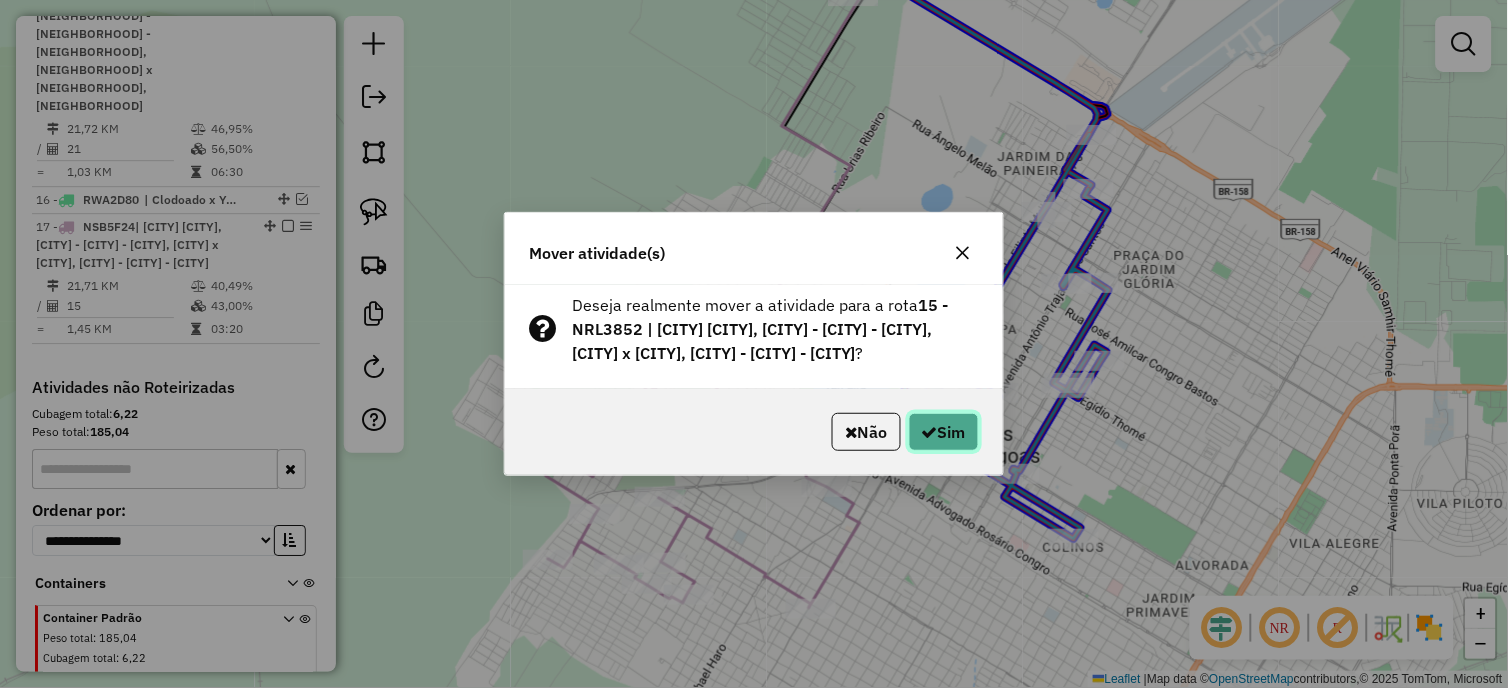 click on "Sim" 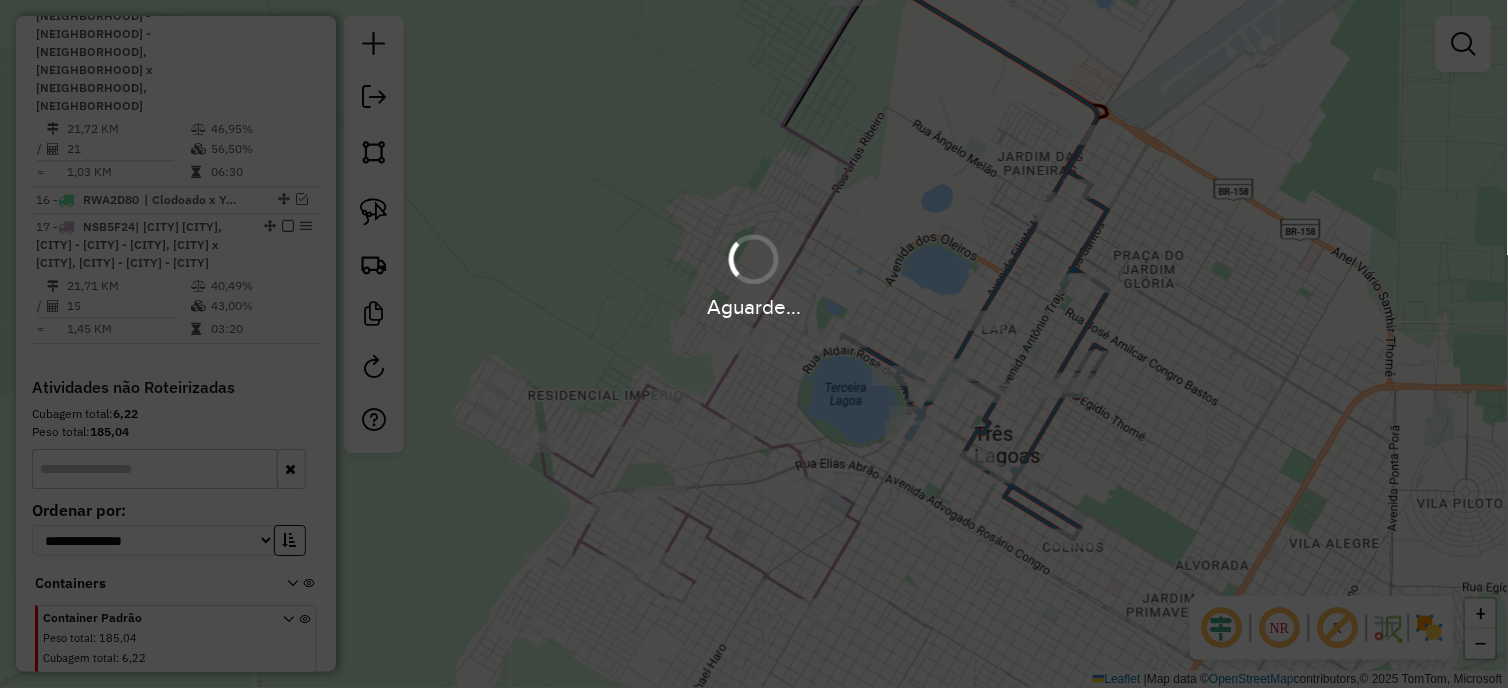 click on "Aguarde..." at bounding box center (754, 344) 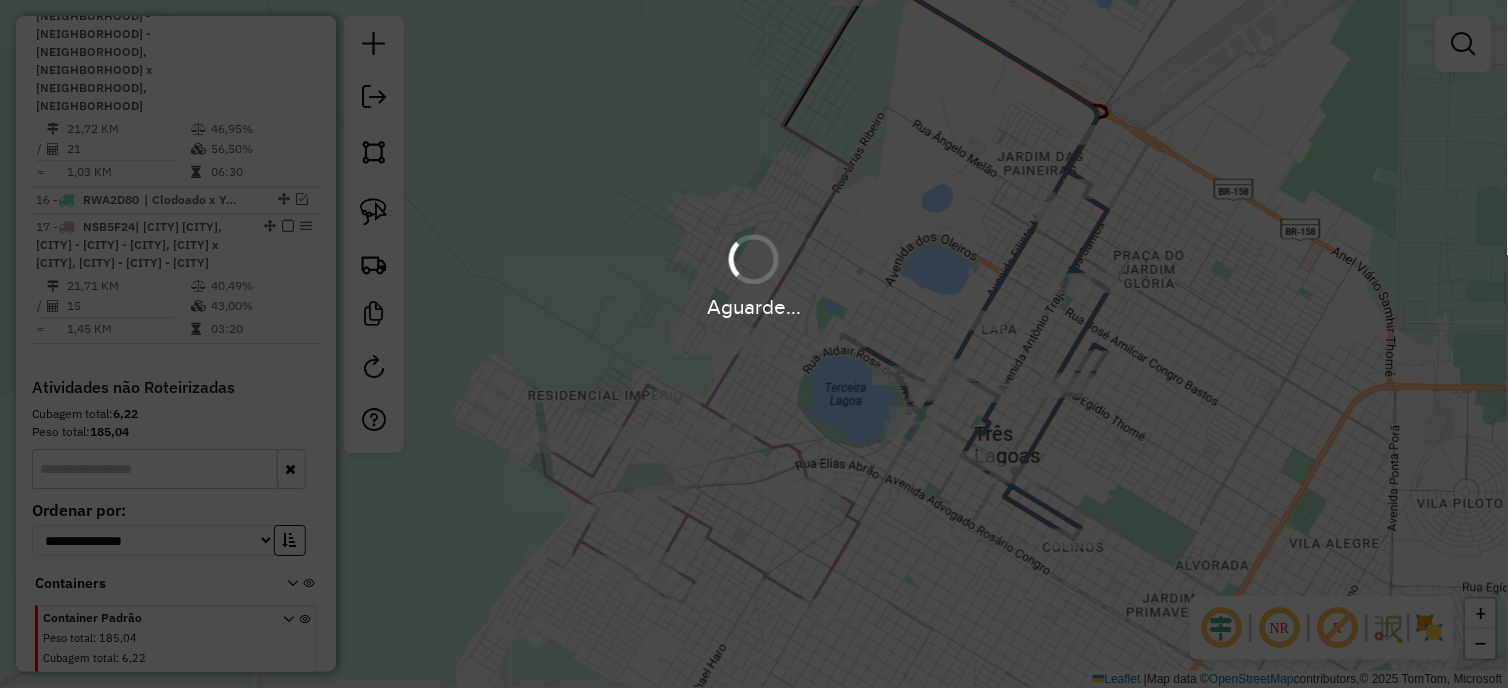 click on "Aguarde..." at bounding box center [754, 344] 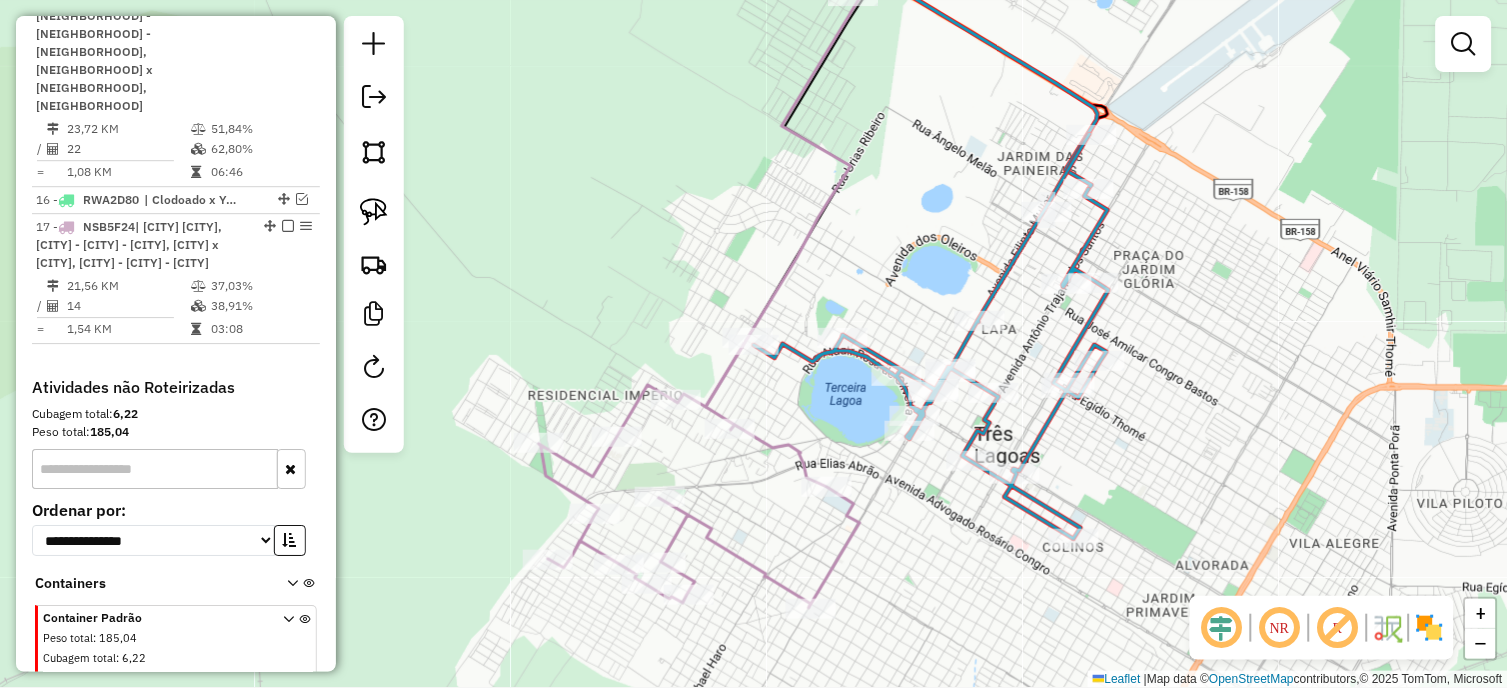 drag, startPoint x: 860, startPoint y: 118, endPoint x: 825, endPoint y: 205, distance: 93.77633 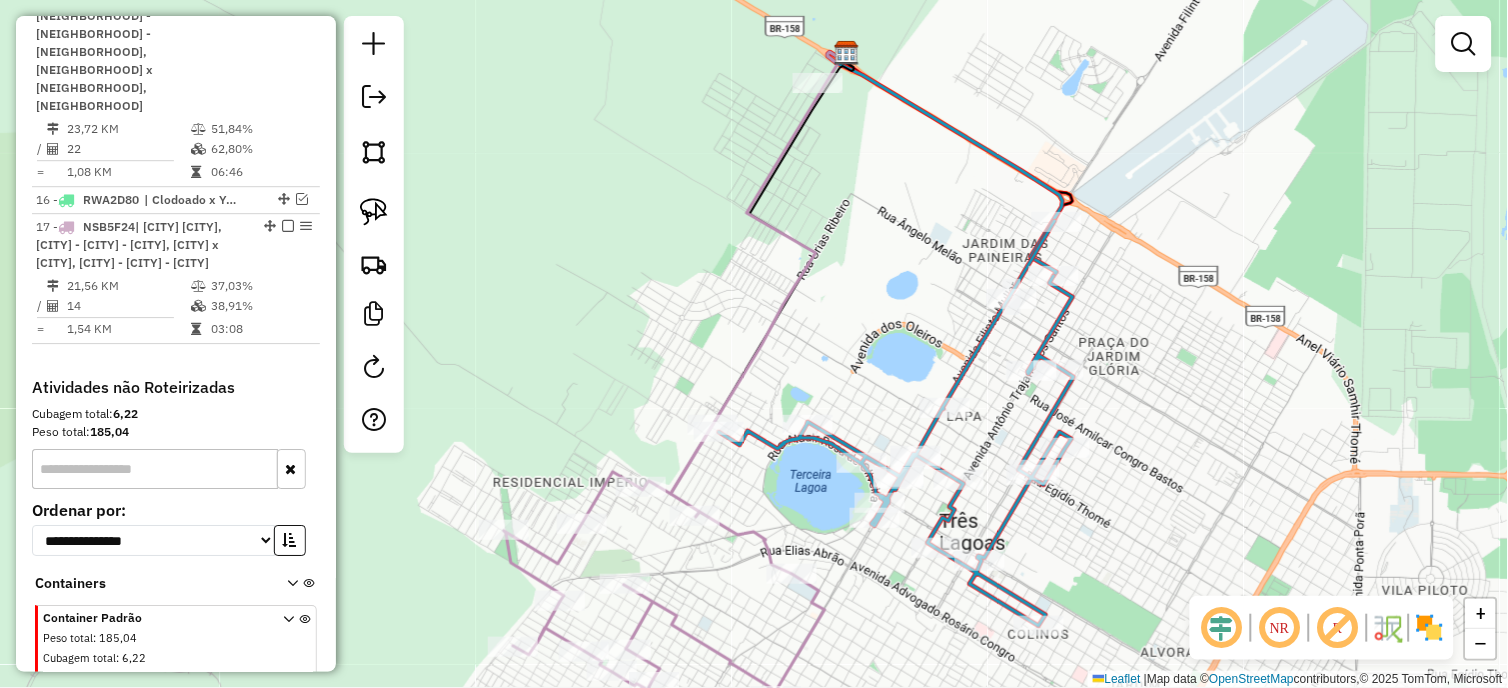 click 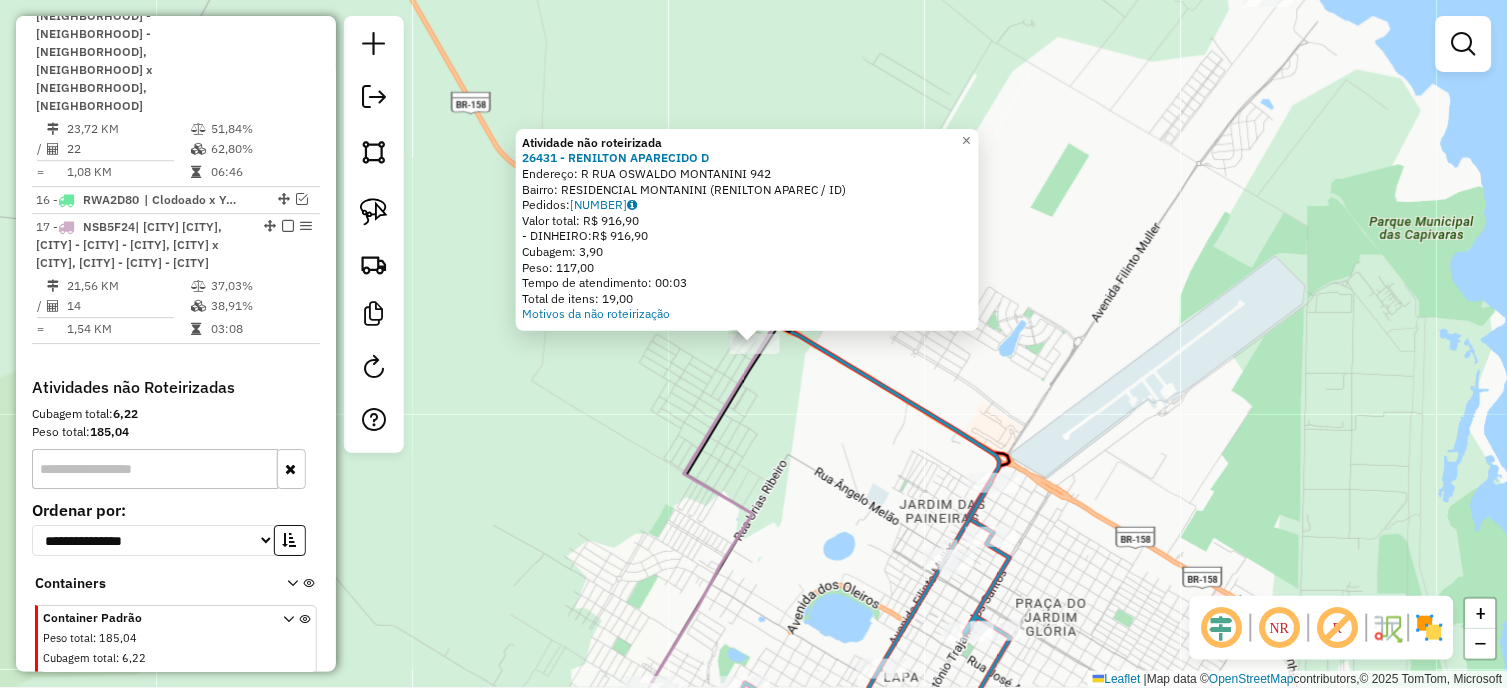 click on "Atividade não roteirizada 26431 - [FIRST] [LAST] [LAST] Endereço: R RUA OSWALDO MONTANINI 942 Bairro: [CITY] [CITY] ([FIRST] [LAST] / [ID]) Pedidos: 05556602 Valor total: R$ 916,90 - DINHEIRO: R$ 916,90 Cubagem: 3,90 Peso: 117,00 Tempo de atendimento: 00:03 Total de itens: 19,00 Motivos da não roteirização × Janela de atendimento Grade de atendimento Capacidade Transportadoras Veículos Cliente Pedidos Rotas Selecione os dias da semana para filtrar as janelas de atendimento Seg Ter Qua Qui Sex Sáb Dom Informe o período da janela de atendimento: De: Até: Filtrar exatamente a janela do cliente Considerar janela de atendimento padrão Selecione os dias da semana para filtrar as grades de atendimento Seg Ter Qua Qui Sex Sáb Dom Considerar clientes sem dia de atendimento cadastrado Clientes fora do dia de atendimento selecionado Filtrar as atividades entre os valores definidos abaixo: Peso mínimo: **** Peso máximo: **** De: De:" 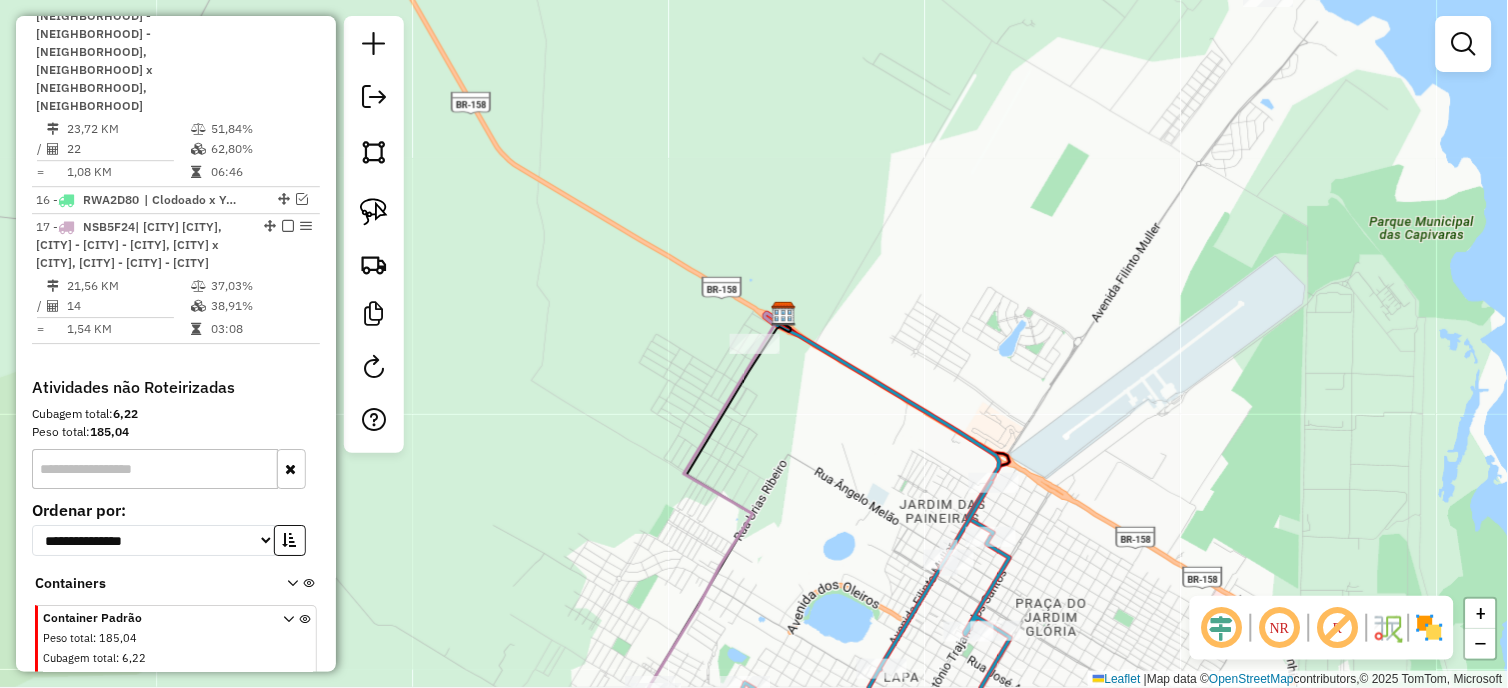 drag, startPoint x: 773, startPoint y: 461, endPoint x: 855, endPoint y: 284, distance: 195.07178 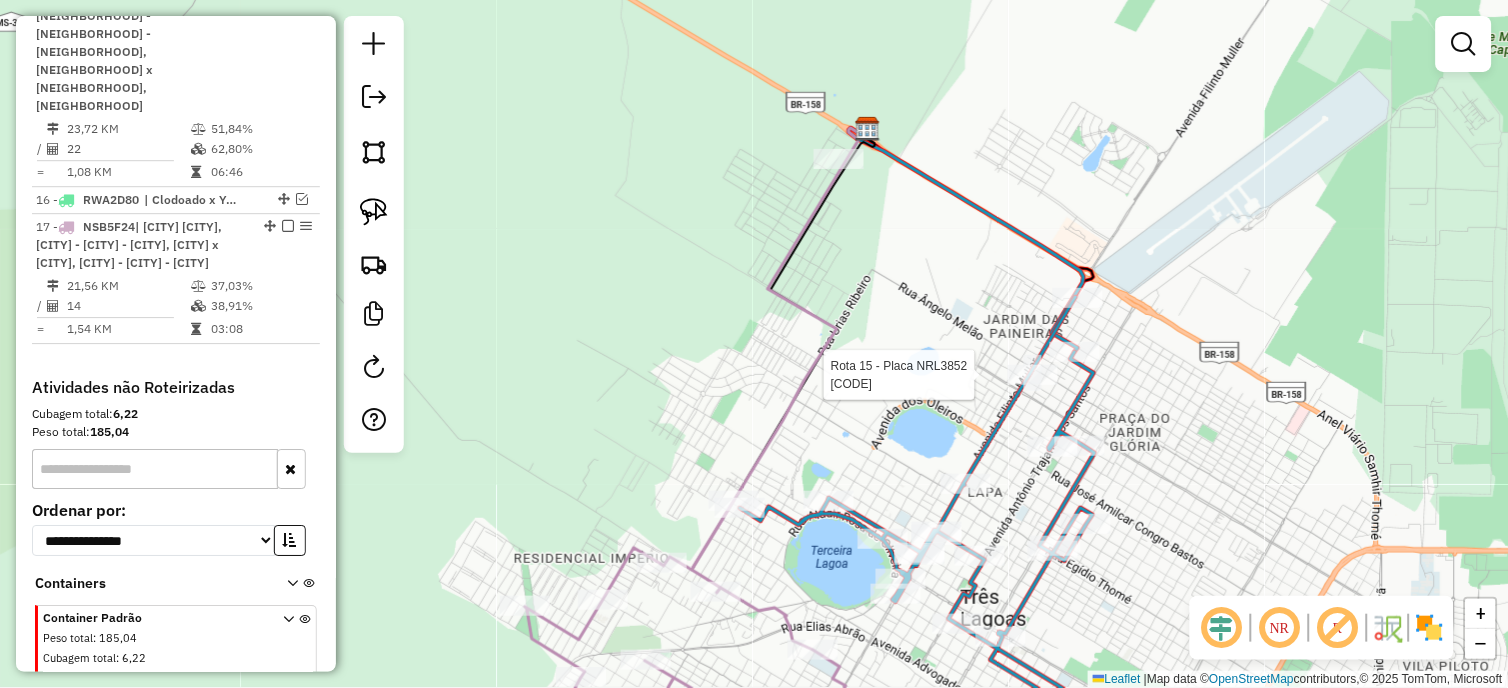 select on "*********" 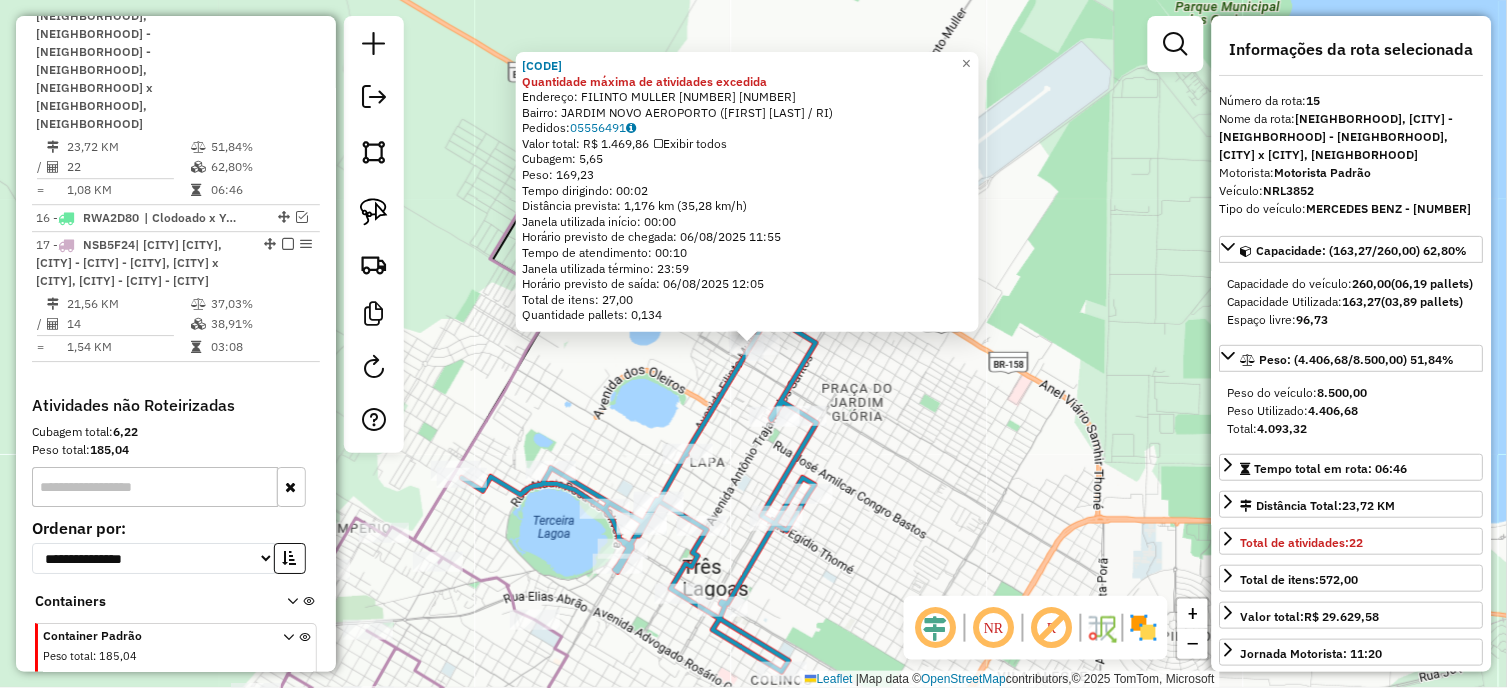 scroll, scrollTop: 1195, scrollLeft: 0, axis: vertical 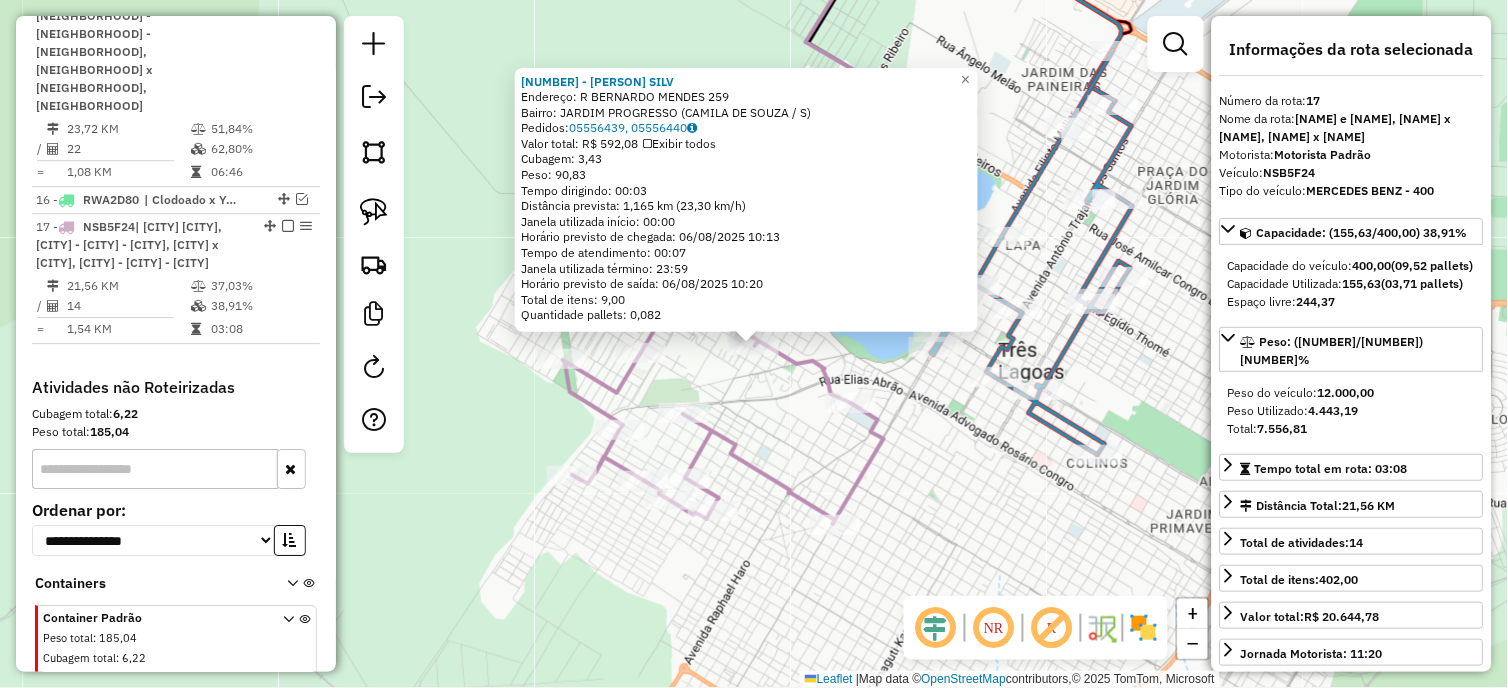 click 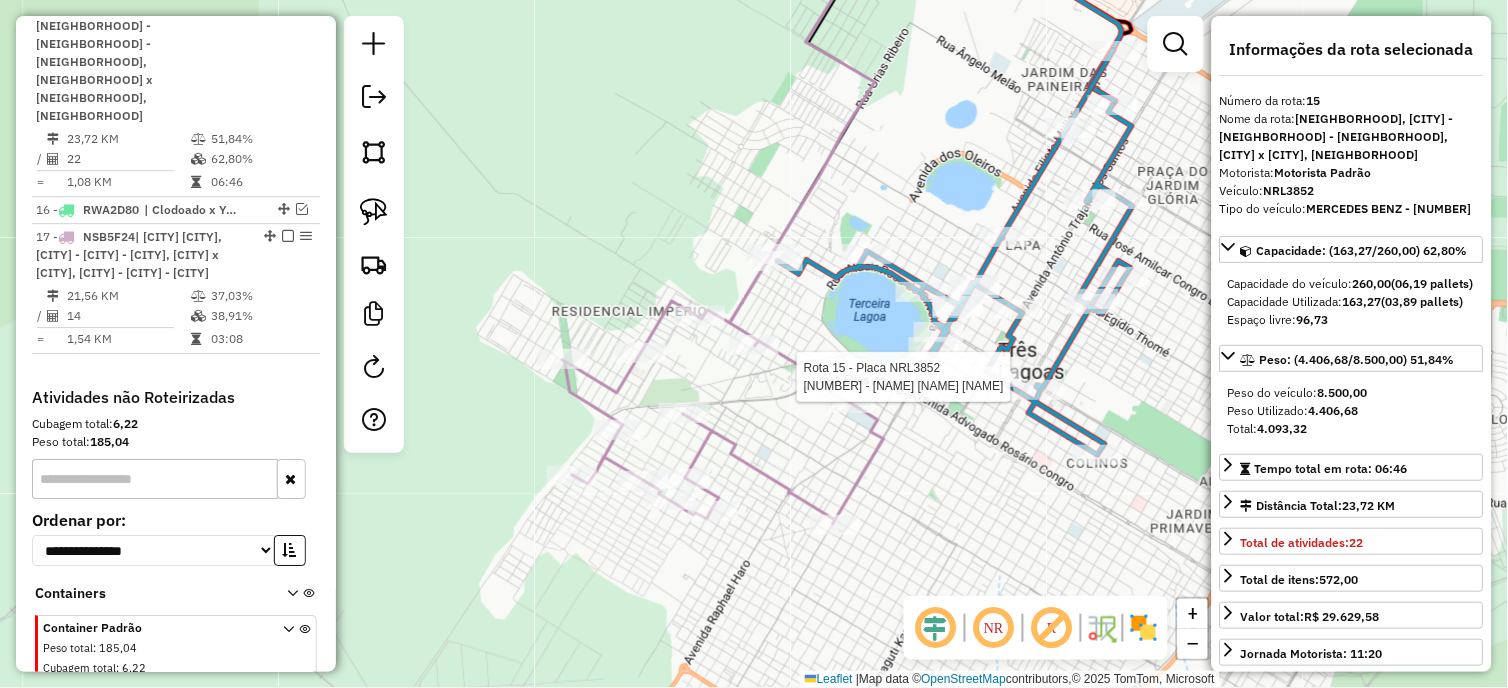 scroll, scrollTop: 1195, scrollLeft: 0, axis: vertical 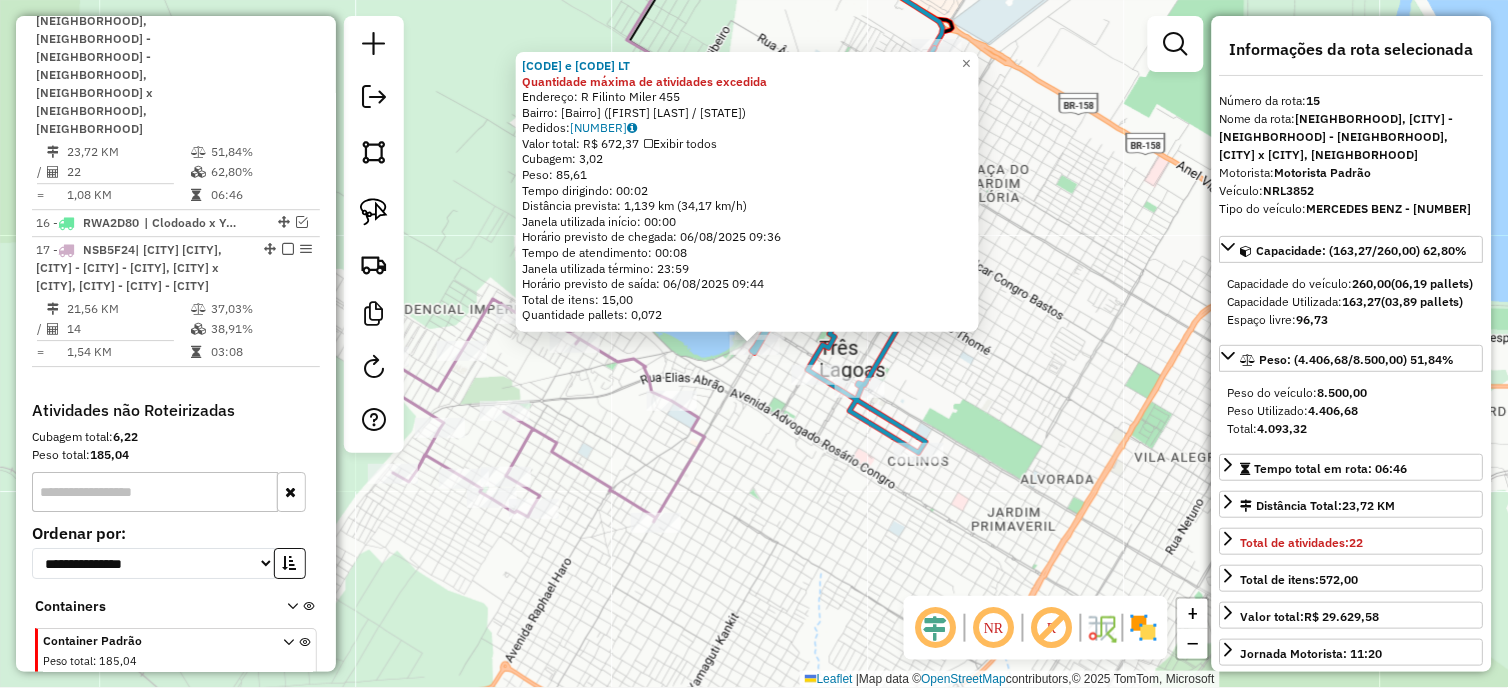 click on "Rota 15 - Placa NRL3852 26412 - [FIRST] [LAST] 23492 - [BRAND] e [LAST] LT Quantidade máxima de atividades excedida Endereço: R Filinto Miler 455 Bairro: [CITY] ([FIRST] [LAST] / [STATE]) Pedidos: 05556372 Valor total: R$ 672,37 Exibir todos Cubagem: 3,02 Peso: 85,61 Tempo dirigindo: 00:02 Distância prevista: 1,139 km (34,17 km/h) Janela utilizada início: 00:00 Horário previsto de chegada: 06/08/2025 09:36 Tempo de atendimento: 00:08 Janela utilizada término: 23:59 Horário previsto de saída: 06/08/2025 09:44 Total de itens: 15,00 Quantidade pallets: 0,072 × Janela de atendimento Grade de atendimento Capacidade Transportadoras Veículos Cliente Pedidos Rotas Selecione os dias da semana para filtrar as janelas de atendimento Seg Ter Qua Qui Sex Sáb Dom Informe o período da janela de atendimento: De: Até: Filtrar exatamente a janela do cliente Seg Ter Qua Qui Sex Sáb Dom **** +" 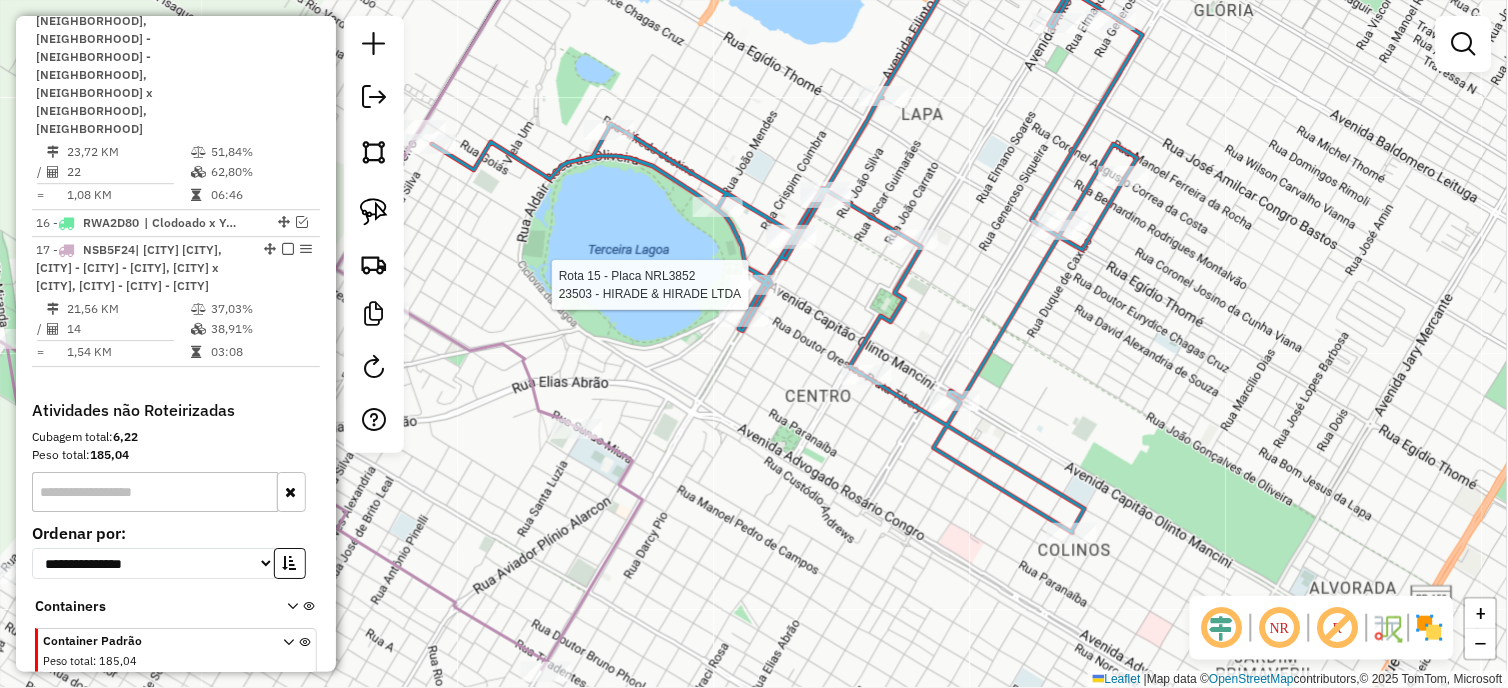 select on "*********" 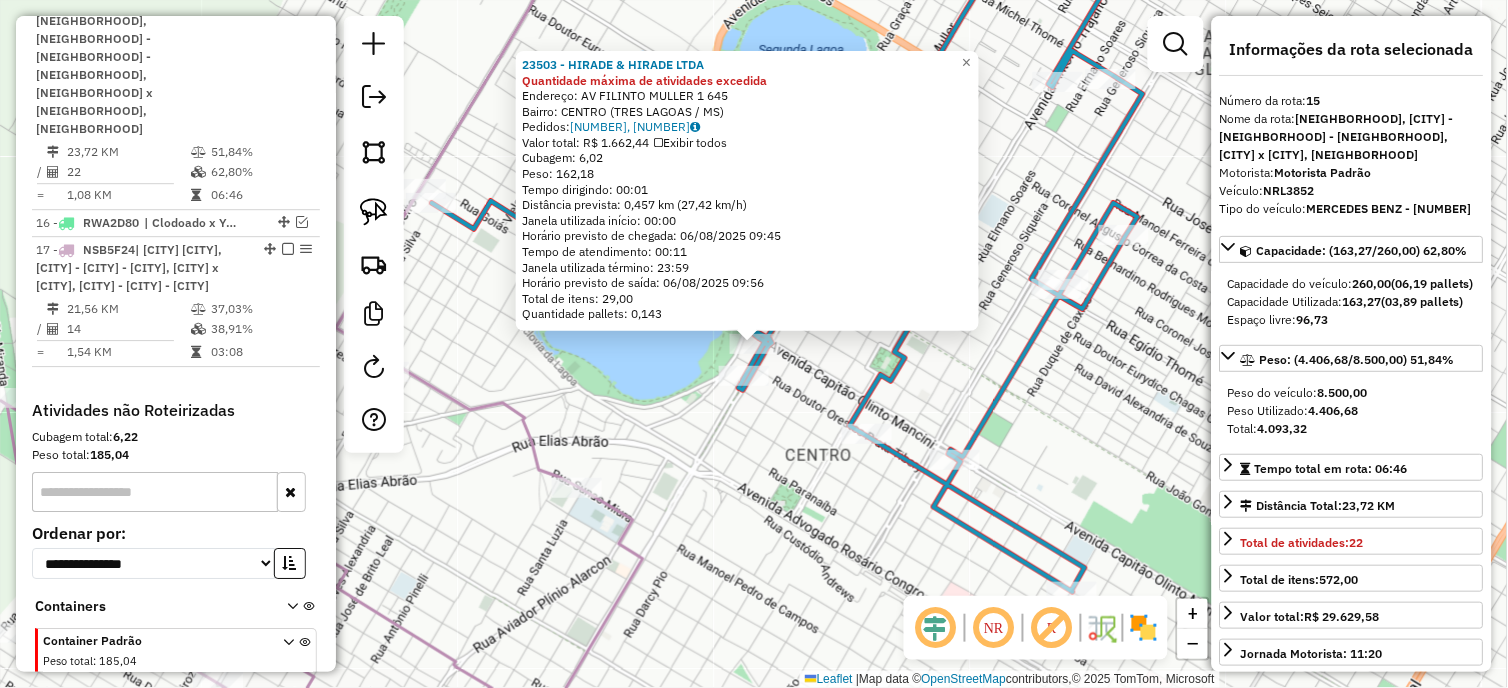 drag, startPoint x: 683, startPoint y: 443, endPoint x: 701, endPoint y: 317, distance: 127.27922 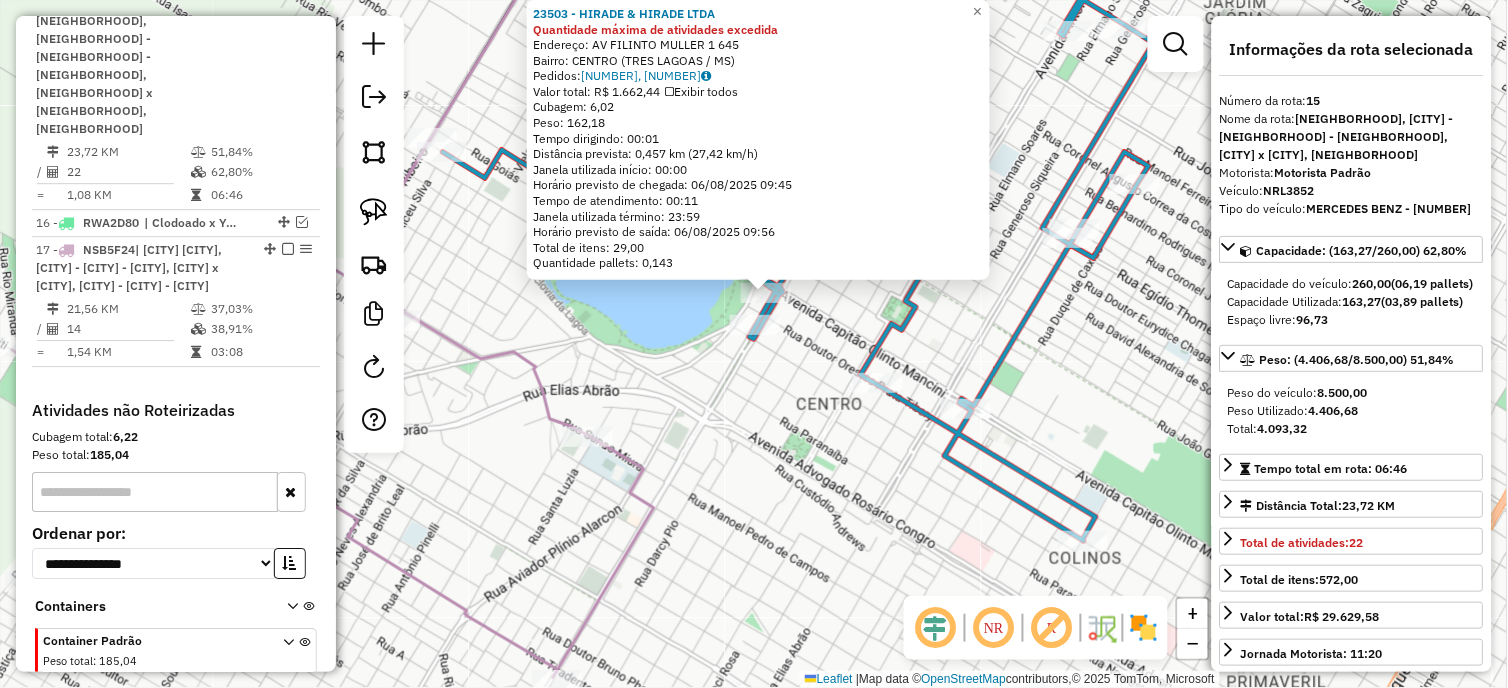 click on "23503 - HIRADE & HIRADE LTDA Quantidade máxima de atividades excedida  Endereço: AV  FILINTO MULLER 1              645   Bairro: CENTRO ([CITY] / MS)   Pedidos:  [ORDER_ID], [ORDER_ID]   Valor total: R$ 1.662,44   Exibir todos   Cubagem: 6,02  Peso: 162,18  Tempo dirigindo: 00:01   Distância prevista: 0,457 km (27,42 km/h)   Janela utilizada início: 00:00   Horário previsto de chegada: 06/08/2025 09:45   Tempo de atendimento: 00:11   Janela utilizada término: 23:59   Horário previsto de saída: 06/08/2025 09:56   Total de itens: 29,00   Quantidade pallets: 0,143  × Janela de atendimento Grade de atendimento Capacidade Transportadoras Veículos Cliente Pedidos  Rotas Selecione os dias de semana para filtrar as janelas de atendimento  Seg   Ter   Qua   Qui   Sex   Sáb   Dom  Informe o período da janela de atendimento: De: Até:  Filtrar exatamente a janela do cliente  Considerar janela de atendimento padrão  Selecione os dias de semana para filtrar as grades de atendimento  Seg   Ter   Qua   Qui  +" 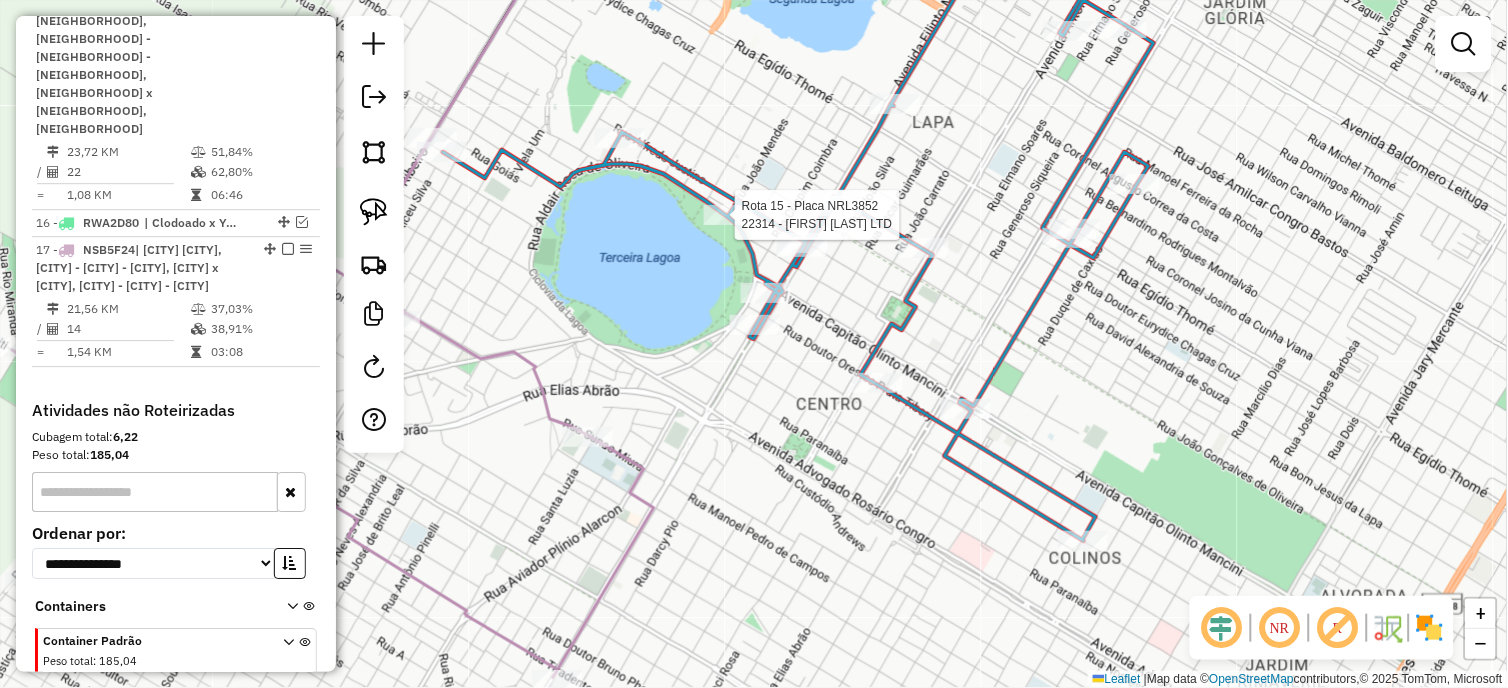 select on "*********" 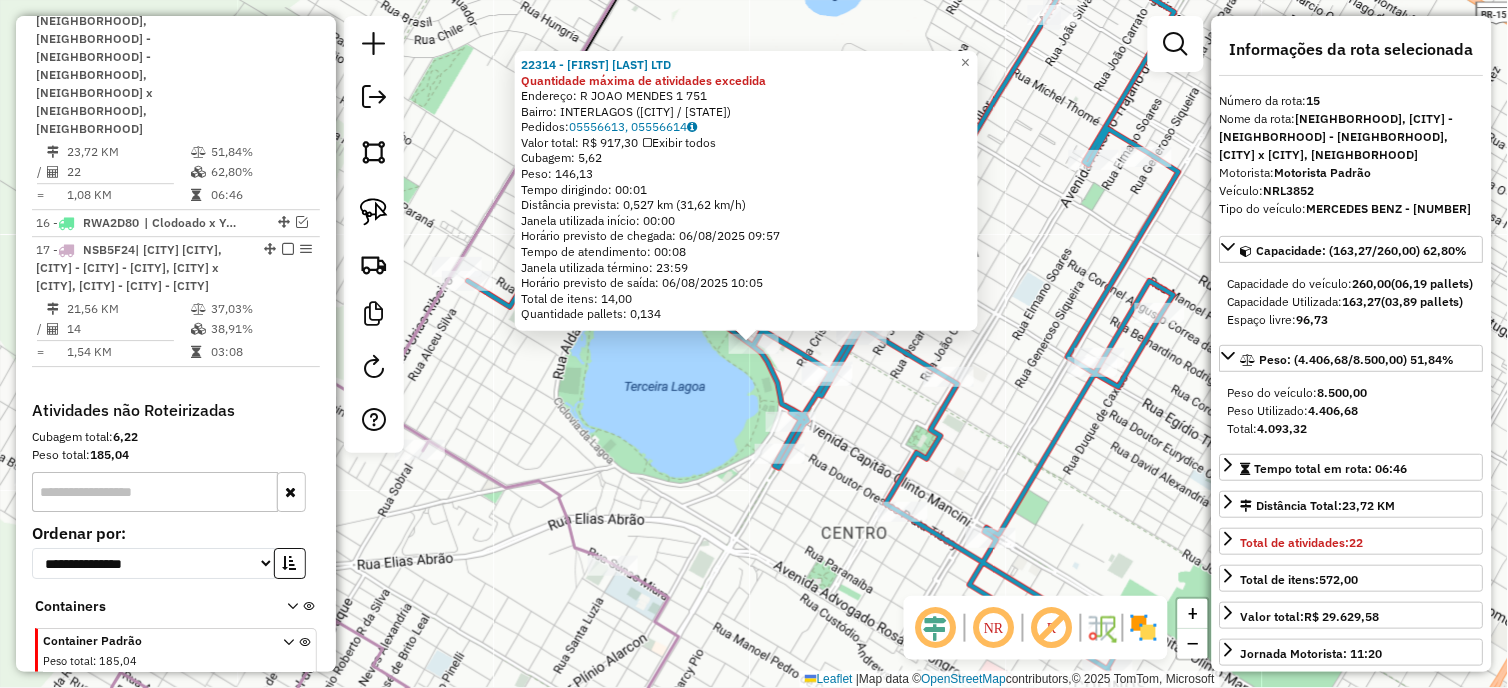 click on "22314 - [FIRST] [LAST] LTD Quantidade máxima de atividades excedida Endereço: R JOAO MENDES 1 751 Bairro: INTERLAGOS ([CITY] / [STATE]) Pedidos: 05556613, 05556614 Valor total: R$ 917,30 Exibir todos Cubagem: 5,62 Peso: 146,13 Tempo dirigindo: 00:01 Distância prevista: 0,527 km (31,62 km/h) Janela utilizada início: 00:00 Horário previsto de chegada: 06/08/2025 09:57 Tempo de atendimento: 00:08 Janela utilizada término: 23:59 Horário previsto de saída: 06/08/2025 10:05 Total de itens: 14,00 Quantidade pallets: 0,134 × Janela de atendimento Grade de atendimento Capacidade Transportadoras Veículos Cliente Pedidos Rotas Selecione os dias de semana para filtrar as janelas de atendimento Seg Ter Qua Qui Sex Sáb Dom Informe o período da janela de atendimento: De: Até: Filtrar exatamente a janela do cliente Considerar janela de atendimento padrão Selecione os dias de semana para filtrar as grades de atendimento Seg Ter Qua Qui" 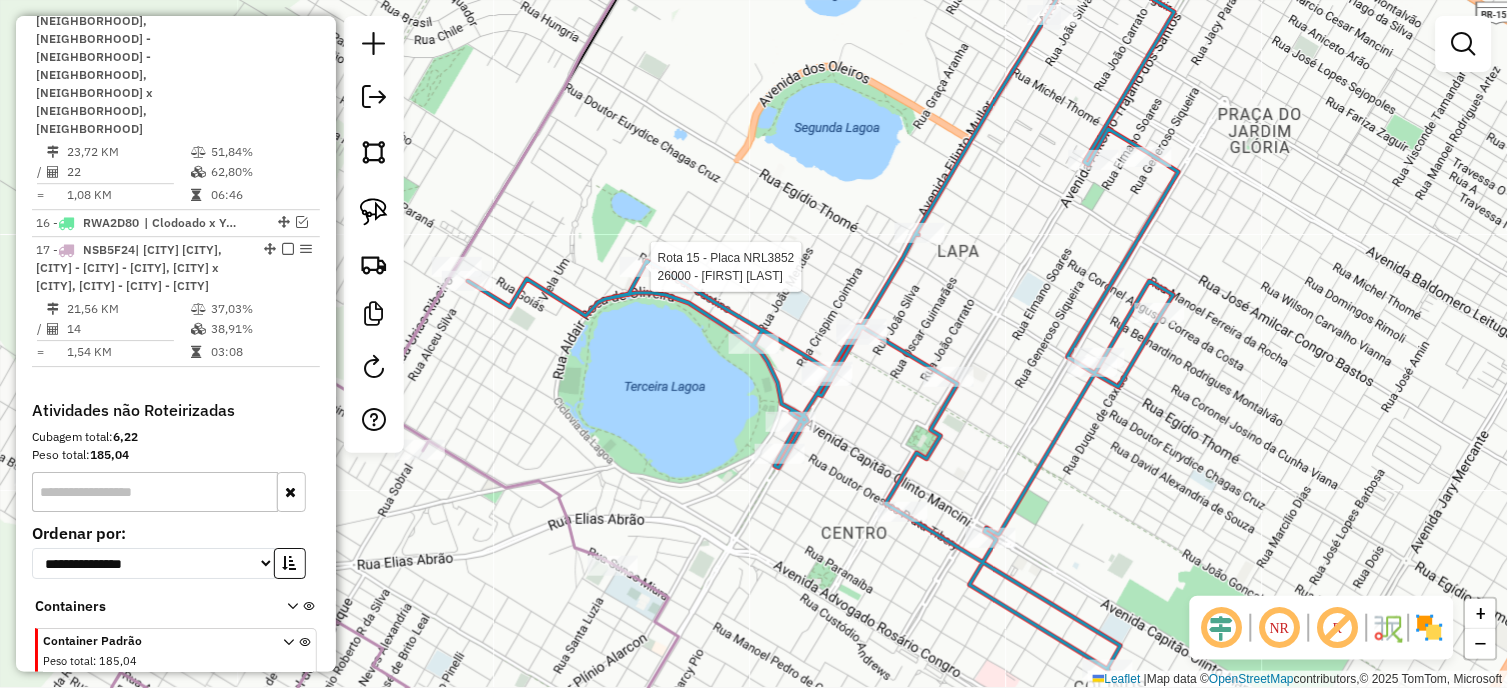 select on "*********" 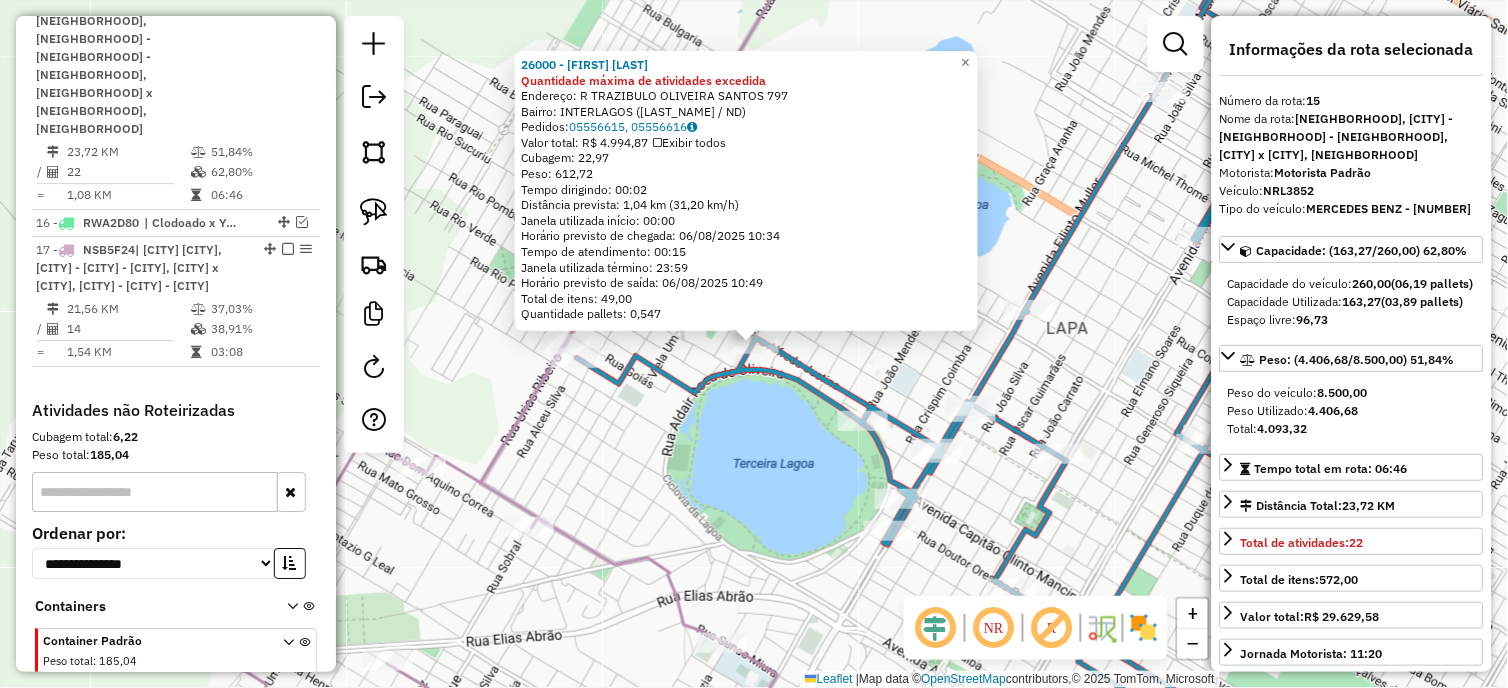 click on "26000 - [FIRST] E [LAST] [BRAND] Quantidade máxima de atividades excedida  Endereço: R   TRAZIBULO OLIVEIRA SANTOS     [NUMBER]   Bairro: [Bairro] ([FIRST] [LAST] / [STATE])   Pedidos:  [NUMBER], [NUMBER]   Valor total: R$ [NUMBER]   Exibir todos   Cubagem: [NUMBER]  Peso: [NUMBER]  Tempo dirigindo: [TIME]   Distância prevista: [NUMBER] km ([NUMBER] km/h)   Janela utilizada início: [TIME]   Horário previsto de chegada: [DATE] [TIME]   Tempo de atendimento: [TIME]   Janela utilizada término: [TIME]   Horário previsto de saída: [DATE] [TIME]   Total de itens: [NUMBER]   Quantidade pallets: [NUMBER]  × Janela de atendimento Grade de atendimento Capacidade Transportadoras Veículos Cliente Pedidos  Rotas Selecione os dias de semana para filtrar as janelas de atendimento  Seg   Ter   Qua   Qui   Sex   Sáb   Dom  Informe o período da janela de atendimento: De: Até:  Filtrar exatamente a janela do cliente  Considerar janela de atendimento padrão  Selecione os dias de semana para filtrar as grades de atendimento  Seg   Ter   Qua  +" 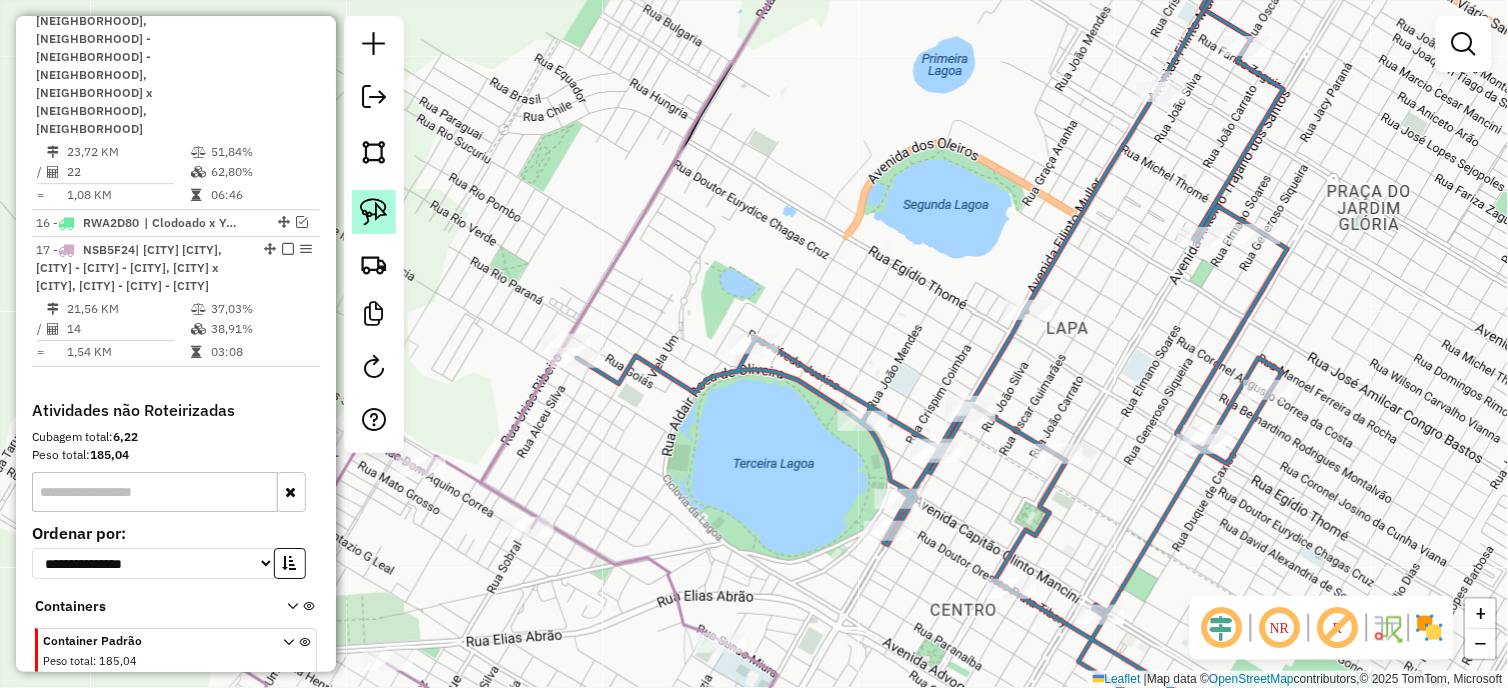 drag, startPoint x: 380, startPoint y: 222, endPoint x: 554, endPoint y: 310, distance: 194.98718 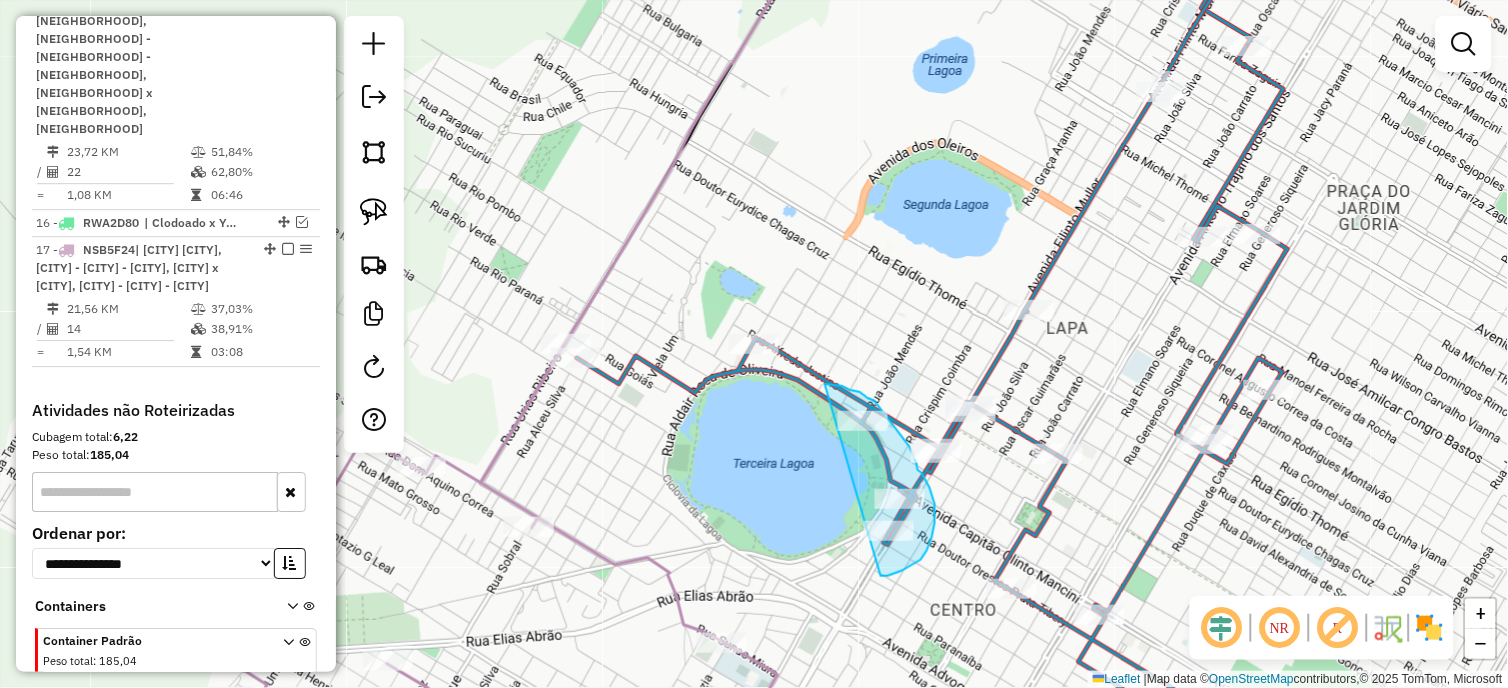 drag, startPoint x: 881, startPoint y: 576, endPoint x: 804, endPoint y: 400, distance: 192.10674 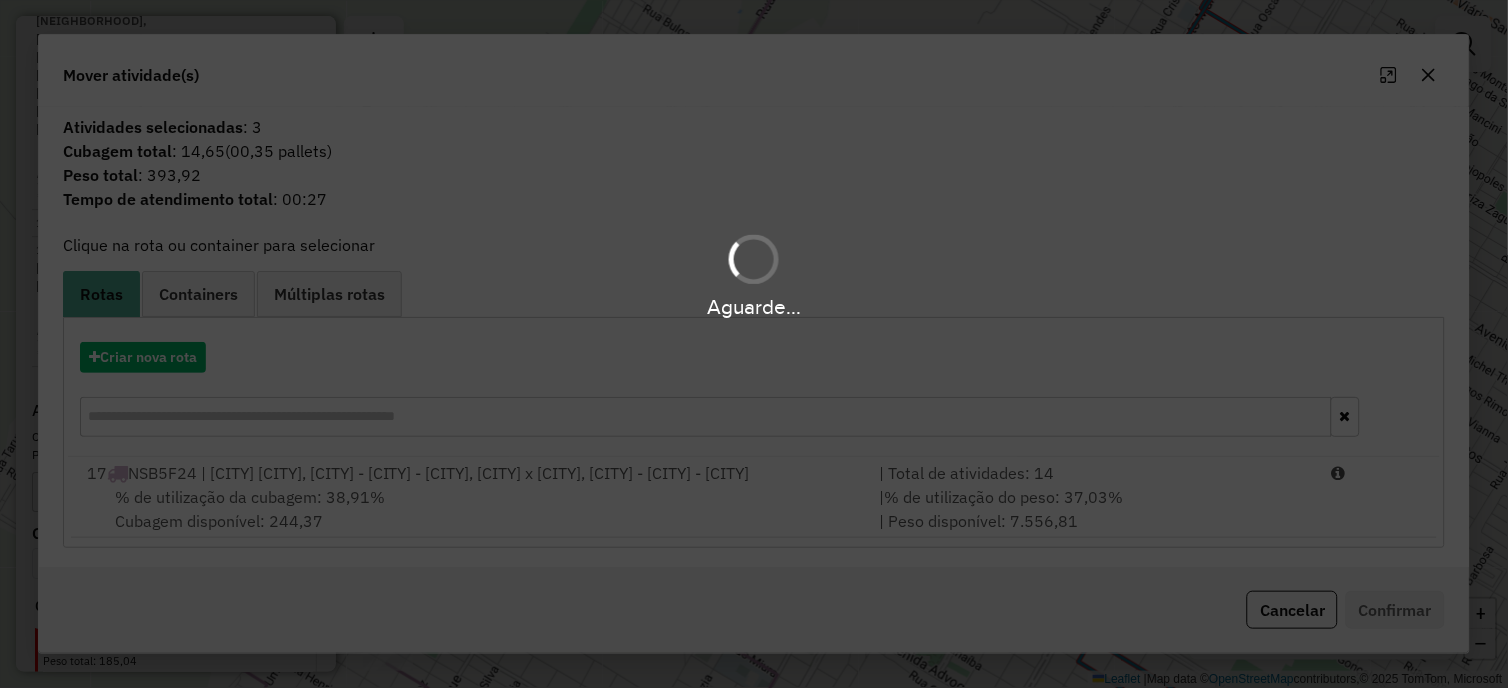 click on "Aguarde..." at bounding box center [754, 344] 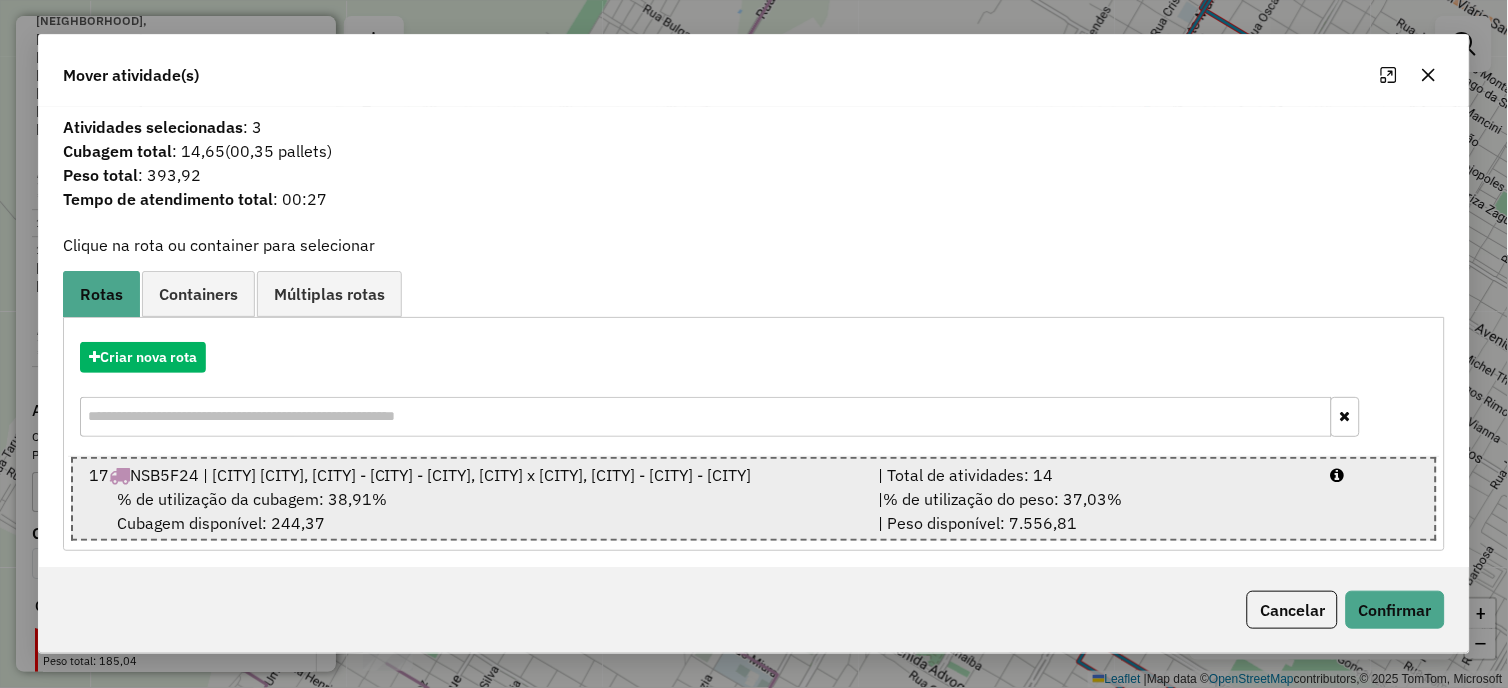 click on "% de utilização da cubagem: [PERCENTAGE]%  Cubagem disponível: [CUBAGE]" at bounding box center [472, 511] 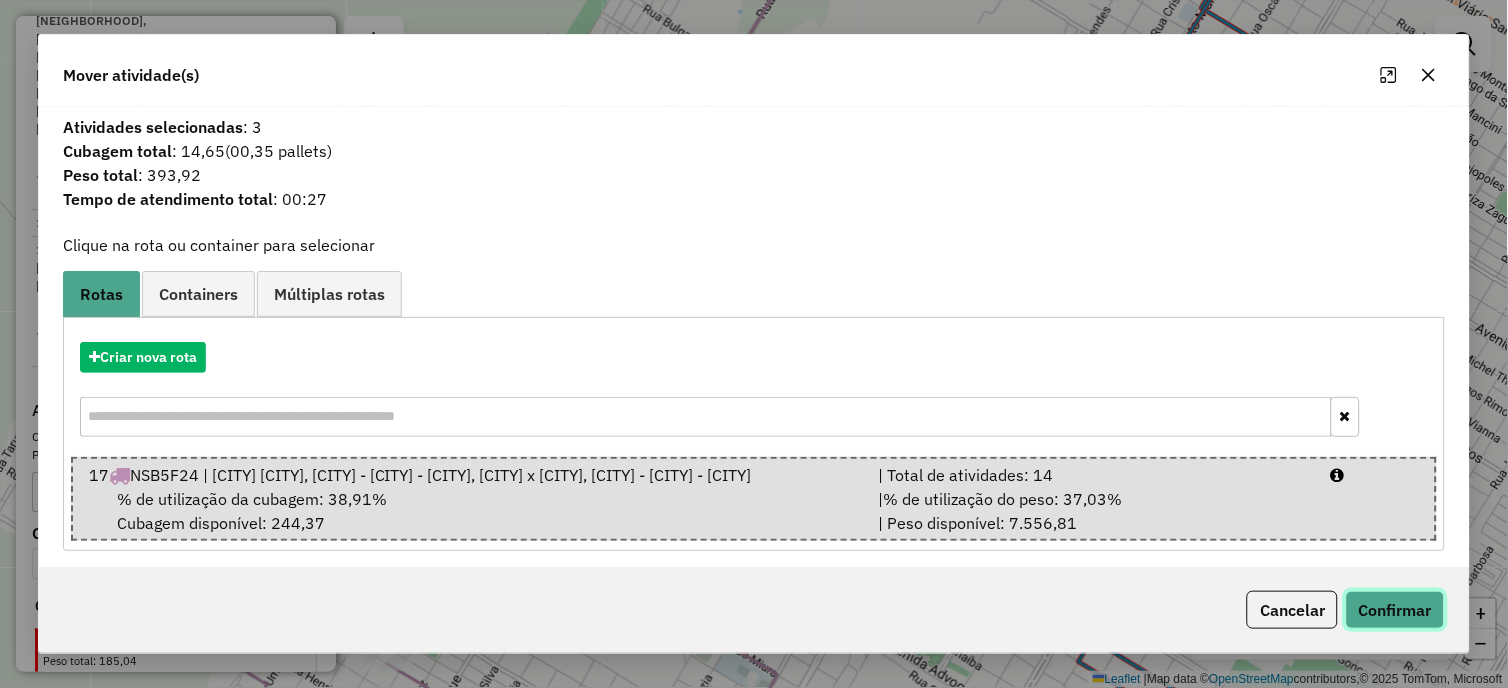 click on "Confirmar" 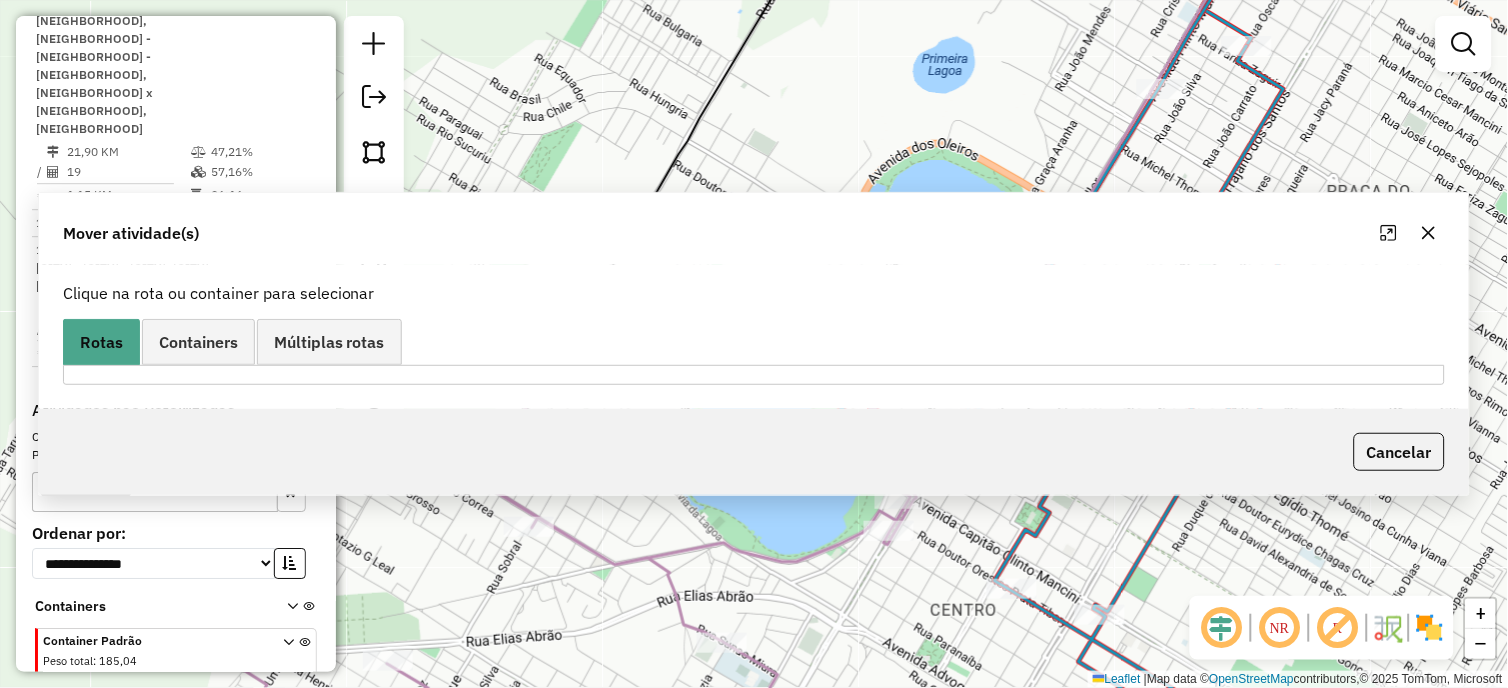 scroll, scrollTop: 1065, scrollLeft: 0, axis: vertical 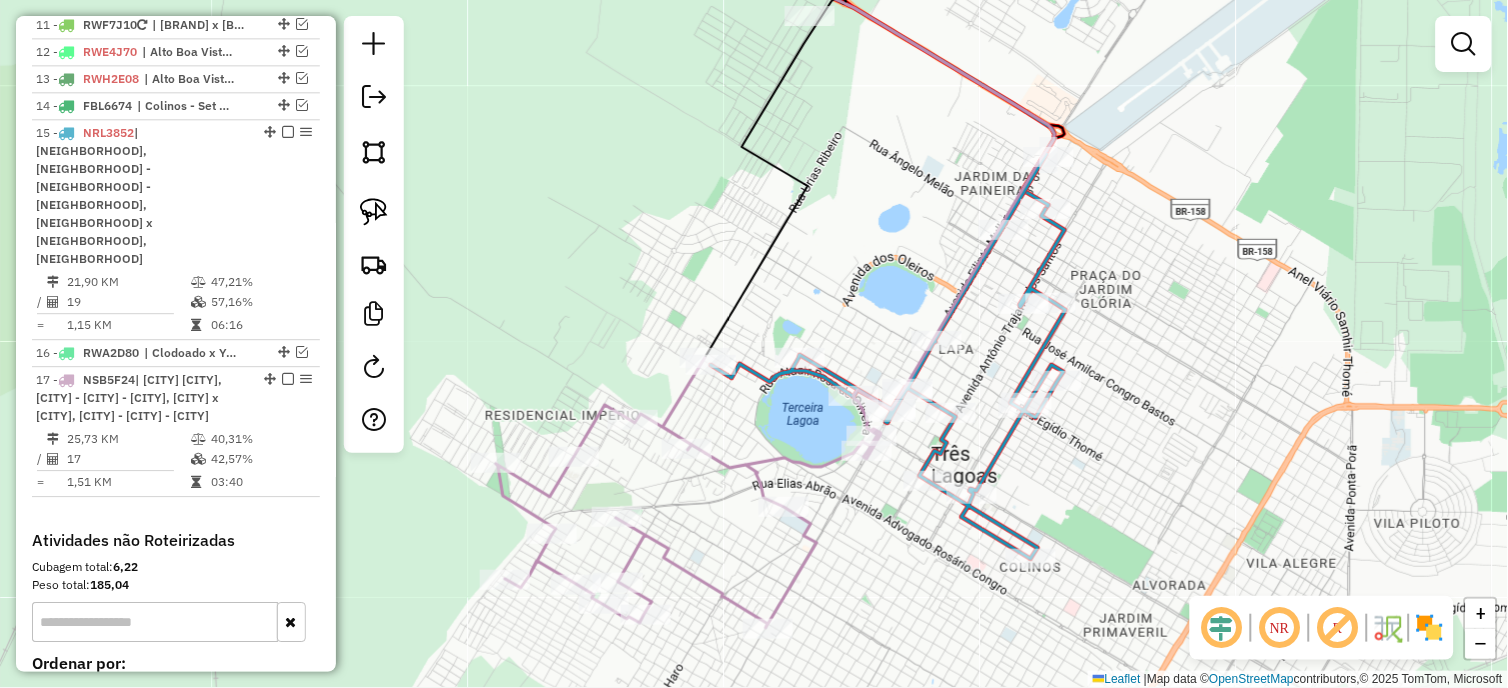 drag, startPoint x: 917, startPoint y: 196, endPoint x: 713, endPoint y: 455, distance: 329.6923 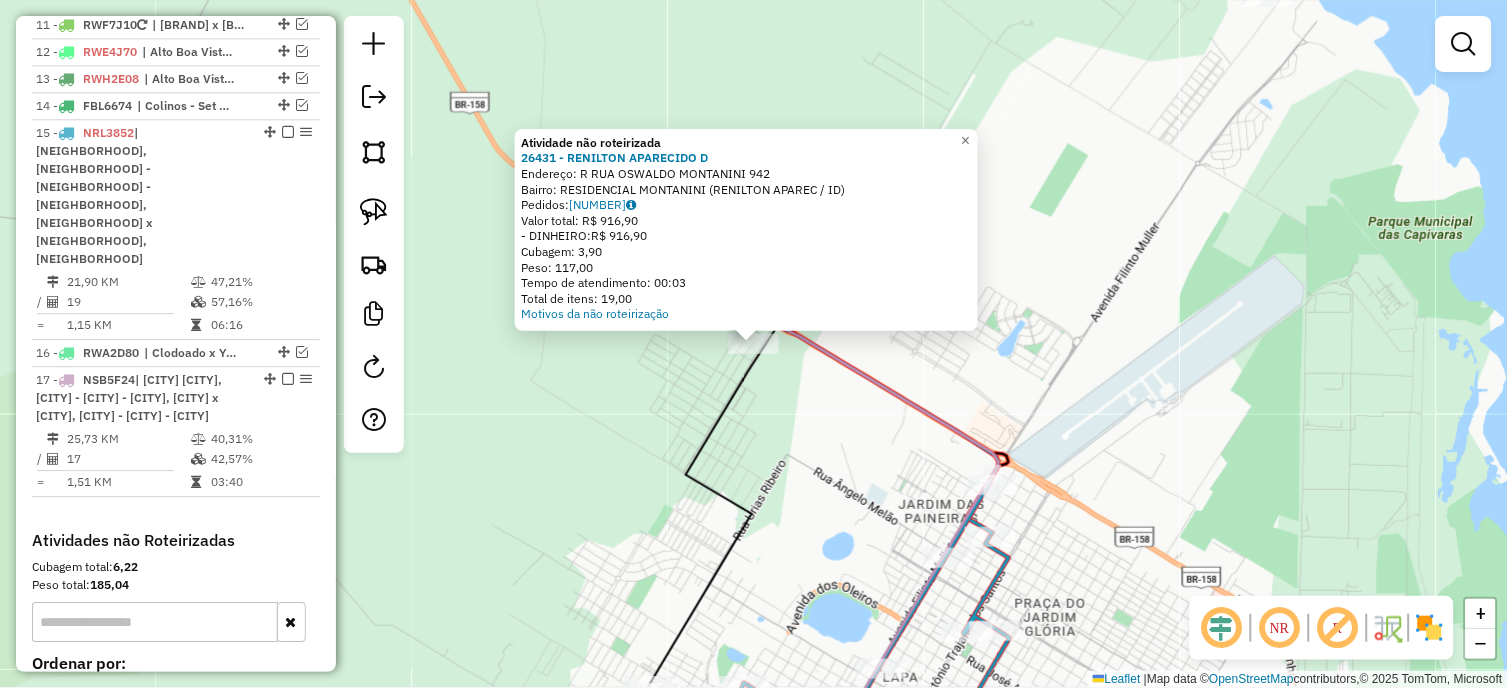 drag, startPoint x: 984, startPoint y: 307, endPoint x: 833, endPoint y: 403, distance: 178.93295 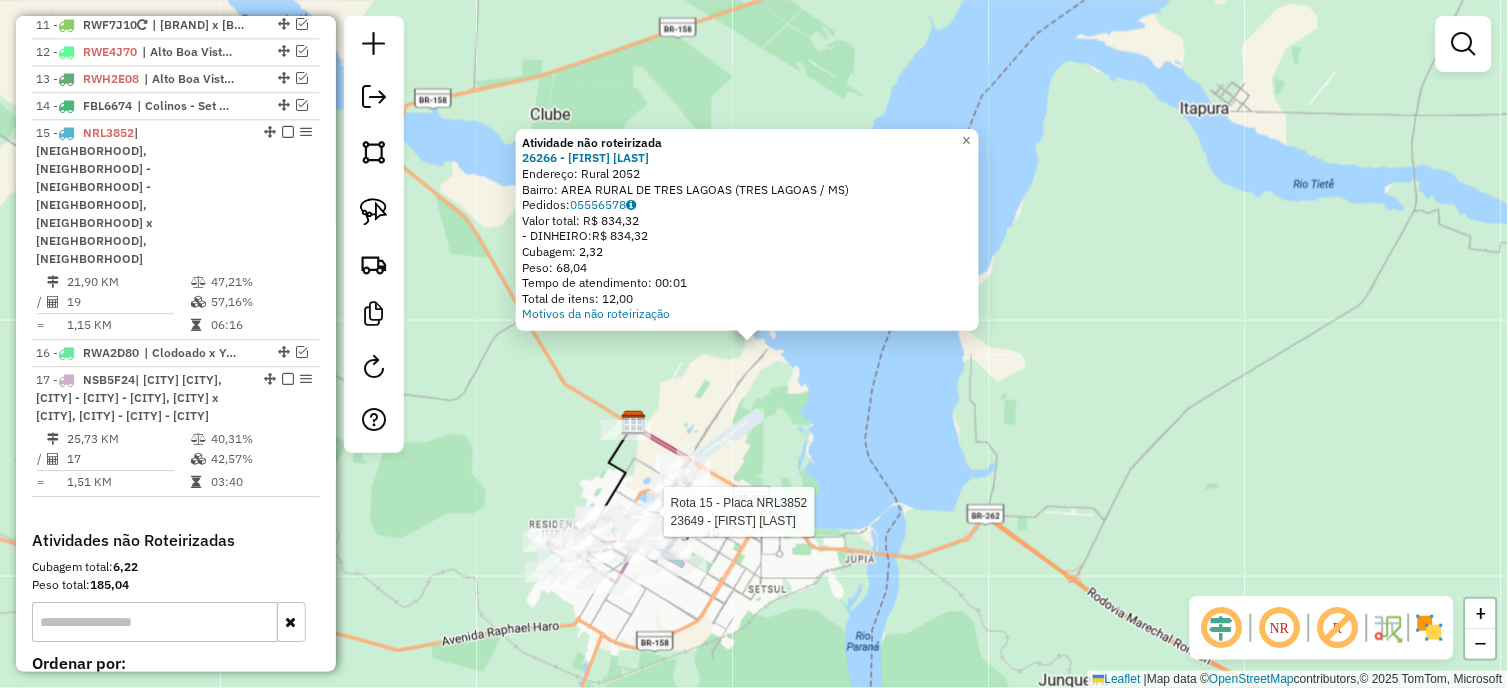 click 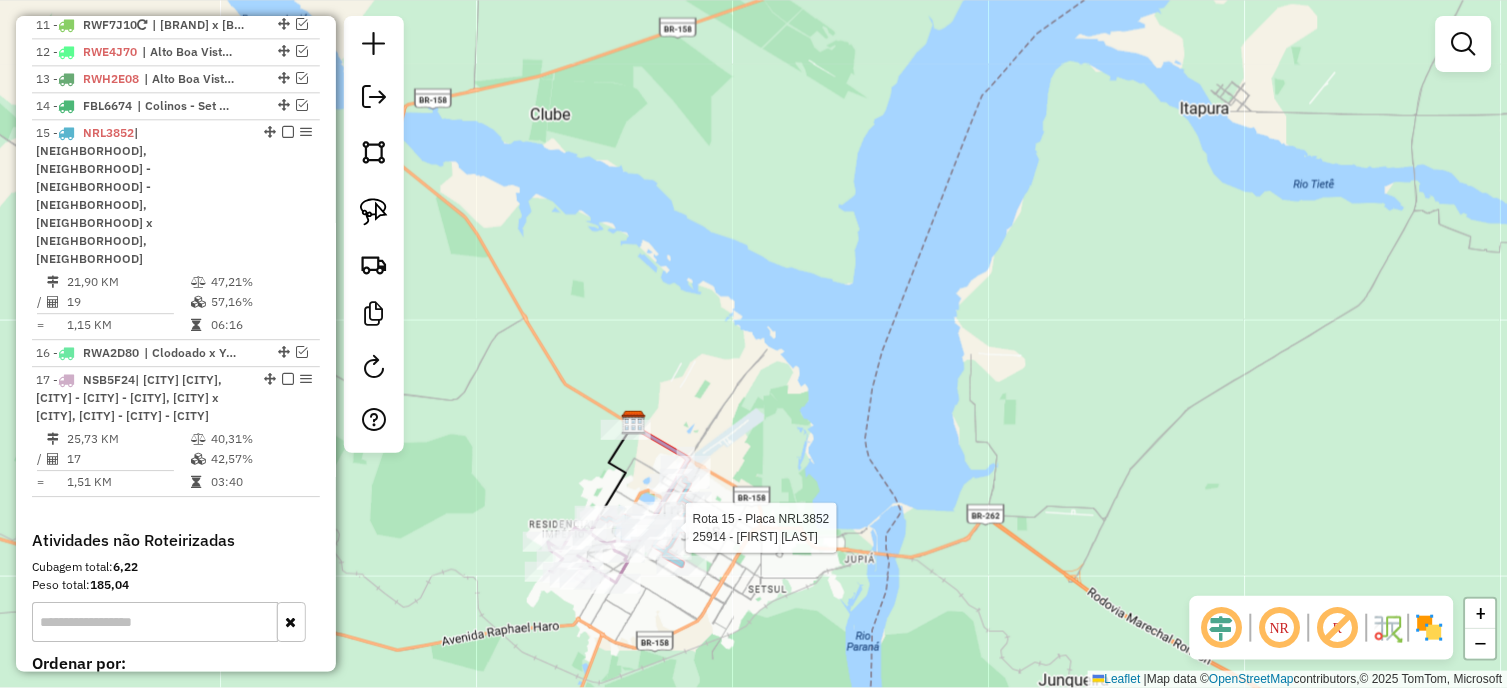 click 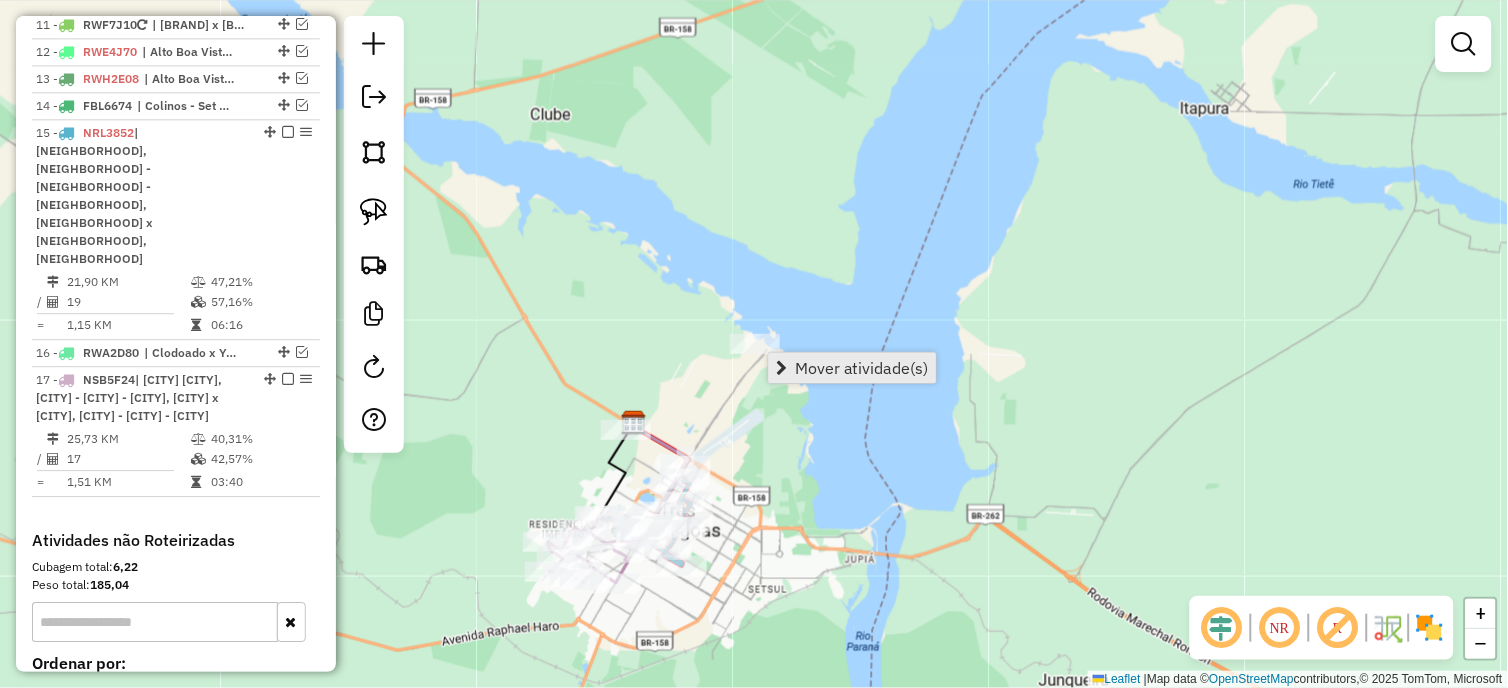click on "Mover atividade(s)" at bounding box center (862, 368) 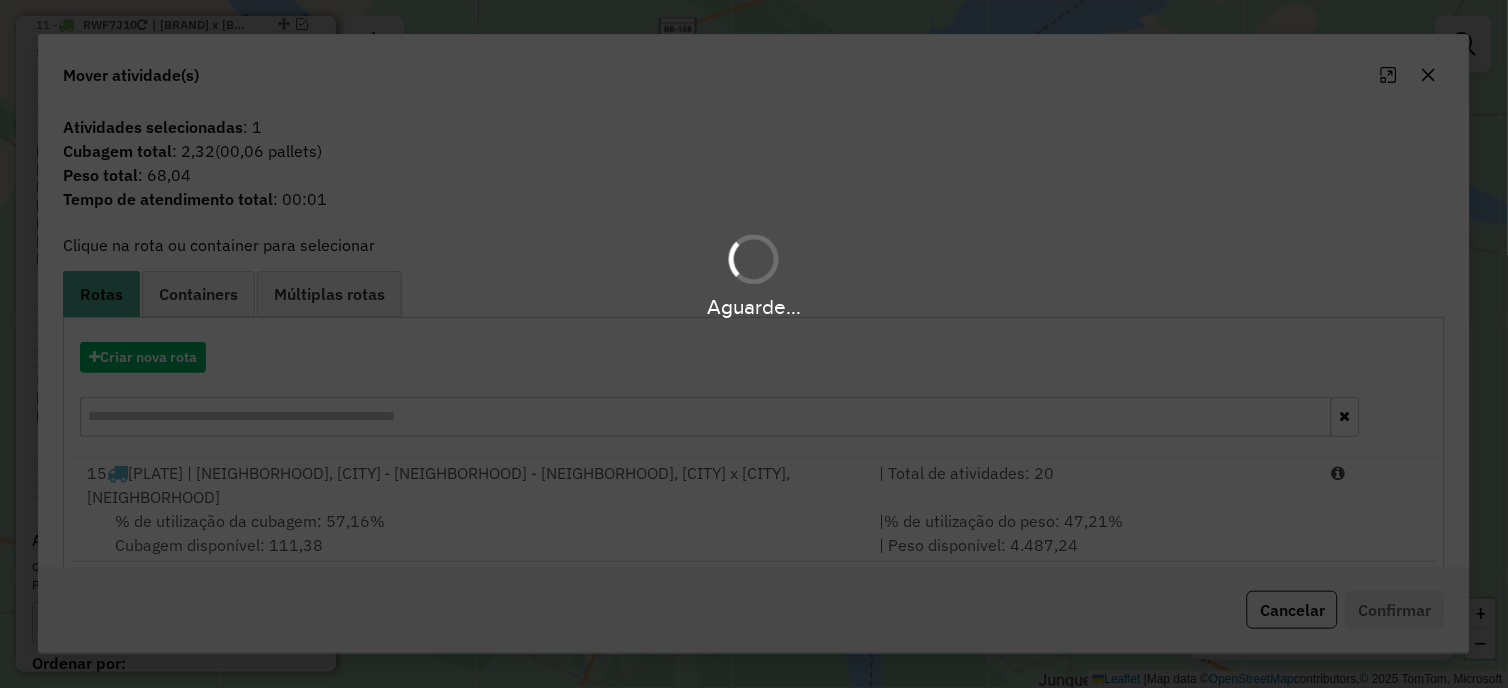 click on "Aguarde..." at bounding box center [754, 344] 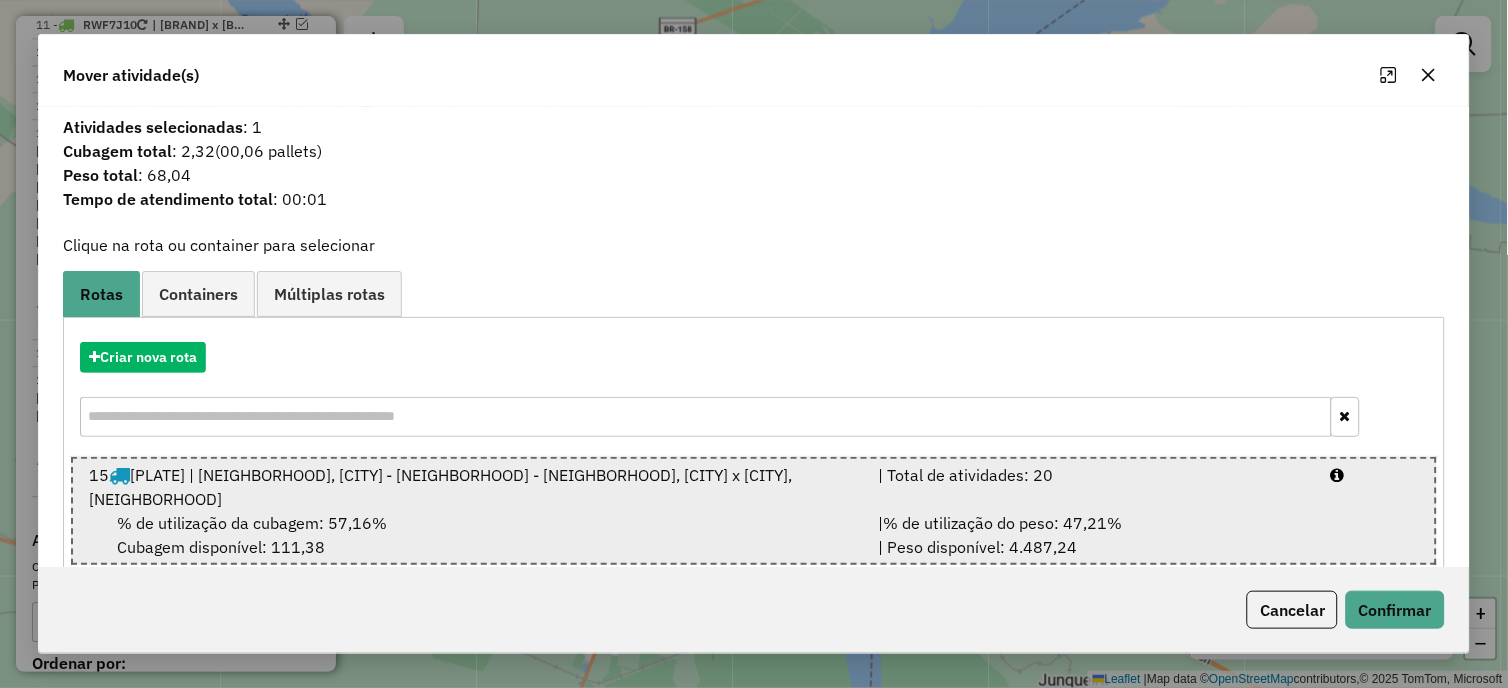 click on "% de utilização da cubagem: [NUMBER]%  Cubagem disponível: [NUMBER]" at bounding box center [472, 535] 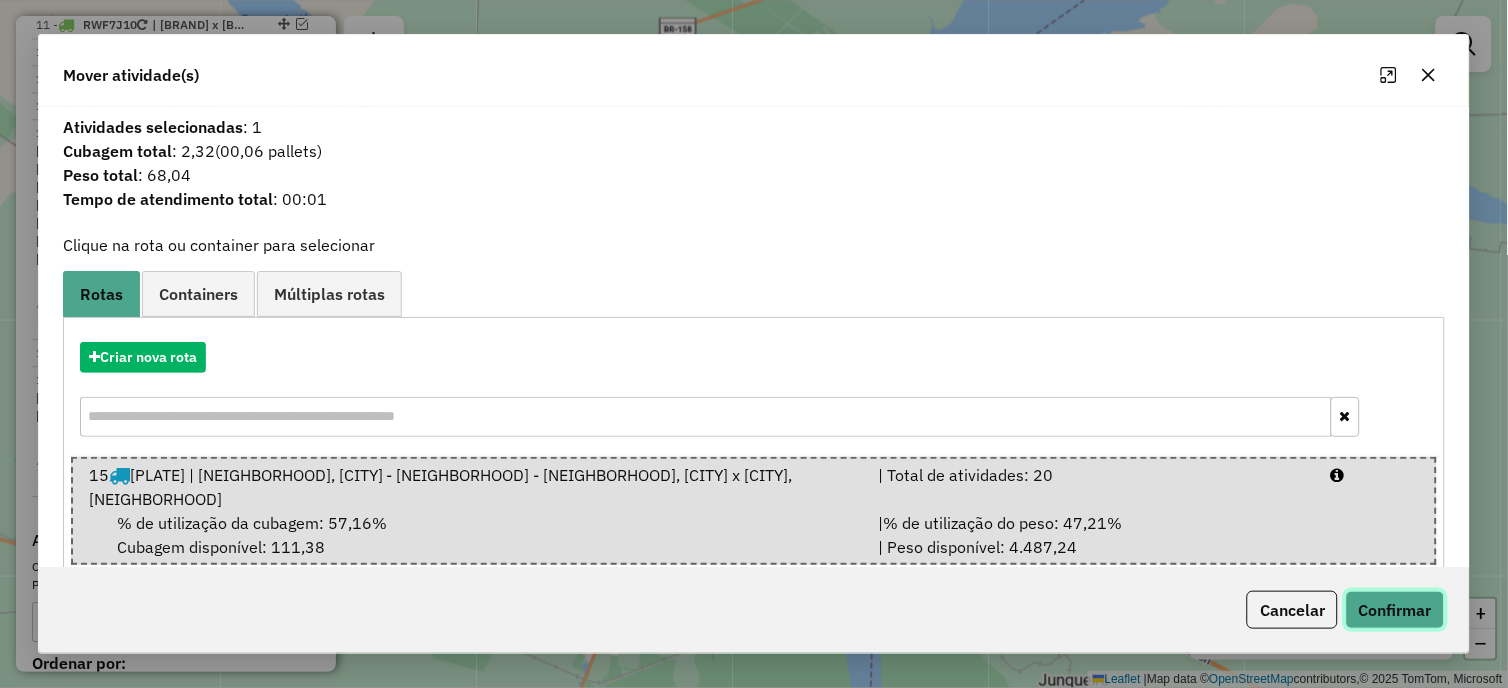 click on "Confirmar" 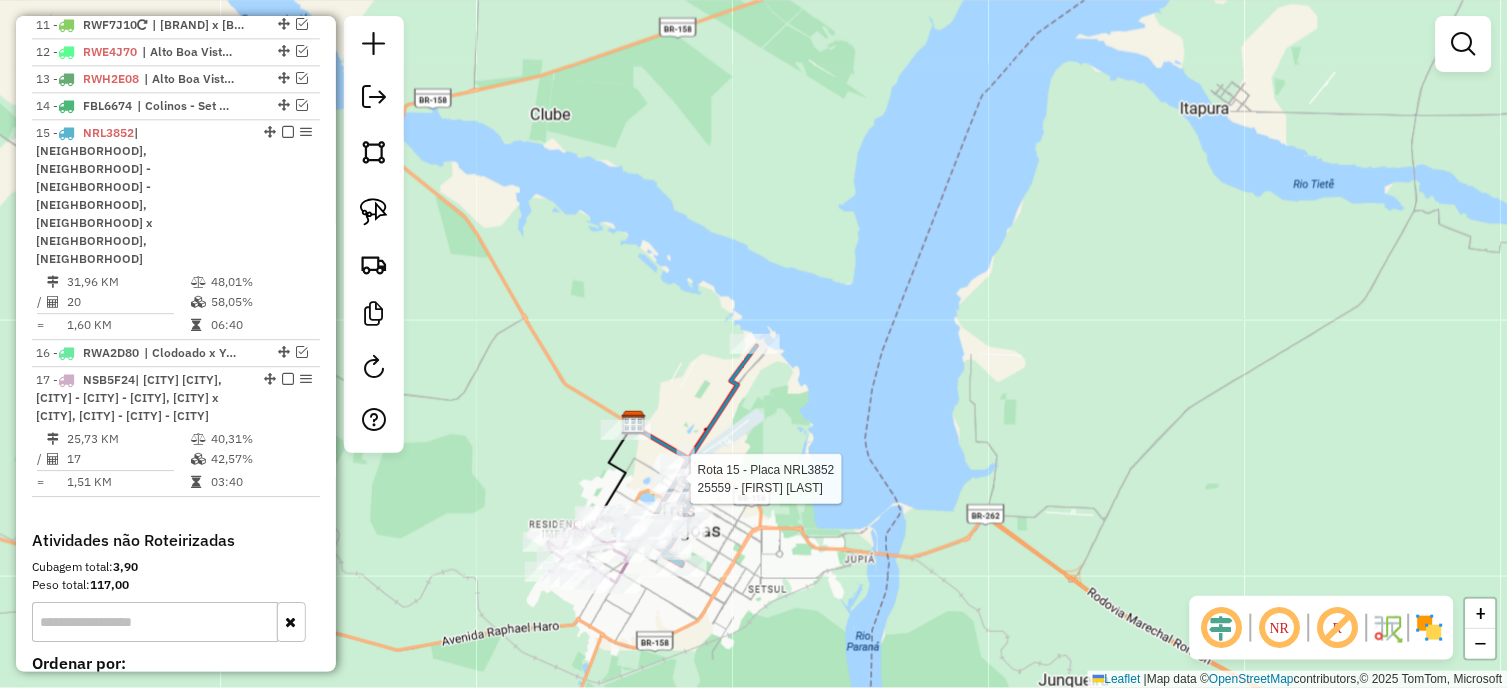 select on "*********" 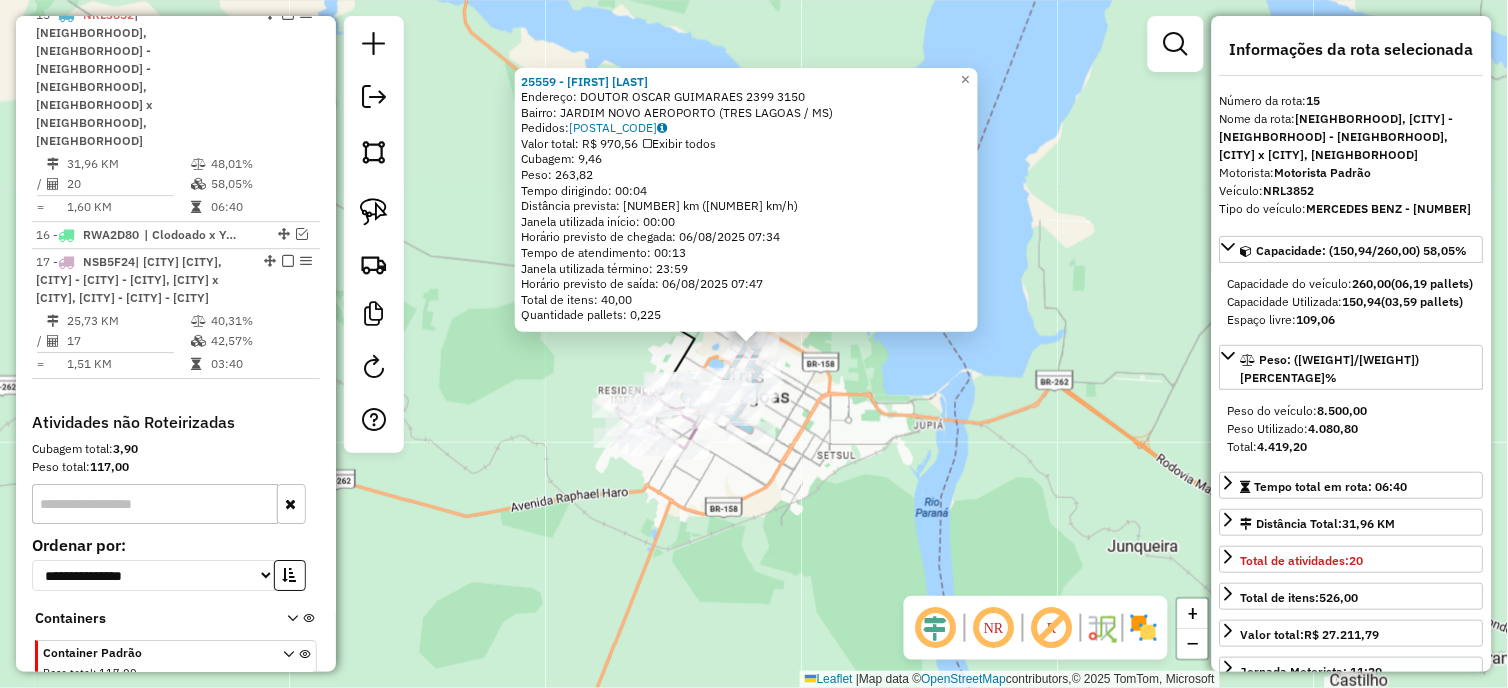 scroll, scrollTop: 1195, scrollLeft: 0, axis: vertical 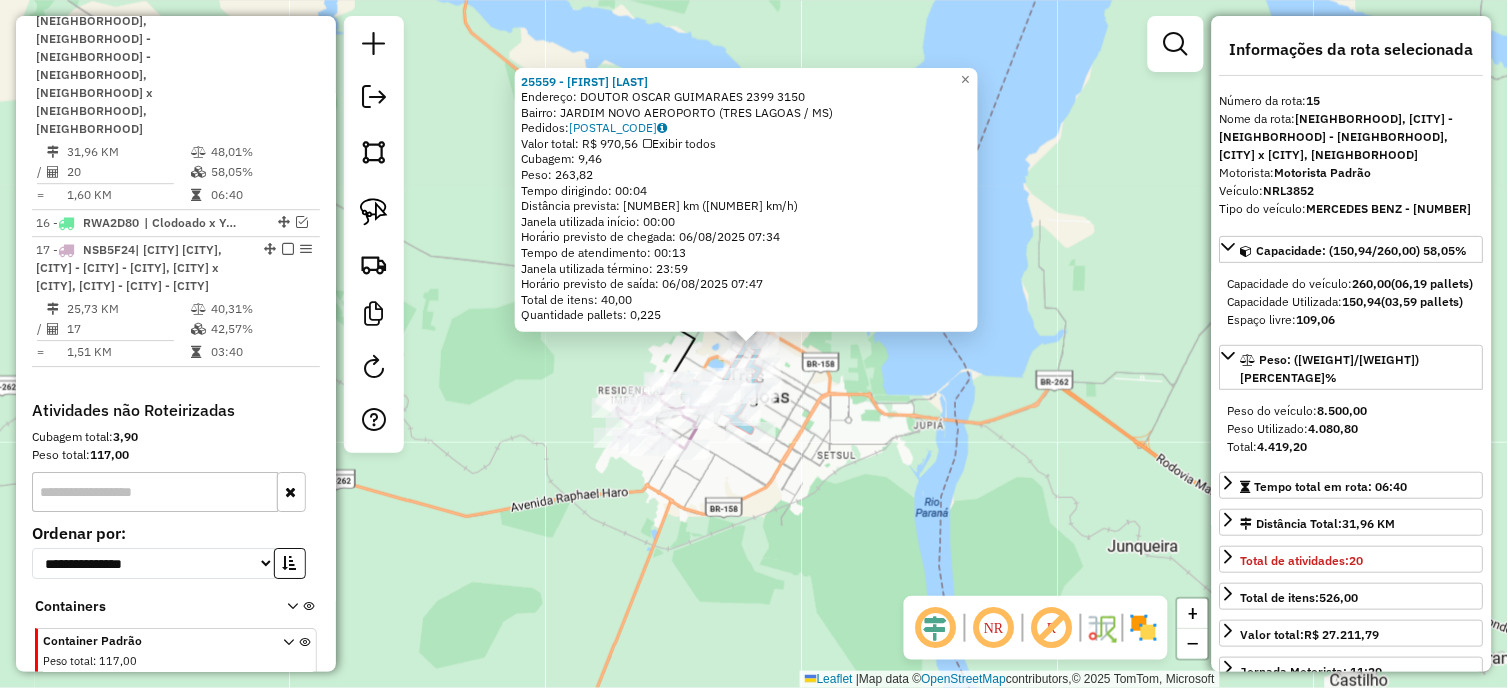 click on "25559 - [FIRST] [LAST] Endereço: DOUTOR OSCAR GUIMARAES 2399 3150 Bairro: JARDIM NOVO AEROPORTO ([CITY] / [STATE]) Pedidos: 05556543 Valor total: R$ 970,56 Exibir todos Cubagem: 9,46 Peso: 263,82 Tempo dirigindo: 00:04 Distância prevista: 3,528 km (52,92 km/h) Janela utilizada início: 00:00 Horário previsto de chegada: 06/08/2025 07:34 Tempo de atendimento: 00:13 Janela utilizada término: 23:59 Horário previsto de saída: 06/08/2025 07:47 Total de itens: 40,00 Quantidade pallets: 0,225 × Janela de atendimento Grade de atendimento Capacidade Transportadoras Veículos Cliente Pedidos Rotas Selecione os dias de semana para filtrar as janelas de atendimento Seg Ter Qua Qui Sex Sáb Dom Informe o período da janela de atendimento: De: Até: Filtrar exatamente a janela do cliente Considerar janela de atendimento padrão Selecione os dias de semana para filtrar as grades de atendimento Seg Ter Qua Qui Sex Sáb Dom Peso mínimo: **** **** De: +" 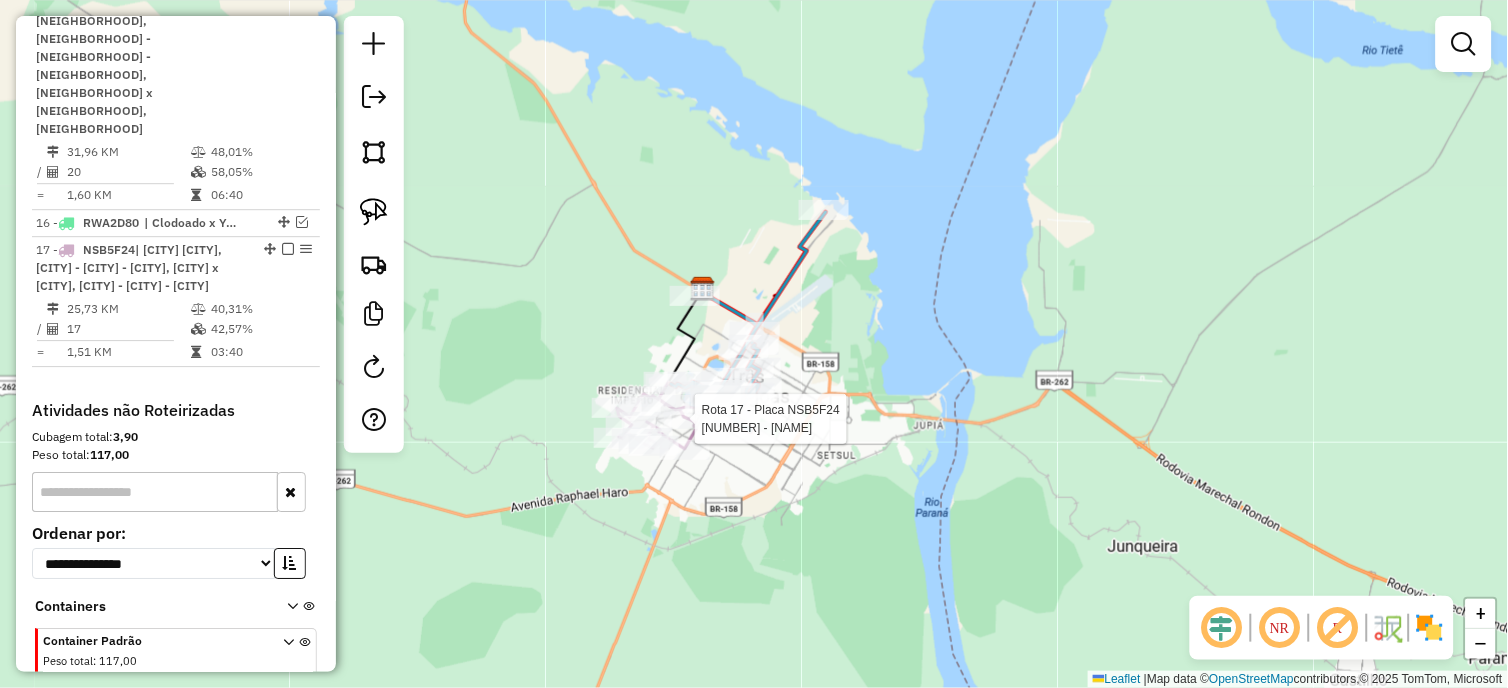 select on "*********" 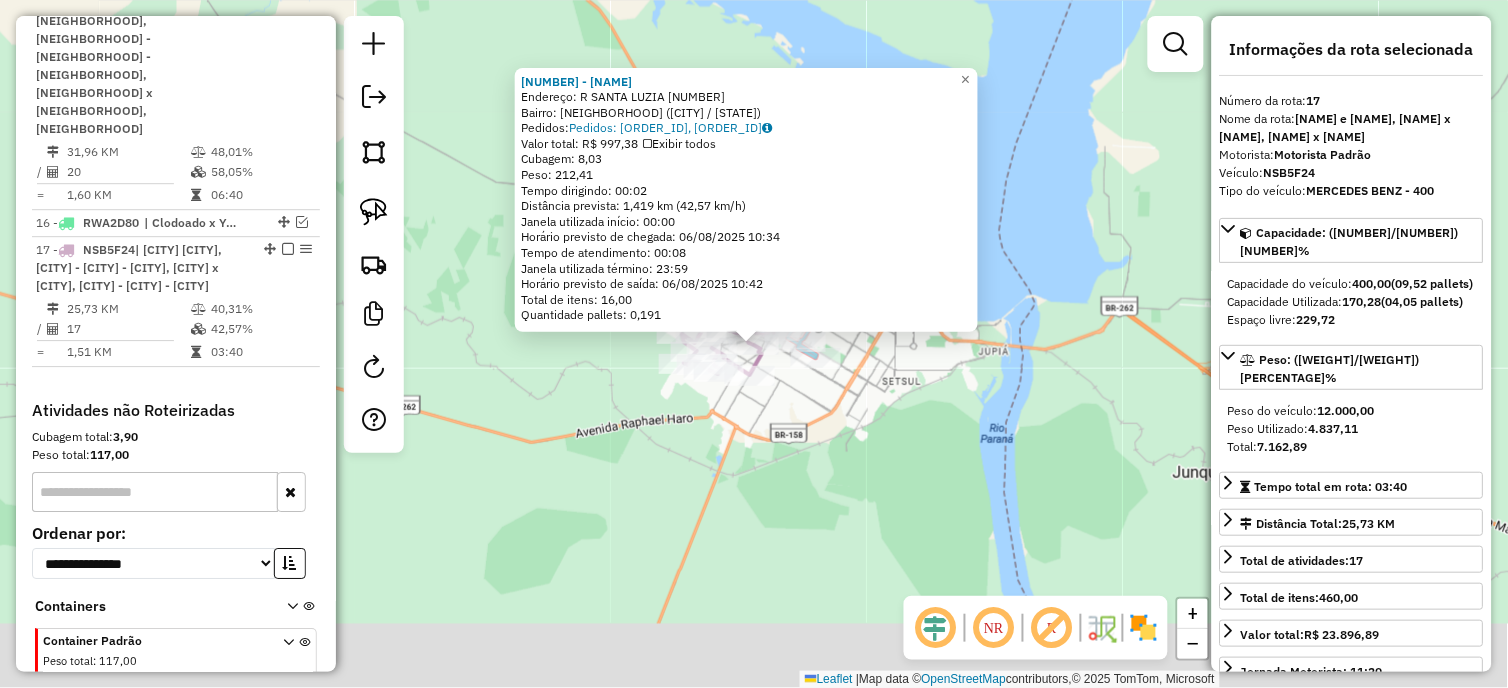 scroll, scrollTop: 1218, scrollLeft: 0, axis: vertical 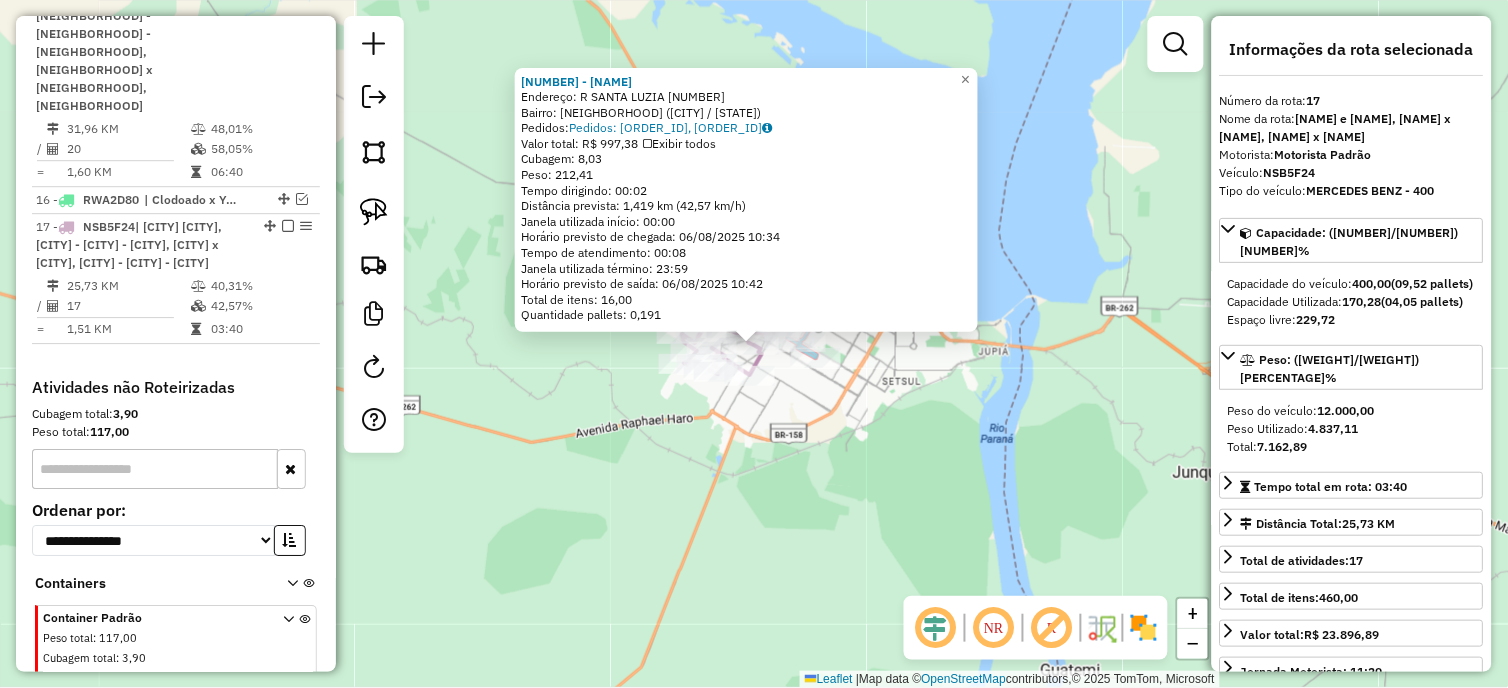 click on "21368 - [FIRST] [LAST]  Endereço: R   SANTA LUZIA                   400   Bairro: JARDIM DAS OLIVEIRAS ([CITY] / [STATE])   Pedidos:  05556514, 05556515   Valor total: R$ 997,38   Exibir todos   Cubagem: 8,03  Peso: 212,41  Tempo dirigindo: 00:02   Distância prevista: 1,419 km (42,57 km/h)   Janela utilizada início: 00:00   Horário previsto de chegada: 06/08/2025 10:34   Tempo de atendimento: 00:08   Janela utilizada término: 23:59   Horário previsto de saída: 06/08/2025 10:42   Total de itens: 16,00   Quantidade pallets: 0,191  × Janela de atendimento Grade de atendimento Capacidade Transportadoras Veículos Cliente Pedidos  Rotas Selecione os dias de semana para filtrar as janelas de atendimento  Seg   Ter   Qua   Qui   Sex   Sáb   Dom  Informe o período da janela de atendimento: De: Até:  Filtrar exatamente a janela do cliente  Considerar janela de atendimento padrão  Selecione os dias de semana para filtrar as grades de atendimento  Seg   Ter   Qua   Qui   Sex   Sáb   Dom   Peso mínimo:  ****" 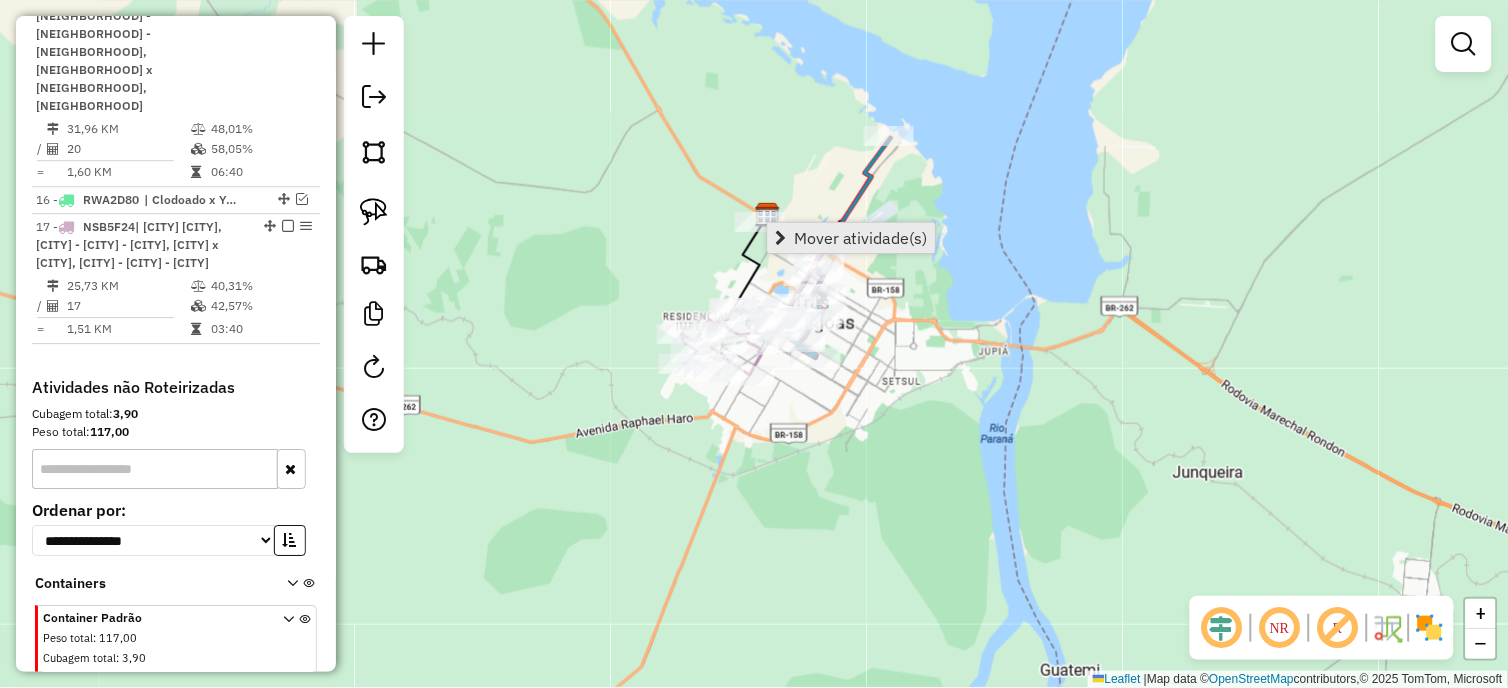click on "Mover atividade(s)" at bounding box center (861, 238) 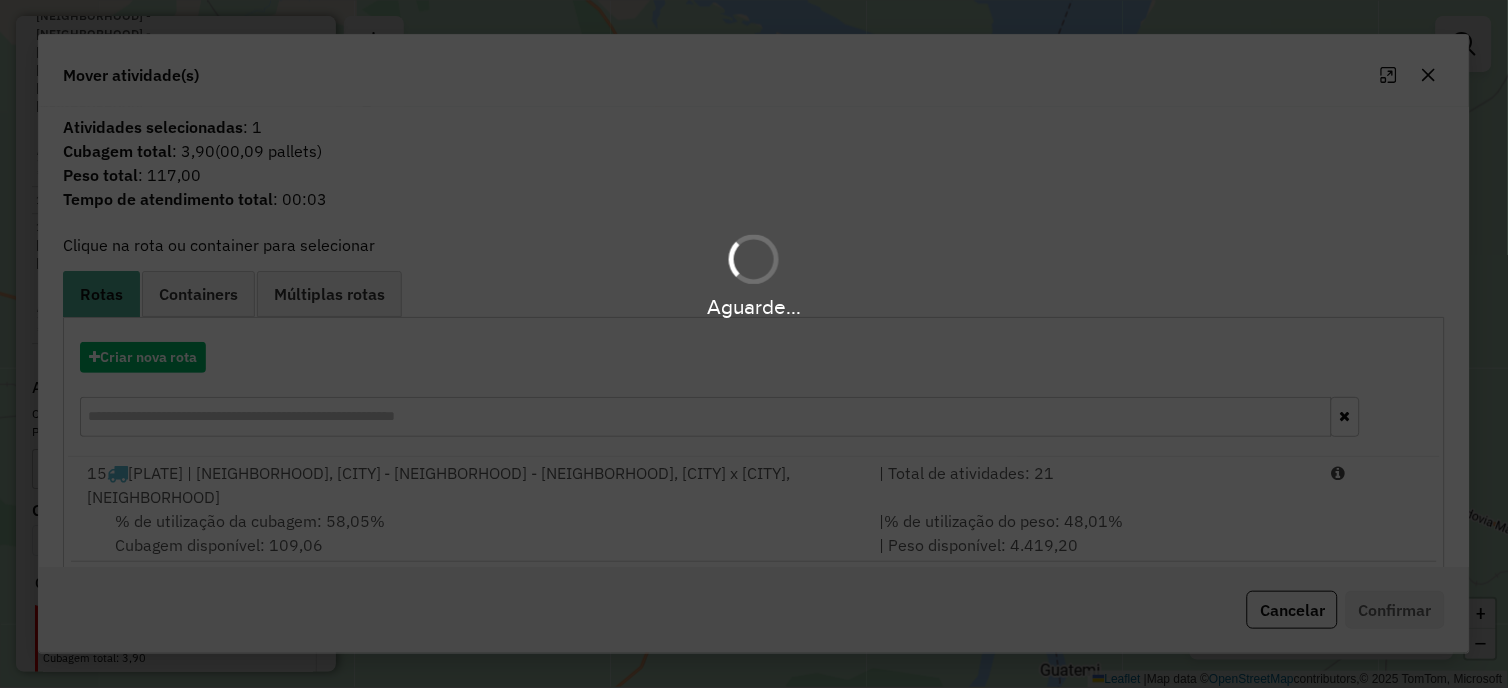 click on "Aguarde..." at bounding box center (754, 344) 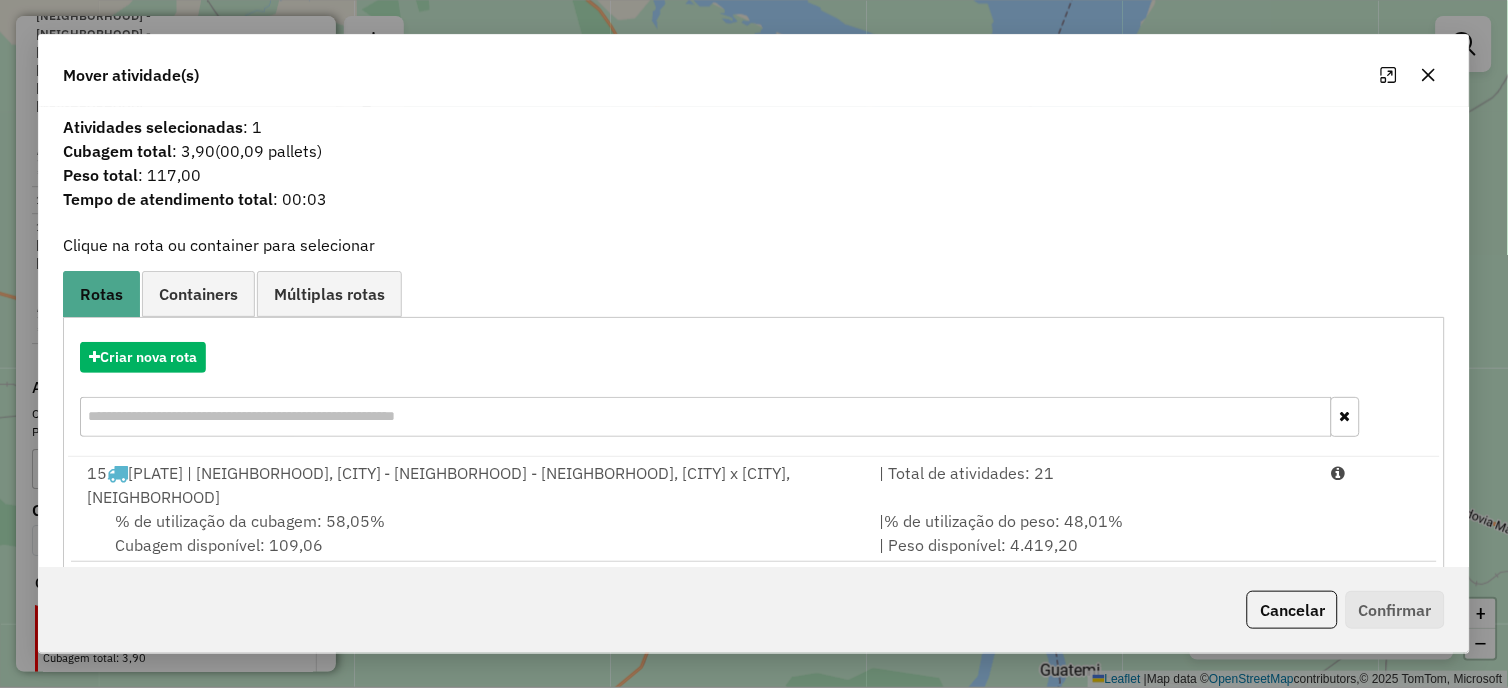 click on "% de utilização da cubagem: 58,05%  Cubagem disponível: 109,06" at bounding box center (471, 533) 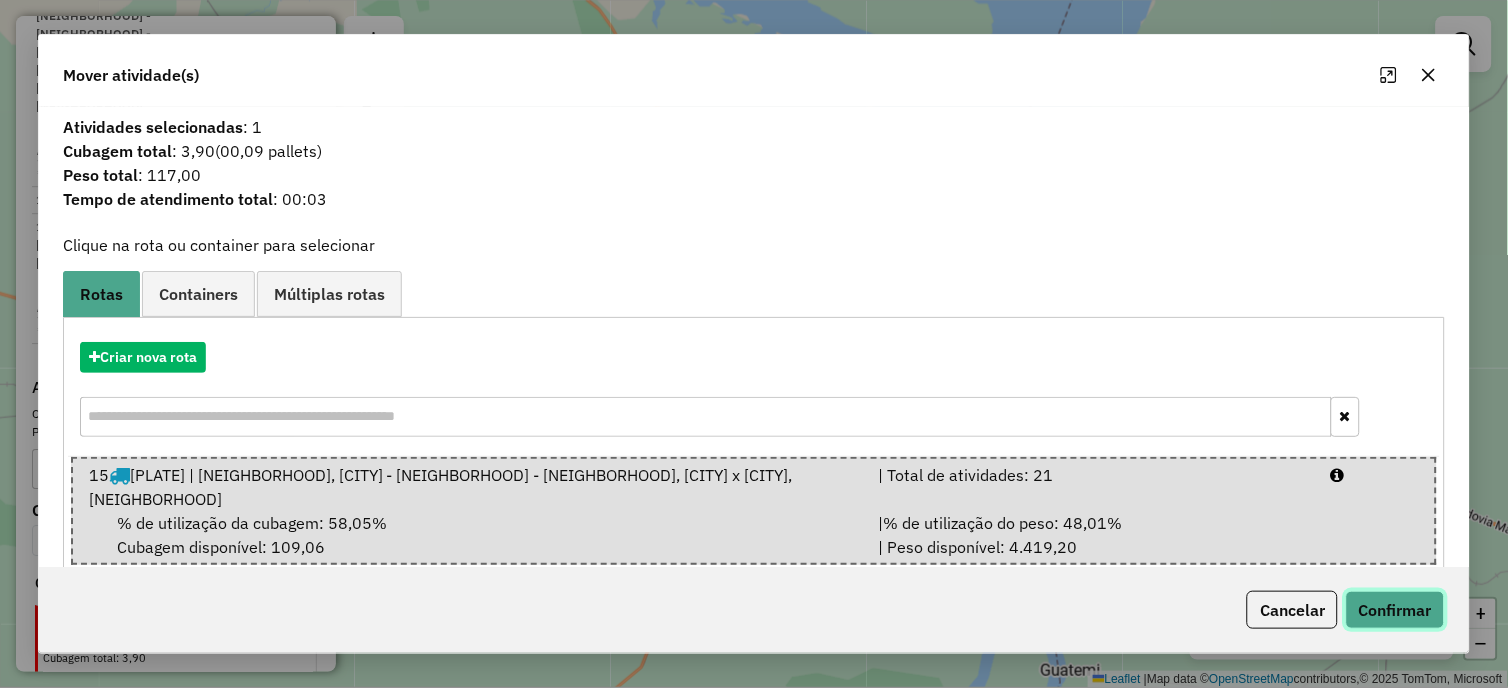 click on "Confirmar" 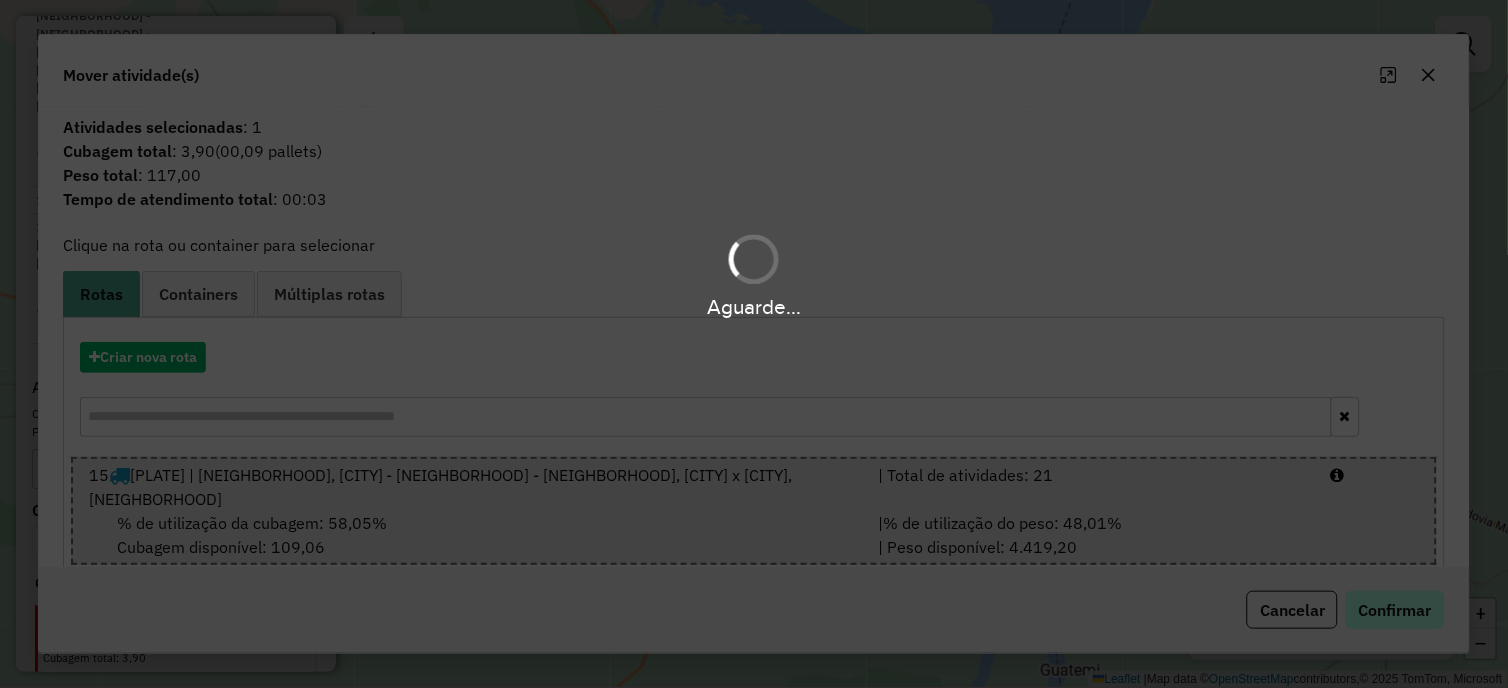 scroll, scrollTop: 904, scrollLeft: 0, axis: vertical 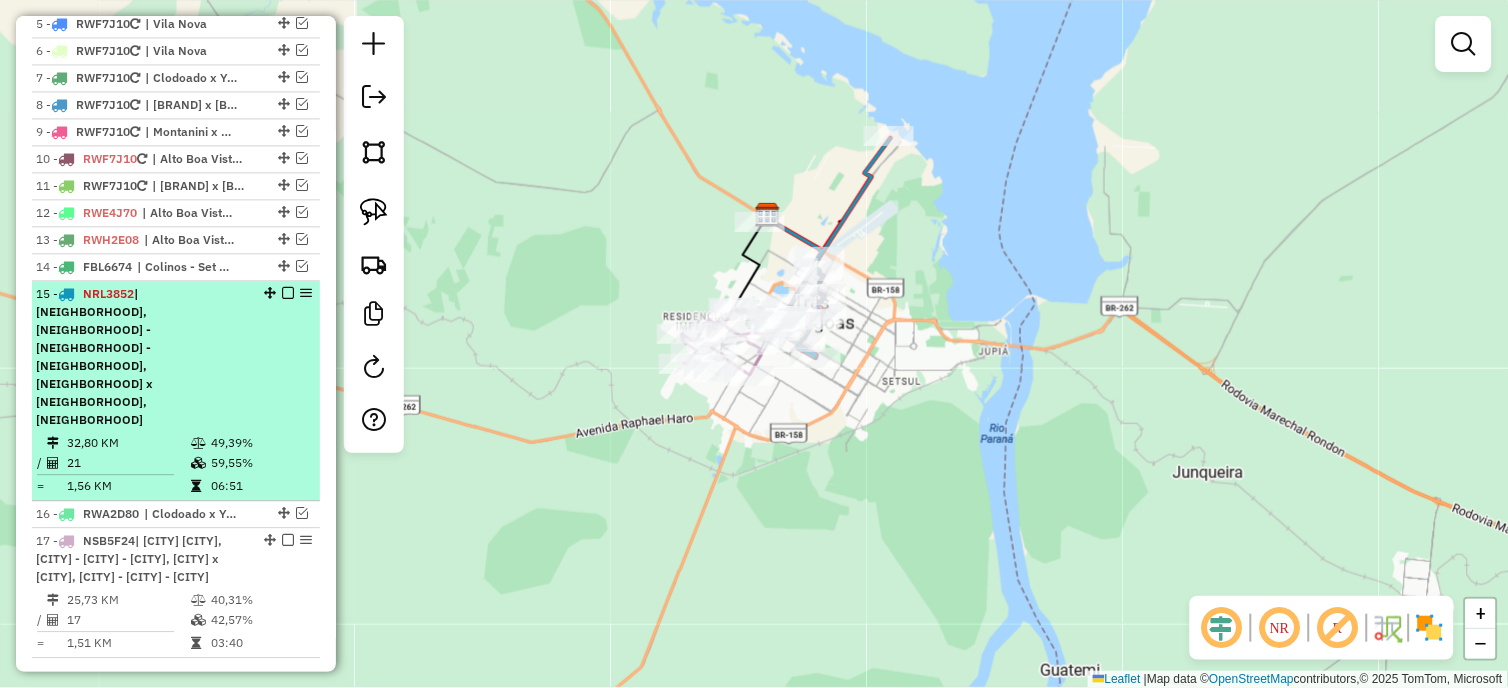 click on "59,55%" at bounding box center [260, 463] 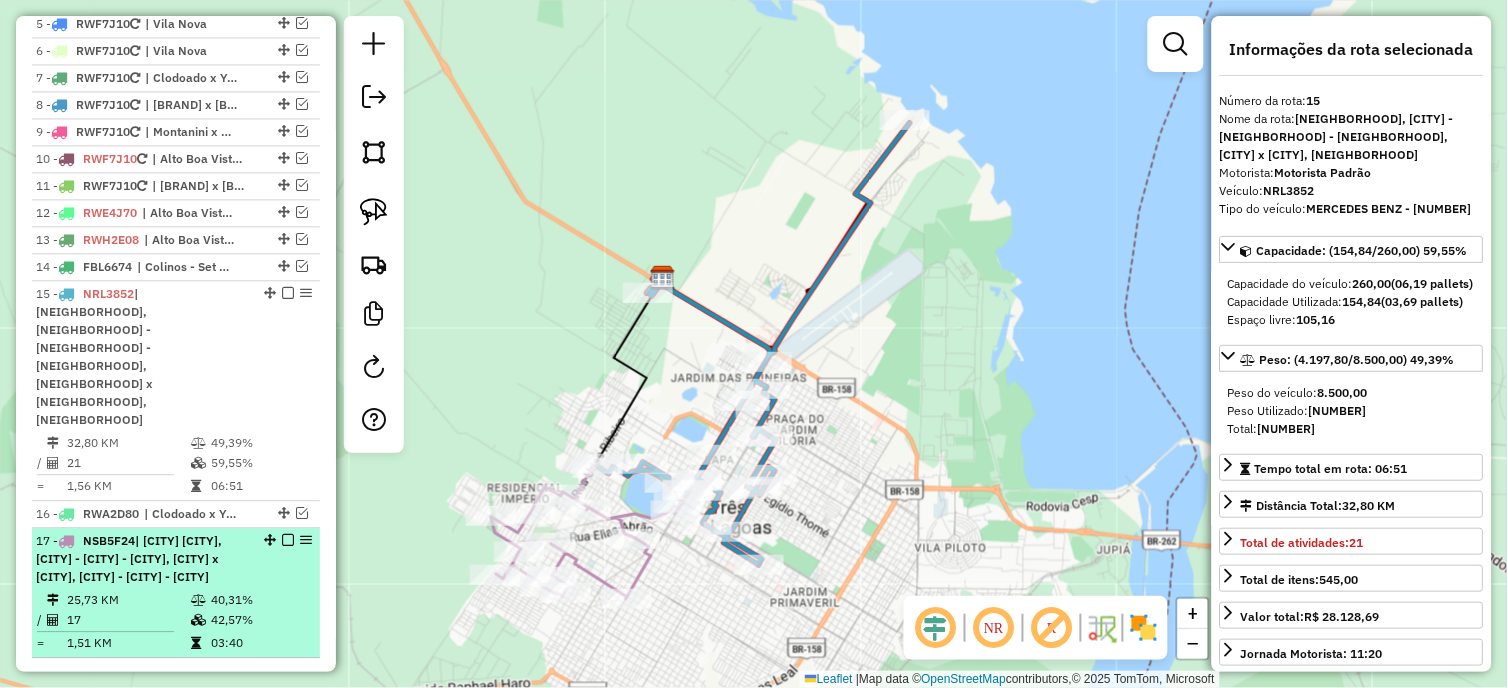 click on "40,31%" at bounding box center (260, 600) 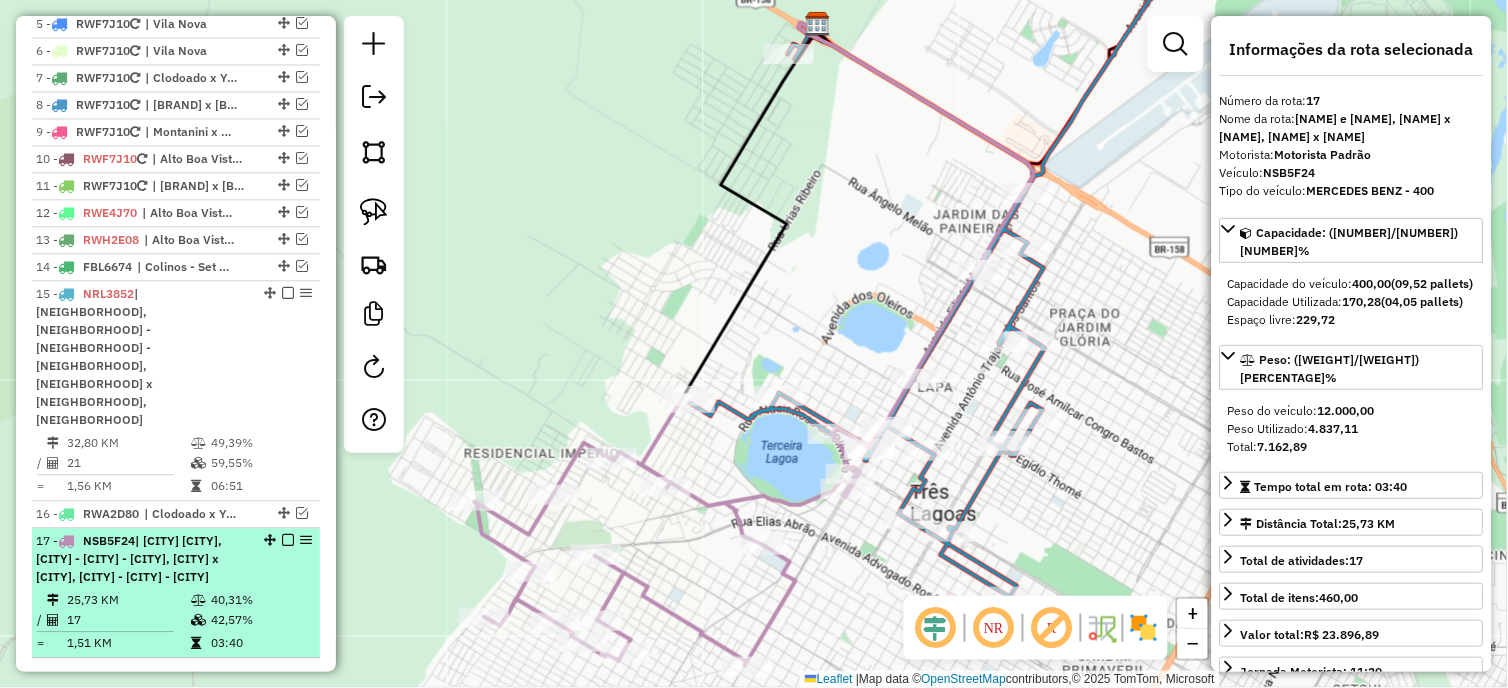 click at bounding box center [288, 540] 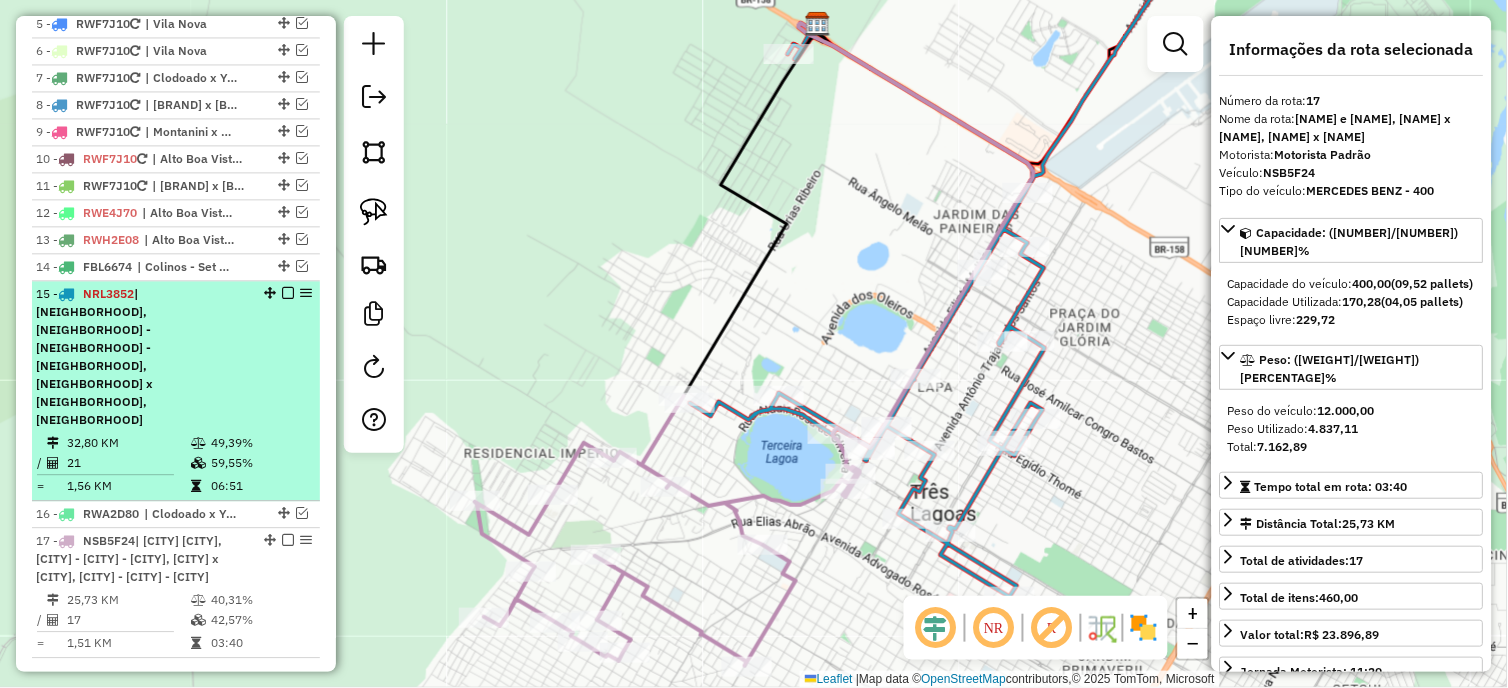 scroll, scrollTop: 801, scrollLeft: 0, axis: vertical 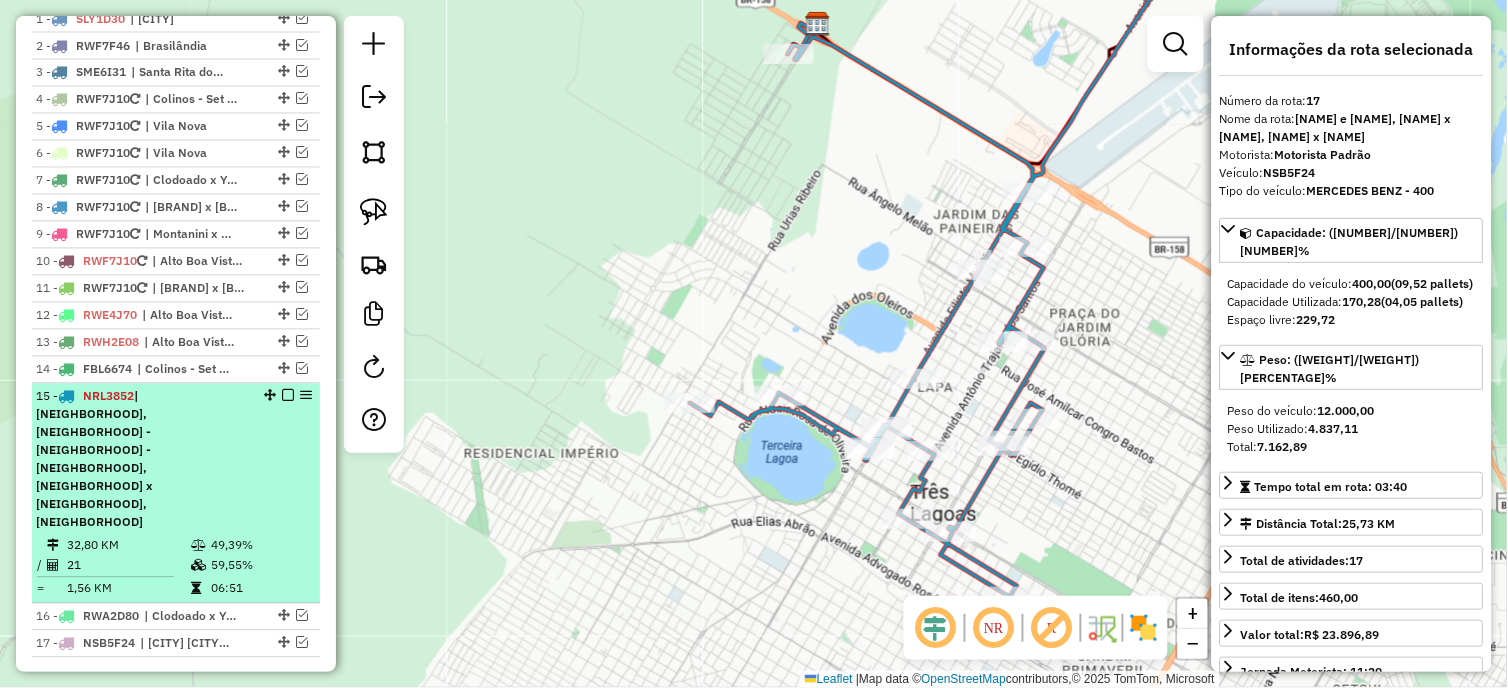 click at bounding box center [288, 396] 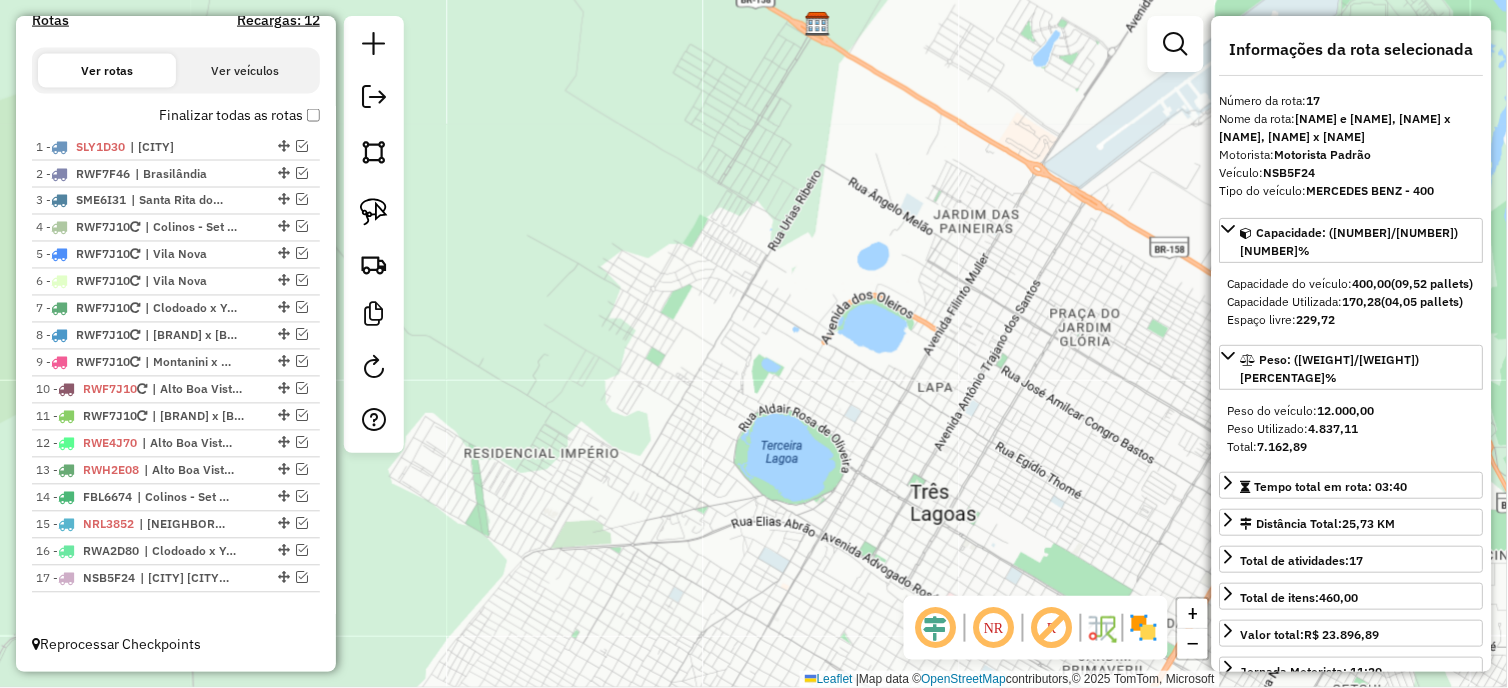 scroll, scrollTop: 698, scrollLeft: 0, axis: vertical 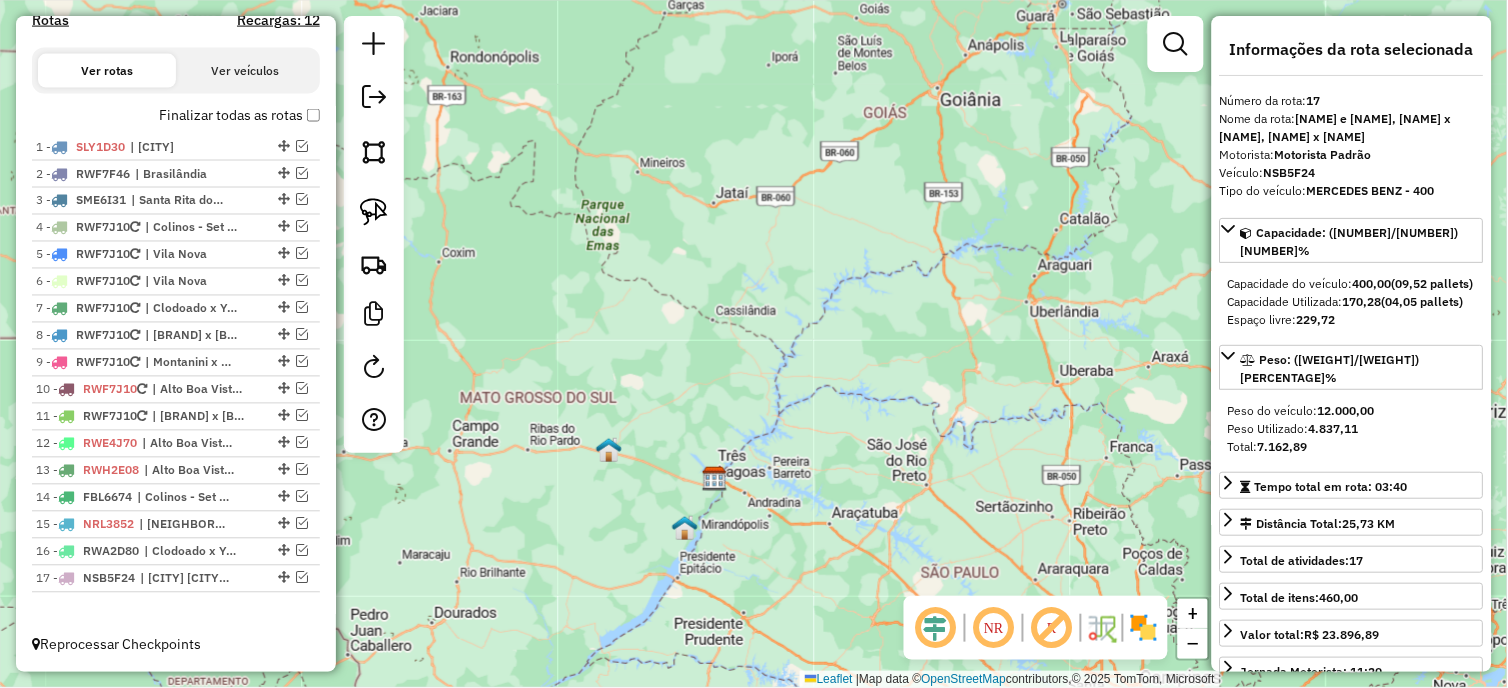 drag, startPoint x: 713, startPoint y: 502, endPoint x: 850, endPoint y: 424, distance: 157.64835 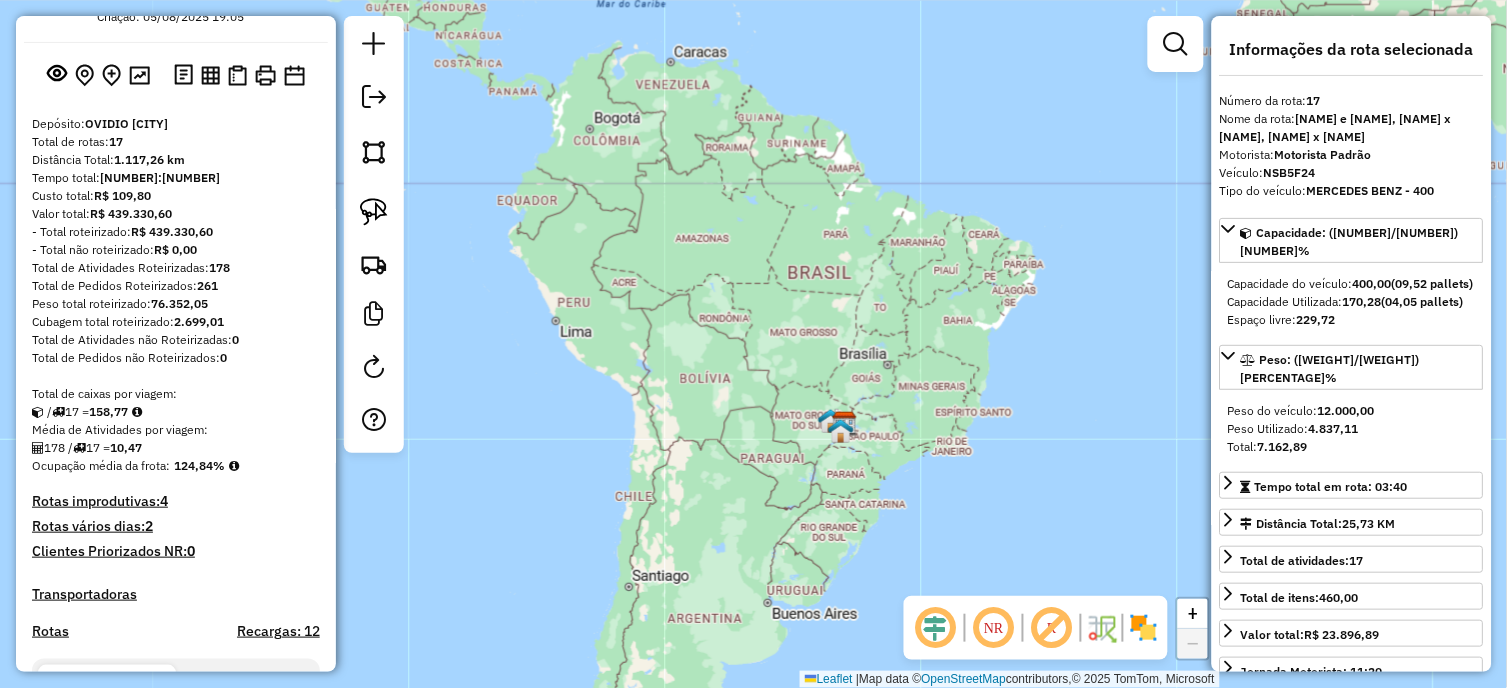 scroll, scrollTop: 0, scrollLeft: 0, axis: both 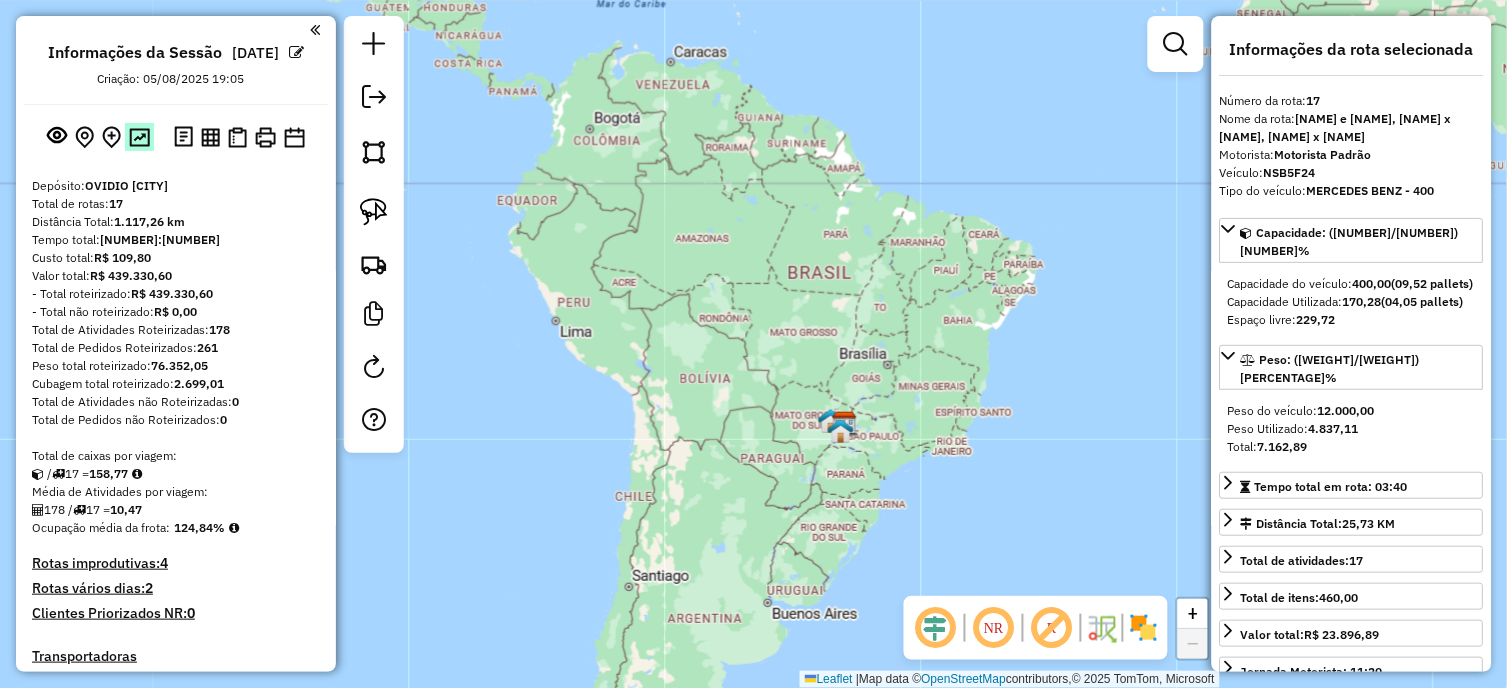 click at bounding box center [139, 137] 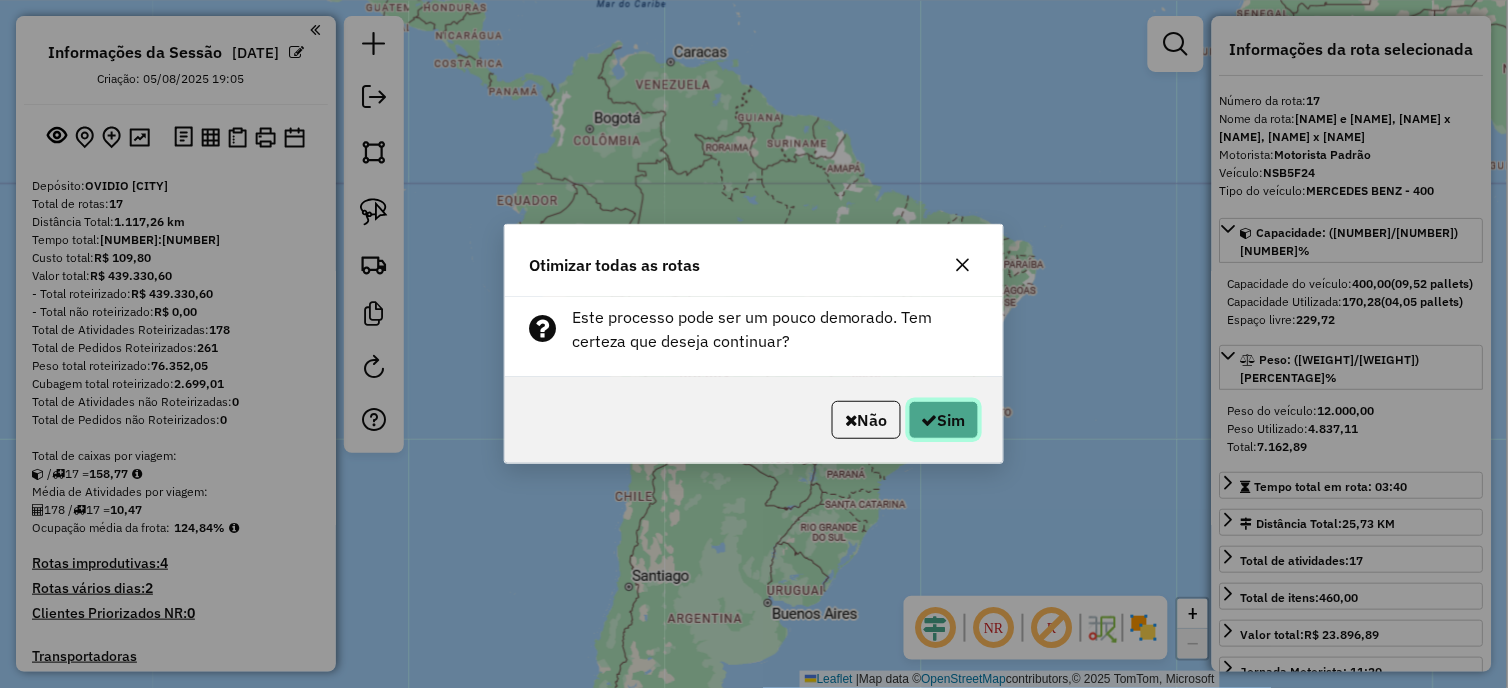 click on "Sim" 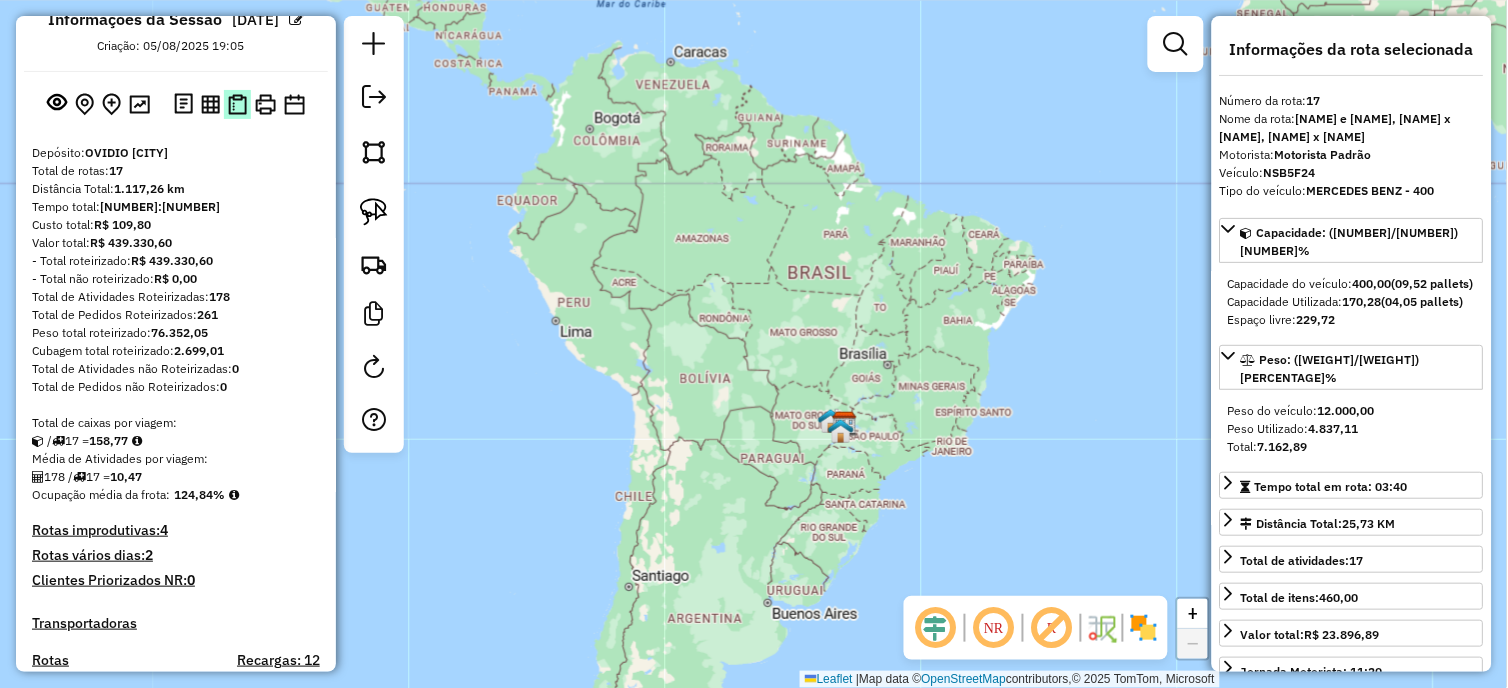 scroll, scrollTop: 32, scrollLeft: 0, axis: vertical 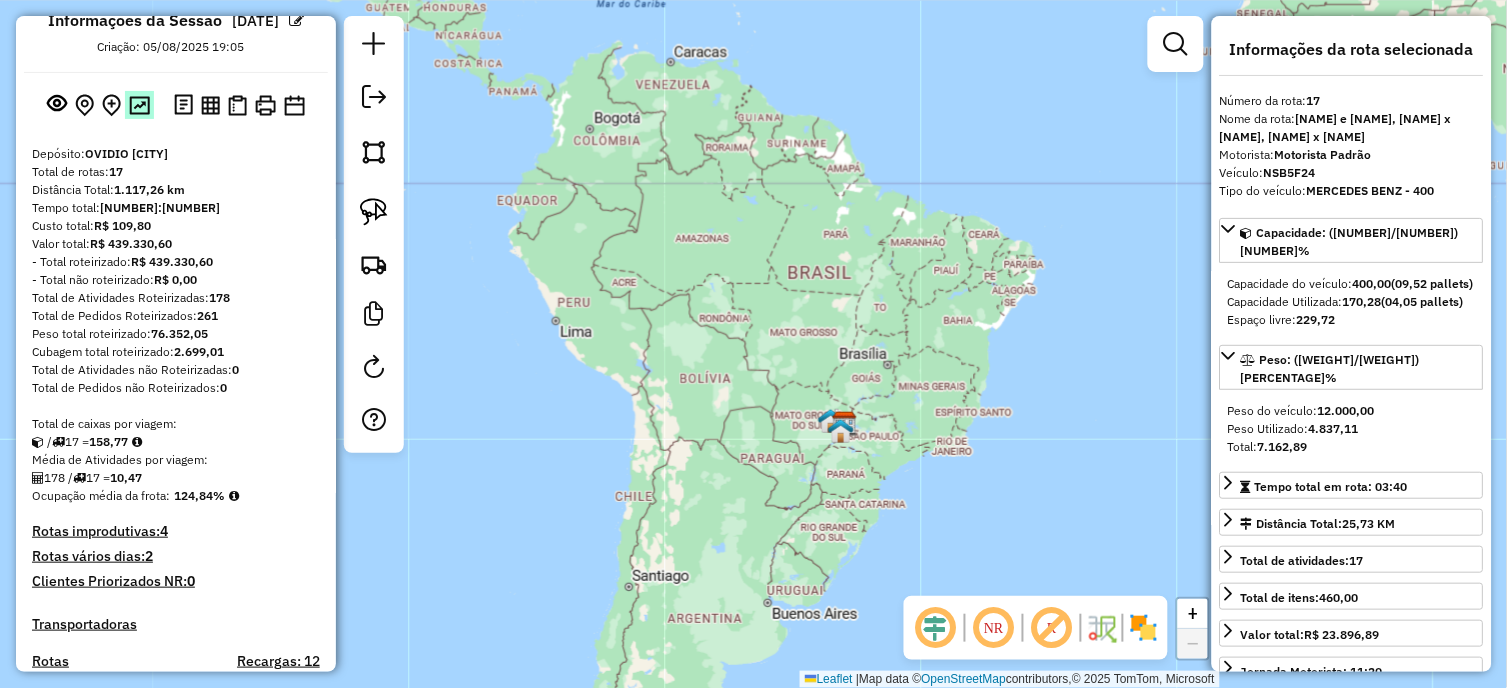 click at bounding box center [139, 104] 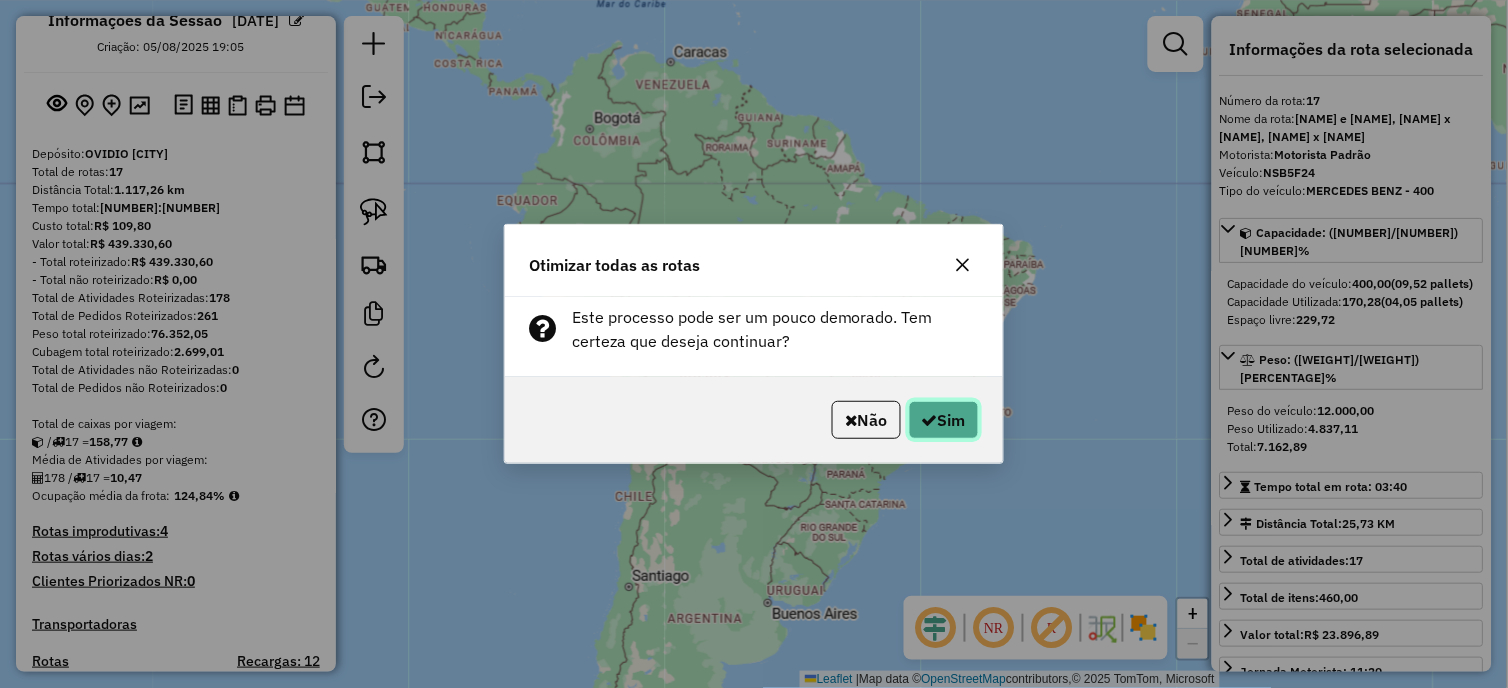 click on "Sim" 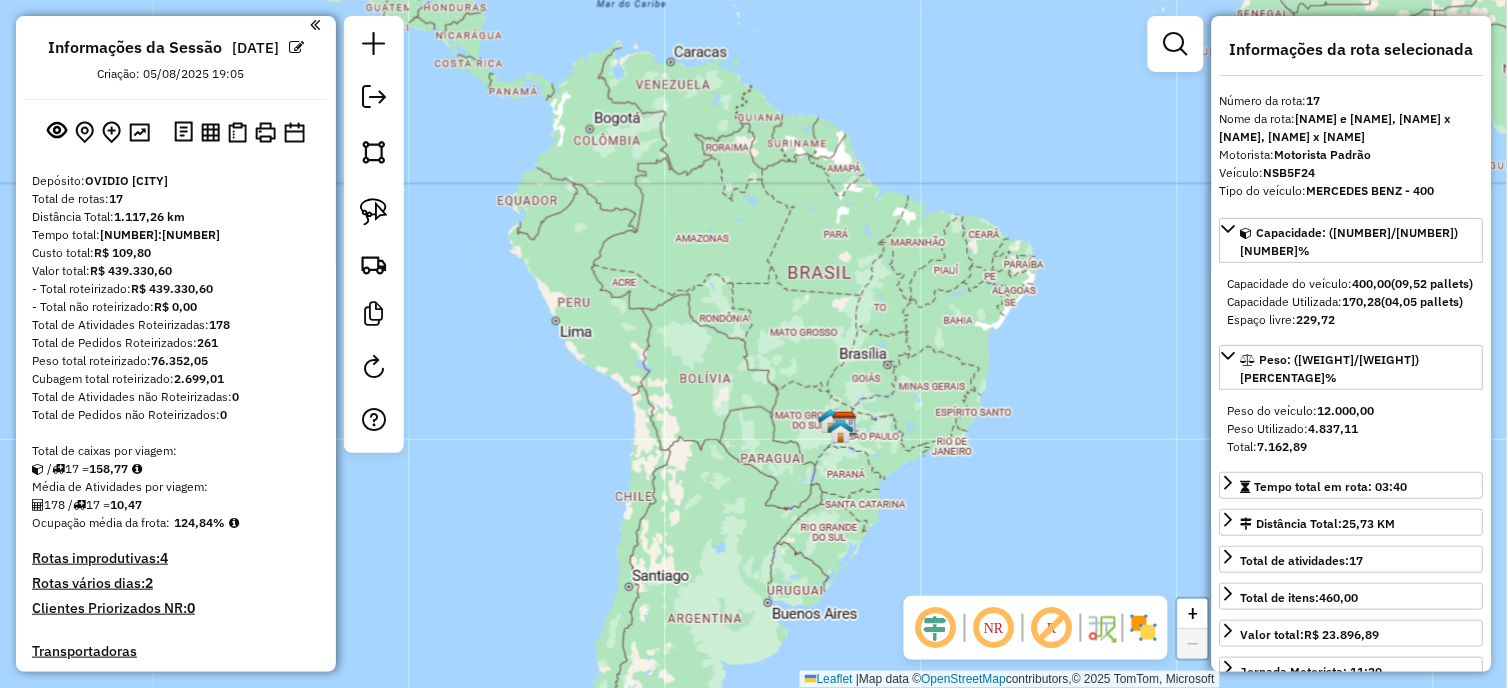 scroll, scrollTop: 0, scrollLeft: 0, axis: both 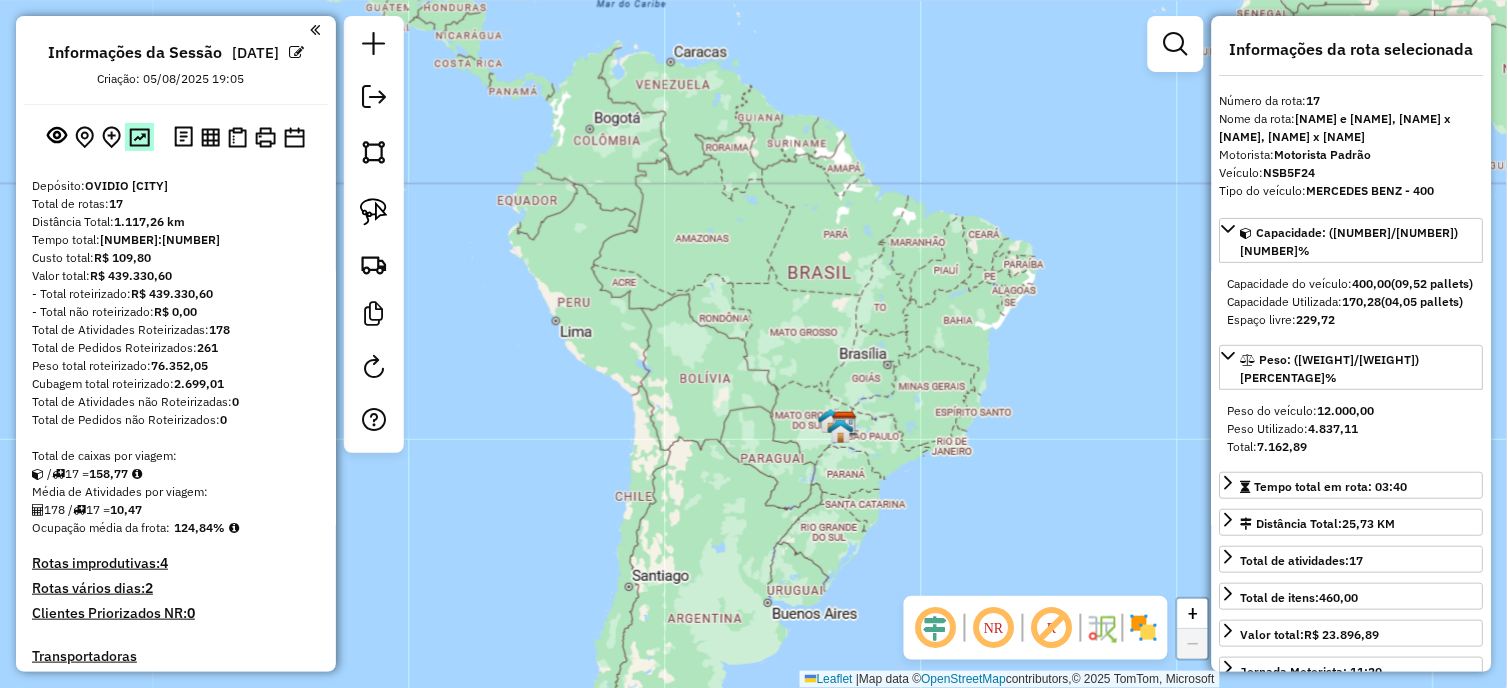 click at bounding box center (139, 137) 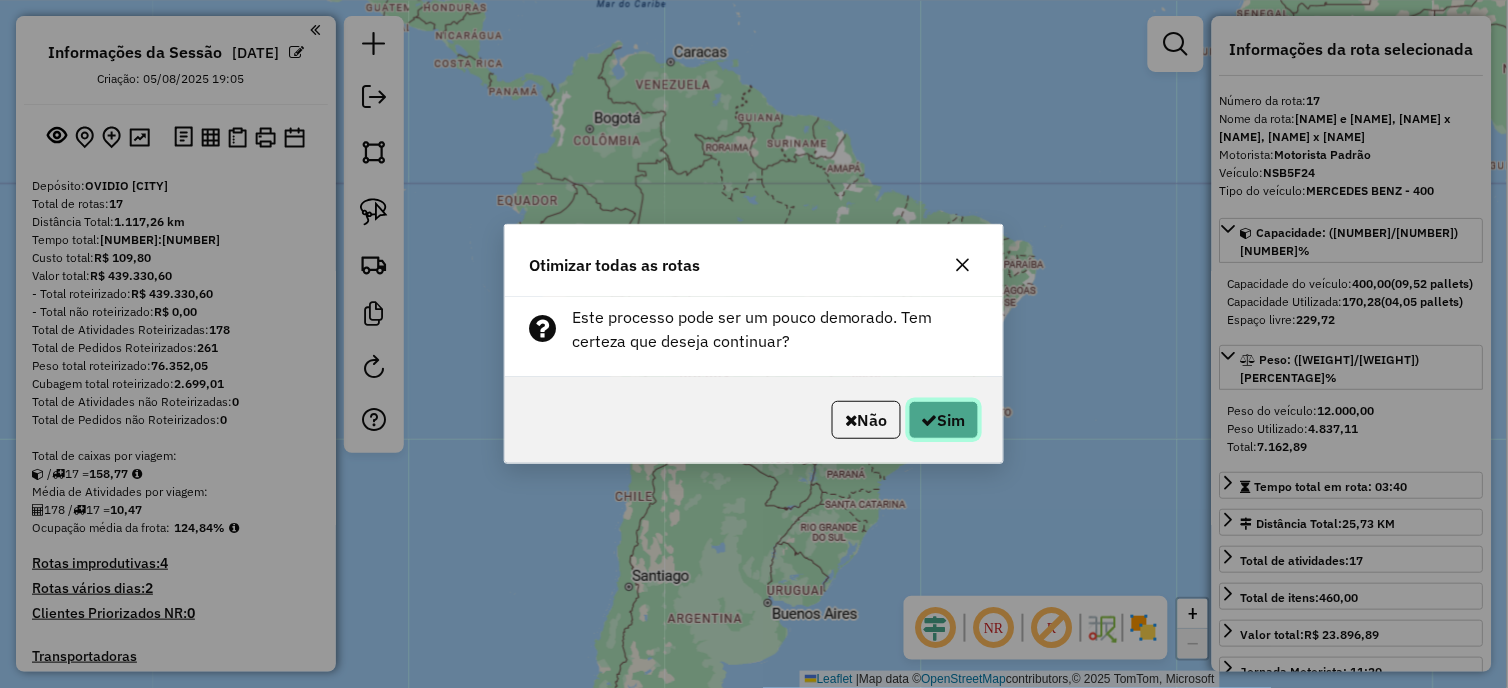 click on "Sim" 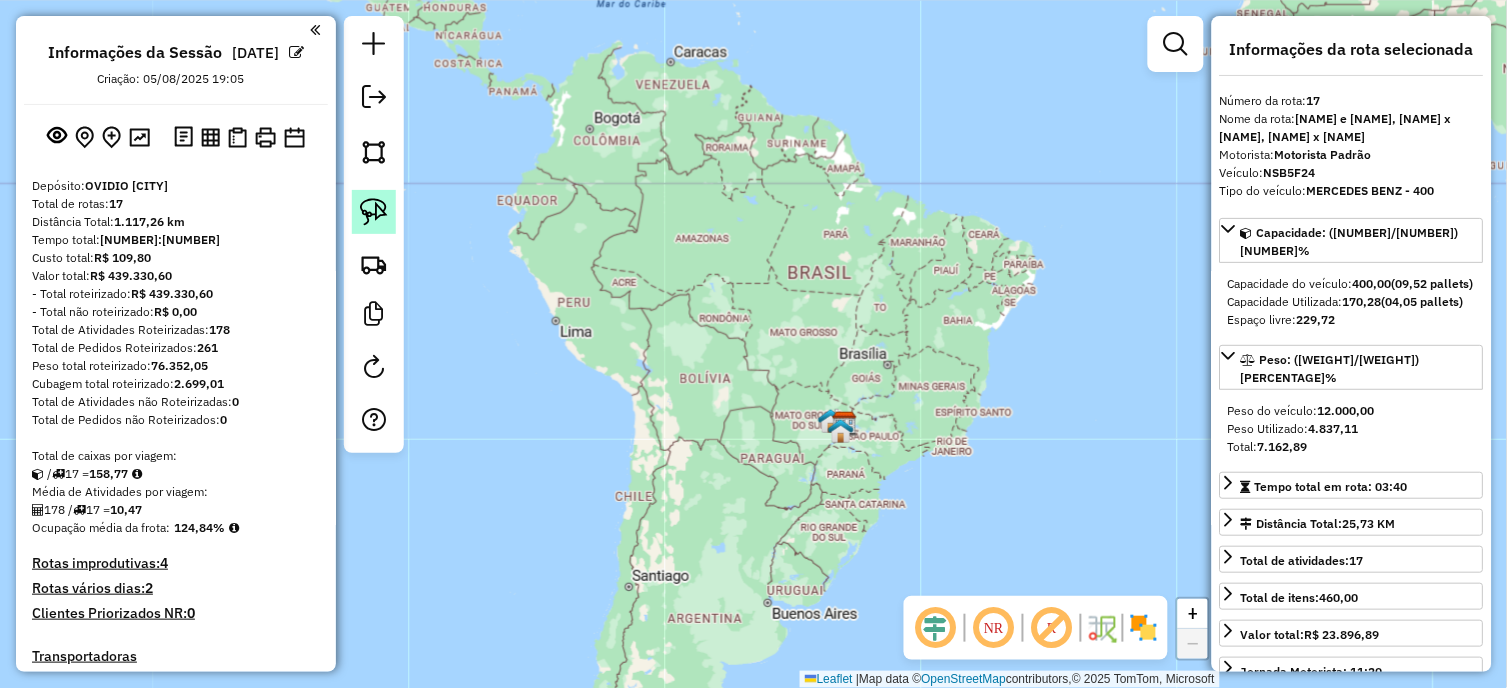 scroll, scrollTop: 698, scrollLeft: 0, axis: vertical 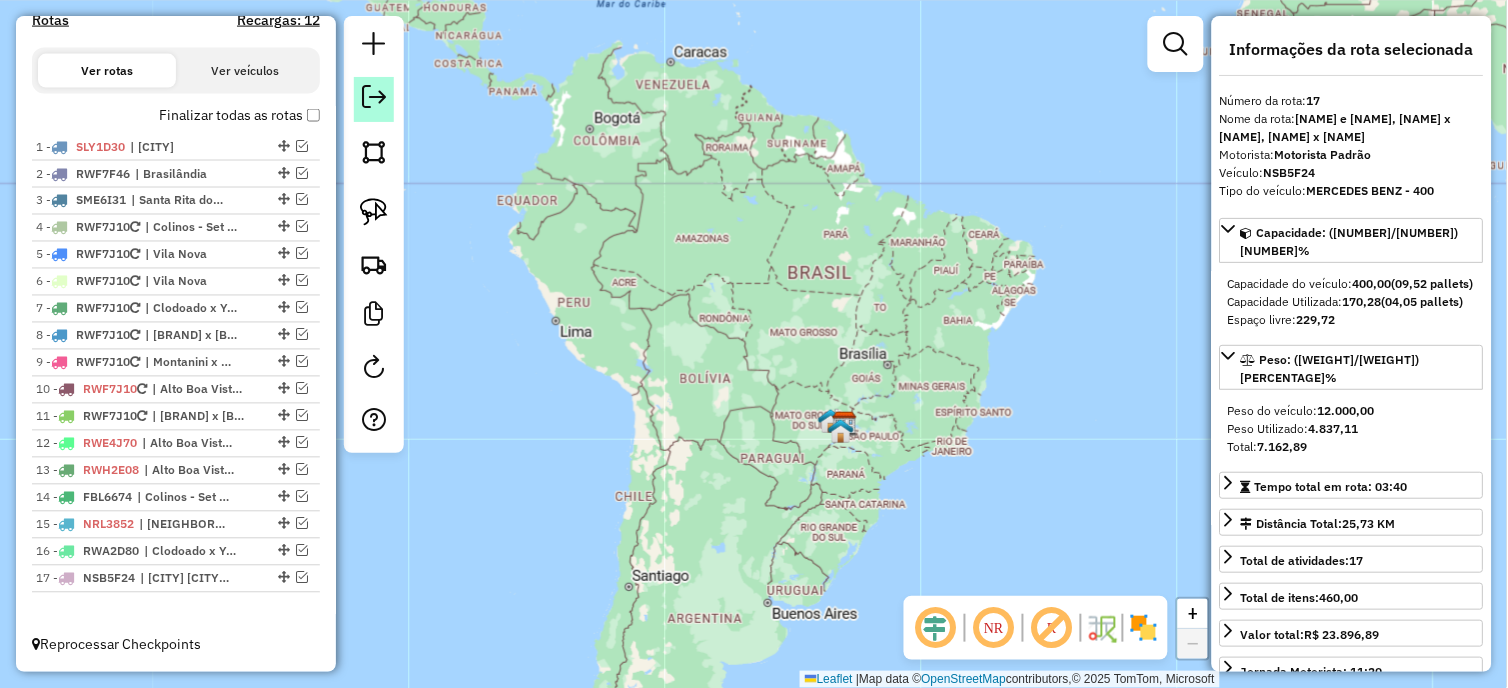 click 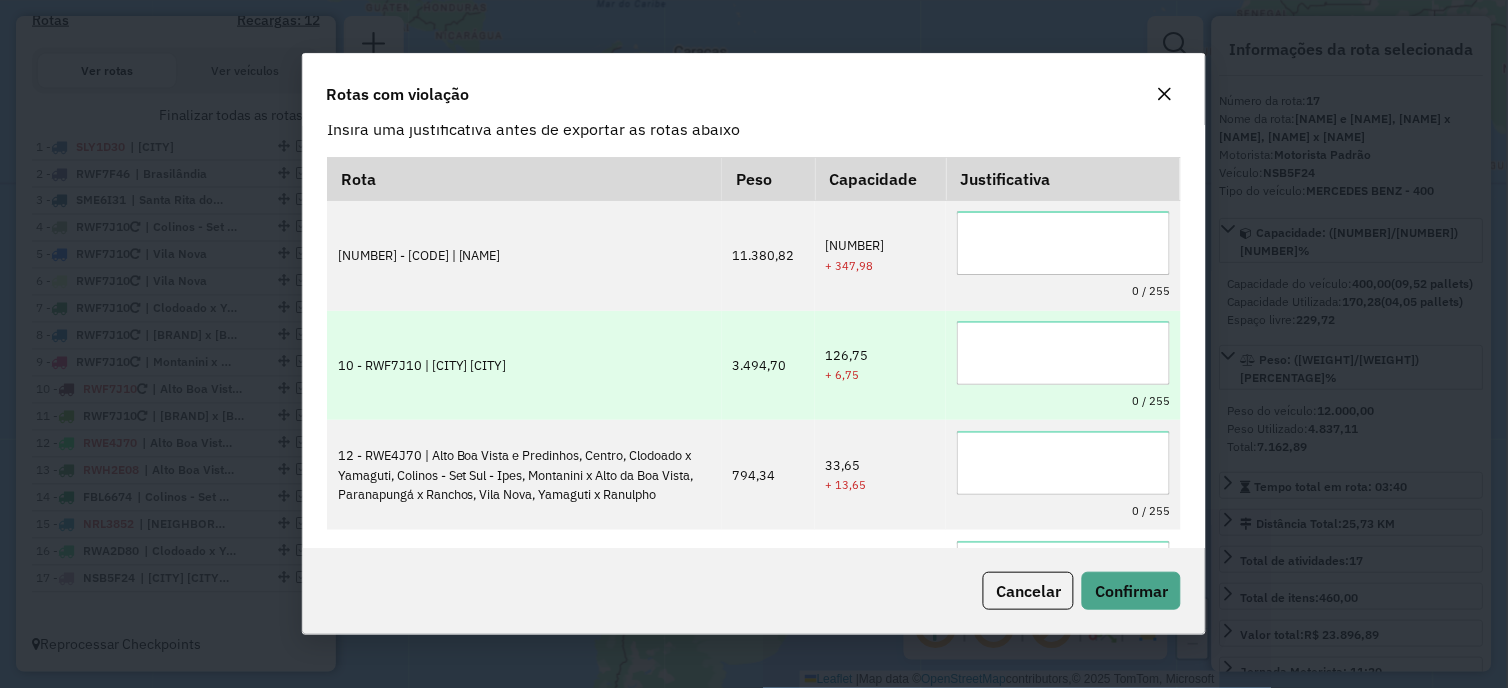scroll, scrollTop: 0, scrollLeft: 0, axis: both 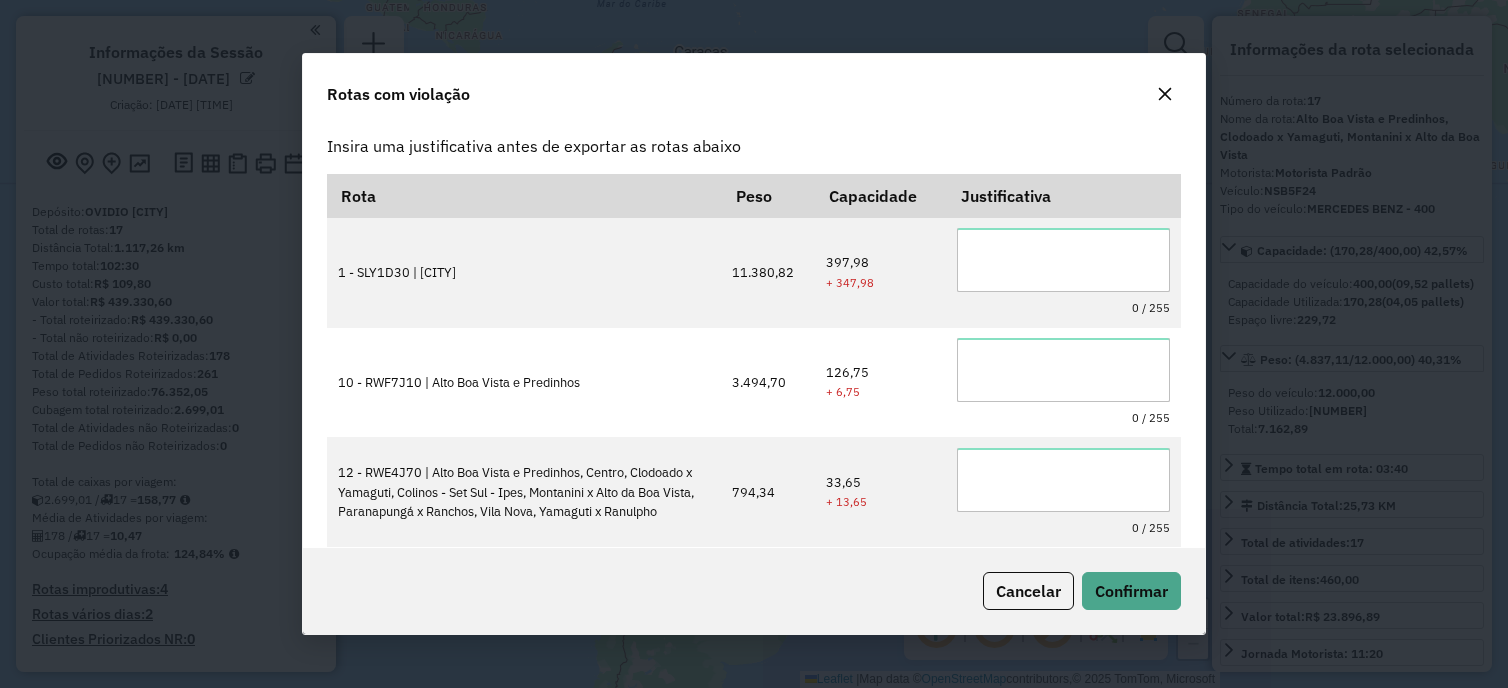 select on "*********" 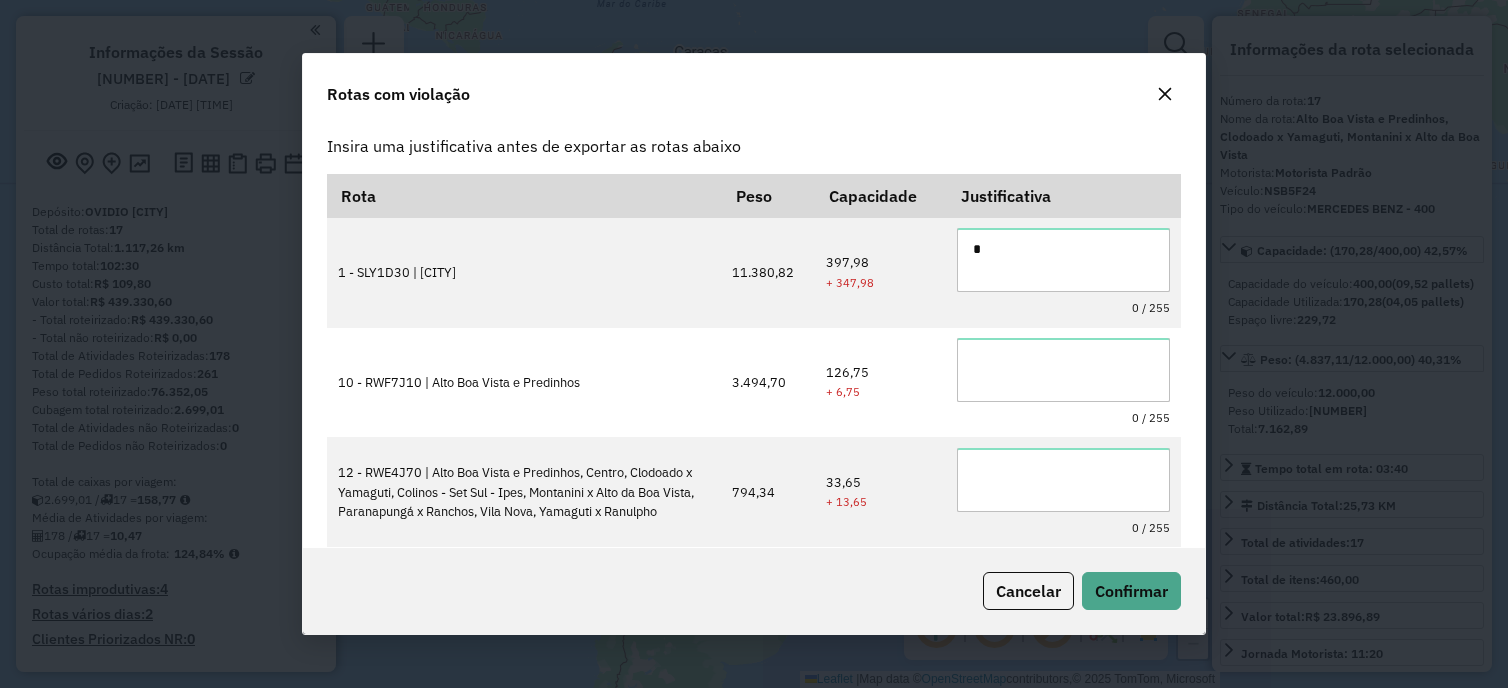 scroll, scrollTop: 0, scrollLeft: 0, axis: both 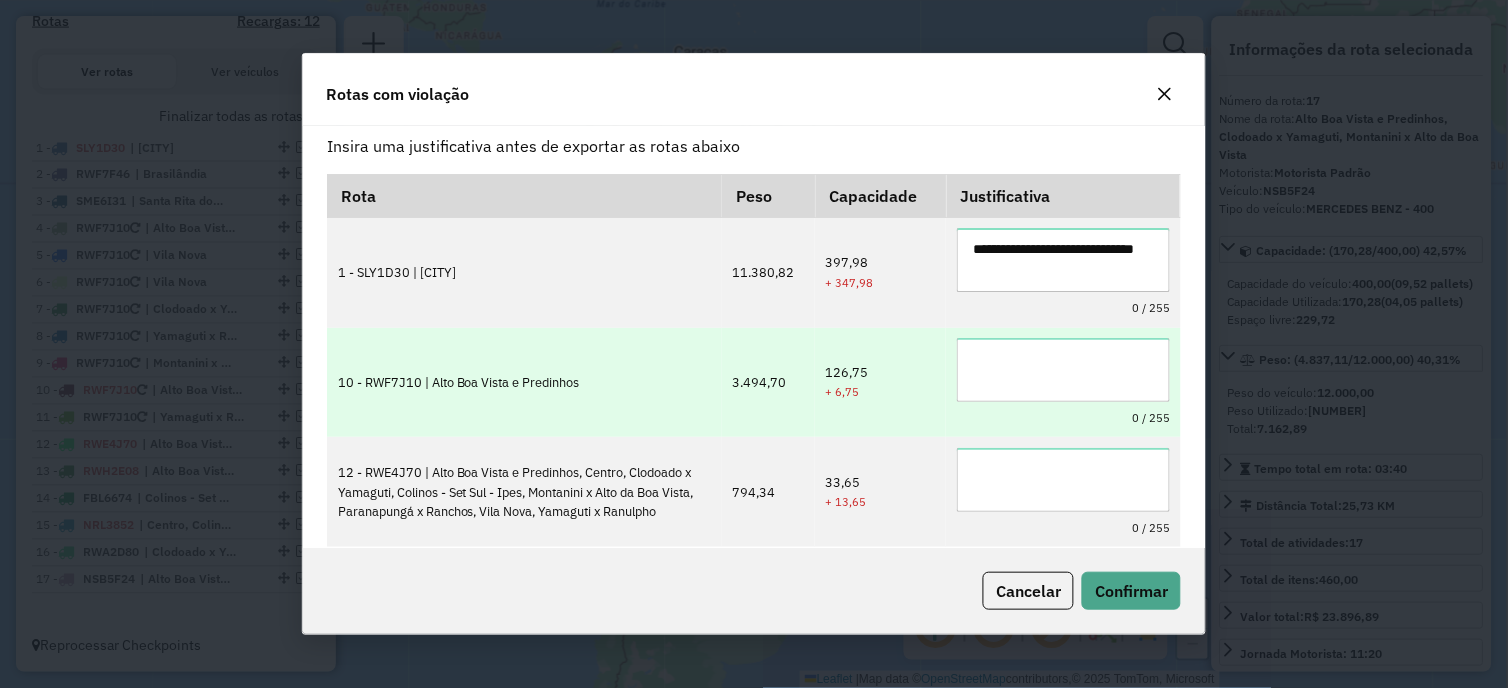 type on "**********" 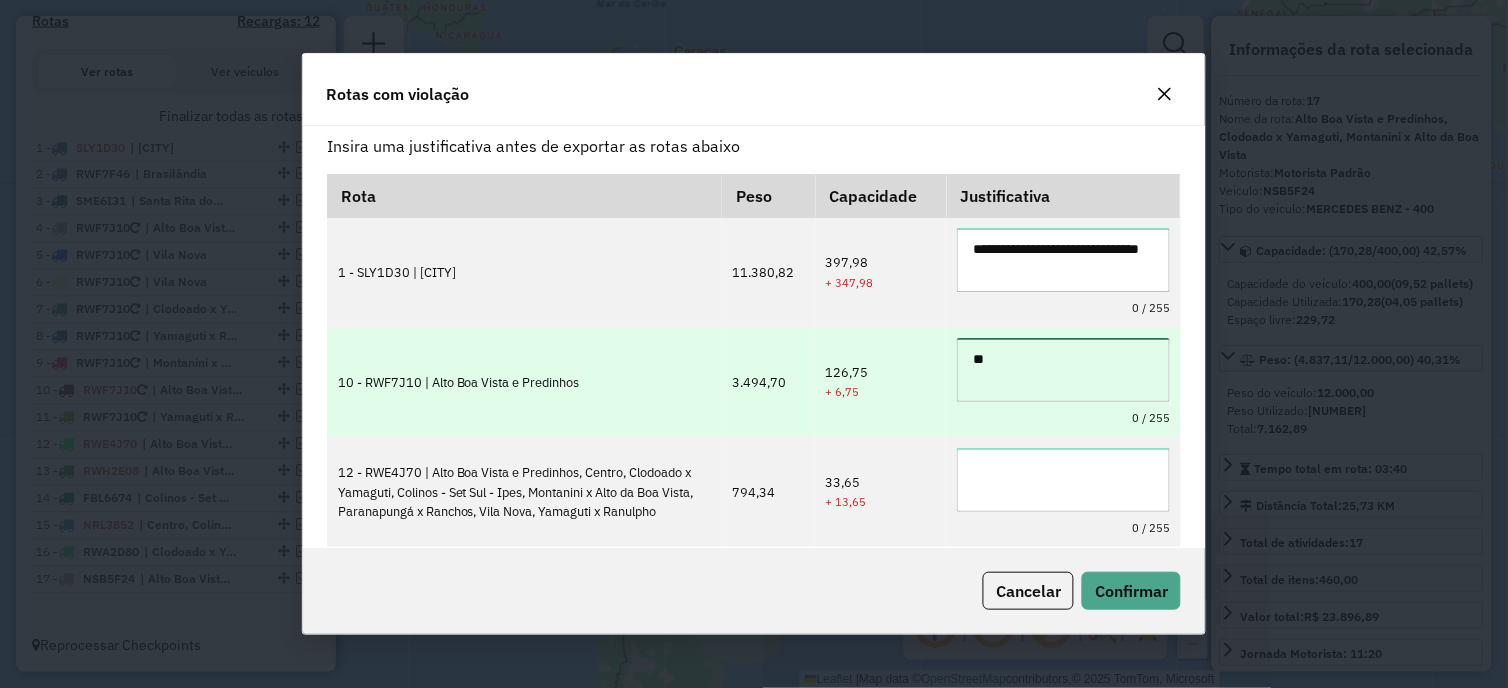 click on "**" at bounding box center [1063, 370] 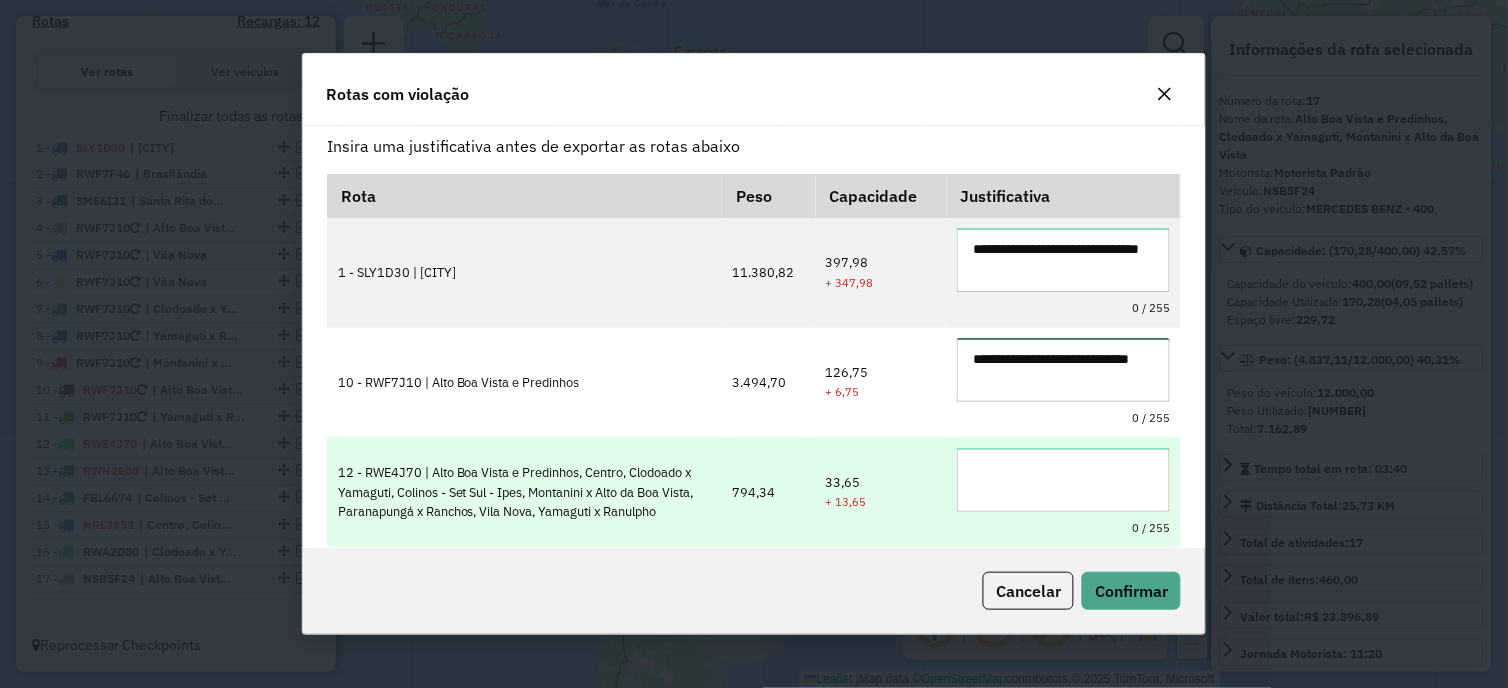 type on "**********" 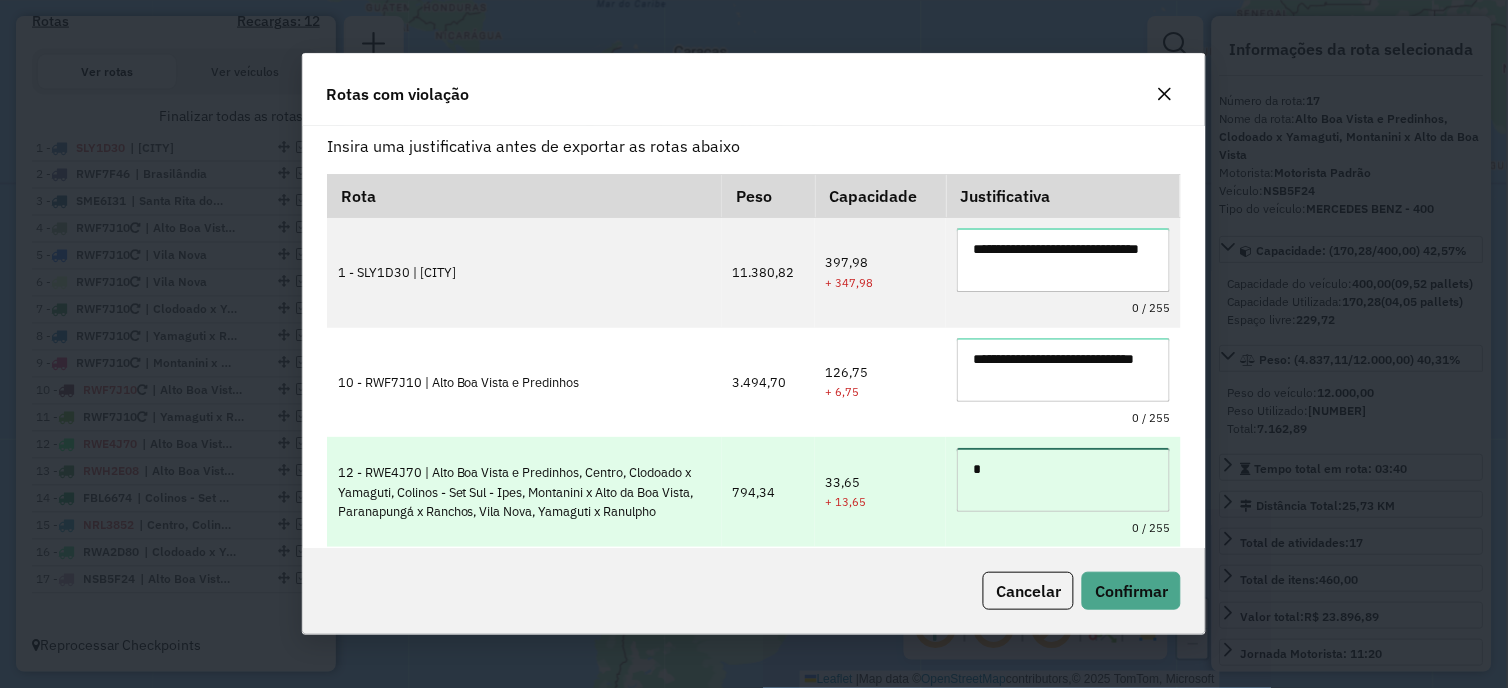 click on "*" at bounding box center (1063, 480) 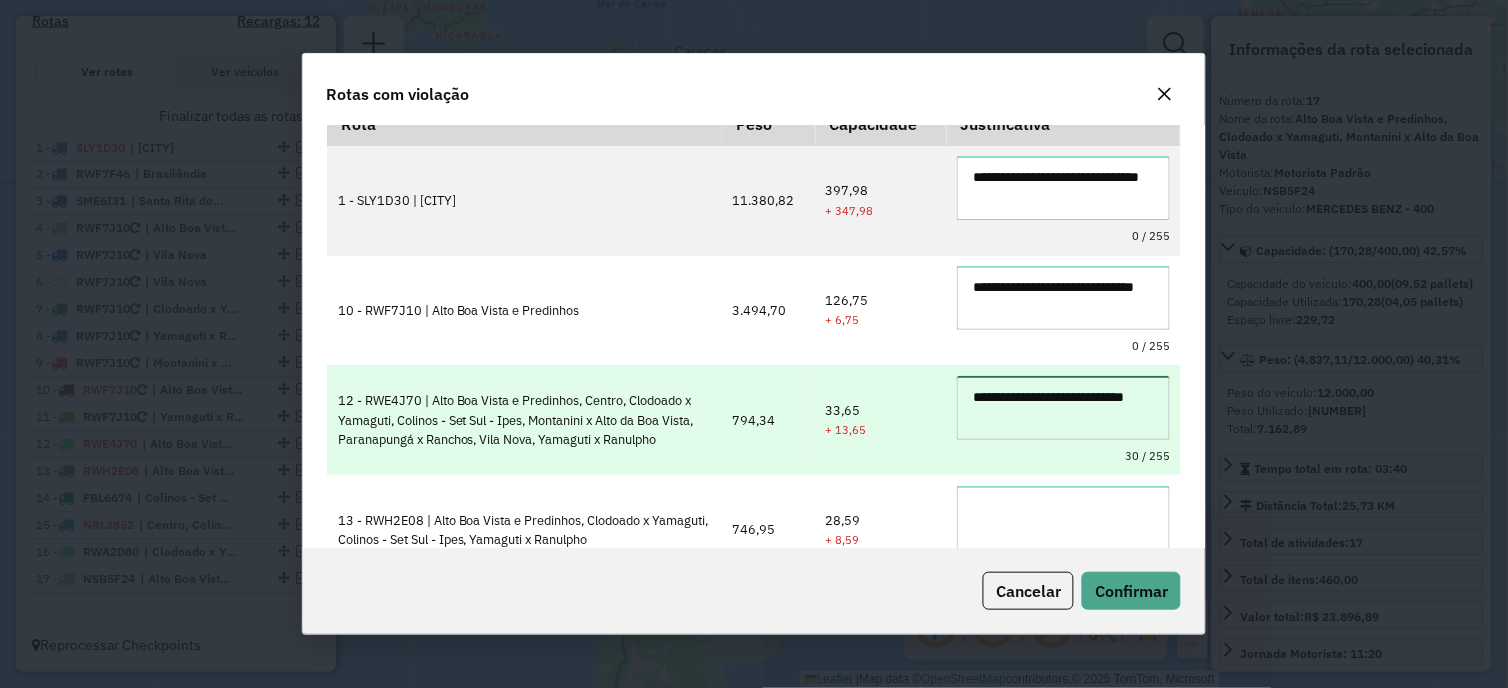 scroll, scrollTop: 110, scrollLeft: 0, axis: vertical 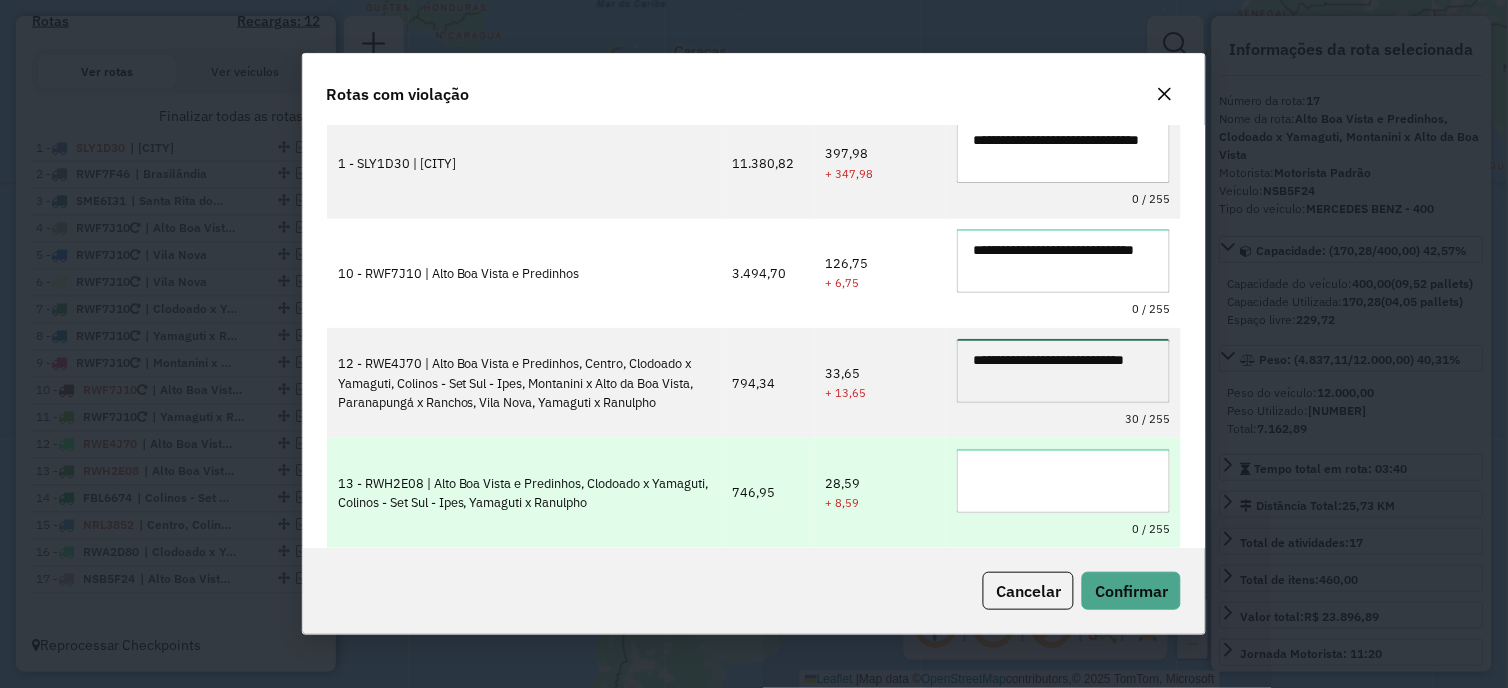 type on "**********" 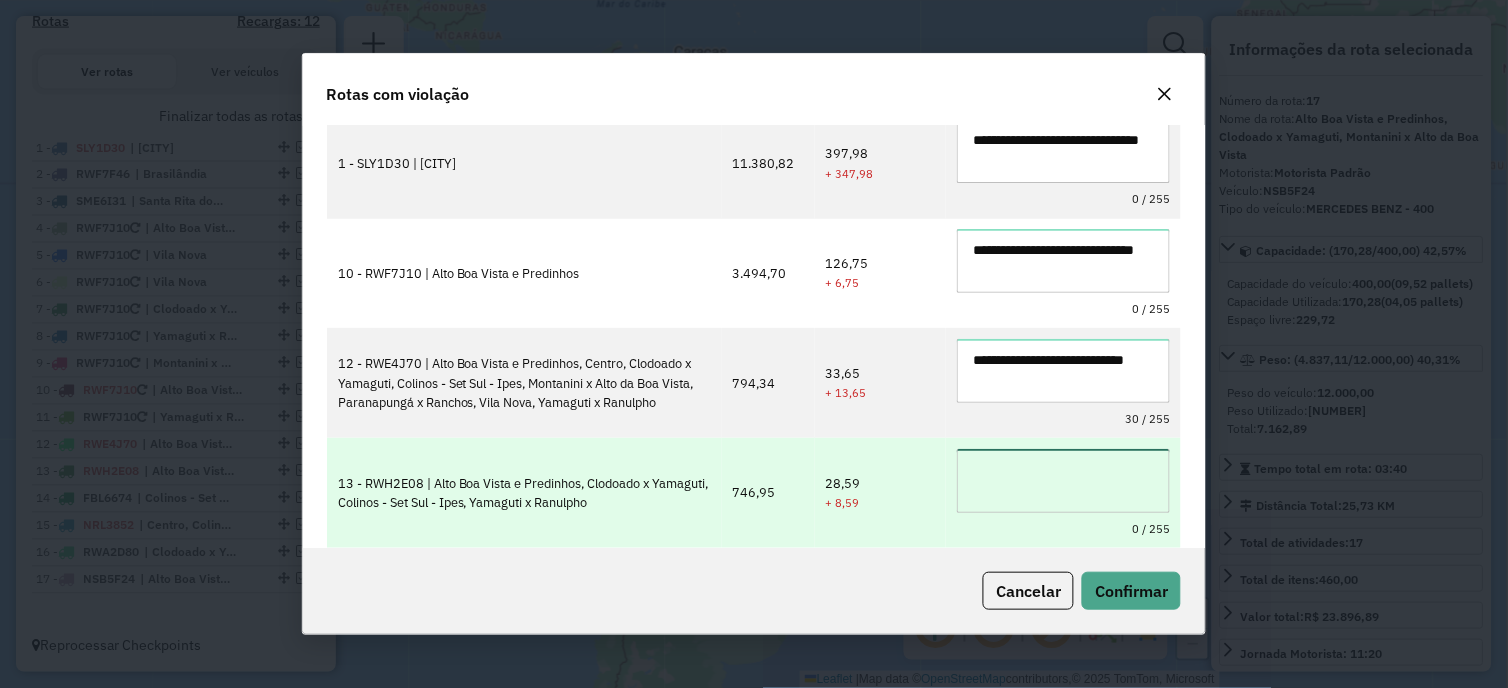 click at bounding box center (1063, 481) 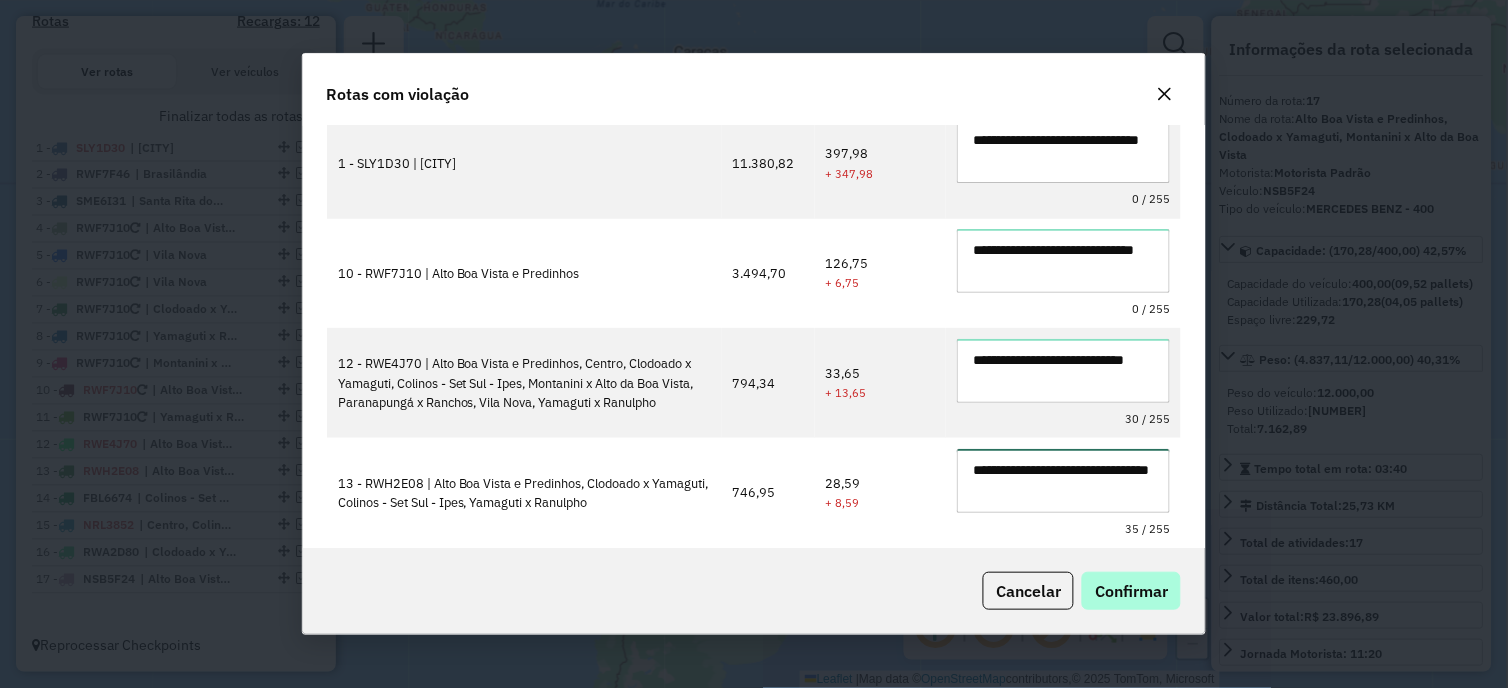 type on "**********" 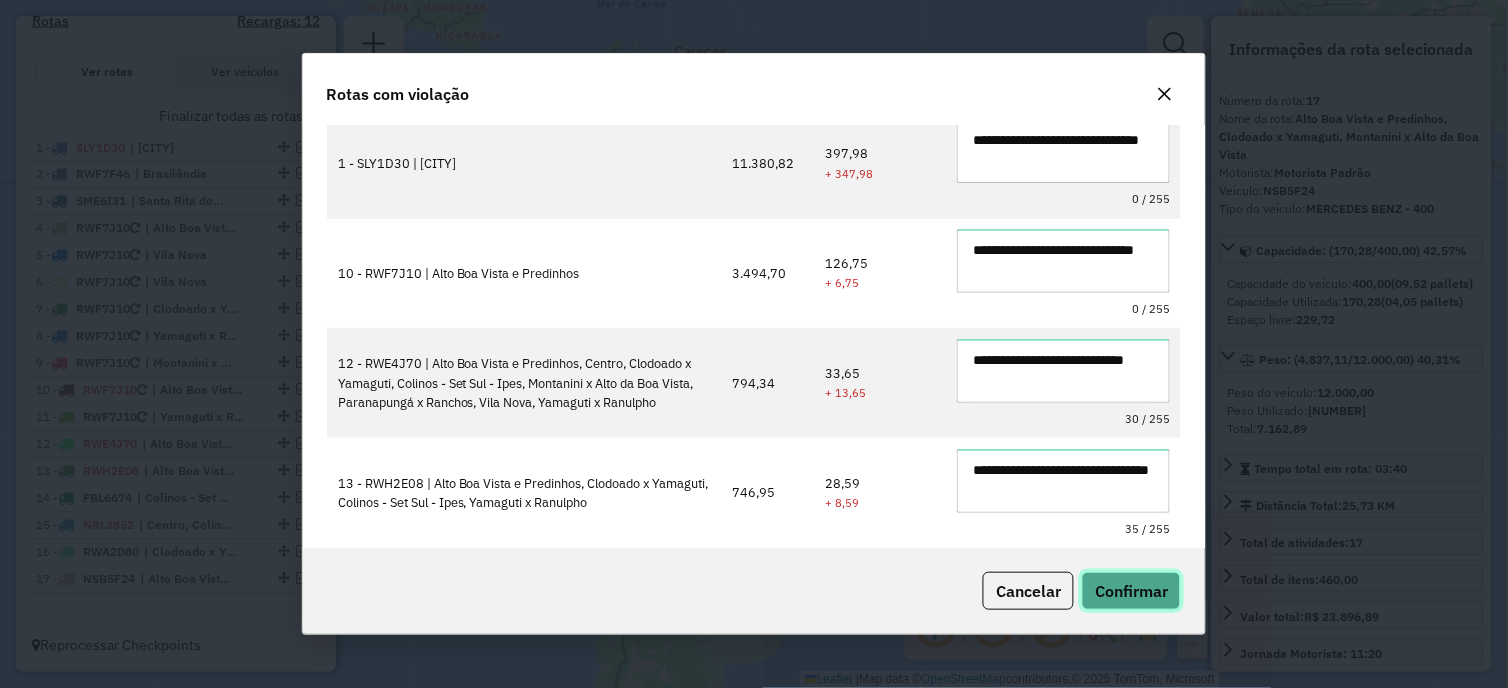 click on "Confirmar" 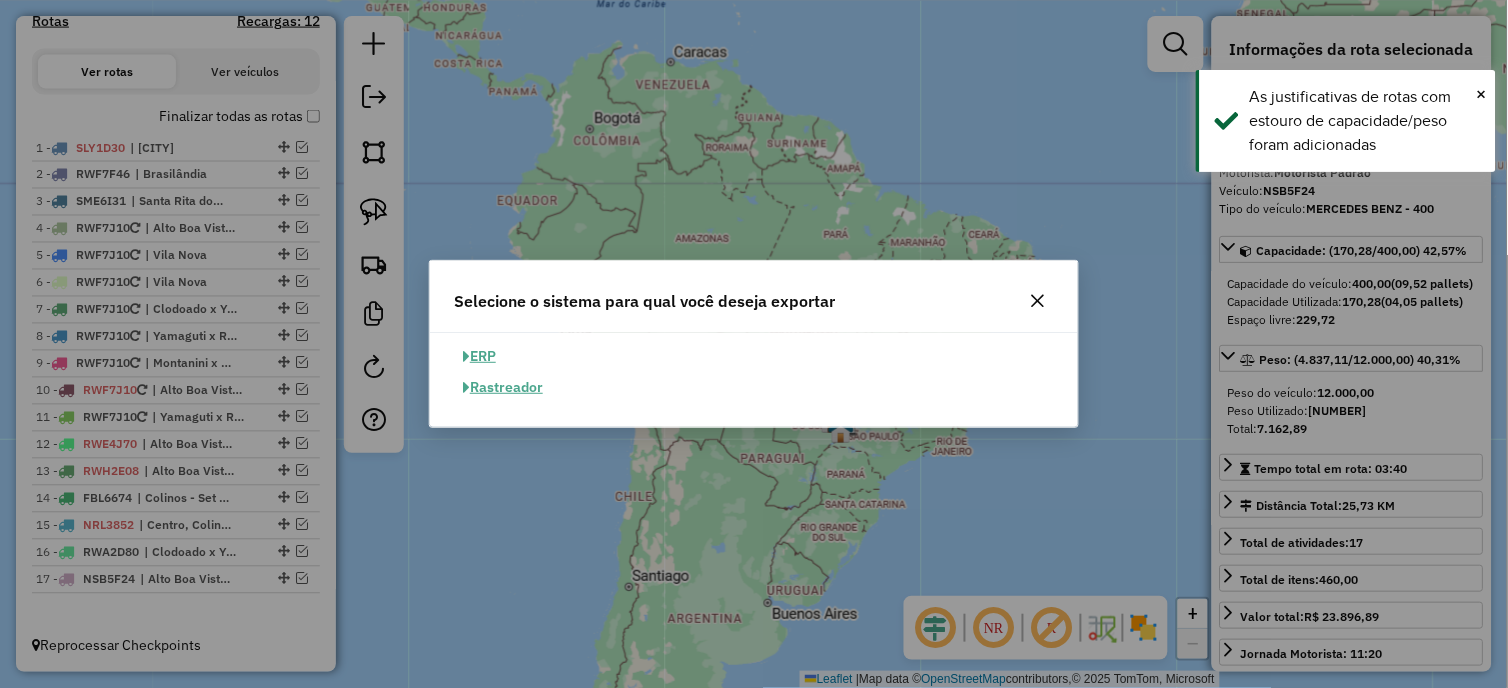 click on "ERP" 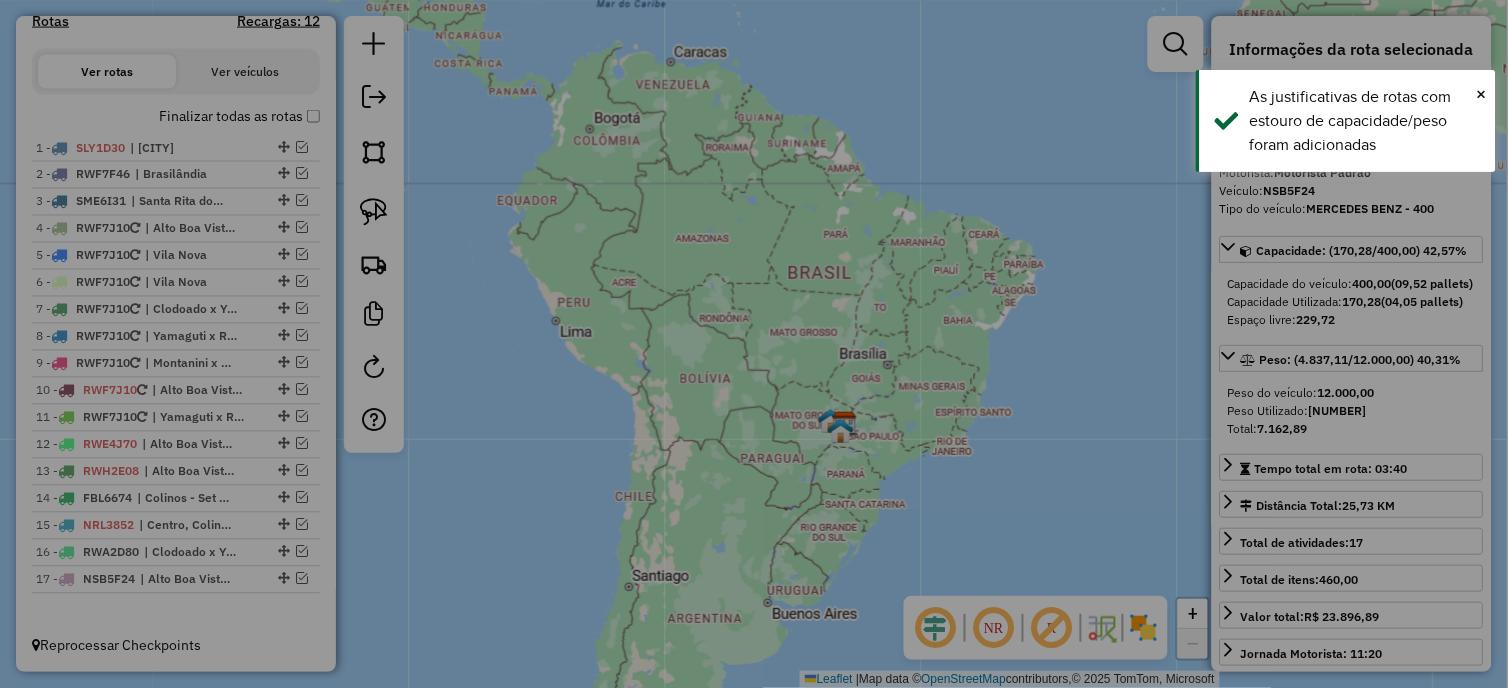 select on "**" 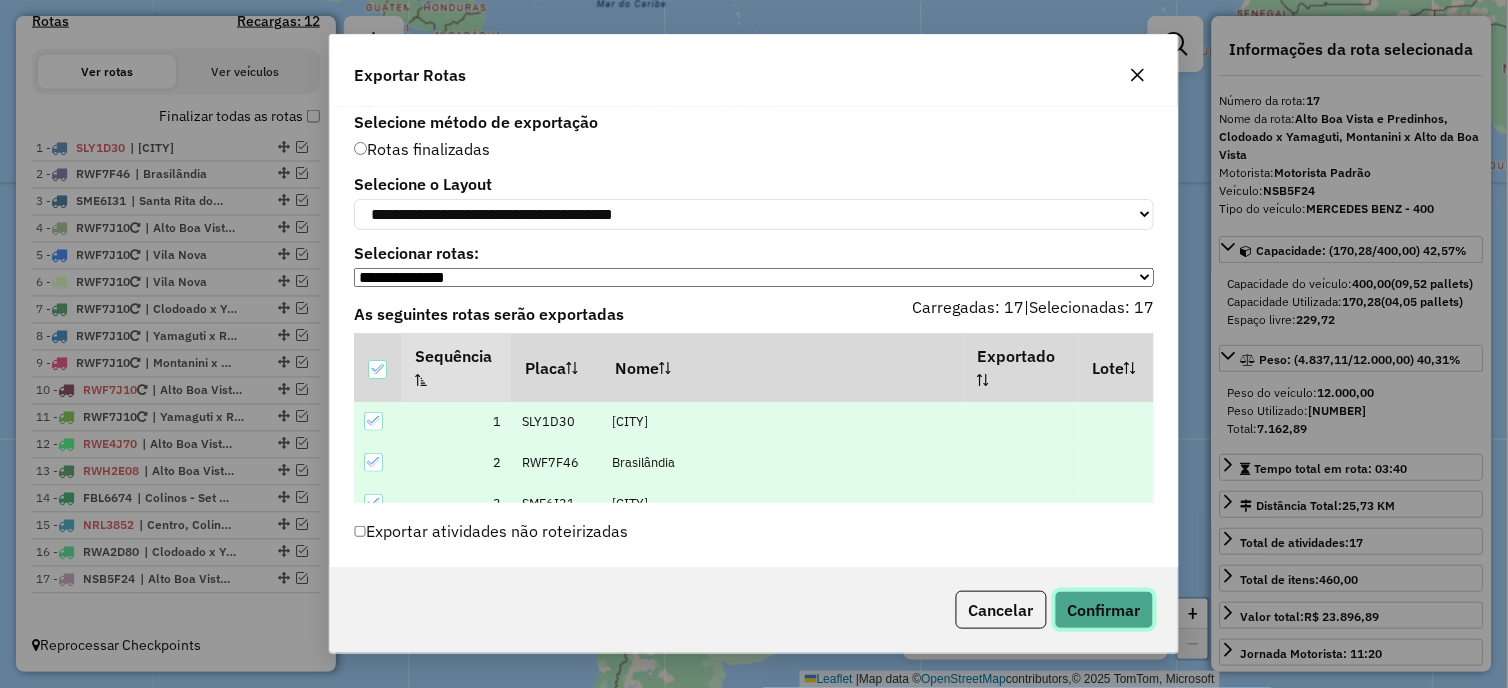 click on "Confirmar" 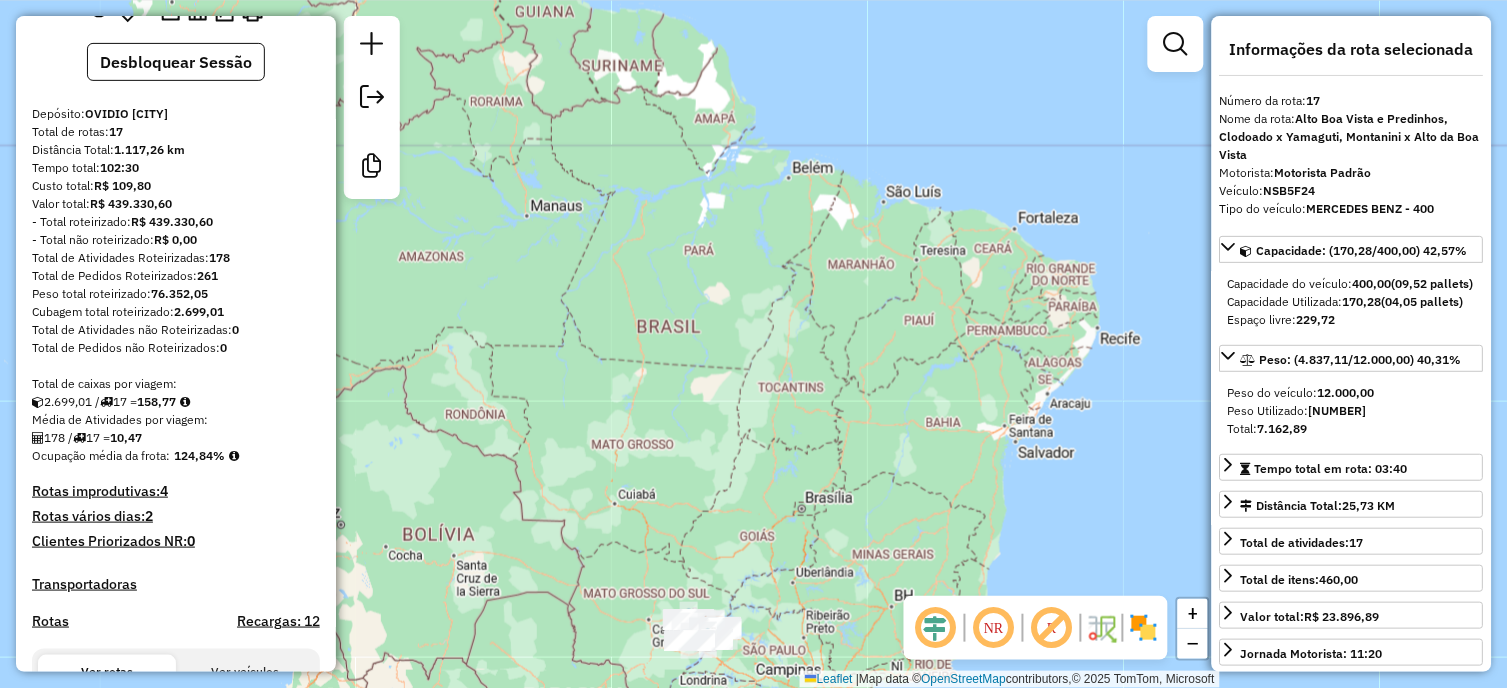scroll, scrollTop: 930, scrollLeft: 0, axis: vertical 